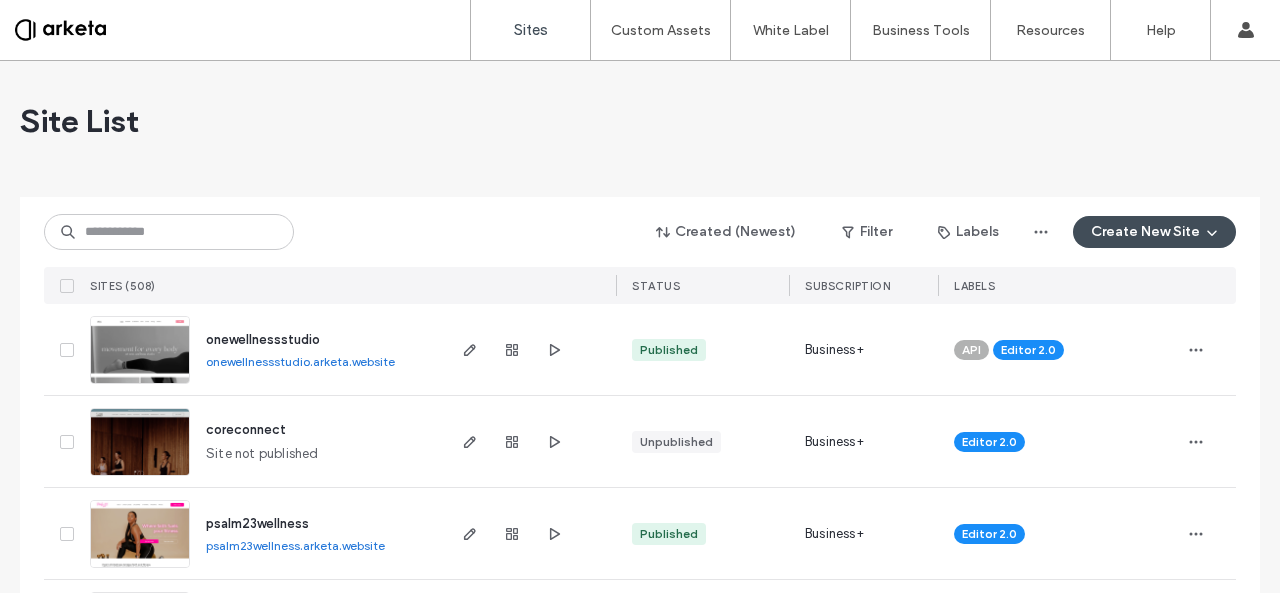 scroll, scrollTop: 0, scrollLeft: 0, axis: both 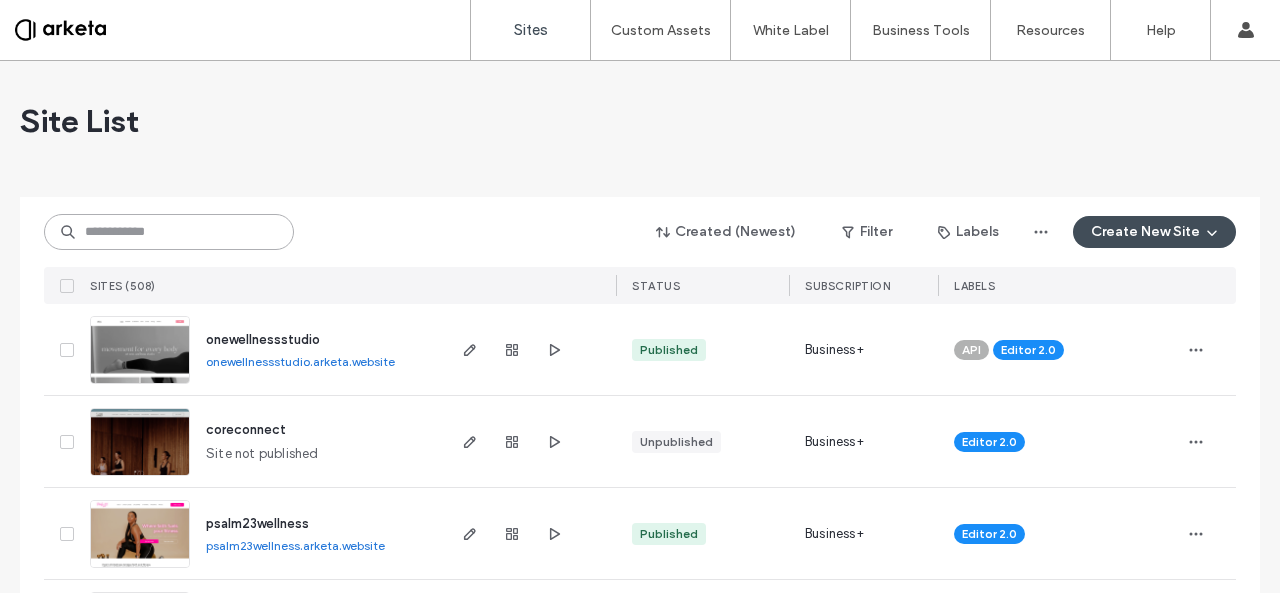 click at bounding box center [169, 232] 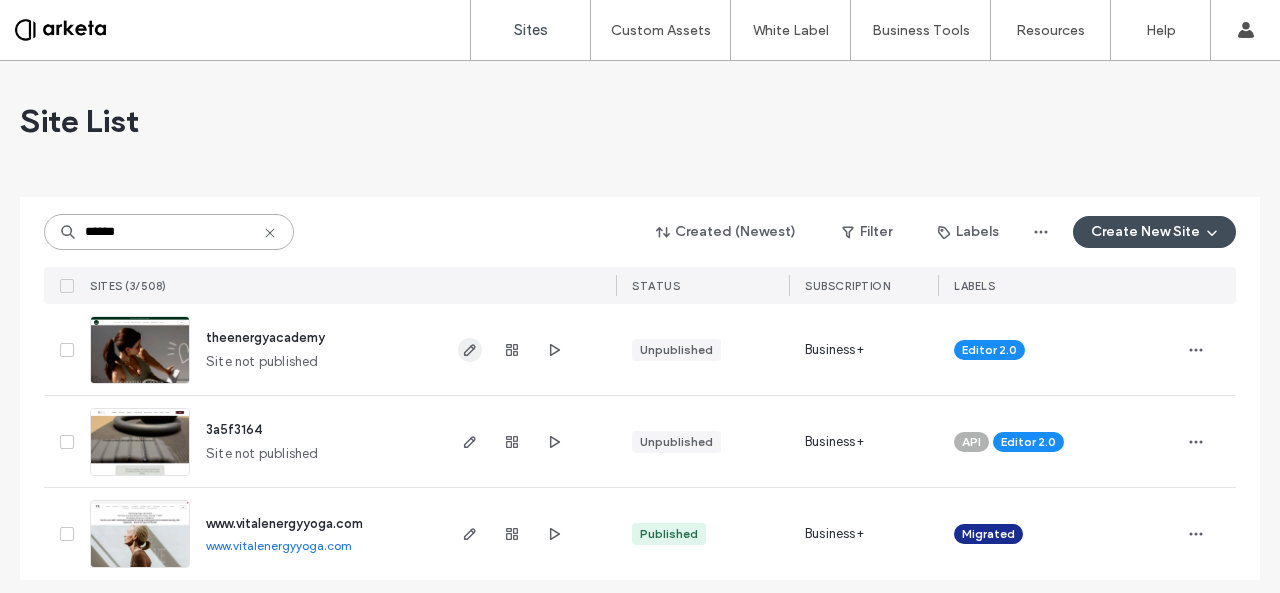 type on "******" 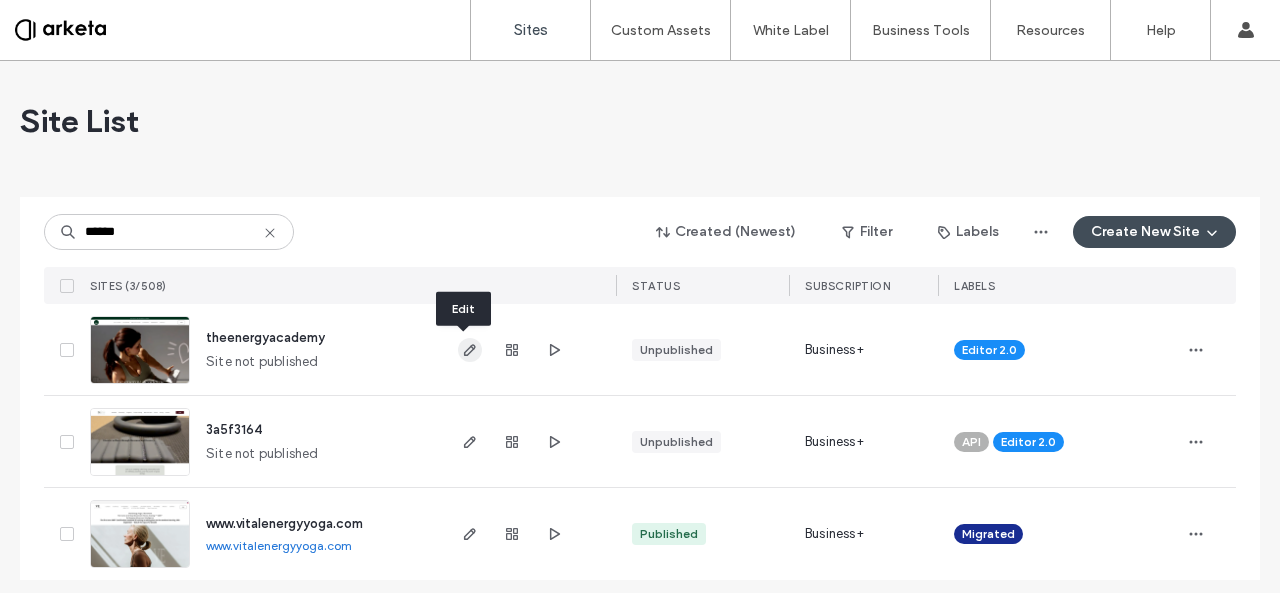 click at bounding box center [470, 350] 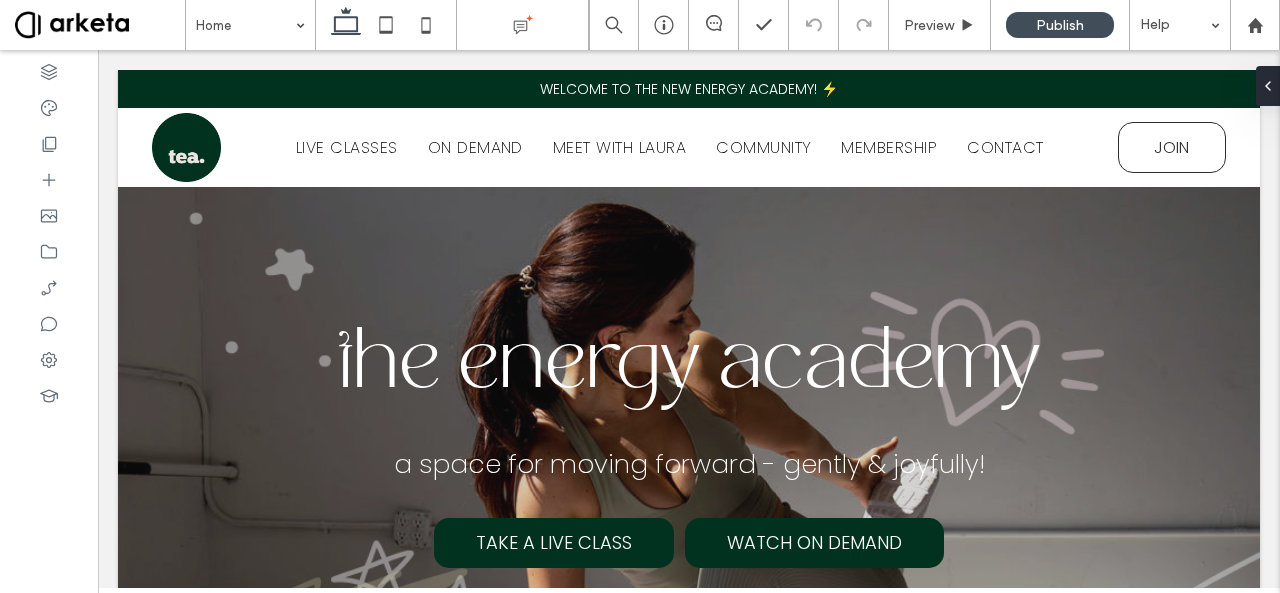 scroll, scrollTop: 0, scrollLeft: 0, axis: both 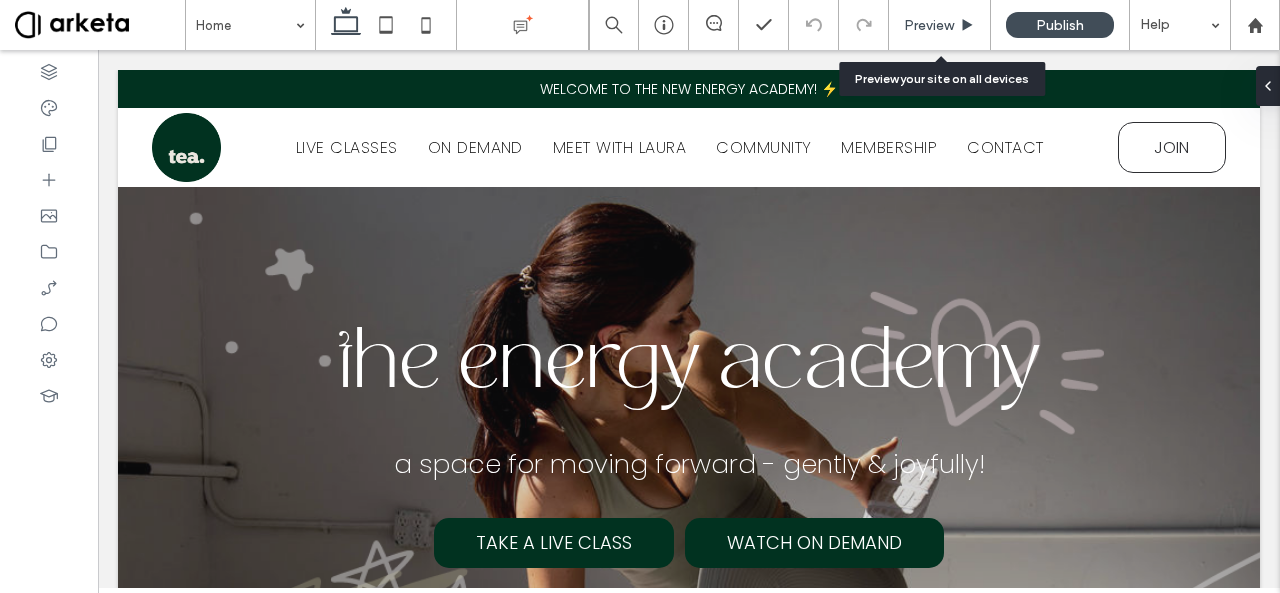 click 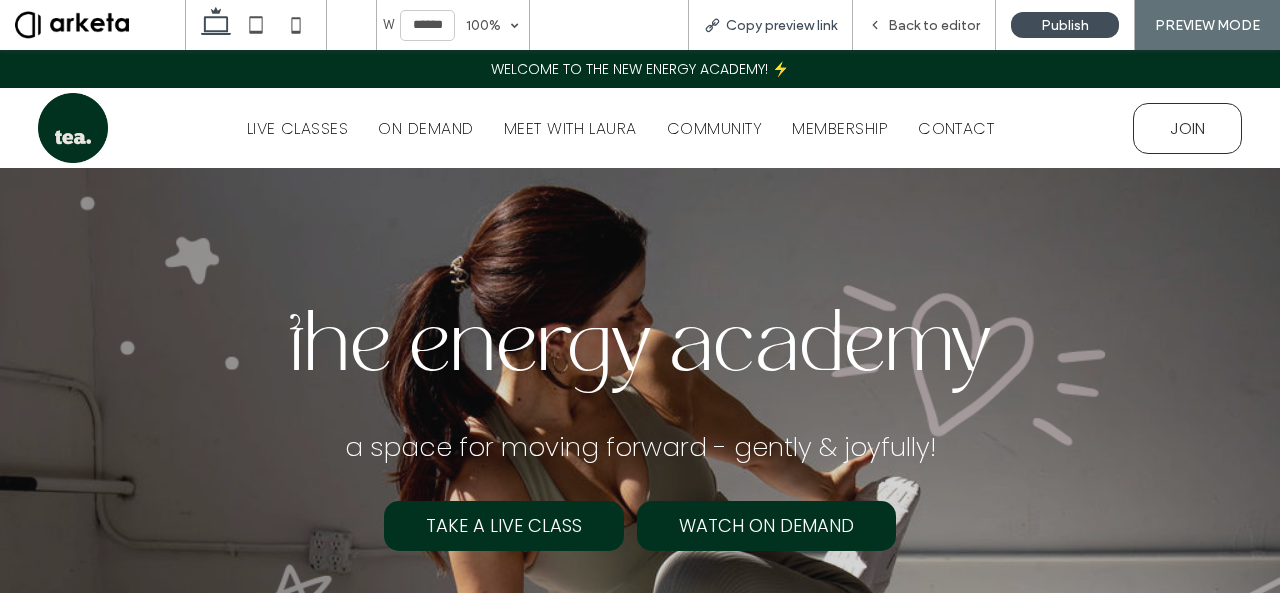 click on "Copy preview link" at bounding box center (781, 25) 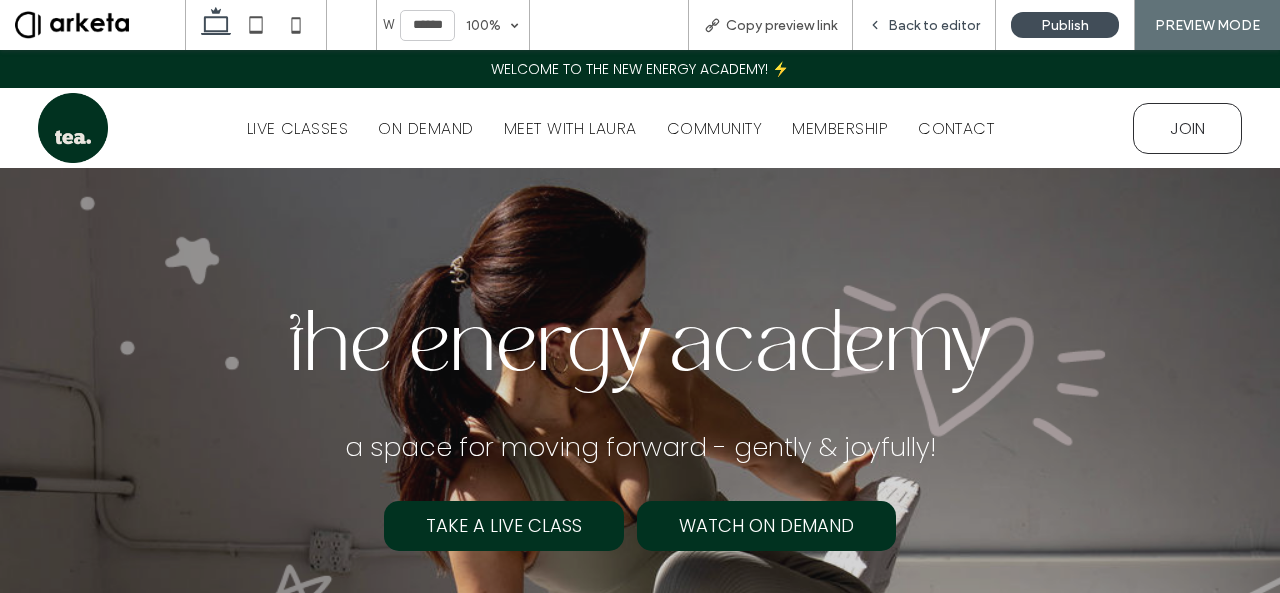scroll, scrollTop: 0, scrollLeft: 0, axis: both 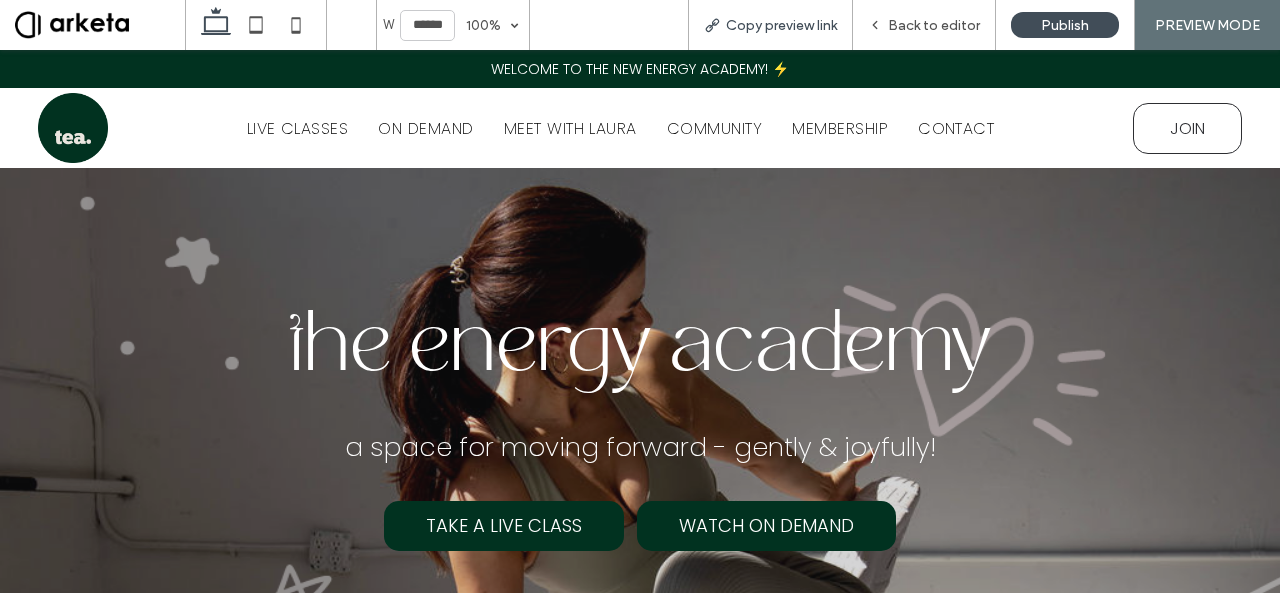 click on "Copy preview link" at bounding box center [781, 25] 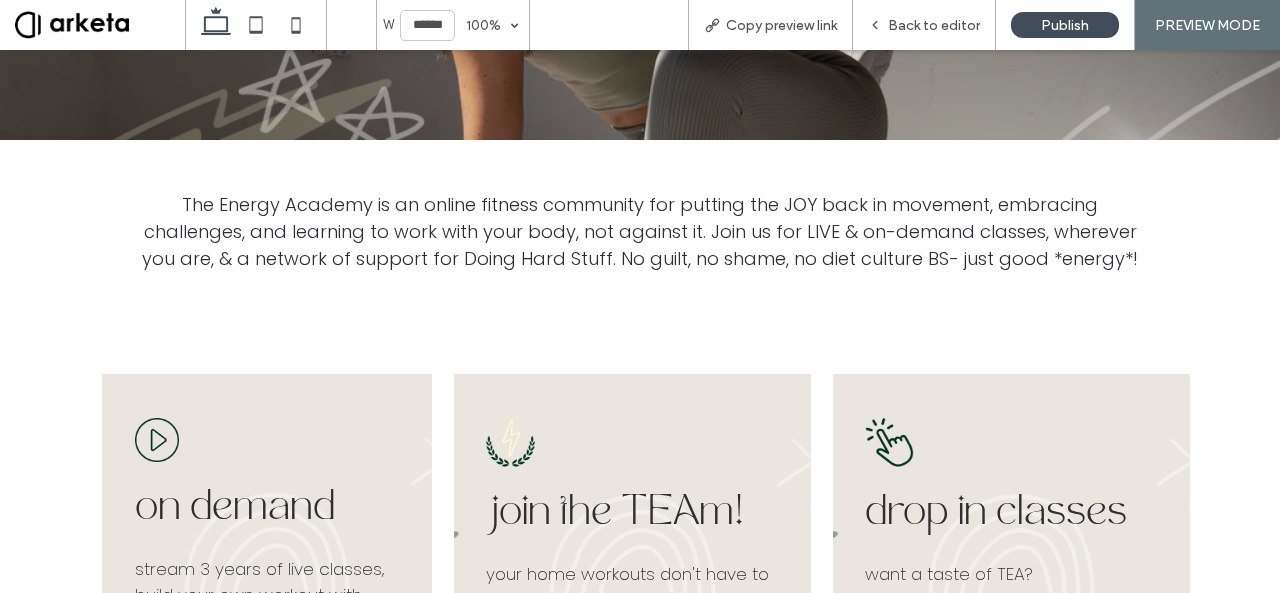 scroll, scrollTop: 518, scrollLeft: 0, axis: vertical 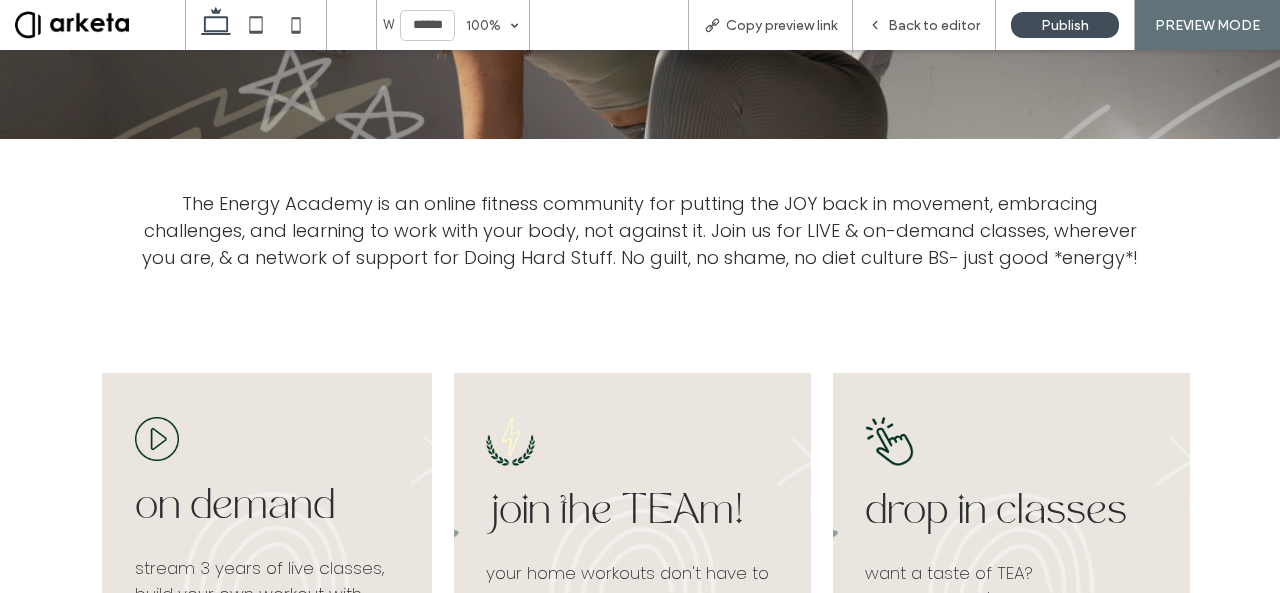 click on "on demand
stream 3 years of live classes, build your own workout with mini sessions, or check your form in the exercise library ﻿
WATCH NOW
join the TEAm!
your home workouts don't have to suck - we make moving fun with the power of community, killer playlists, & training built to support YOUR body & your LIFE!
SIGN UP
drop in classes
want a taste of TEA? check out our $10 drop in classes held at the end of the month - or get the recording sent to your inbox
DROP IN" at bounding box center [640, 588] 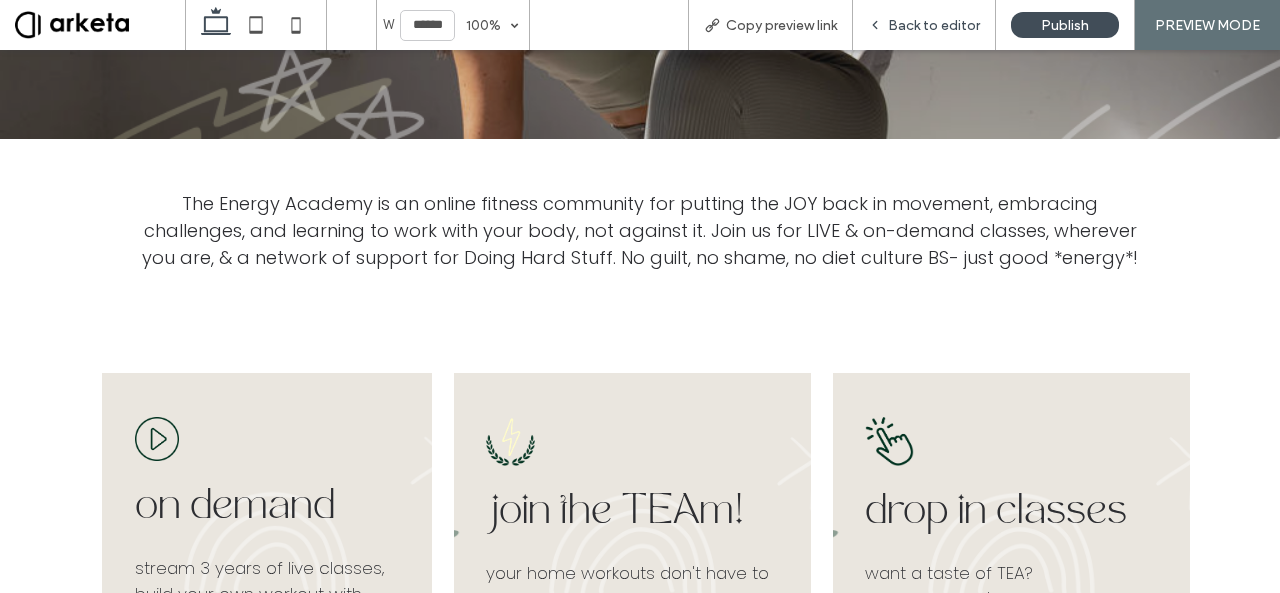 click on "Back to editor" at bounding box center (934, 25) 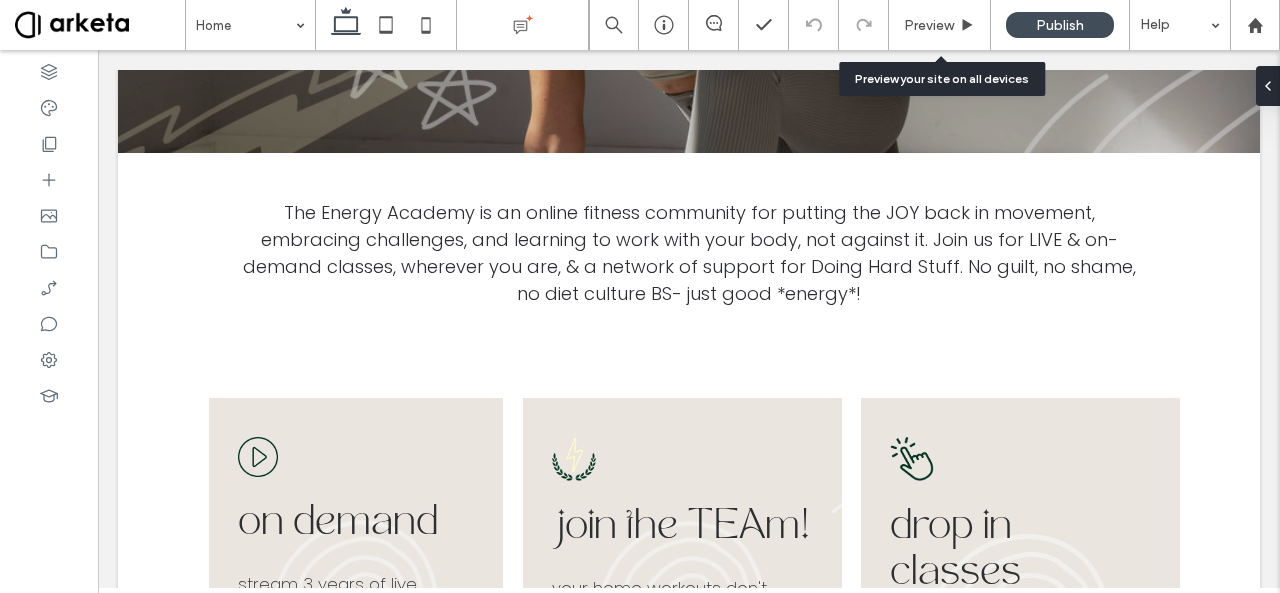scroll, scrollTop: 517, scrollLeft: 0, axis: vertical 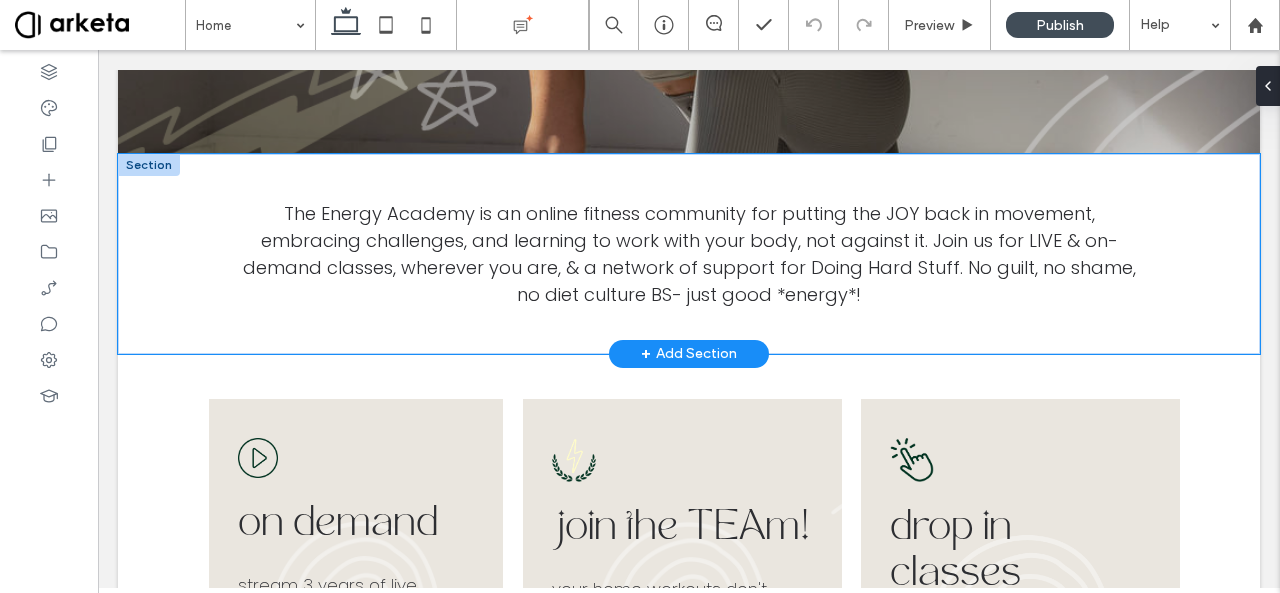 click on "The Energy Academy is an online fitness community for putting the JOY back in movement, embracing challenges, and learning to work with your body, not against it. Join us for LIVE & on-demand classes, wherever you are, & a network of support for Doing Hard Stuff. No guilt, no shame, no diet culture BS- just good *energy*!" at bounding box center [689, 253] 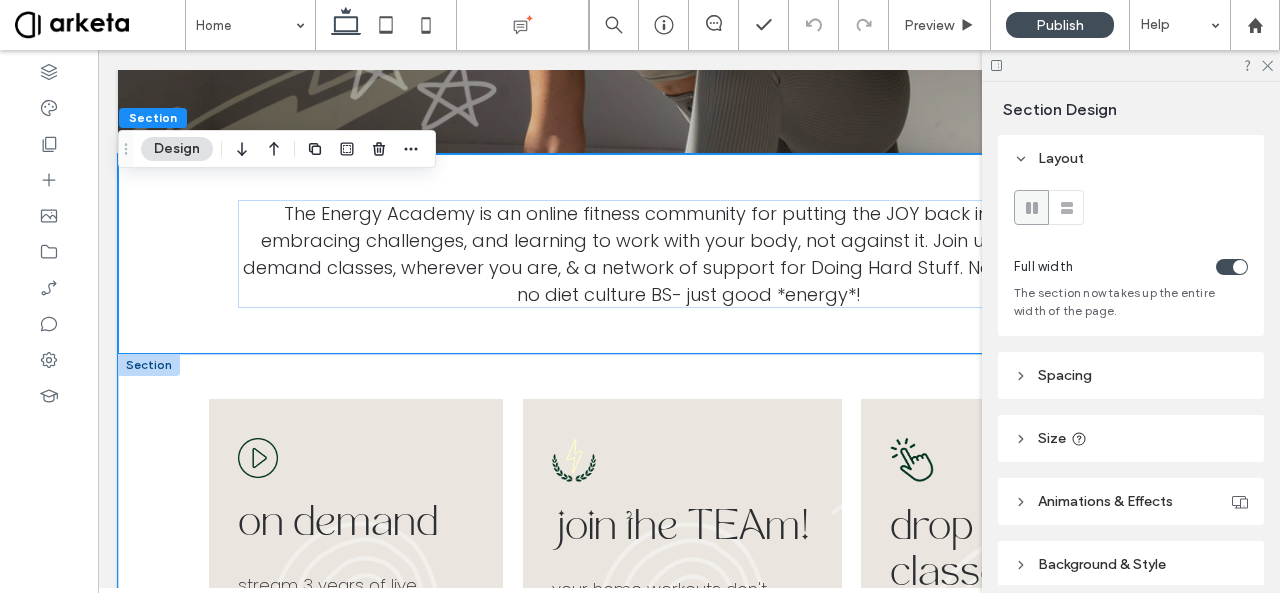 click on "on demand
stream 3 years of live classes, build your own workout with mini sessions, or check your form in the exercise library ﻿
WATCH NOW
join the TEAm!
your home workouts don't have to suck - we make moving fun with the power of community, killer playlists, & training built to support YOUR body & your LIFE!
SIGN UP
drop in classes
want a taste of TEA? check out our $10 drop in classes held at the end of the month - or get the recording sent to your inbox
DROP IN" at bounding box center (689, 644) 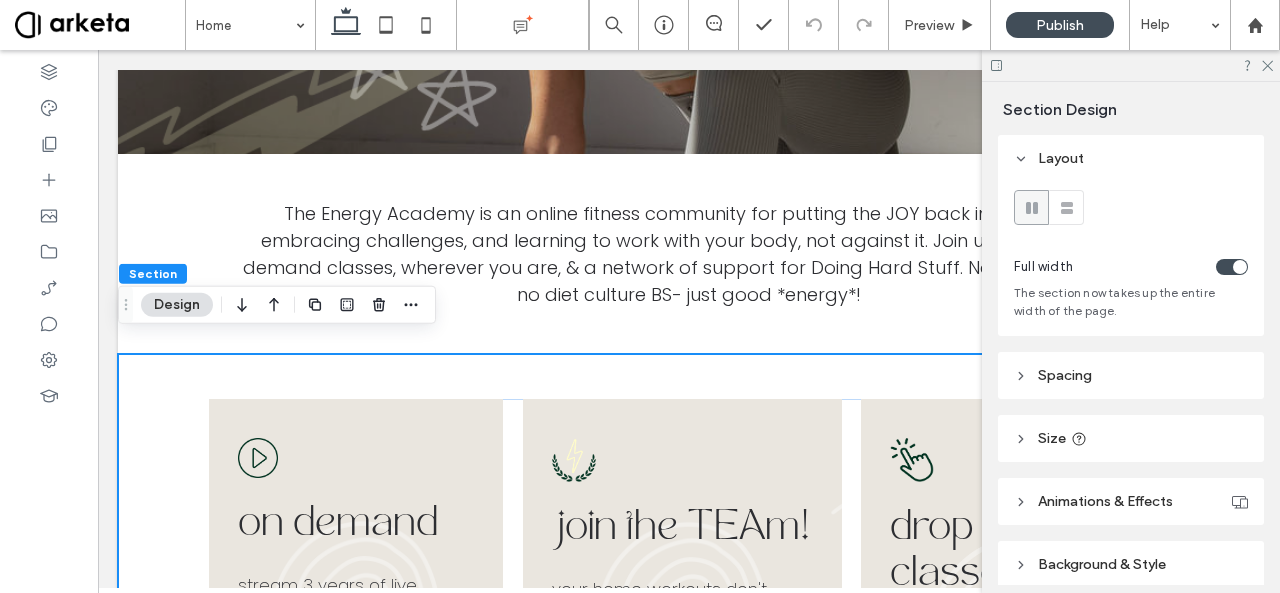 scroll, scrollTop: 82, scrollLeft: 0, axis: vertical 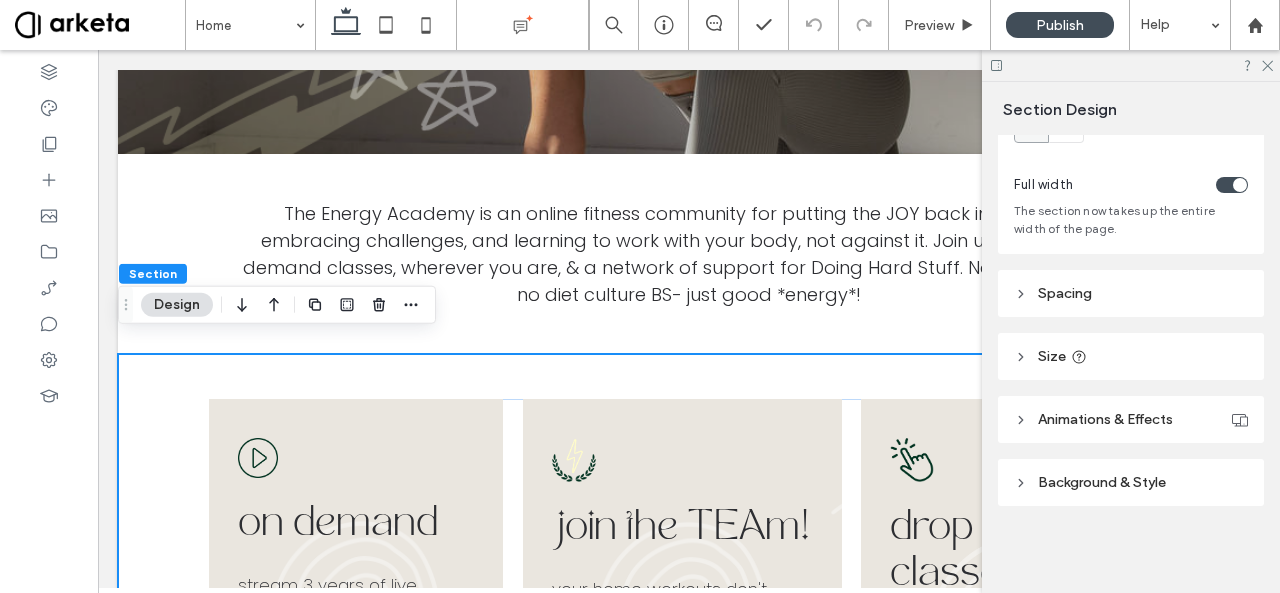 click on "Spacing" at bounding box center [1131, 293] 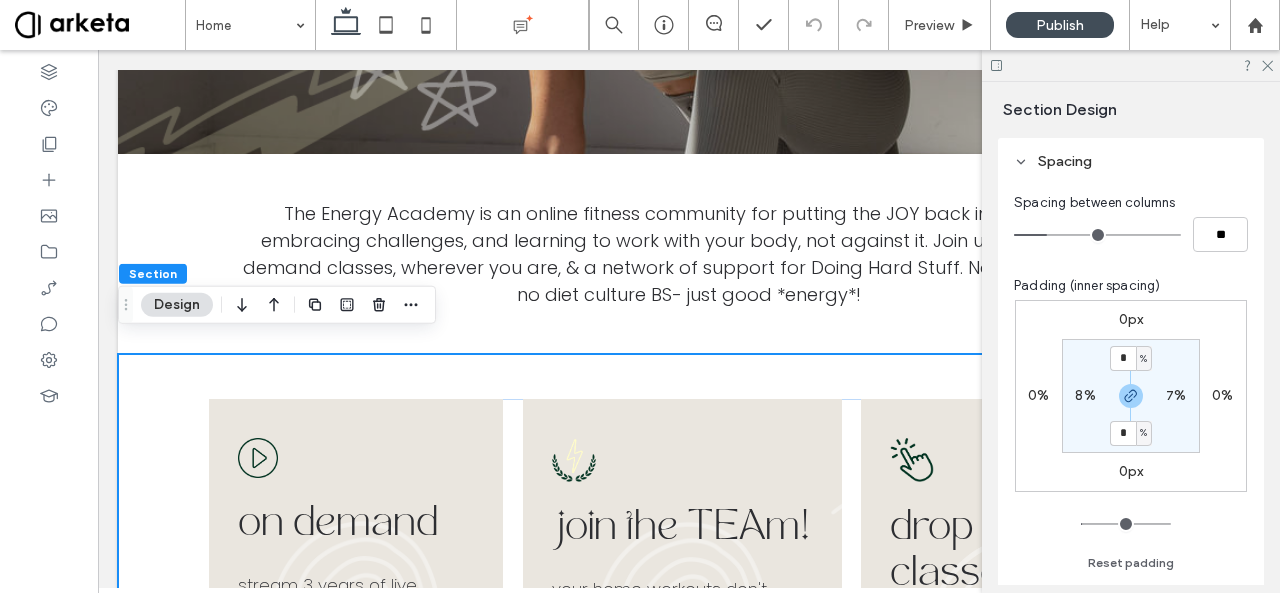 scroll, scrollTop: 218, scrollLeft: 0, axis: vertical 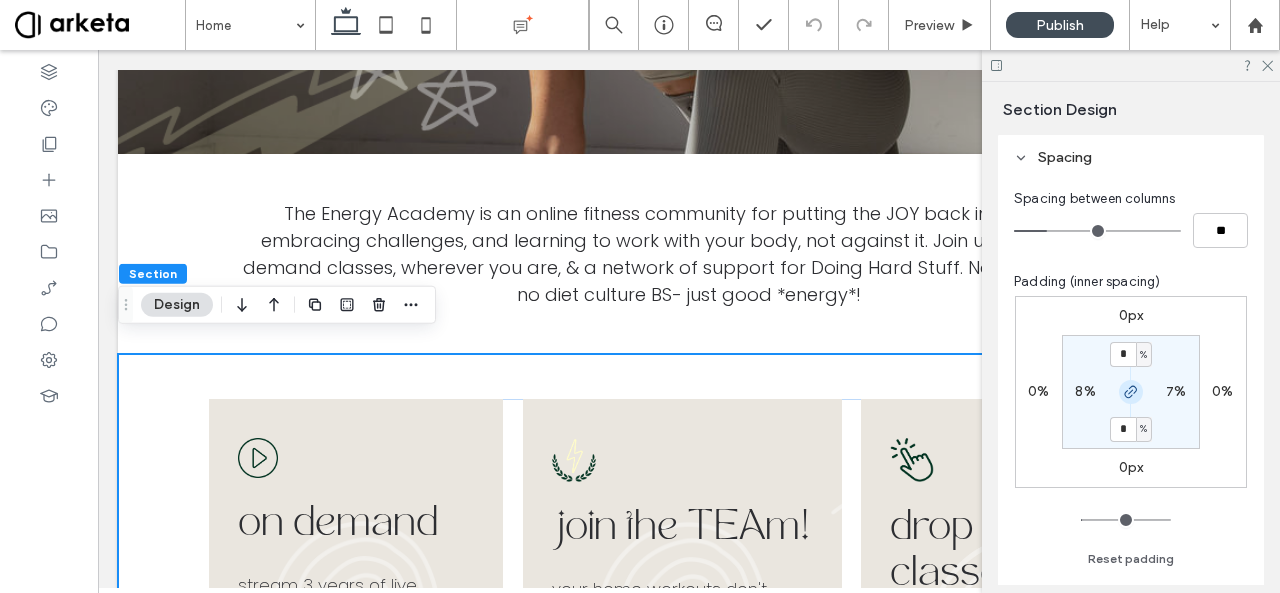 click 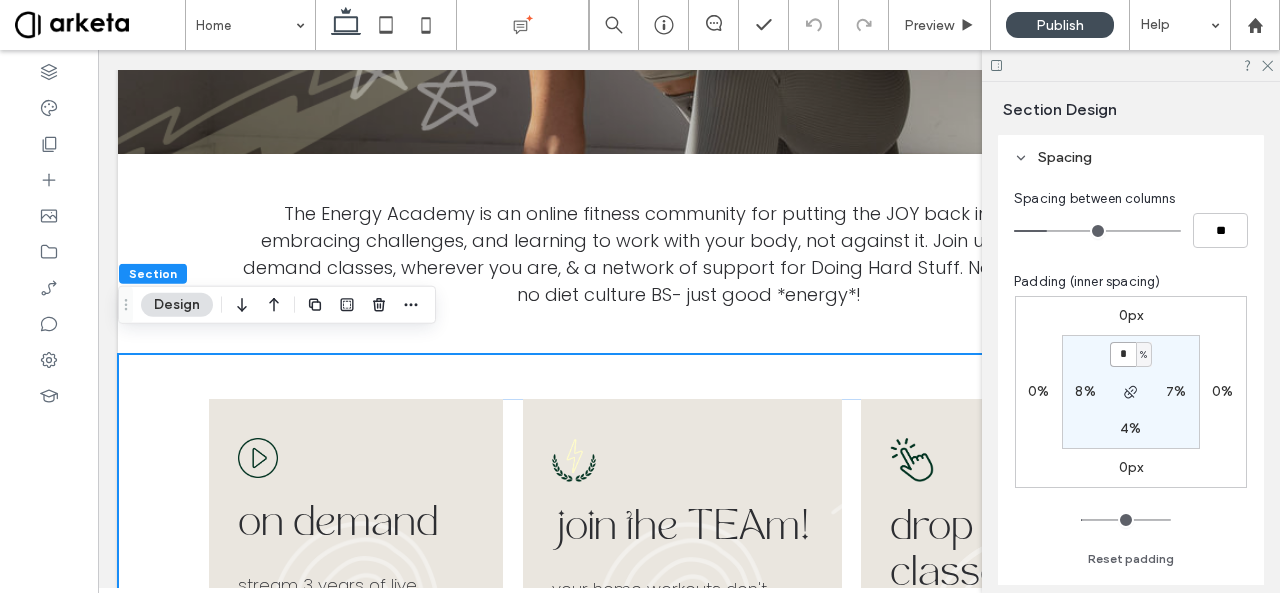 click on "*" at bounding box center [1123, 354] 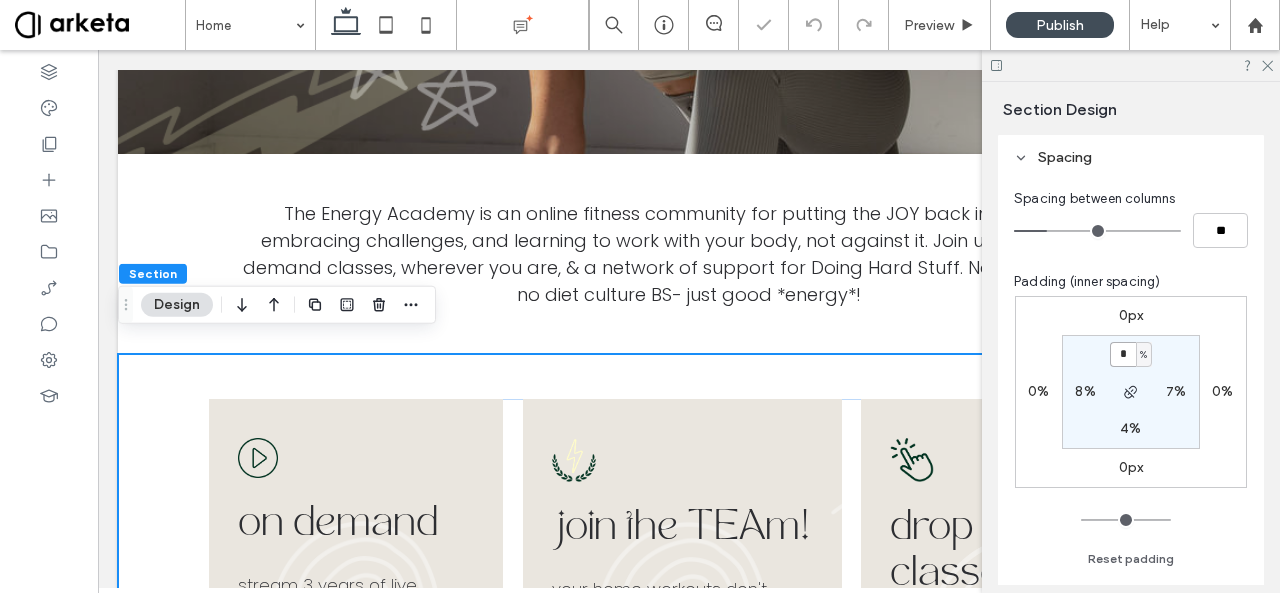 type on "*" 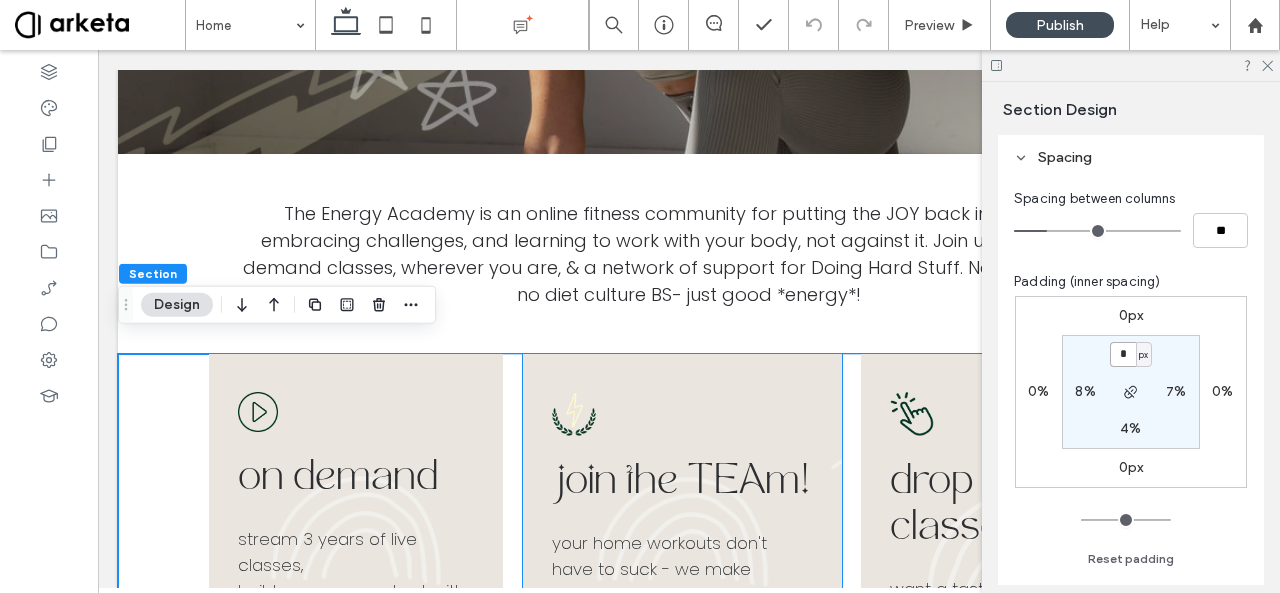 click on "join the TEAm!" at bounding box center [682, 483] 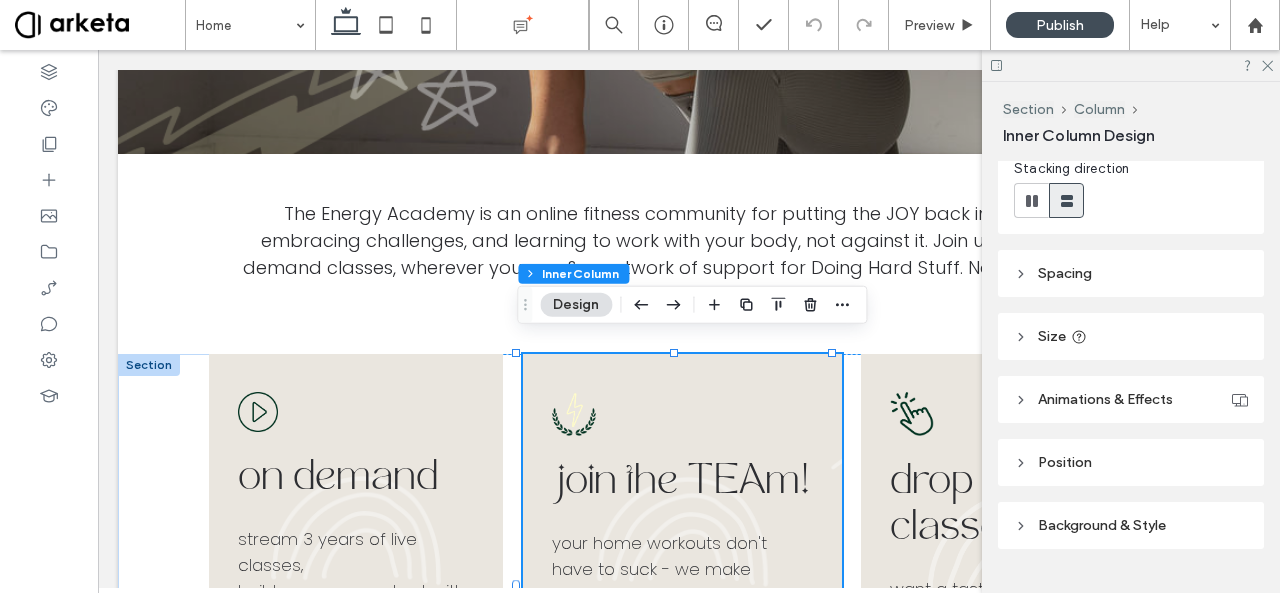 scroll, scrollTop: 347, scrollLeft: 0, axis: vertical 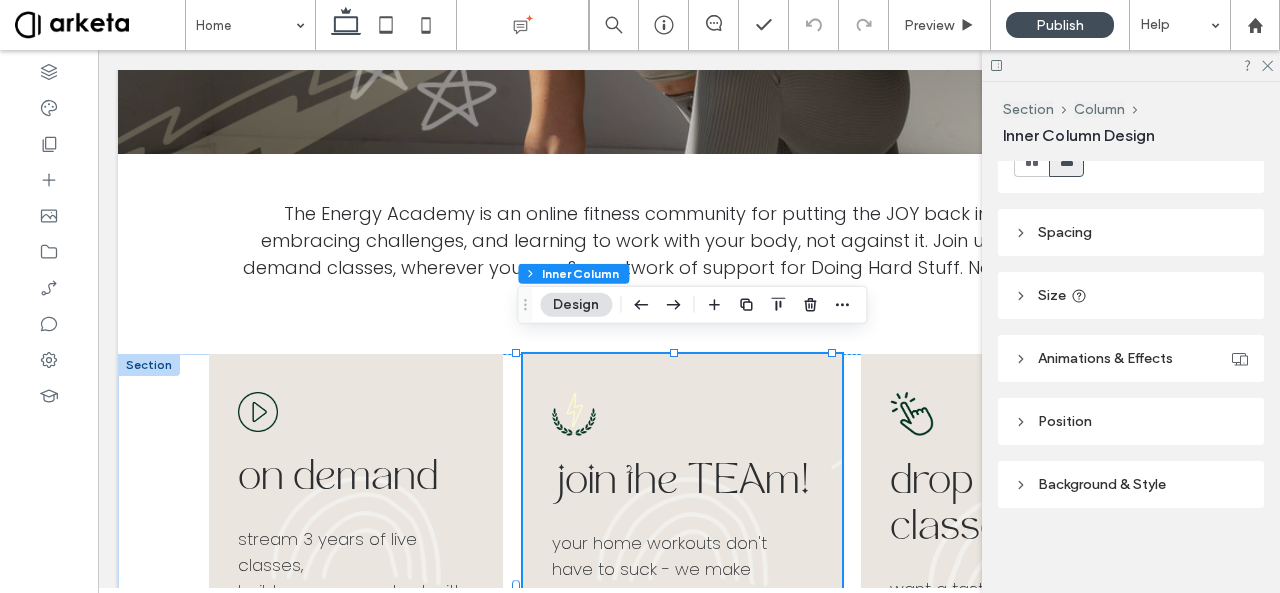 click on "Size" at bounding box center (1131, 295) 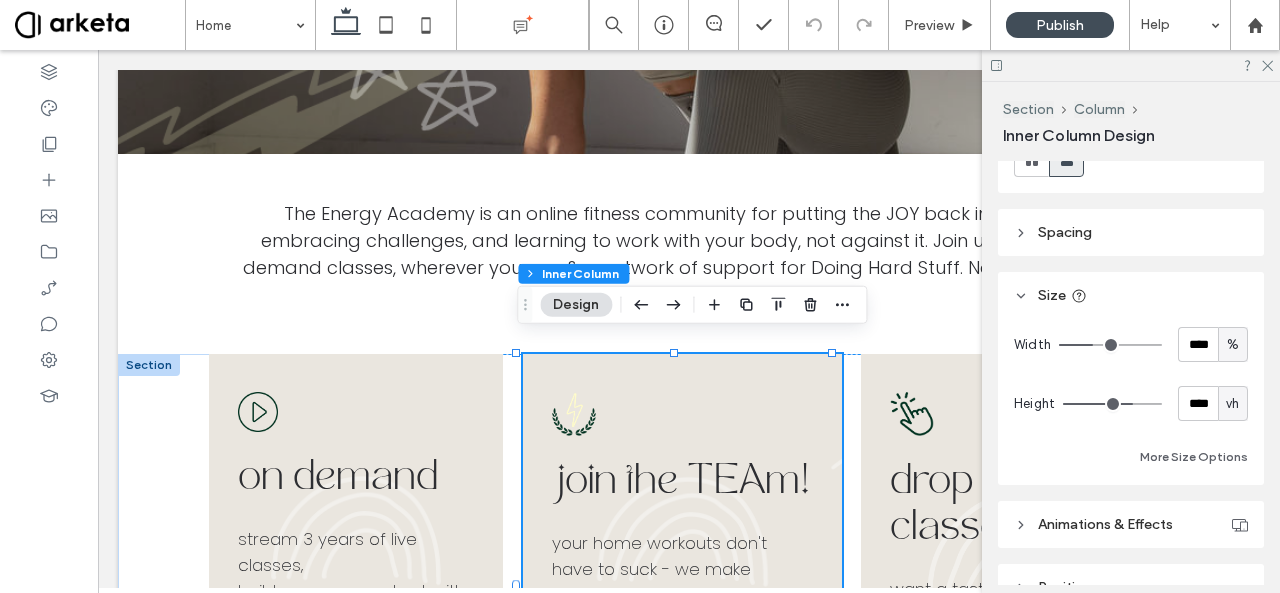 scroll, scrollTop: 513, scrollLeft: 0, axis: vertical 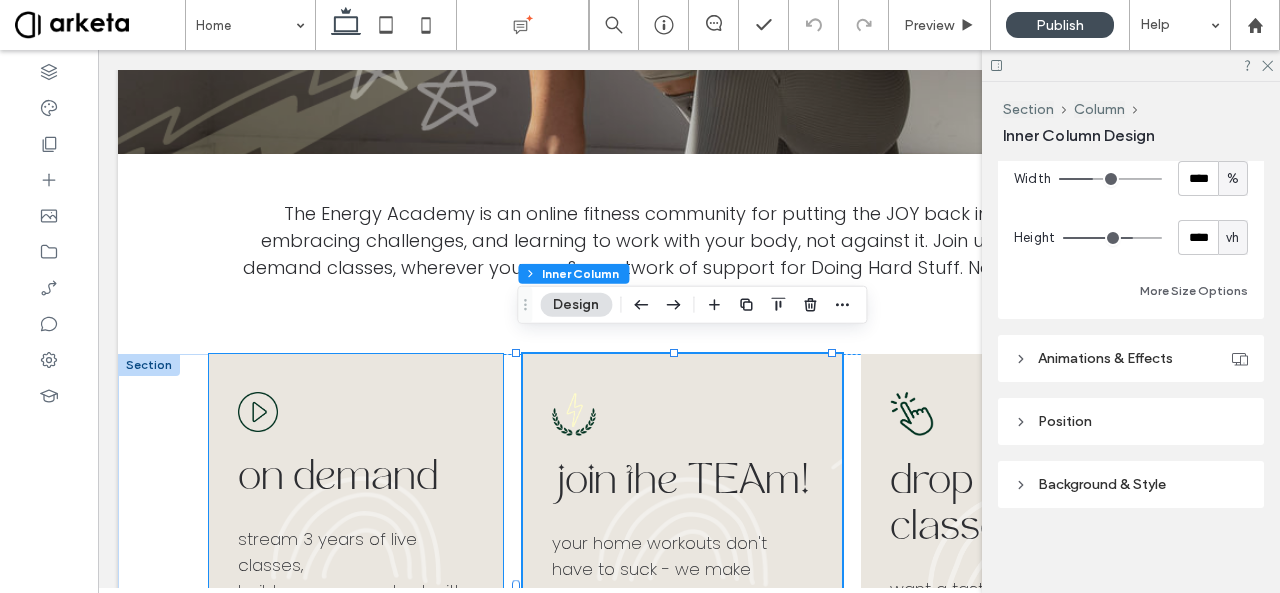 click on "on demand" at bounding box center (338, 479) 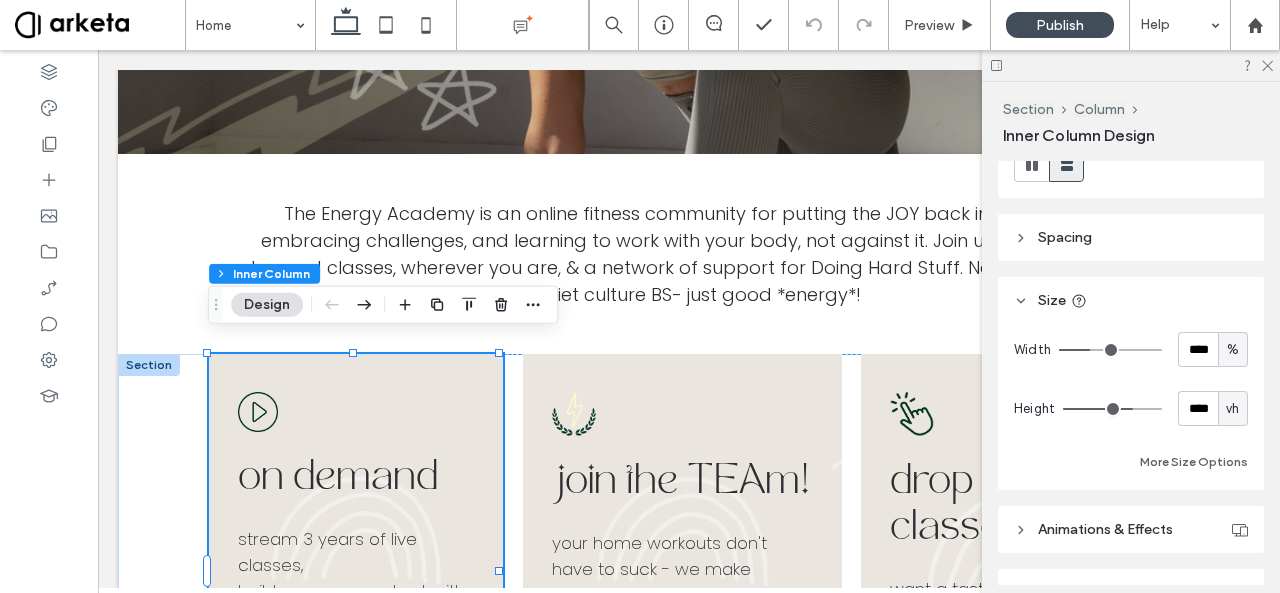 scroll, scrollTop: 342, scrollLeft: 0, axis: vertical 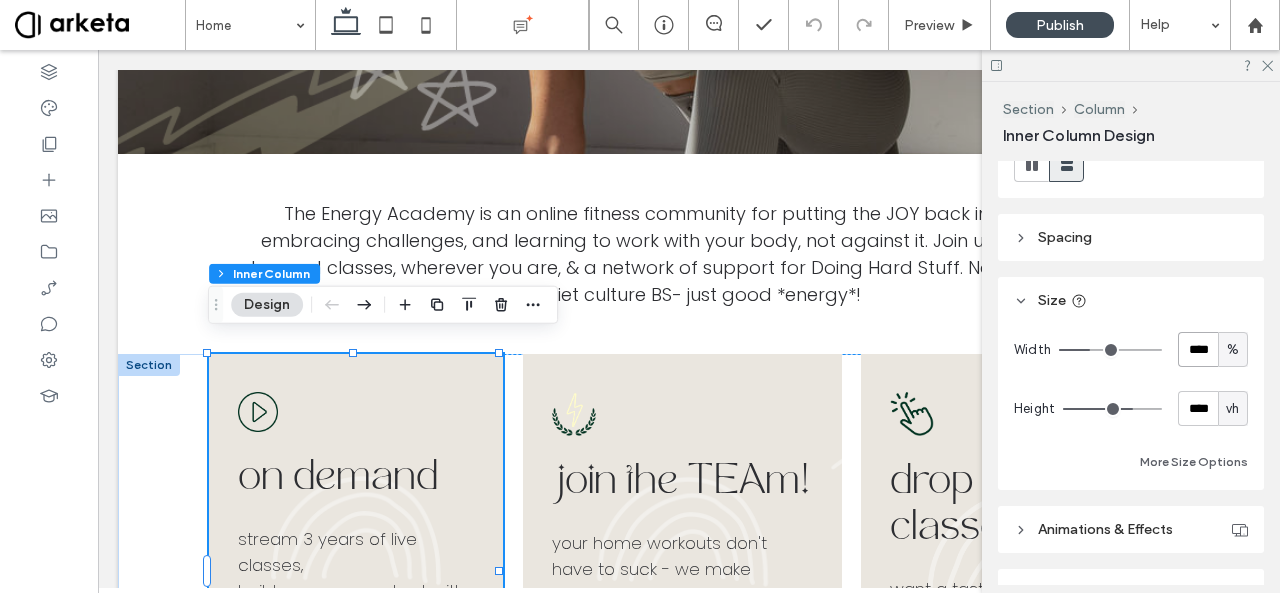 click on "****" at bounding box center [1198, 349] 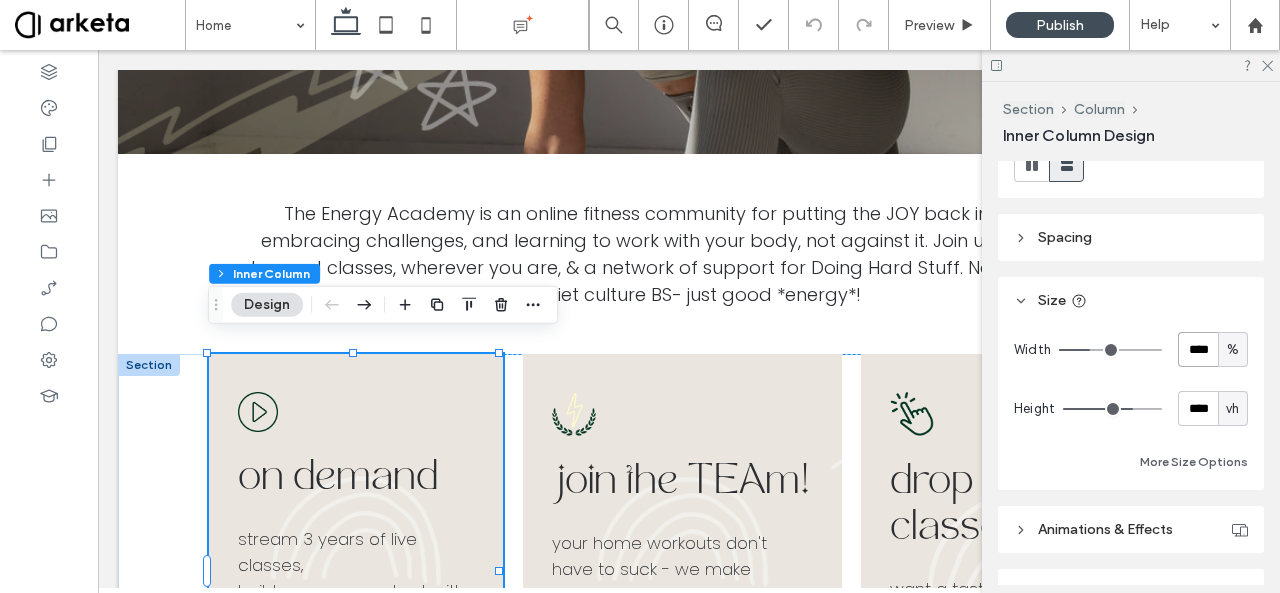type on "****" 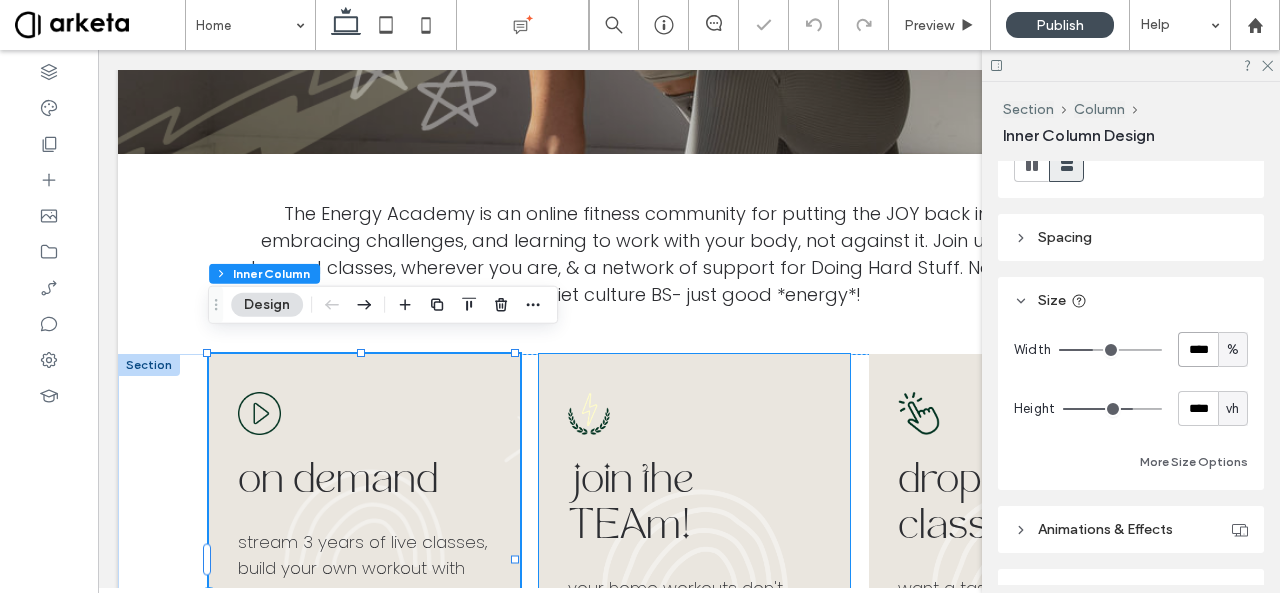 click on "join the TEAm!
your home workouts don't have to suck - we make moving fun with the power of community, killer playlists, & training built to support YOUR body & your LIFE!
SIGN UP" at bounding box center [694, 597] 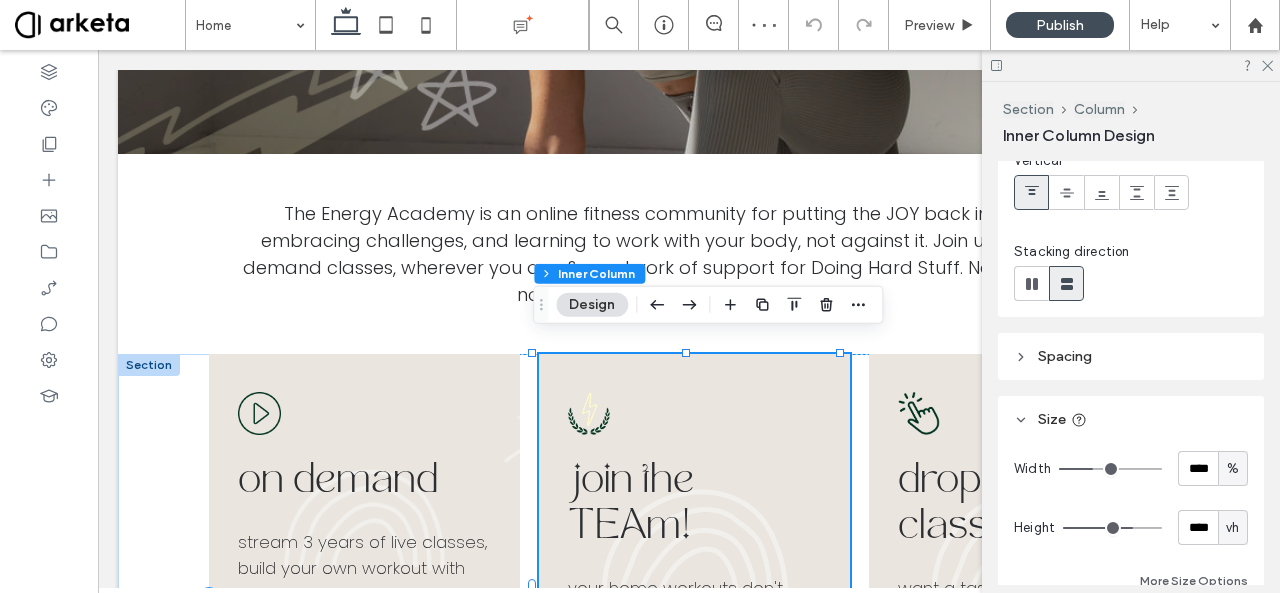 scroll, scrollTop: 232, scrollLeft: 0, axis: vertical 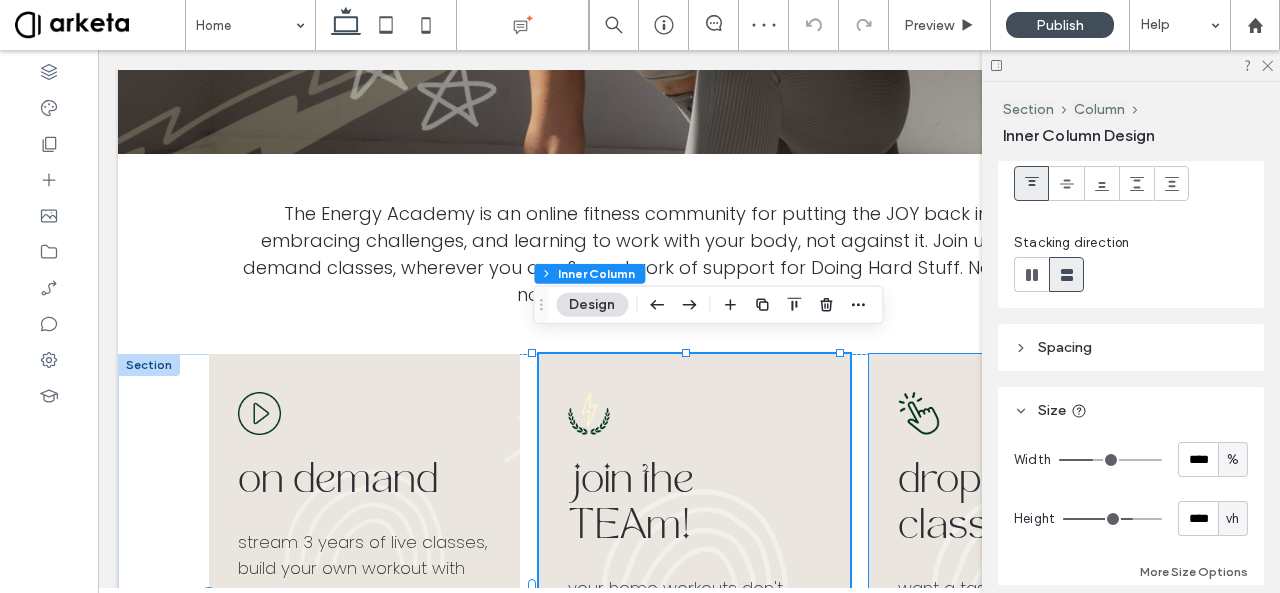 click on "drop in classes
want a taste of TEA? check out our $10 drop in classes held at the end of the month - or get the recording sent to your inbox
DROP IN" at bounding box center [1024, 597] 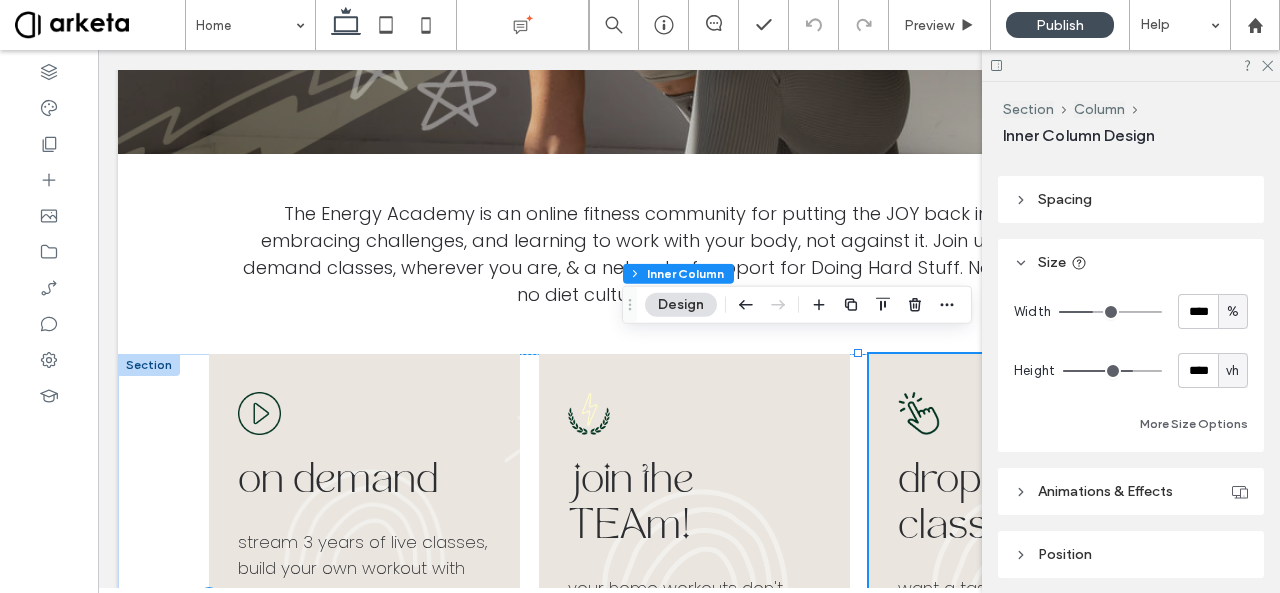 scroll, scrollTop: 380, scrollLeft: 0, axis: vertical 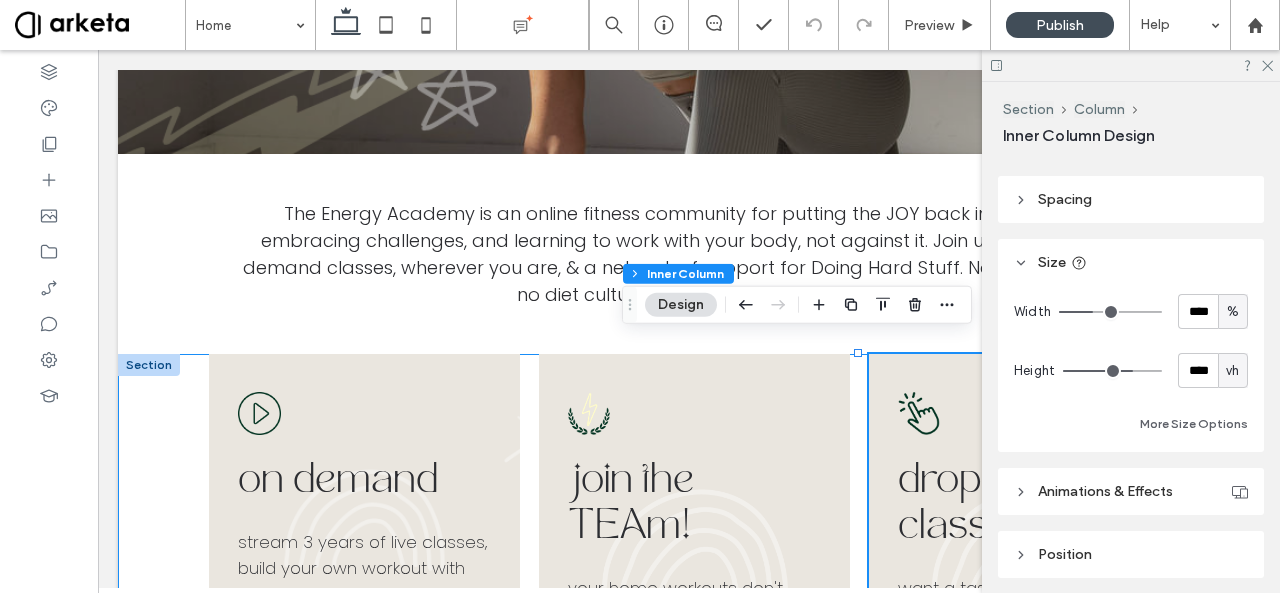 click on "on demand
stream 3 years of live classes, build your own workout with mini sessions, or check your form in the exercise library ﻿
WATCH NOW
join the TEAm!
your home workouts don't have to suck - we make moving fun with the power of community, killer playlists, & training built to support YOUR body & your LIFE!
SIGN UP
drop in classes
want a taste of TEA? check out our $10 drop in classes held at the end of the month - or get the recording sent to your inbox
DROP IN" at bounding box center (689, 620) 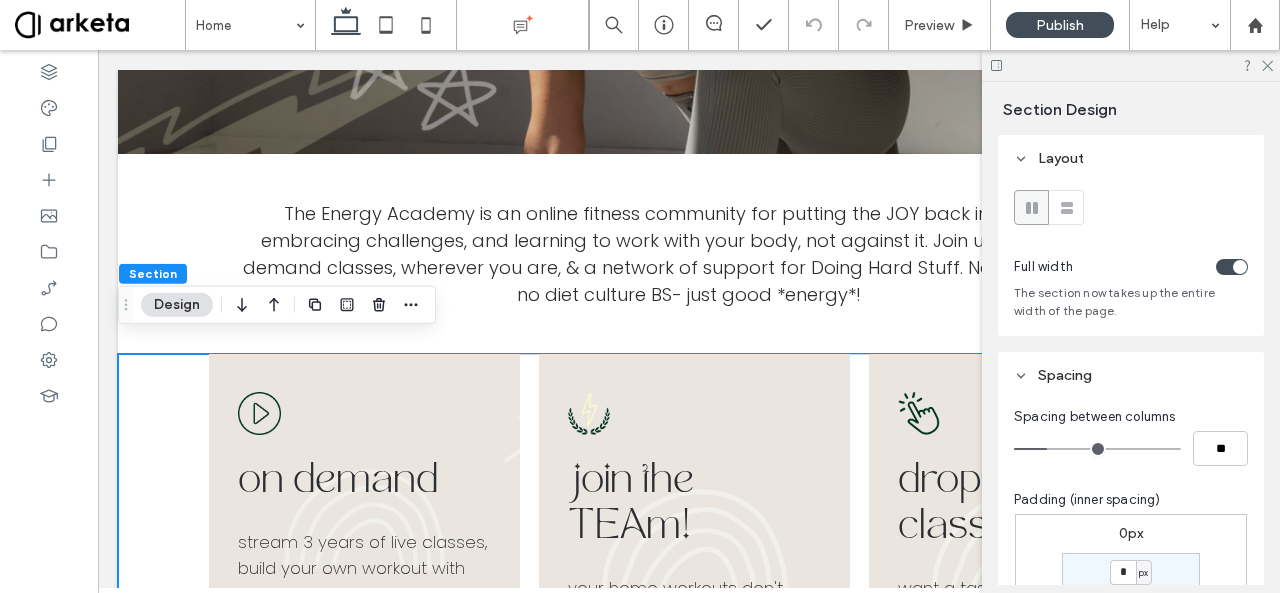 scroll, scrollTop: 250, scrollLeft: 0, axis: vertical 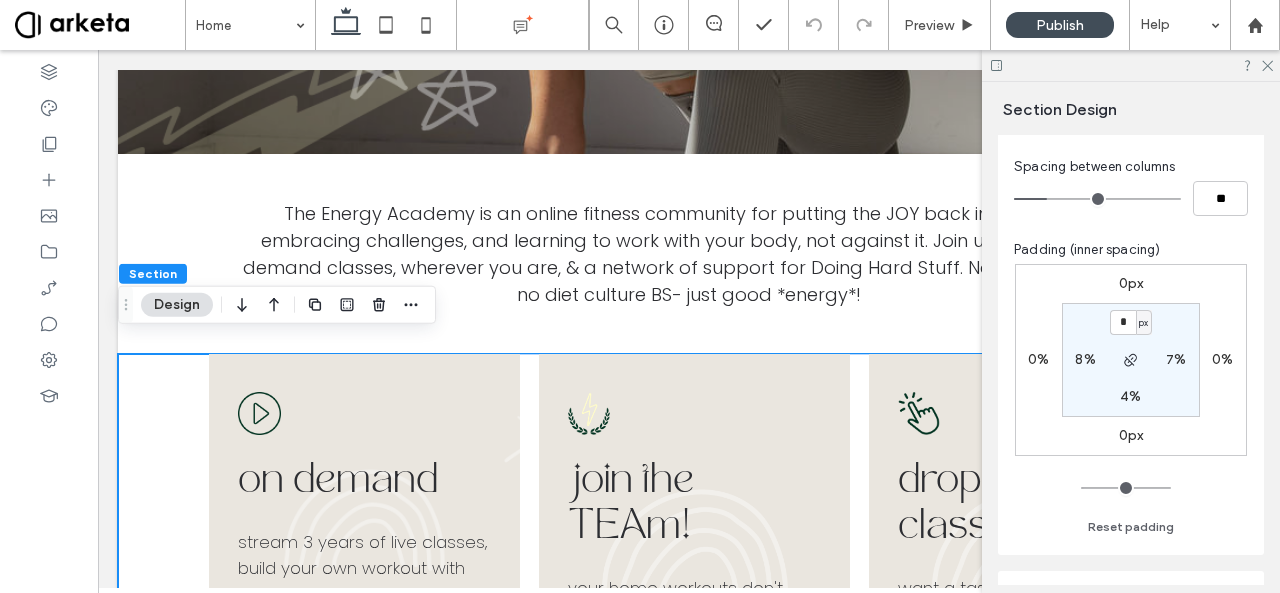 click on "8%" at bounding box center [1085, 359] 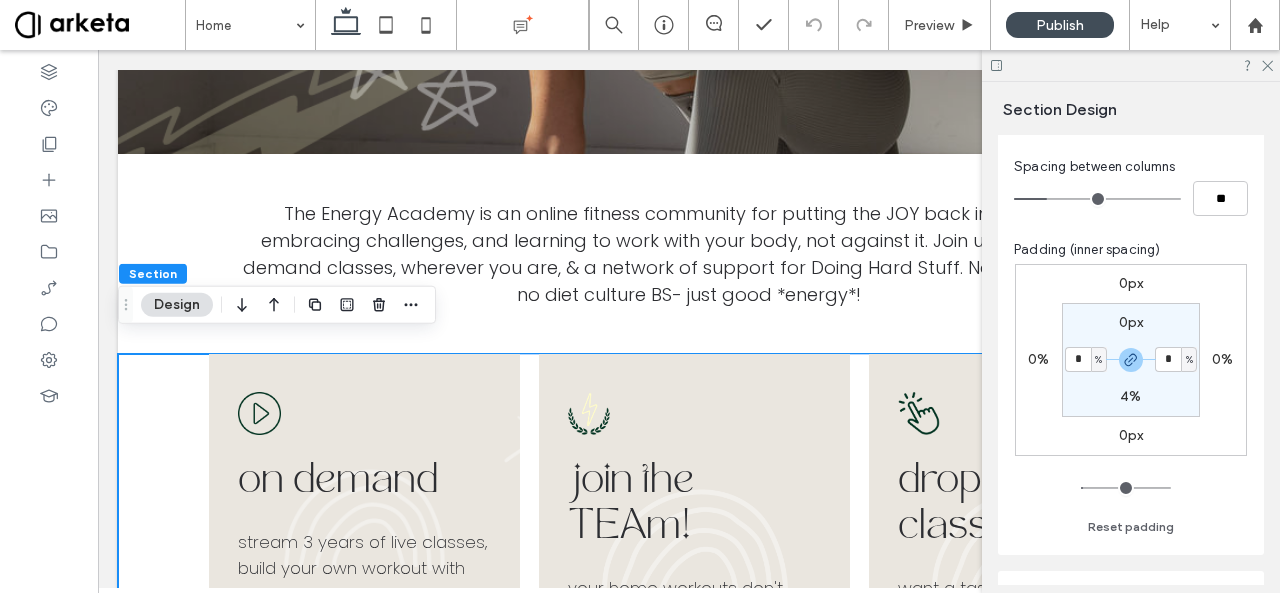 type on "*" 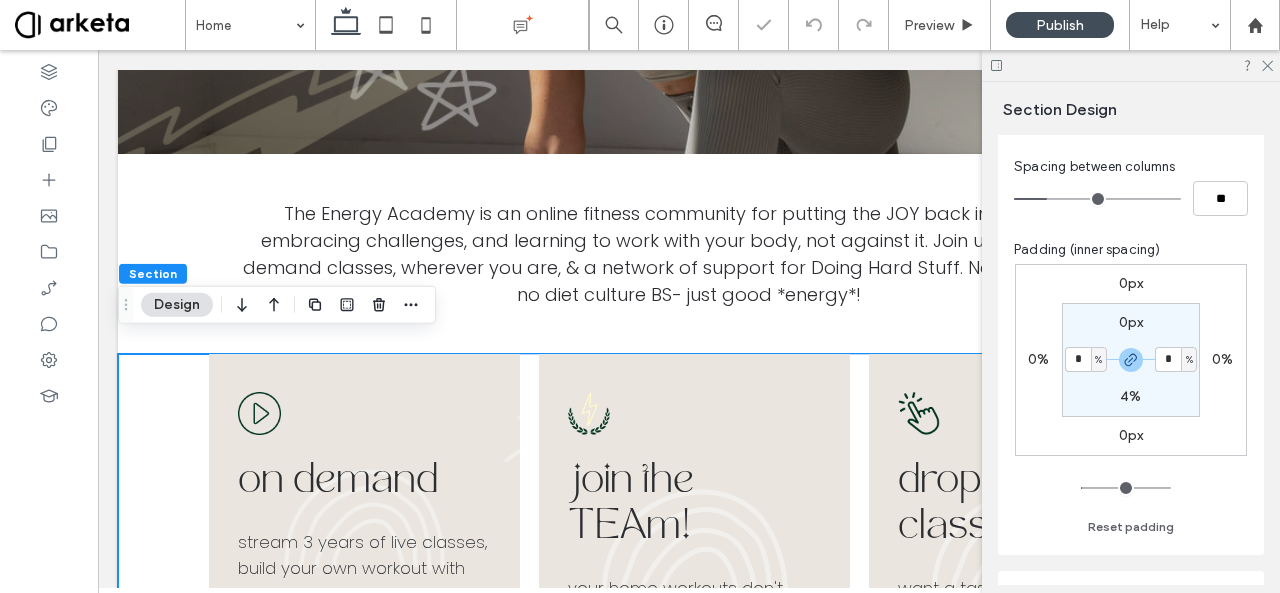 type on "*" 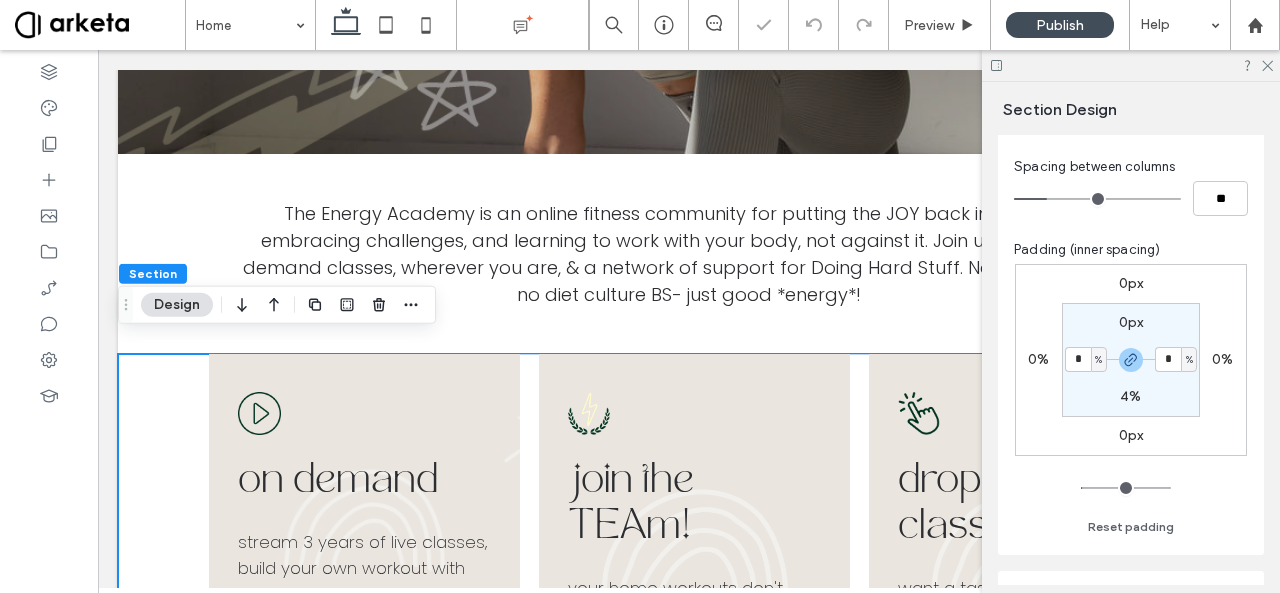 type on "*" 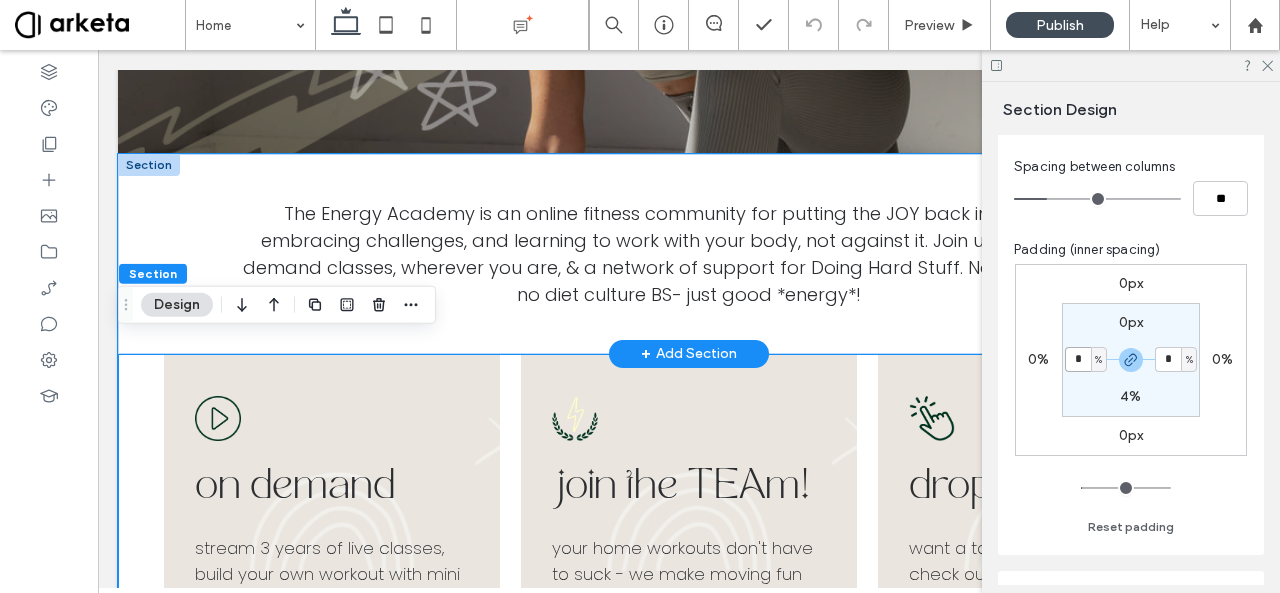 type on "*" 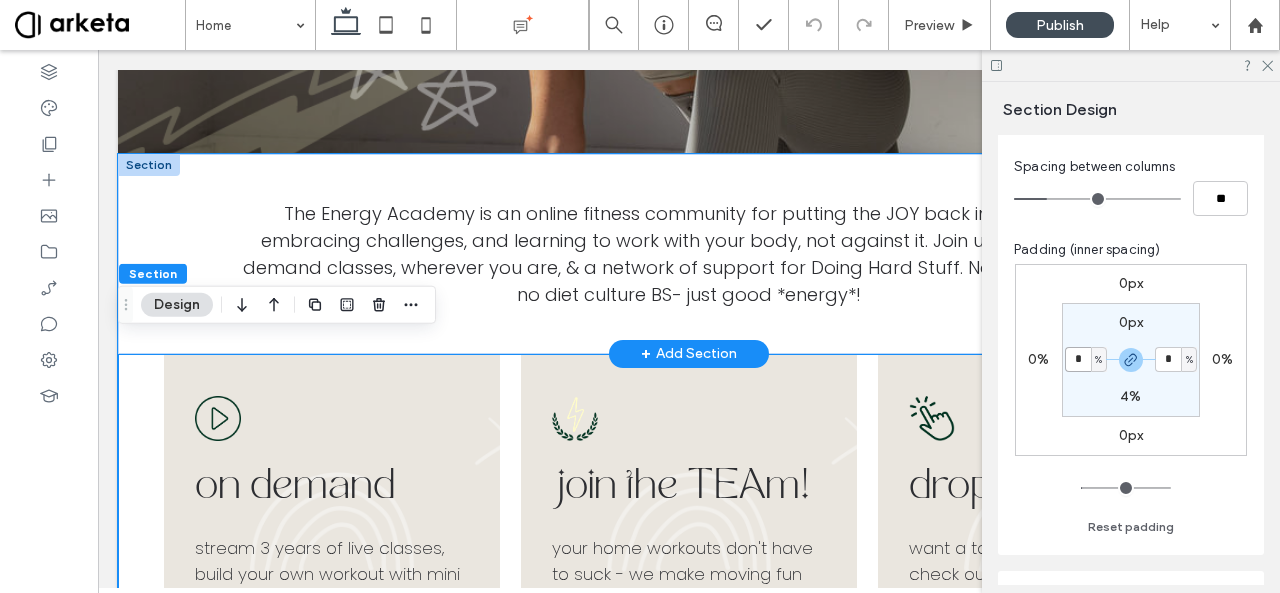type on "*" 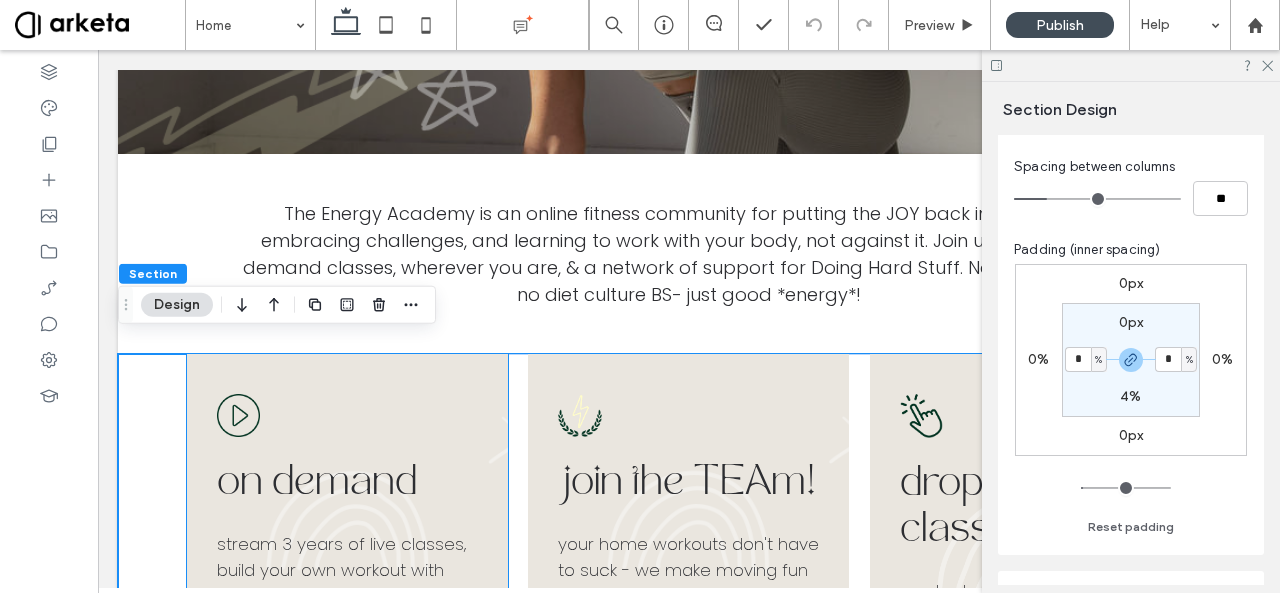 click on "on demand
stream 3 years of live classes, build your own workout with mini sessions, or check your form in the exercise library ﻿
WATCH NOW" at bounding box center (347, 564) 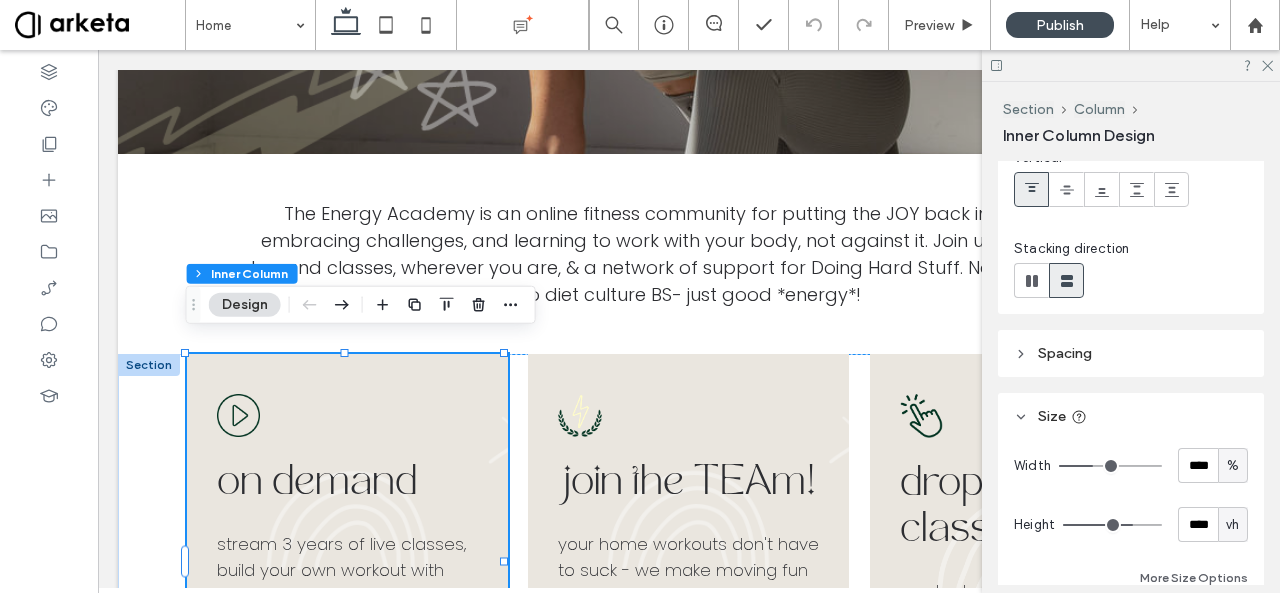 scroll, scrollTop: 208, scrollLeft: 0, axis: vertical 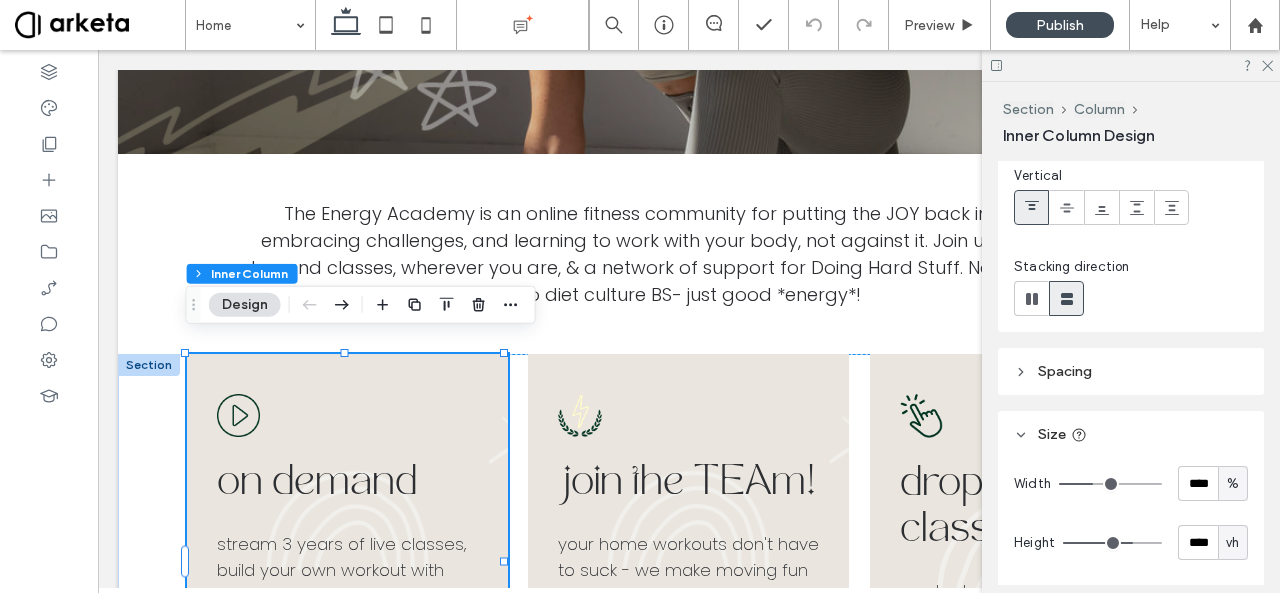 click on "Spacing" at bounding box center [1131, 371] 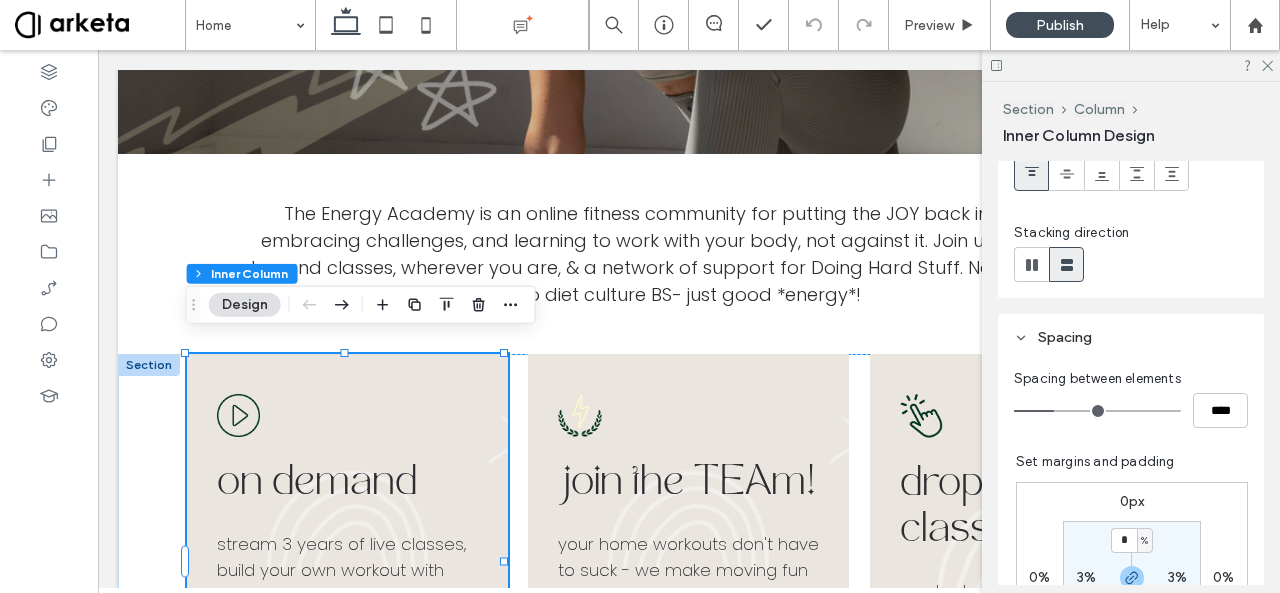 scroll, scrollTop: 246, scrollLeft: 0, axis: vertical 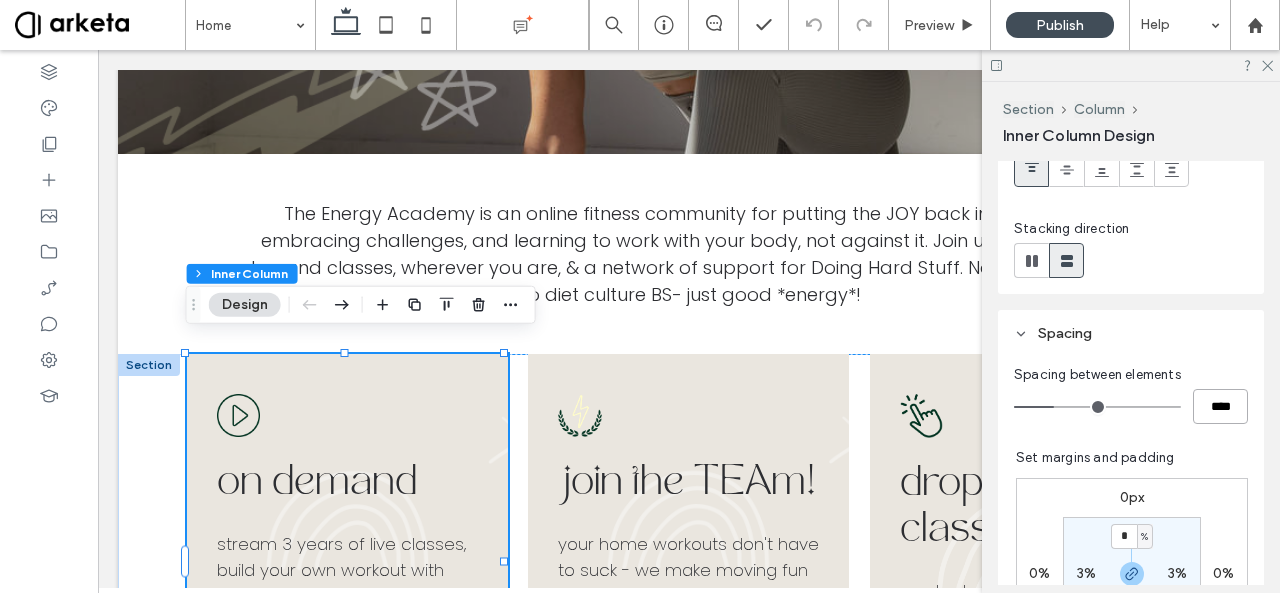 click on "****" at bounding box center [1220, 406] 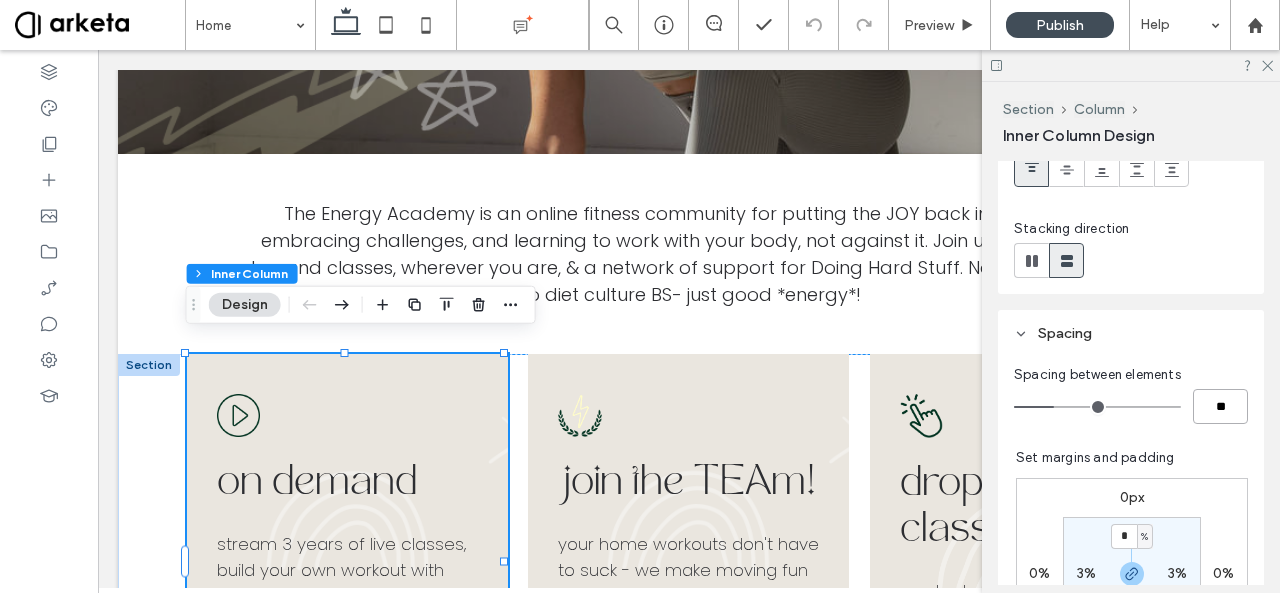 type on "**" 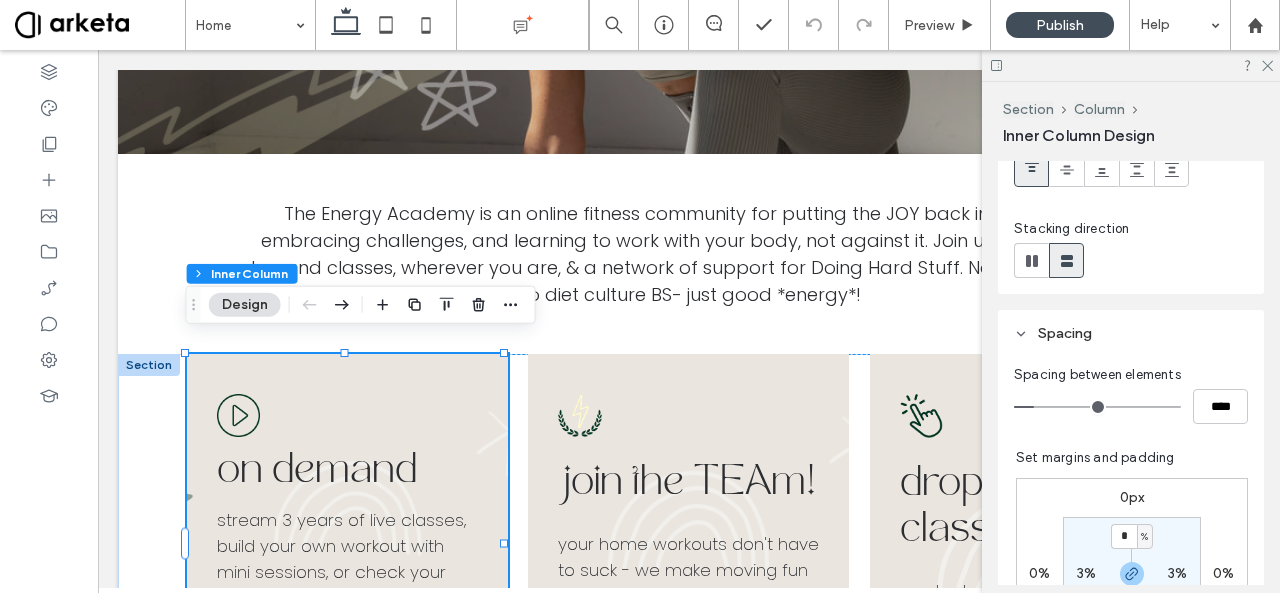 click on "Spacing between elements **** Set margins and padding 0px 0% 0px 0% * % 3% * % 3% Reset padding" at bounding box center (1131, 552) 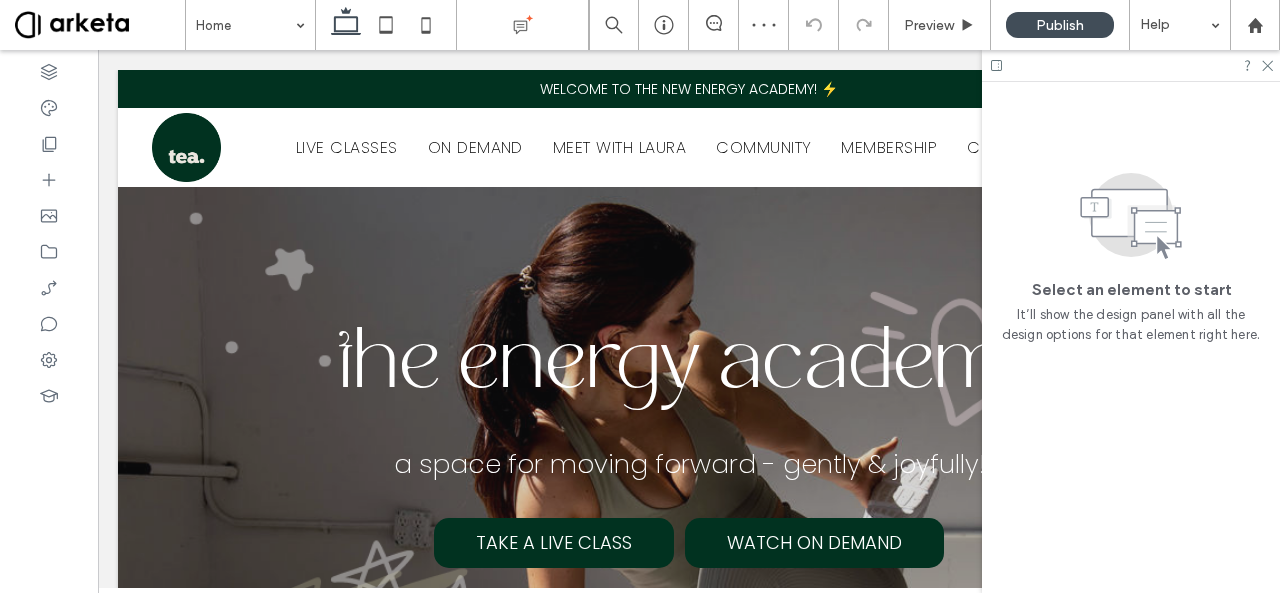 scroll, scrollTop: 669, scrollLeft: 0, axis: vertical 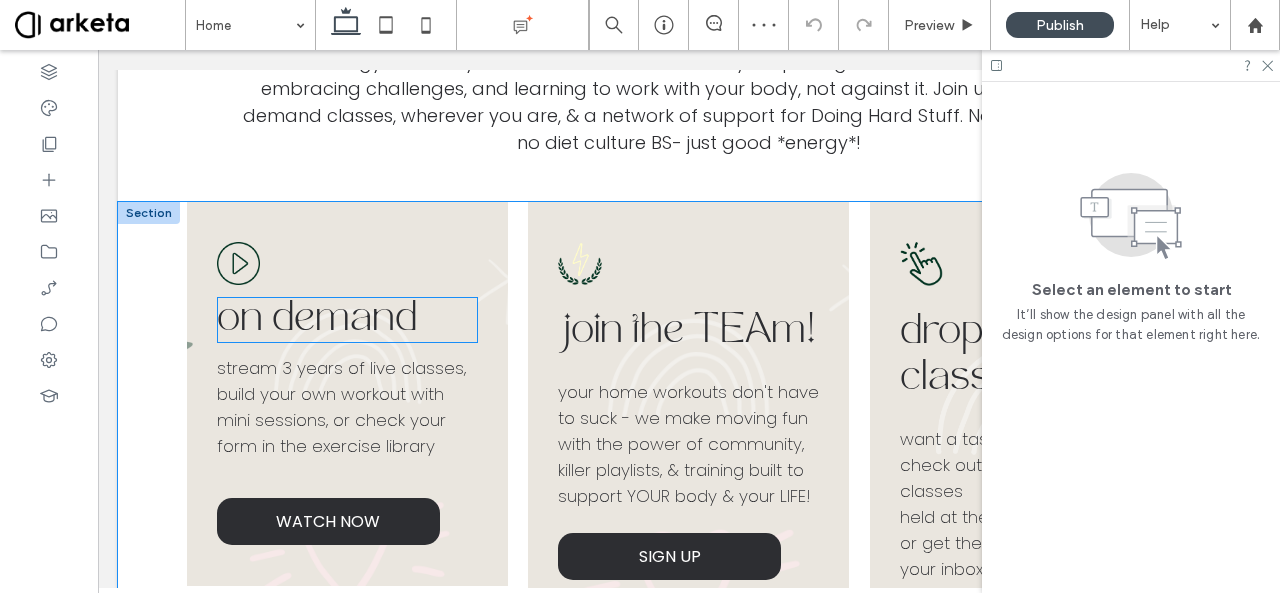 click on "on demand" at bounding box center (317, 320) 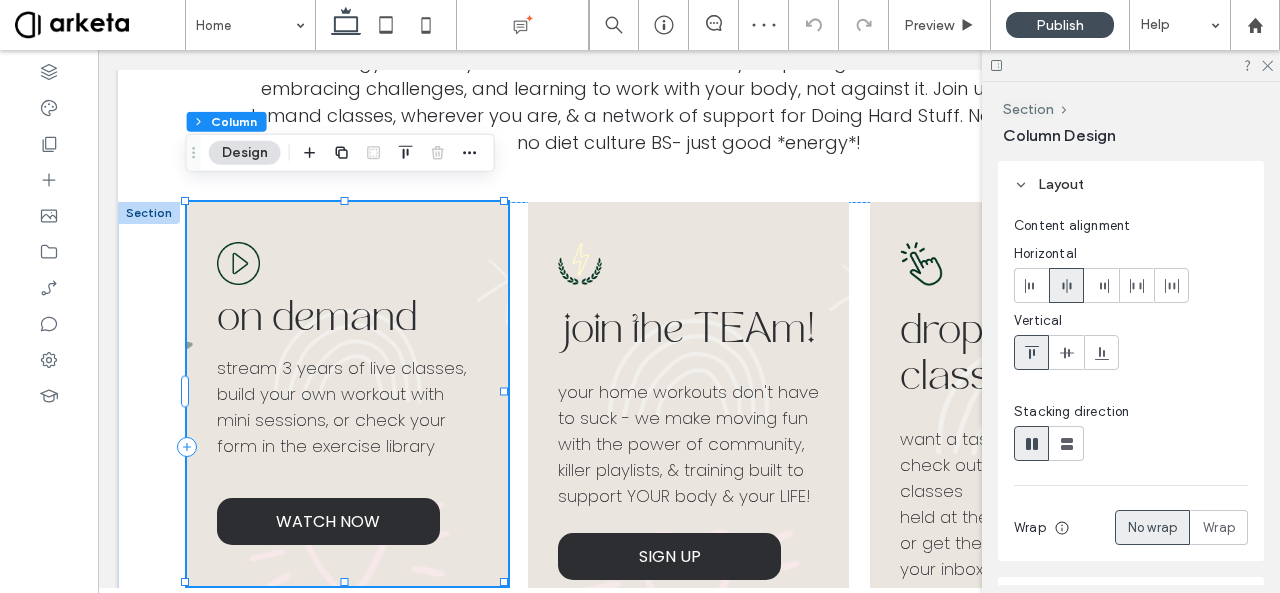 scroll, scrollTop: 669, scrollLeft: 0, axis: vertical 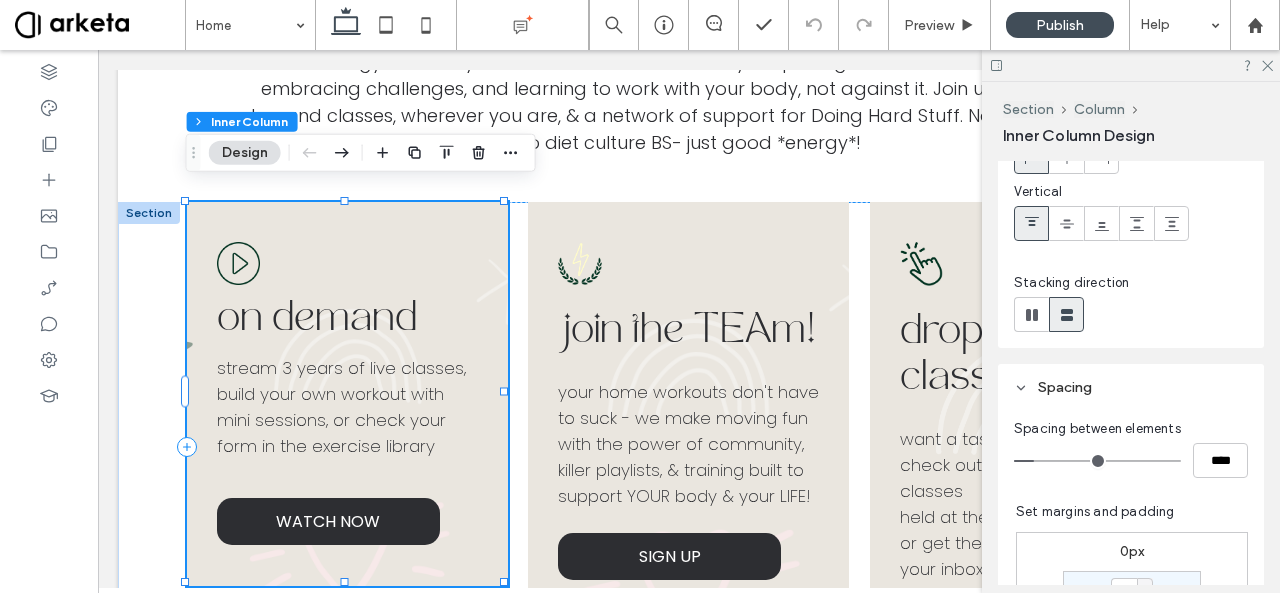 click on "Spacing between elements **** Set margins and padding 0px 0% 0px 0% * % 3% * % 3% Reset padding" at bounding box center [1131, 606] 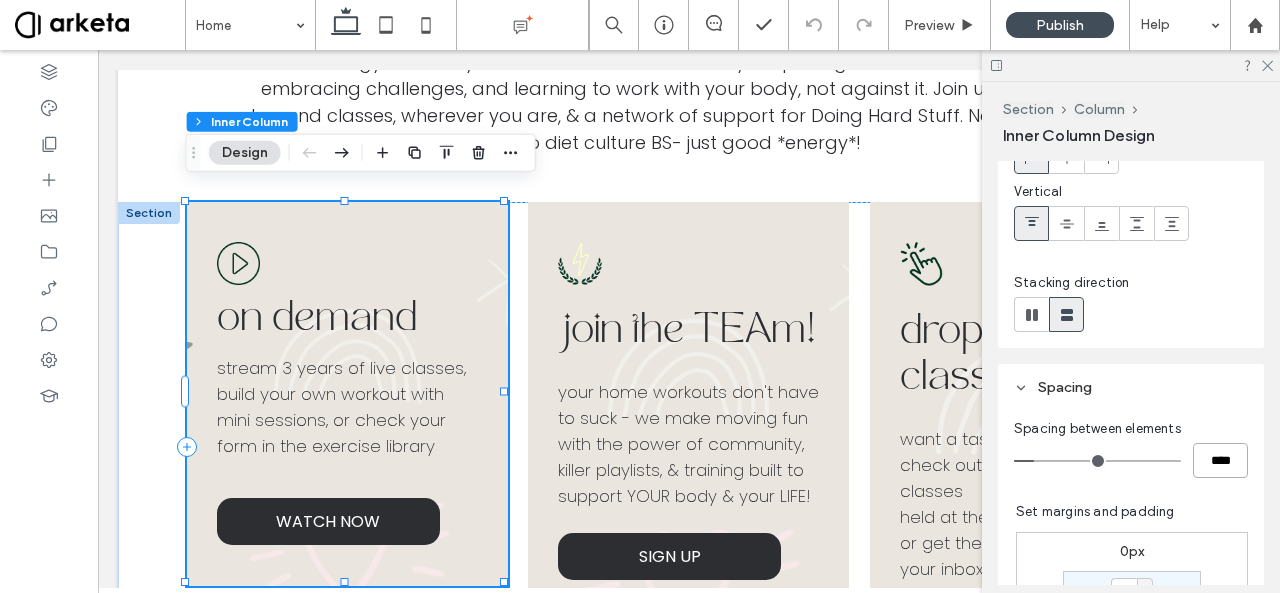 click on "****" at bounding box center [1220, 460] 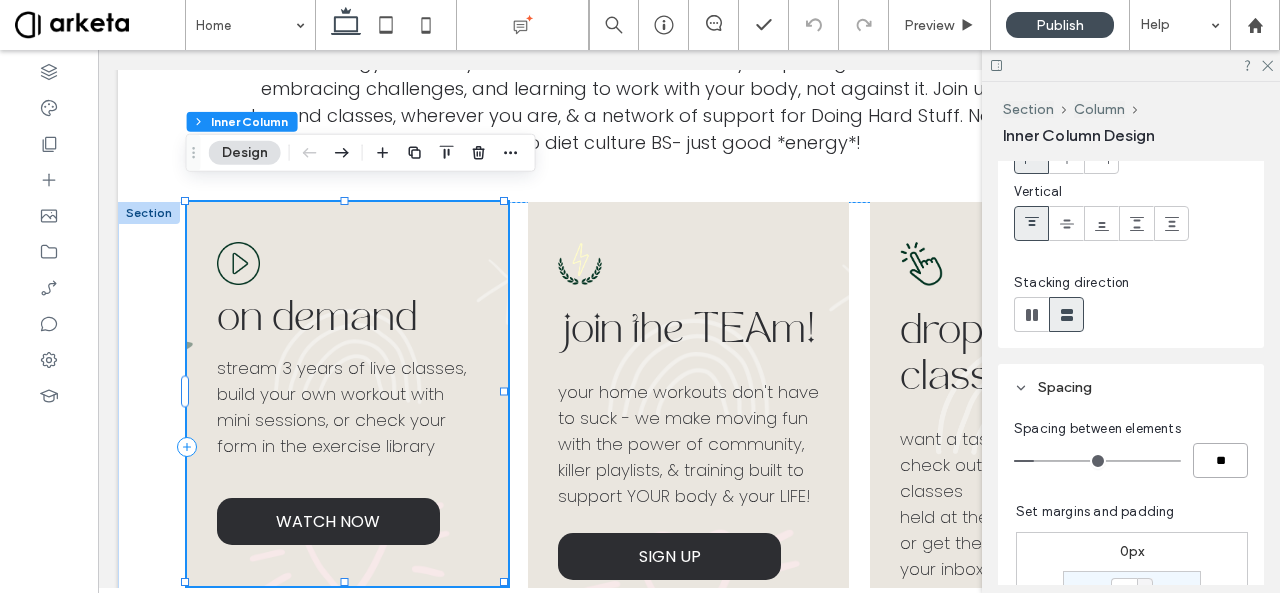 type on "**" 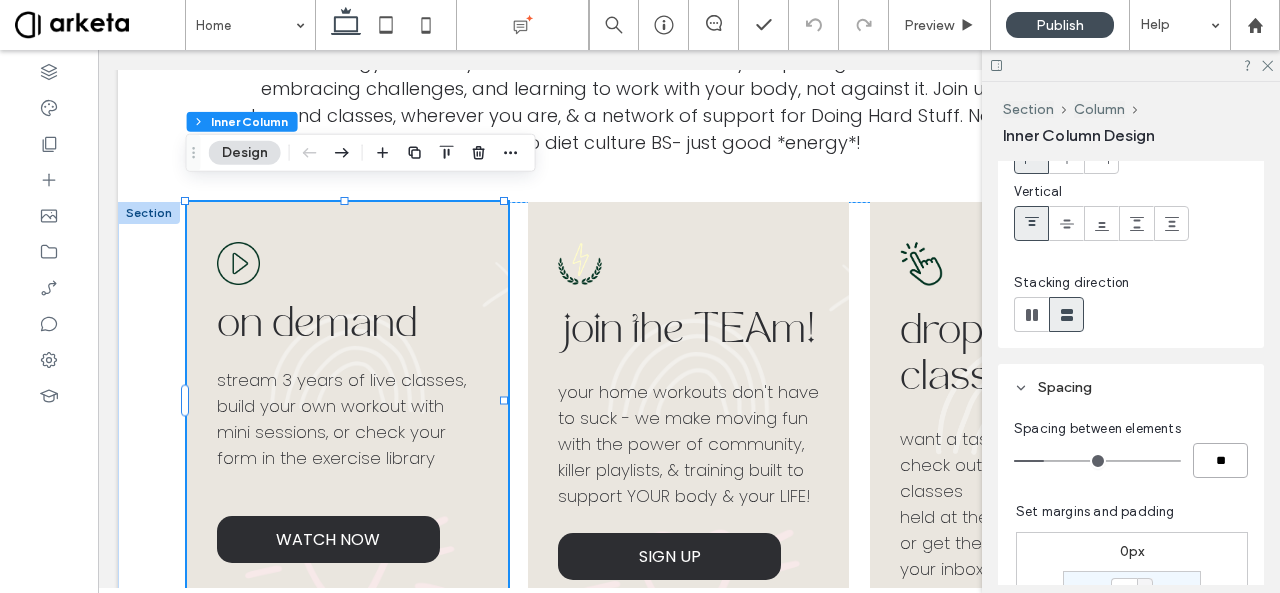type on "*" 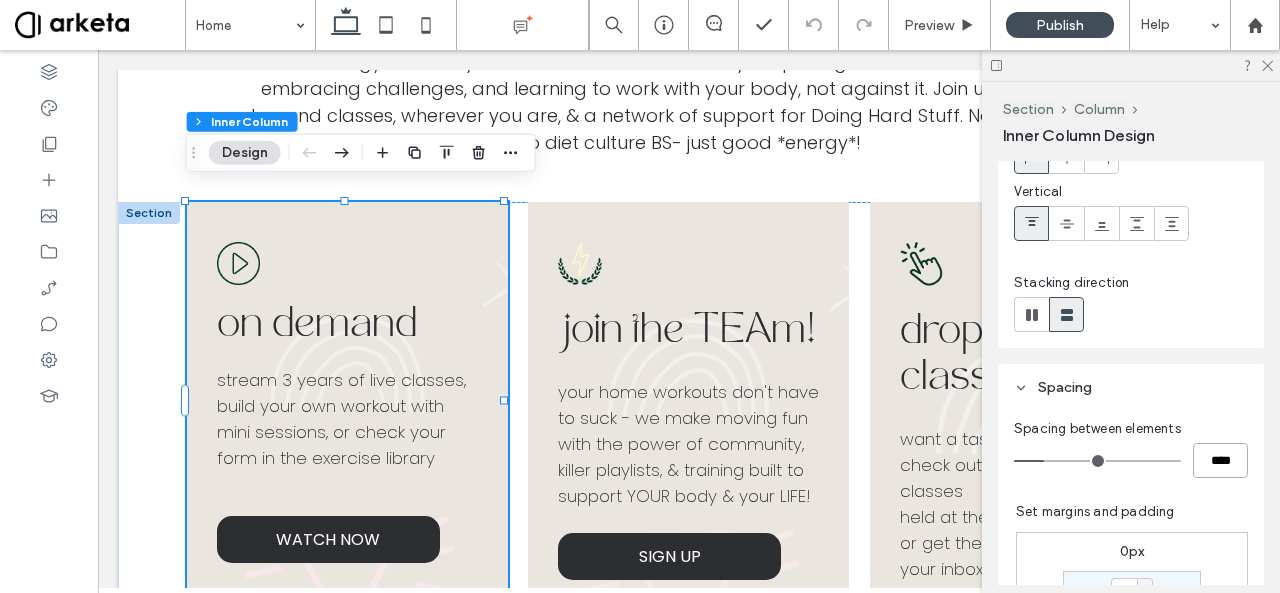 type on "**" 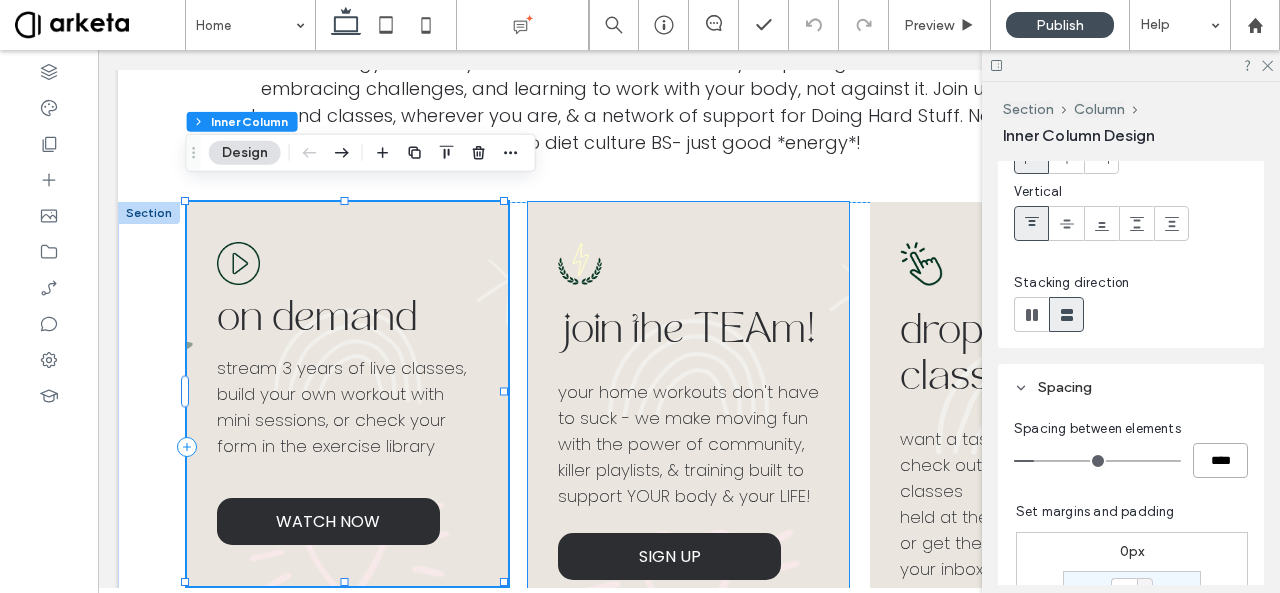 click on "your home workouts don't have to suck - we make moving fun with the power of community, killer playlists, & training built to support YOUR body & your LIFE!" at bounding box center [688, 444] 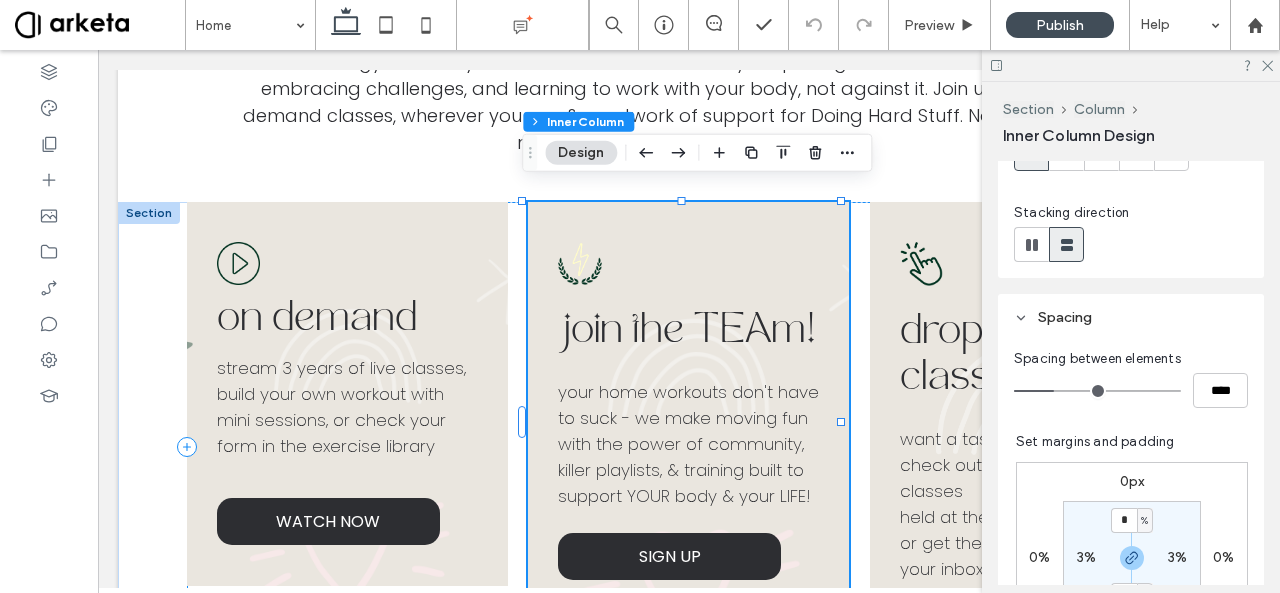 scroll, scrollTop: 289, scrollLeft: 0, axis: vertical 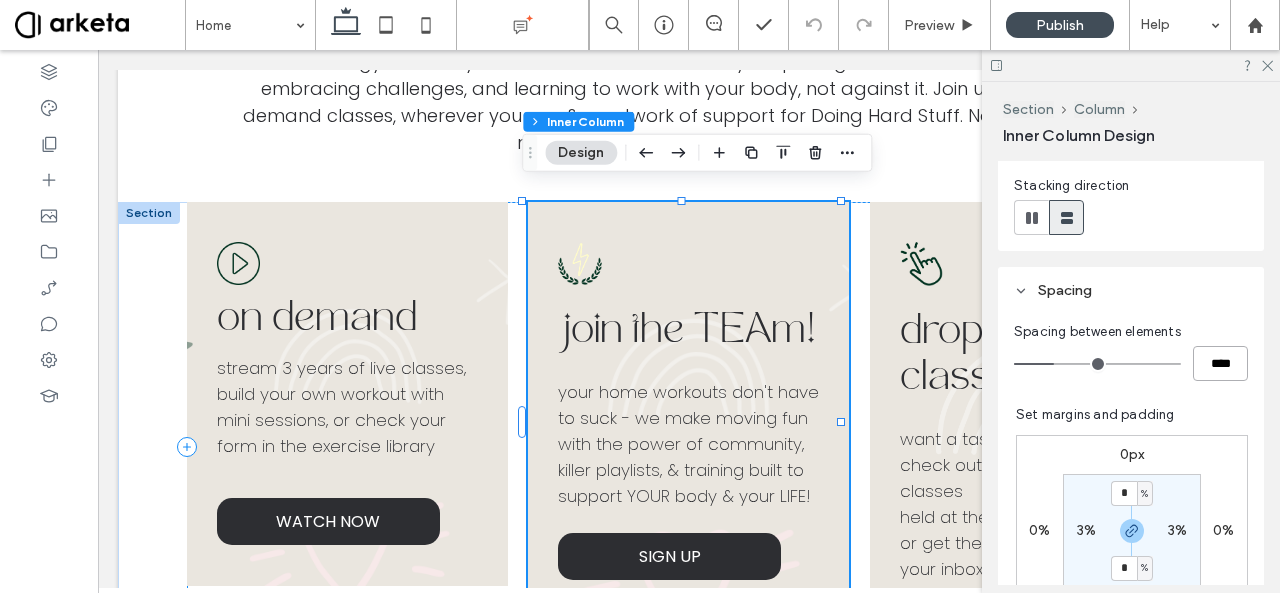 click on "****" at bounding box center [1220, 363] 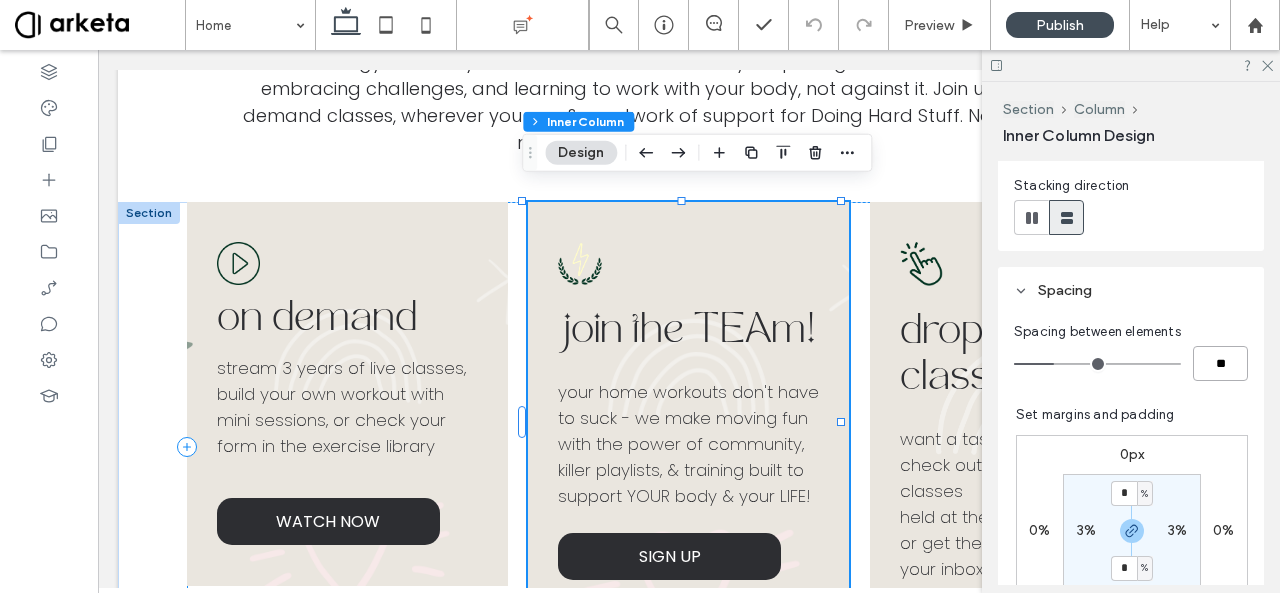 type on "**" 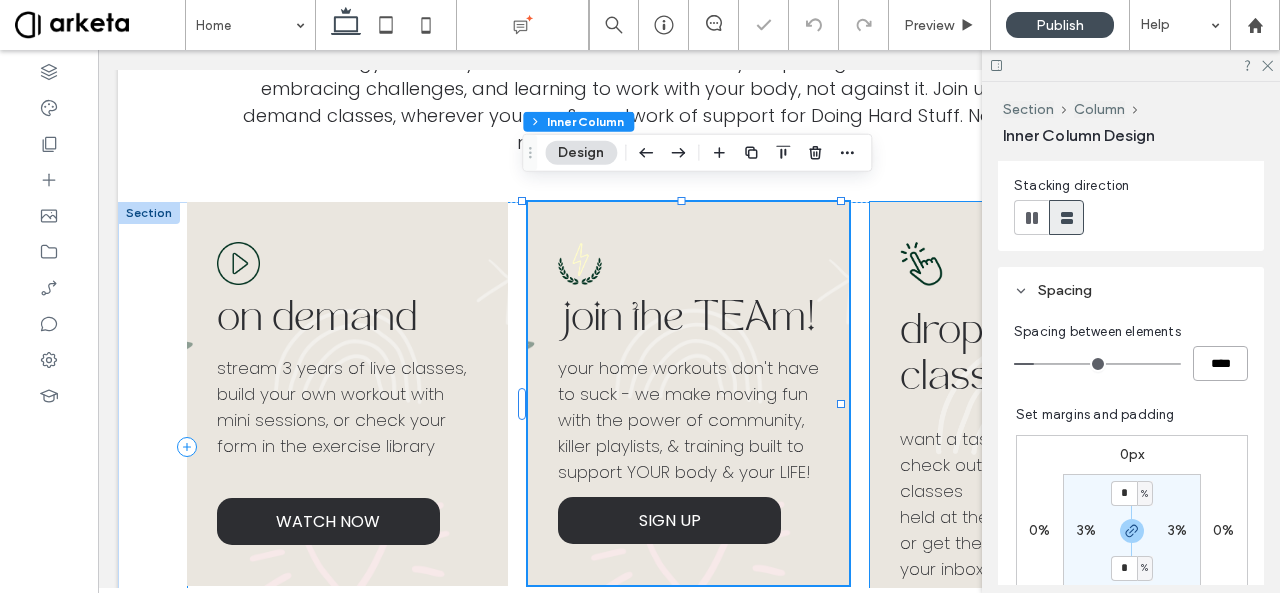 click on "drop in classes" at bounding box center (965, 356) 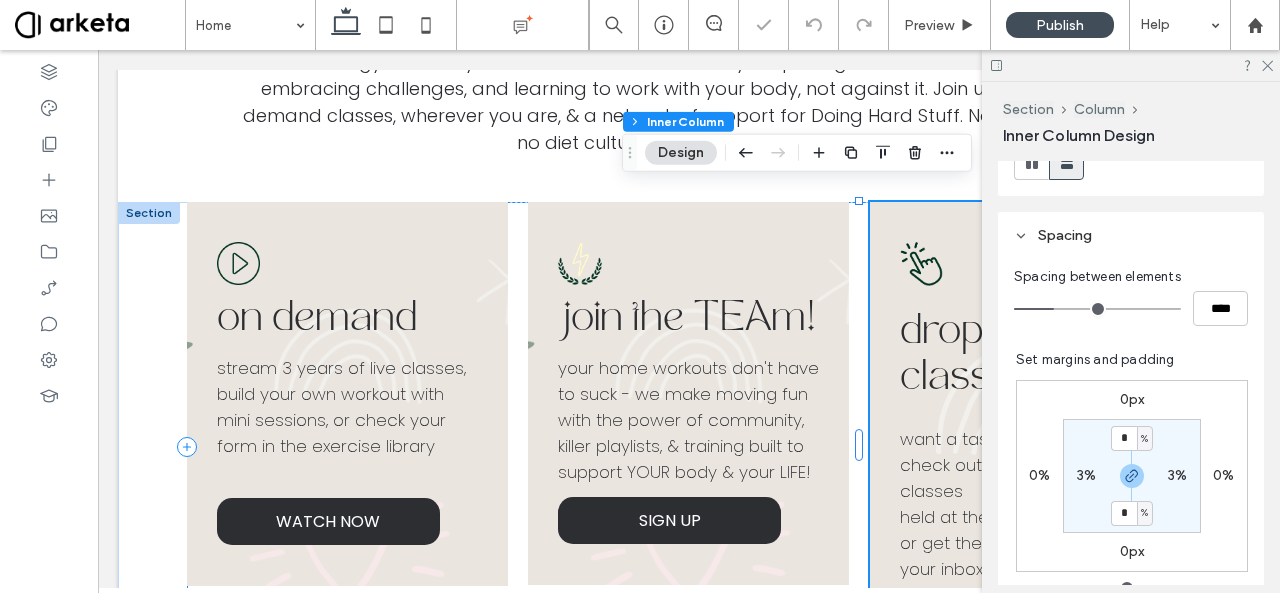 scroll, scrollTop: 343, scrollLeft: 0, axis: vertical 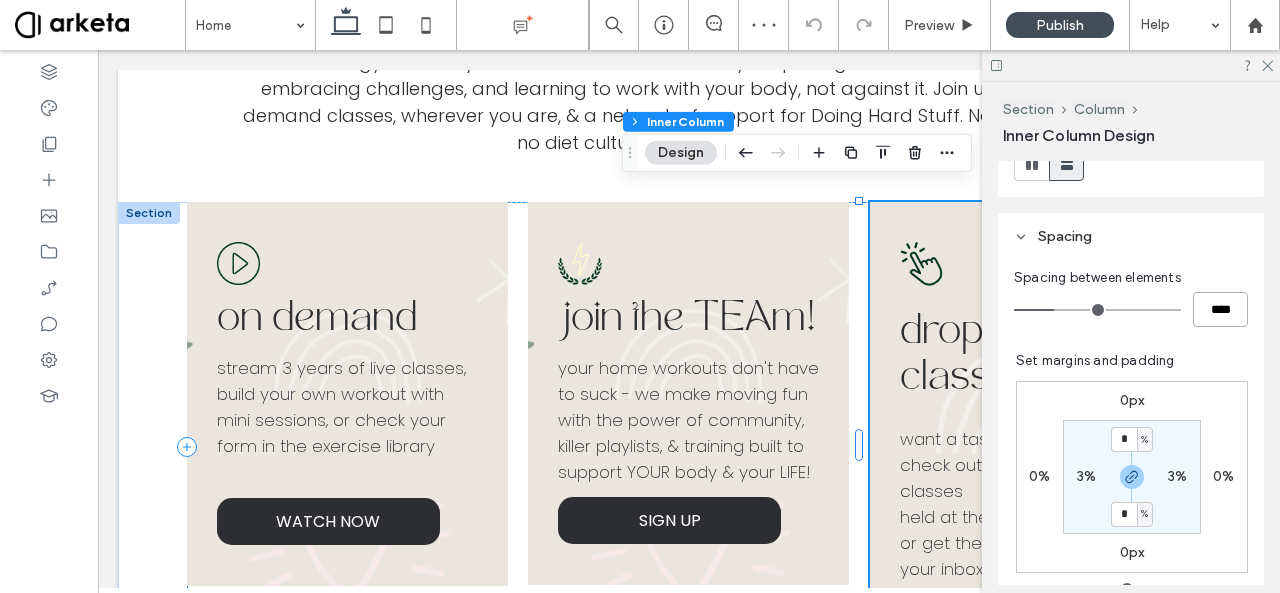 click on "****" at bounding box center [1220, 309] 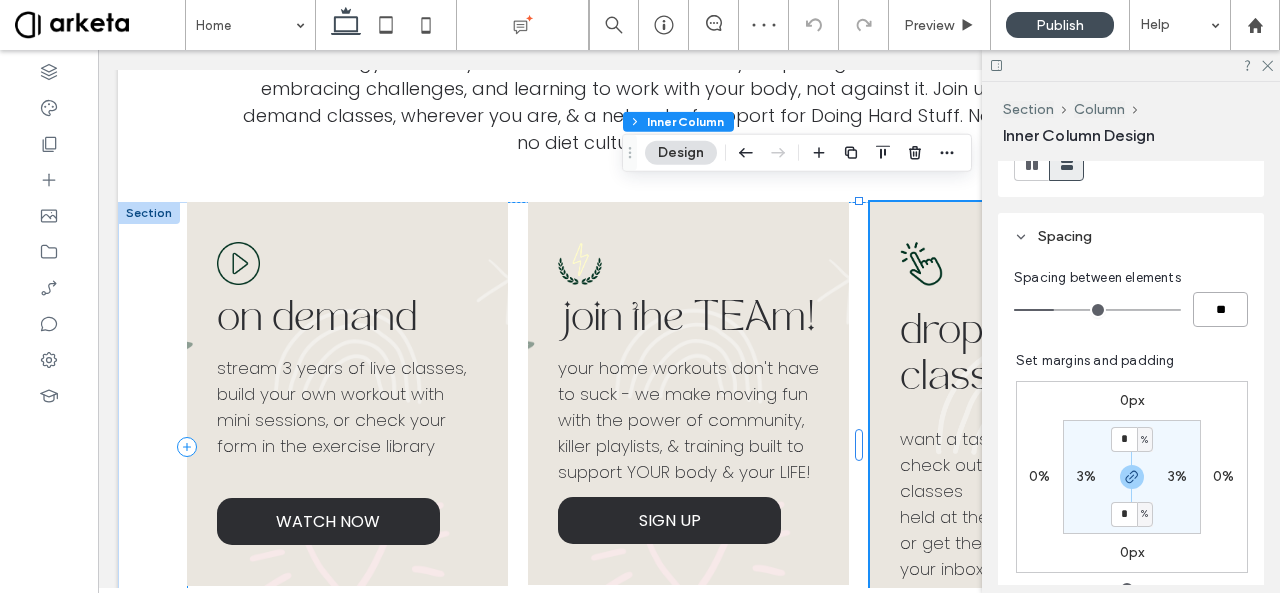 type on "**" 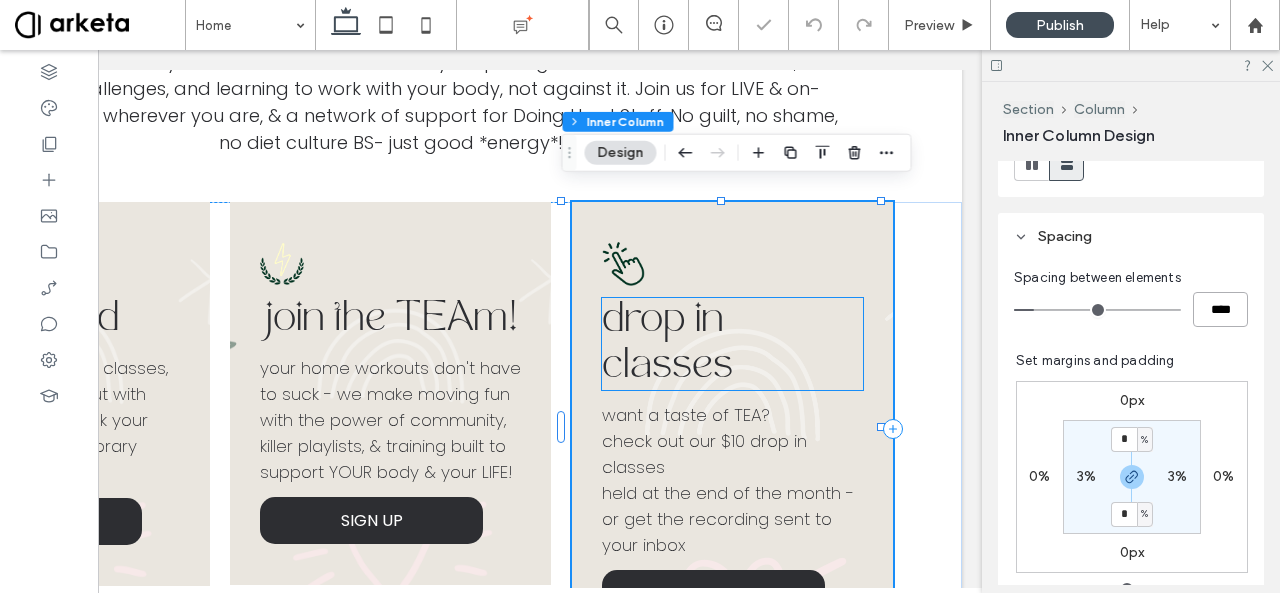 scroll, scrollTop: 0, scrollLeft: 0, axis: both 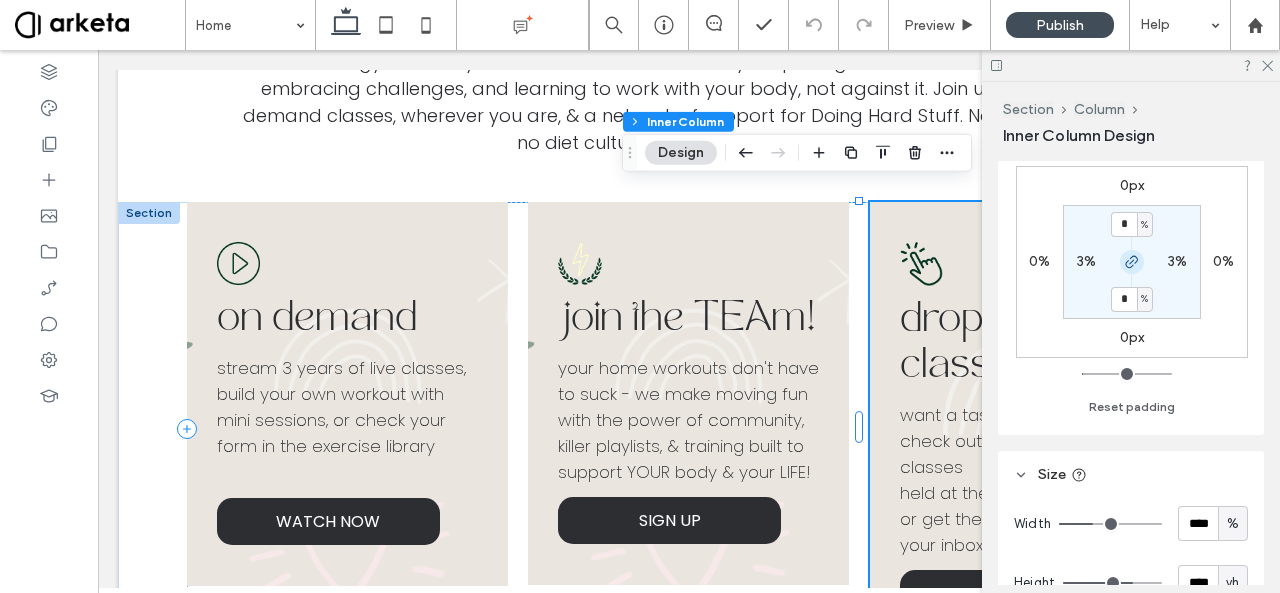 click 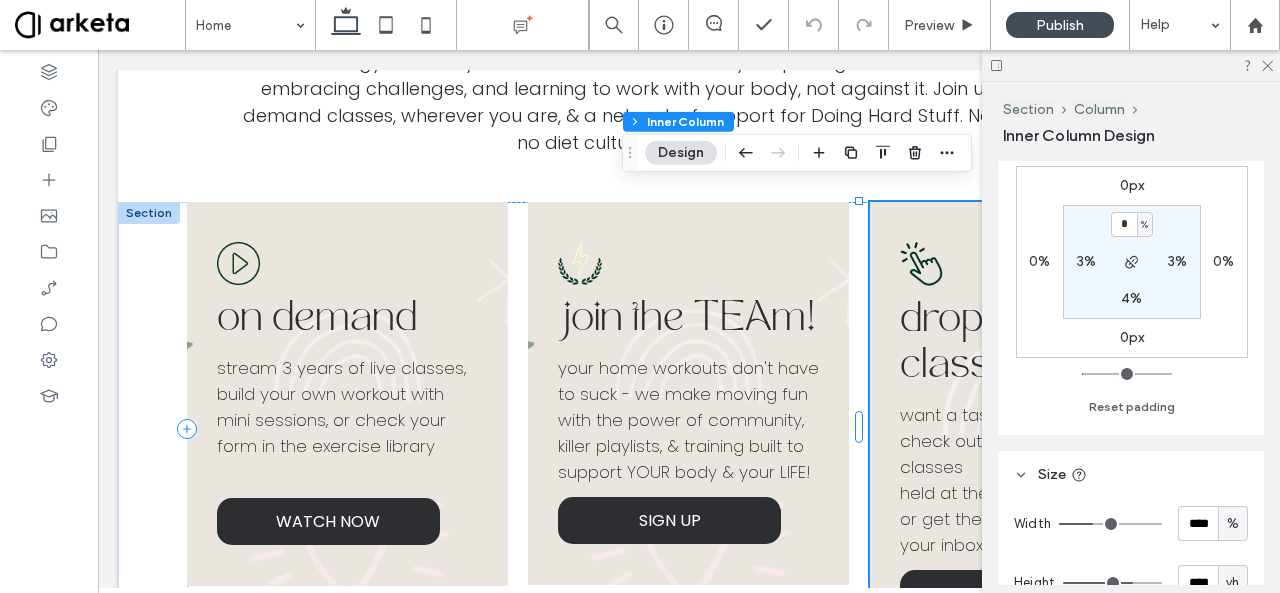 click on "4%" at bounding box center [1131, 298] 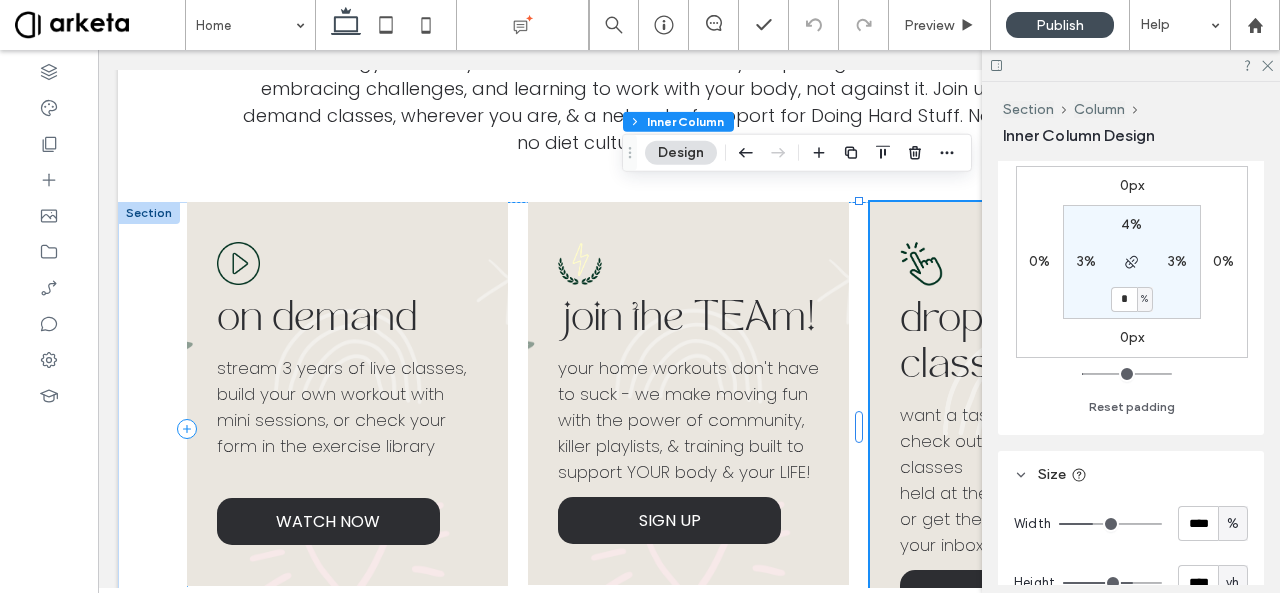 type on "*" 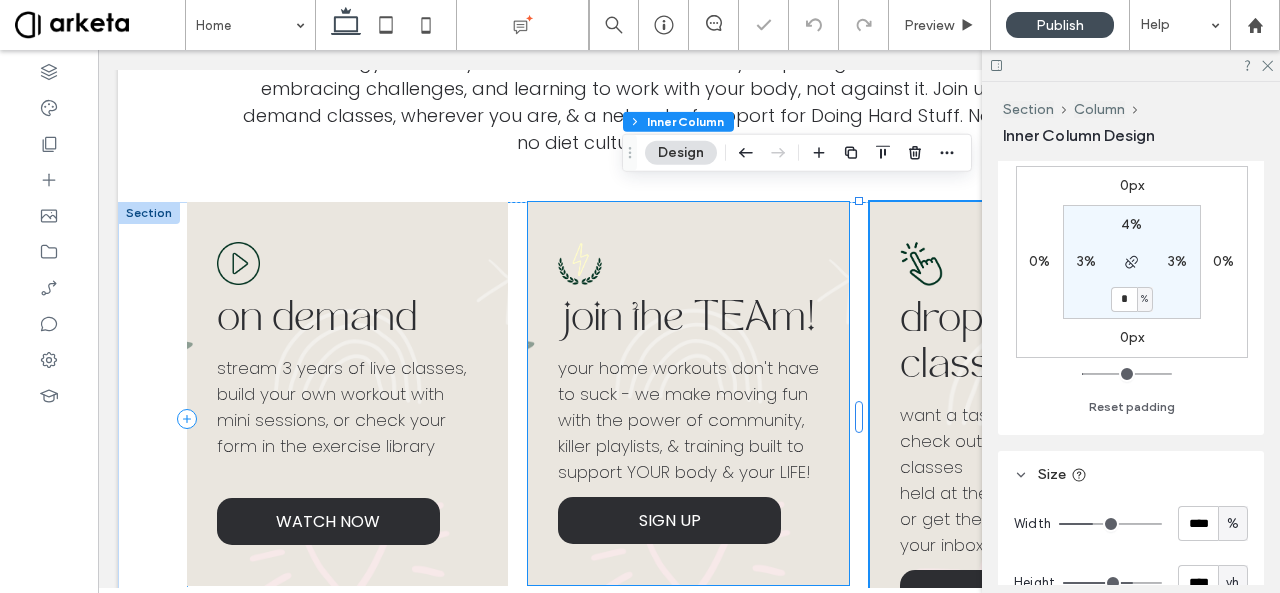 click on "join the TEAm!
your home workouts don't have to suck - we make moving fun with the power of community, killer playlists, & training built to support YOUR body & your LIFE!
SIGN UP" at bounding box center [689, 393] 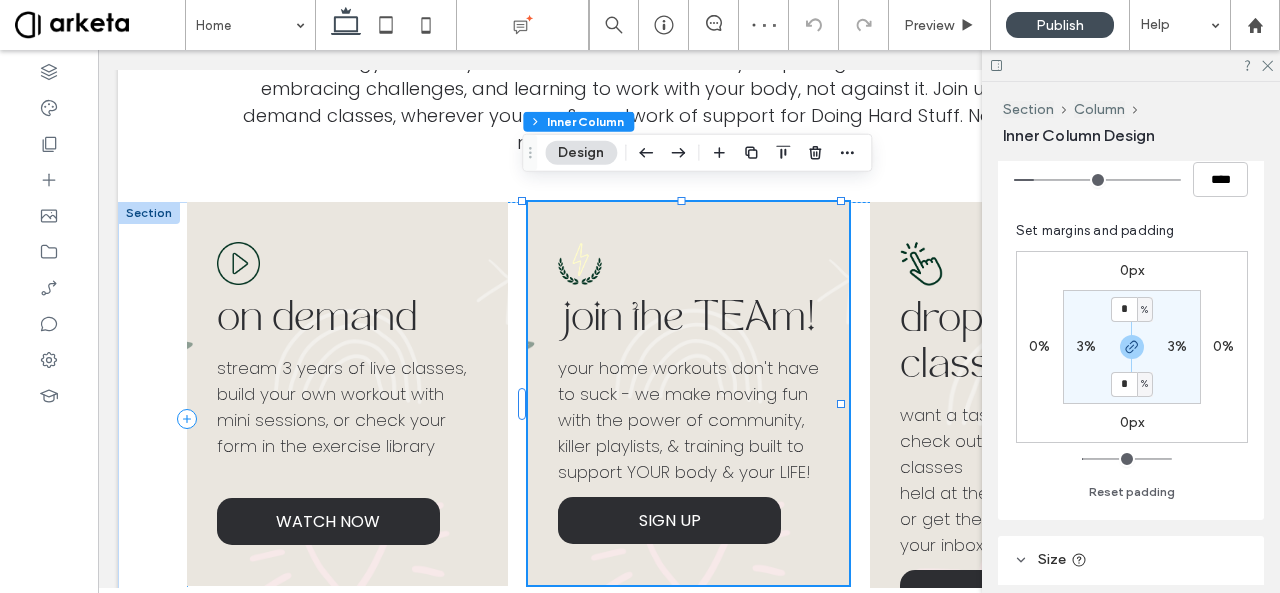 scroll, scrollTop: 483, scrollLeft: 0, axis: vertical 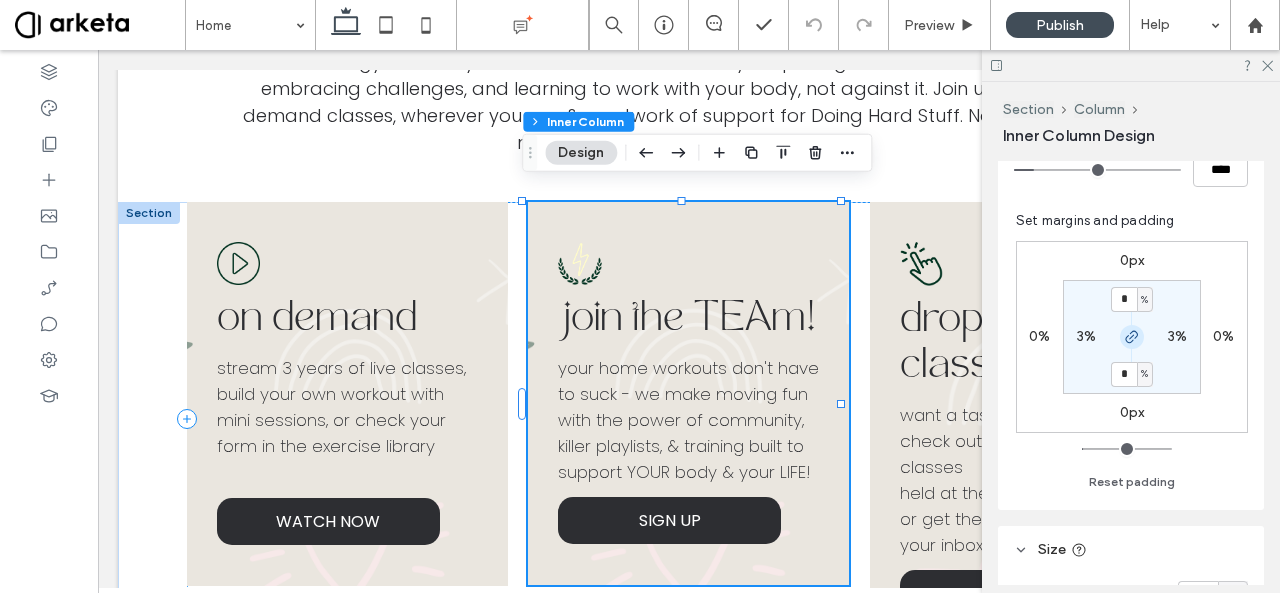 click 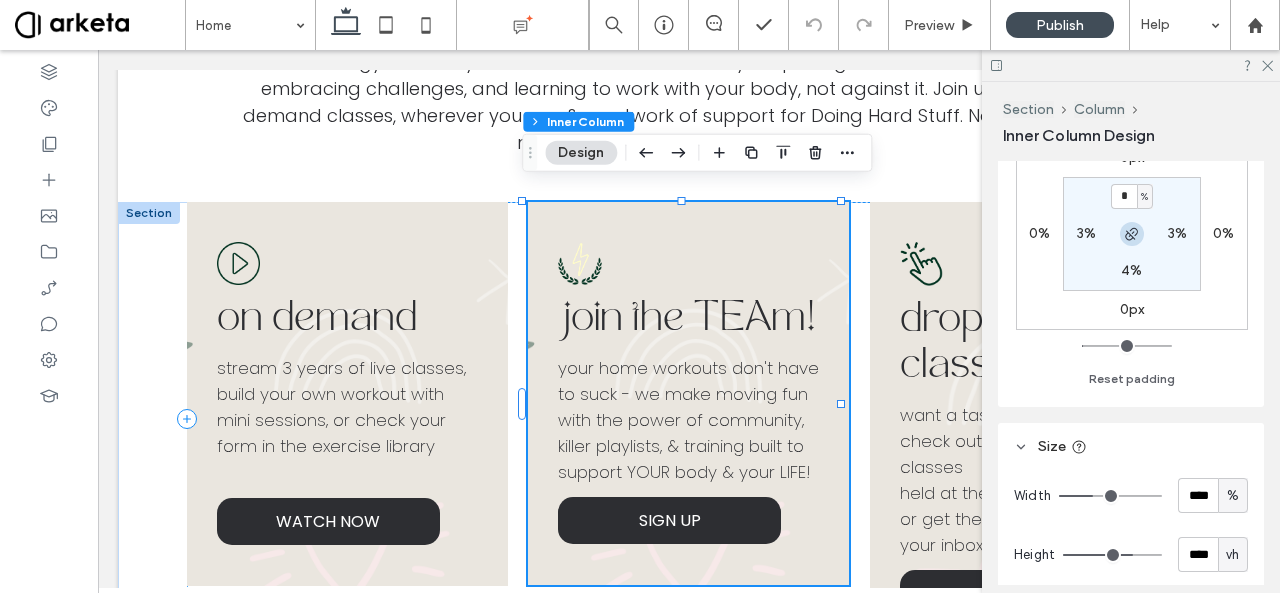 scroll, scrollTop: 586, scrollLeft: 0, axis: vertical 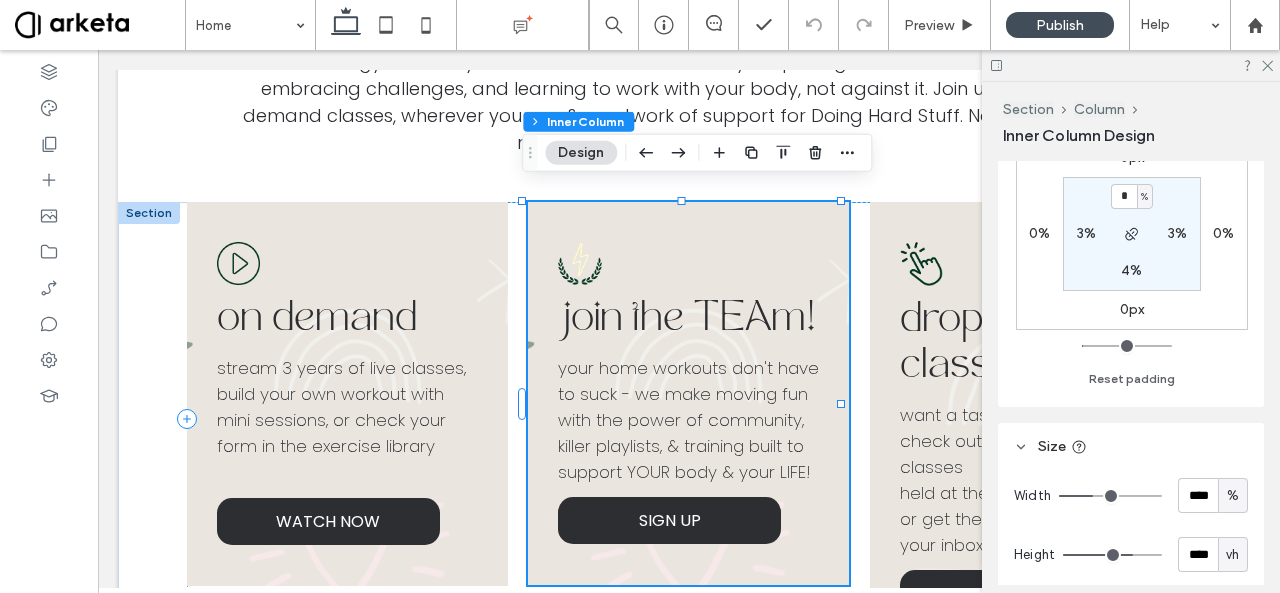 click on "4%" at bounding box center [1131, 270] 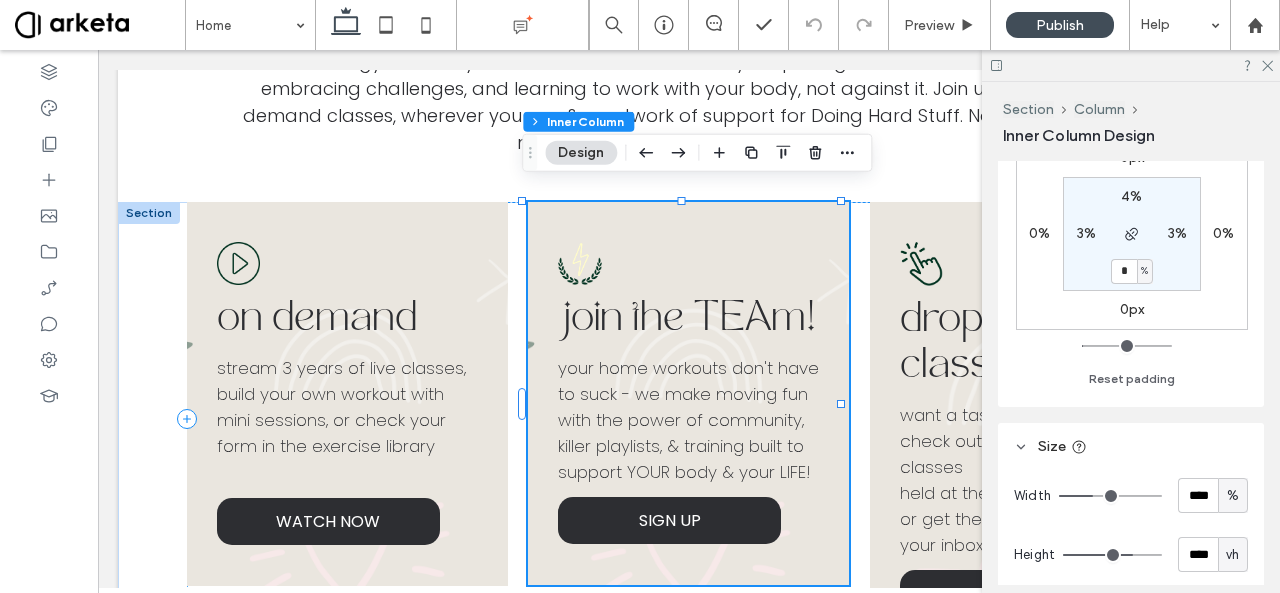 type on "*" 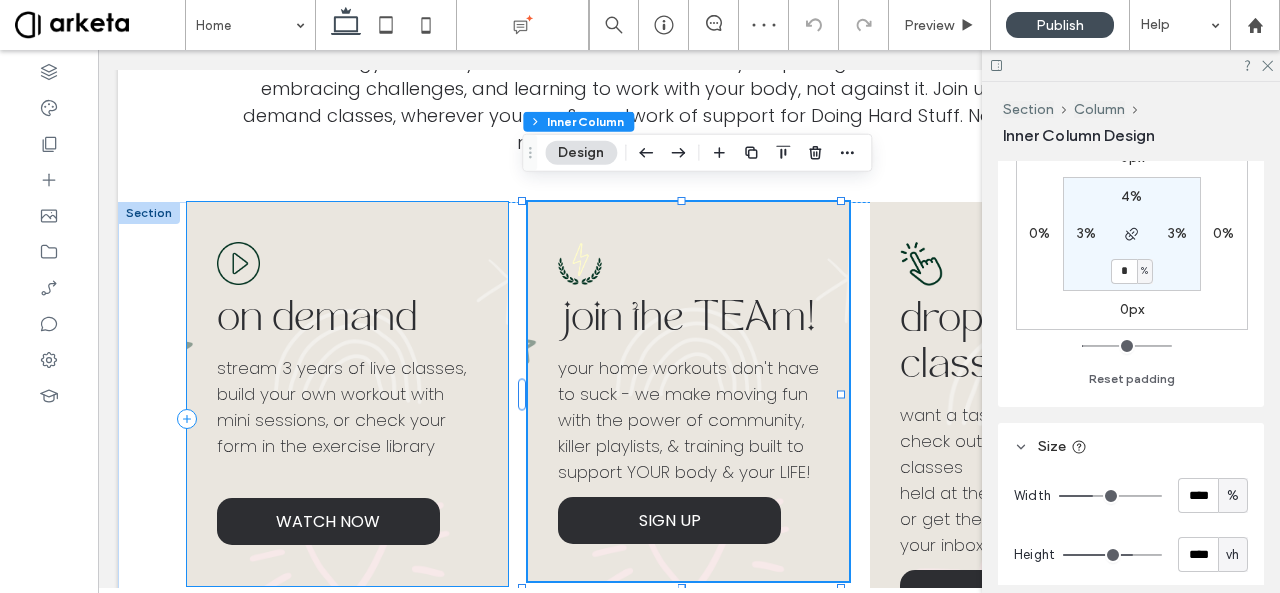 click on "on demand" at bounding box center (347, 320) 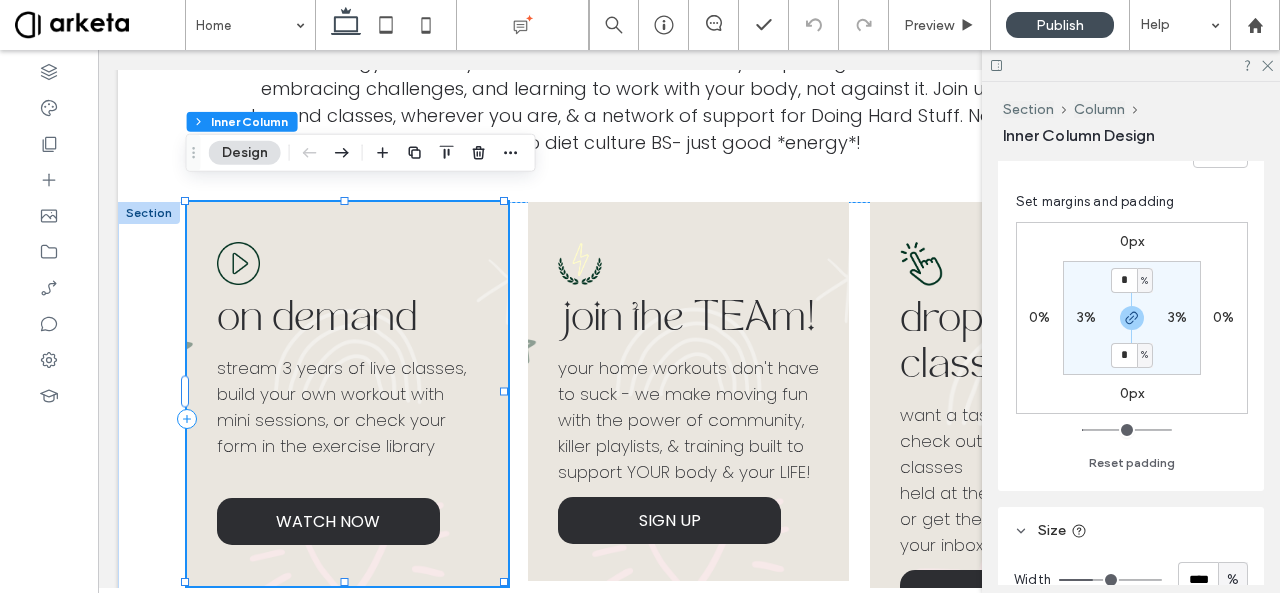 scroll, scrollTop: 504, scrollLeft: 0, axis: vertical 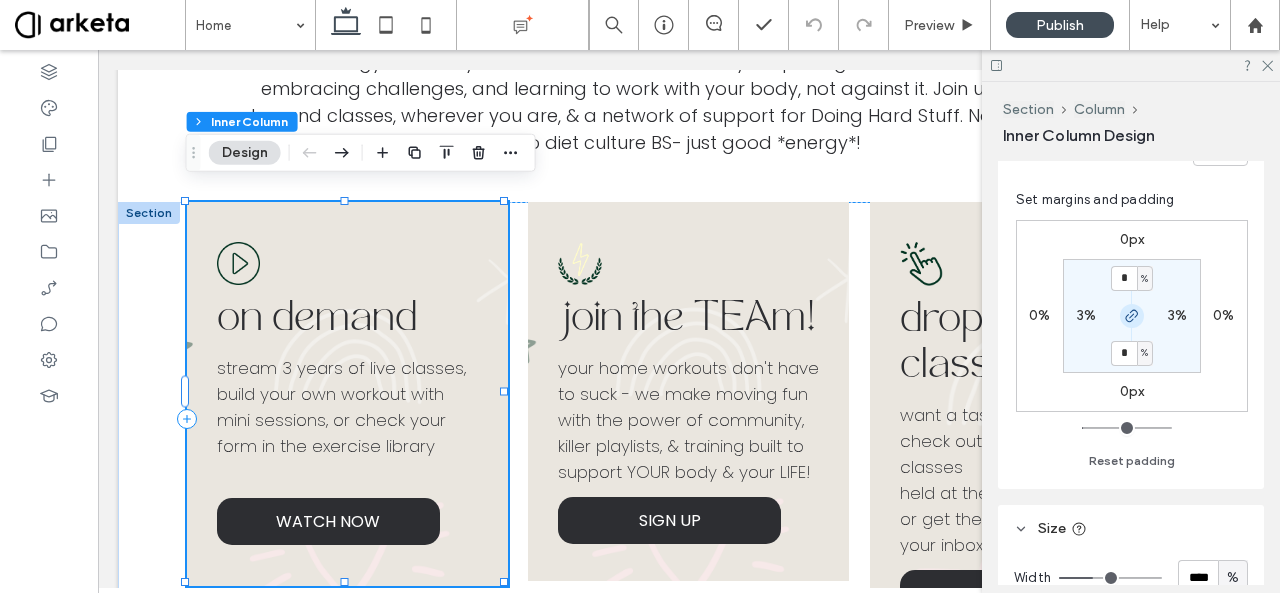 click 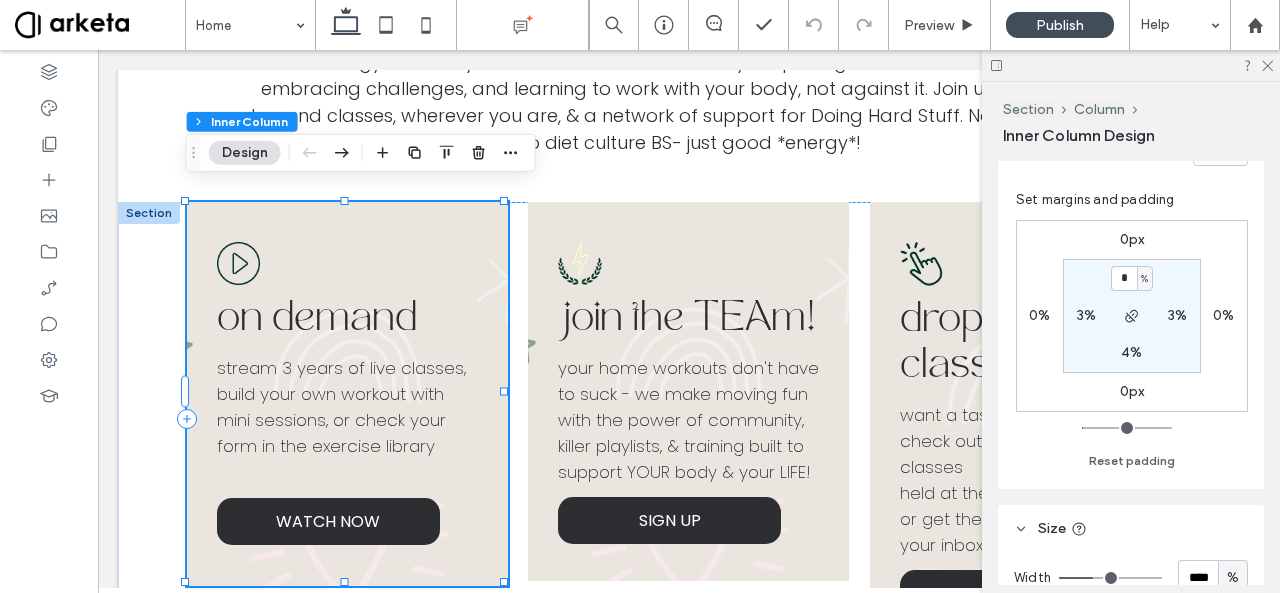 click on "4%" at bounding box center [1131, 352] 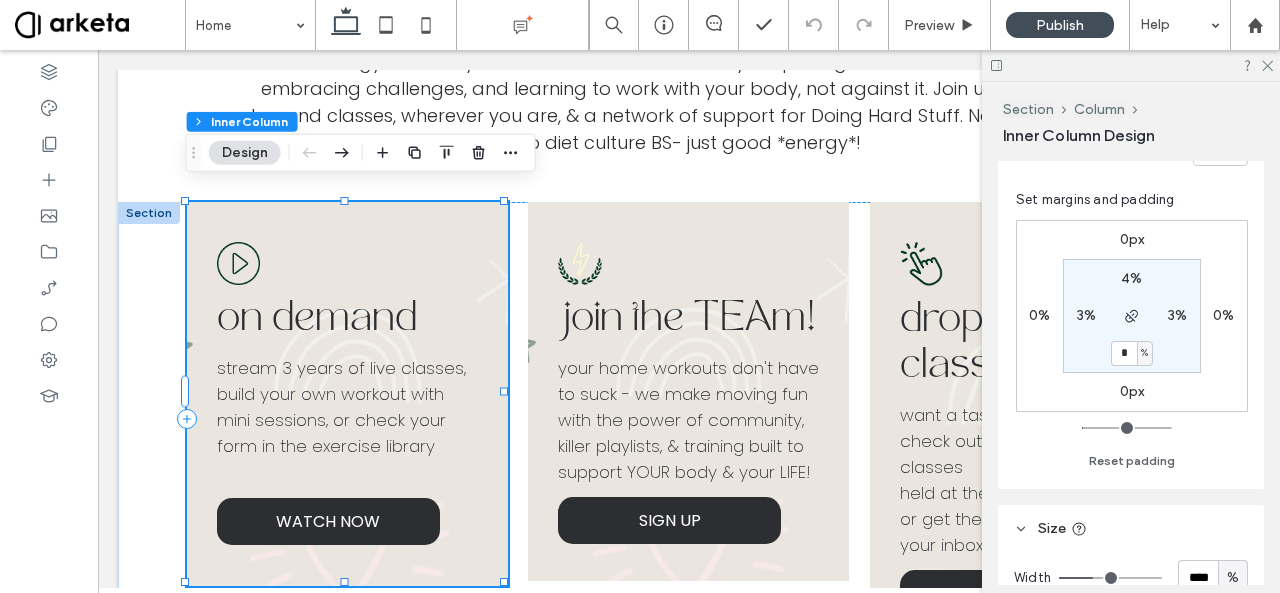 type on "*" 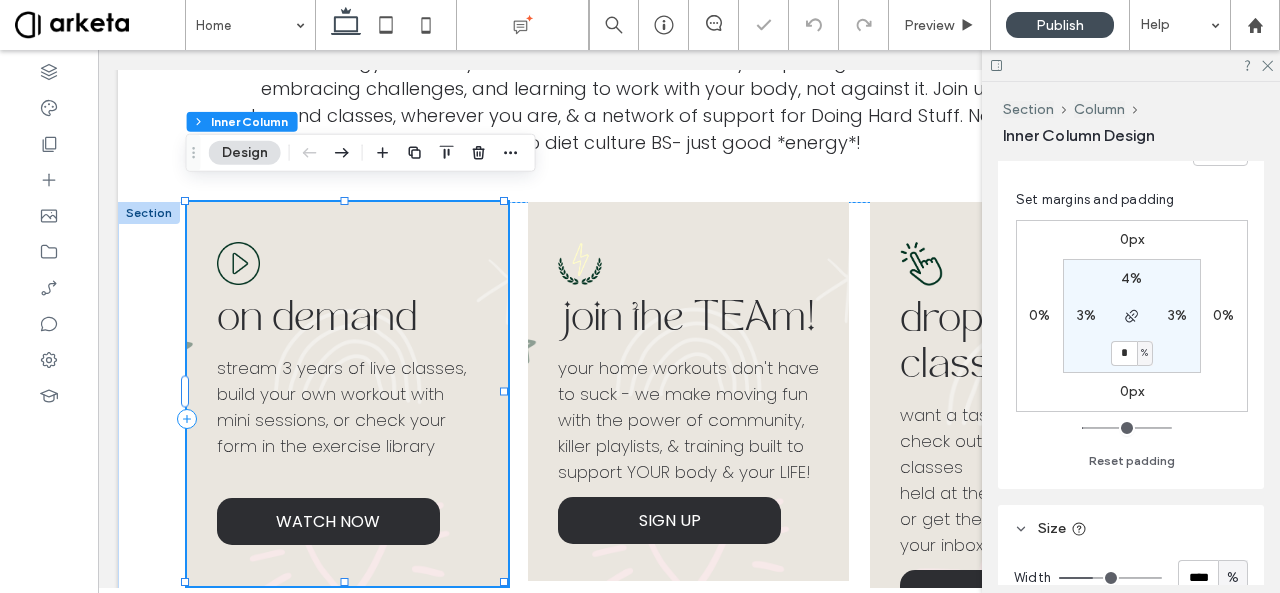 type on "*" 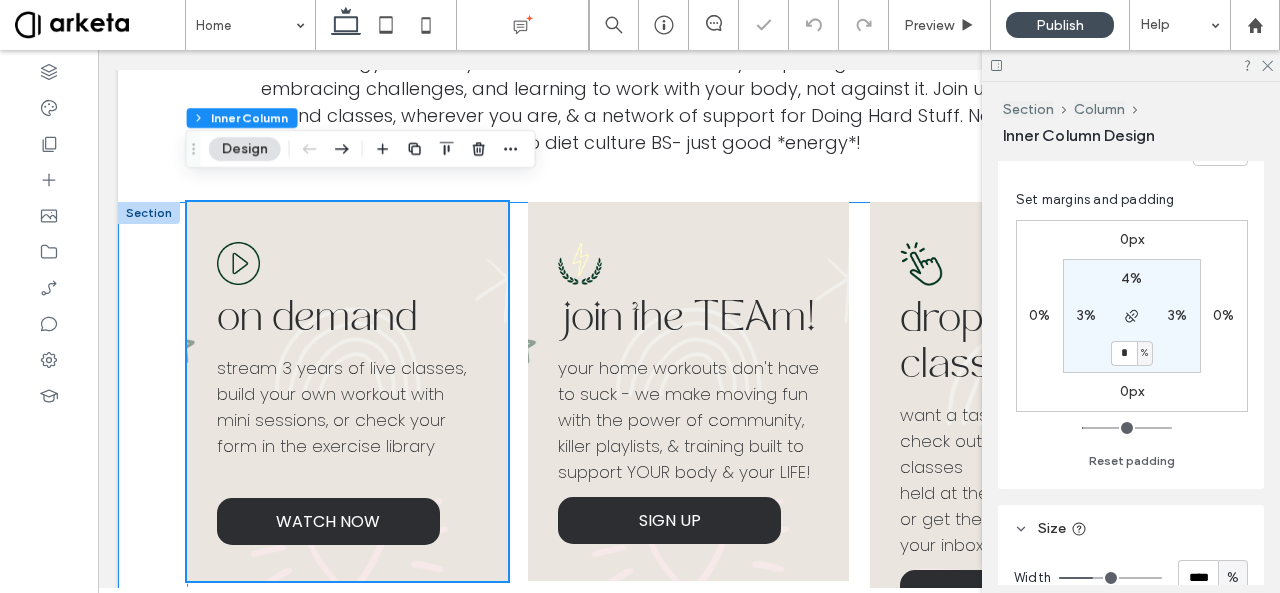 scroll, scrollTop: 879, scrollLeft: 0, axis: vertical 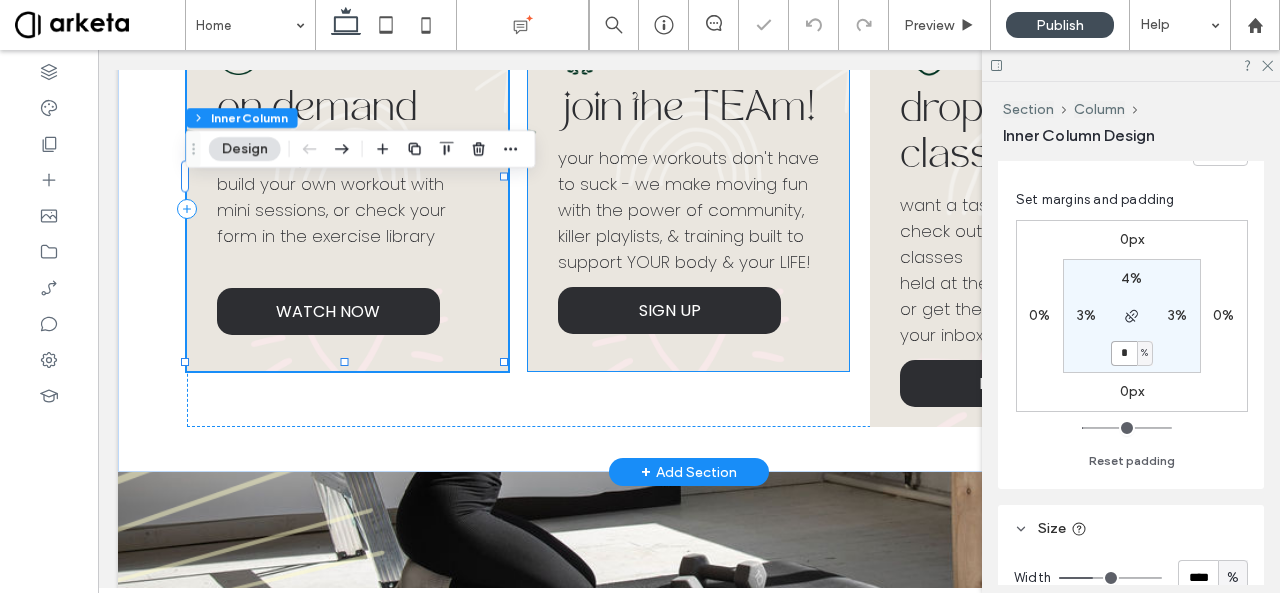 click on "your home workouts don't have to suck - we make moving fun with the power of community, killer playlists, & training built to support YOUR body & your LIFE!" at bounding box center [688, 210] 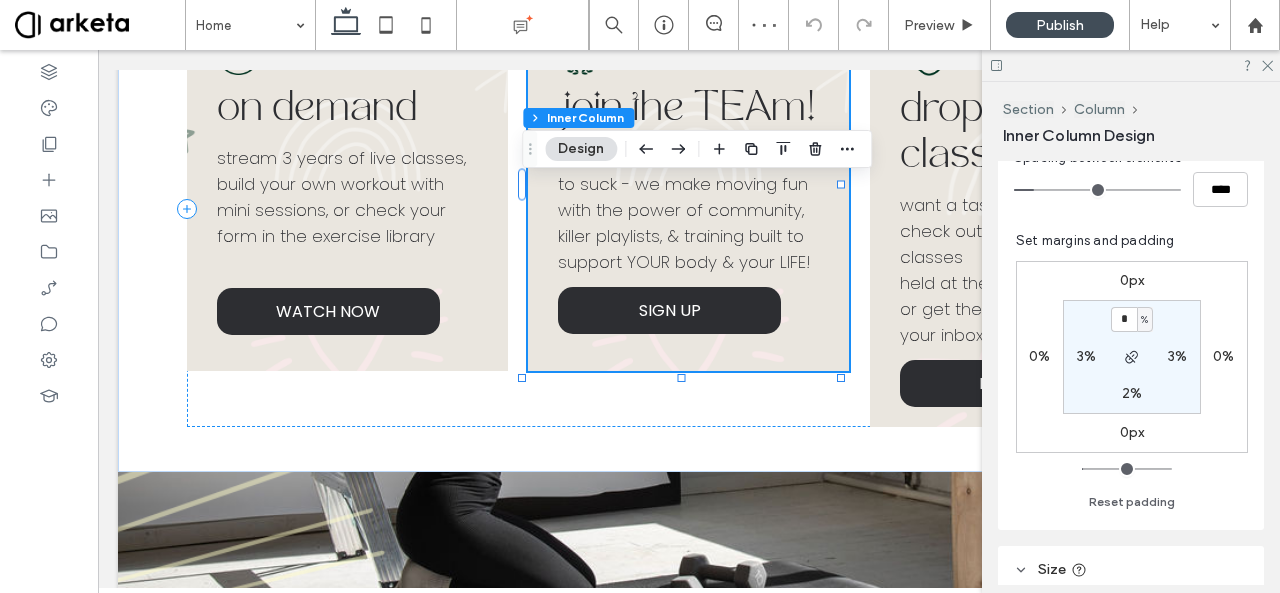 scroll, scrollTop: 464, scrollLeft: 0, axis: vertical 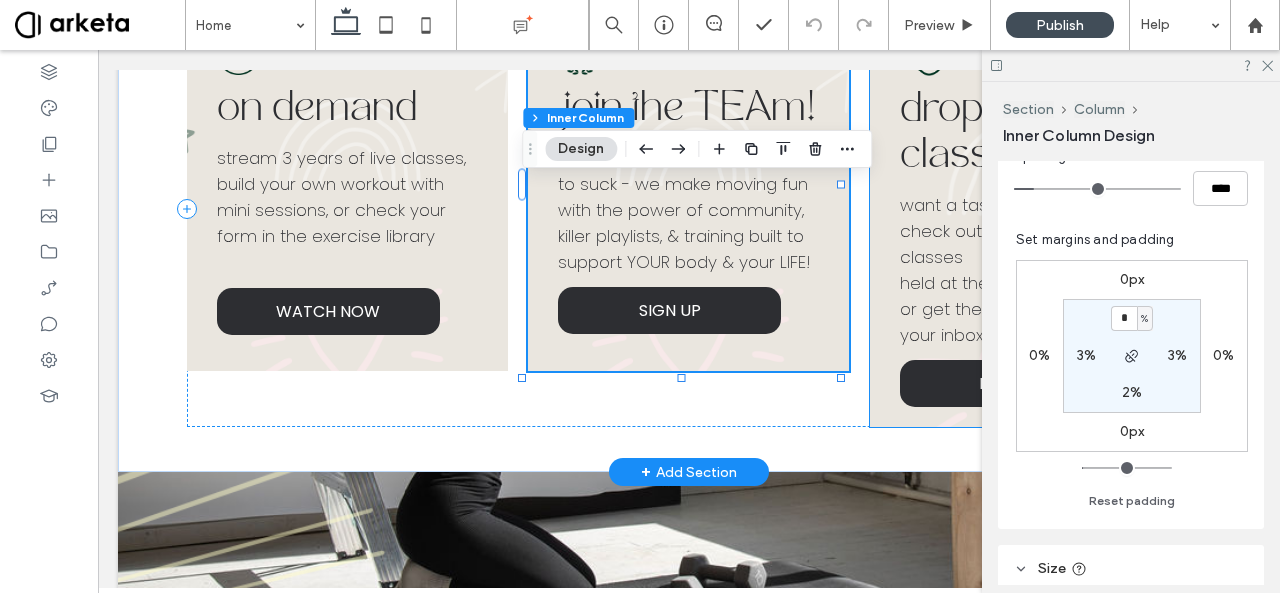 click on "drop in classes
want a taste of TEA? check out our $10 drop in classes held at the end of the month - or get the recording sent to your inbox
DROP IN" at bounding box center [1031, 209] 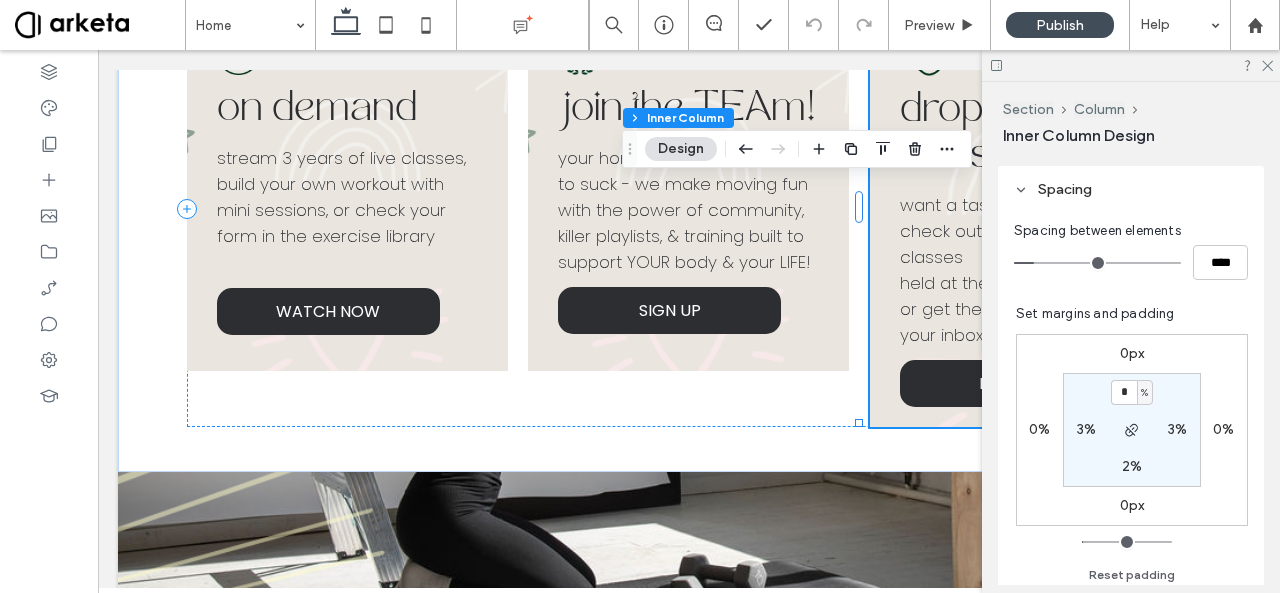 scroll, scrollTop: 394, scrollLeft: 0, axis: vertical 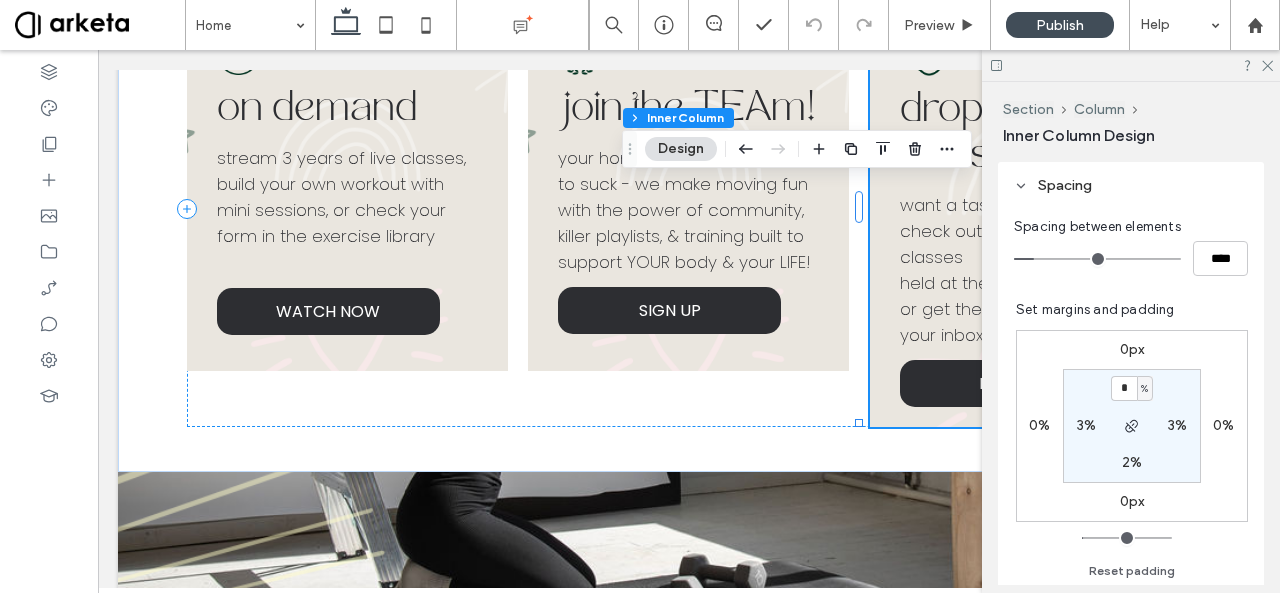 click on "2%" at bounding box center [1132, 462] 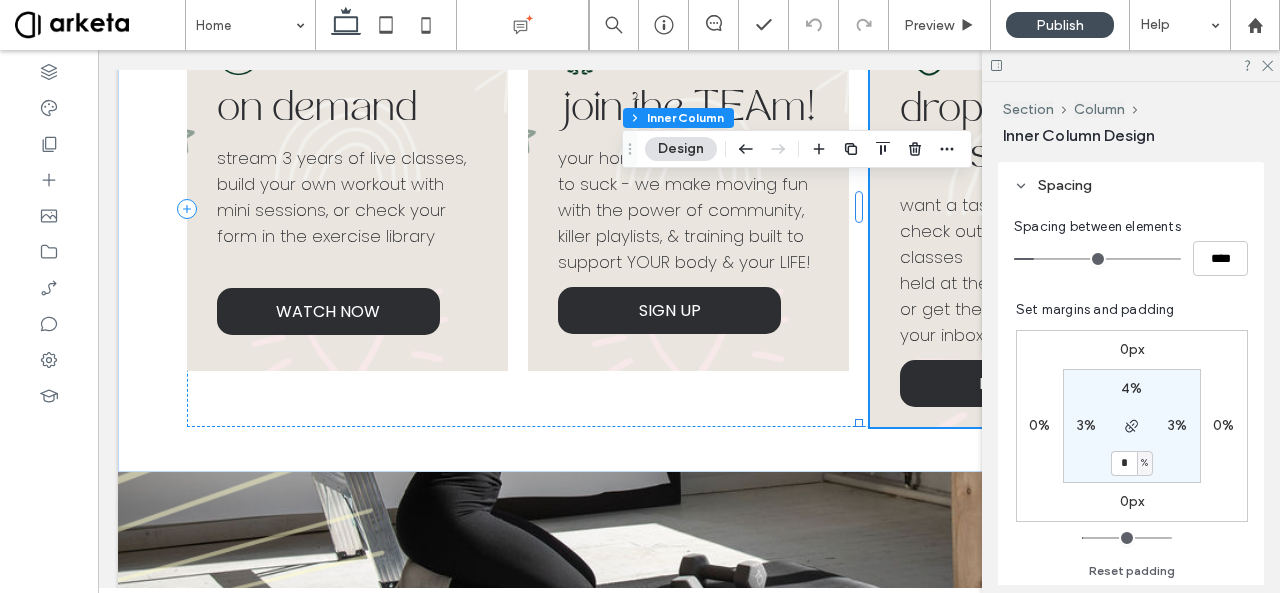 type on "*" 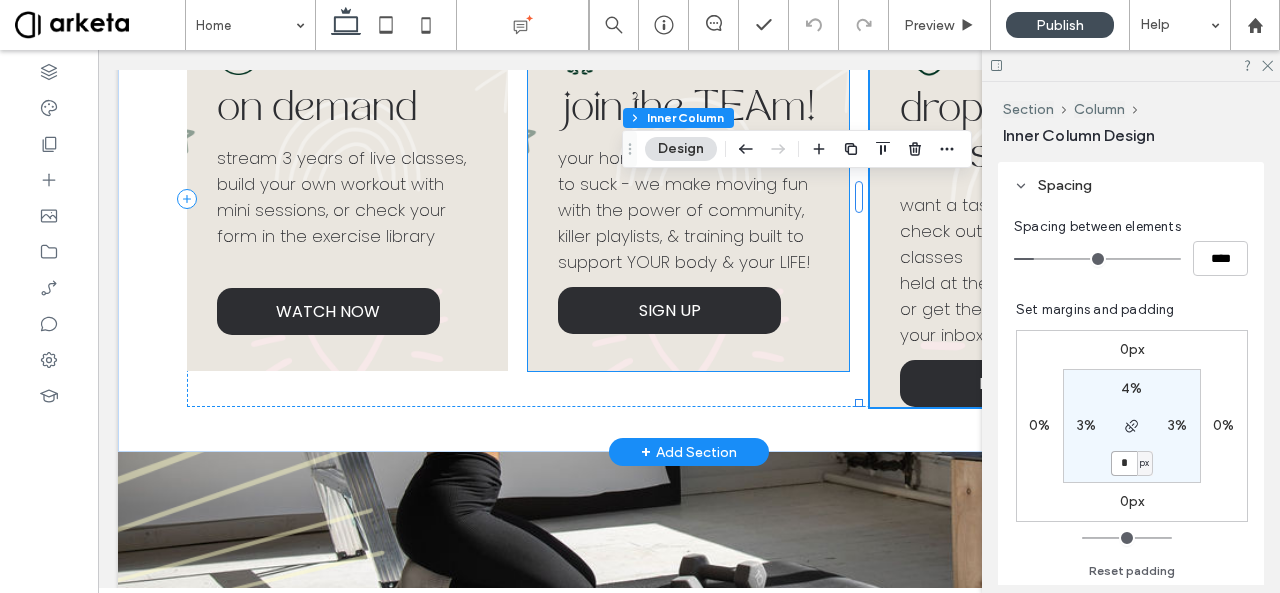 click on "your home workouts don't have to suck - we make moving fun with the power of community, killer playlists, & training built to support YOUR body & your LIFE!" at bounding box center [688, 210] 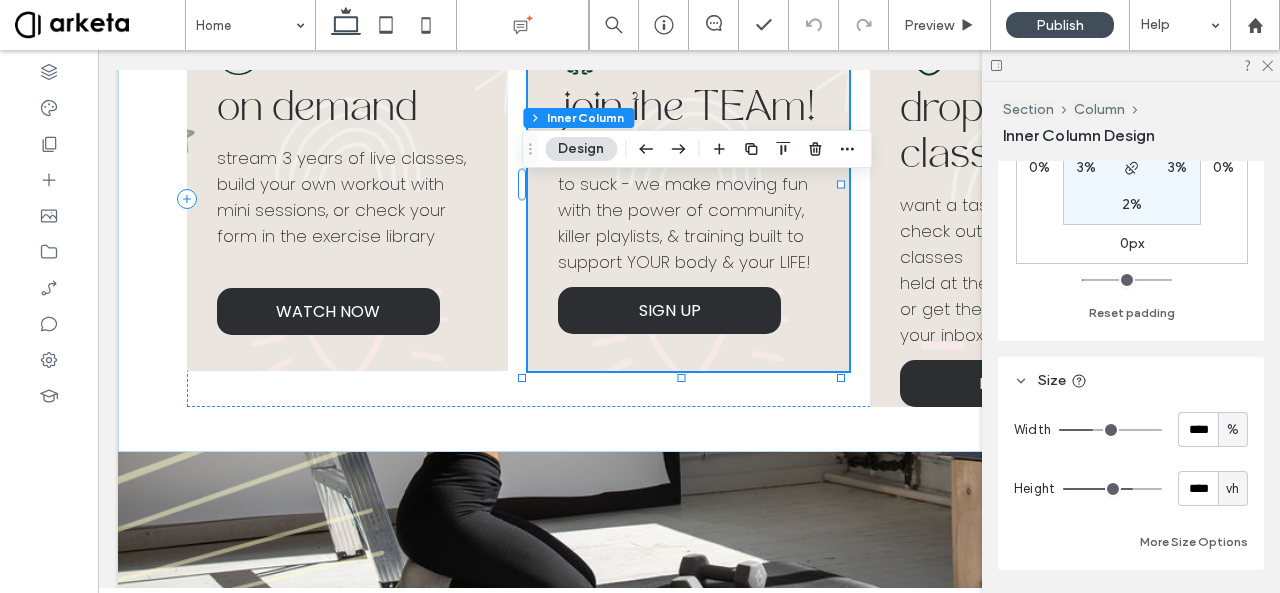 scroll, scrollTop: 655, scrollLeft: 0, axis: vertical 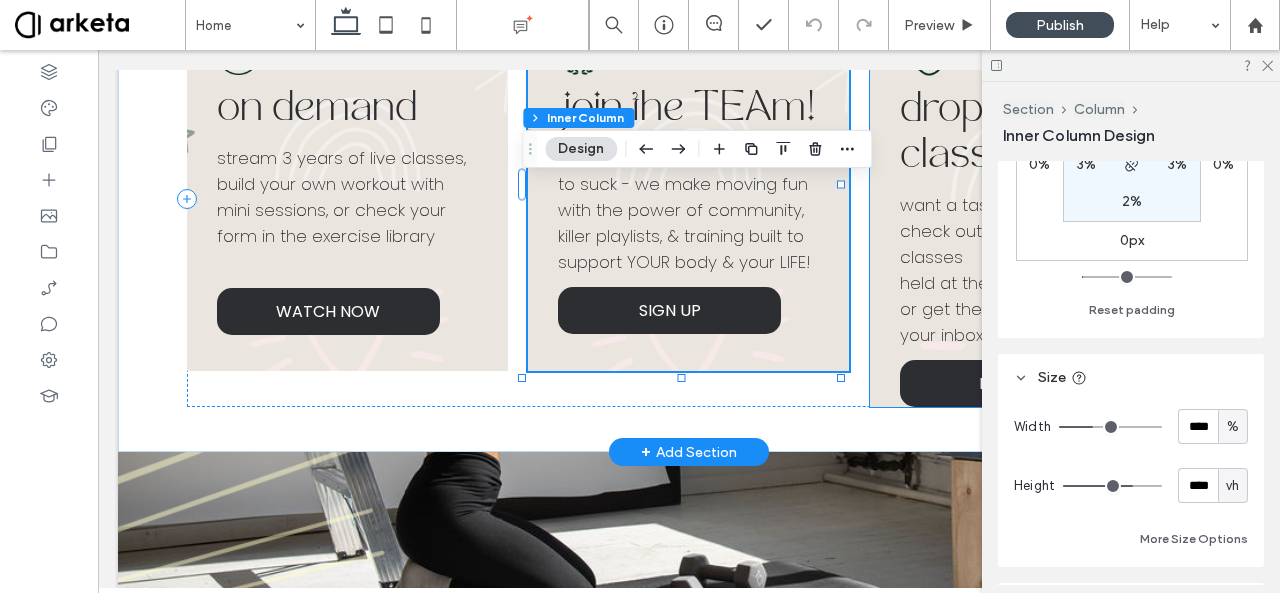 click on "drop in classes
want a taste of TEA? check out our $10 drop in classes held at the end of the month - or get the recording sent to your inbox
DROP IN" at bounding box center [1031, 199] 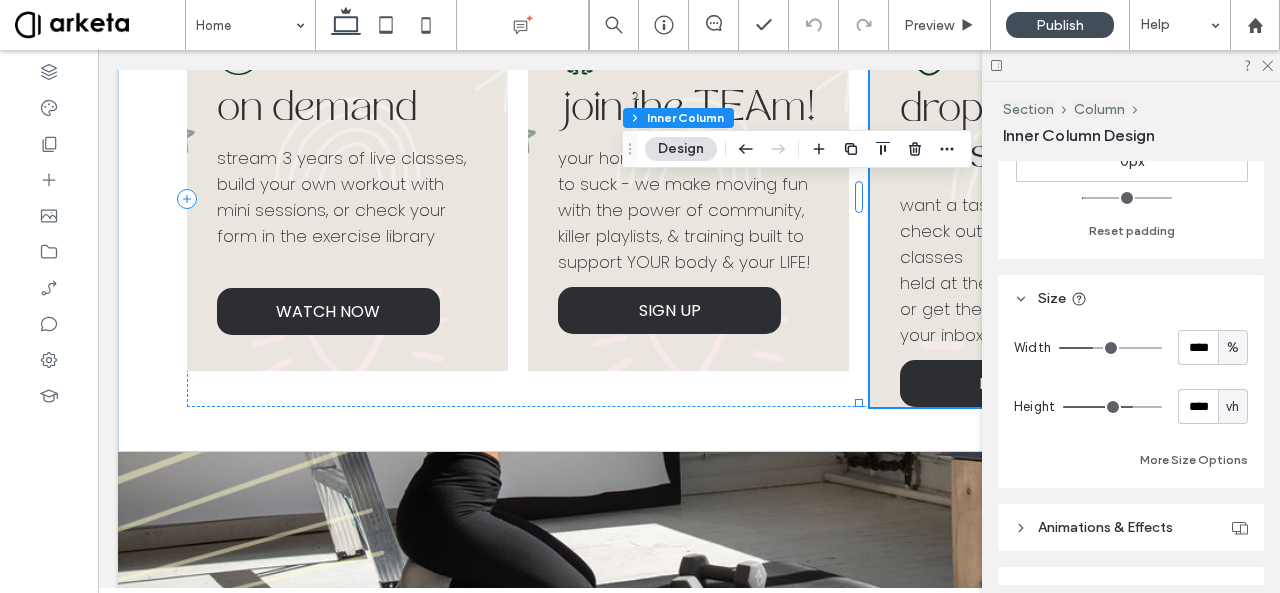 scroll, scrollTop: 733, scrollLeft: 0, axis: vertical 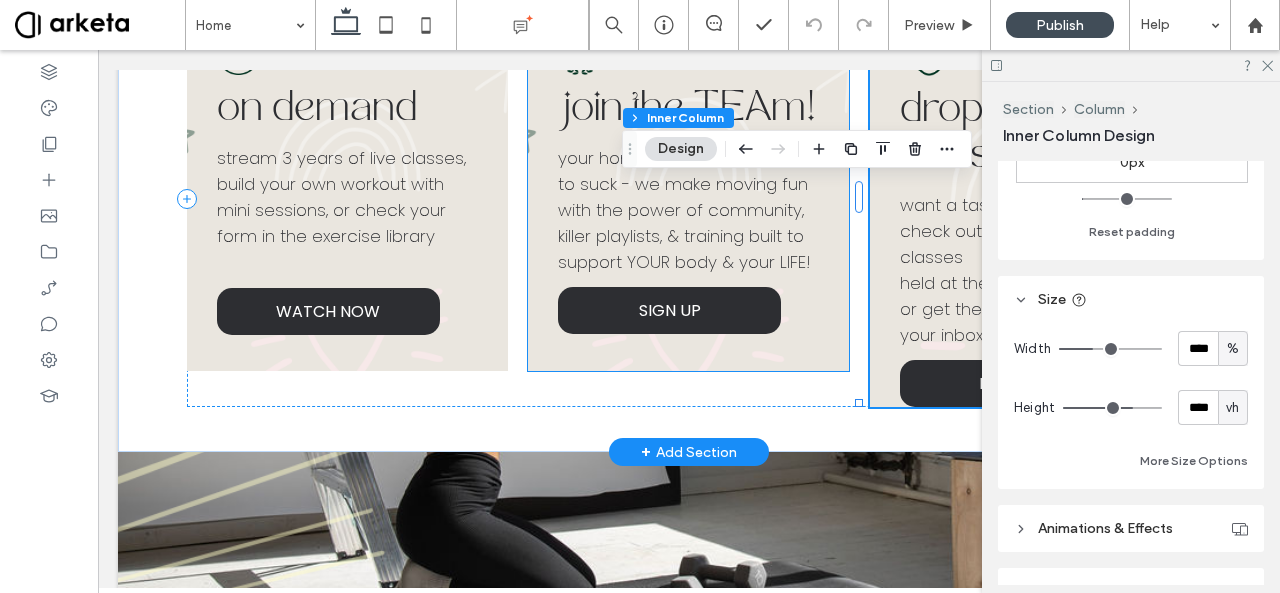 click on "join the TEAm!
your home workouts don't have to suck - we make moving fun with the power of community, killer playlists, & training built to support YOUR body & your LIFE!
SIGN UP" at bounding box center (689, 182) 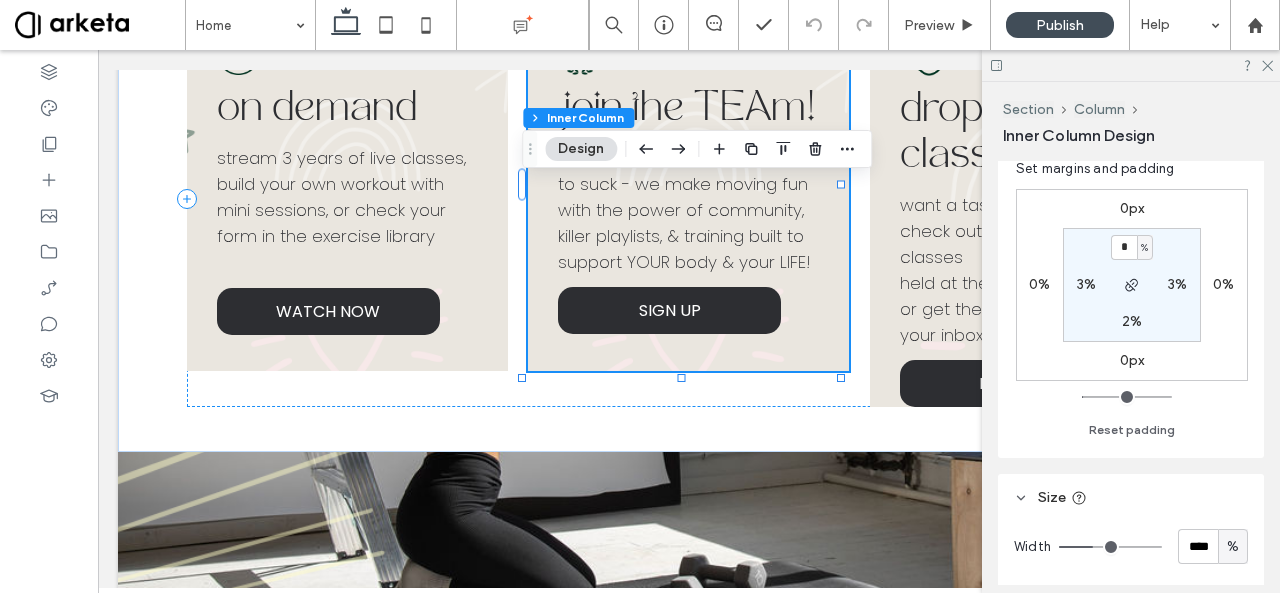 scroll, scrollTop: 532, scrollLeft: 0, axis: vertical 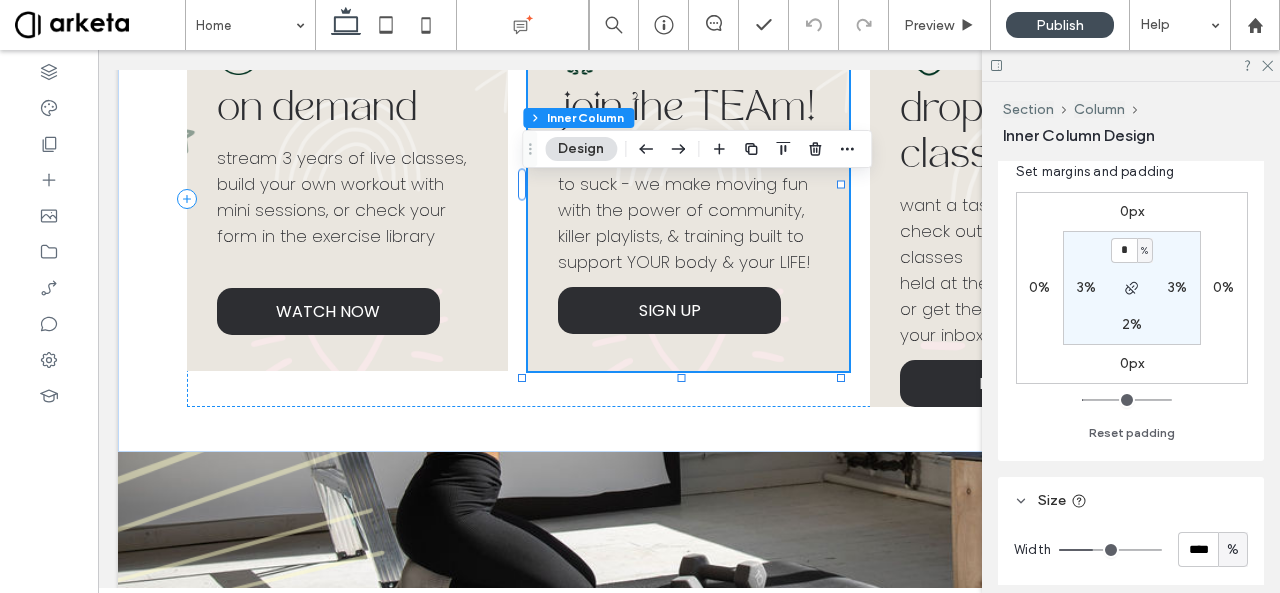 click on "2%" at bounding box center (1132, 324) 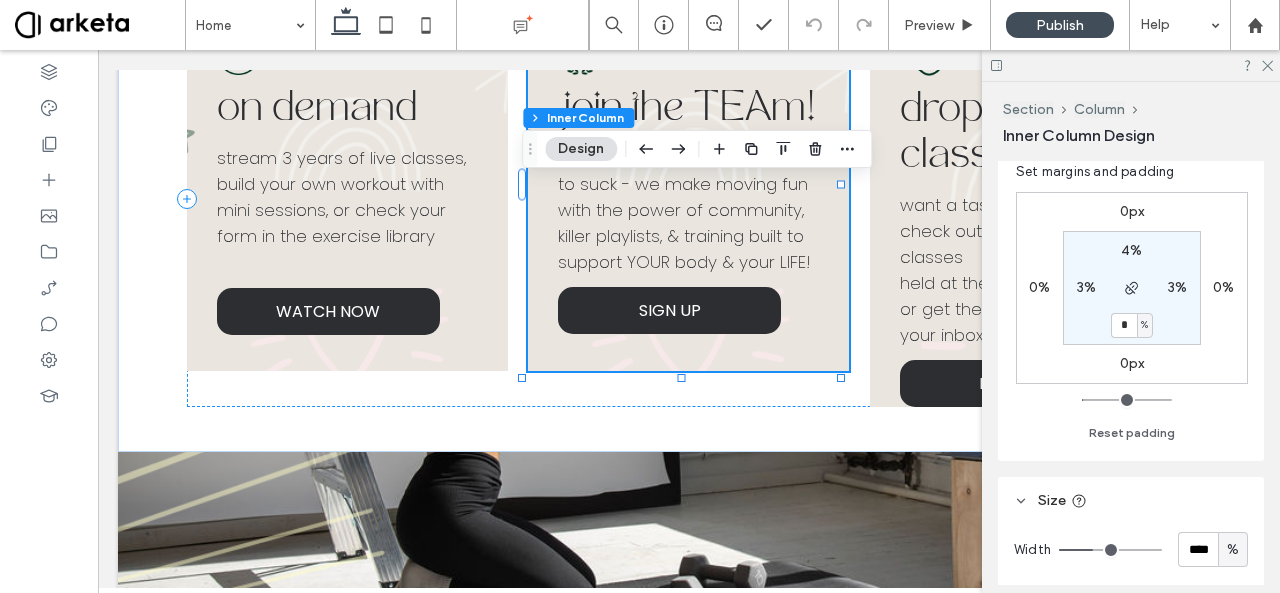 type on "*" 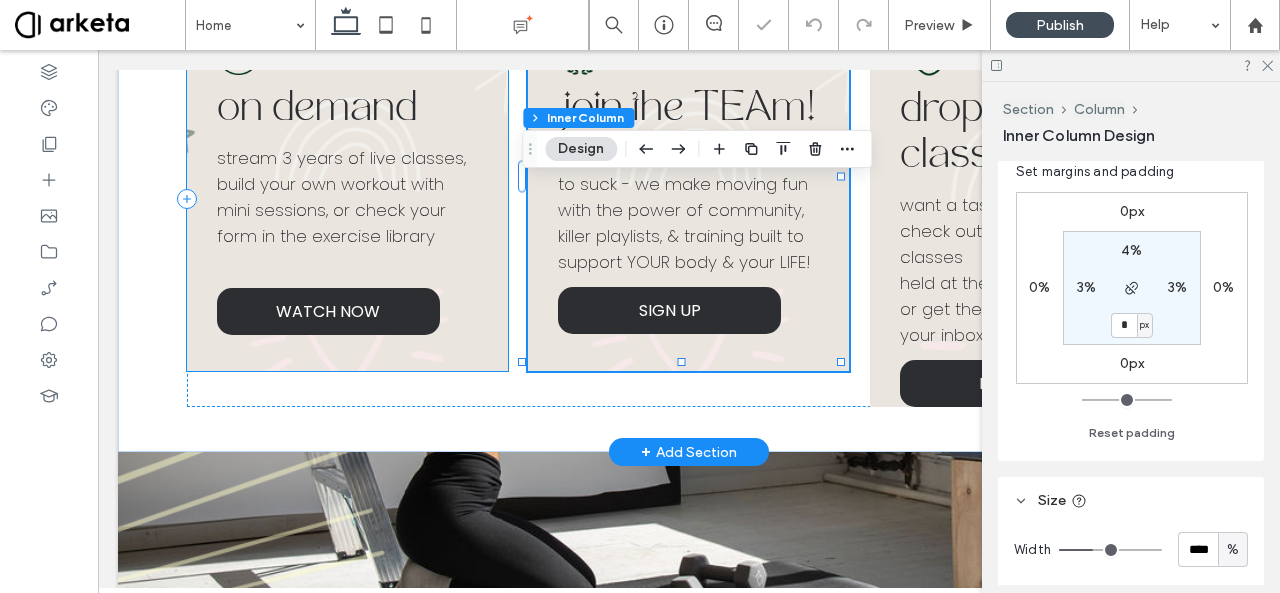 click on "on demand
stream 3 years of live classes, build your own workout with mini sessions, or check your form in the exercise library ﻿
WATCH NOW" at bounding box center (347, 182) 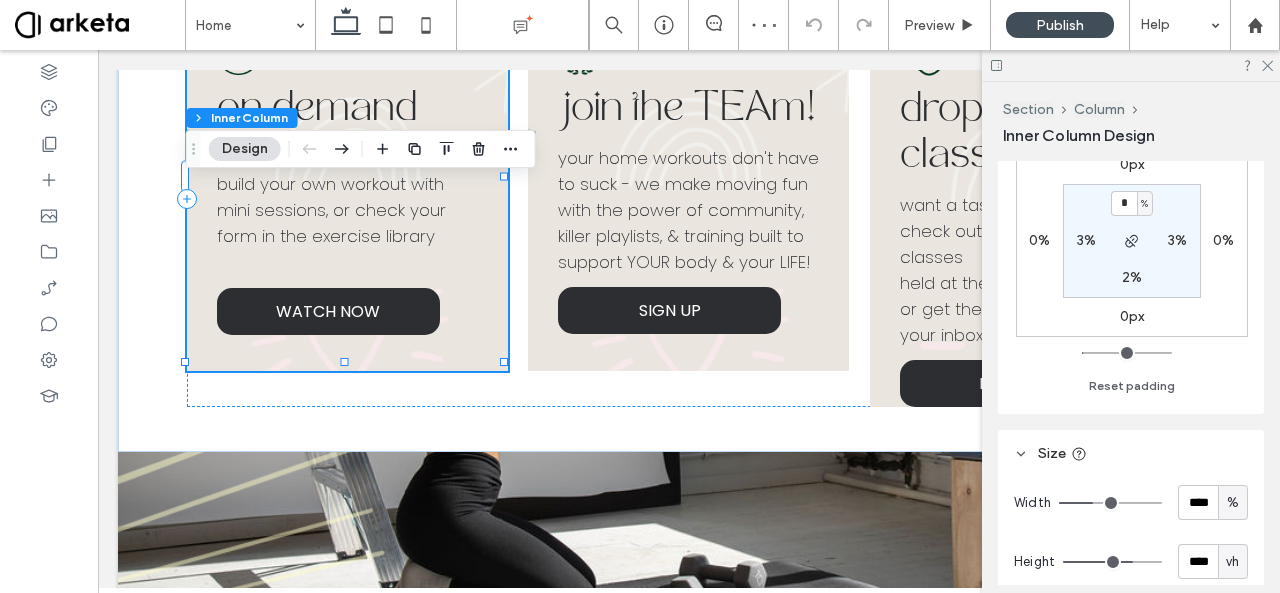 scroll, scrollTop: 580, scrollLeft: 0, axis: vertical 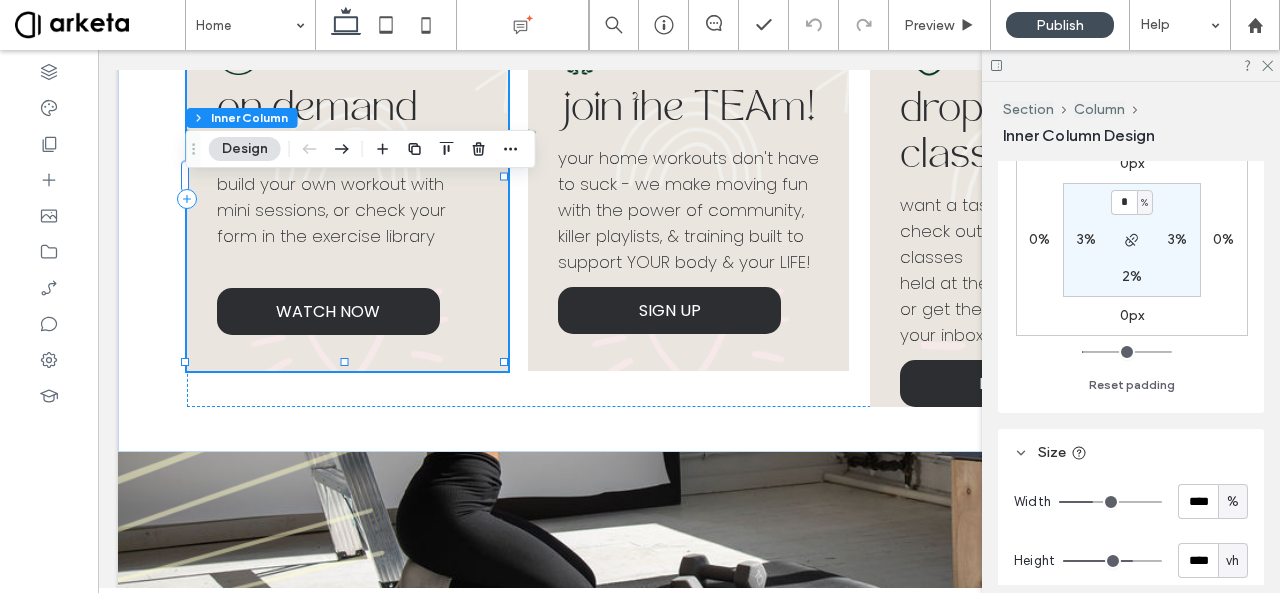 click on "2%" at bounding box center (1132, 277) 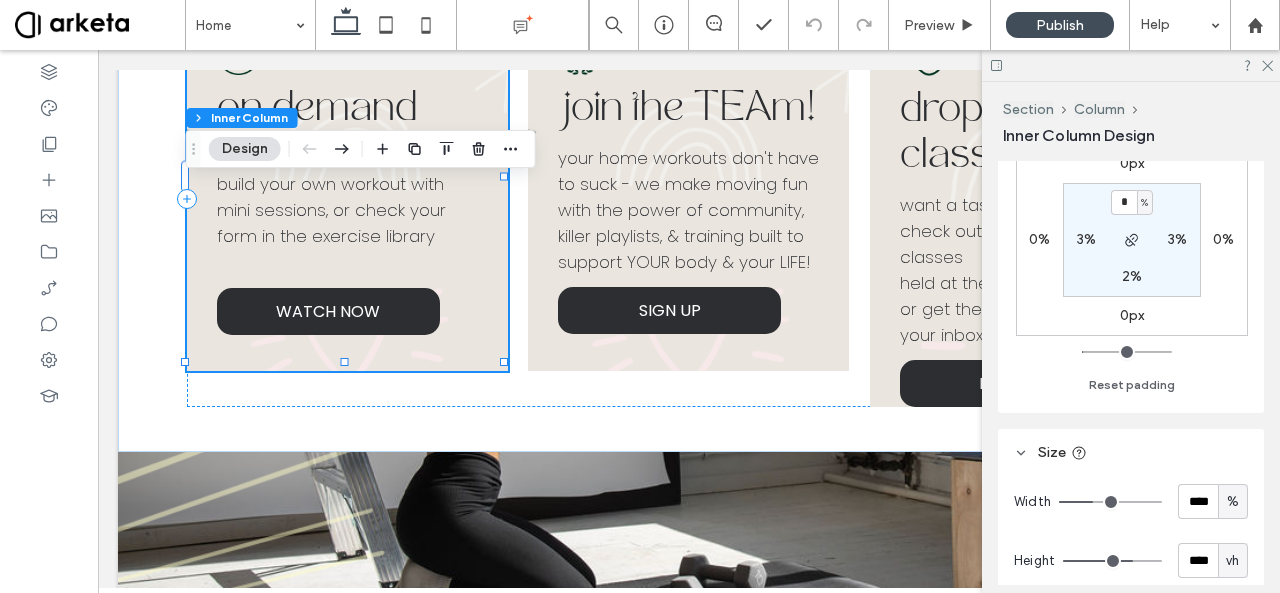 click on "2%" at bounding box center [1132, 276] 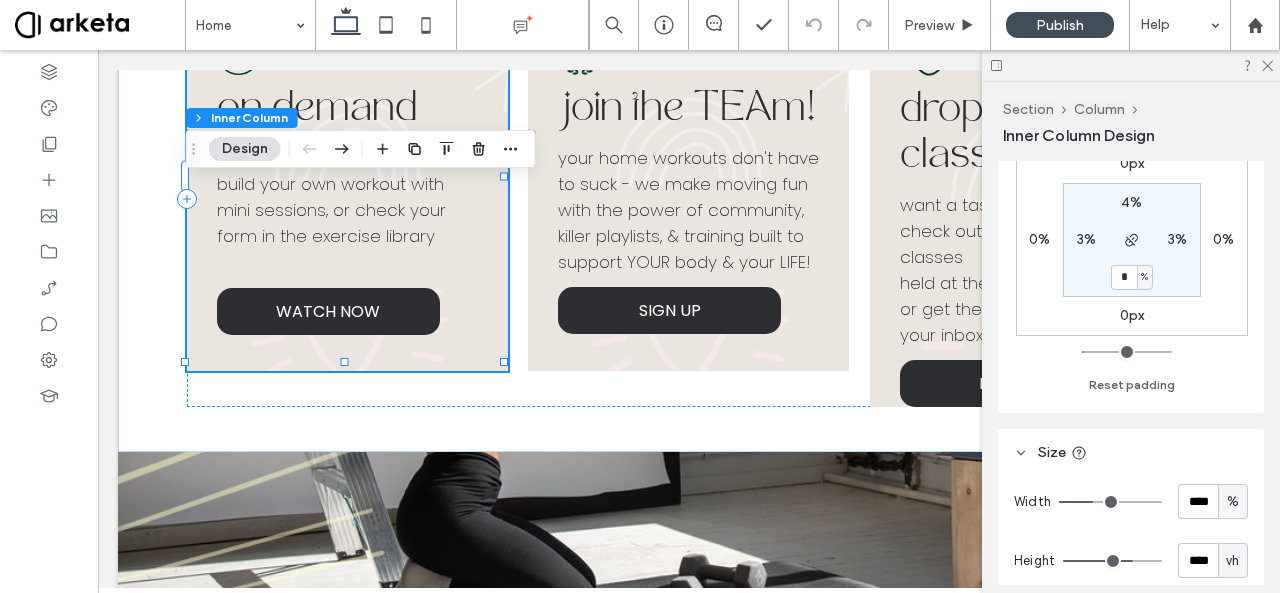 type on "*" 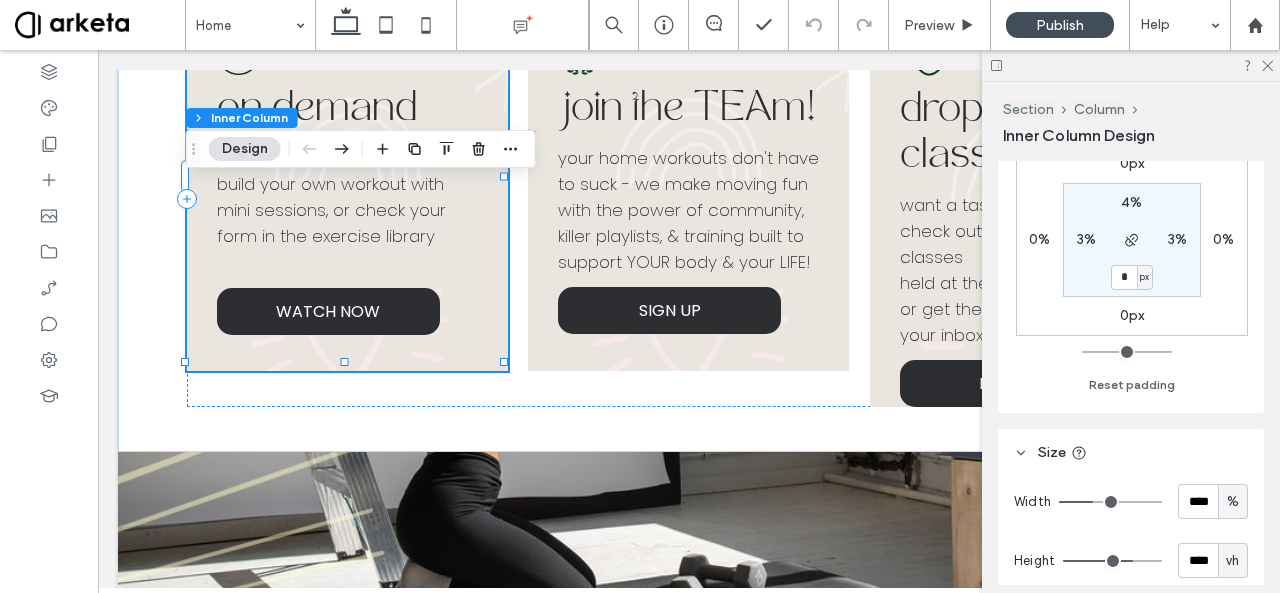 click on "vh" at bounding box center [1232, 561] 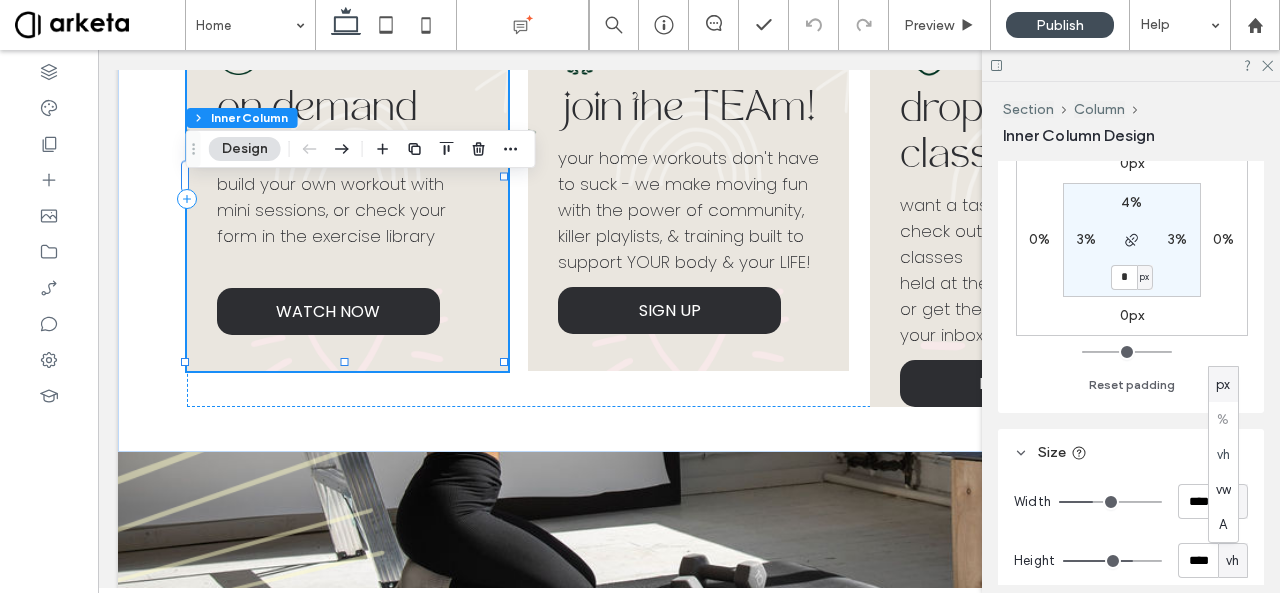 click on "px" at bounding box center [1223, 385] 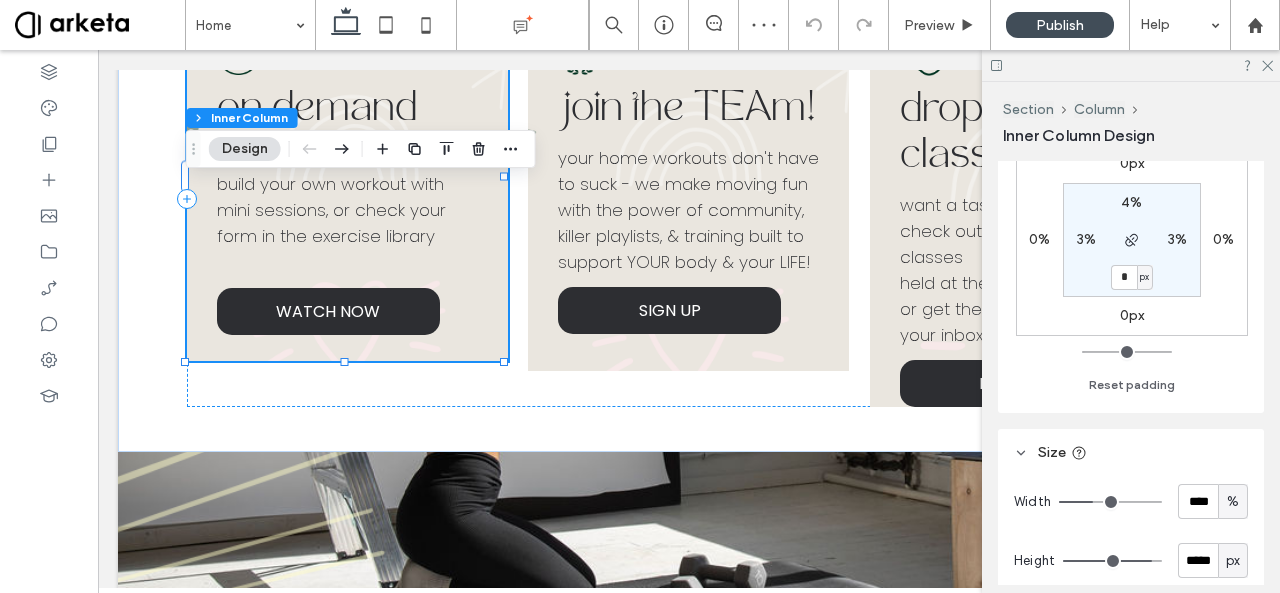 click on "px" at bounding box center (1144, 277) 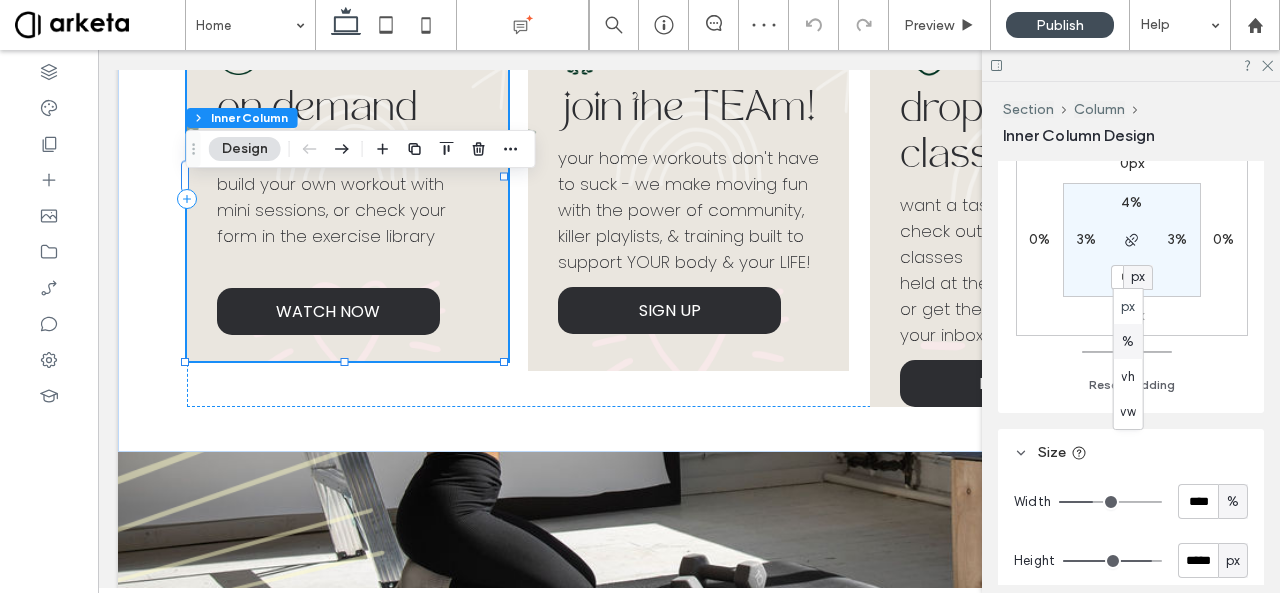 click on "%" at bounding box center (1128, 342) 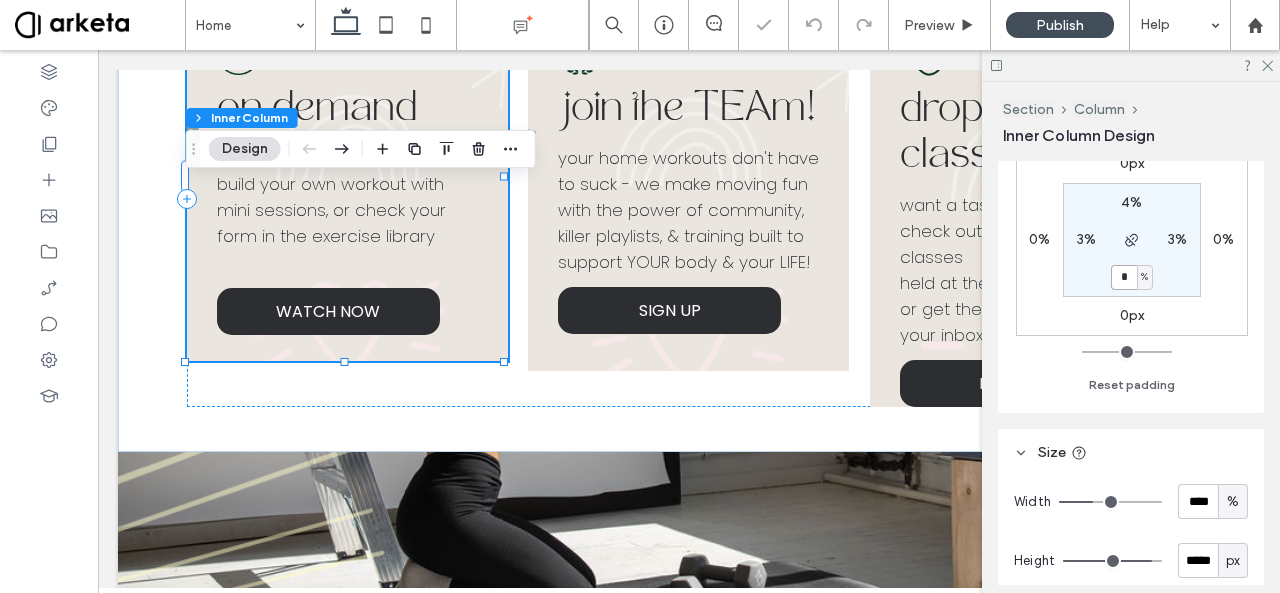 click on "*" at bounding box center (1124, 277) 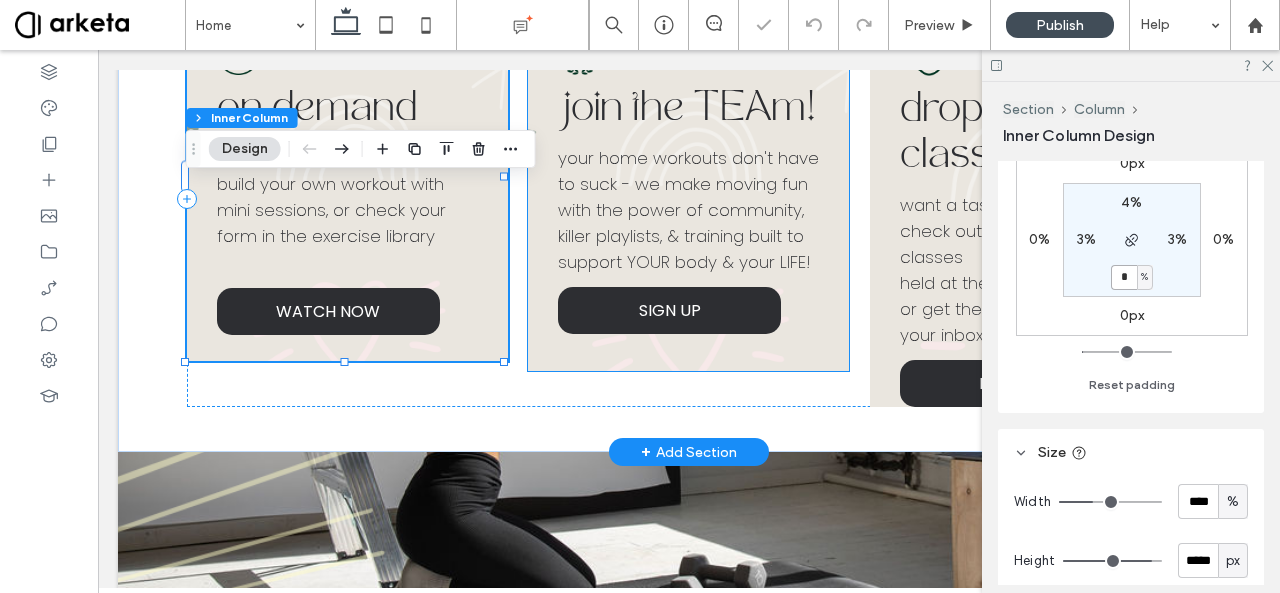 click on "your home workouts don't have to suck - we make moving fun with the power of community, killer playlists, & training built to support YOUR body & your LIFE!" at bounding box center (688, 210) 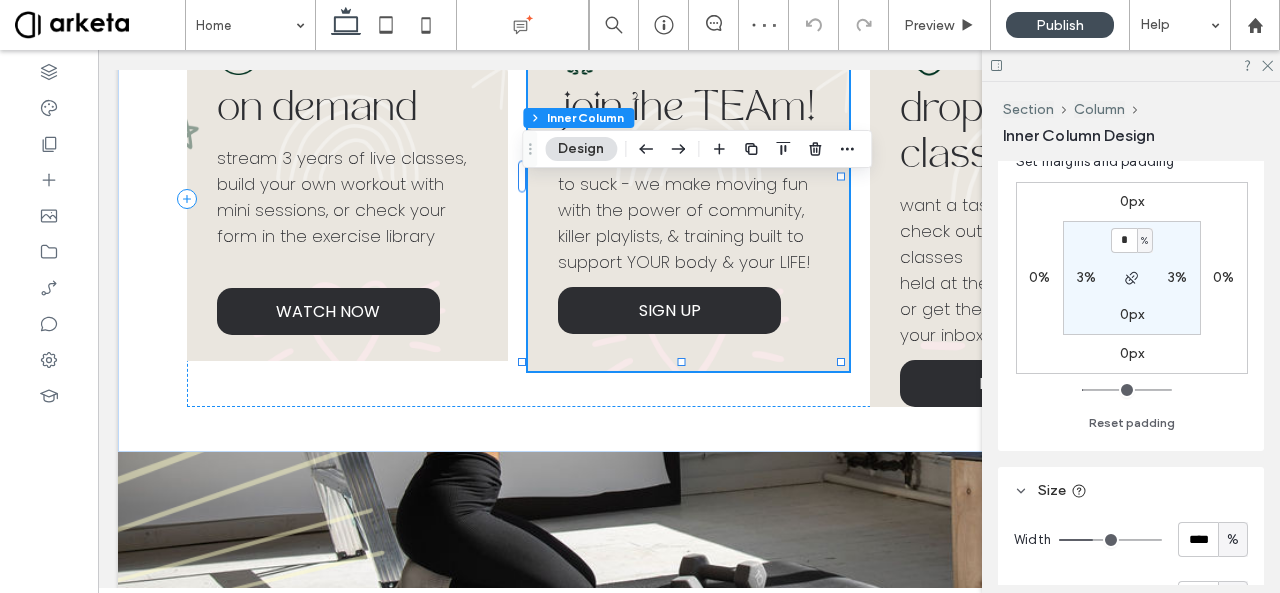 scroll, scrollTop: 623, scrollLeft: 0, axis: vertical 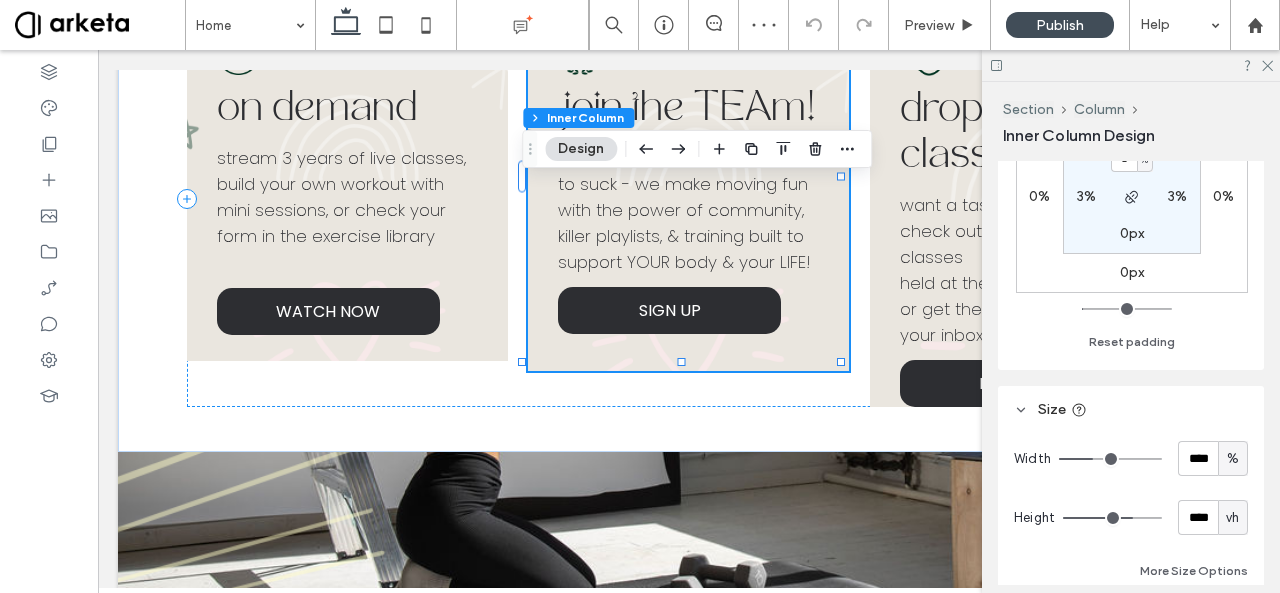 click on "vh" at bounding box center (1232, 518) 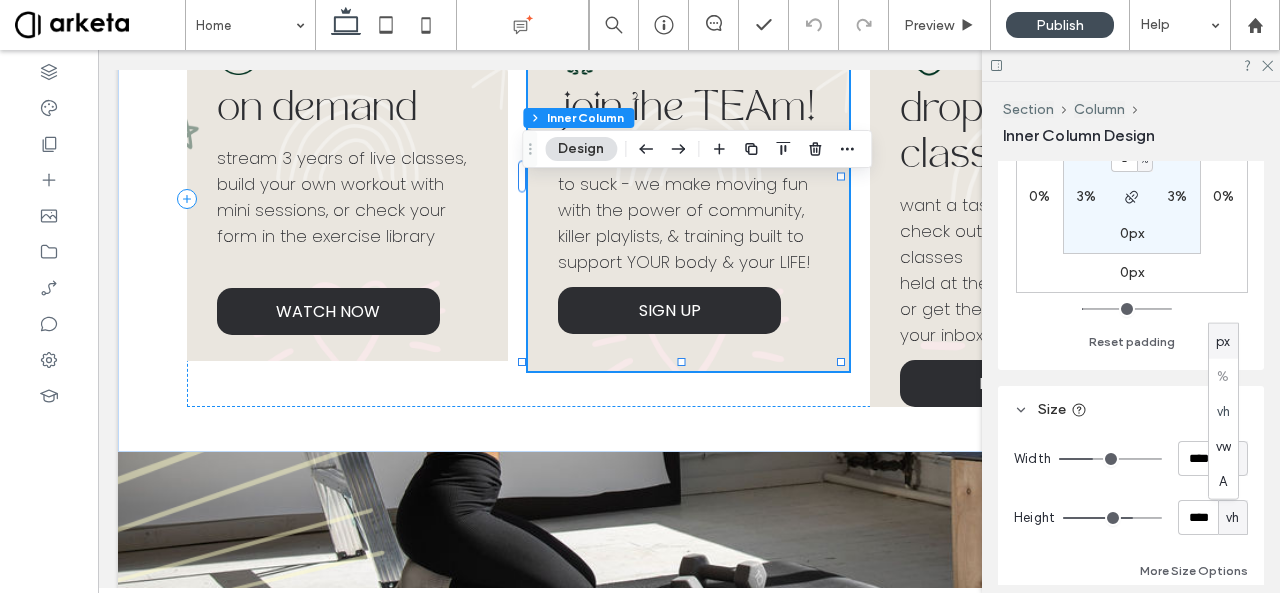 click on "px" at bounding box center (1223, 341) 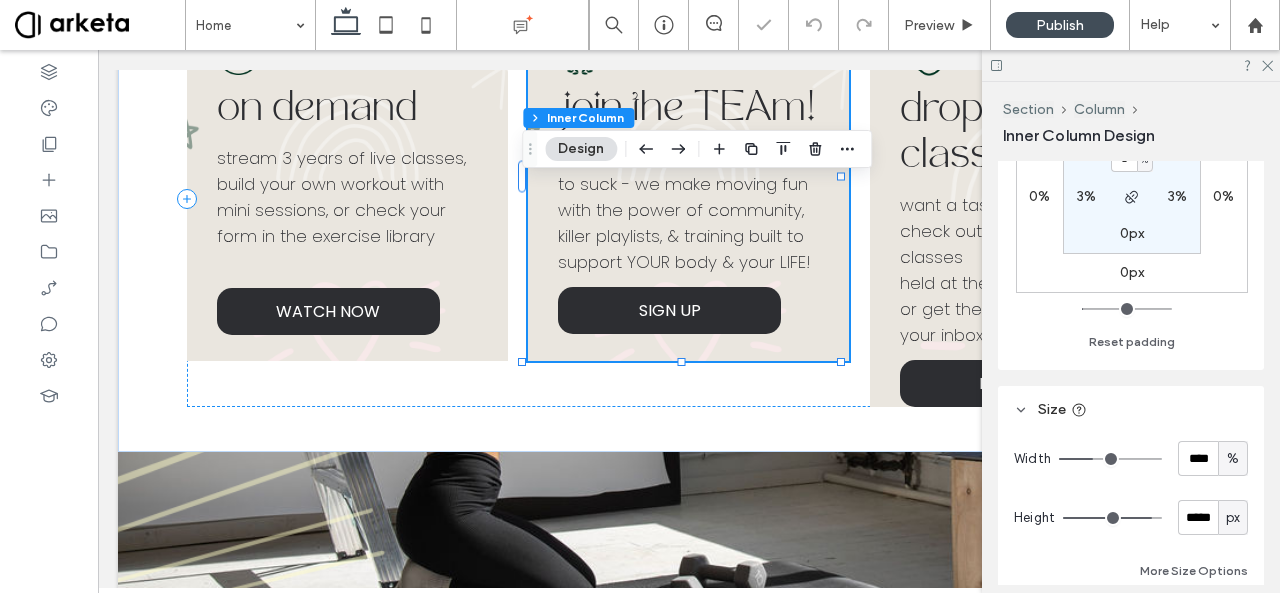 click on "0px" at bounding box center [1132, 233] 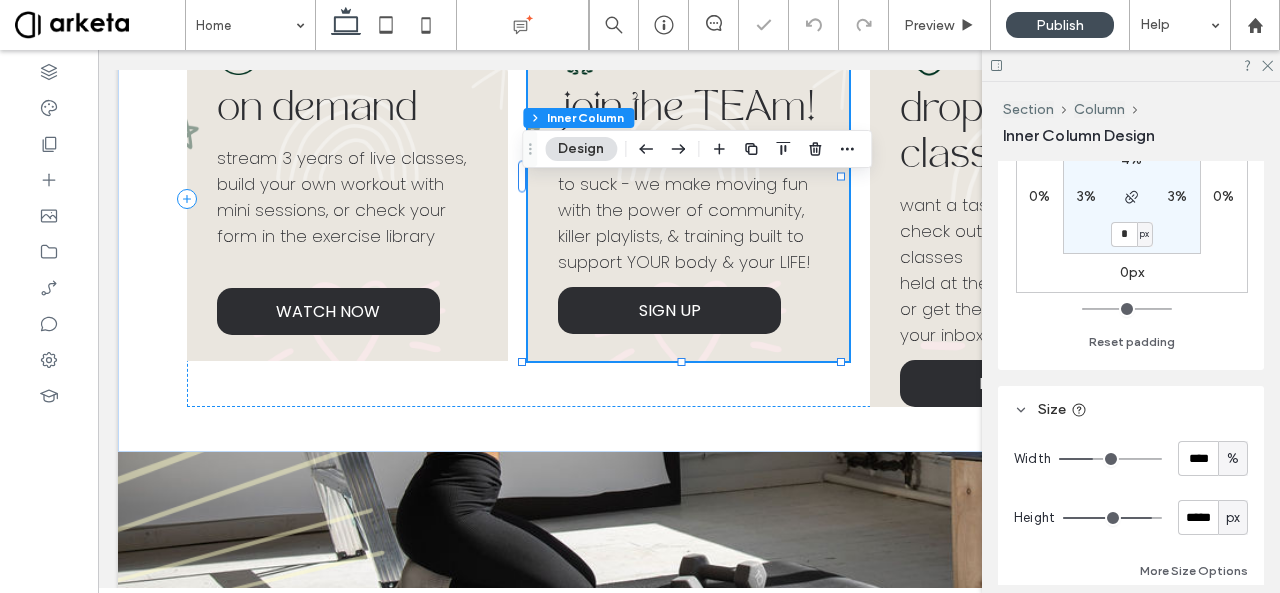 click on "px" at bounding box center (1144, 234) 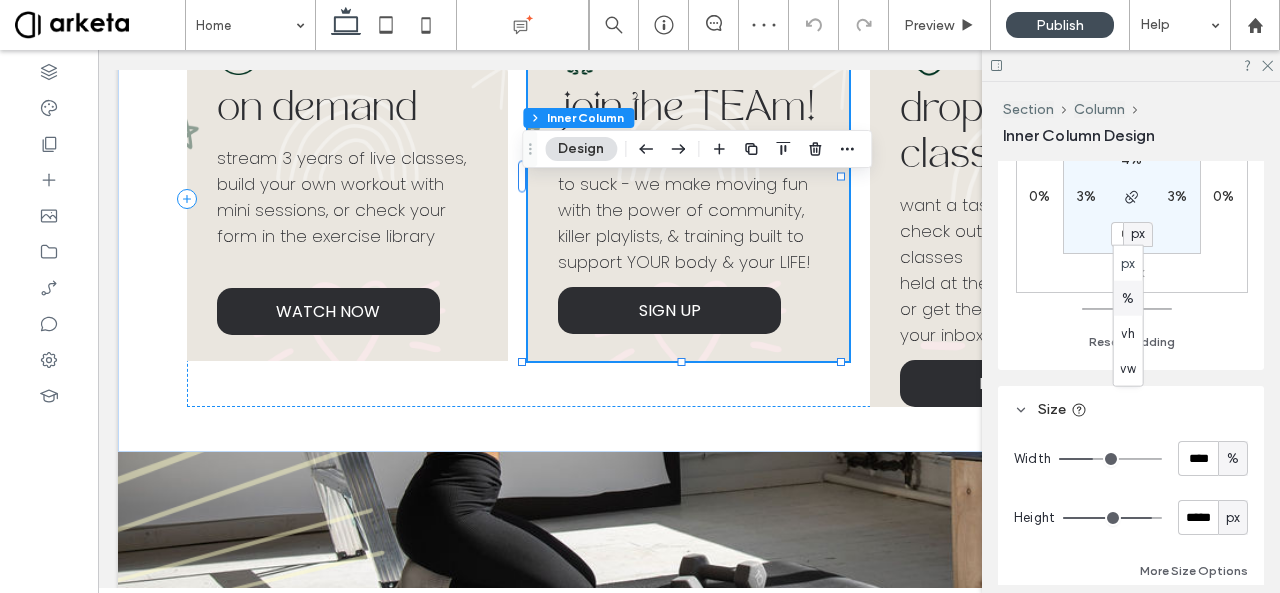 click on "%" at bounding box center (1128, 298) 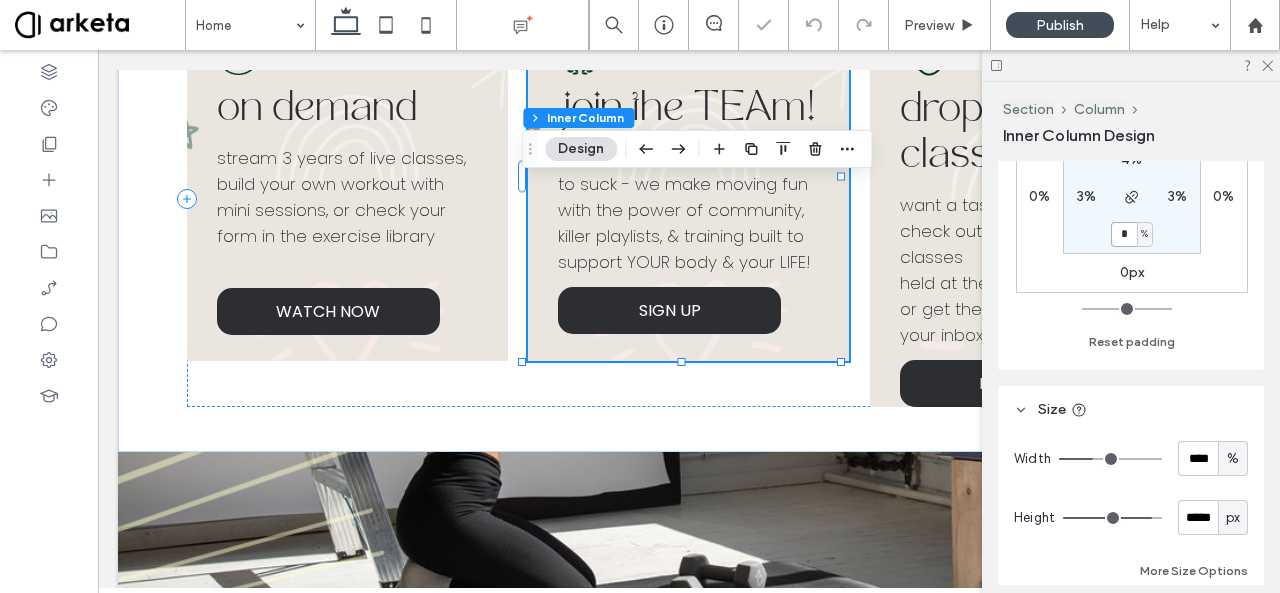 click on "*" at bounding box center [1124, 234] 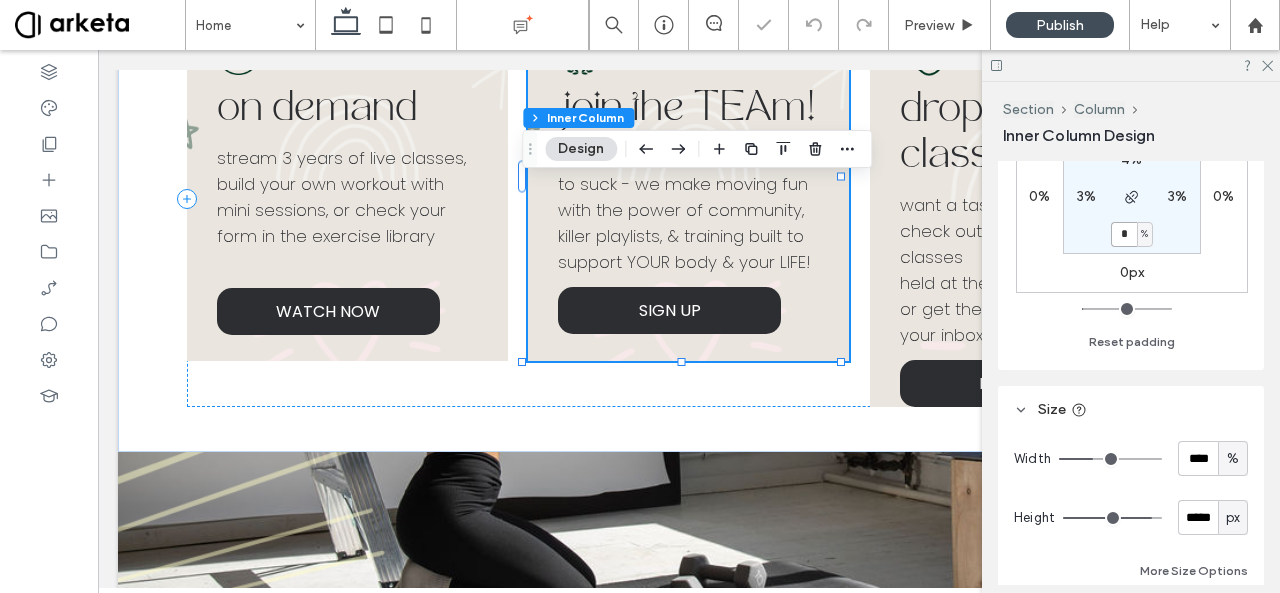 type on "*" 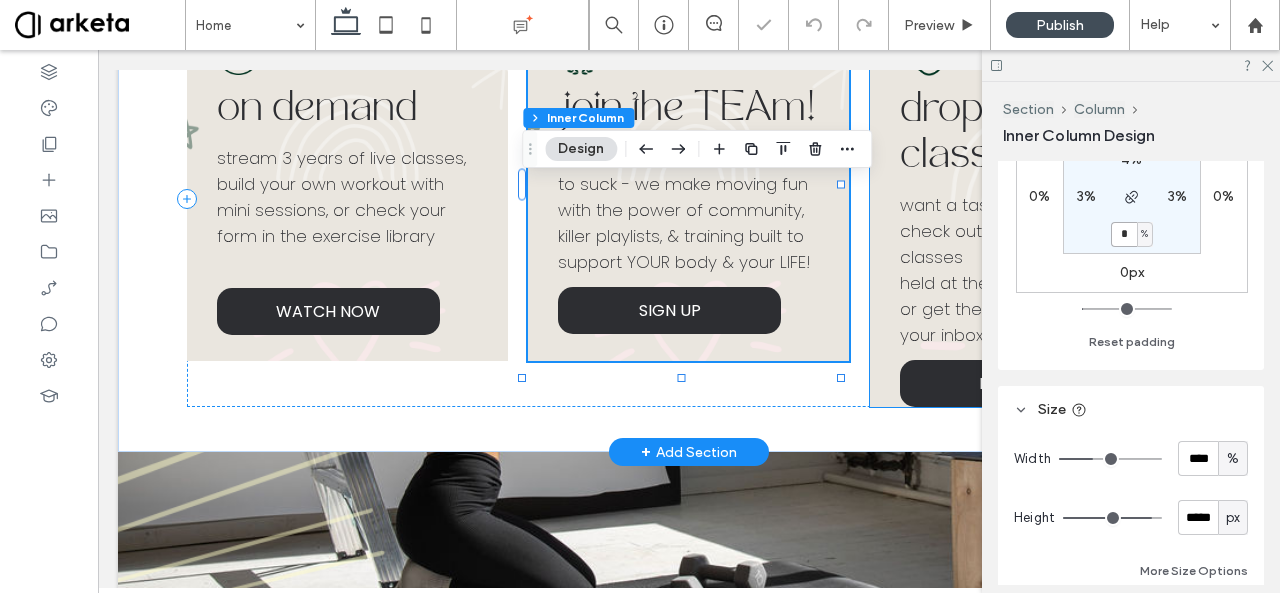 click on "check out our $10 drop in classes" at bounding box center (1002, 244) 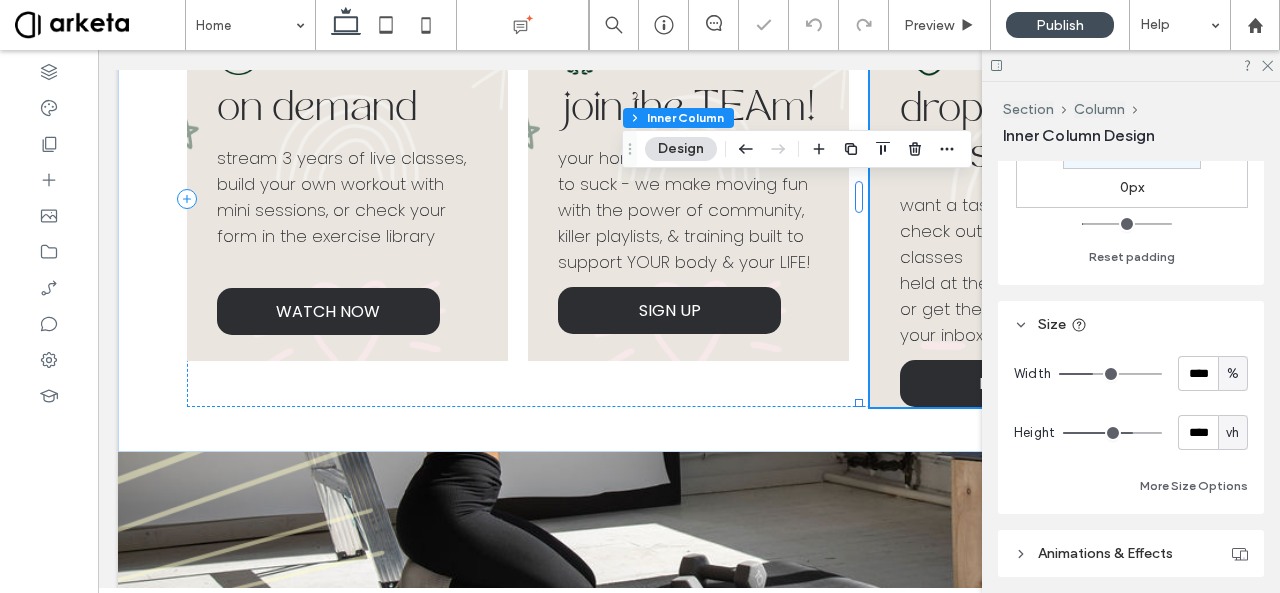 scroll, scrollTop: 720, scrollLeft: 0, axis: vertical 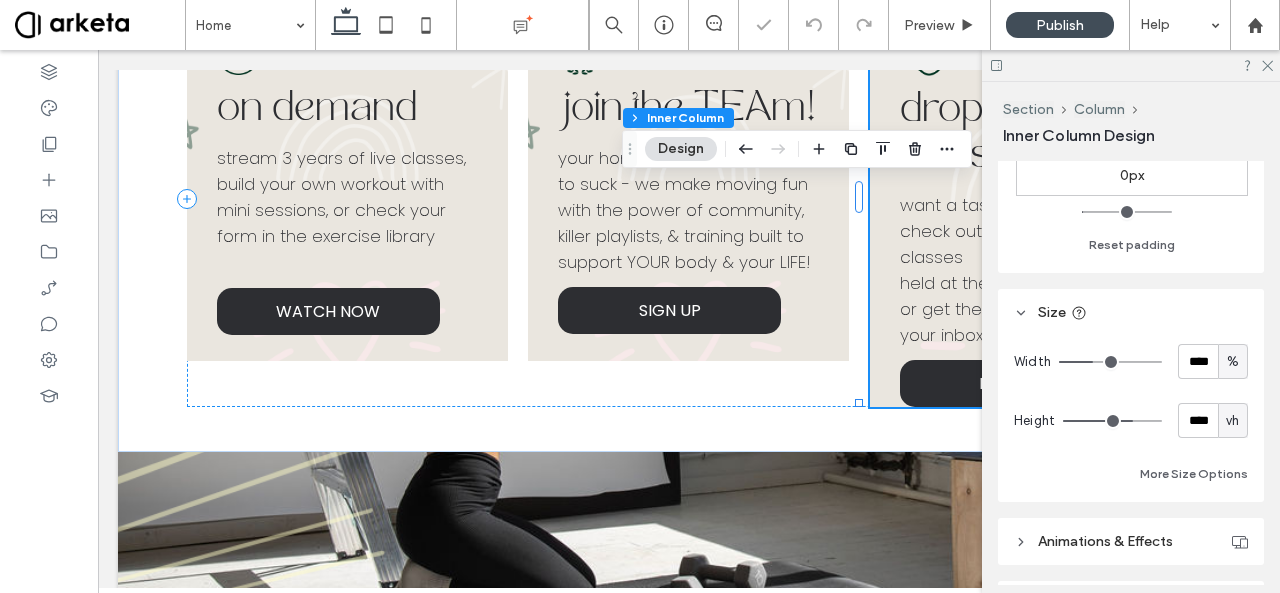 click on "vh" at bounding box center [1232, 421] 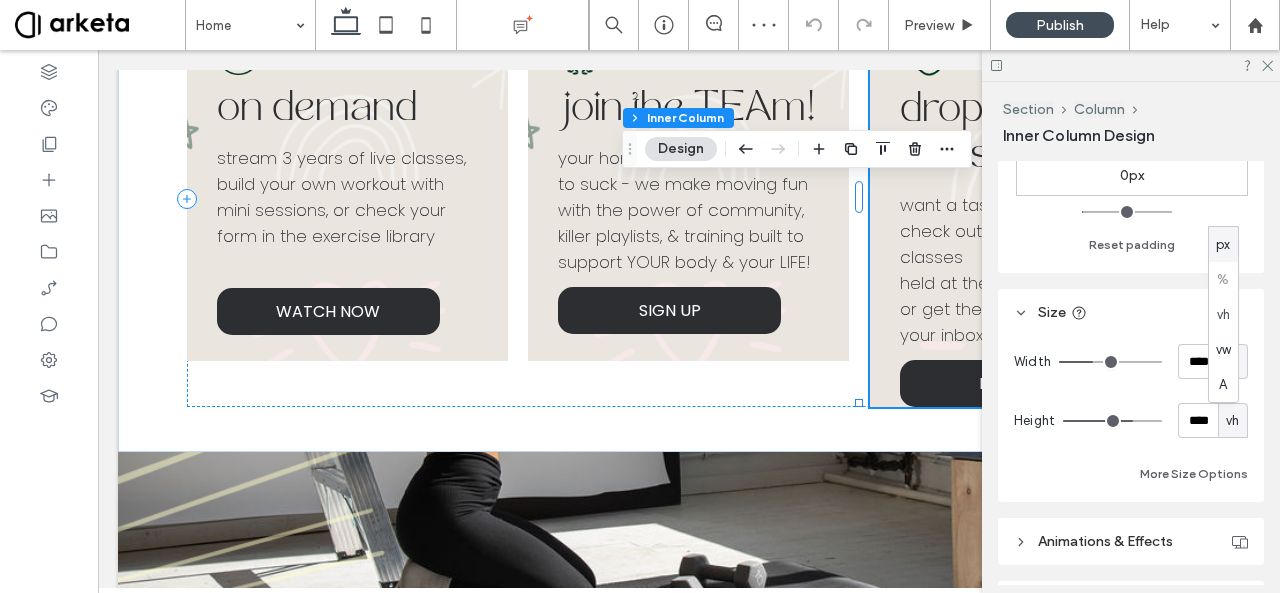 click on "px" at bounding box center (1223, 245) 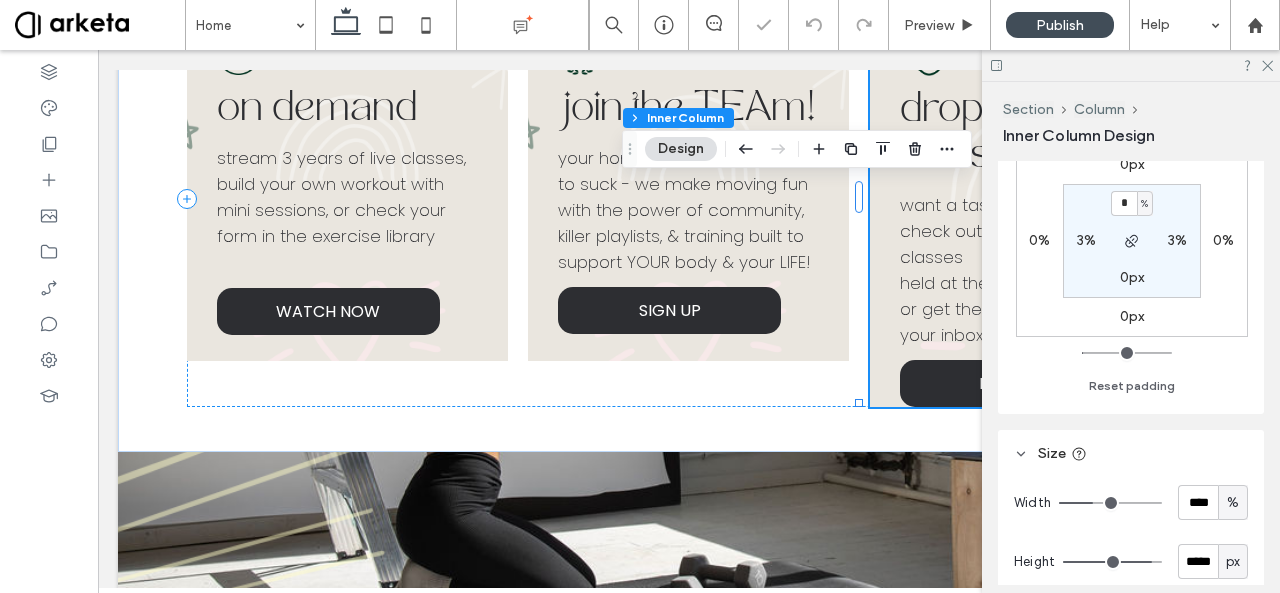 scroll, scrollTop: 578, scrollLeft: 0, axis: vertical 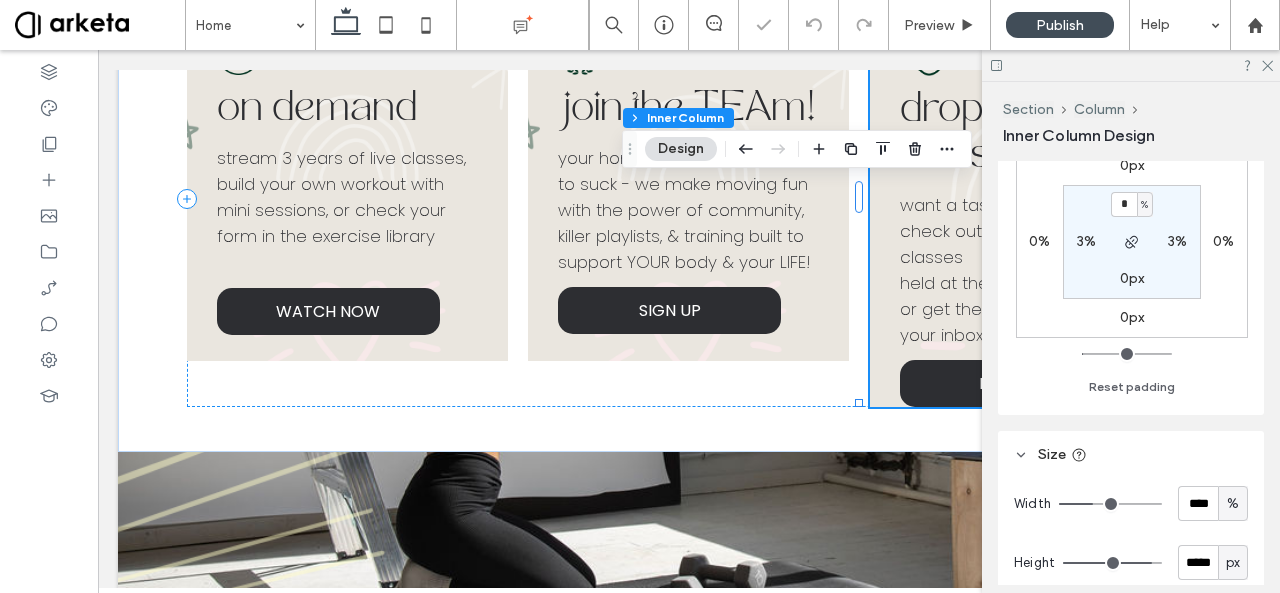 click on "0px" at bounding box center (1132, 278) 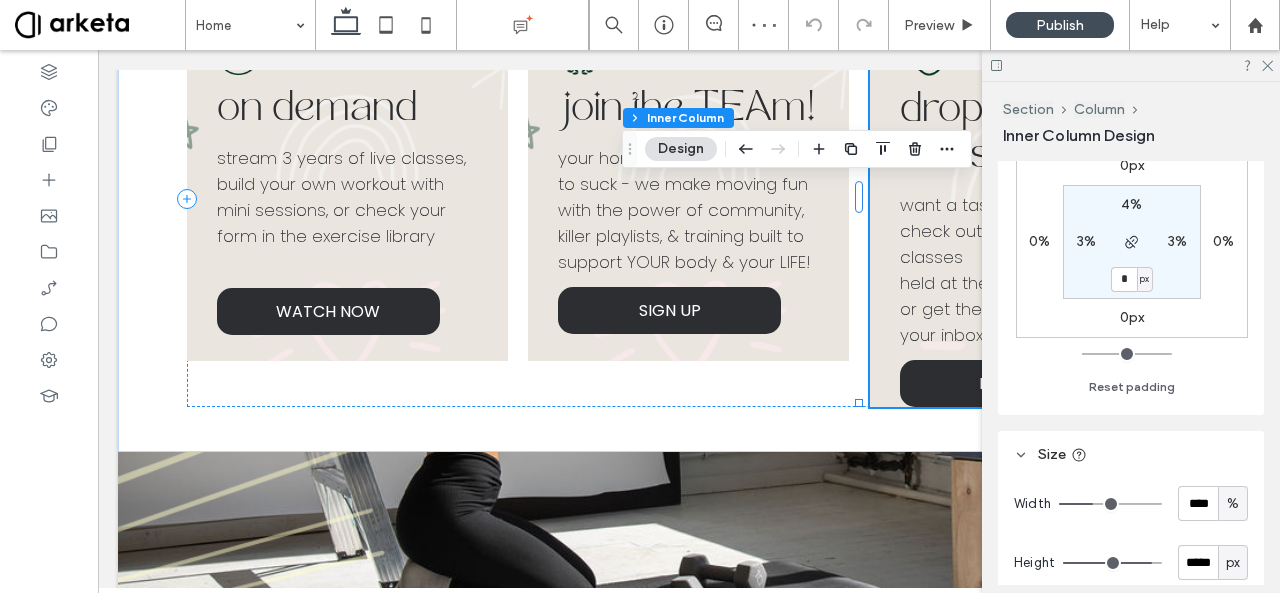 click on "px" at bounding box center (1144, 279) 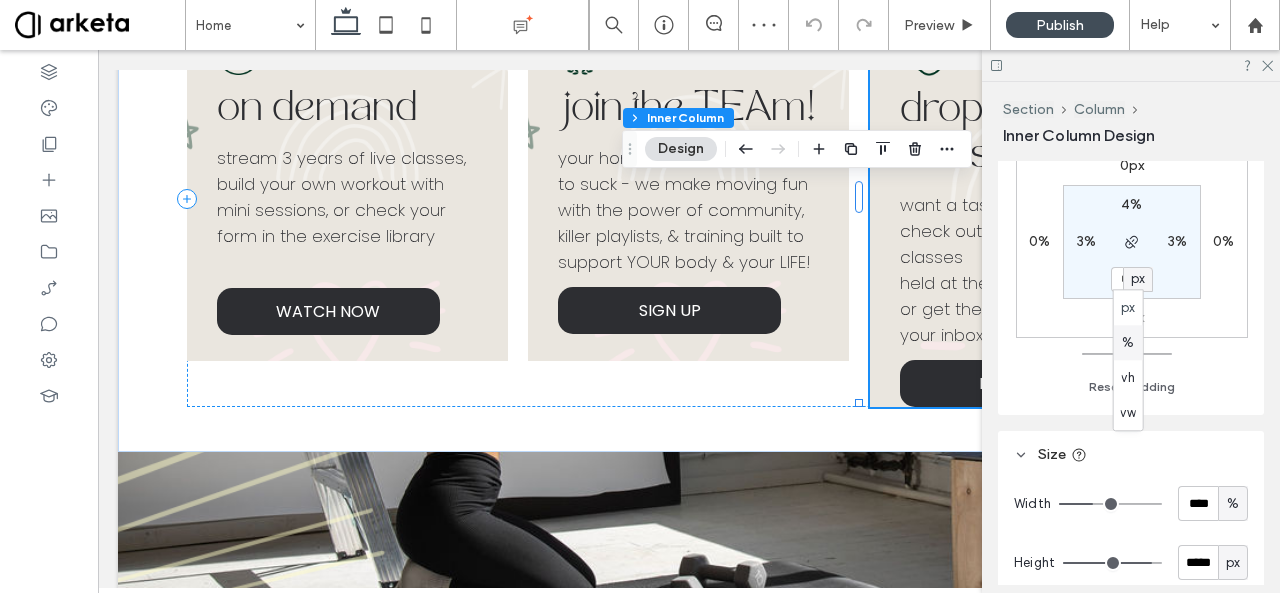 click on "%" at bounding box center [1128, 342] 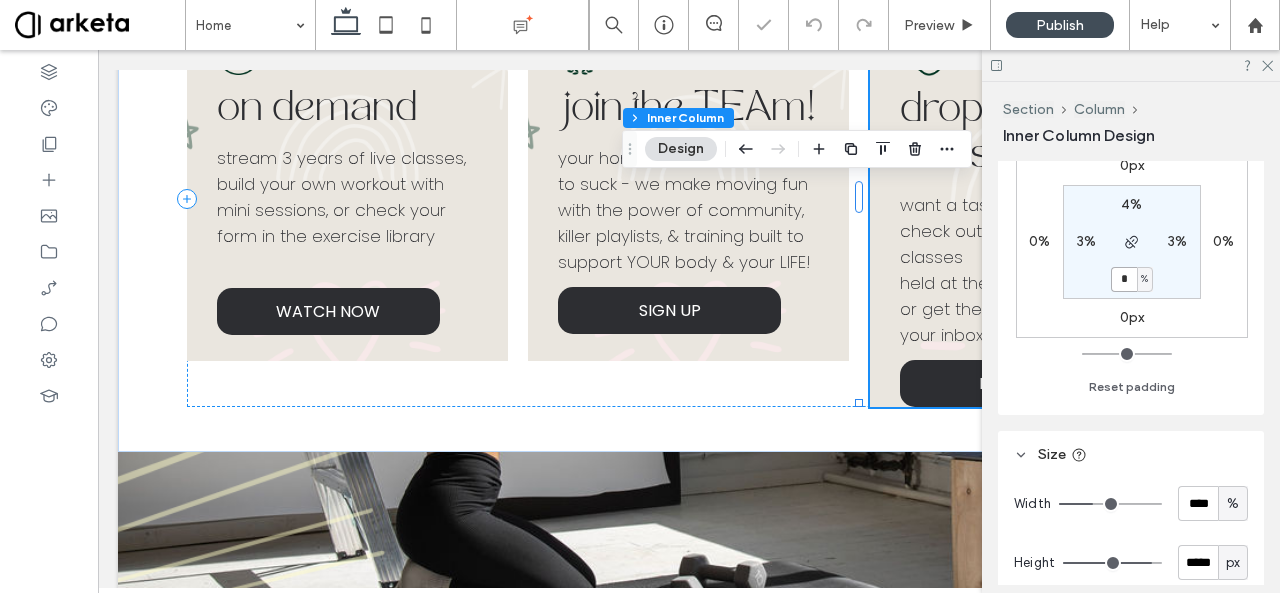 click on "*" at bounding box center (1124, 279) 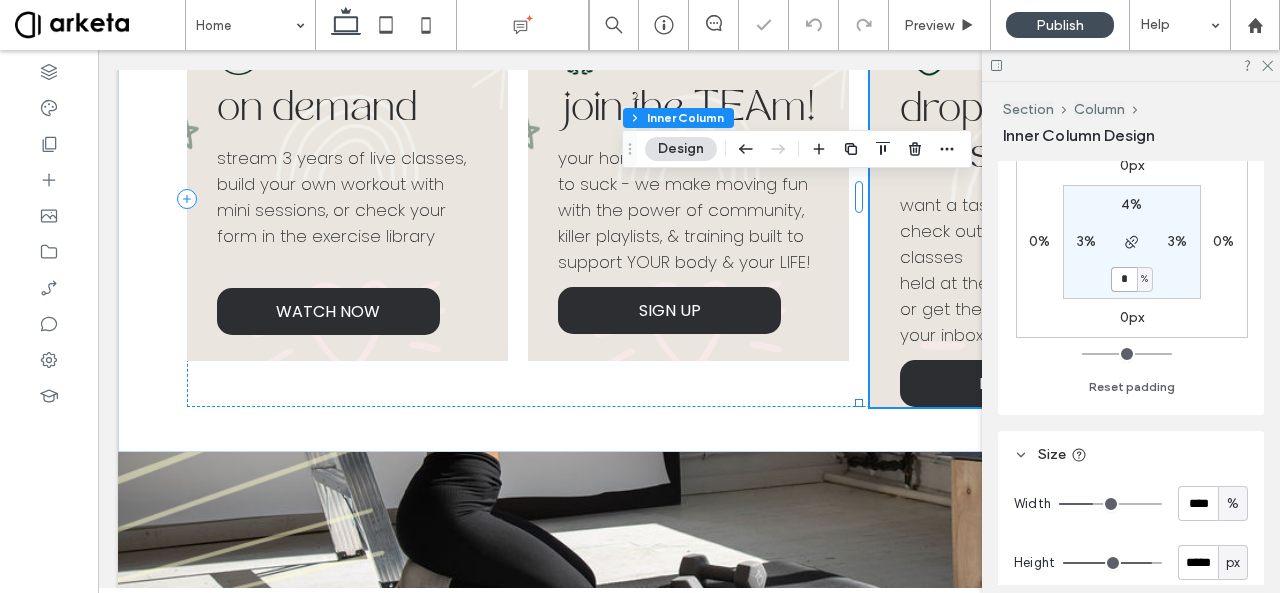 type on "*" 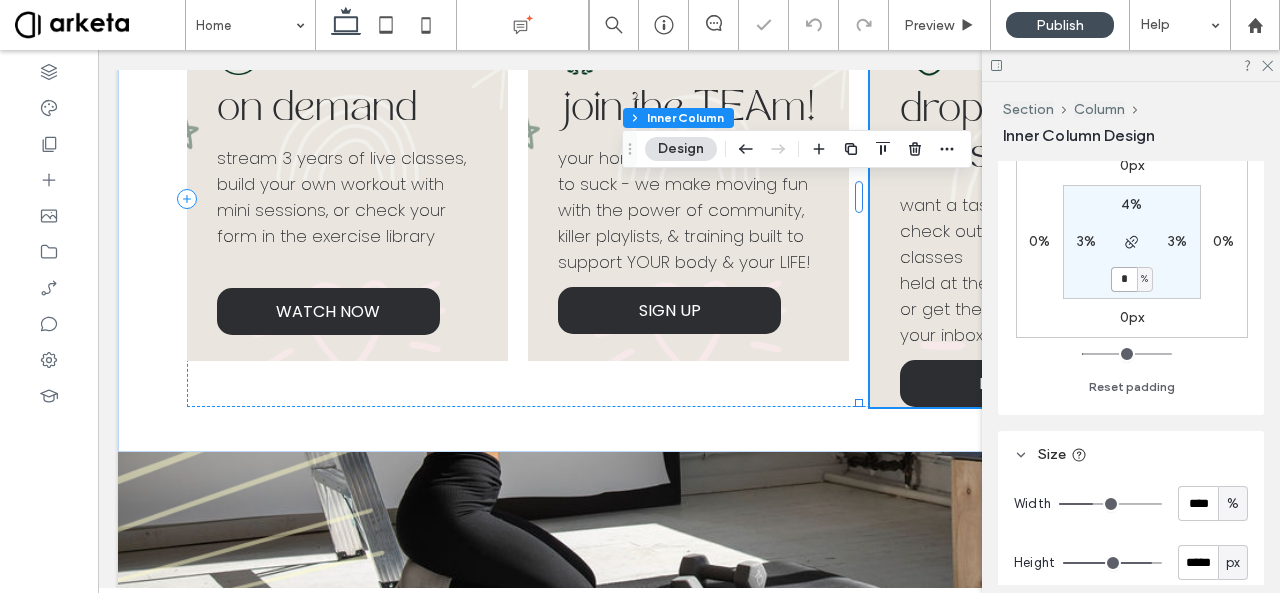 type on "*" 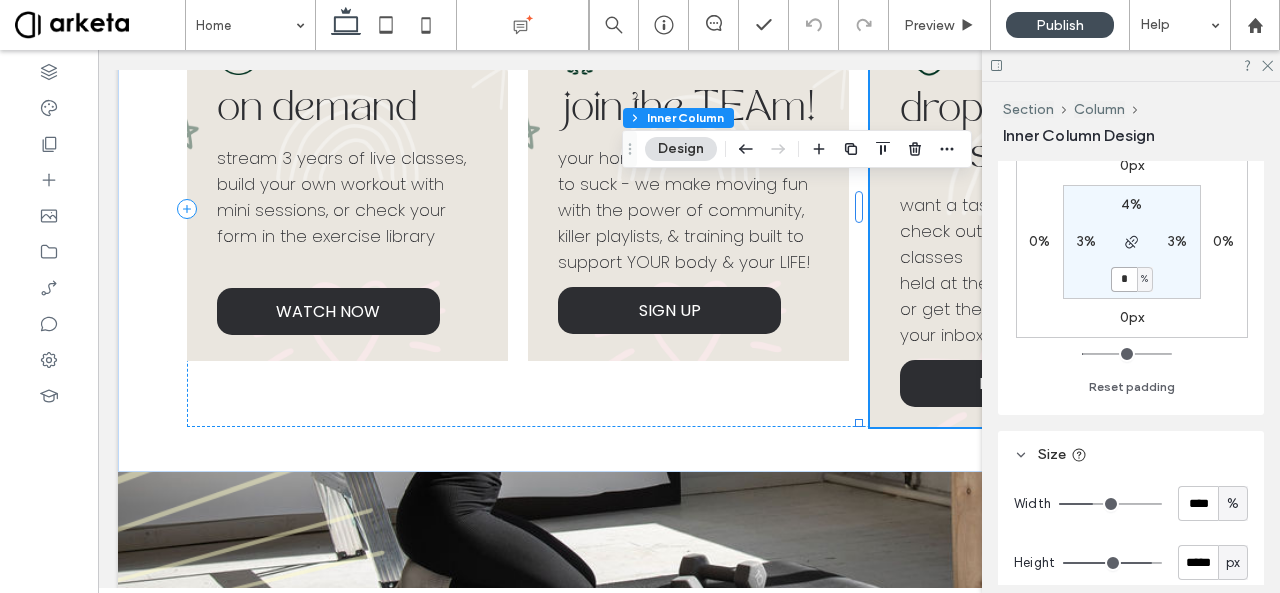 type on "*" 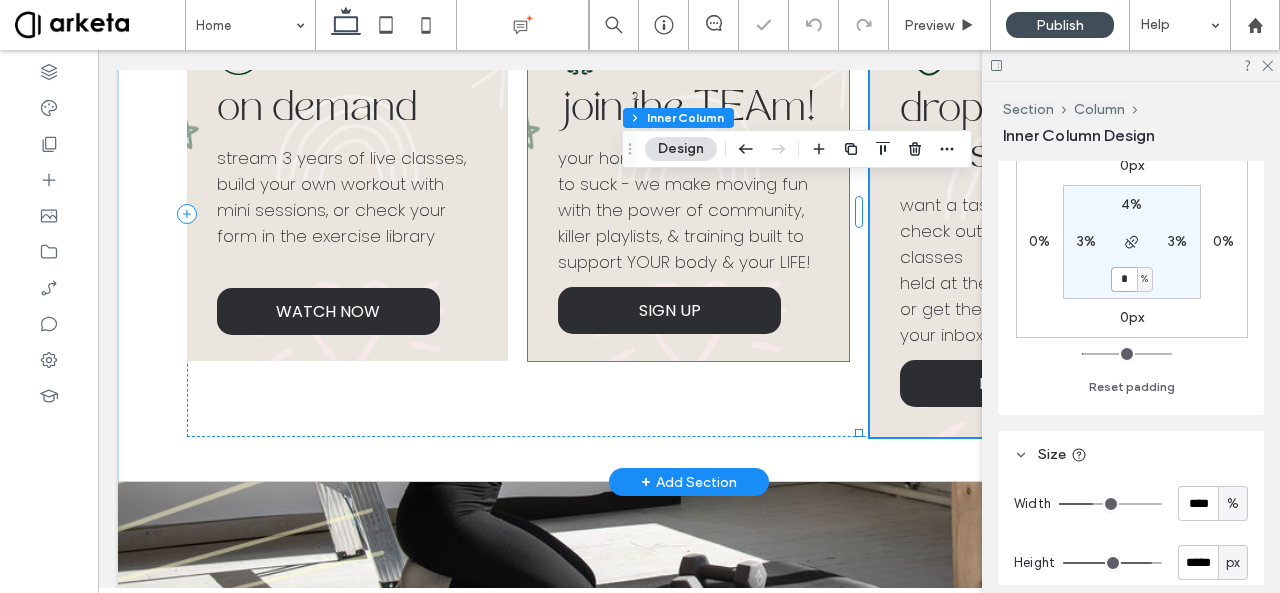 click on "your home workouts don't have to suck - we make moving fun with the power of community, killer playlists, & training built to support YOUR body & your LIFE!" at bounding box center (688, 210) 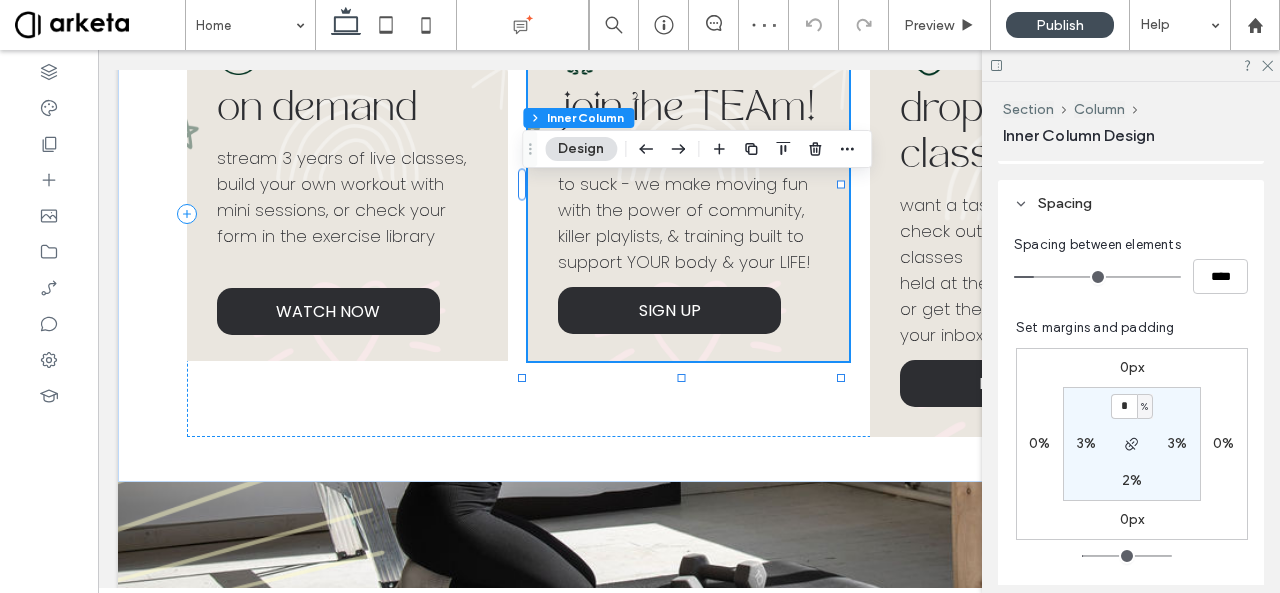scroll, scrollTop: 388, scrollLeft: 0, axis: vertical 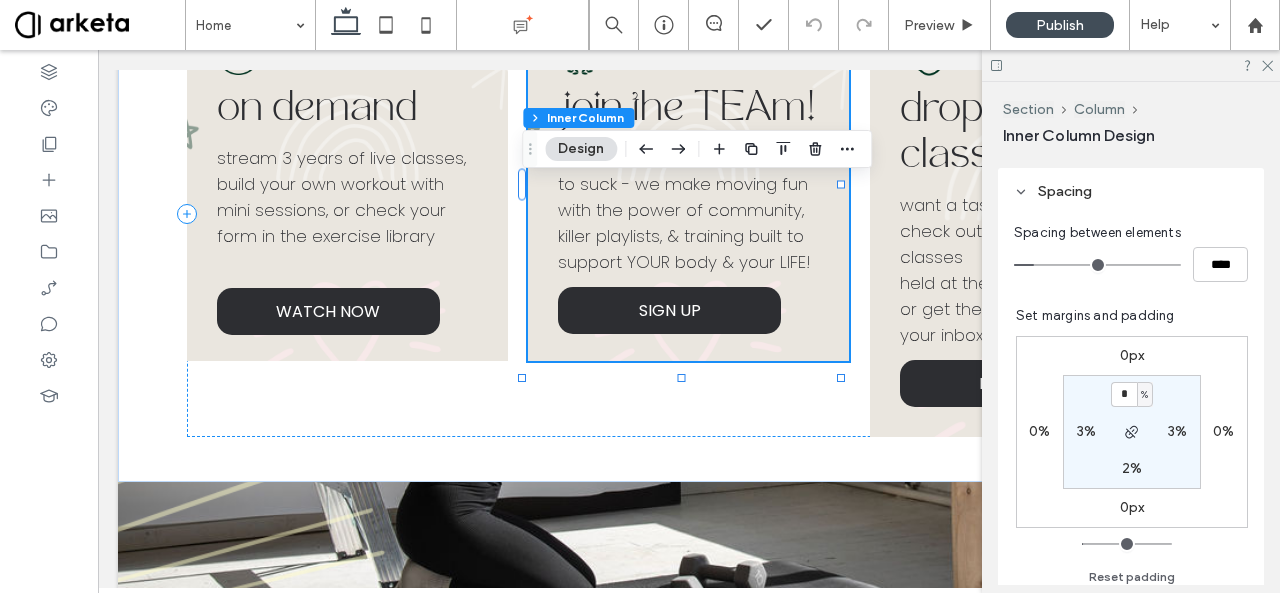 click on "2%" at bounding box center [1132, 468] 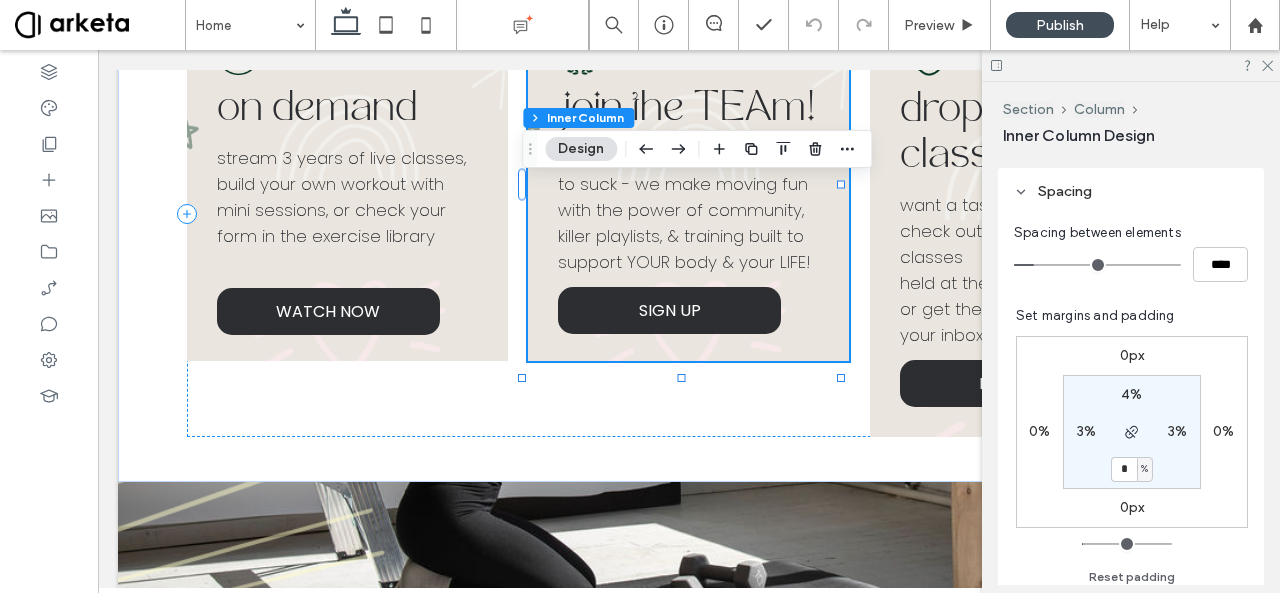 type on "*" 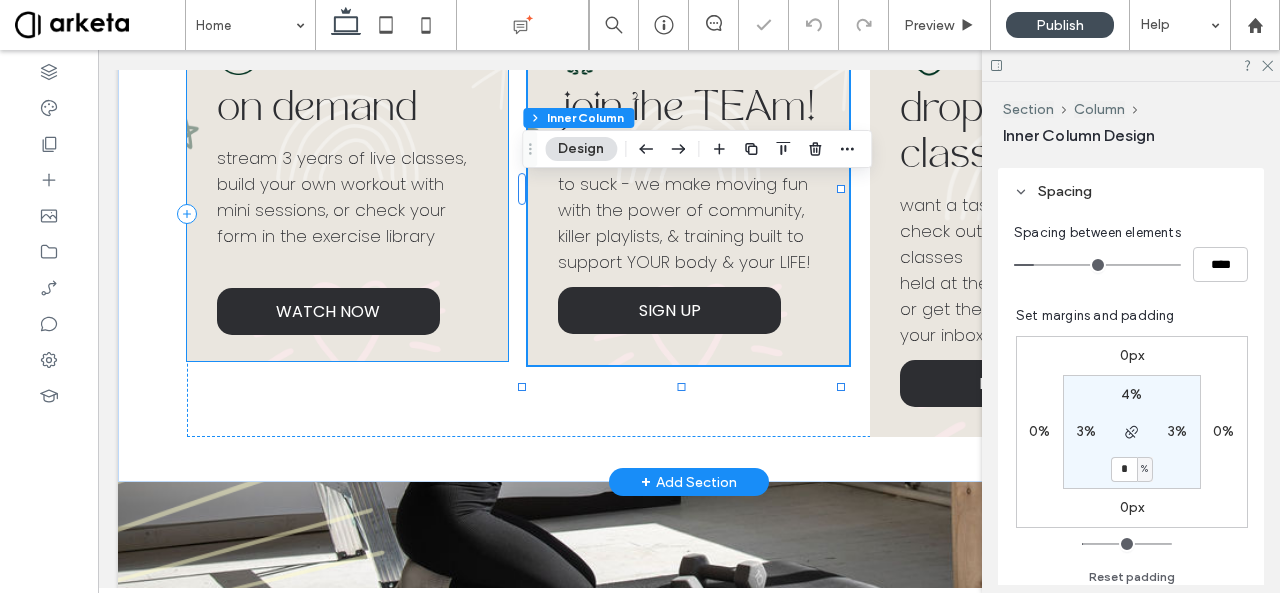 click on "build your own workout with mini sessions, or check your form in the exercise library" at bounding box center [347, 210] 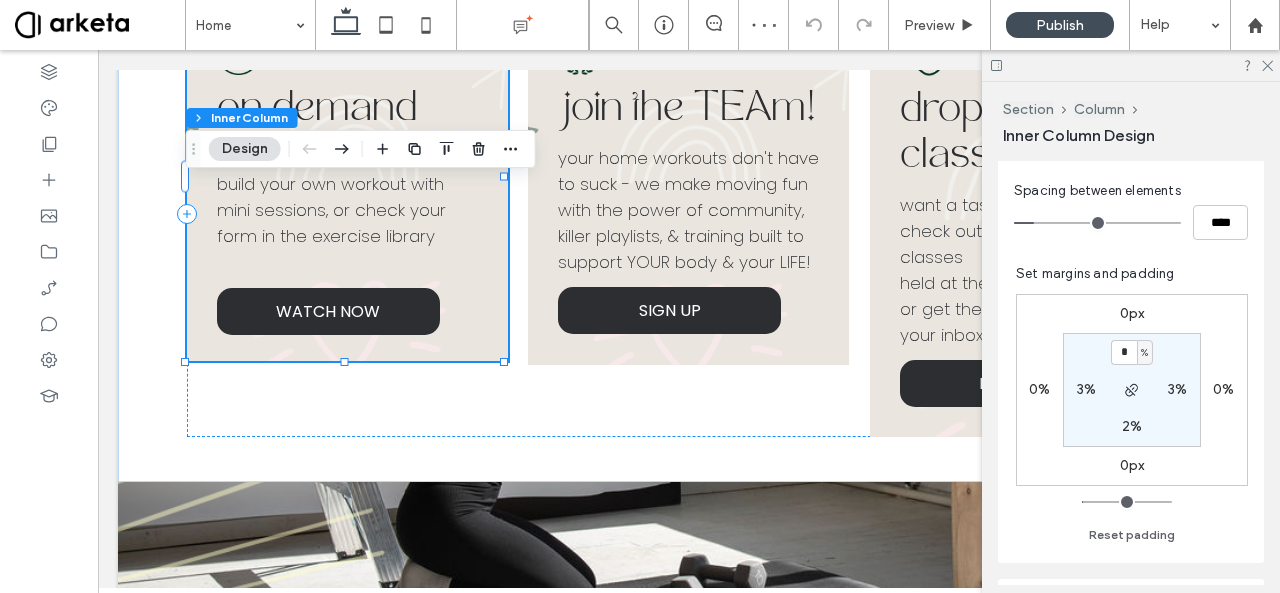 scroll, scrollTop: 436, scrollLeft: 0, axis: vertical 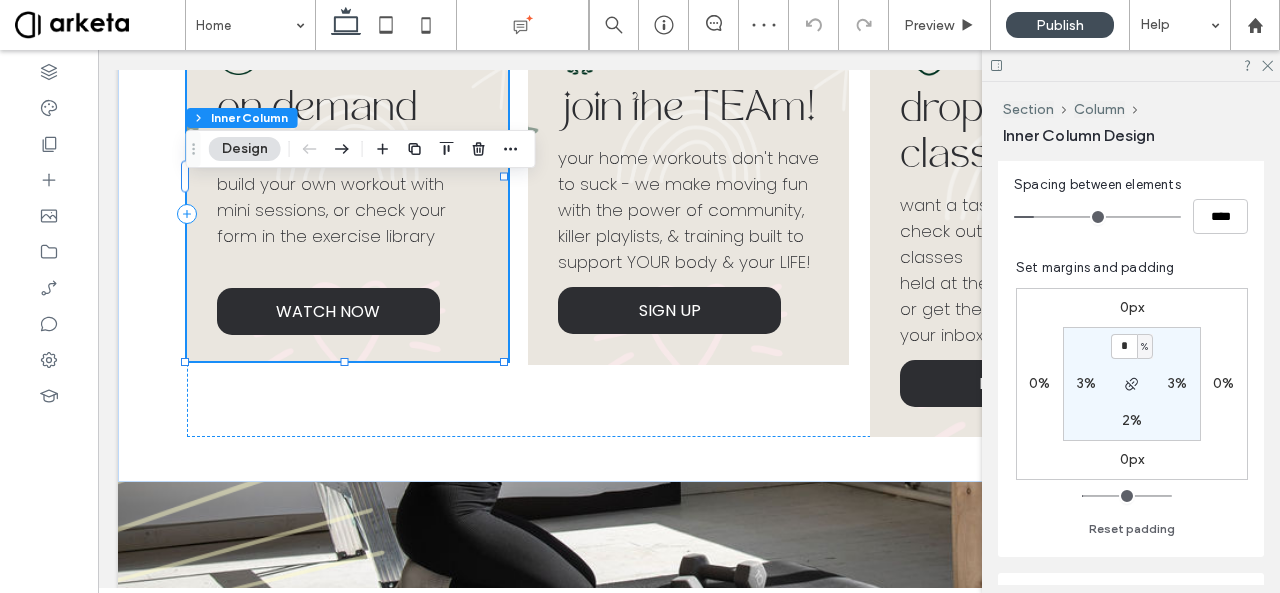 click on "2%" at bounding box center [1132, 420] 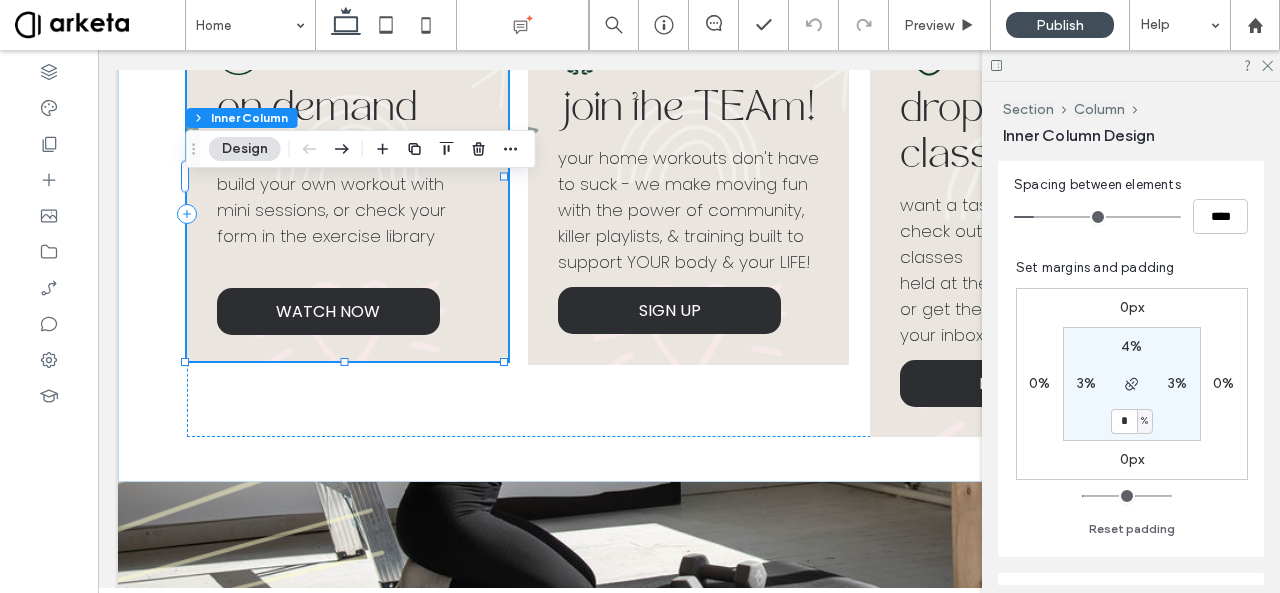 type on "*" 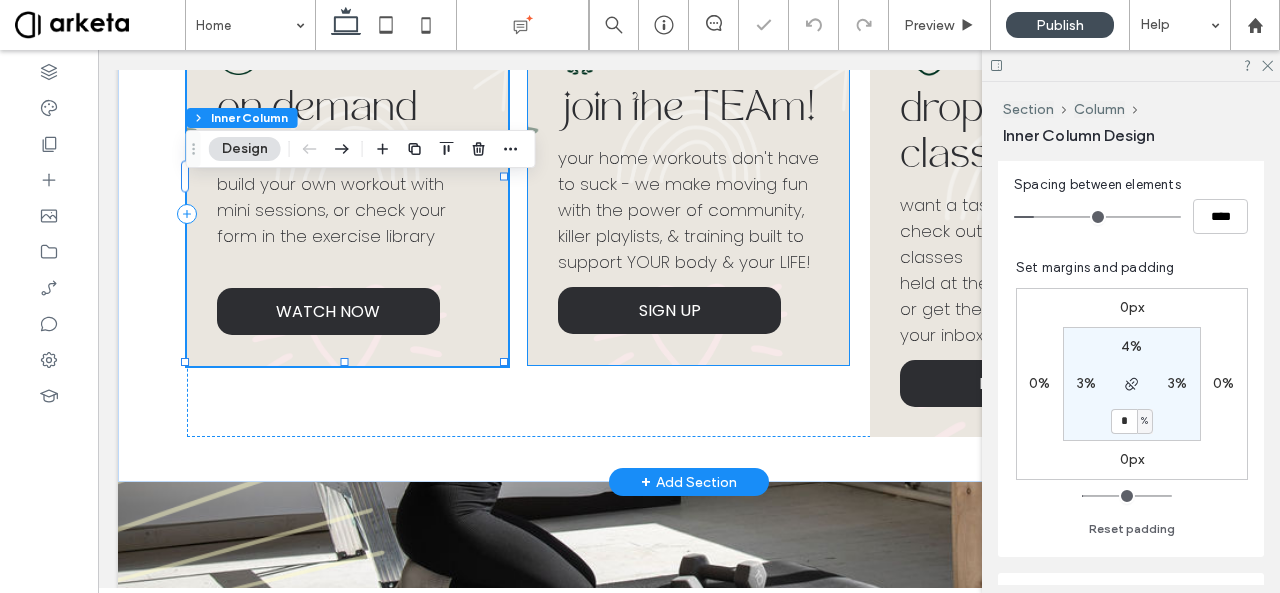 click on "join the TEAm!
your home workouts don't have to suck - we make moving fun with the power of community, killer playlists, & training built to support YOUR body & your LIFE!
SIGN UP" at bounding box center (689, 178) 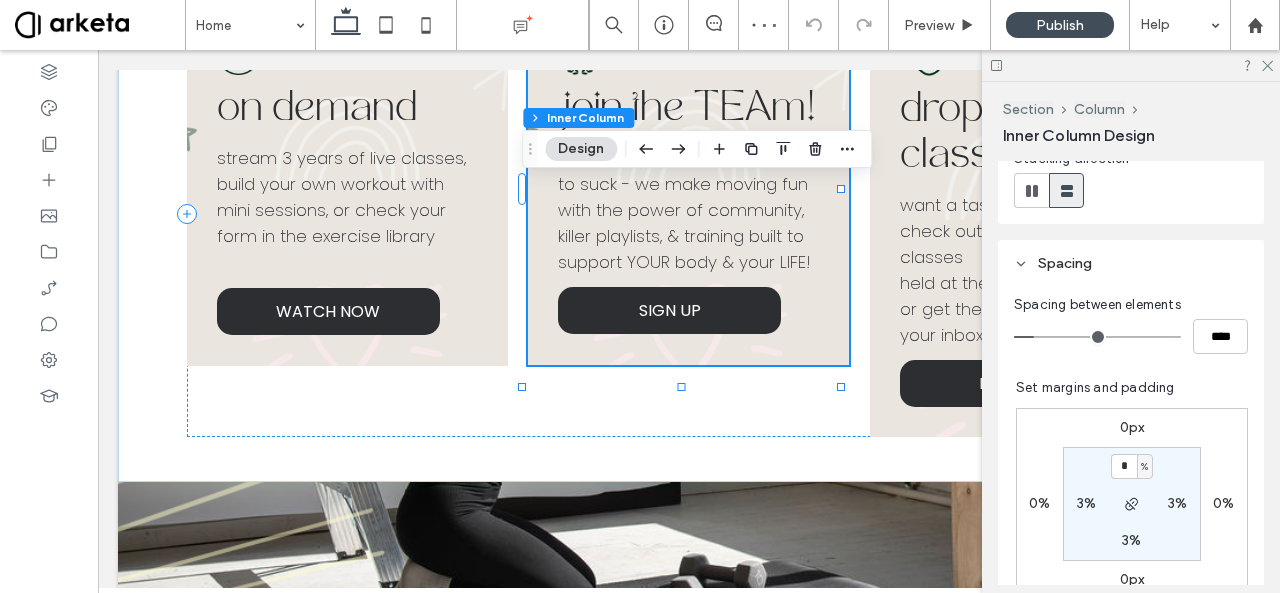 scroll, scrollTop: 322, scrollLeft: 0, axis: vertical 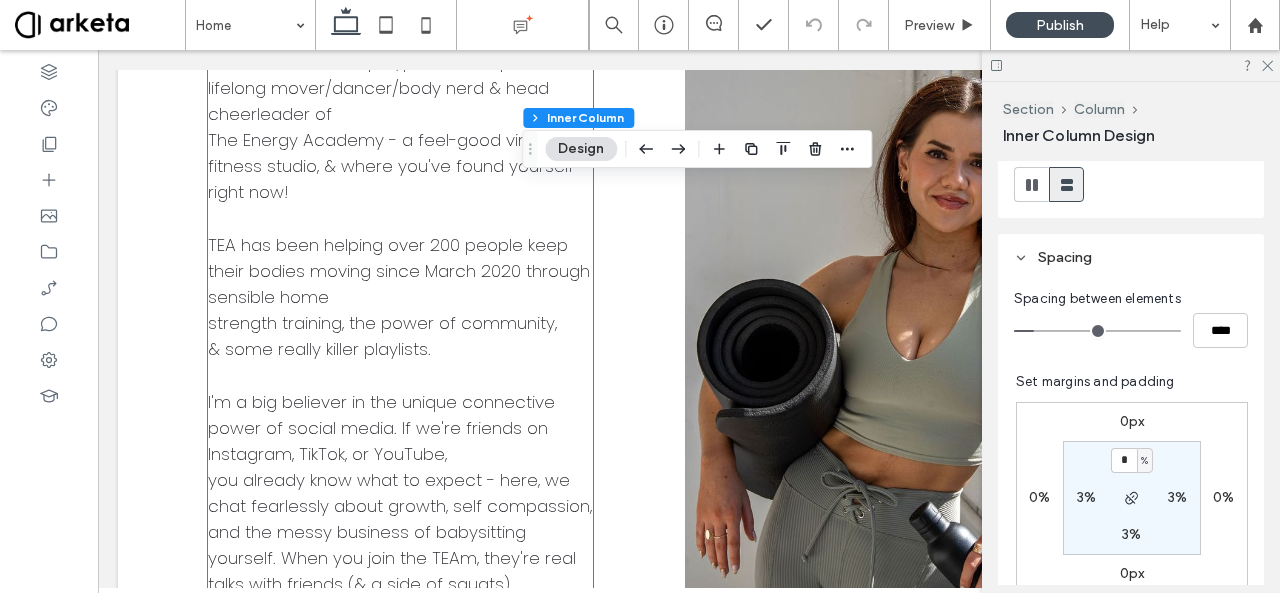 click on "you already know what to expect - here, we chat fearlessly about growth, self compassion, and the messy business of babysitting yourself. When you join the TEAm, they're real talks with friends (& a side of squats)." at bounding box center [400, 532] 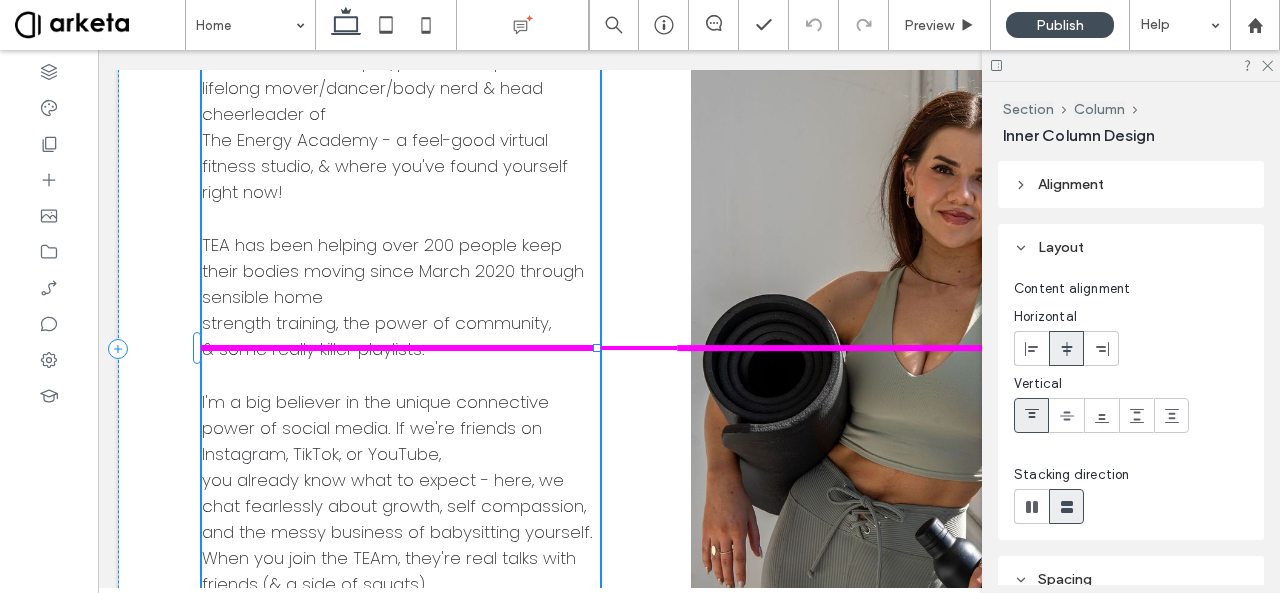 click at bounding box center (597, 348) 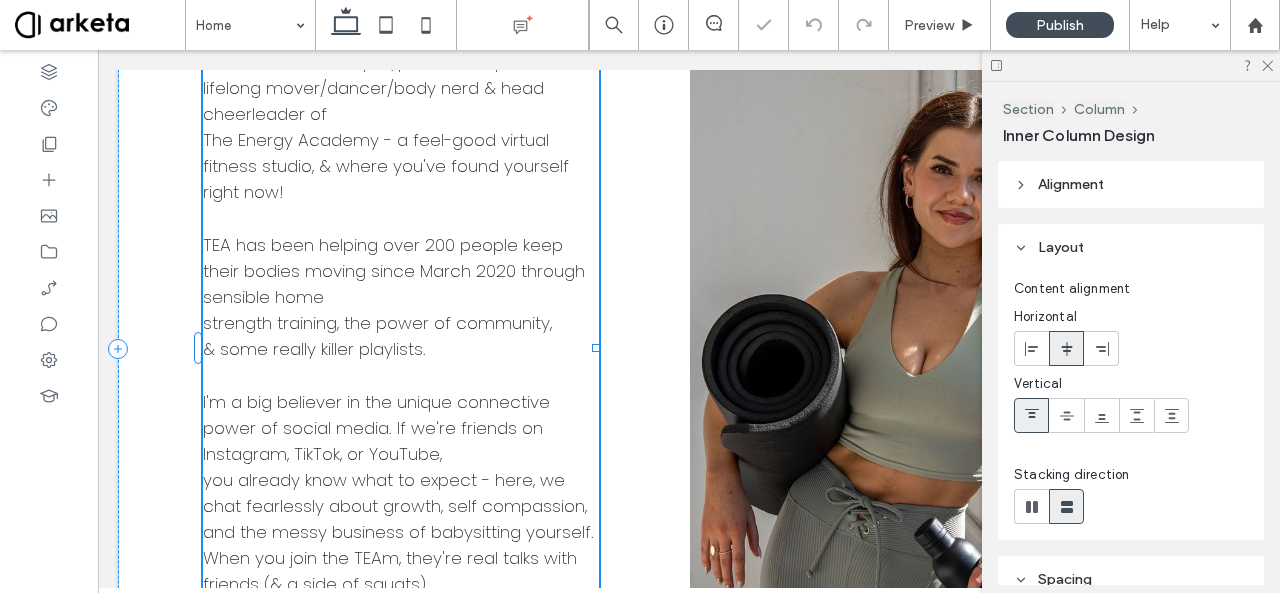 scroll, scrollTop: 1919, scrollLeft: 0, axis: vertical 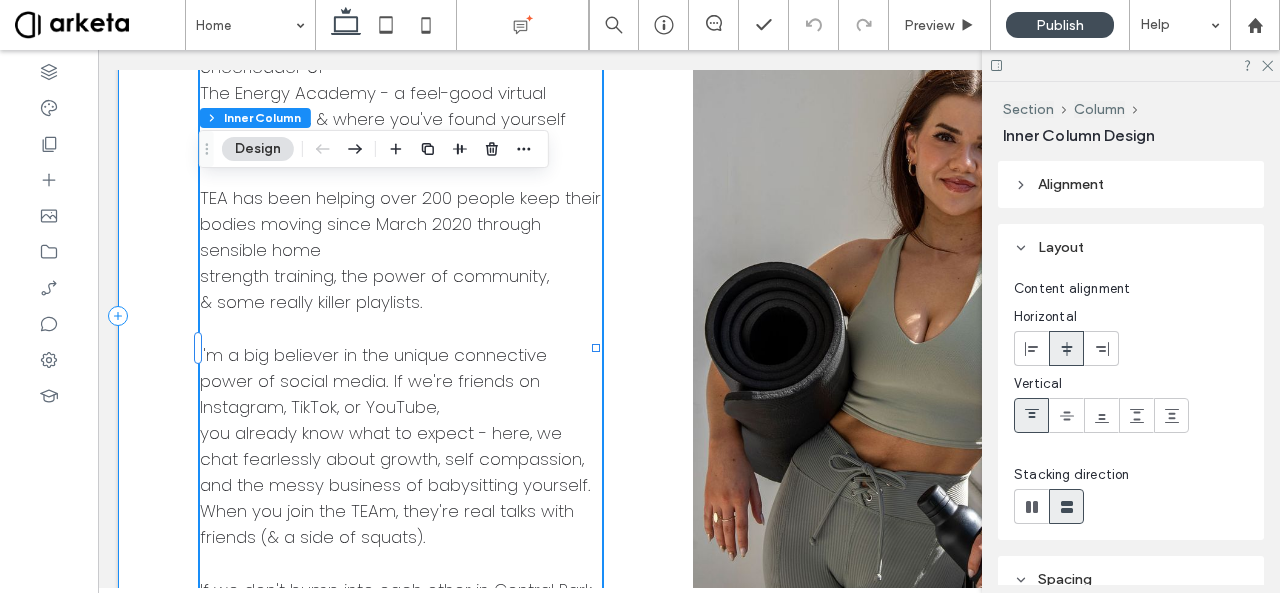 click on "welcome, friends!
I'm Laura - a NASM-certified personal trainer, PN1 nutrition coach, pre/post natal specialist, lifelong mover/dancer/body nerd & head cheerleader of The Energy Academy - a feel-good virtual fitness studio, & where you've found yourself right now! TEA has been helping over 200 people keep their bodies moving since March 2020 through sensible home strength training, the power of community, & some really killer playlists. I'm a big believer in the unique connective power of social media. If we're friends on Instagram, TikTok, or YouTube, you already know what to expect - here, we chat fearlessly about growth, self compassion, and the messy business of babysitting yourself. When you join the TEAm, they're real talks with friends (& a side of squats). If we don't bump into each other in Central Park, I'll see you on the screen! Norm says hi!
xo Laura Founder, THE ENERGY ACADEMY
35% , 940px" at bounding box center (689, 317) 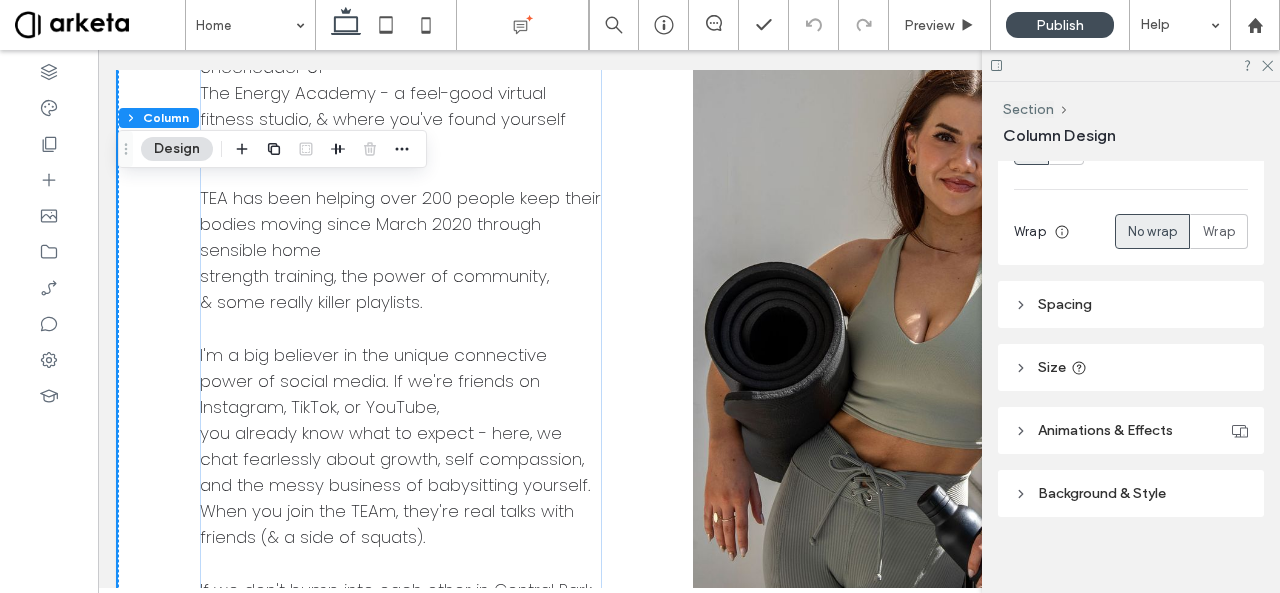 scroll, scrollTop: 297, scrollLeft: 0, axis: vertical 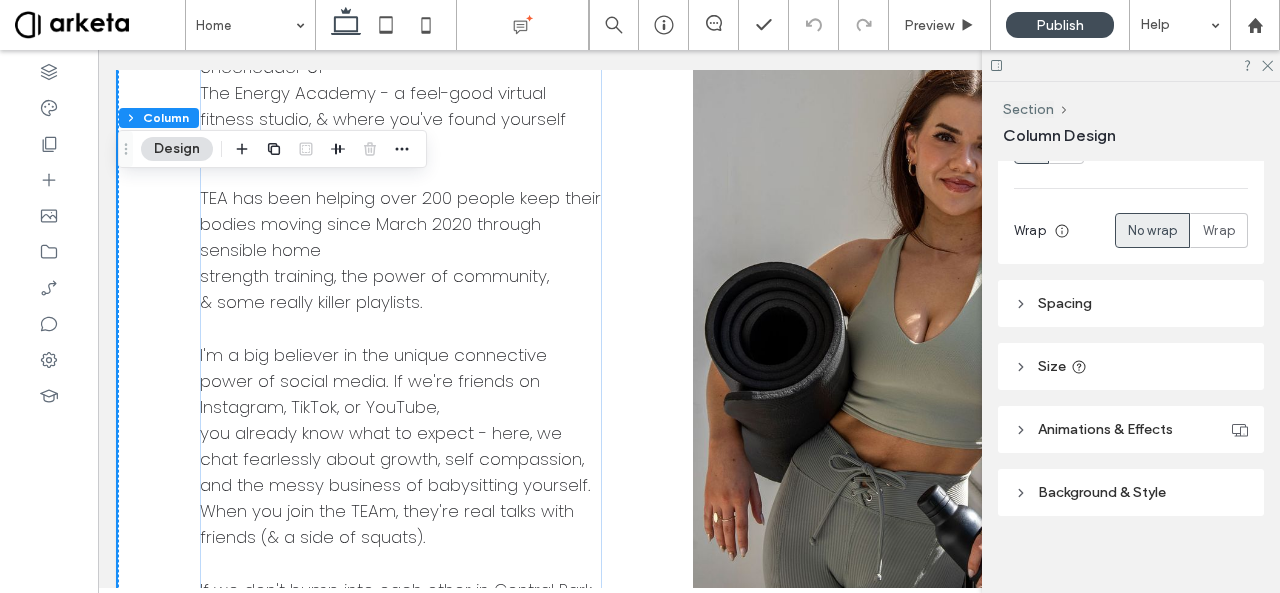 click on "Size" at bounding box center (1131, 366) 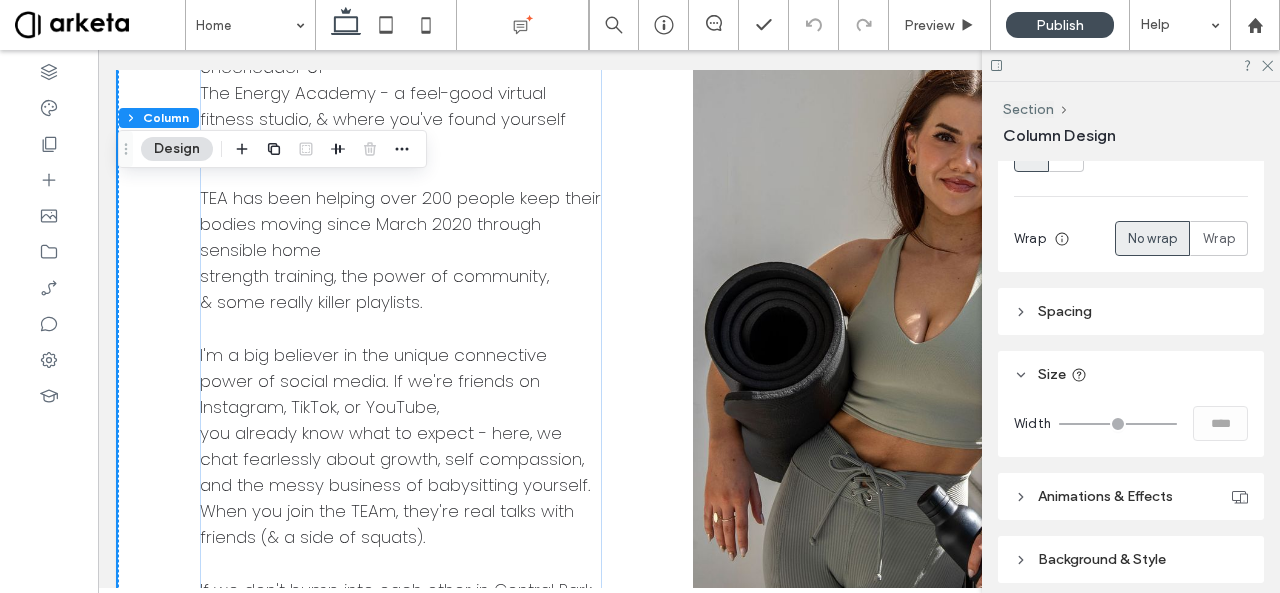 scroll, scrollTop: 286, scrollLeft: 0, axis: vertical 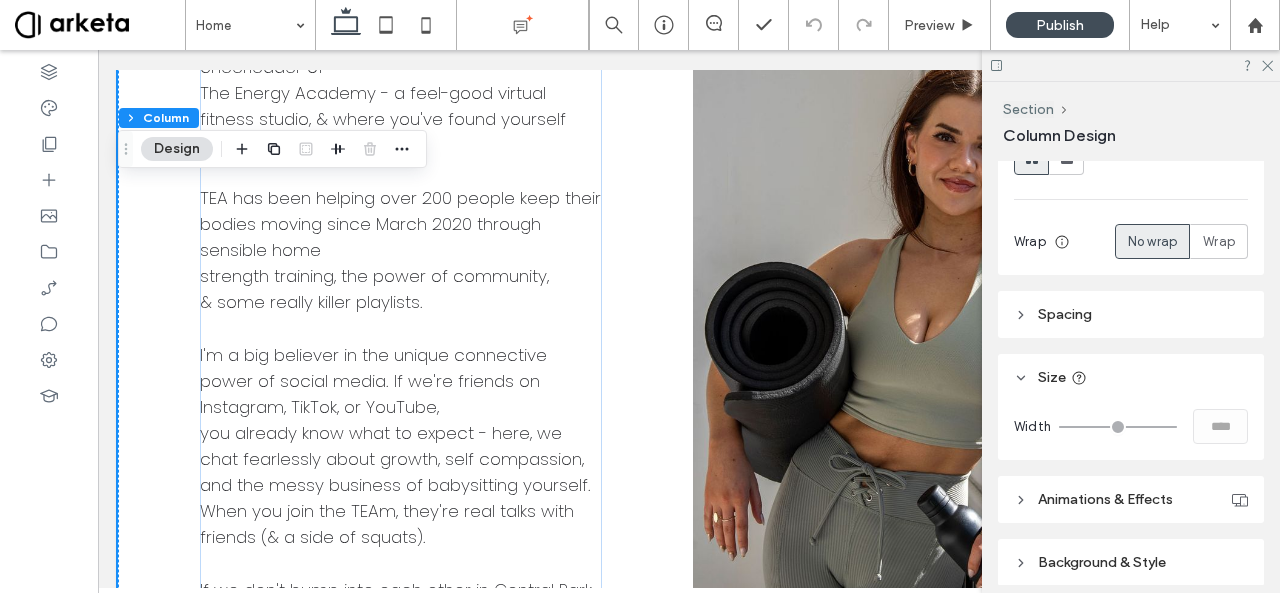 click on "Spacing" at bounding box center [1065, 314] 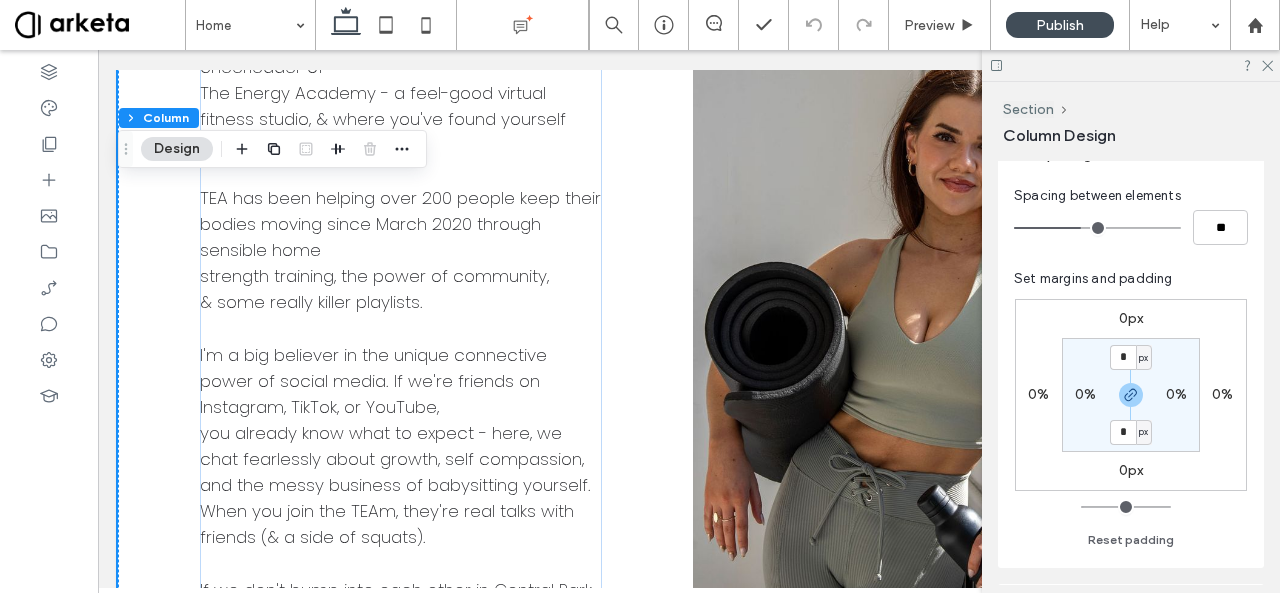 scroll, scrollTop: 448, scrollLeft: 0, axis: vertical 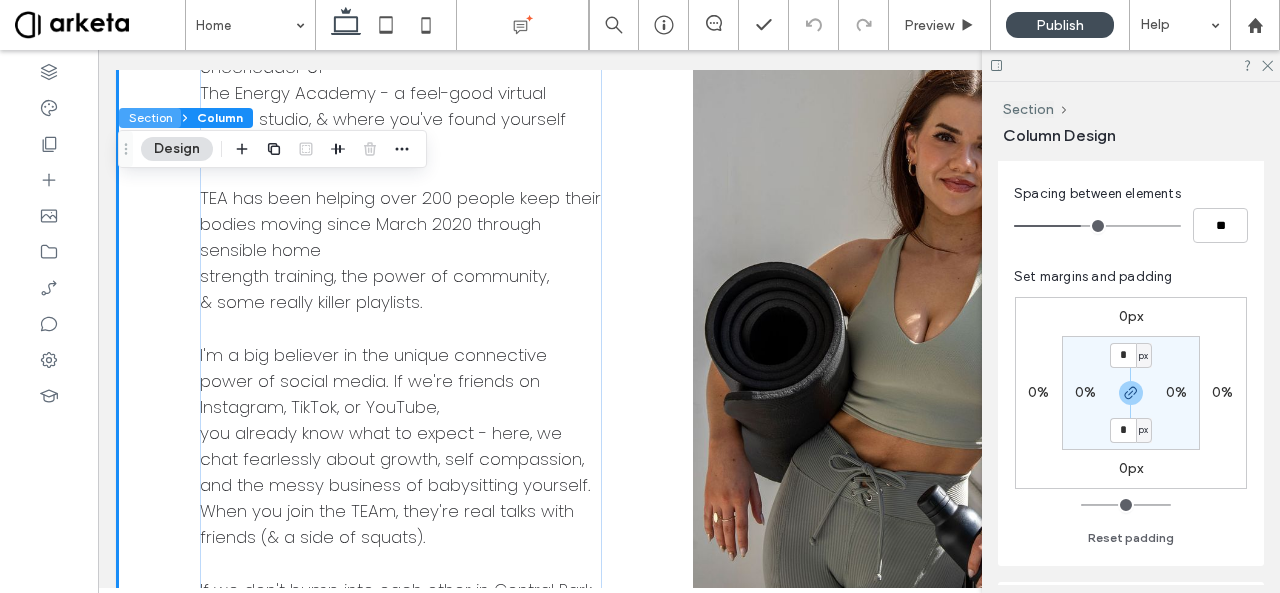 click on "Section" at bounding box center (150, 118) 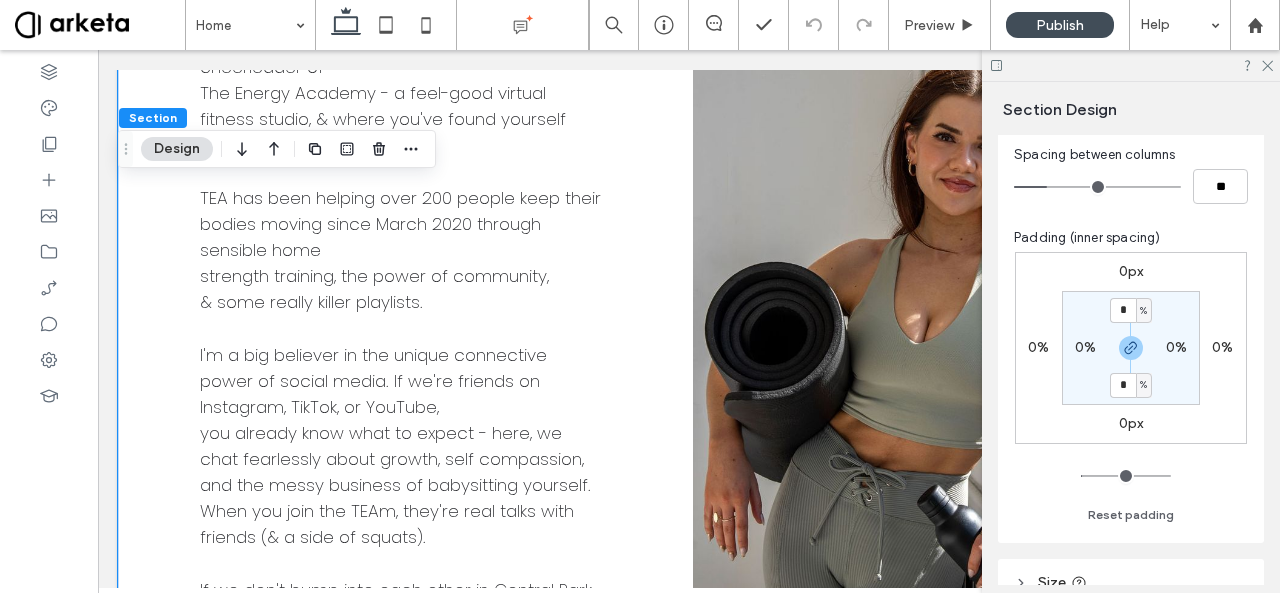 scroll, scrollTop: 260, scrollLeft: 0, axis: vertical 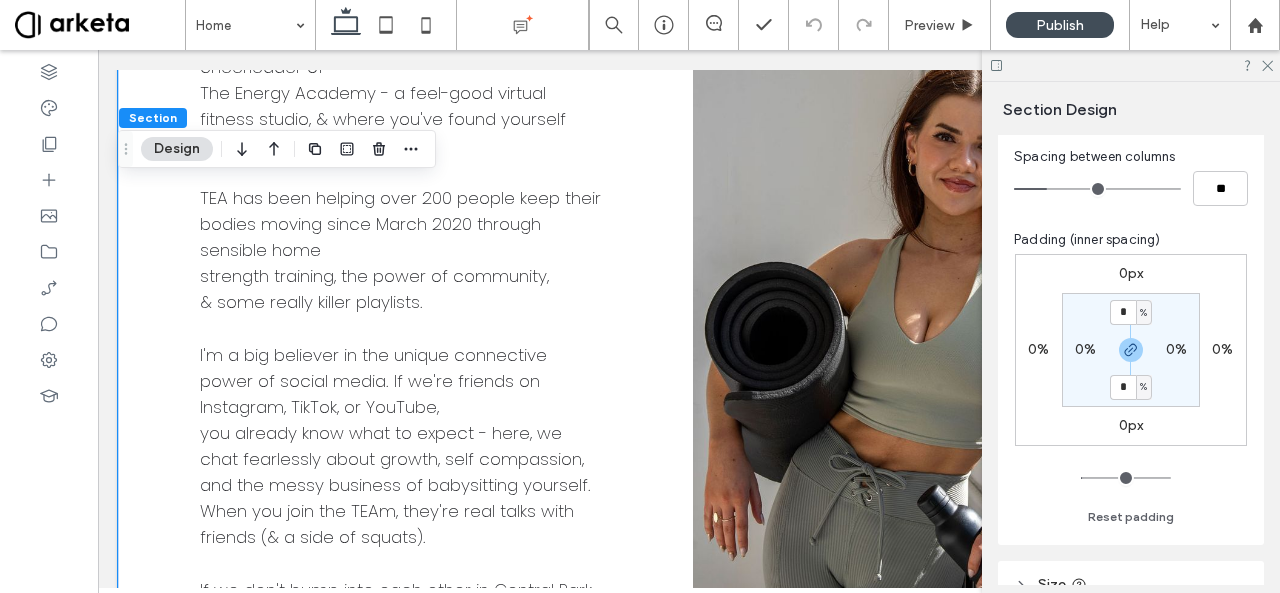click on "0%" at bounding box center (1085, 349) 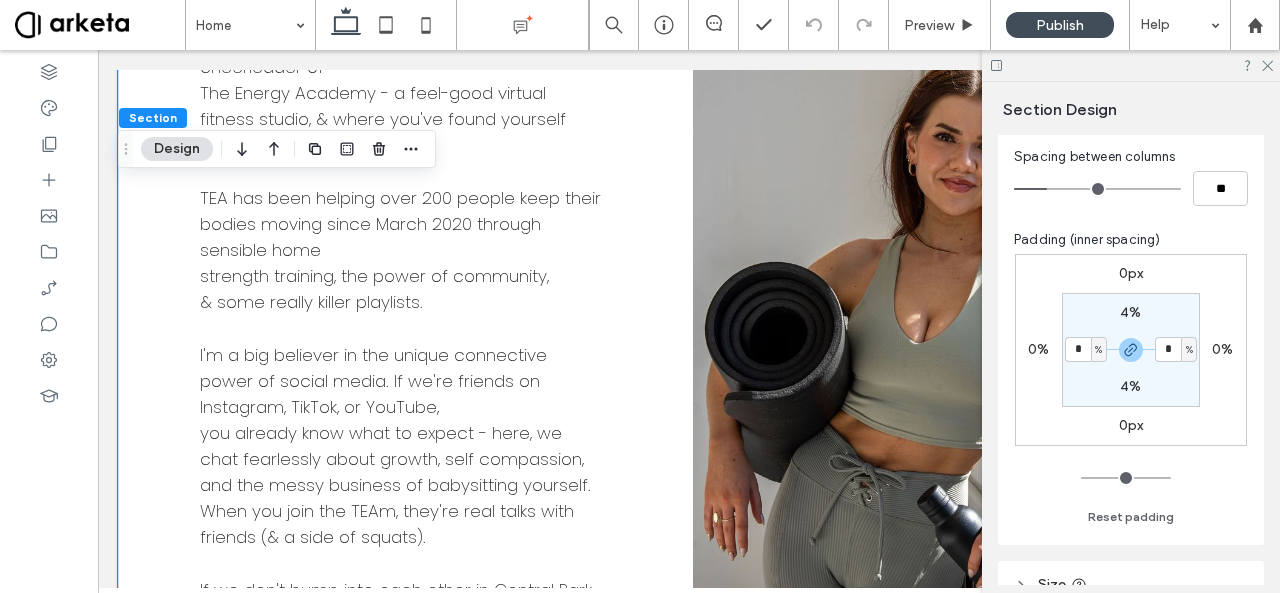 type on "*" 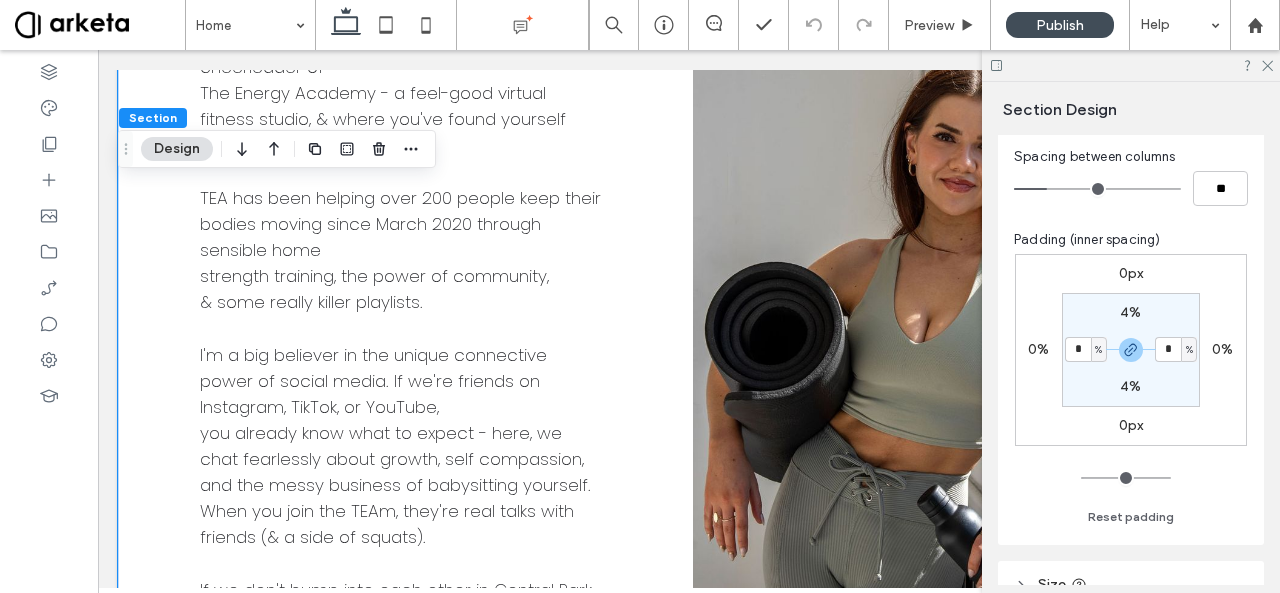 type on "*" 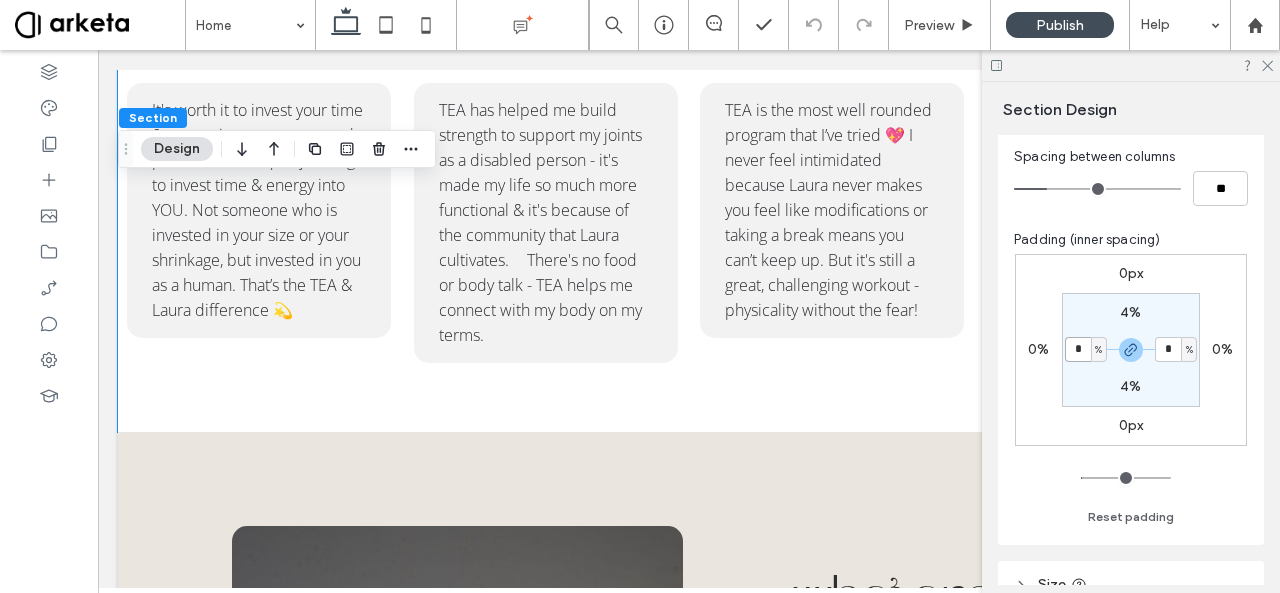 scroll, scrollTop: 2708, scrollLeft: 0, axis: vertical 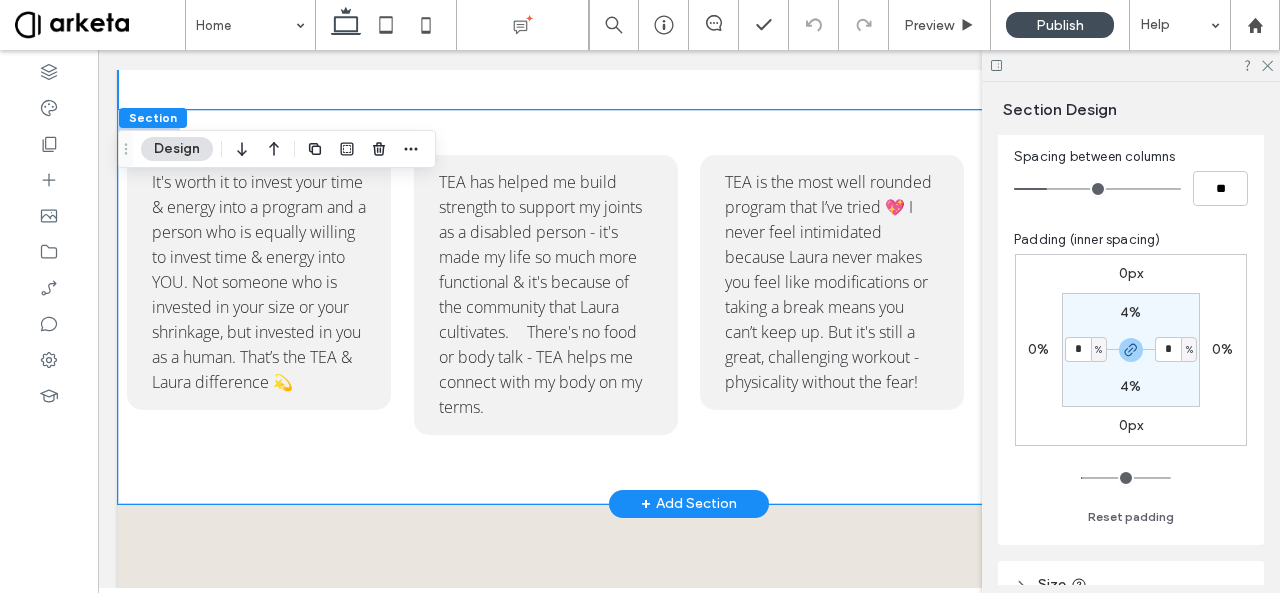 click on "It's worth it to invest your time & energy into a program and a person who is equally willing to invest time & energy into YOU. Not someone who is invested in your size or your shrinkage, but invested in you as a human. That’s the TEA & Laura difference 💫
TEA has helped me build strength to support my joints as a disabled person - it's made my life so much more functional & it's because of the community that Laura cultivates. 🫶 There's no food or body talk - TEA helps me connect with my body on my terms.
TEA is the most well rounded program that I’ve tried 💖 I never feel intimidated because Laura never makes you feel like modifications or taking a break means you can’t keep up. But it's still a great, challenging workout - physicality without the fear!
I often laugh out loud during classes AND I feel so powerful! 💪" at bounding box center [689, 307] 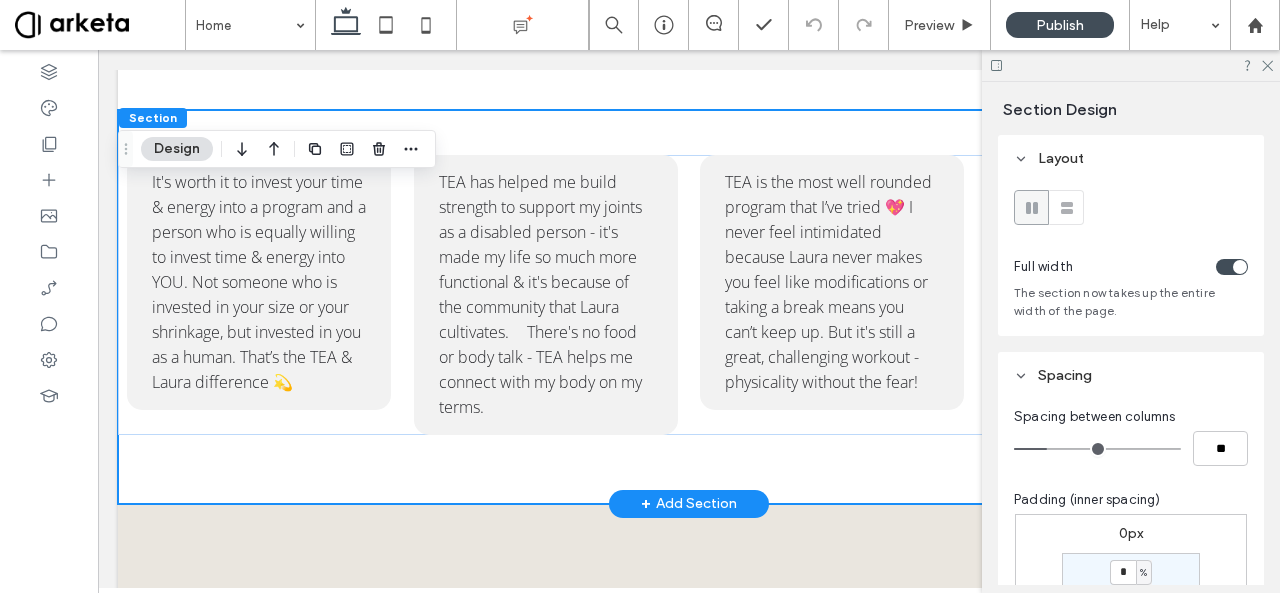 click on "It's worth it to invest your time & energy into a program and a person who is equally willing to invest time & energy into YOU. Not someone who is invested in your size or your shrinkage, but invested in you as a human. That’s the TEA & Laura difference 💫
TEA has helped me build strength to support my joints as a disabled person - it's made my life so much more functional & it's because of the community that Laura cultivates. 🫶 There's no food or body talk - TEA helps me connect with my body on my terms.
TEA is the most well rounded program that I’ve tried 💖 I never feel intimidated because Laura never makes you feel like modifications or taking a break means you can’t keep up. But it's still a great, challenging workout - physicality without the fear!
I often laugh out loud during classes AND I feel so powerful! 💪" at bounding box center [689, 307] 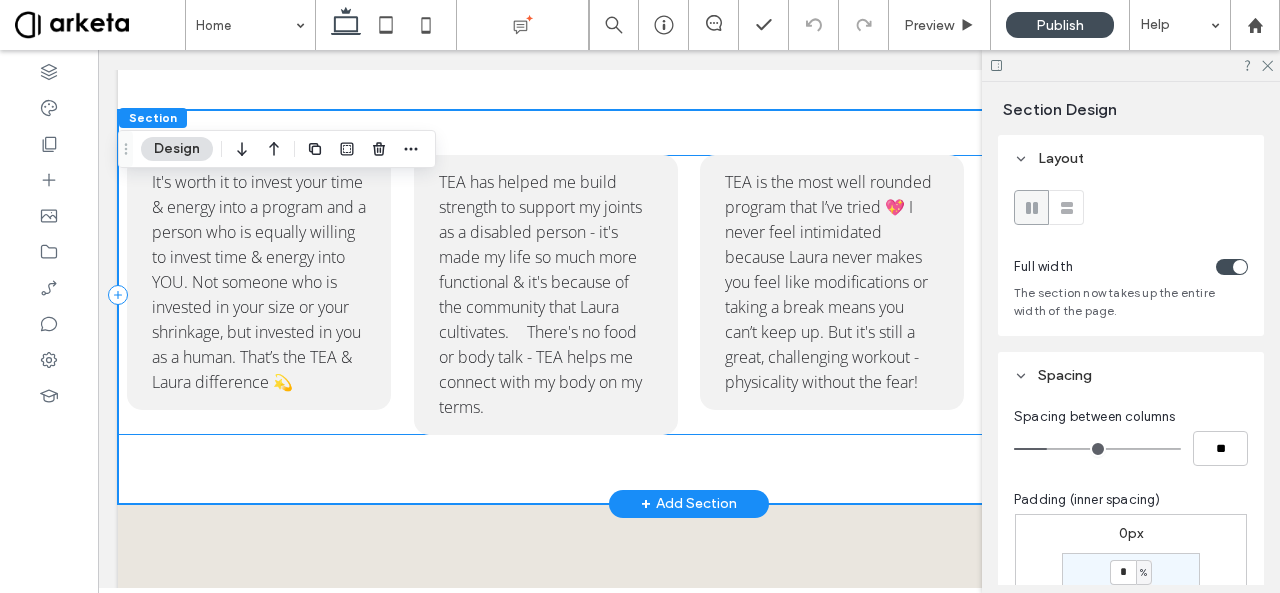 click on "It's worth it to invest your time & energy into a program and a person who is equally willing to invest time & energy into YOU. Not someone who is invested in your size or your shrinkage, but invested in you as a human. That’s the TEA & Laura difference 💫
TEA has helped me build strength to support my joints as a disabled person - it's made my life so much more functional & it's because of the community that Laura cultivates. 🫶 There's no food or body talk - TEA helps me connect with my body on my terms.
TEA is the most well rounded program that I’ve tried 💖 I never feel intimidated because Laura never makes you feel like modifications or taking a break means you can’t keep up. But it's still a great, challenging workout - physicality without the fear!
I often laugh out loud during classes AND I feel so powerful! 💪" at bounding box center (689, 295) 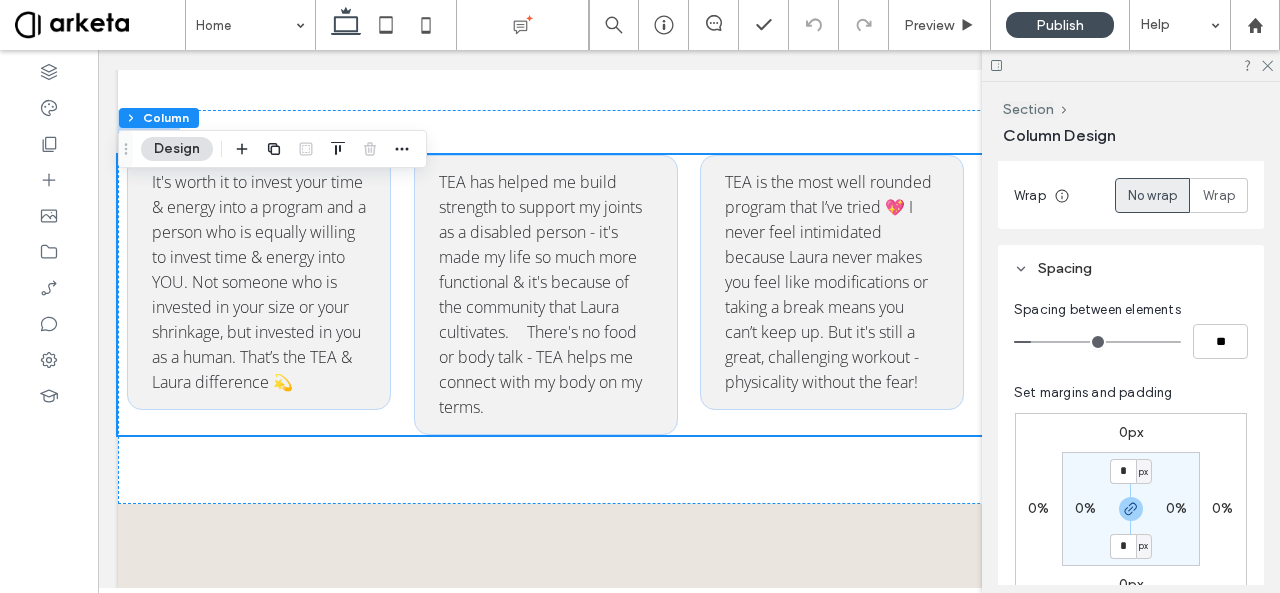 scroll, scrollTop: 330, scrollLeft: 0, axis: vertical 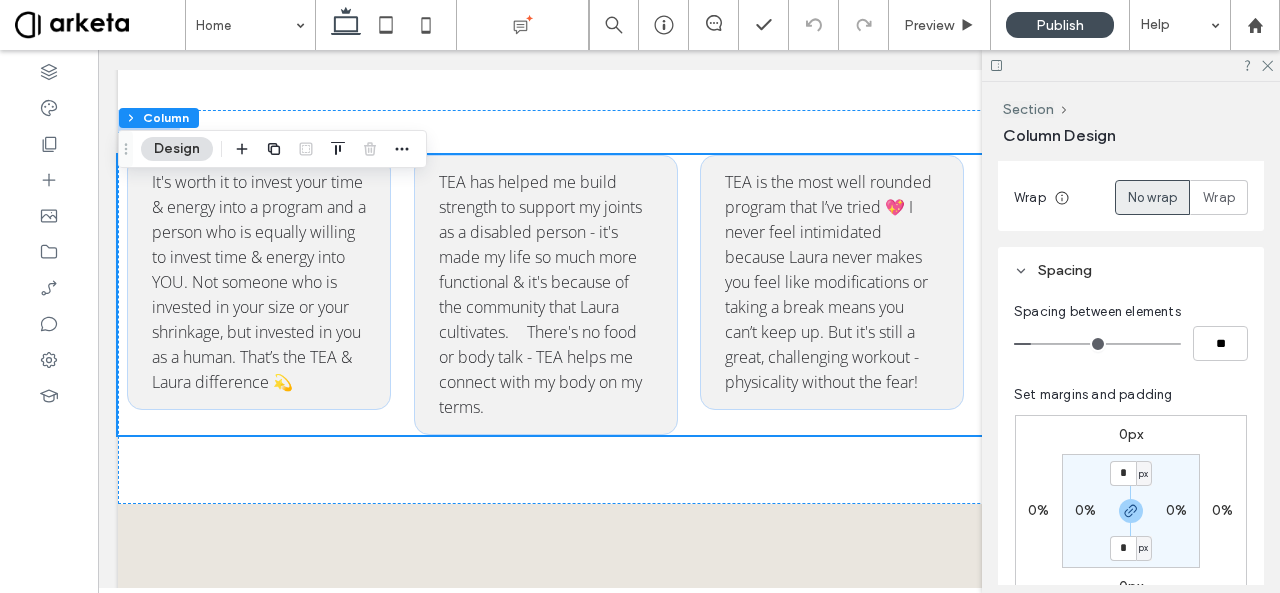 click at bounding box center [100, 25] 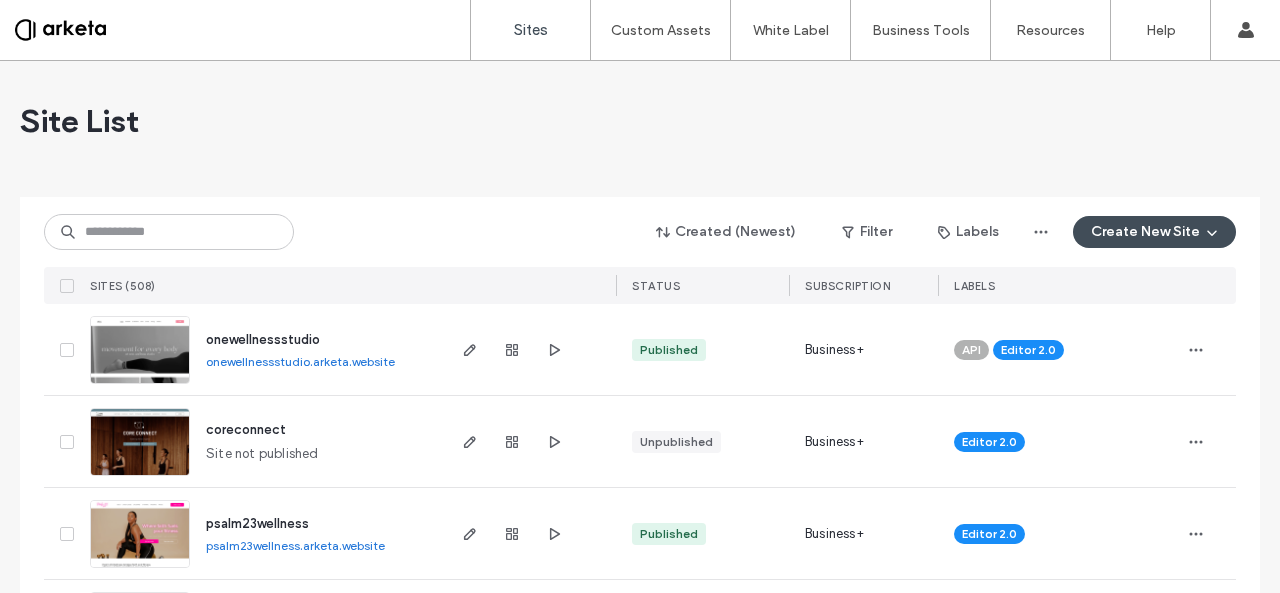 scroll, scrollTop: 0, scrollLeft: 0, axis: both 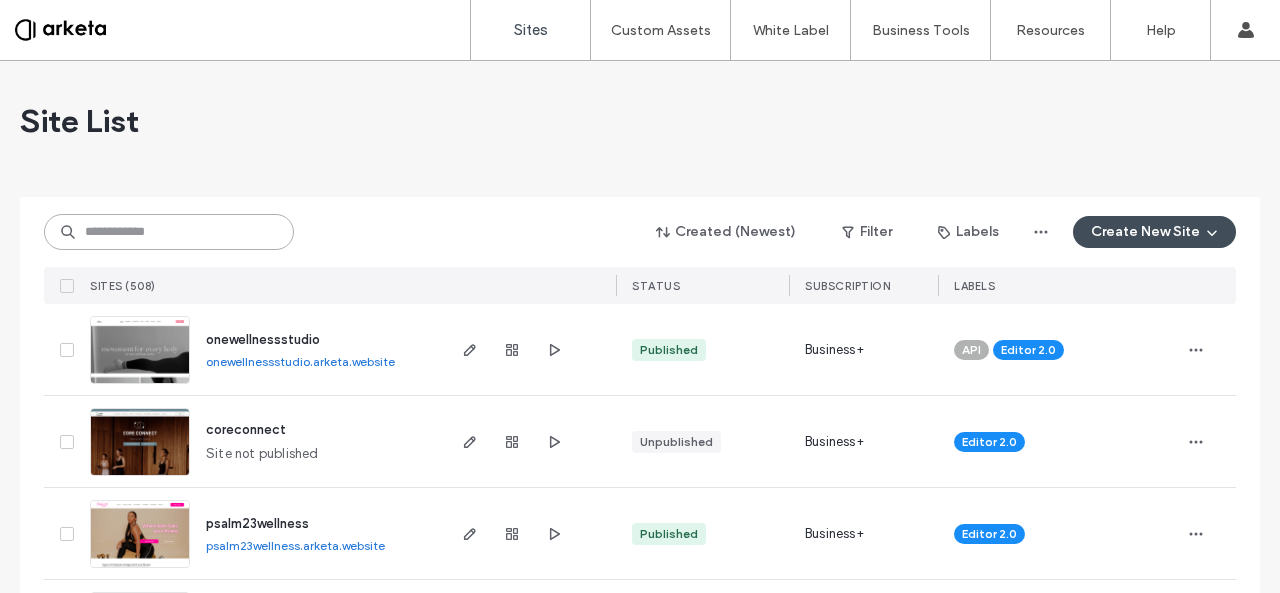click at bounding box center [169, 232] 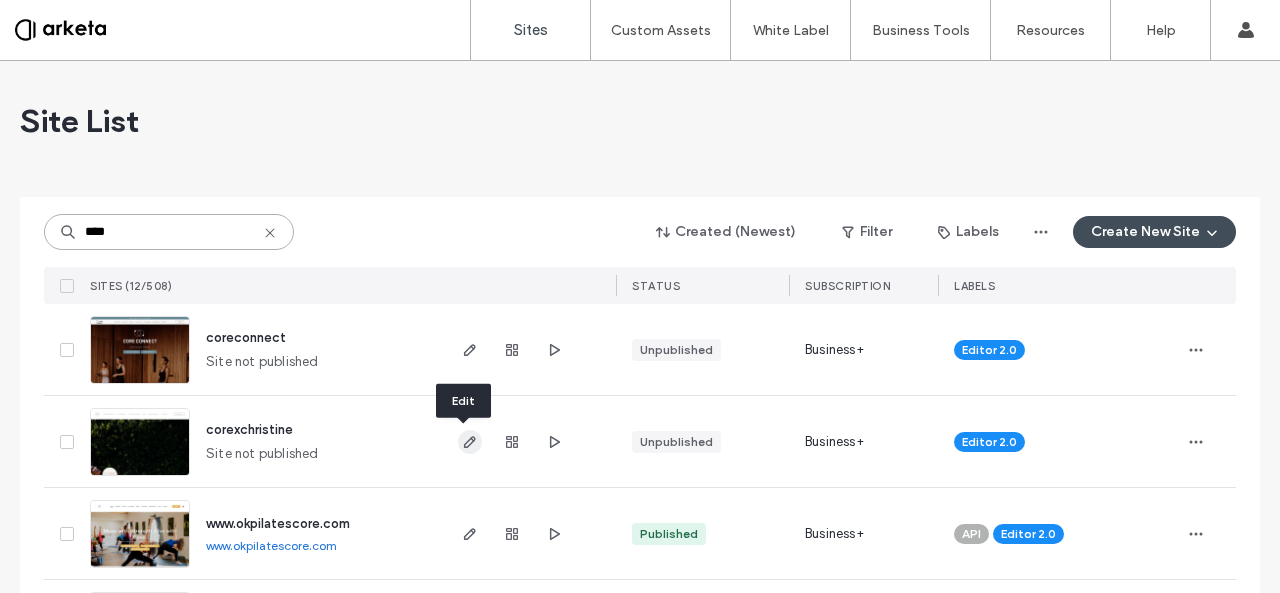 type on "****" 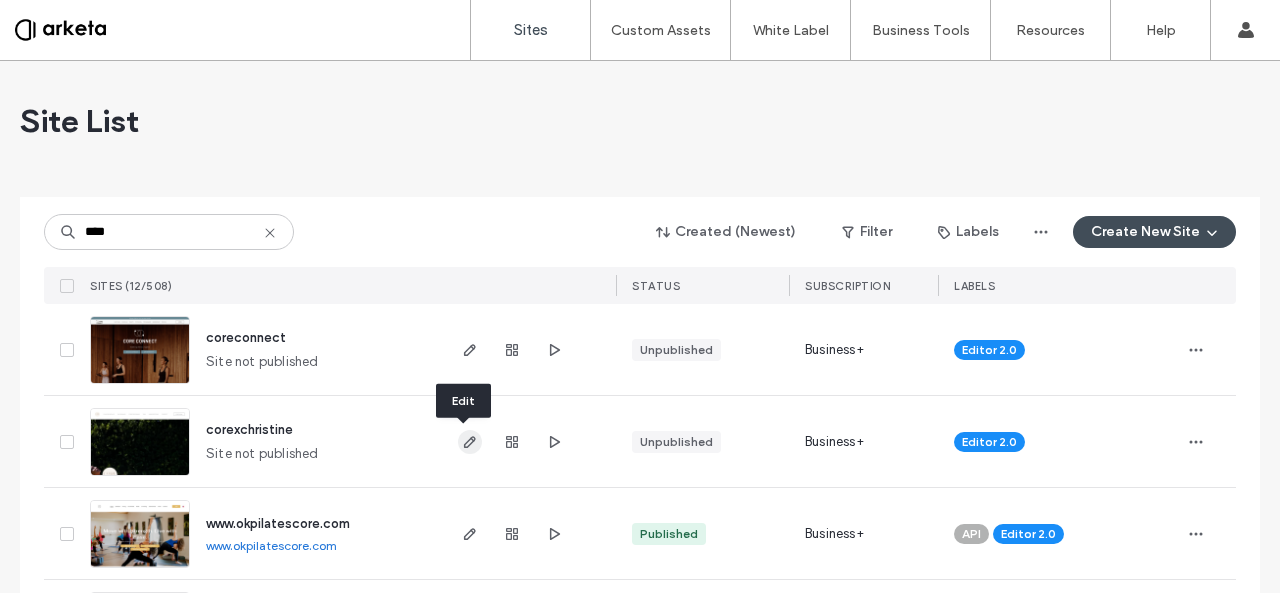 click 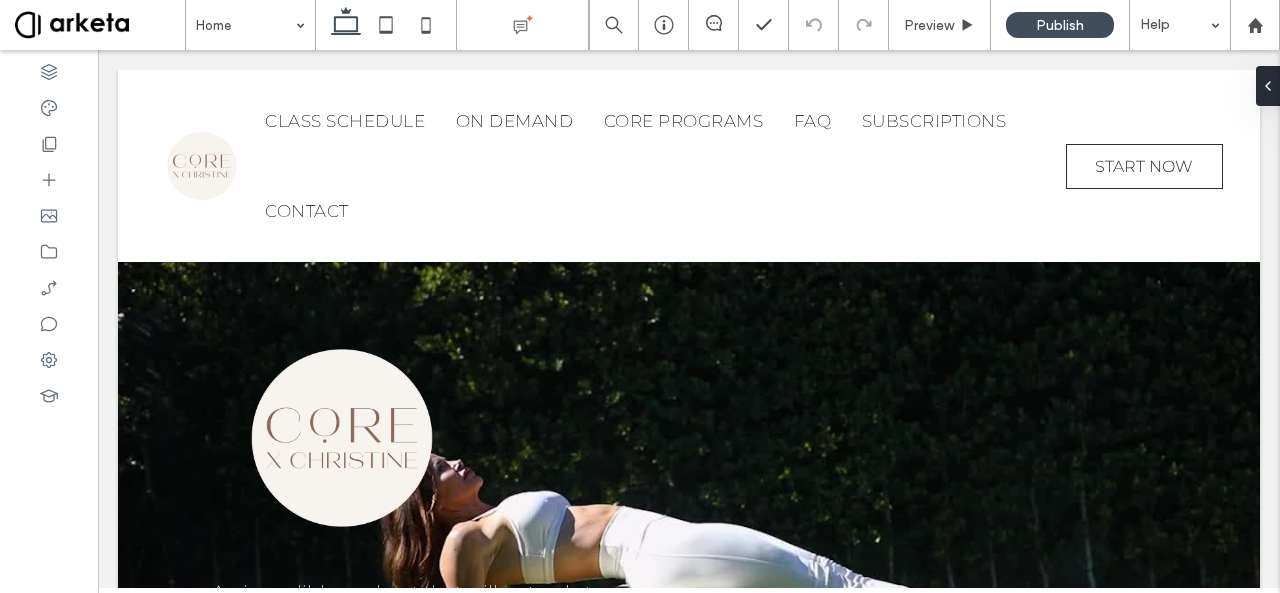 scroll, scrollTop: 0, scrollLeft: 0, axis: both 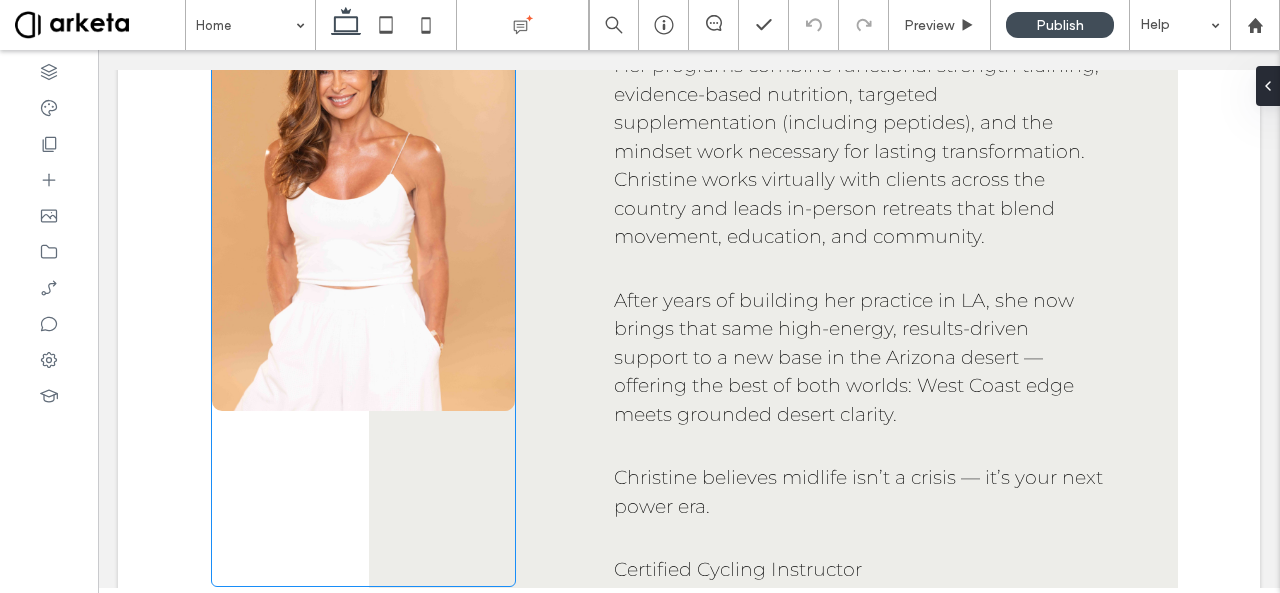 click at bounding box center [363, 184] 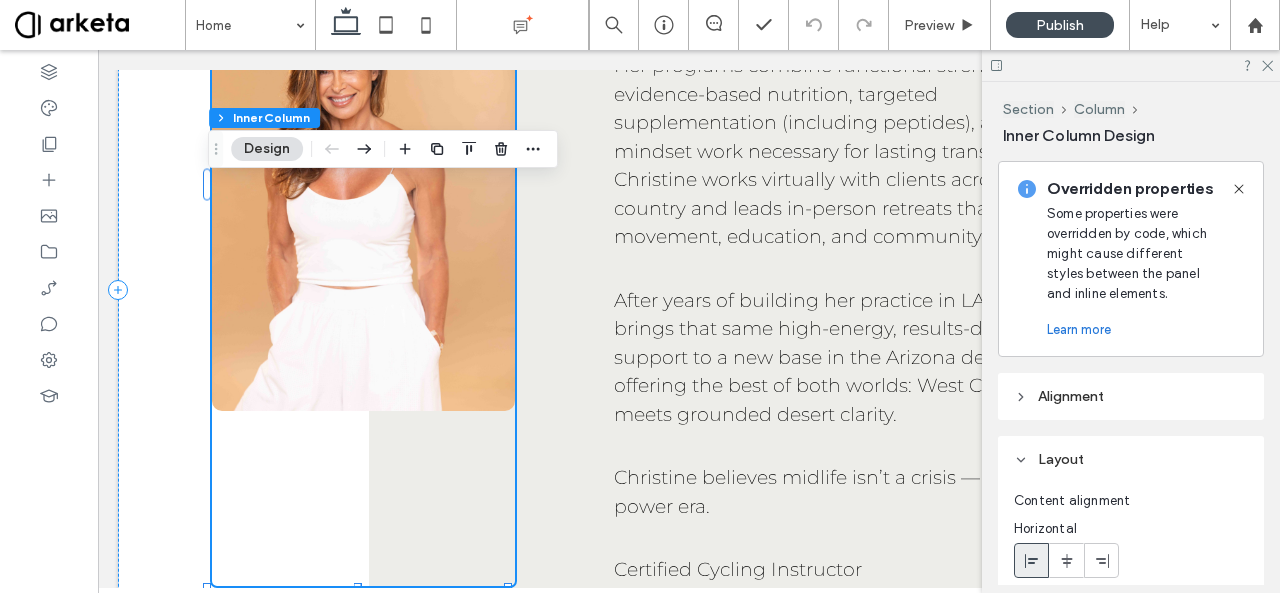 click at bounding box center [363, 184] 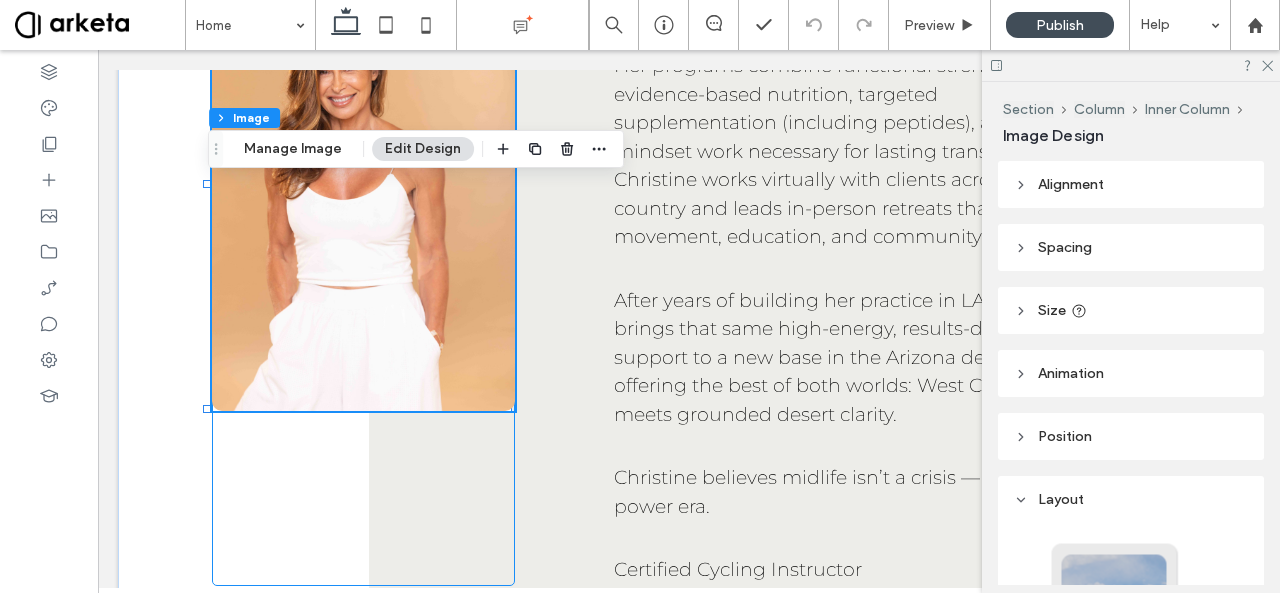 type on "**" 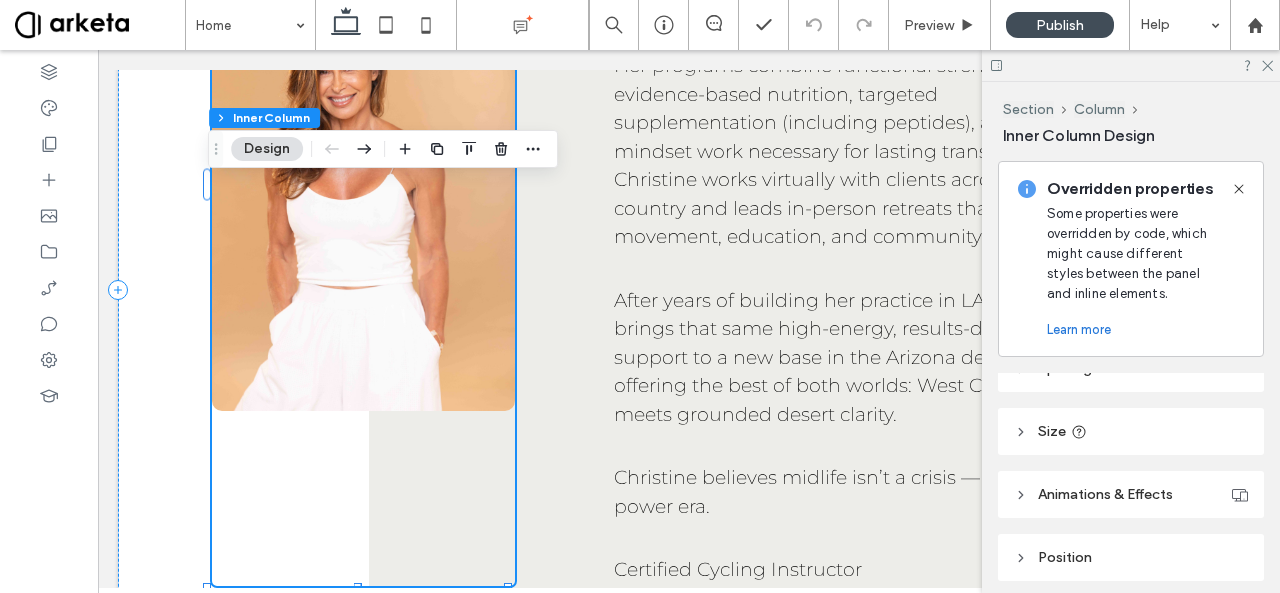 scroll, scrollTop: 462, scrollLeft: 0, axis: vertical 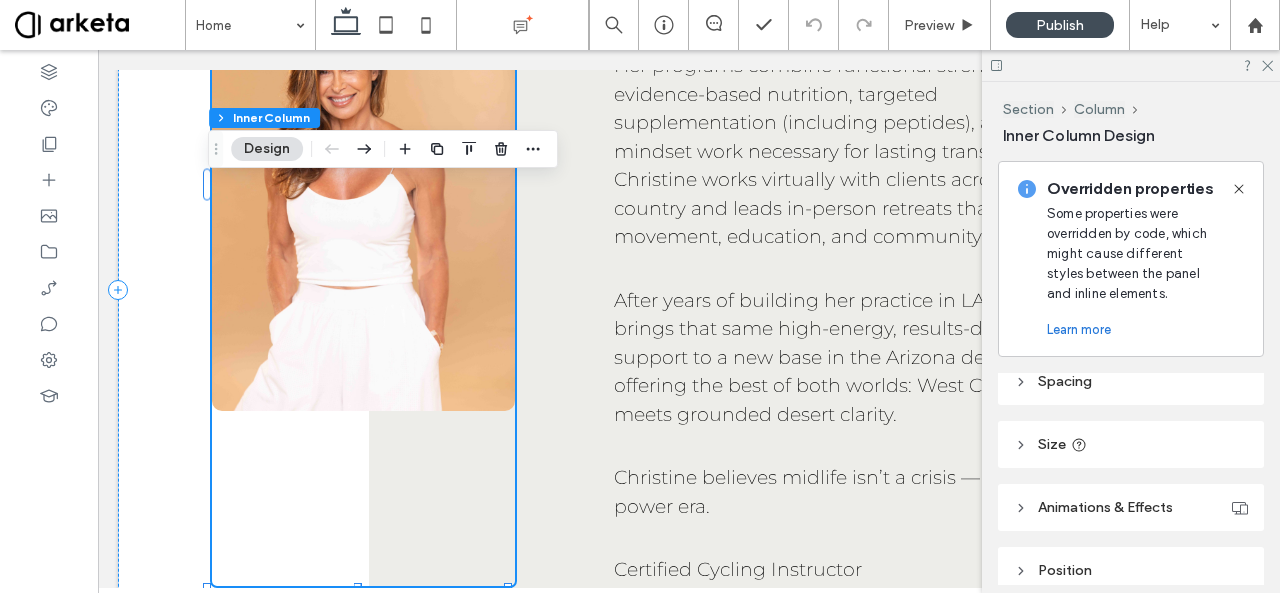 click on "Size" at bounding box center [1131, 444] 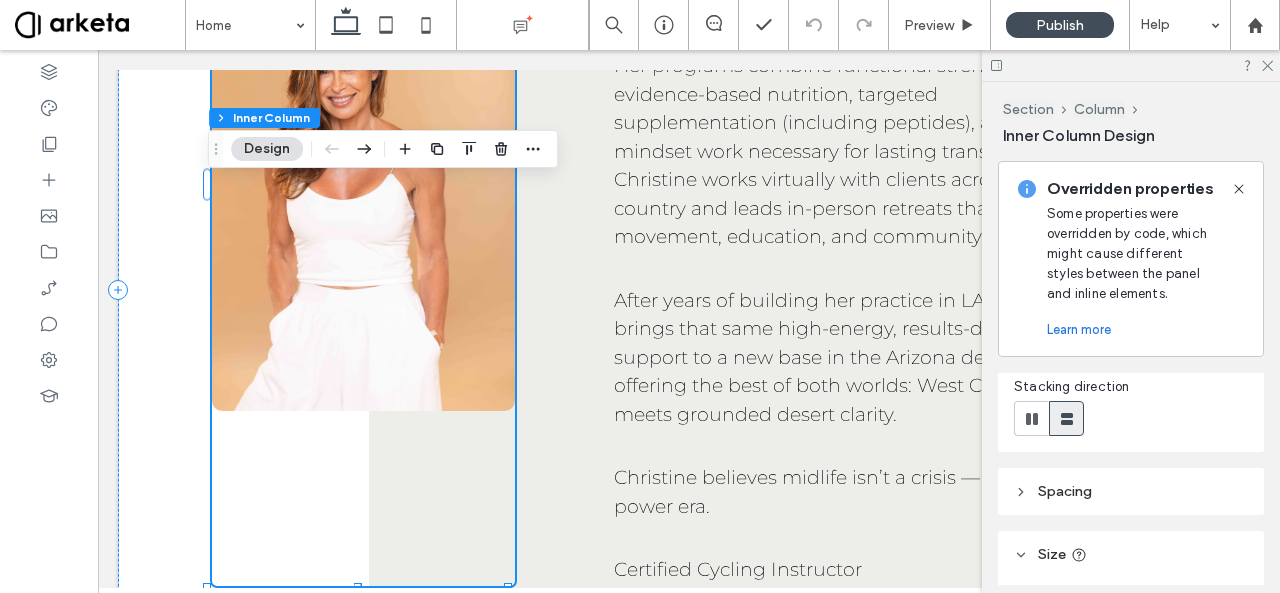 scroll, scrollTop: 302, scrollLeft: 0, axis: vertical 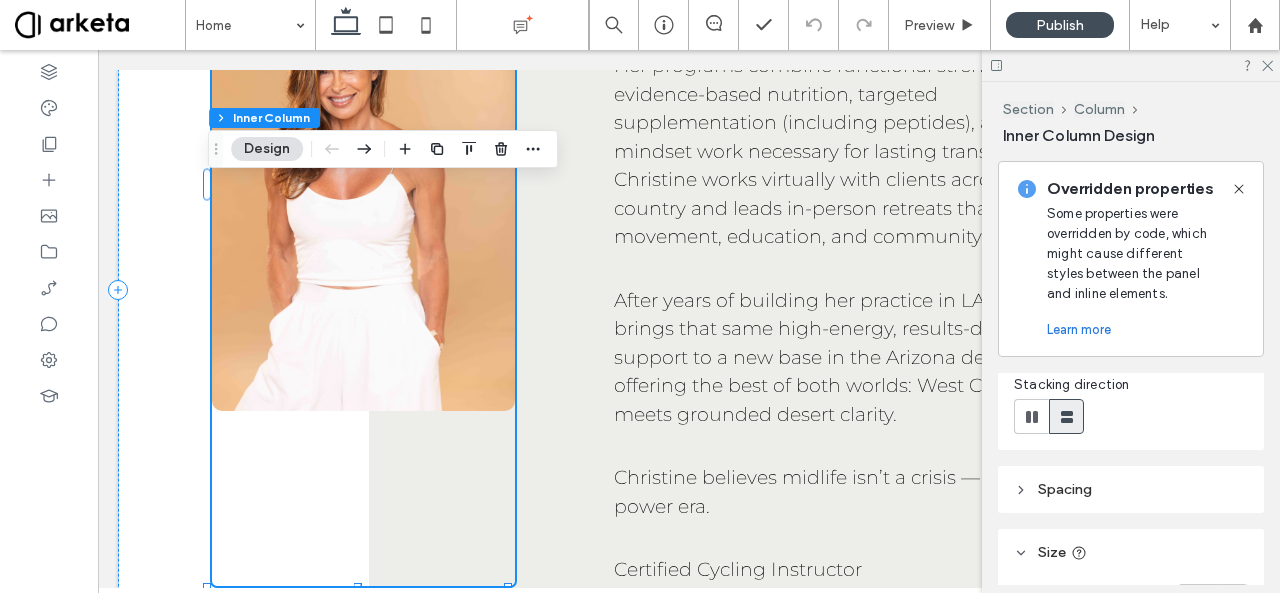 click on "Spacing" at bounding box center (1131, 489) 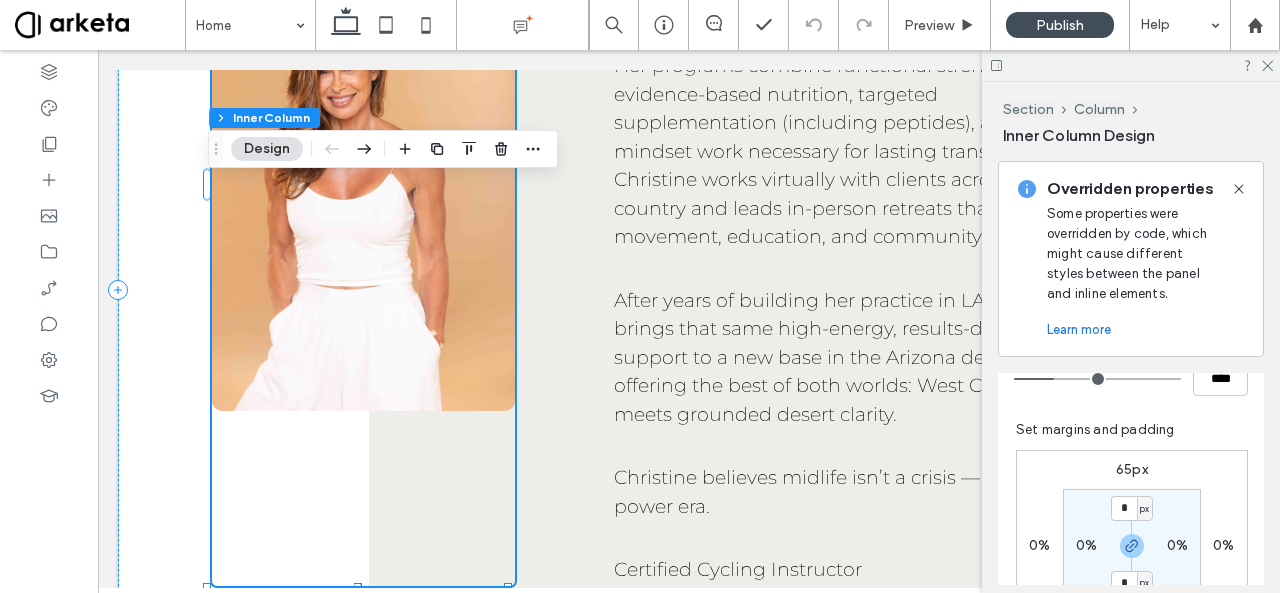 scroll, scrollTop: 488, scrollLeft: 0, axis: vertical 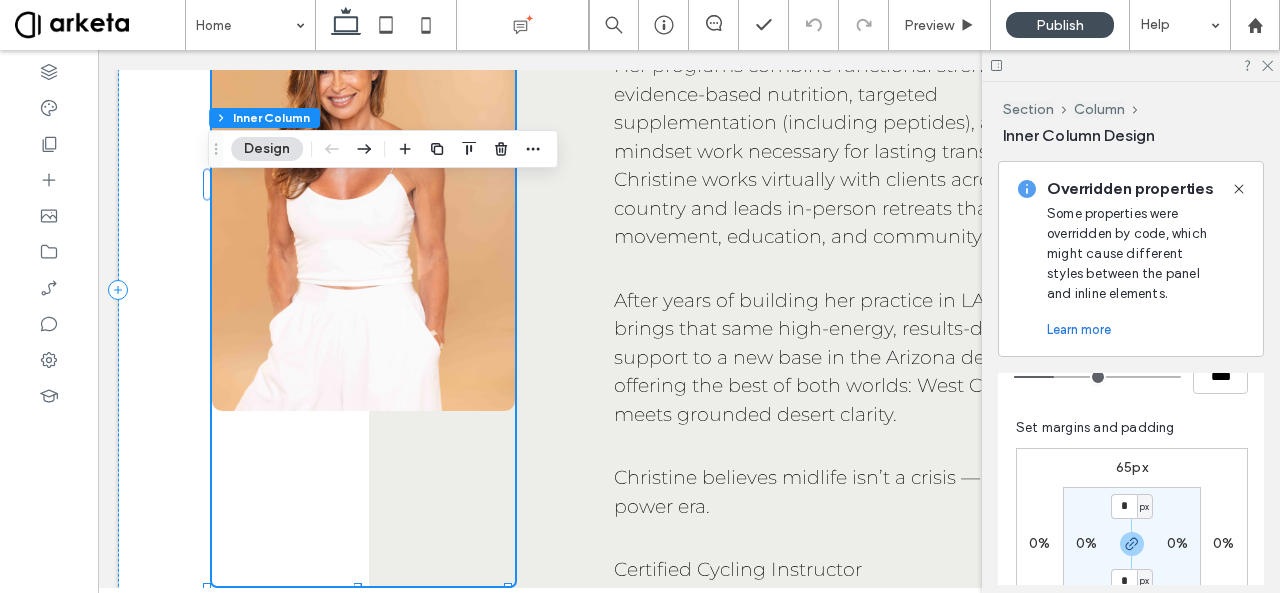 click on "65px" at bounding box center (1132, 467) 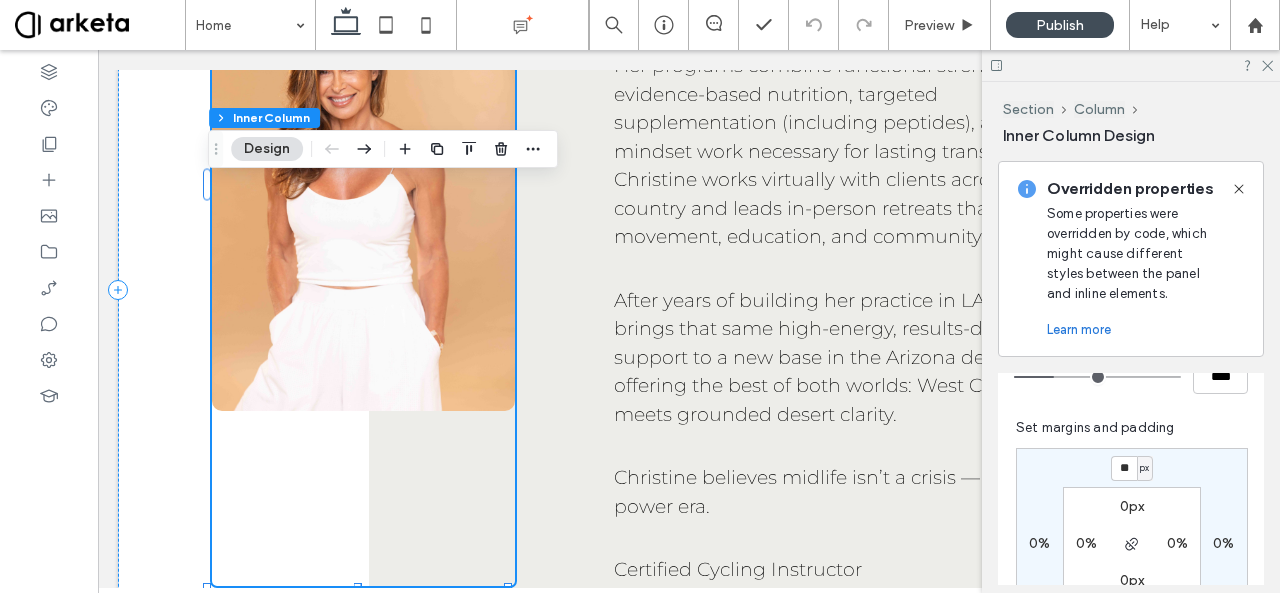 click on "**" at bounding box center [1124, 468] 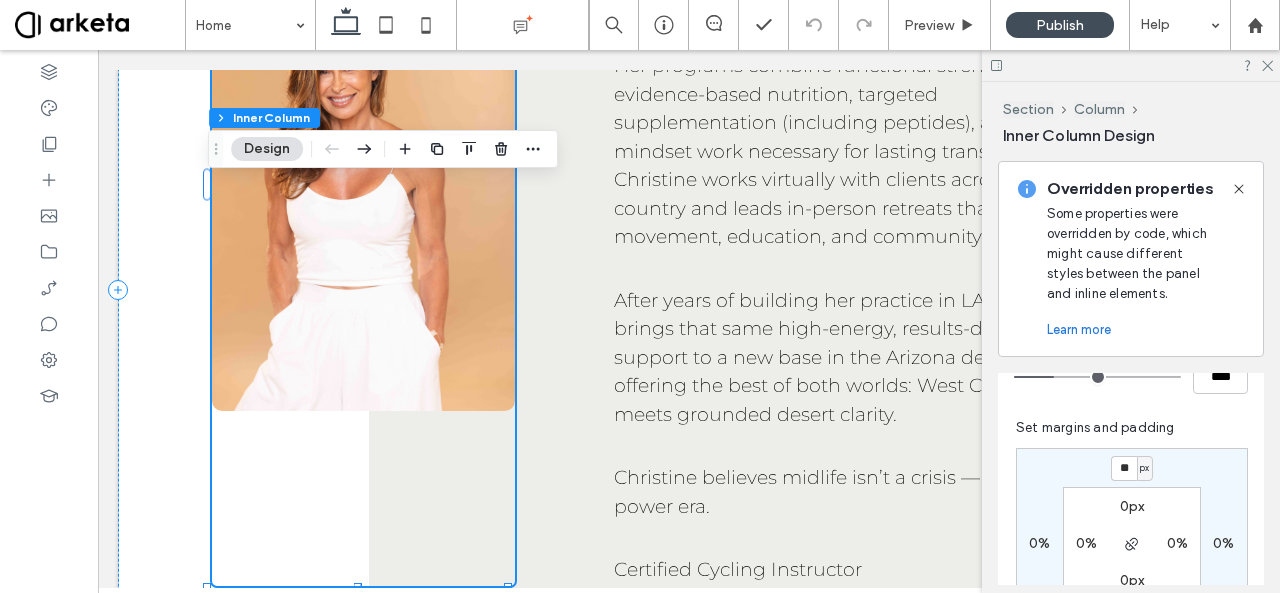 type on "**" 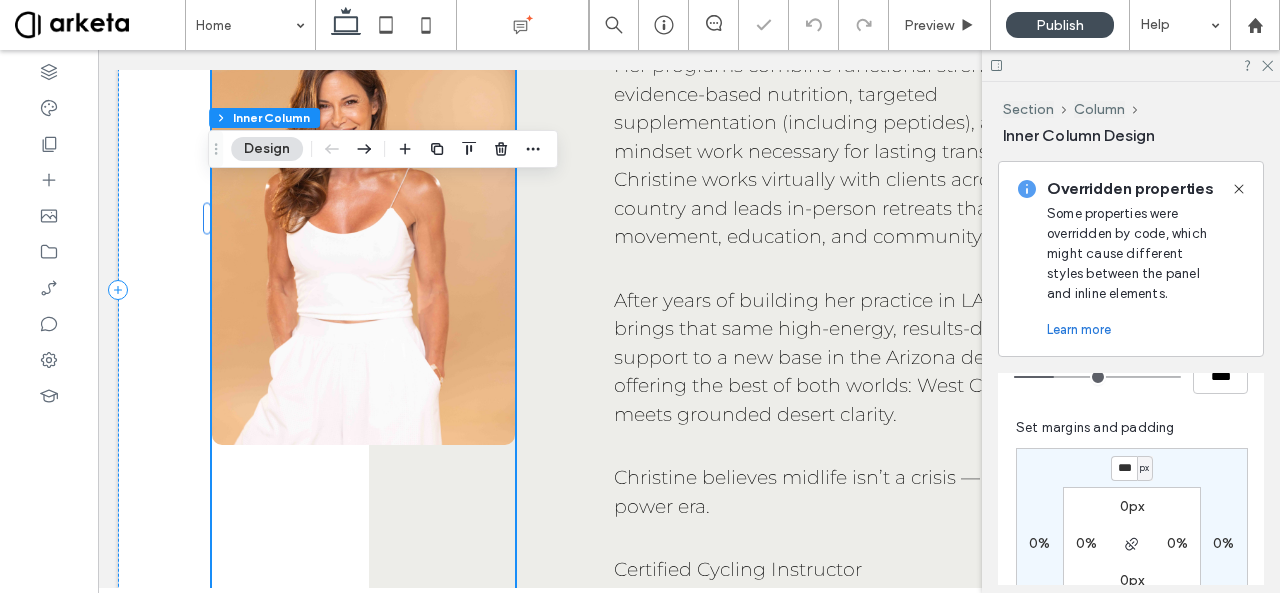 type on "**" 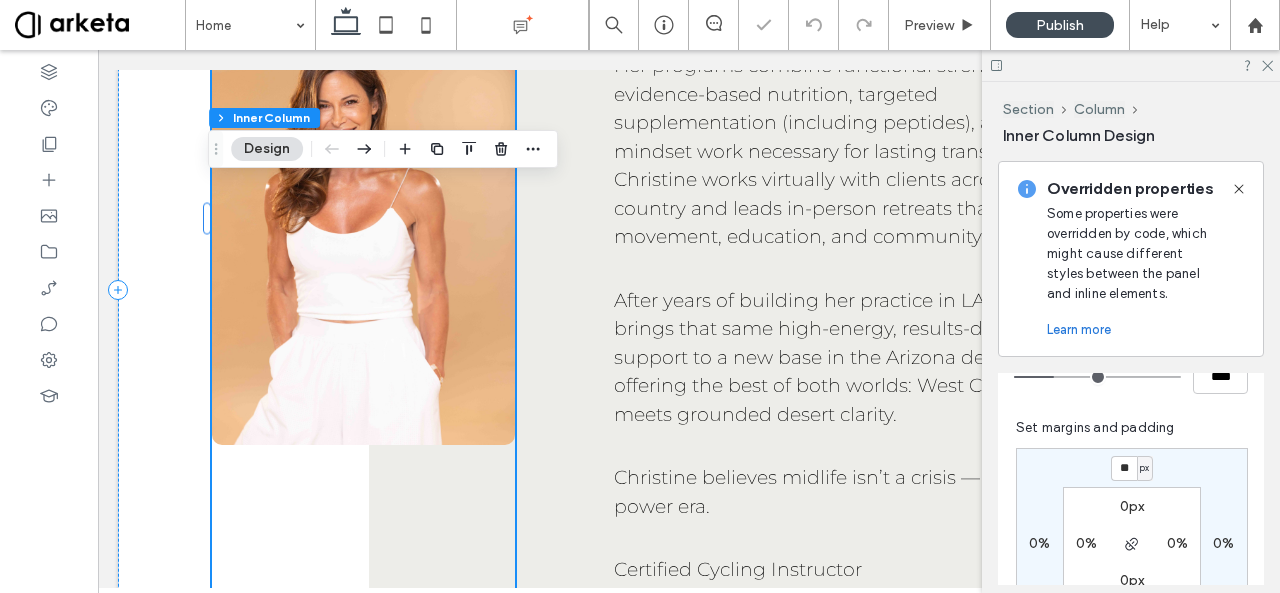 type on "***" 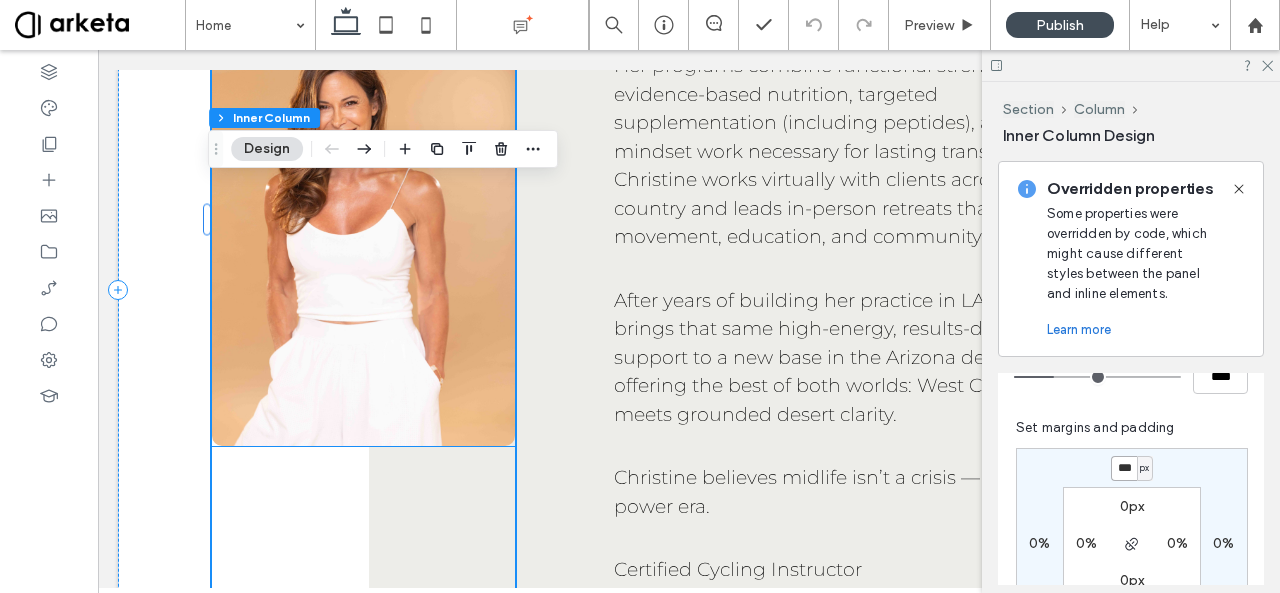 click at bounding box center [363, 219] 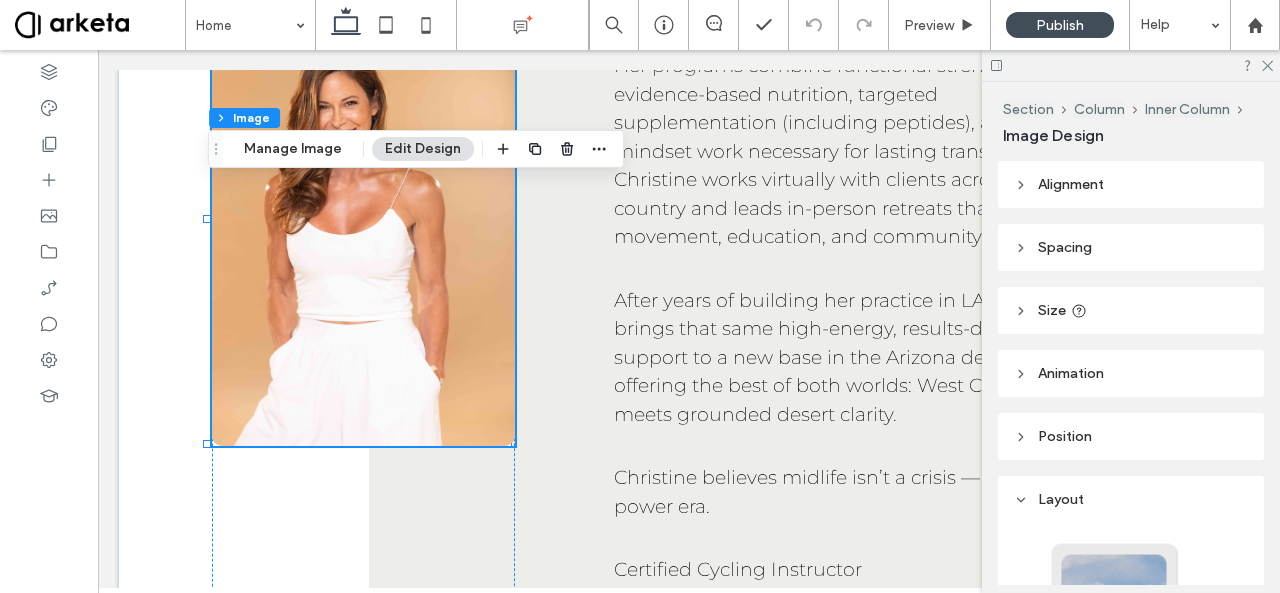click on "Size" at bounding box center [1131, 310] 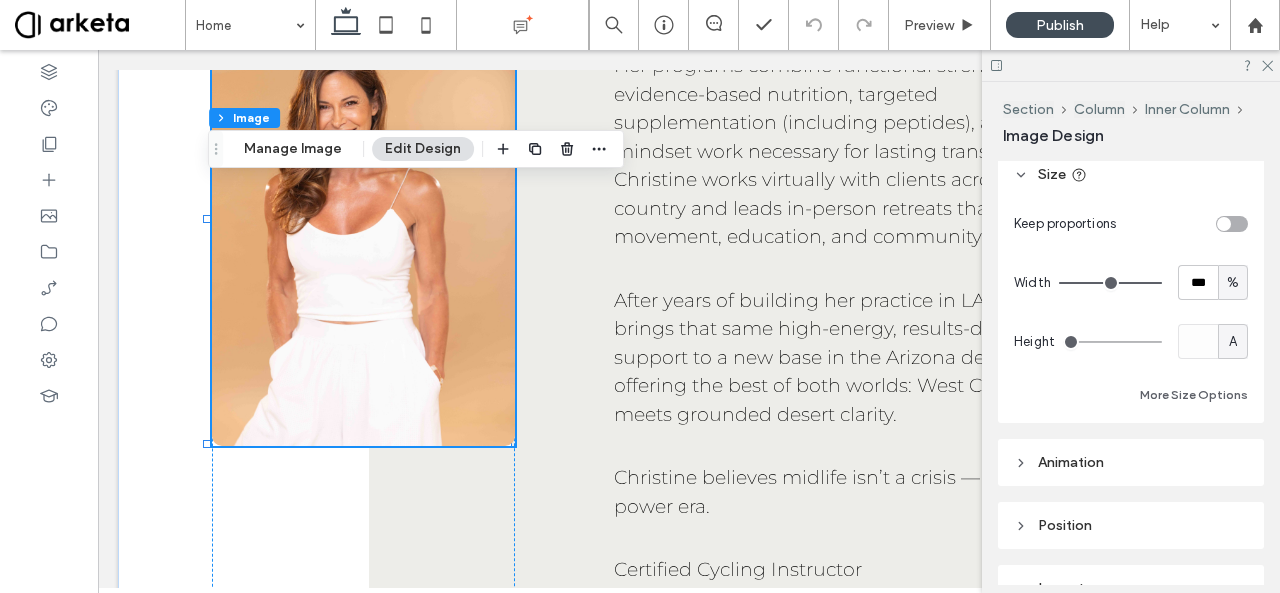 scroll, scrollTop: 138, scrollLeft: 0, axis: vertical 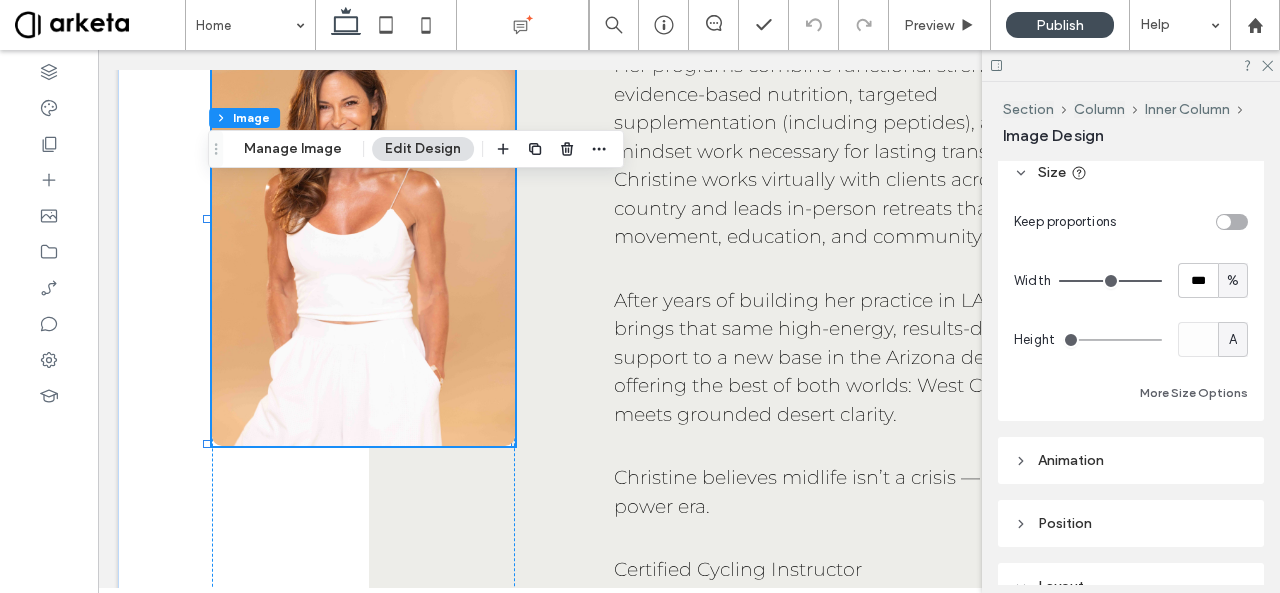 drag, startPoint x: 1075, startPoint y: 339, endPoint x: 1206, endPoint y: 350, distance: 131.46101 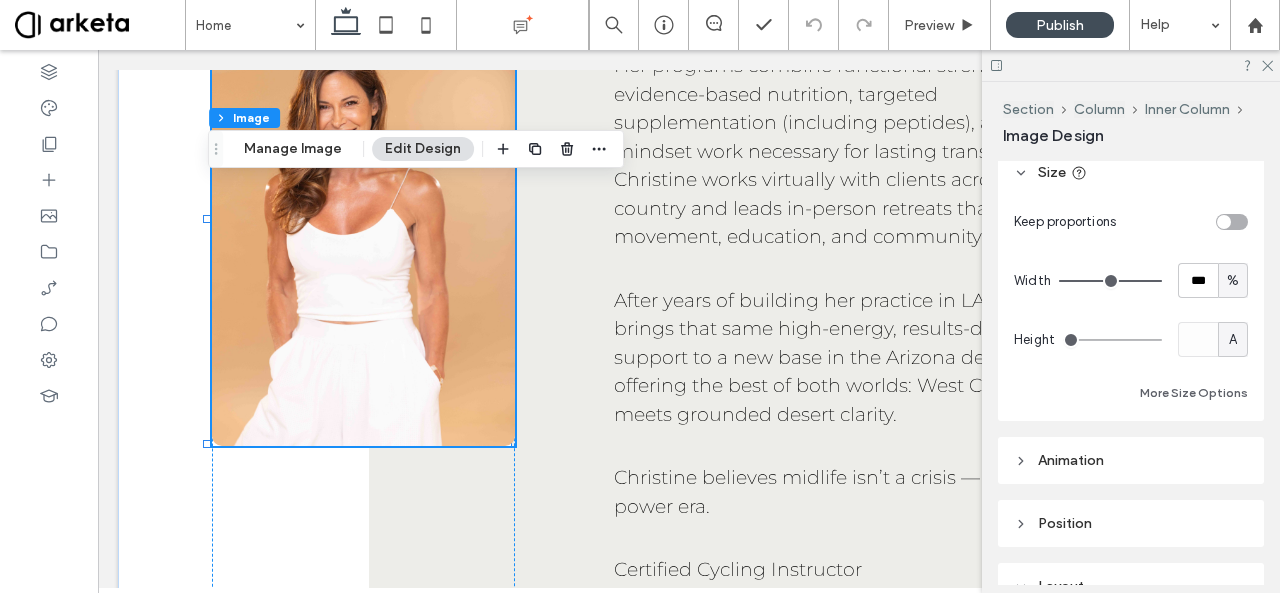 drag, startPoint x: 1068, startPoint y: 338, endPoint x: 1113, endPoint y: 341, distance: 45.099888 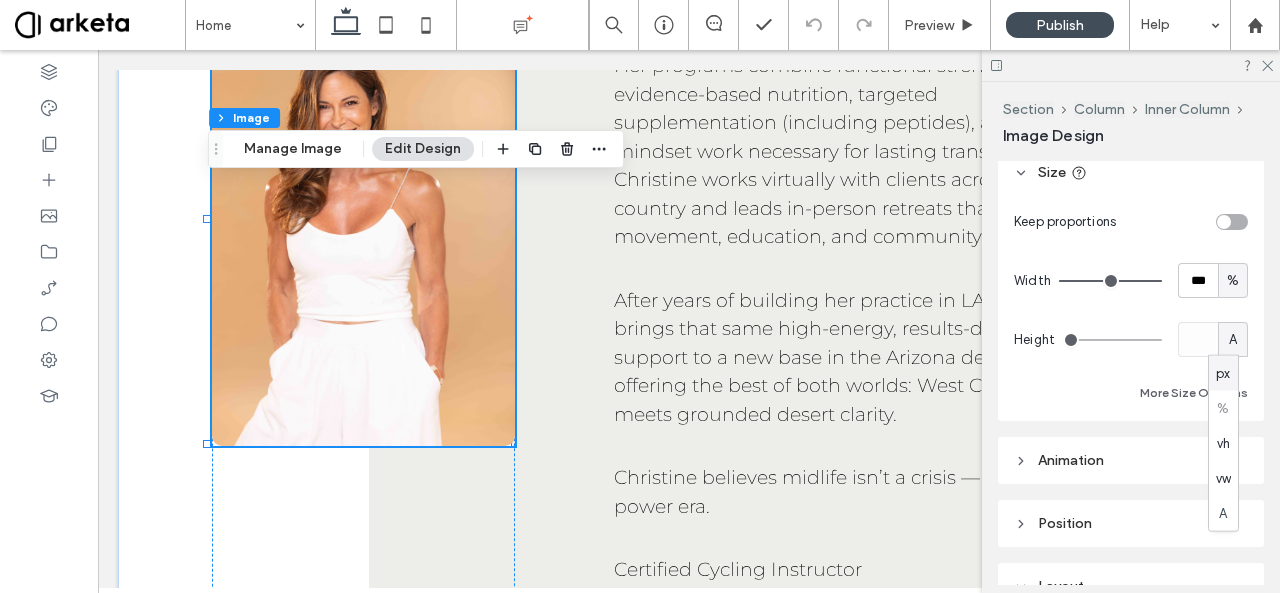 click on "px" at bounding box center (1223, 373) 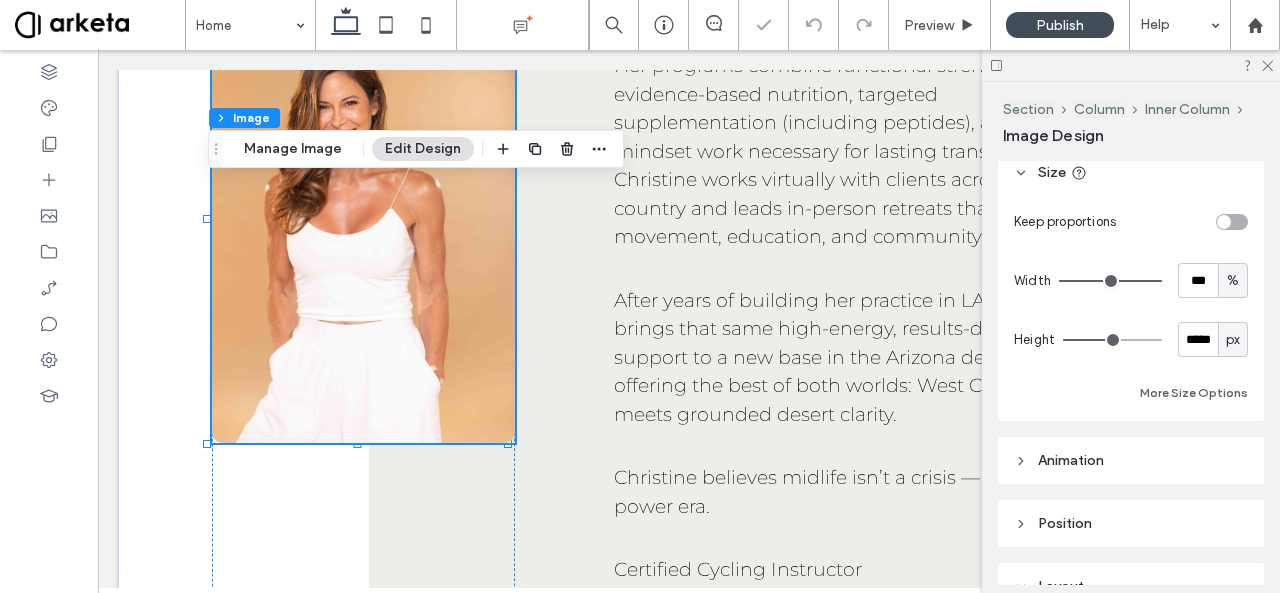 type on "***" 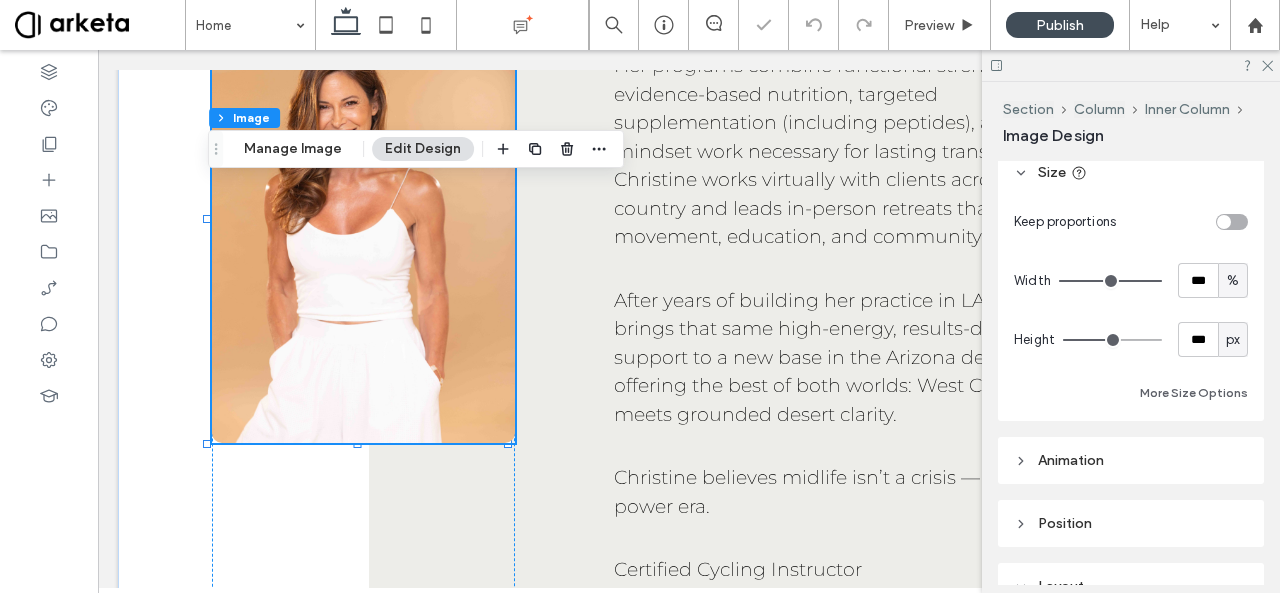 type on "***" 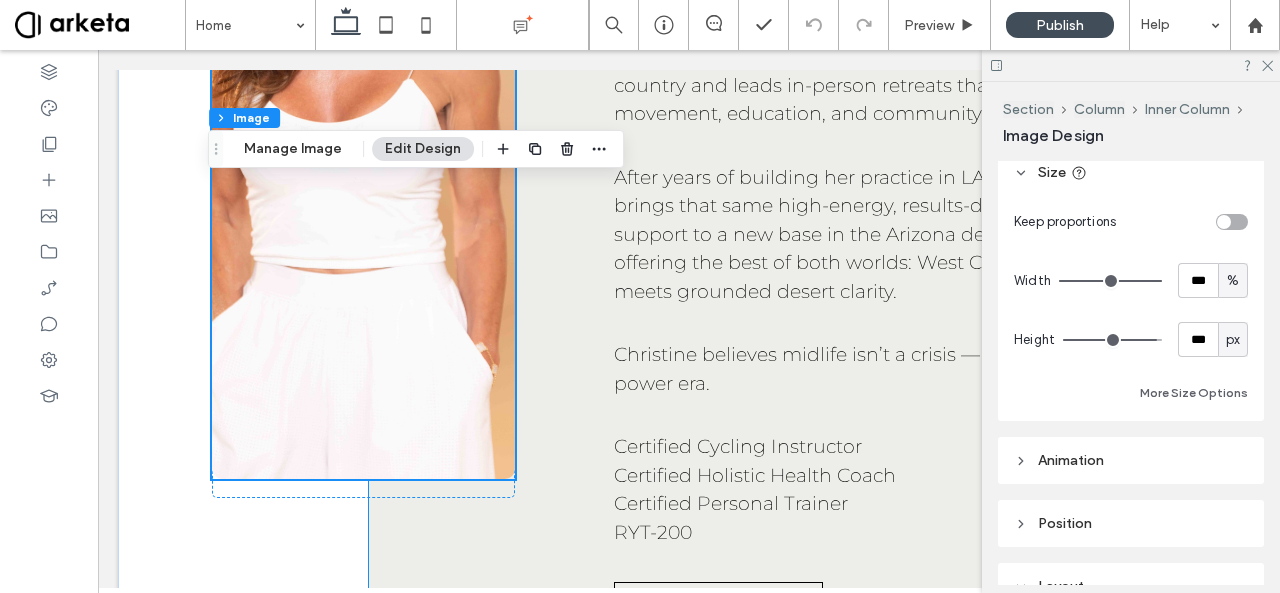 scroll, scrollTop: 2636, scrollLeft: 0, axis: vertical 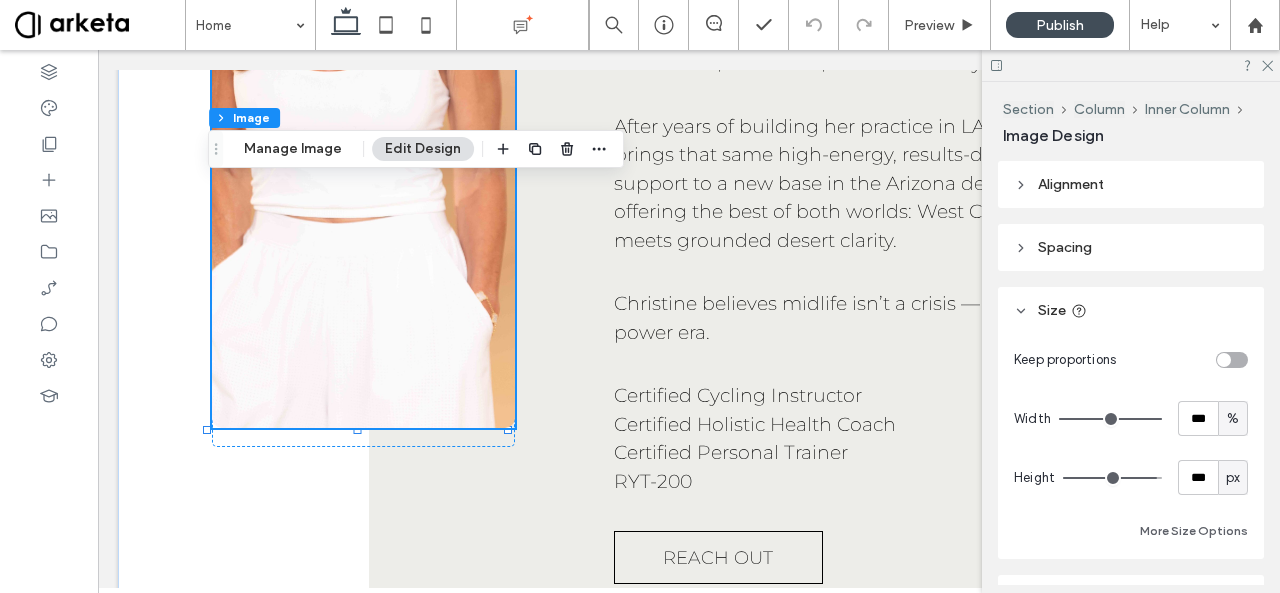 click on "Spacing" at bounding box center [1131, 247] 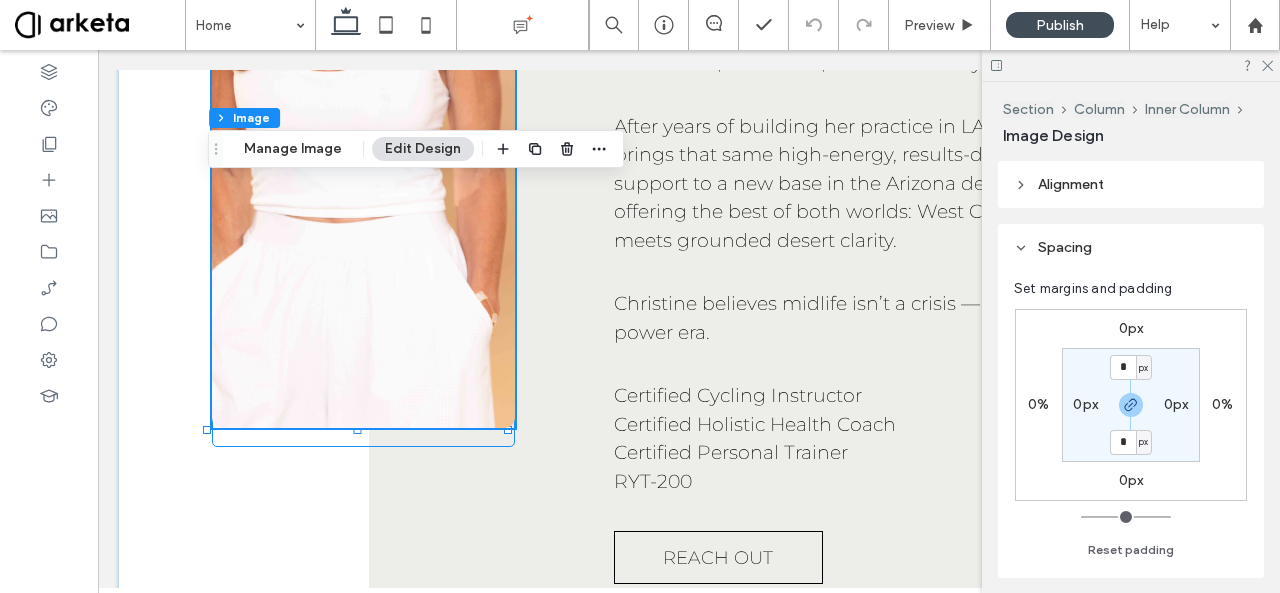click at bounding box center (363, 45) 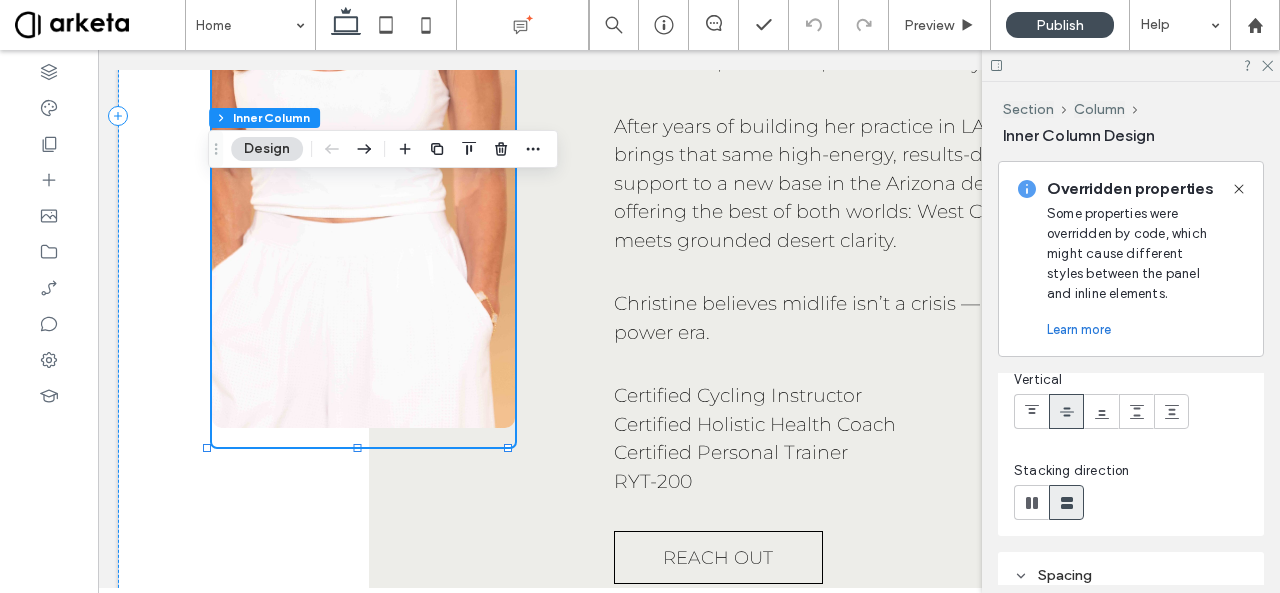 scroll, scrollTop: 0, scrollLeft: 0, axis: both 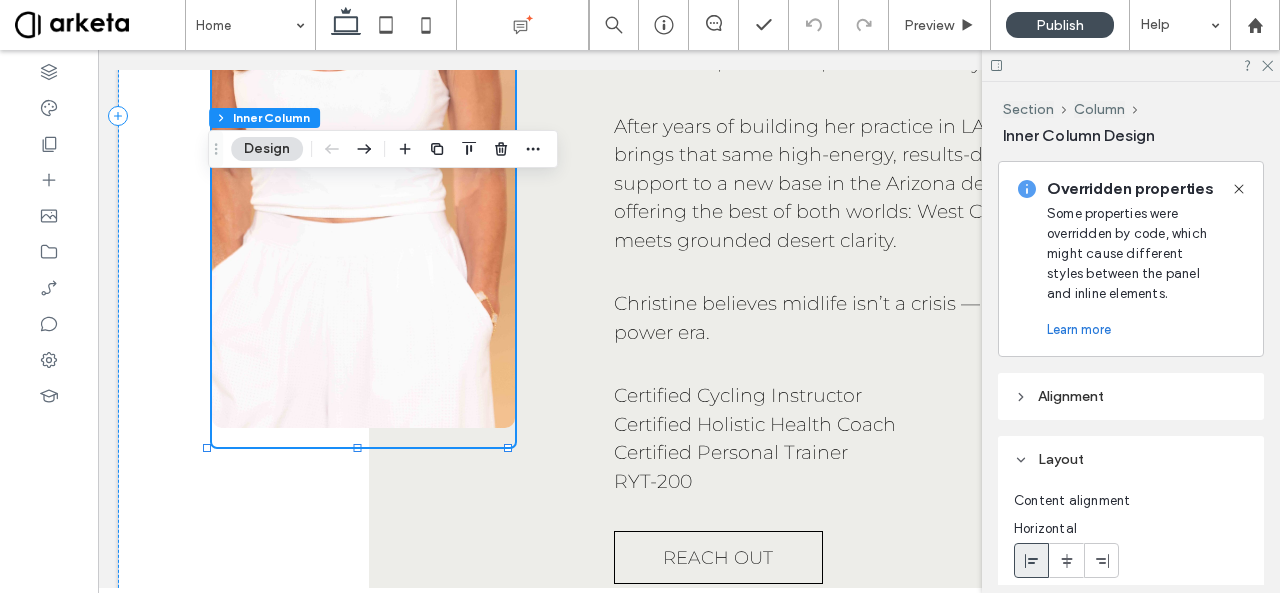 click on "Alignment" at bounding box center [1071, 396] 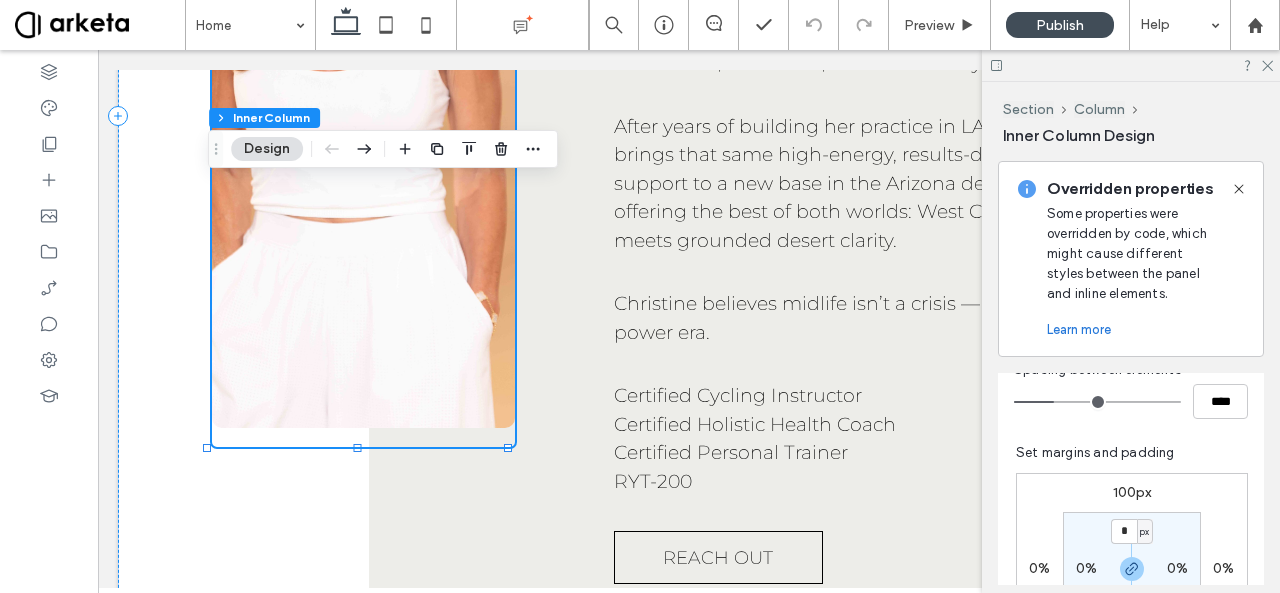 scroll, scrollTop: 560, scrollLeft: 0, axis: vertical 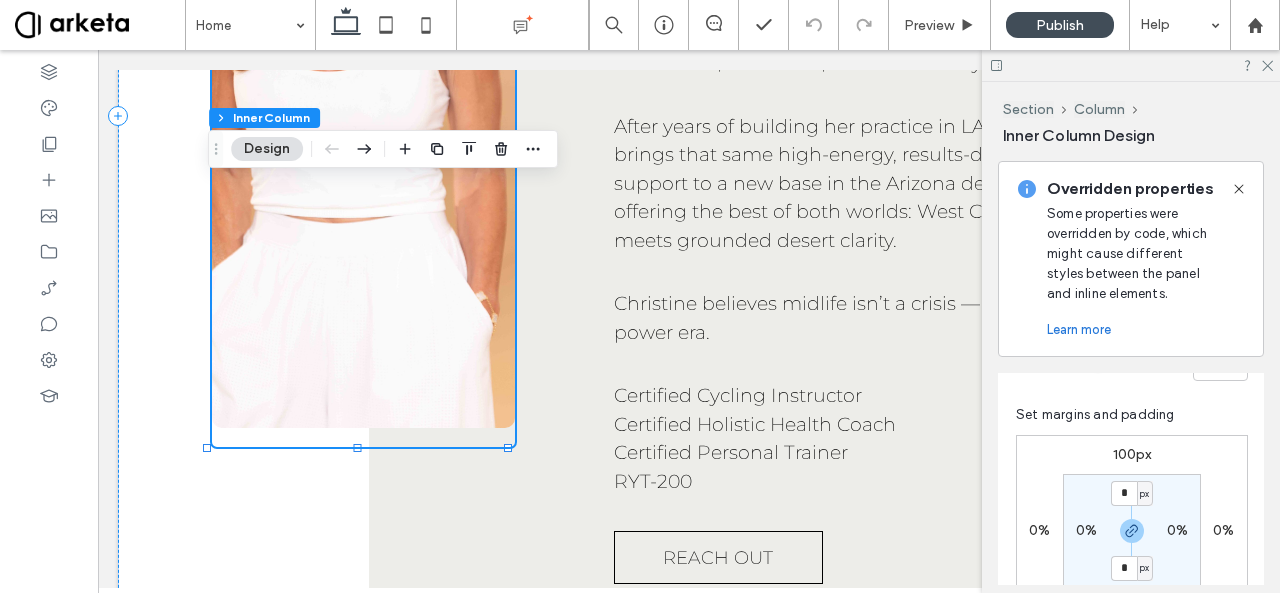 click on "100px" at bounding box center (1132, 454) 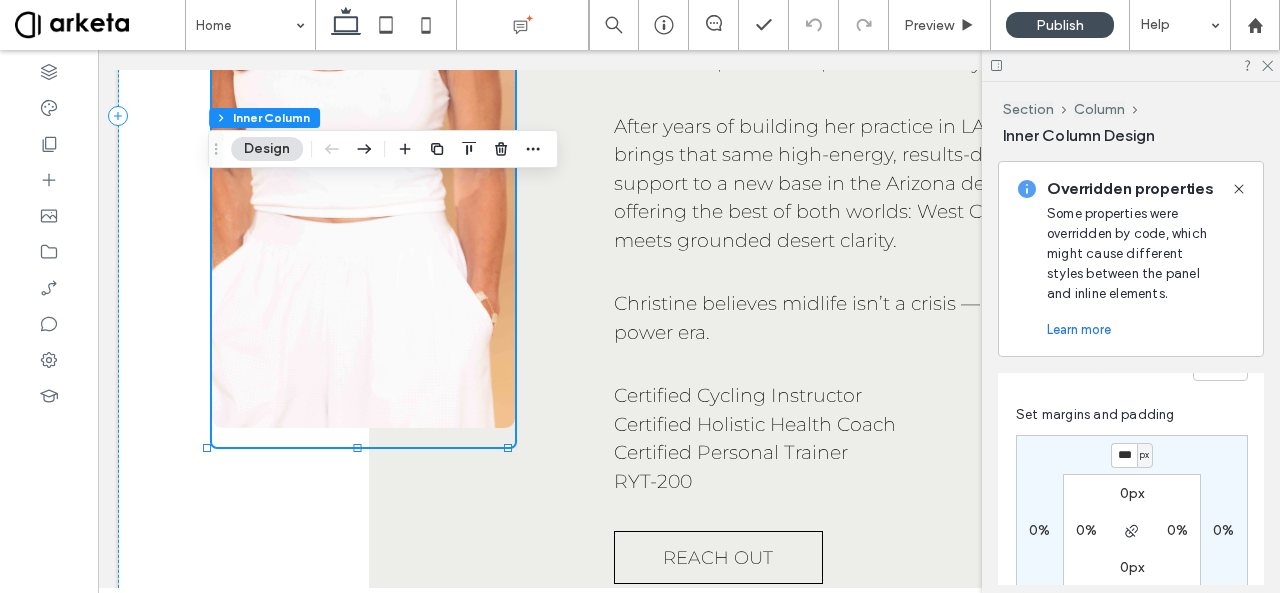 click on "***" at bounding box center (1124, 455) 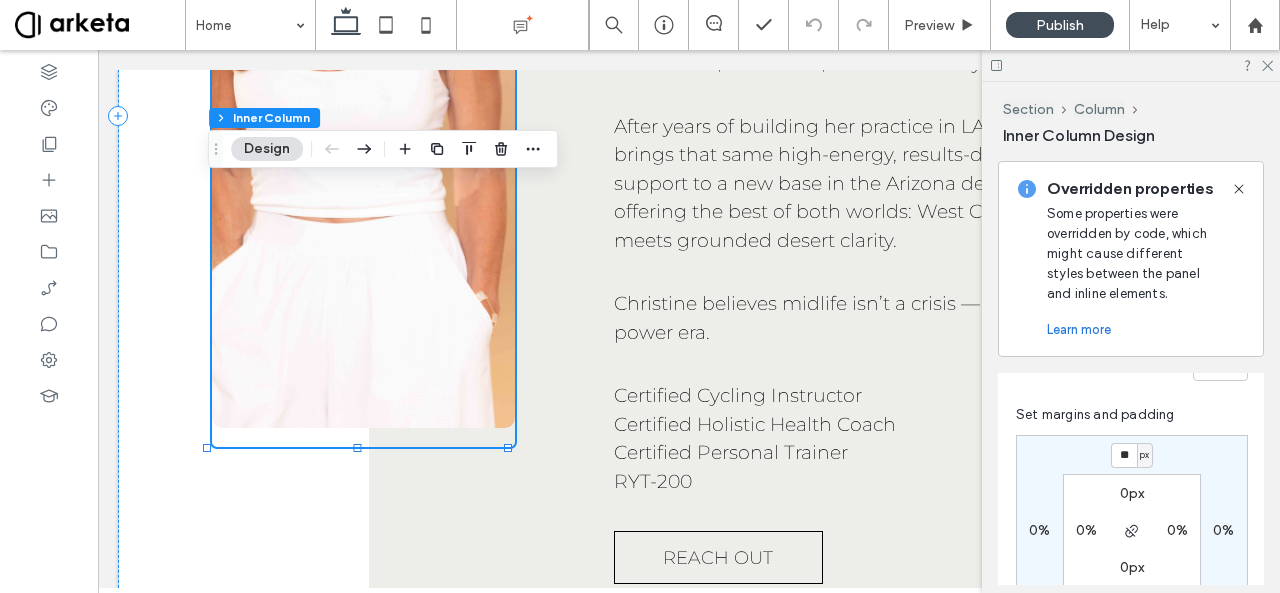 type on "***" 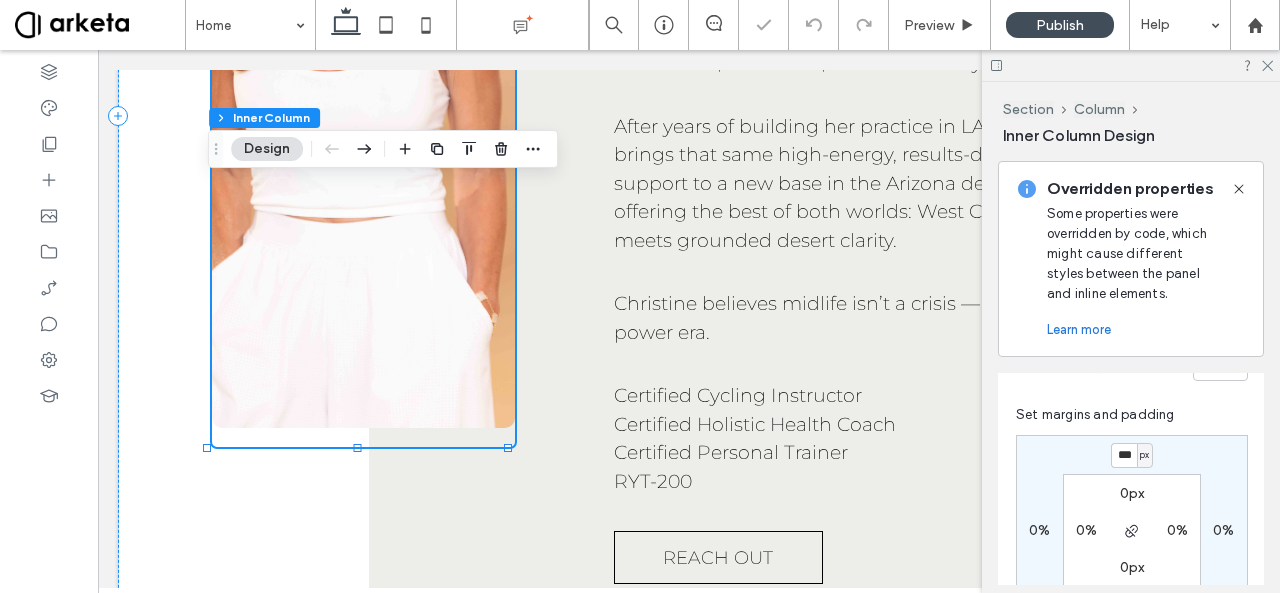 type on "**" 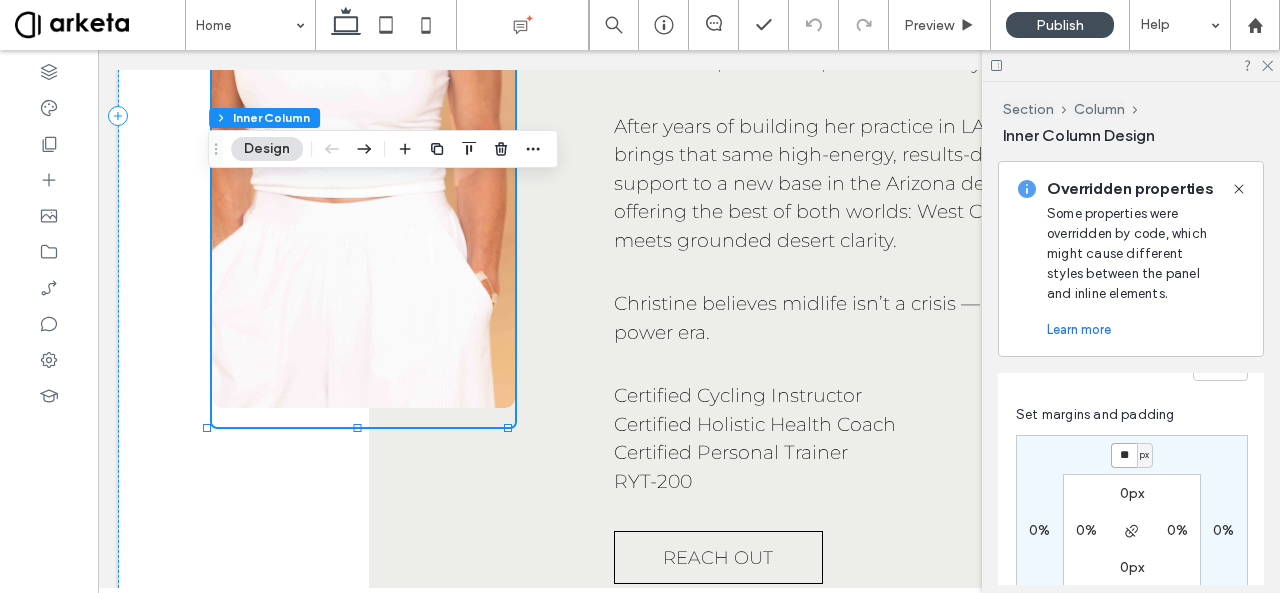 type on "**" 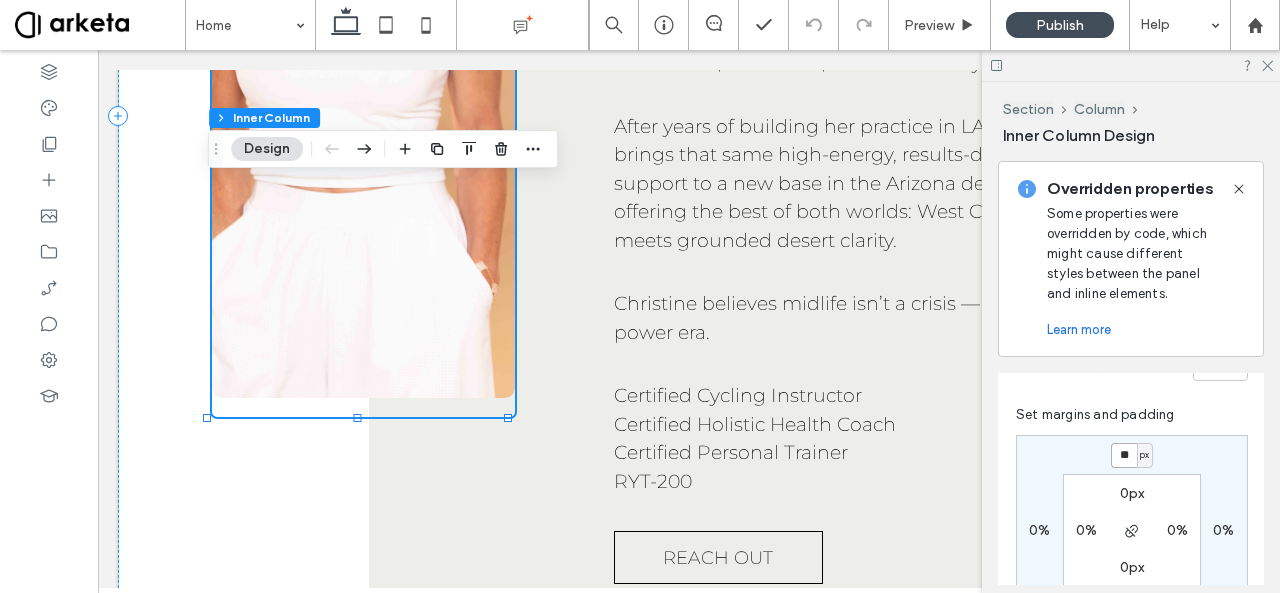 type on "**" 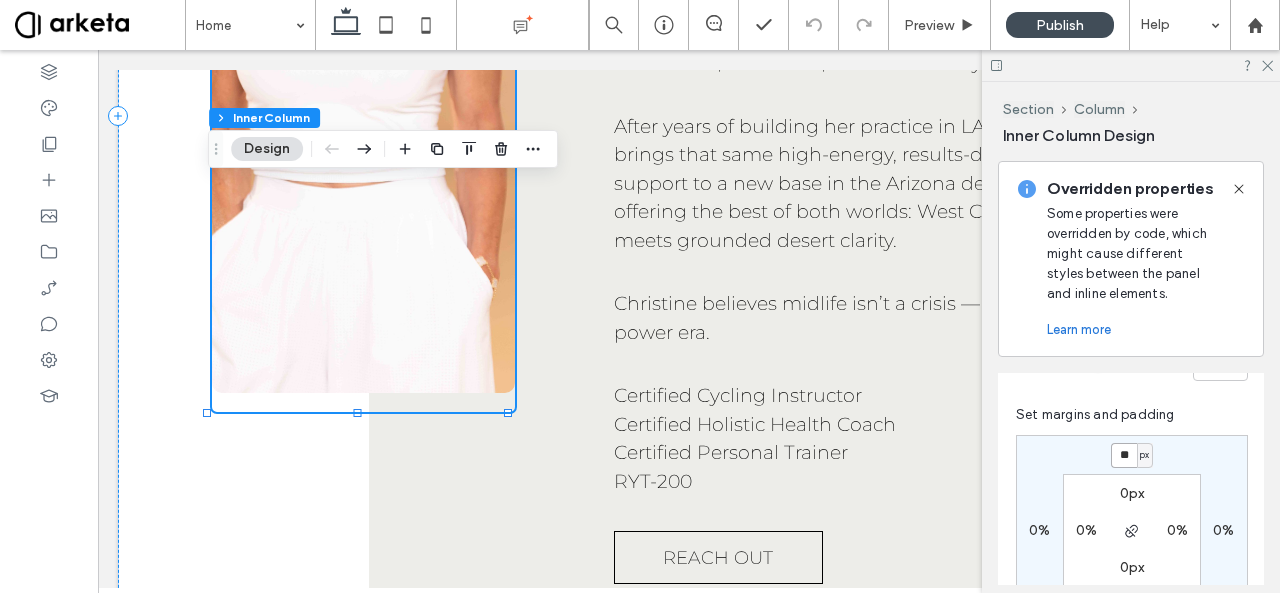 type on "**" 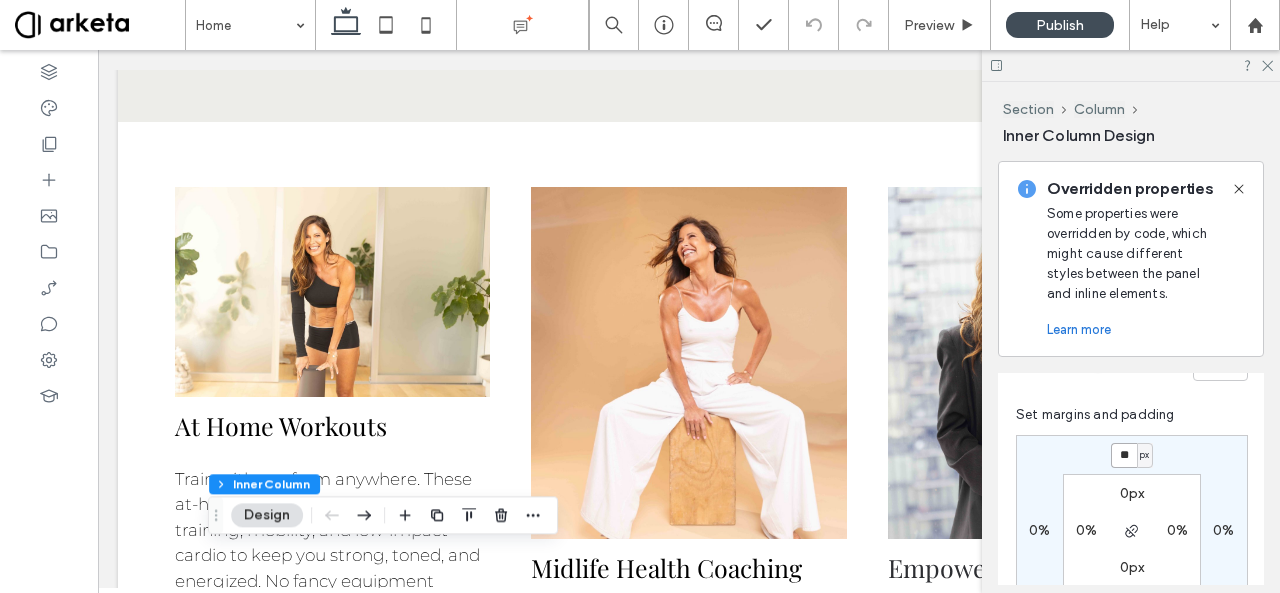scroll, scrollTop: 874, scrollLeft: 0, axis: vertical 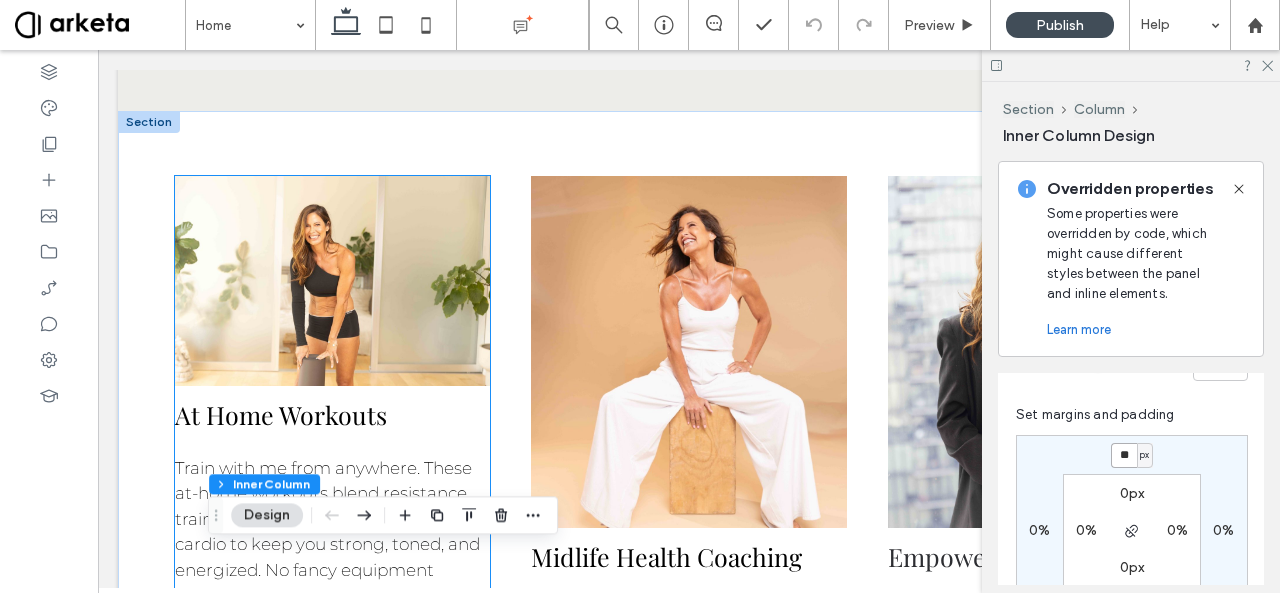 click at bounding box center [332, 281] 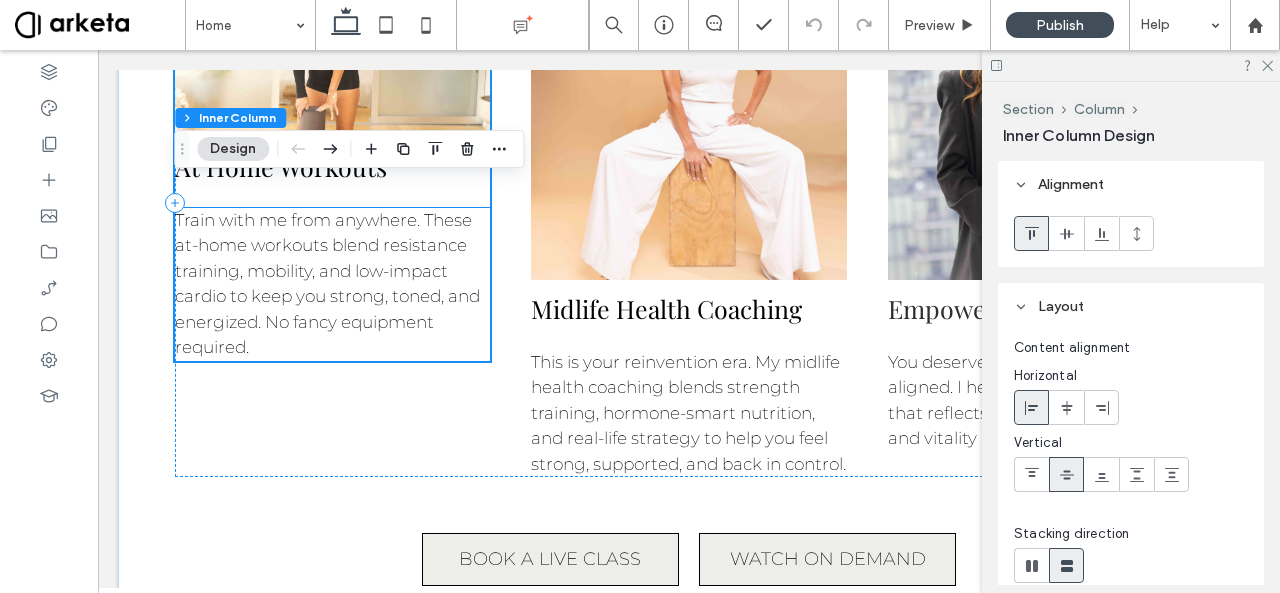 scroll, scrollTop: 1125, scrollLeft: 0, axis: vertical 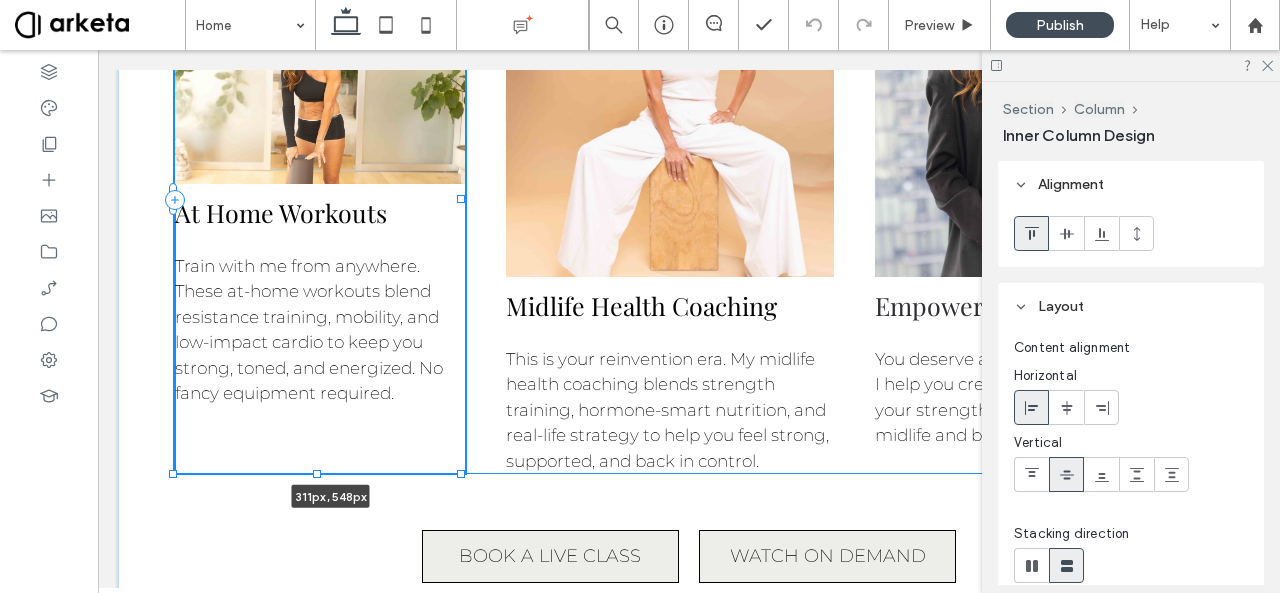 drag, startPoint x: 328, startPoint y: 379, endPoint x: 376, endPoint y: 497, distance: 127.38917 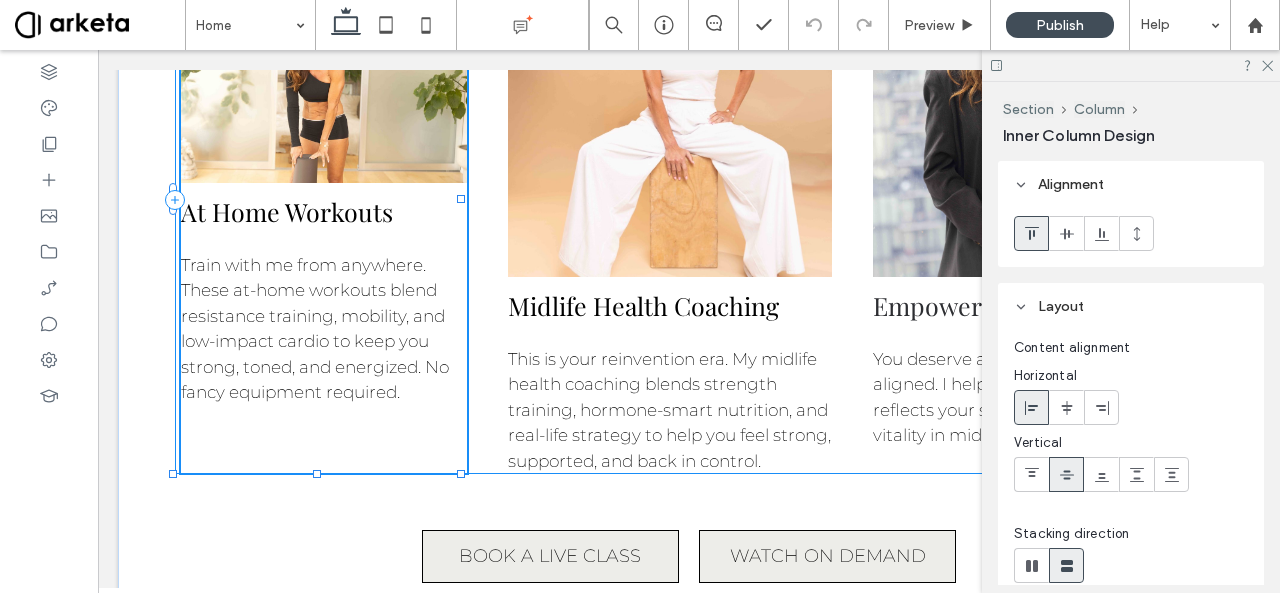 type on "***" 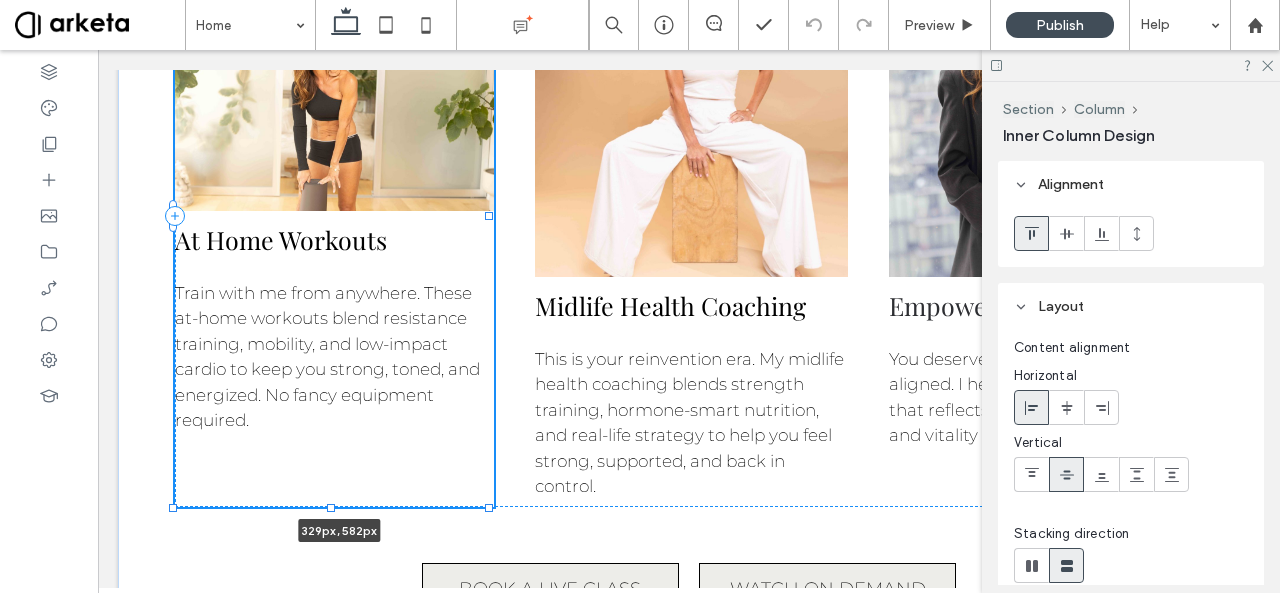 drag, startPoint x: 338, startPoint y: 497, endPoint x: 346, endPoint y: 532, distance: 35.902645 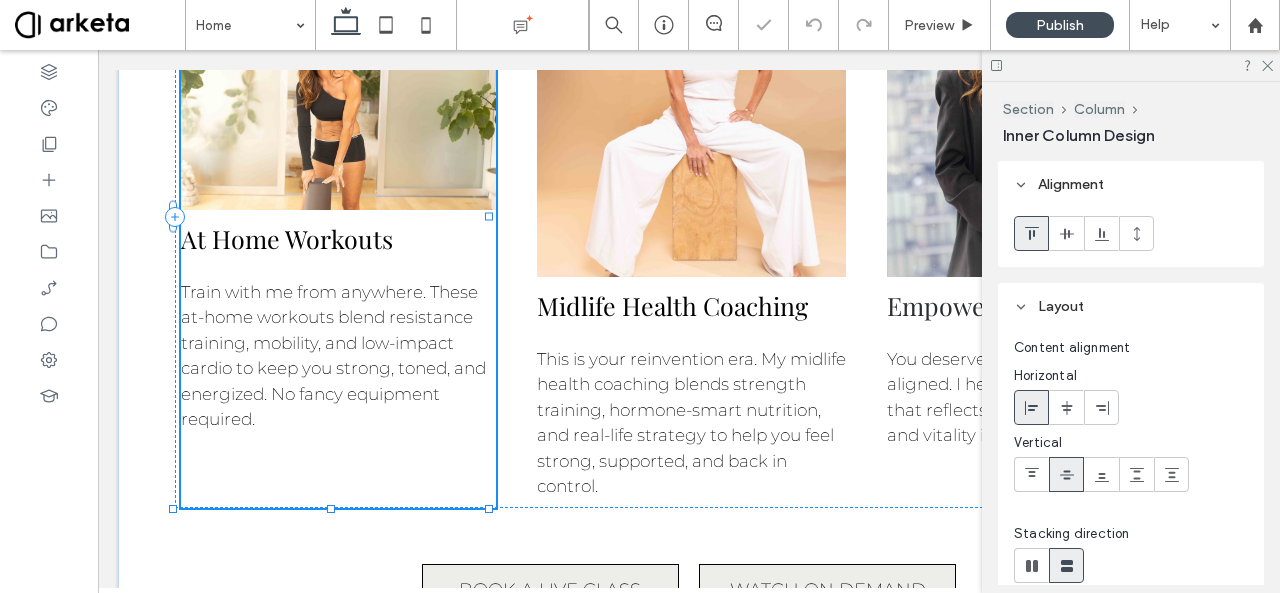 type on "***" 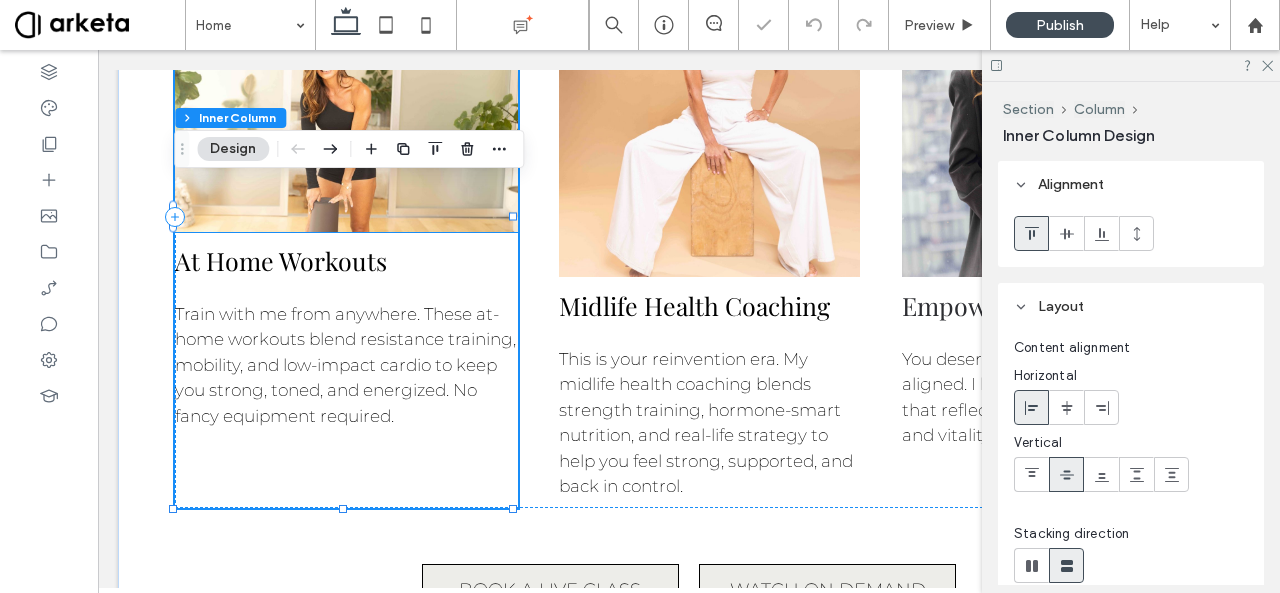 click at bounding box center [346, 118] 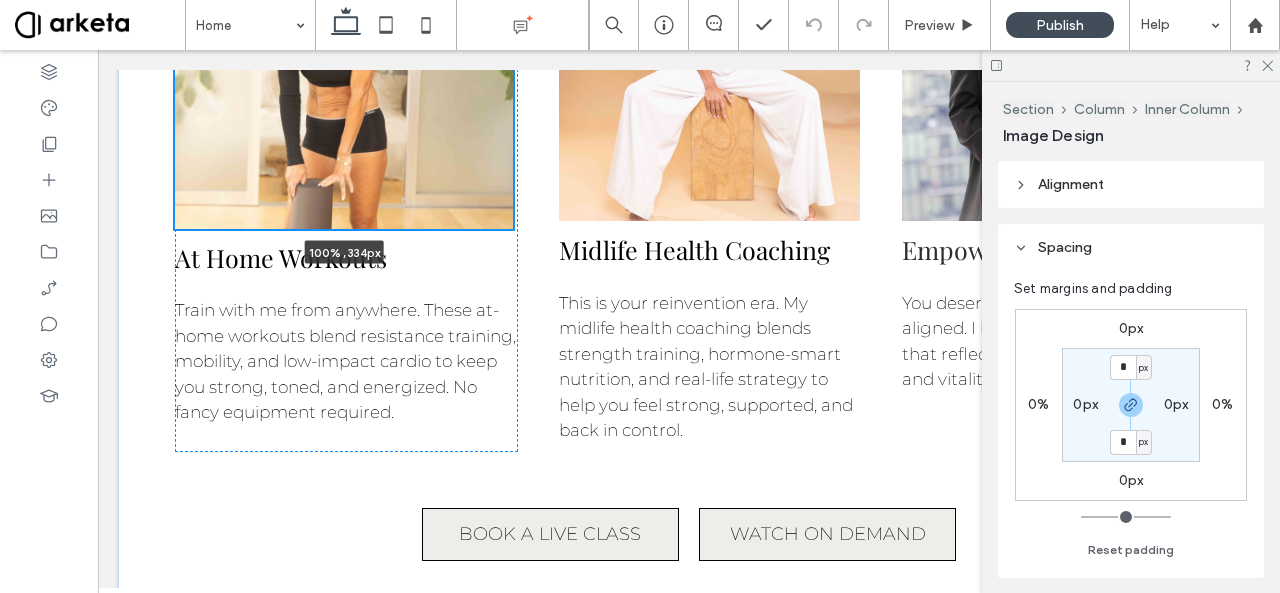scroll, scrollTop: 1183, scrollLeft: 0, axis: vertical 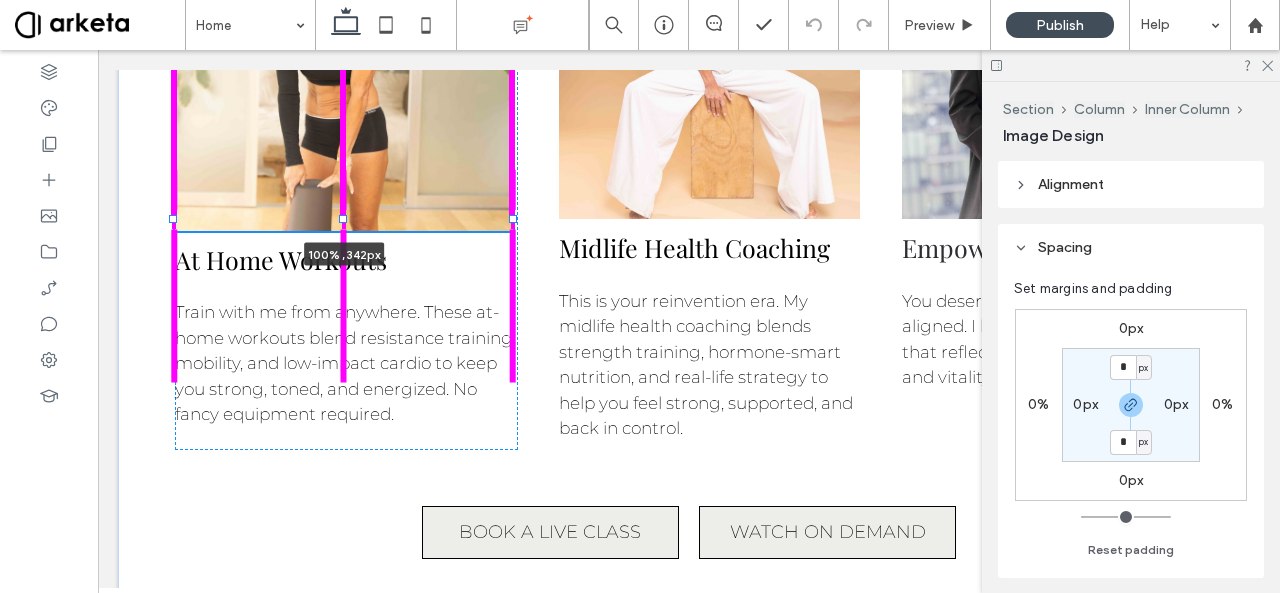 drag, startPoint x: 342, startPoint y: 245, endPoint x: 358, endPoint y: 303, distance: 60.166435 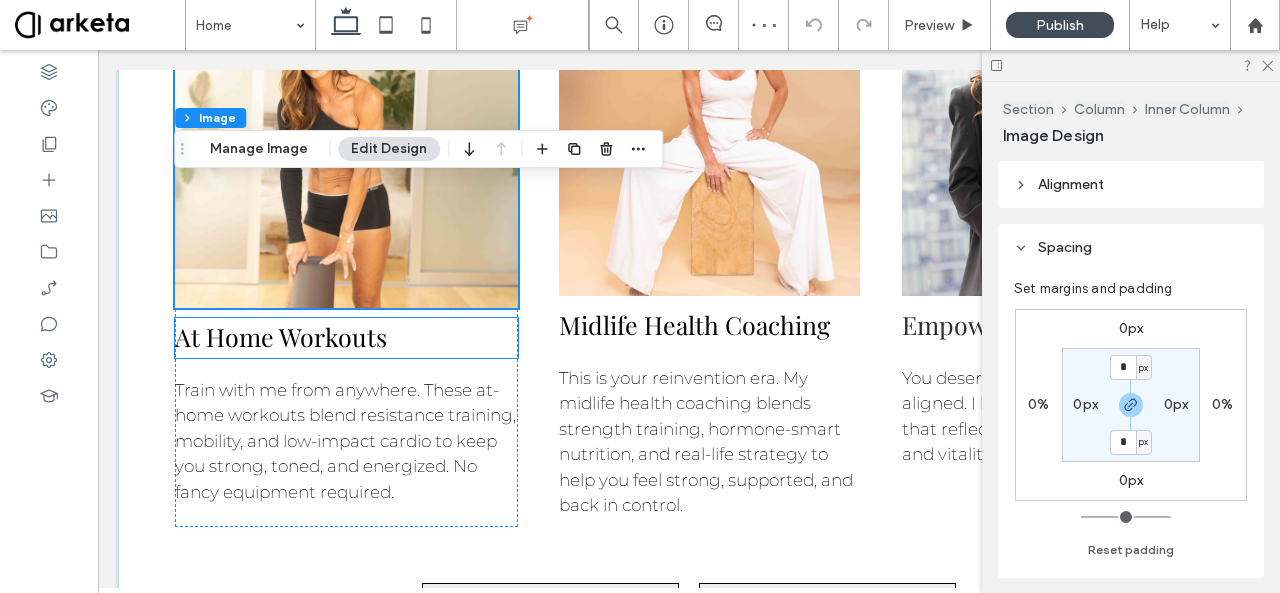 scroll, scrollTop: 1108, scrollLeft: 0, axis: vertical 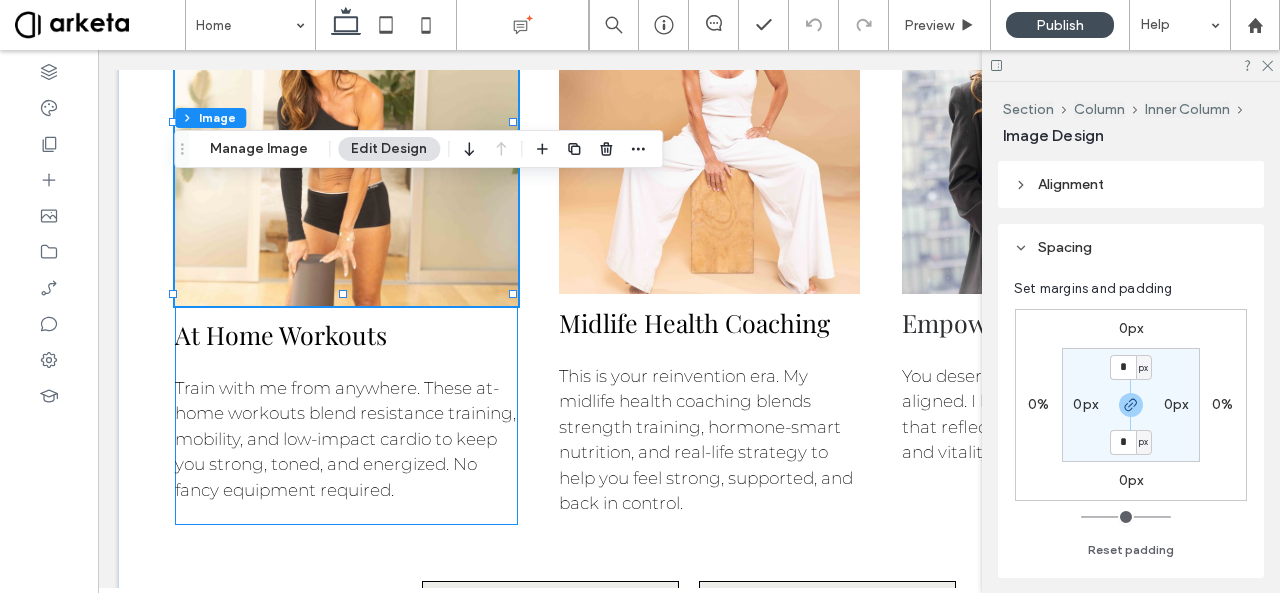 click on "100% , 342px
At Home Workouts
Train with me from anywhere. These at-home workouts blend resistance training, mobility, and low-impact cardio to keep you strong, toned, and energized. No fancy equipment required." at bounding box center [346, 233] 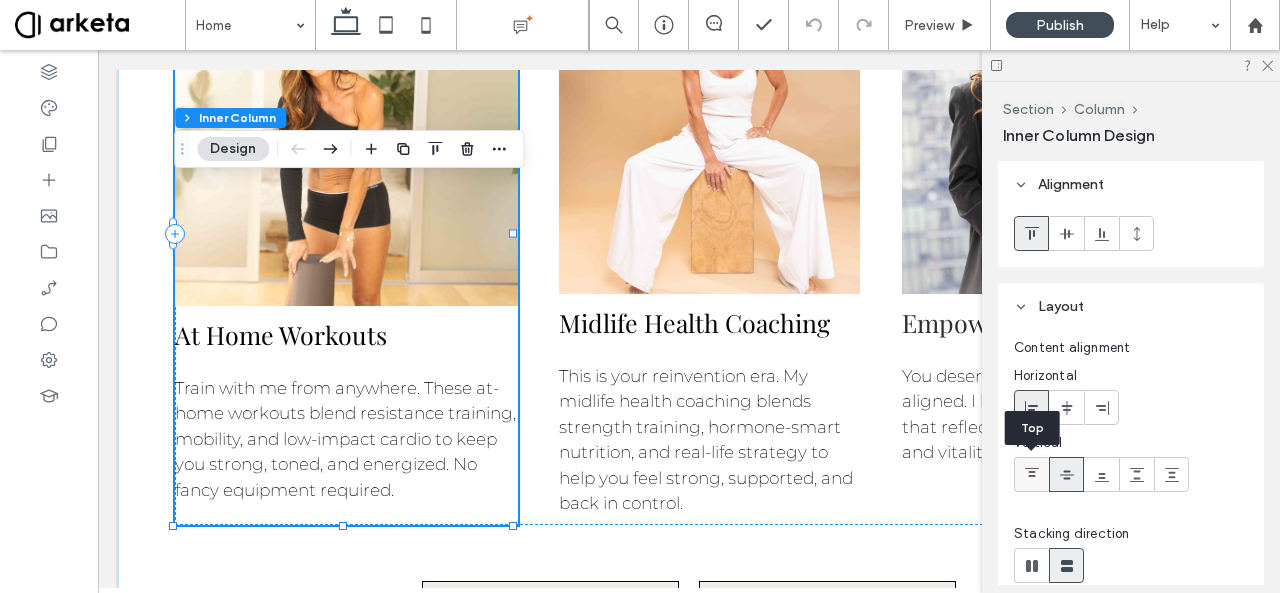 click 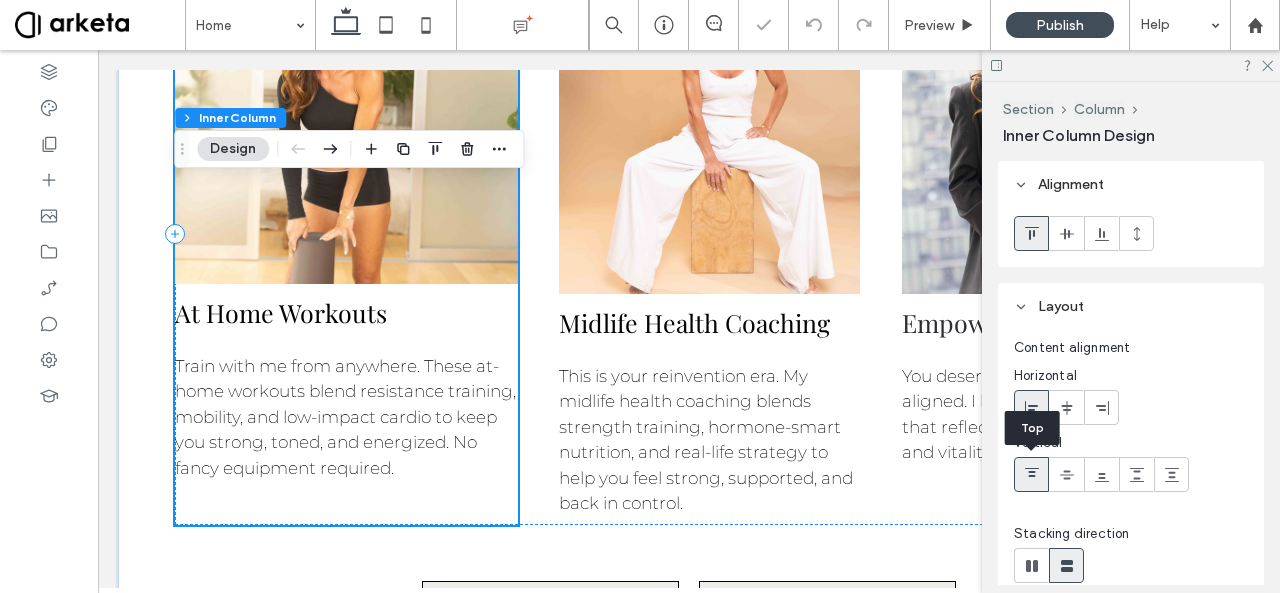 scroll, scrollTop: 1099, scrollLeft: 0, axis: vertical 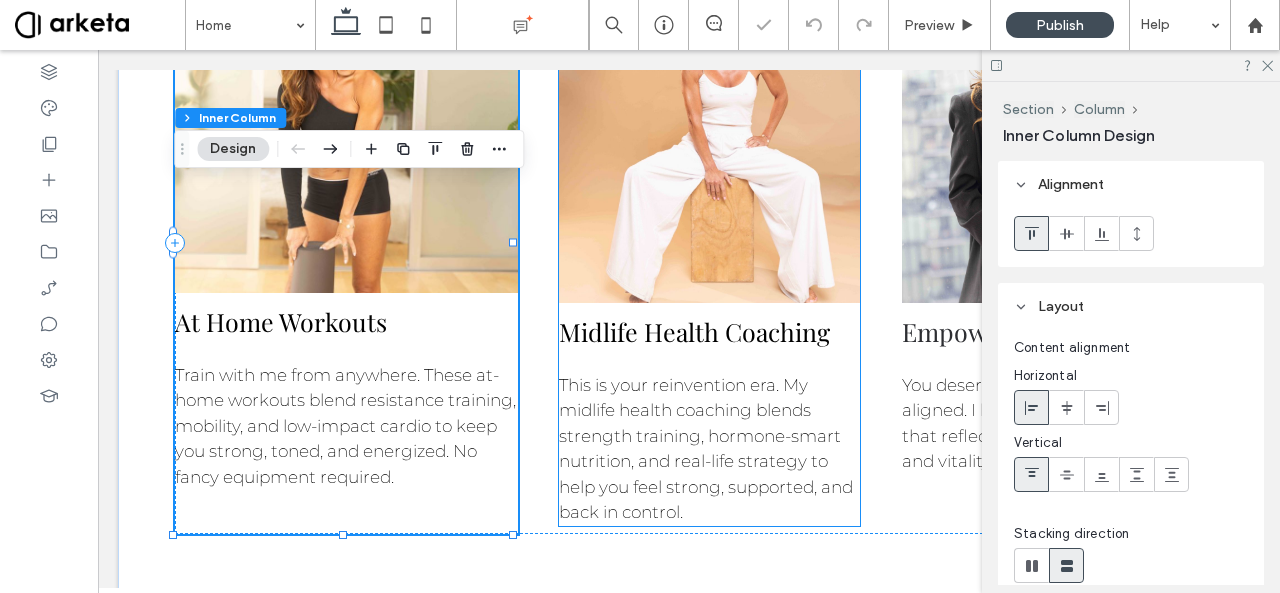 click on "Midlife Health Coaching" at bounding box center (709, 333) 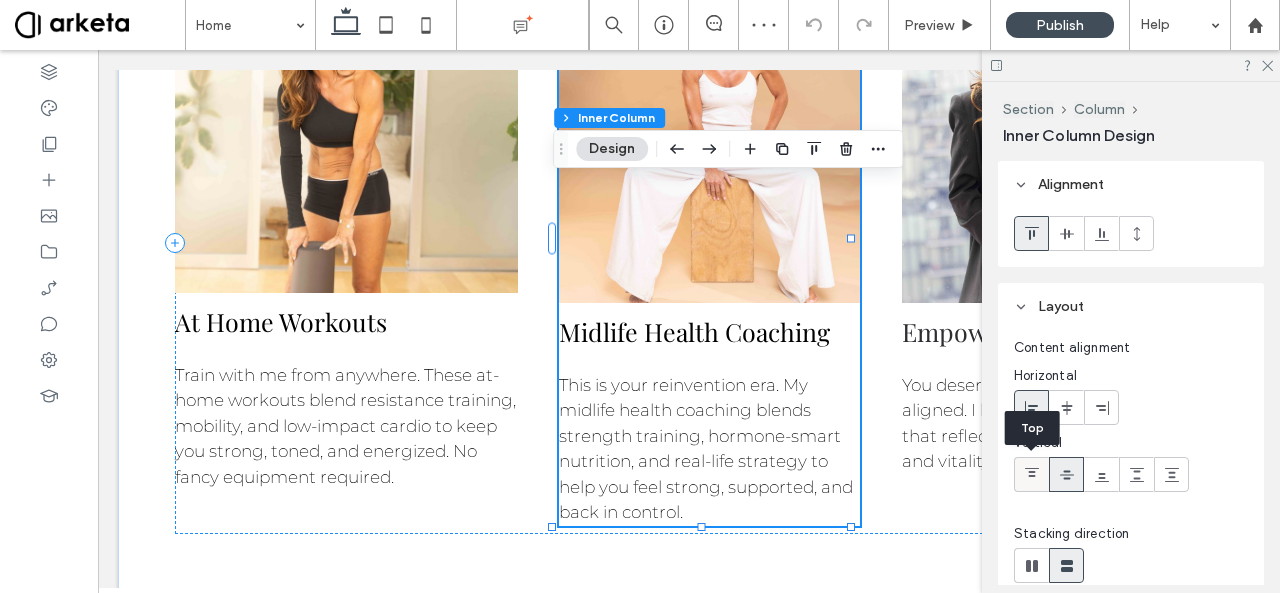 click 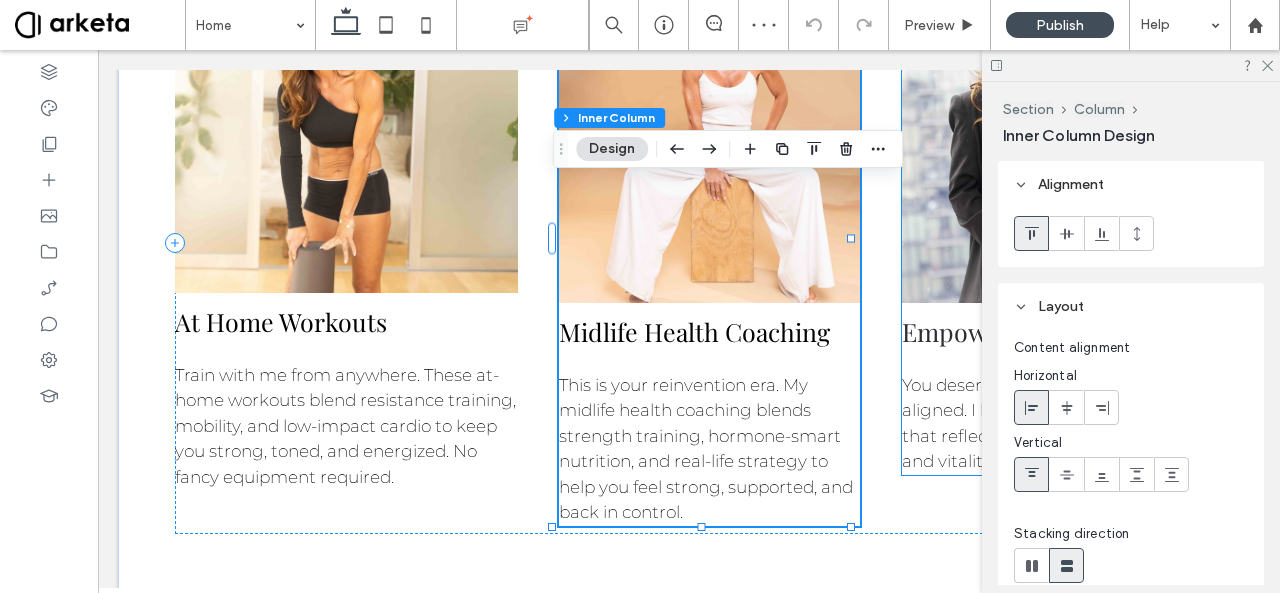 scroll, scrollTop: 0, scrollLeft: 298, axis: horizontal 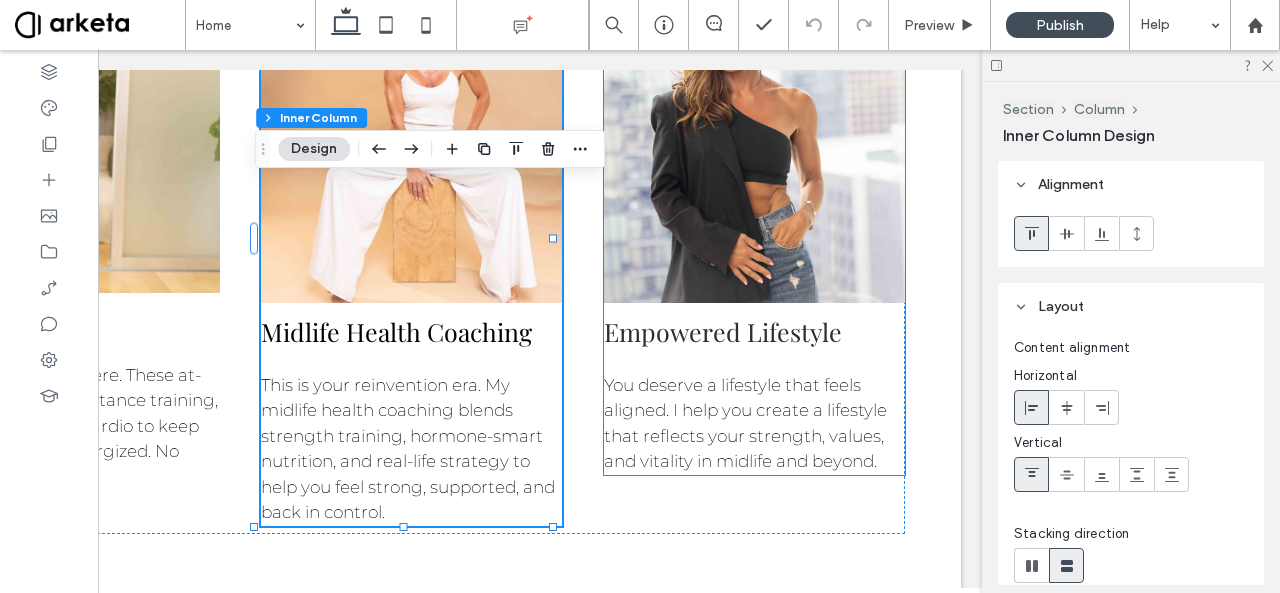click on "You deserve a lifestyle that feels aligned. I help you create a lifestyle that reflects your strength, values, and vitality in midlife and beyond." at bounding box center [754, 424] 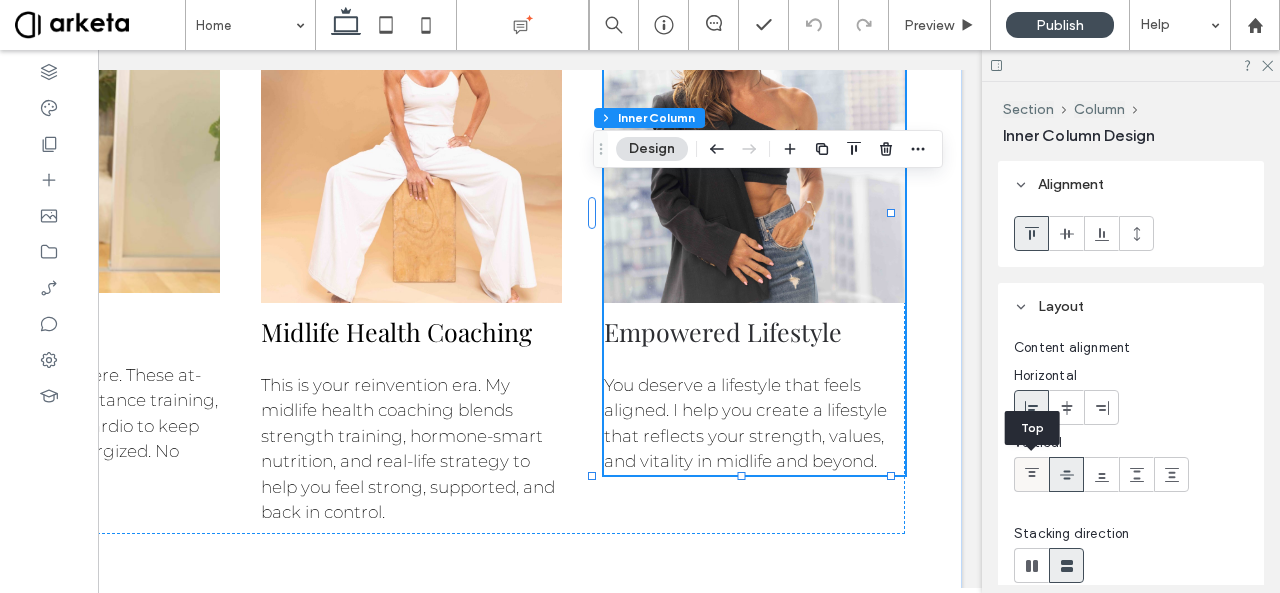 click 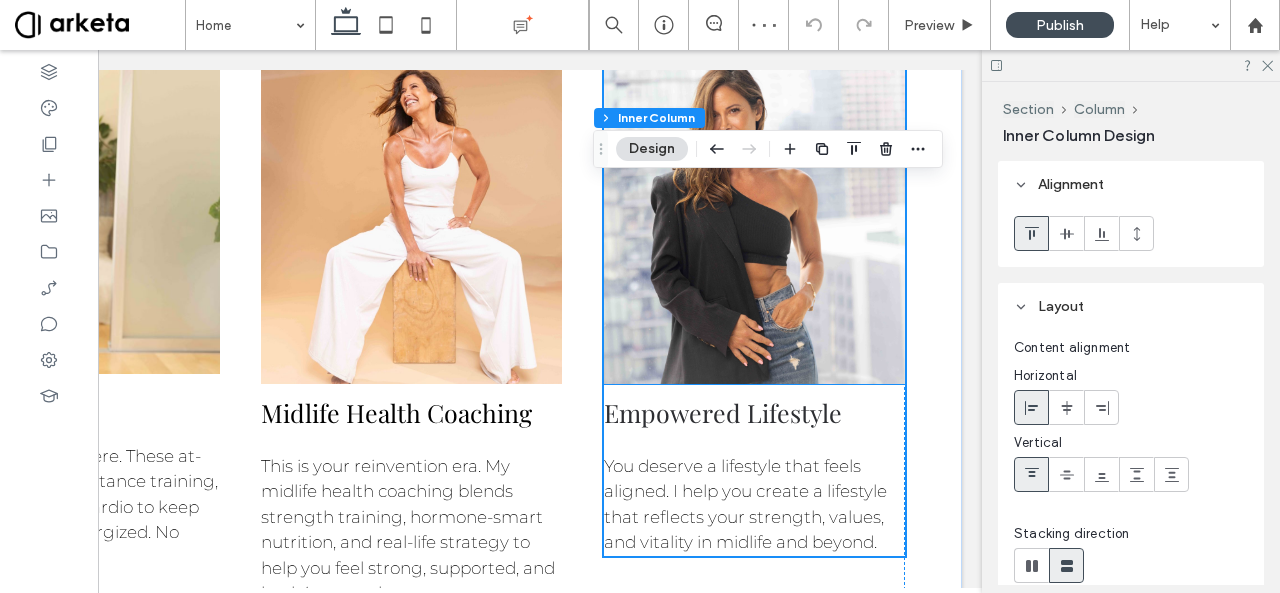 scroll, scrollTop: 1015, scrollLeft: 0, axis: vertical 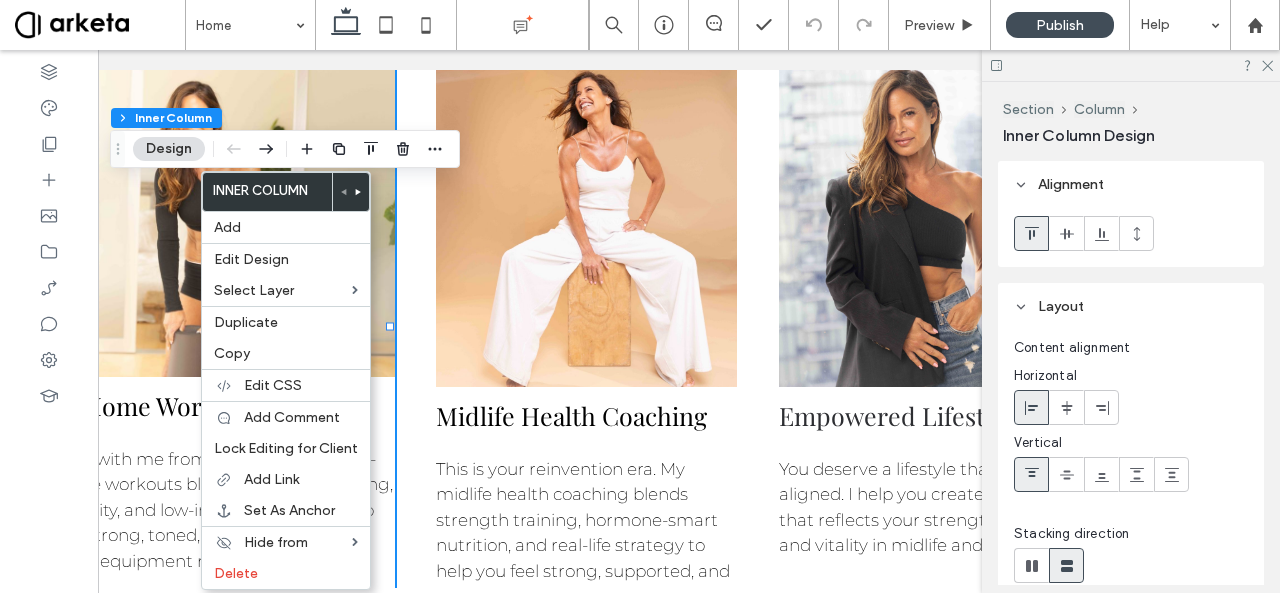 click at bounding box center [223, 206] 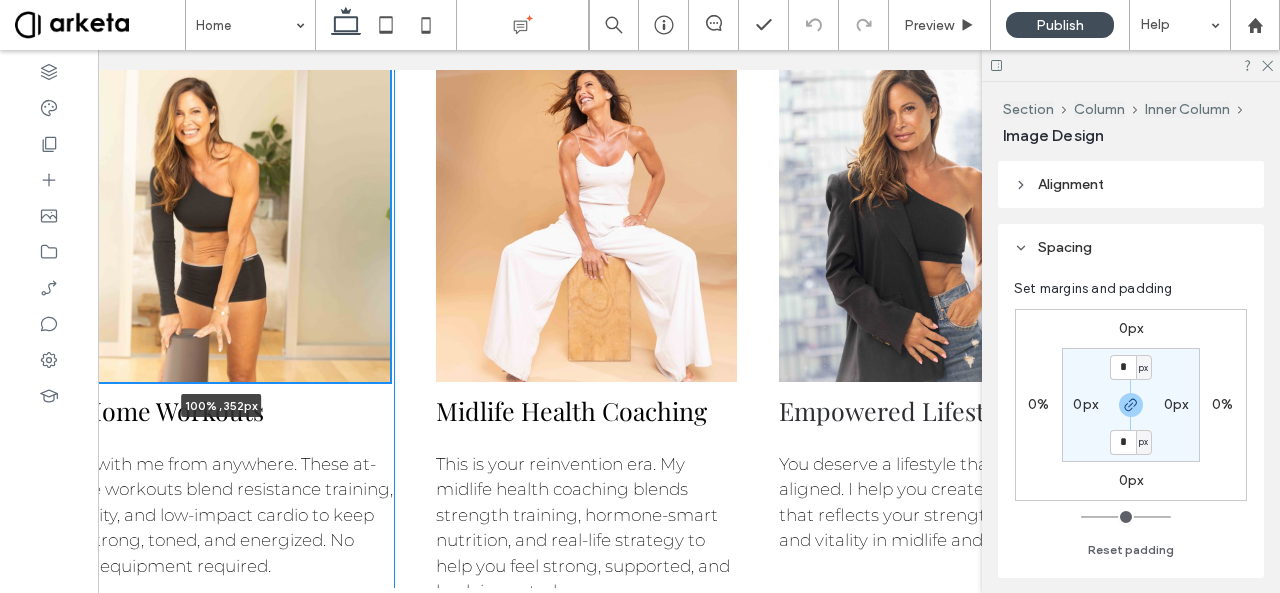 scroll, scrollTop: 1025, scrollLeft: 0, axis: vertical 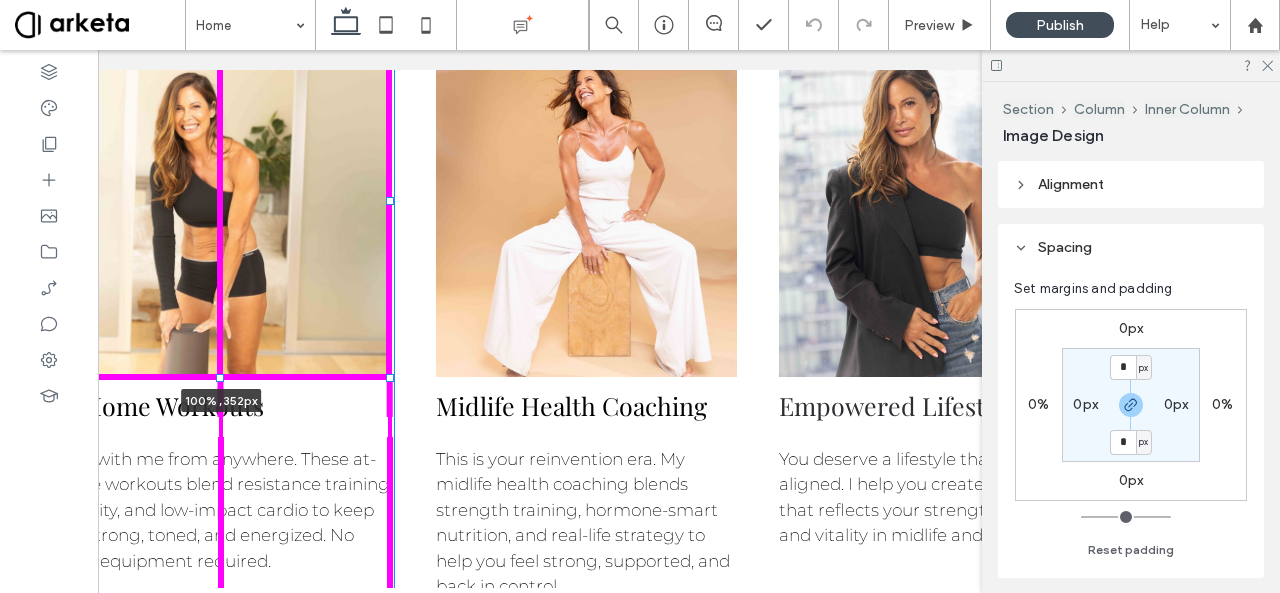 drag, startPoint x: 217, startPoint y: 398, endPoint x: 221, endPoint y: 408, distance: 10.770329 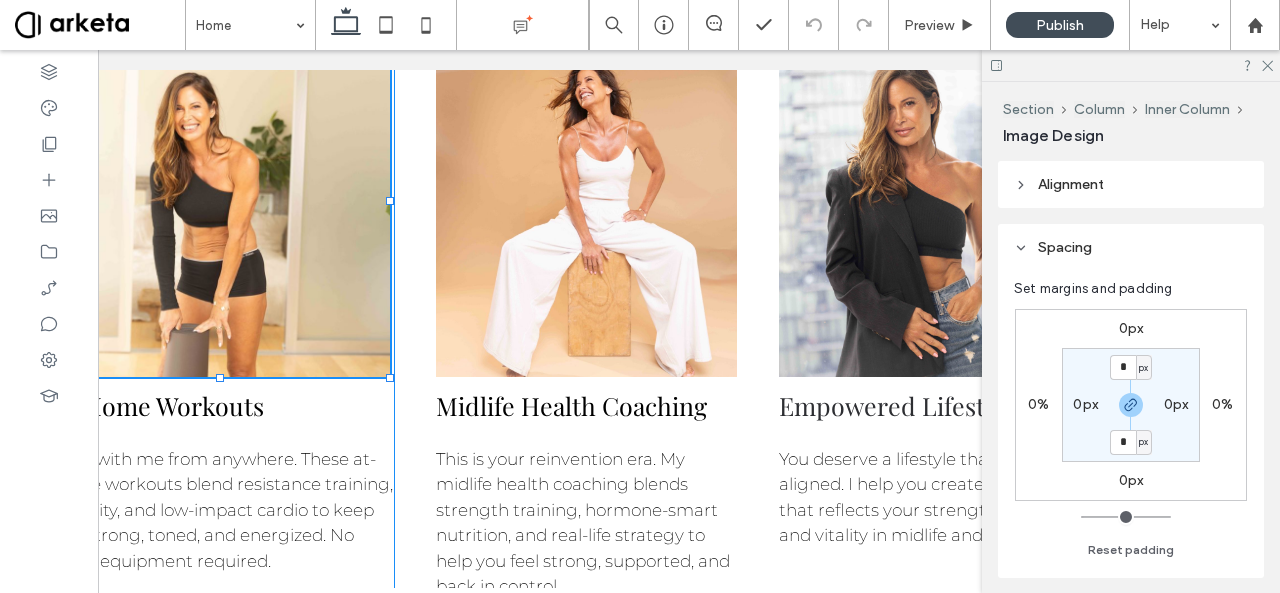 type on "***" 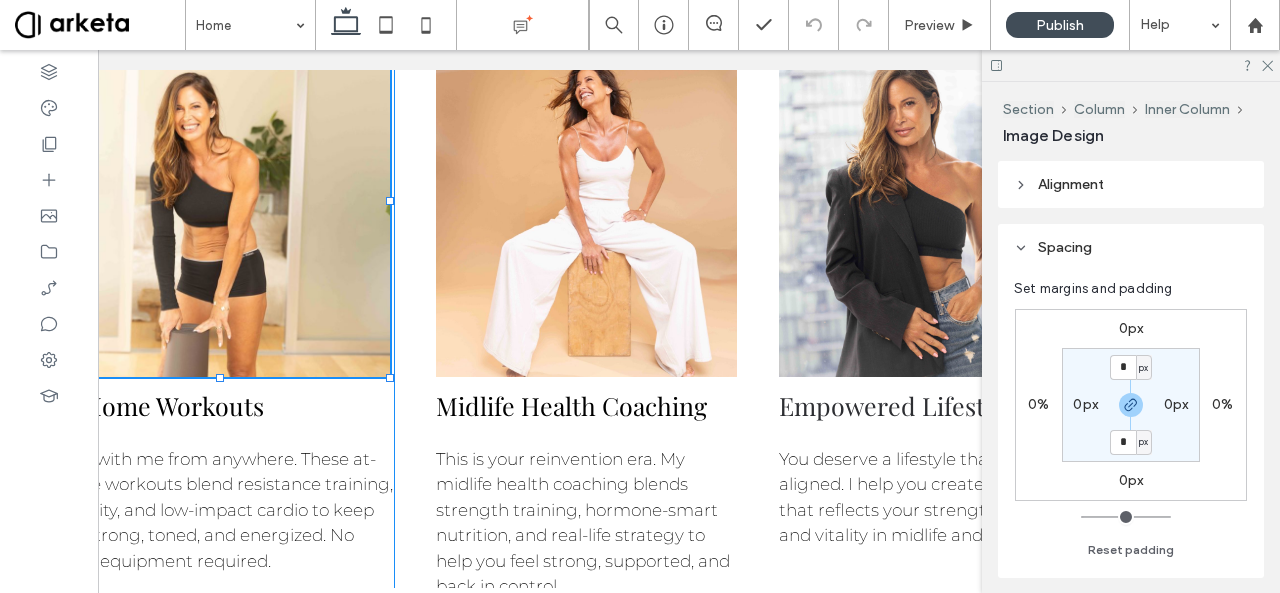type on "***" 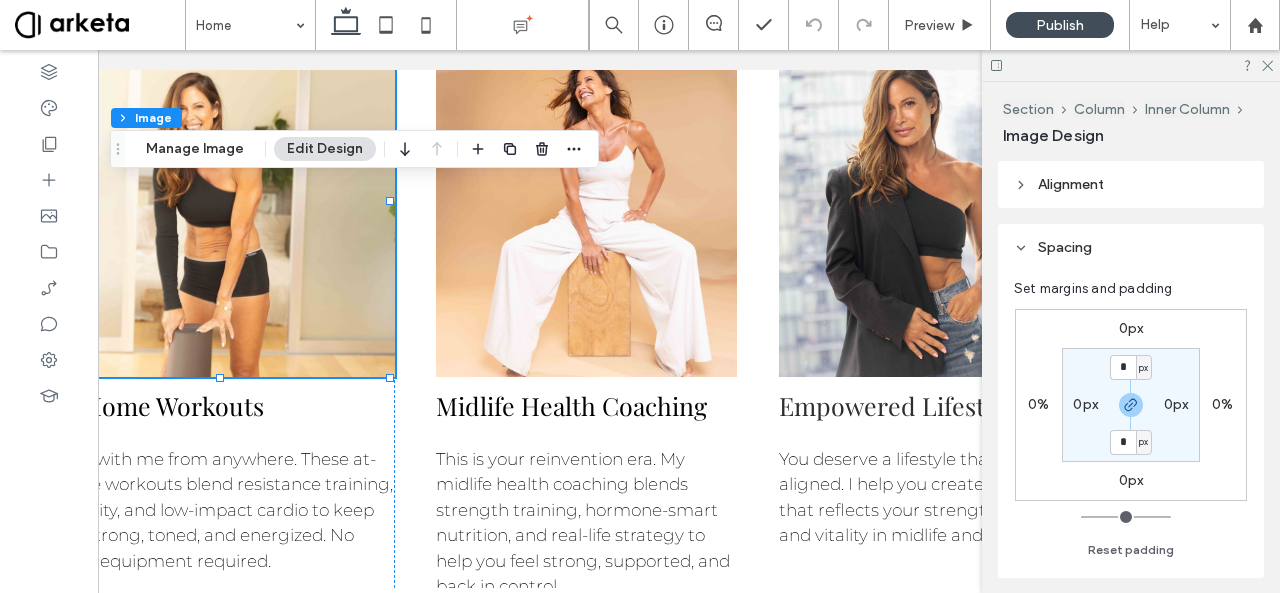 click on "100% , 352px
At Home Workouts
Train with me from anywhere. These at-home workouts blend resistance training, mobility, and low-impact cardio to keep you strong, toned, and energized. No fancy equipment required.
Midlife Health Coaching
This is your reinvention era. My midlife health coaching blends strength training, hormone-smart nutrition, and real-life strategy to help you feel strong, supported, and back in control.
Empowered Lifestyle
You deserve a lifestyle that feels aligned. I help you create a lifestyle that reflects your strength, values, and vitality in midlife and beyond." at bounding box center [566, 316] 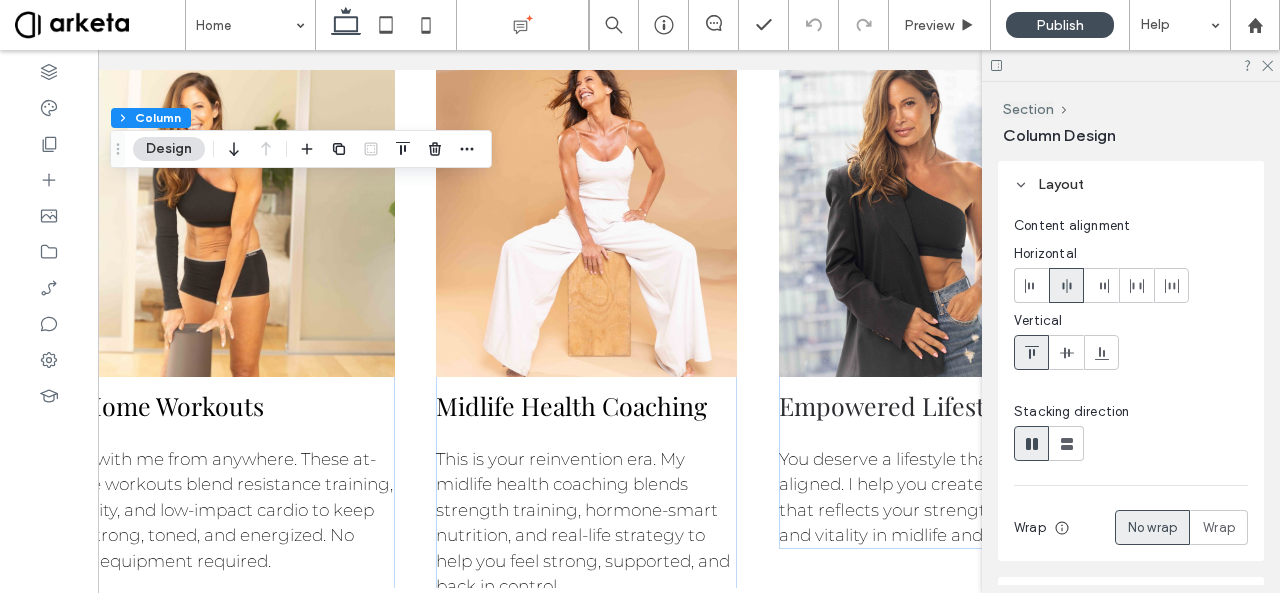 scroll, scrollTop: 305, scrollLeft: 0, axis: vertical 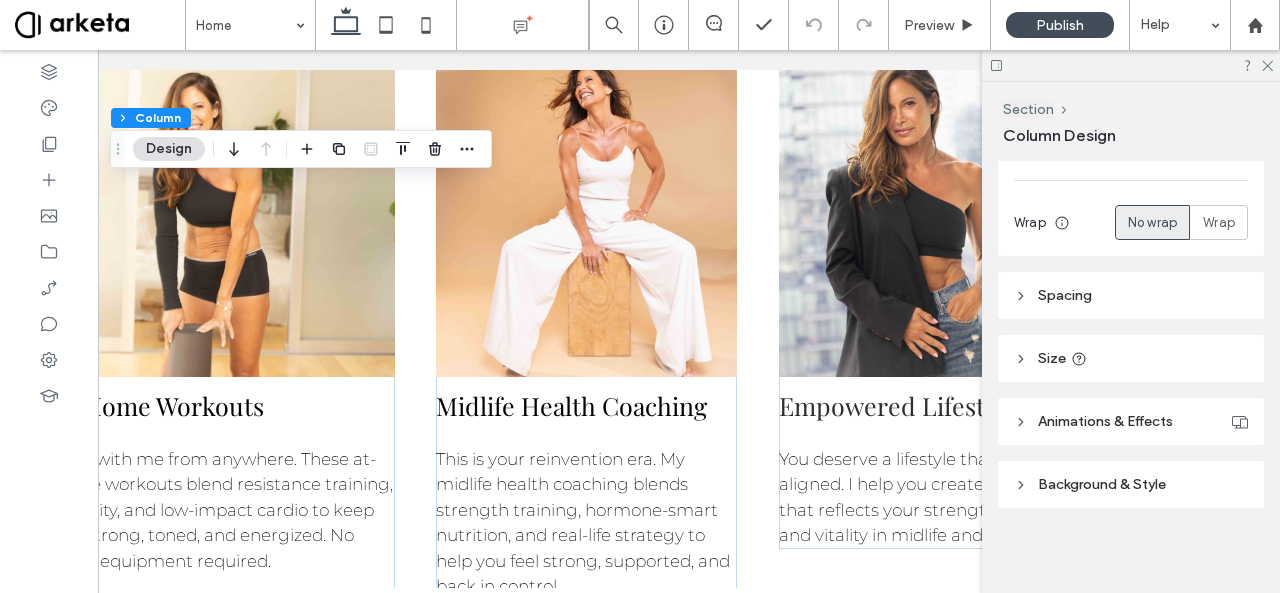 click on "Spacing" at bounding box center (1131, 295) 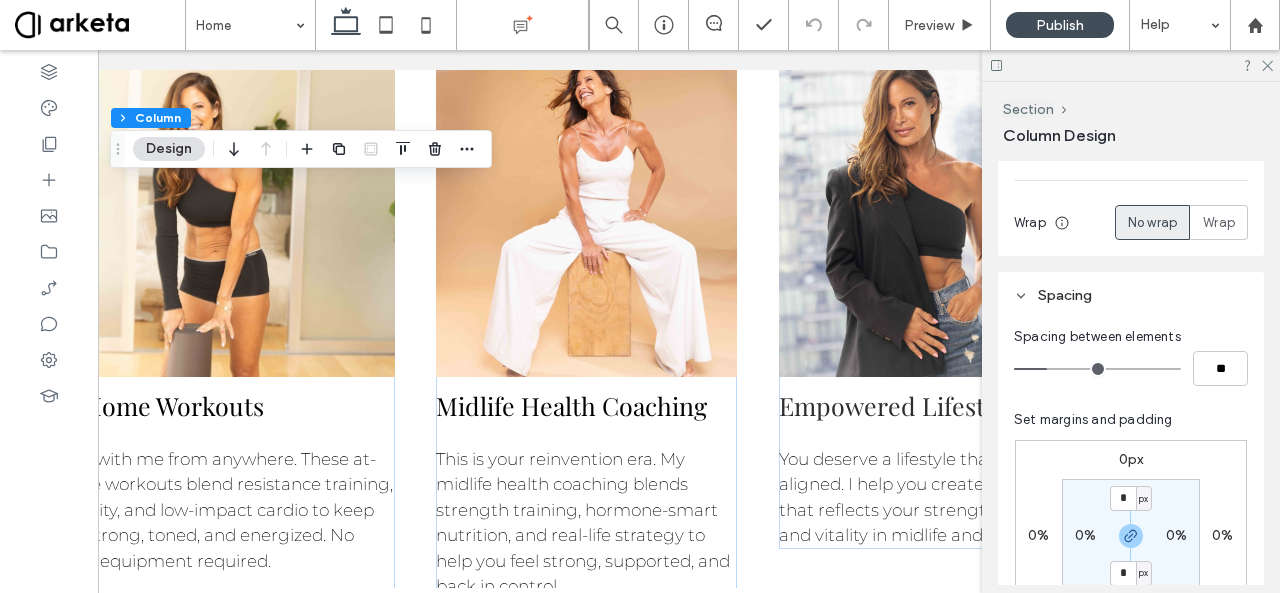 scroll, scrollTop: 402, scrollLeft: 0, axis: vertical 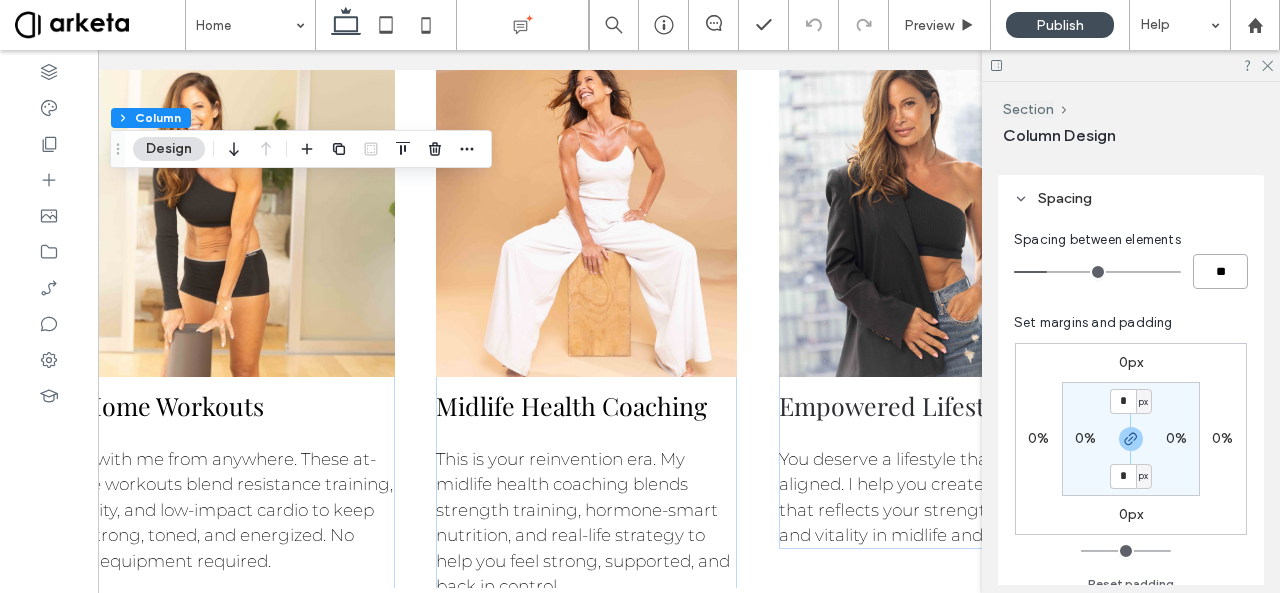 click on "**" at bounding box center [1220, 271] 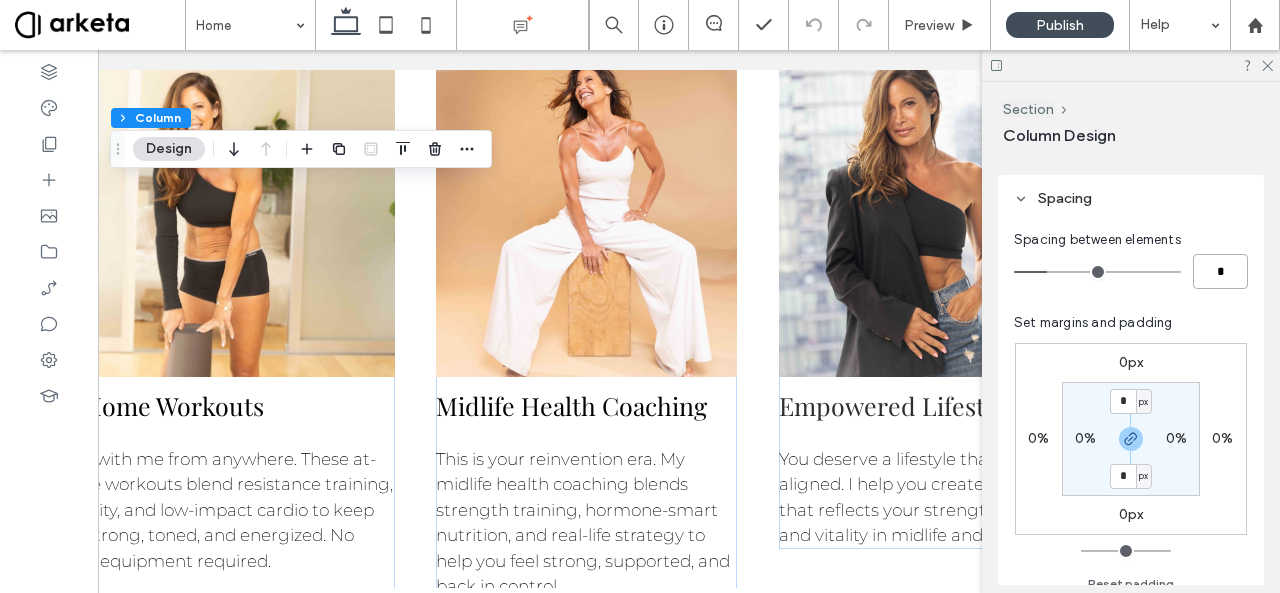 type on "*" 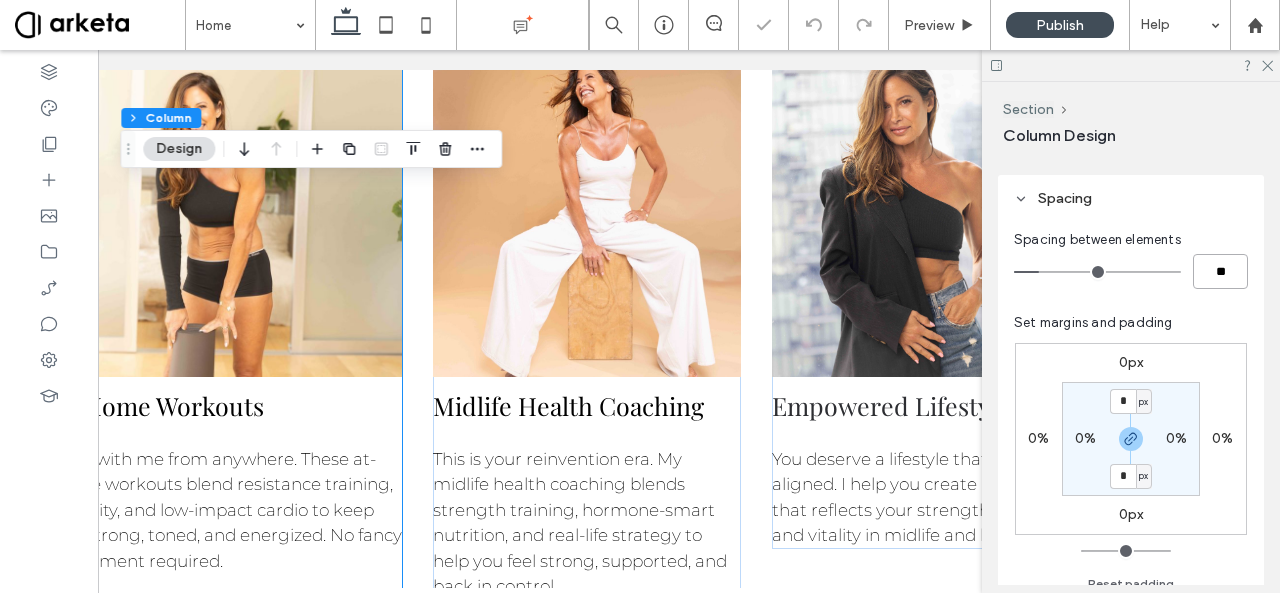 scroll, scrollTop: 0, scrollLeft: 0, axis: both 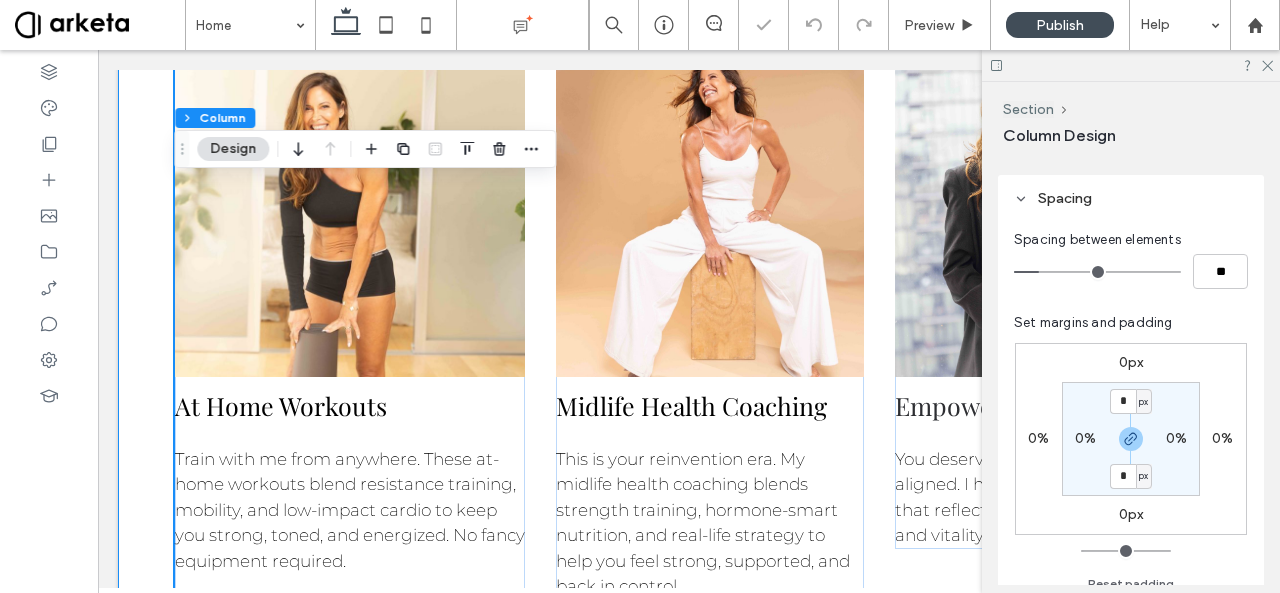click on "At Home Workouts
Train with me from anywhere. These at-home workouts blend resistance training, mobility, and low-impact cardio to keep you strong, toned, and energized. No fancy equipment required.
Midlife Health Coaching
This is your reinvention era. My midlife health coaching blends strength training, hormone-smart nutrition, and real-life strategy to help you feel strong, supported, and back in control.
Empowered Lifestyle
You deserve a lifestyle that feels aligned. I help you create a lifestyle that reflects your strength, values, and vitality in midlife and beyond.
BOOK A LIVE CLASS
WATCH ON DEMAND" at bounding box center (689, 366) 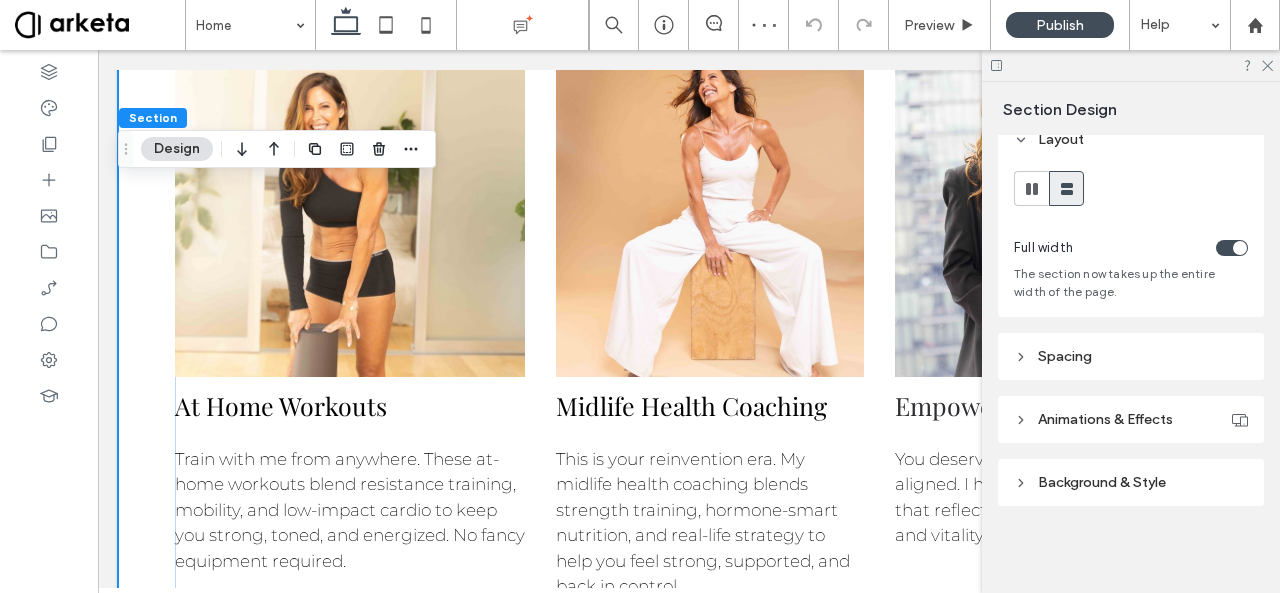 scroll, scrollTop: 0, scrollLeft: 0, axis: both 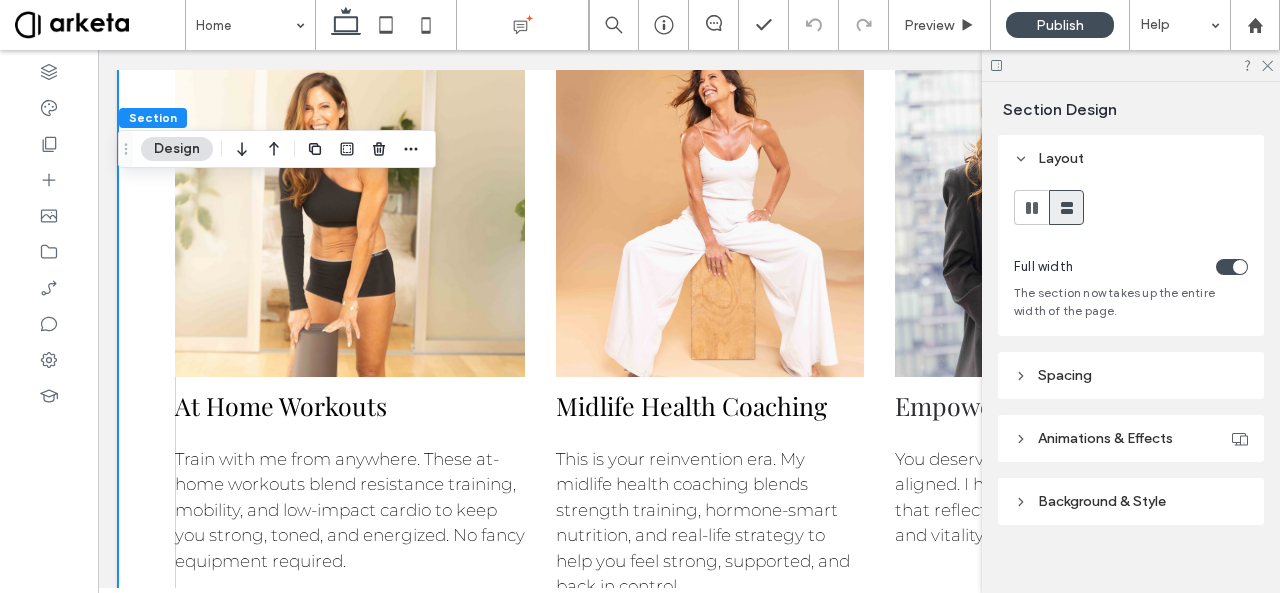 click on "Spacing" at bounding box center (1131, 375) 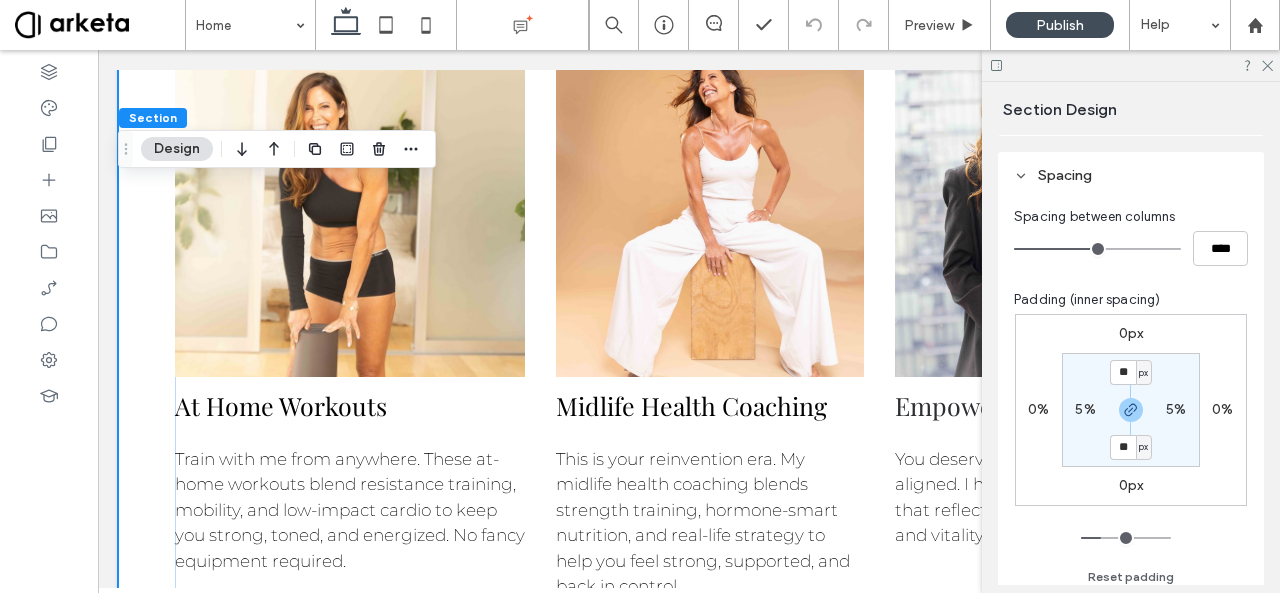 scroll, scrollTop: 199, scrollLeft: 0, axis: vertical 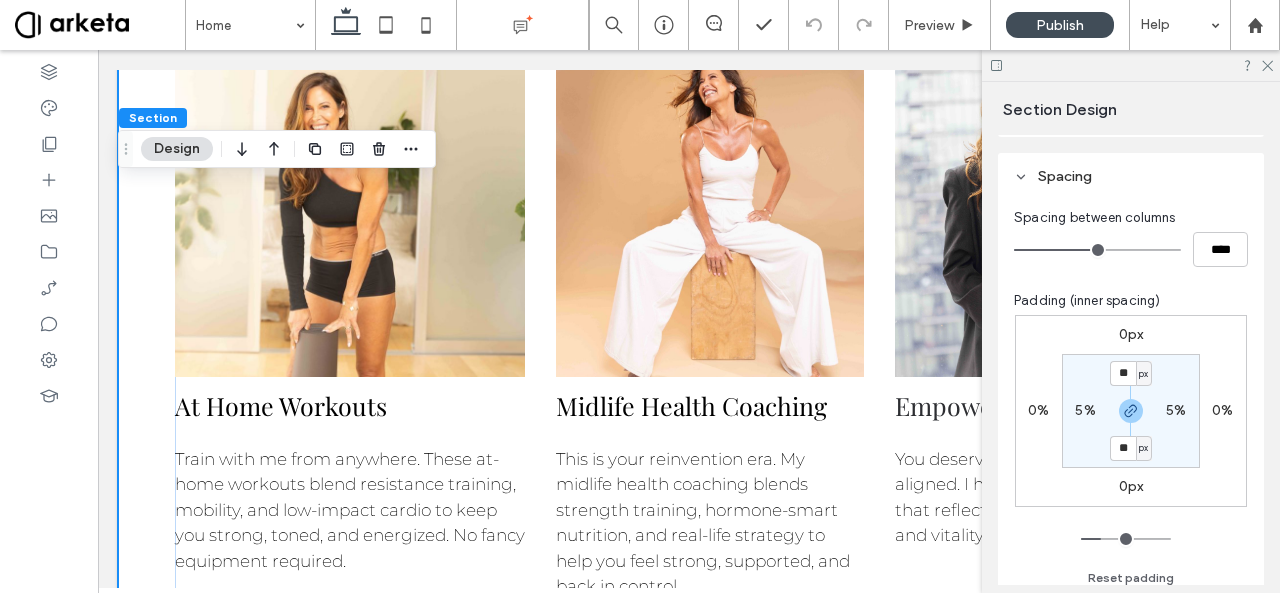 click on "5%" at bounding box center (1085, 410) 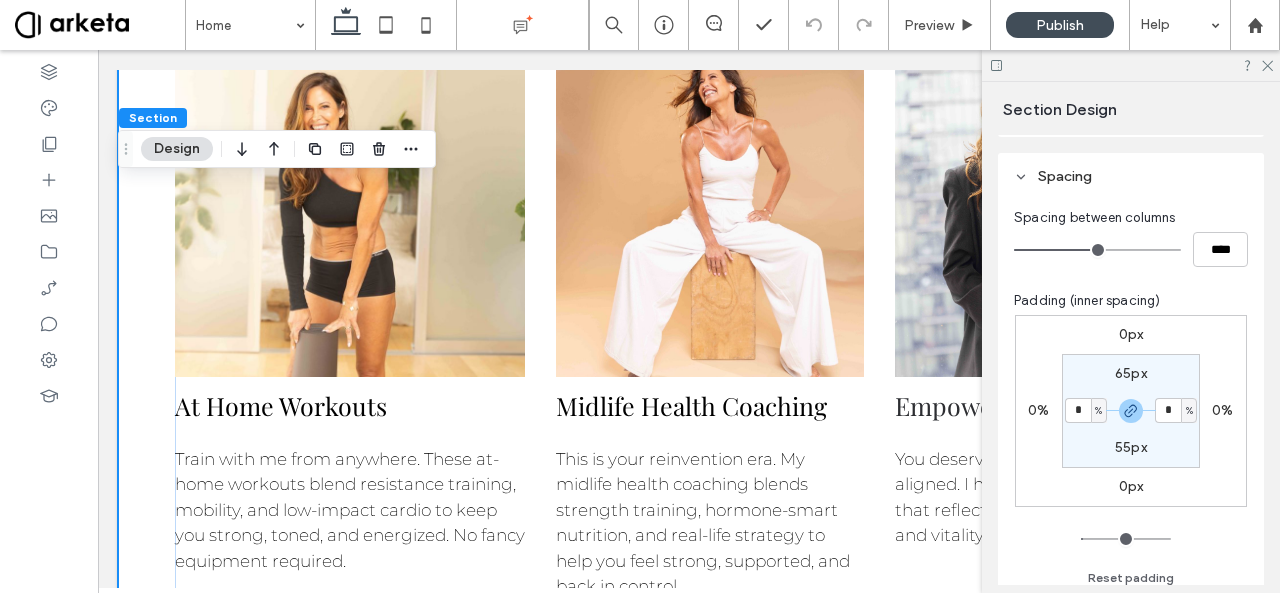 type on "*" 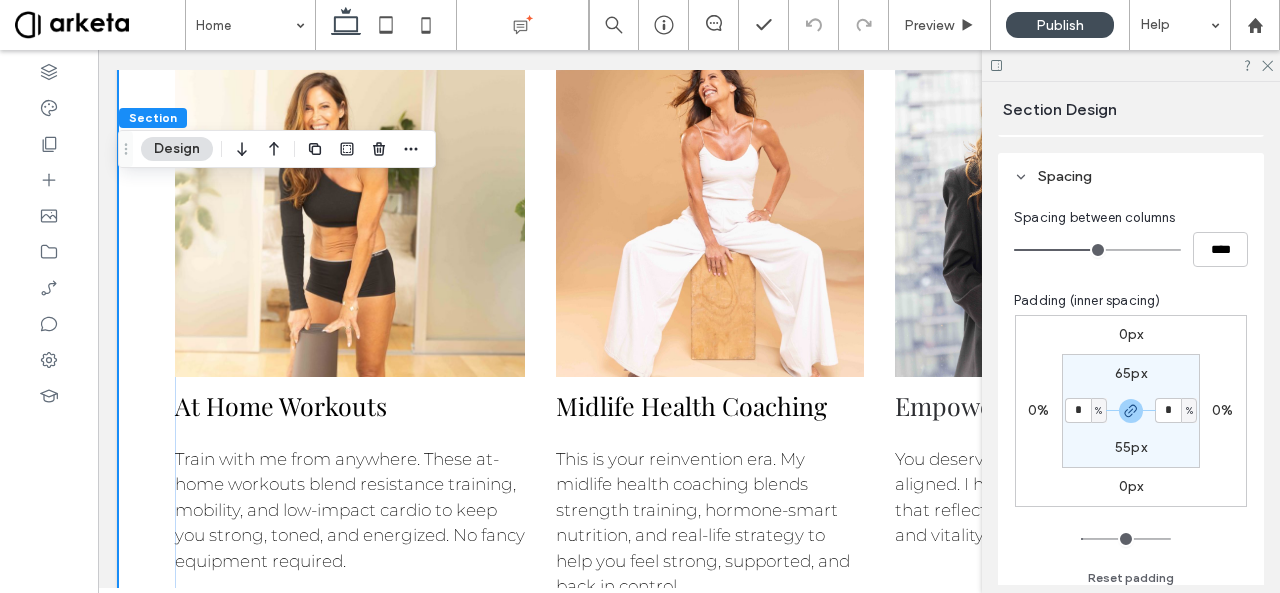 type on "*" 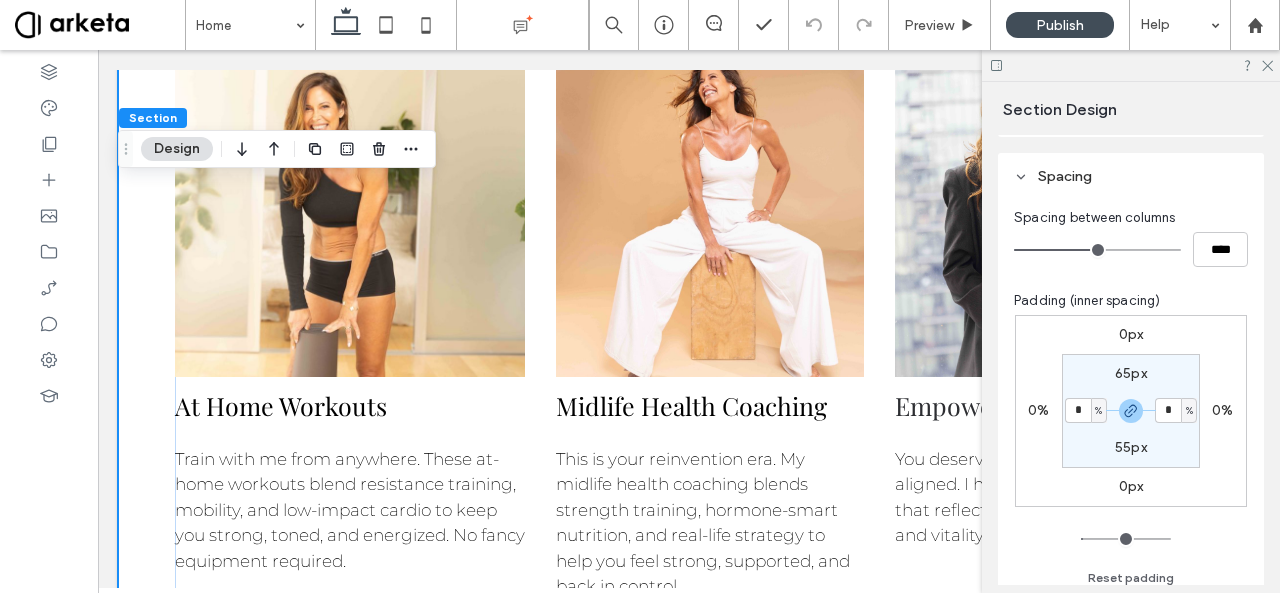 type on "*" 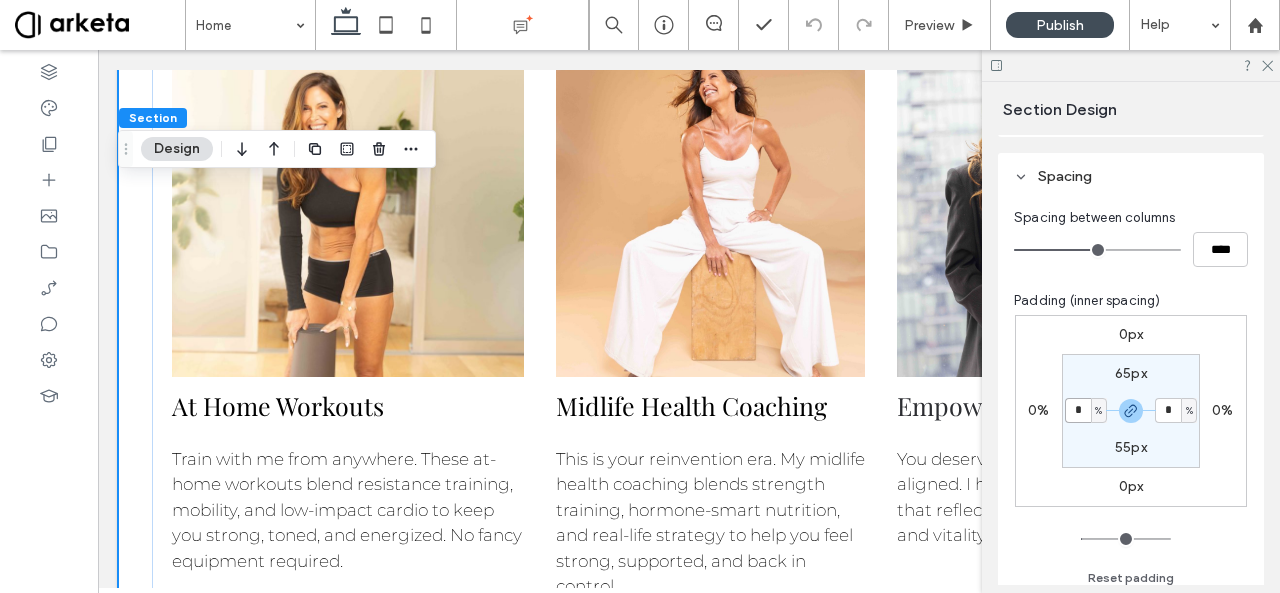 type on "*" 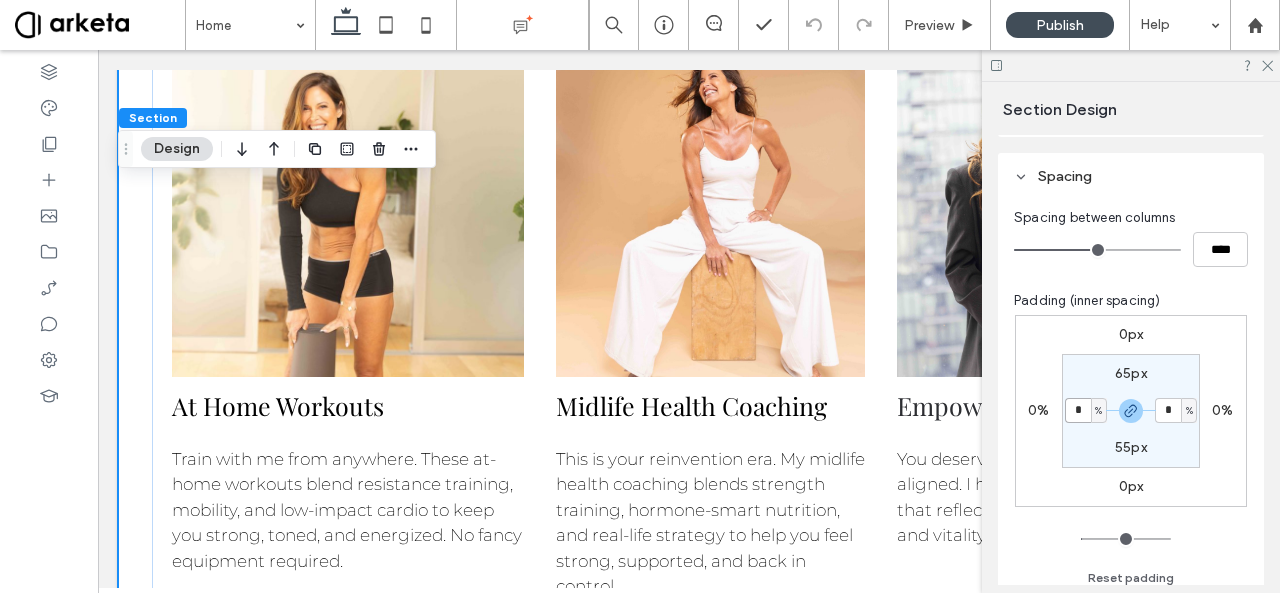 type on "*" 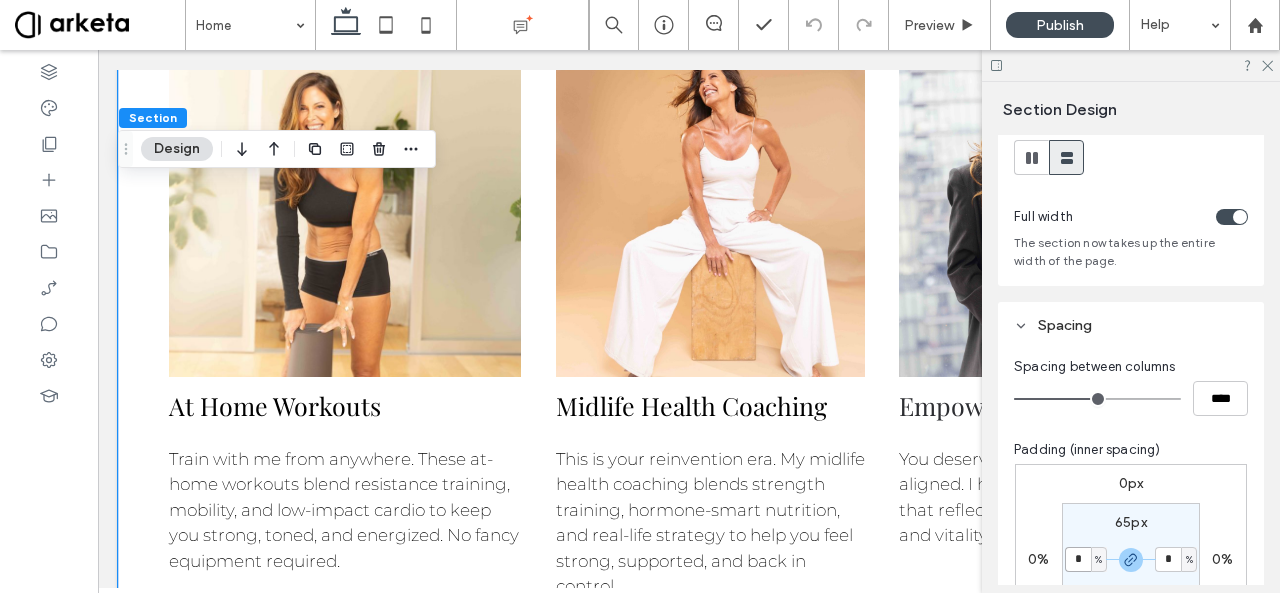 scroll, scrollTop: 52, scrollLeft: 0, axis: vertical 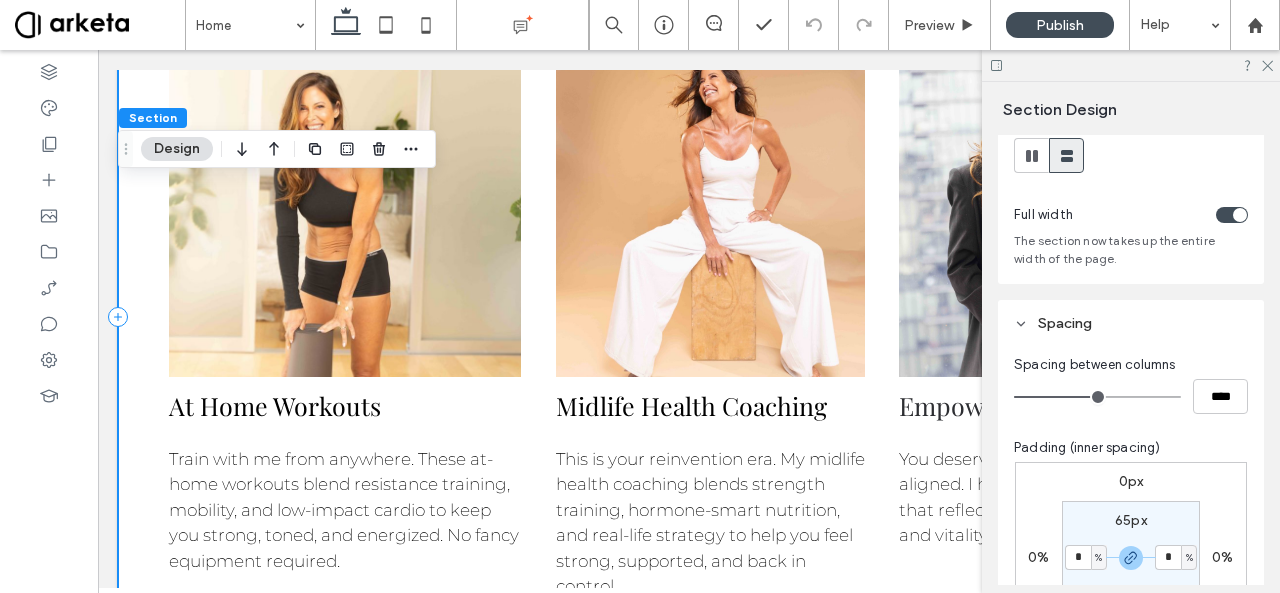 click on "At Home Workouts
Train with me from anywhere. These at-home workouts blend resistance training, mobility, and low-impact cardio to keep you strong, toned, and energized. No fancy equipment required.
Midlife Health Coaching
This is your reinvention era. My midlife health coaching blends strength training, hormone-smart nutrition, and real-life strategy to help you feel strong, supported, and back in control.
Empowered Lifestyle
You deserve a lifestyle that feels aligned. I help you create a lifestyle that reflects your strength, values, and vitality in midlife and beyond." at bounding box center [689, 316] 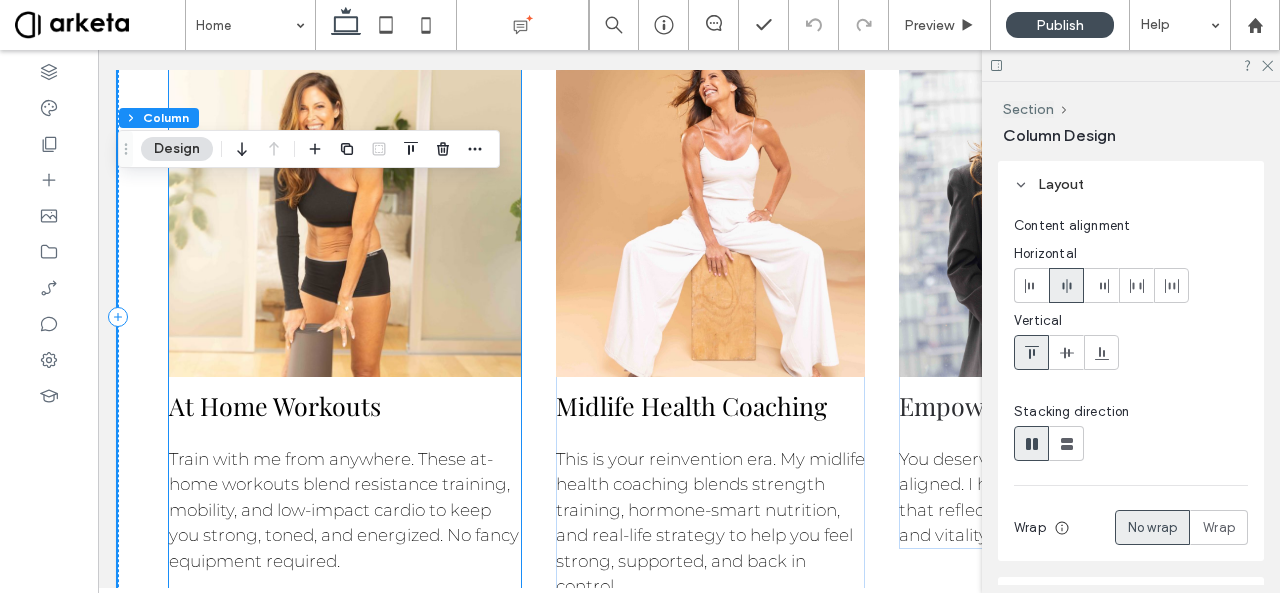 click on "At Home Workouts" at bounding box center (345, 407) 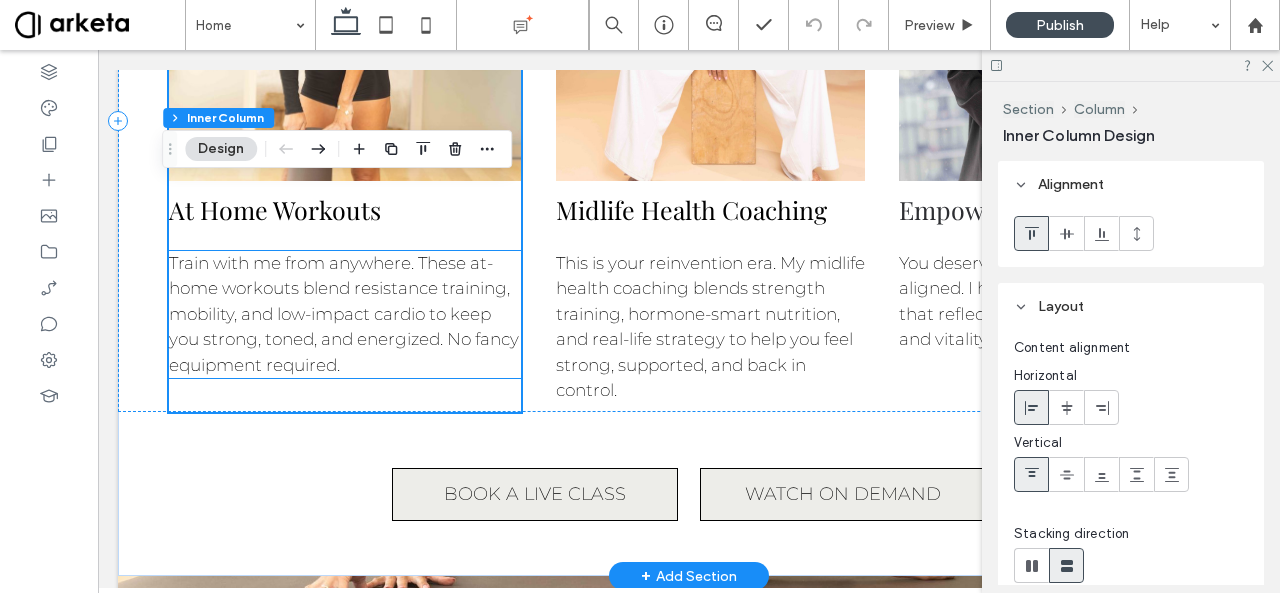 scroll, scrollTop: 1224, scrollLeft: 0, axis: vertical 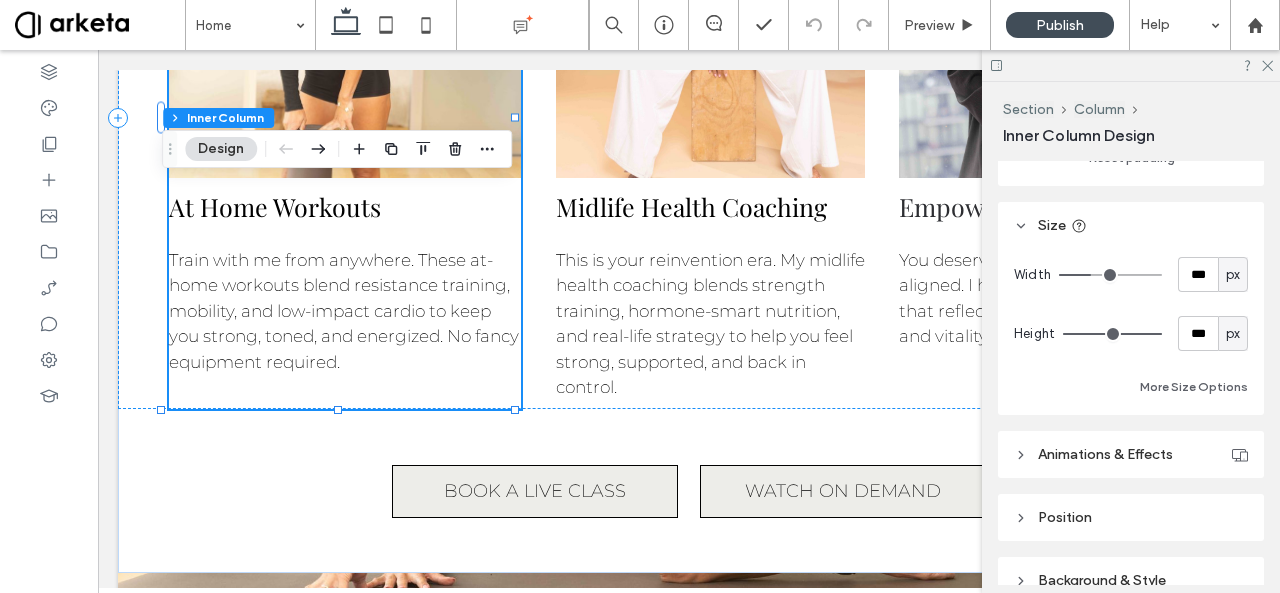 click on "px" at bounding box center [1233, 275] 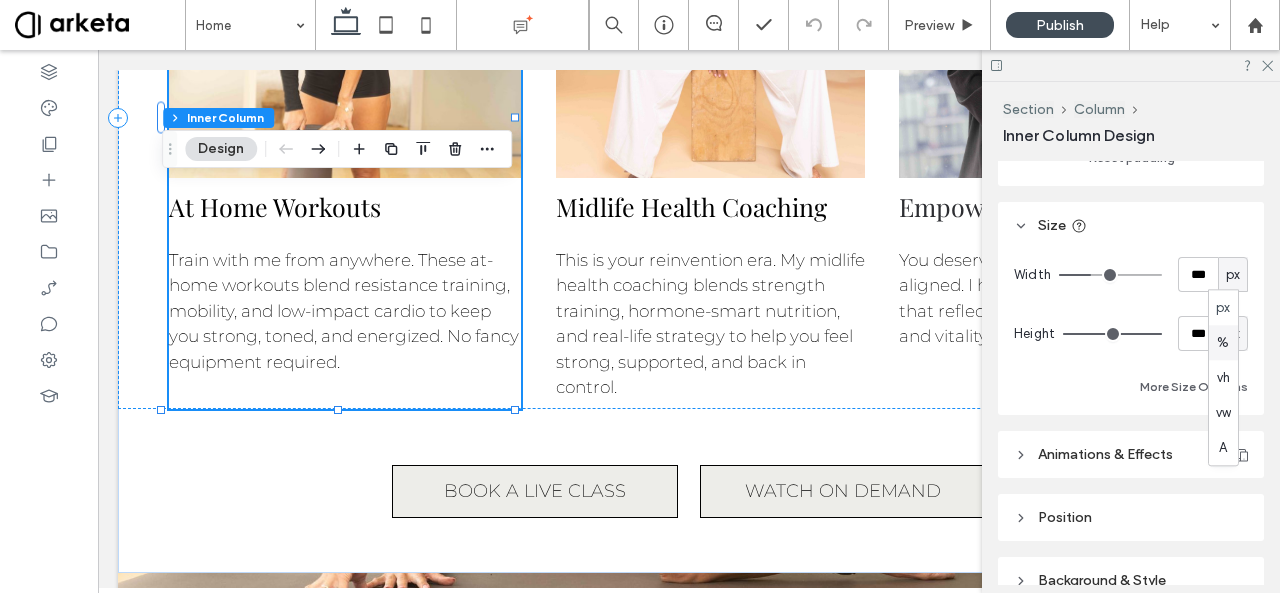 click on "%" at bounding box center [1223, 342] 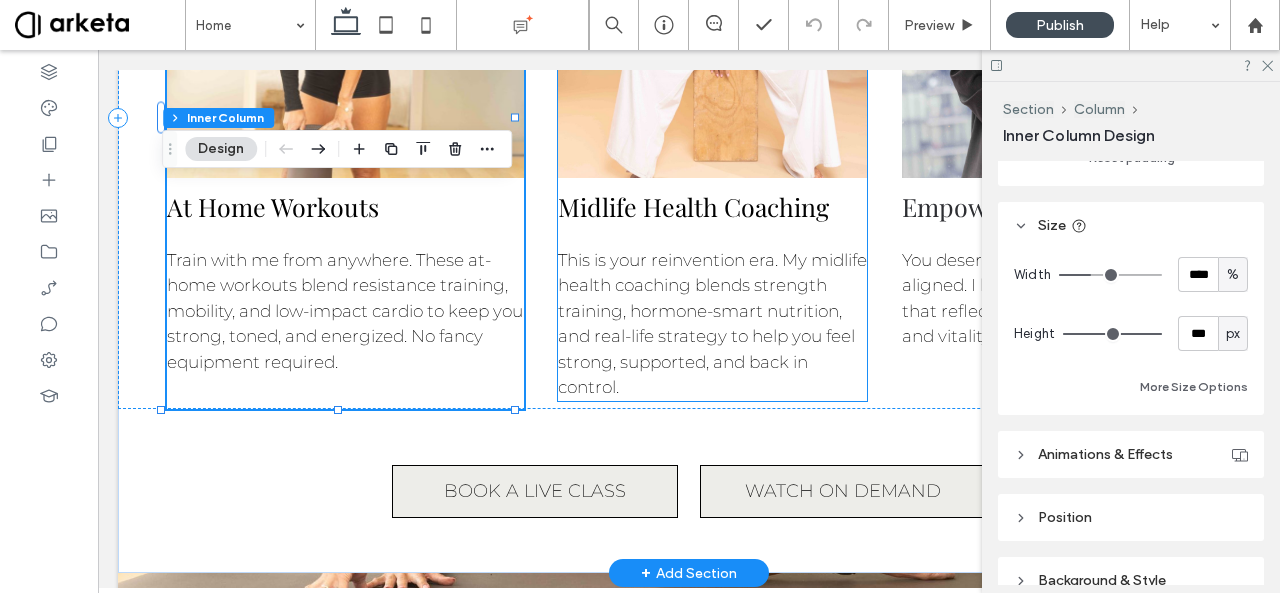 click on "This is your reinvention era. My midlife health coaching blends strength training, hormone-smart nutrition, and real-life strategy to help you feel strong, supported, and back in control." at bounding box center [712, 324] 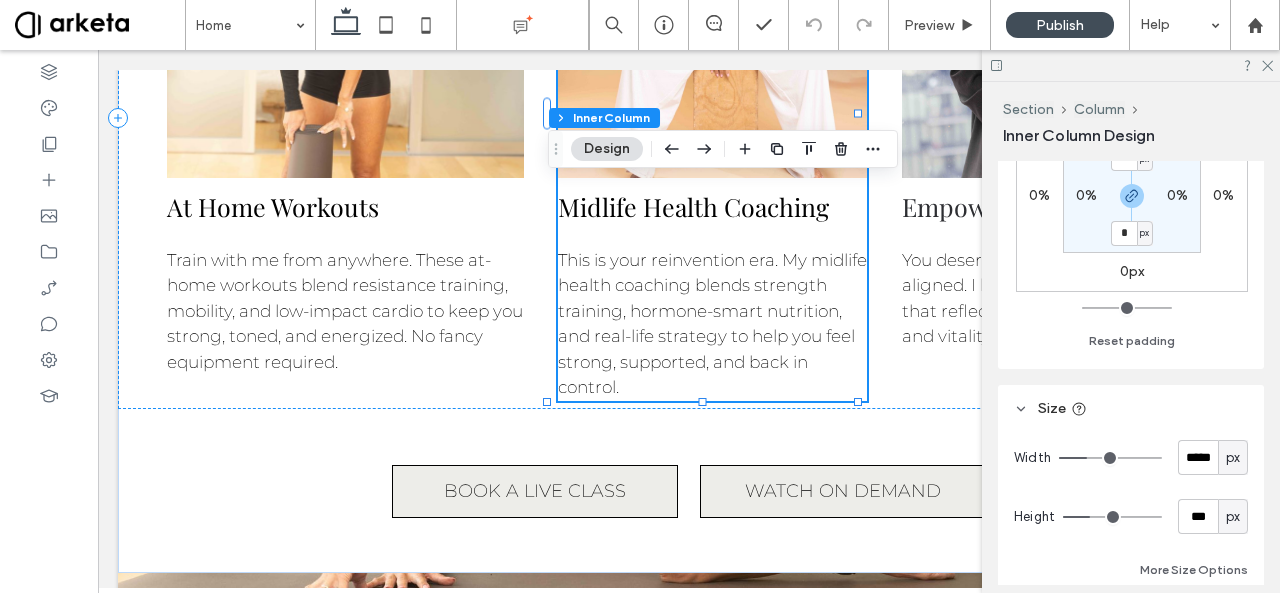 scroll, scrollTop: 777, scrollLeft: 0, axis: vertical 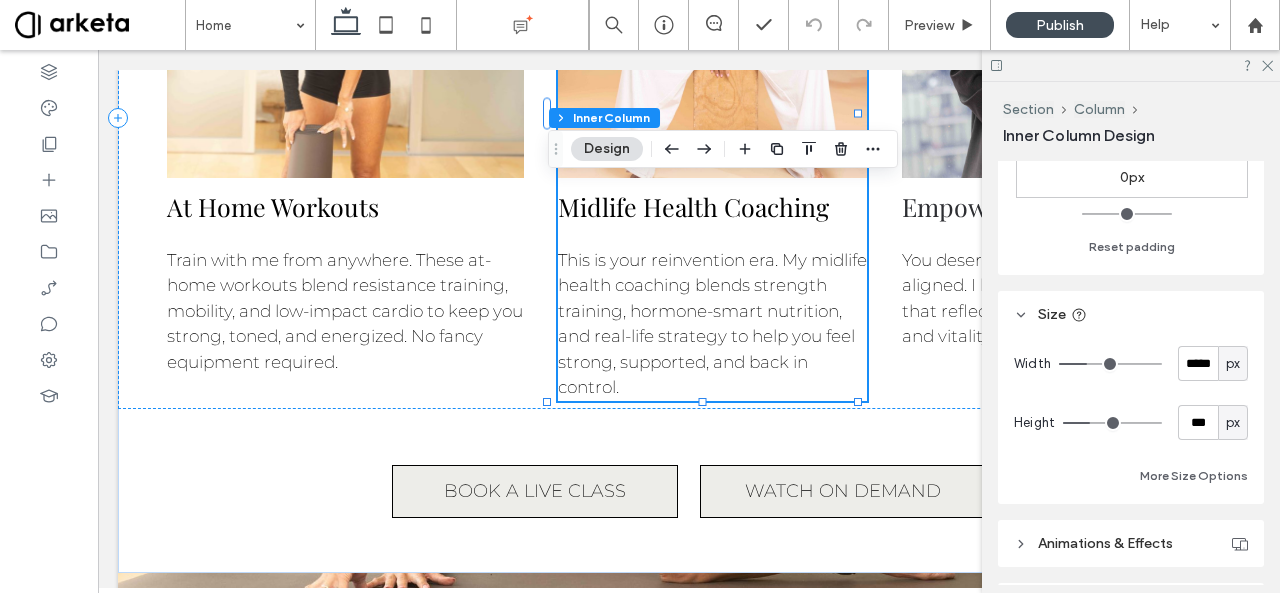 click on "px" at bounding box center (1233, 363) 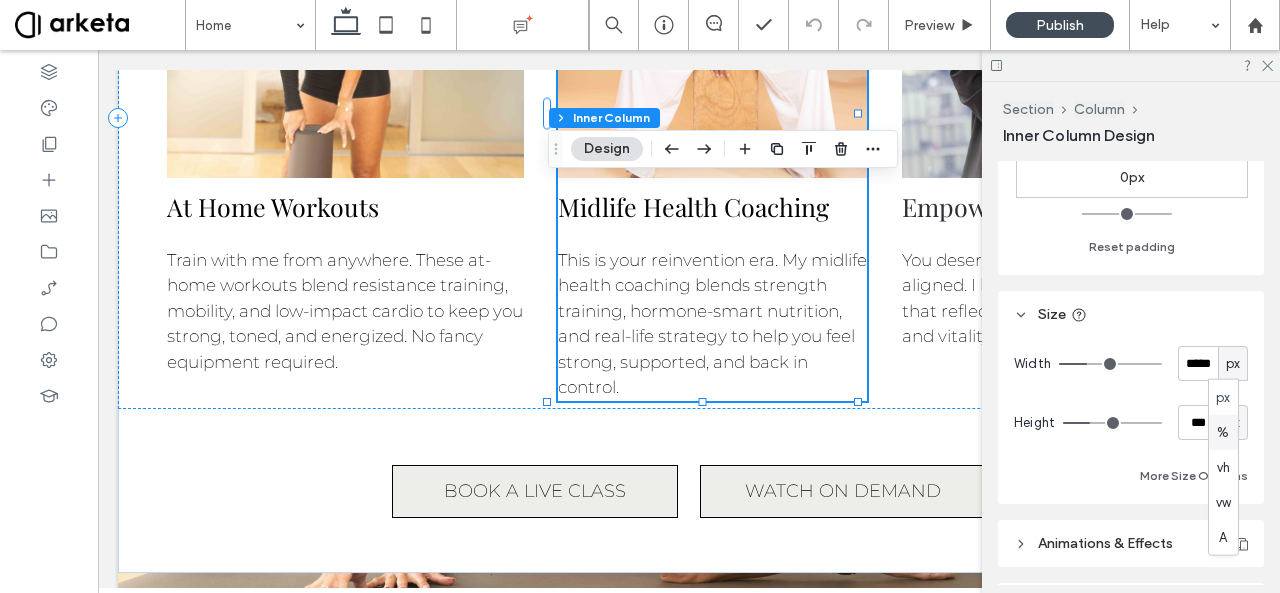 click on "%" at bounding box center (1223, 432) 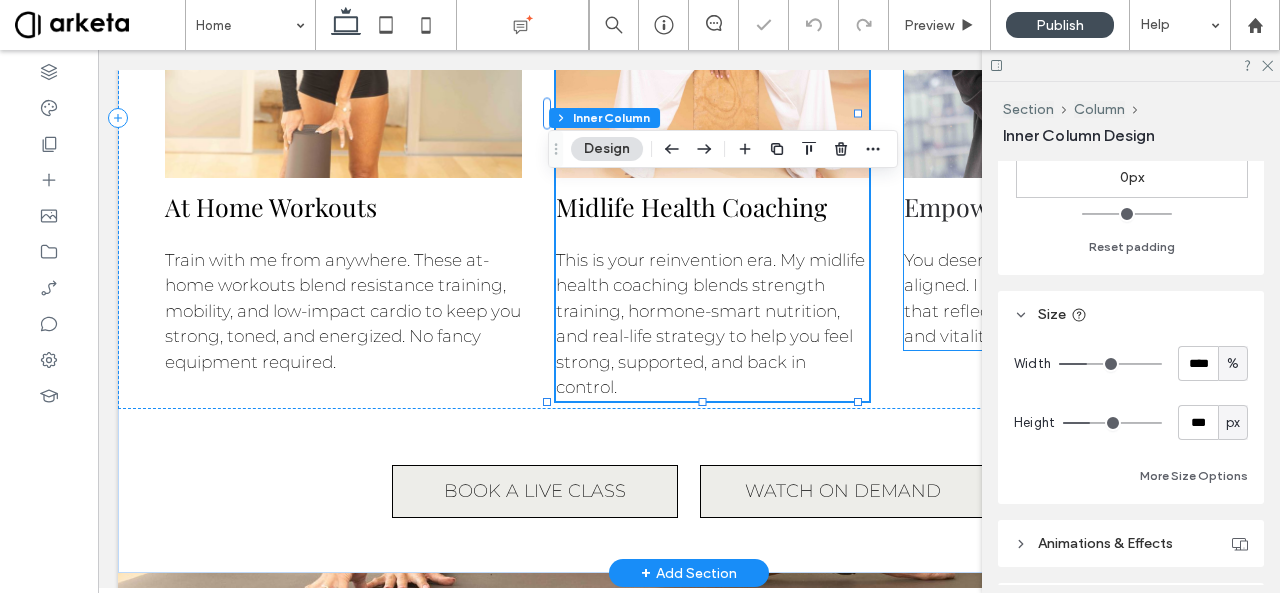 click on "You deserve a lifestyle that feels aligned. I help you create a lifestyle that reflects your strength, values, and vitality in midlife and beyond." at bounding box center [1045, 298] 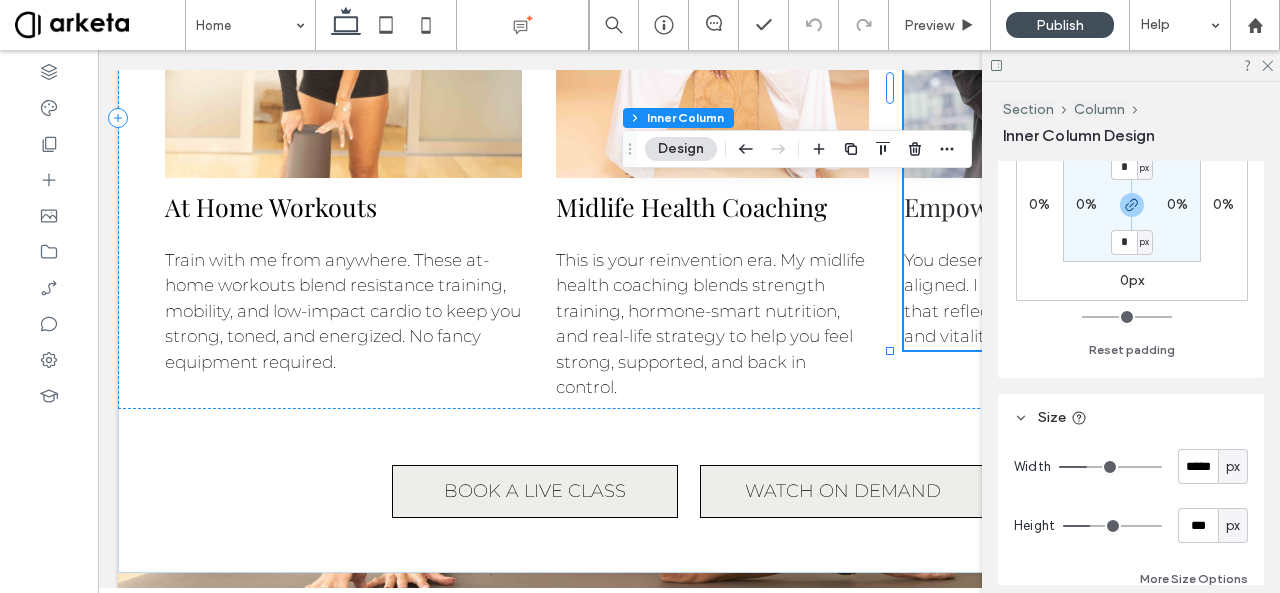 scroll, scrollTop: 676, scrollLeft: 0, axis: vertical 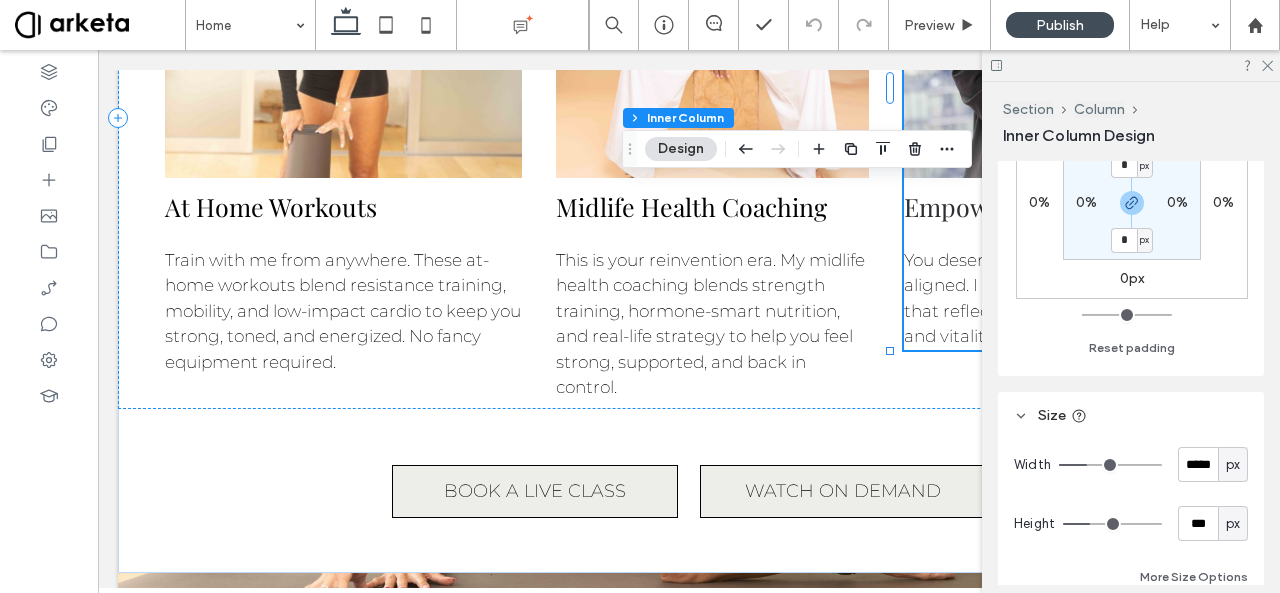 click on "px" at bounding box center [1233, 465] 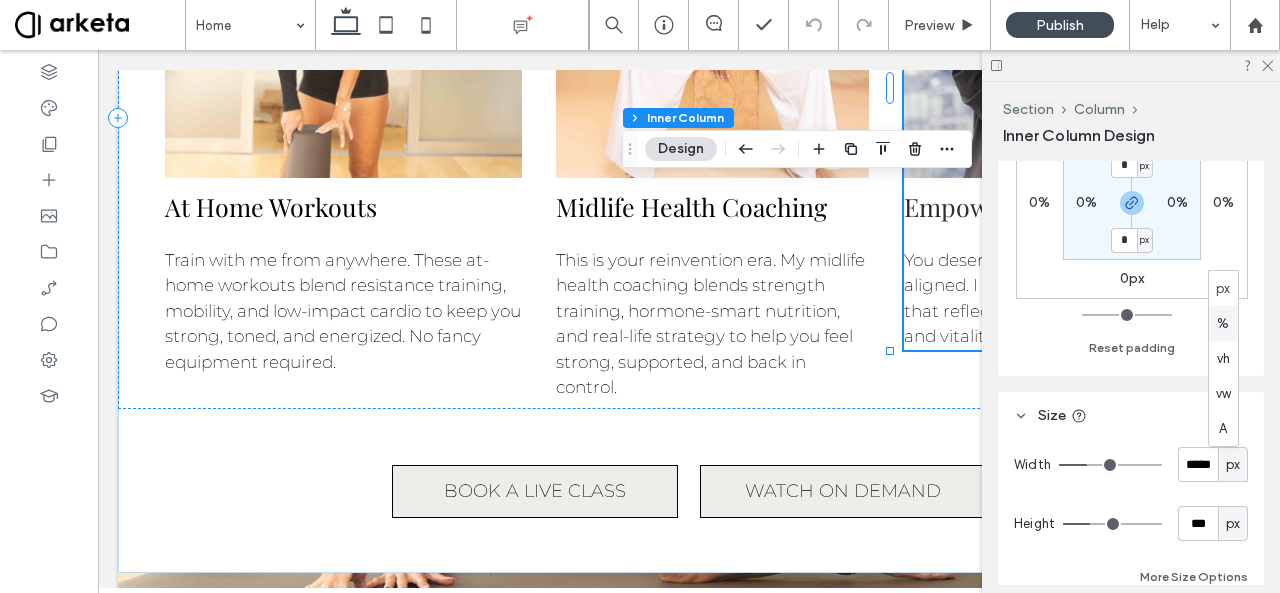 click on "%" at bounding box center (1223, 323) 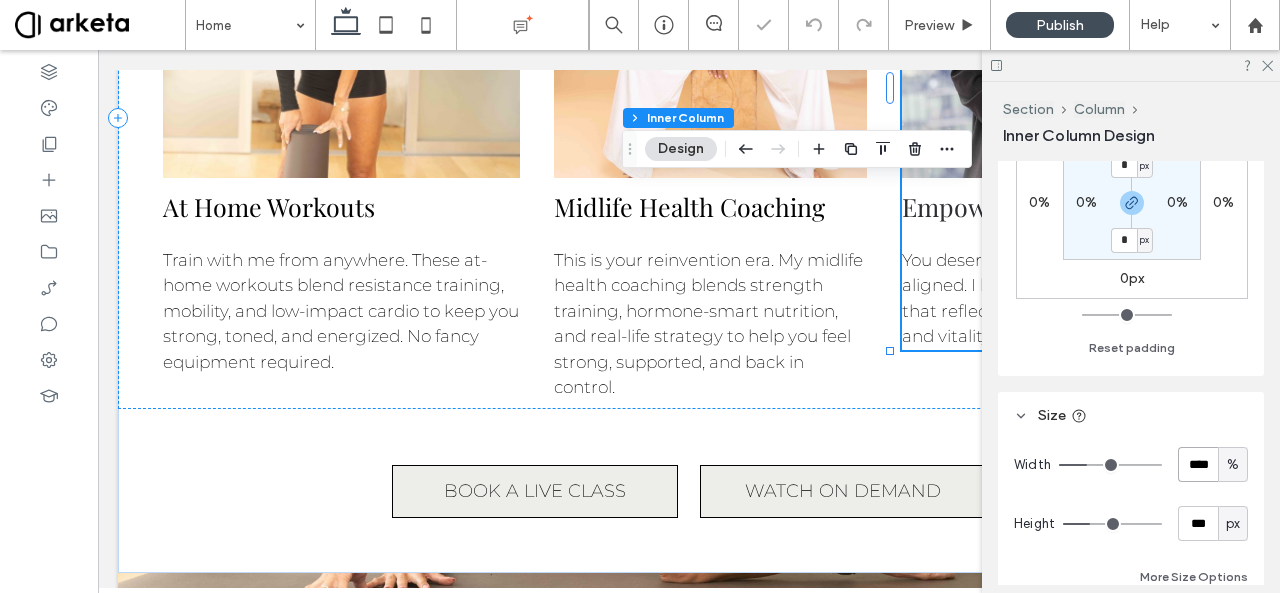 click on "****" at bounding box center [1198, 464] 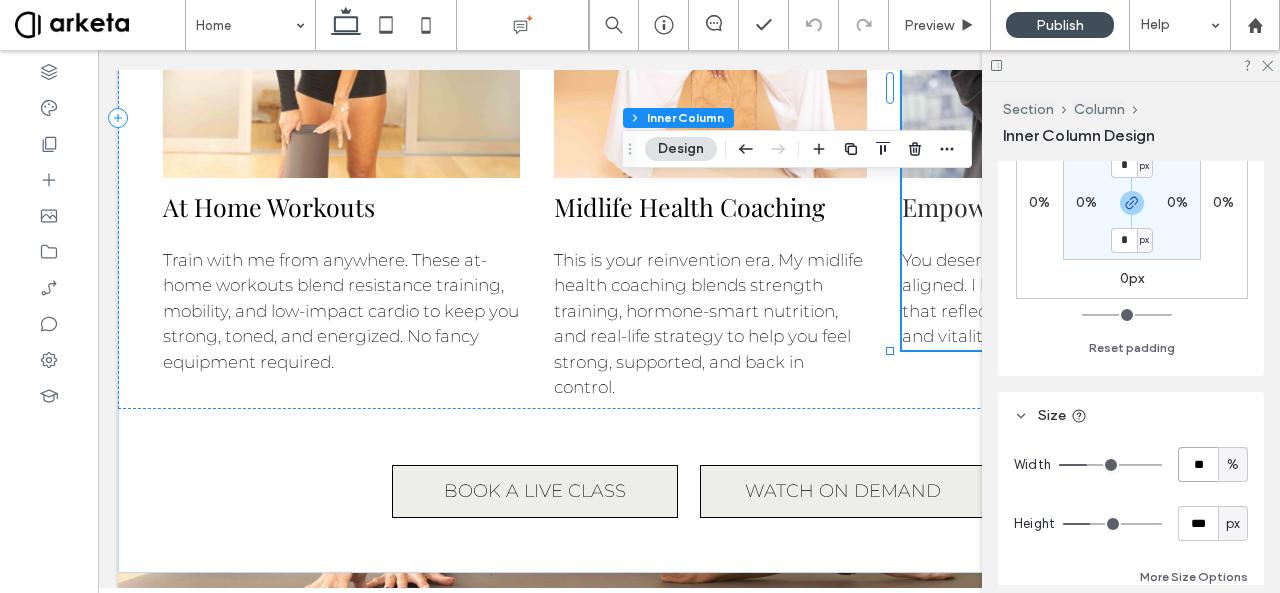 type on "**" 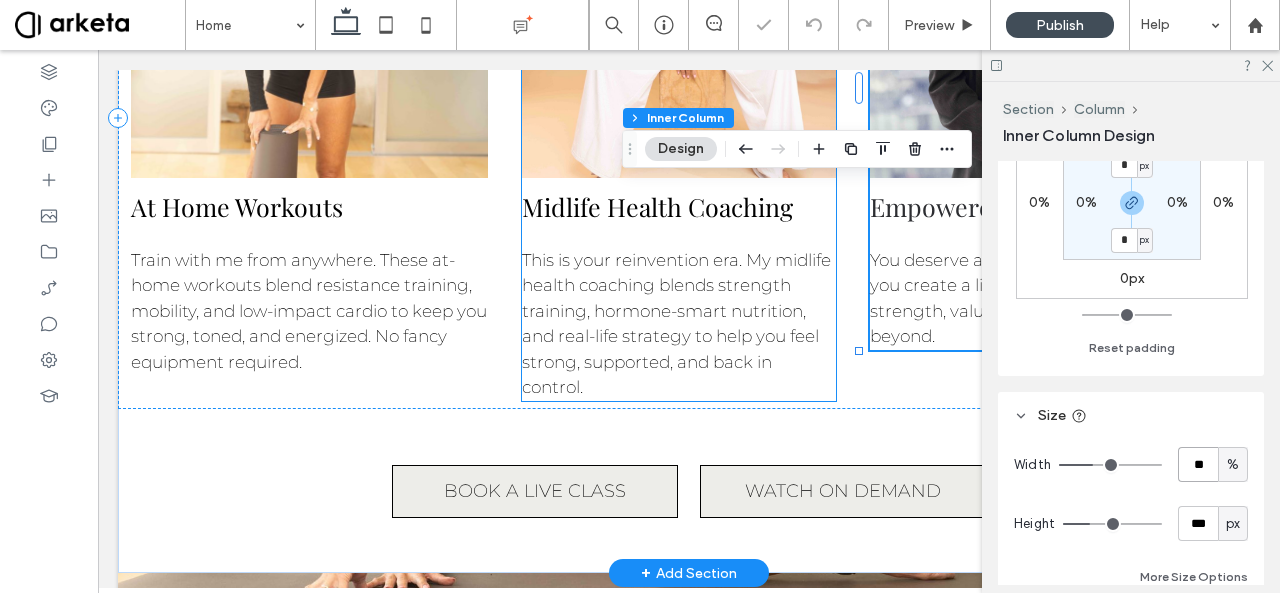 click on "Midlife Health Coaching" at bounding box center (657, 206) 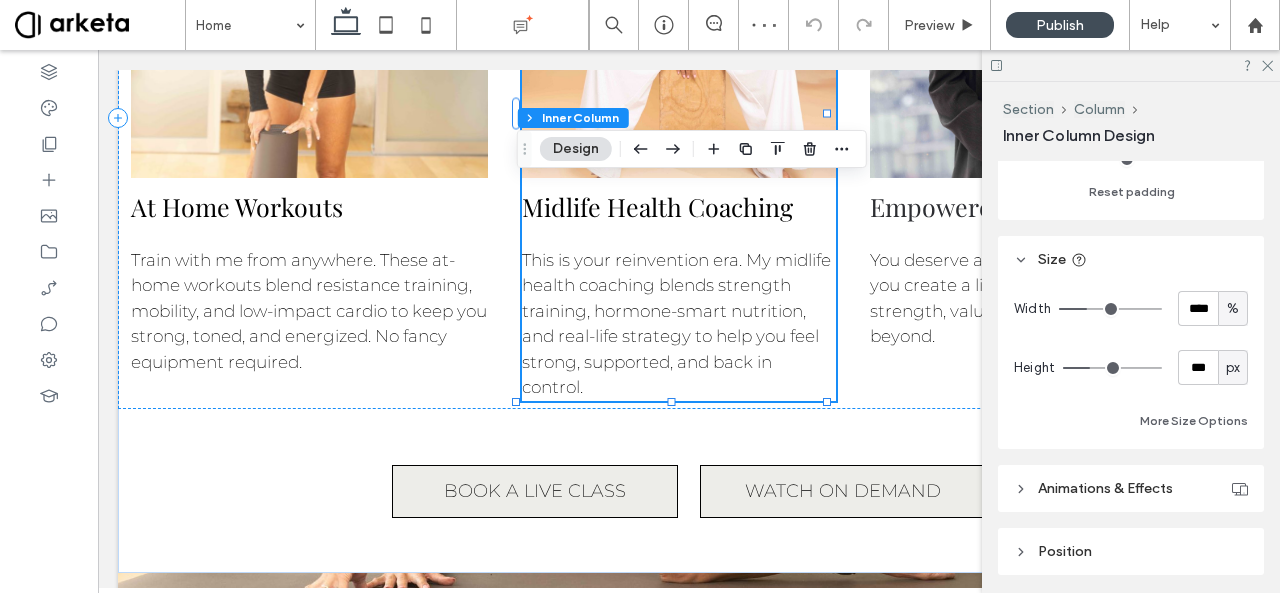 scroll, scrollTop: 832, scrollLeft: 0, axis: vertical 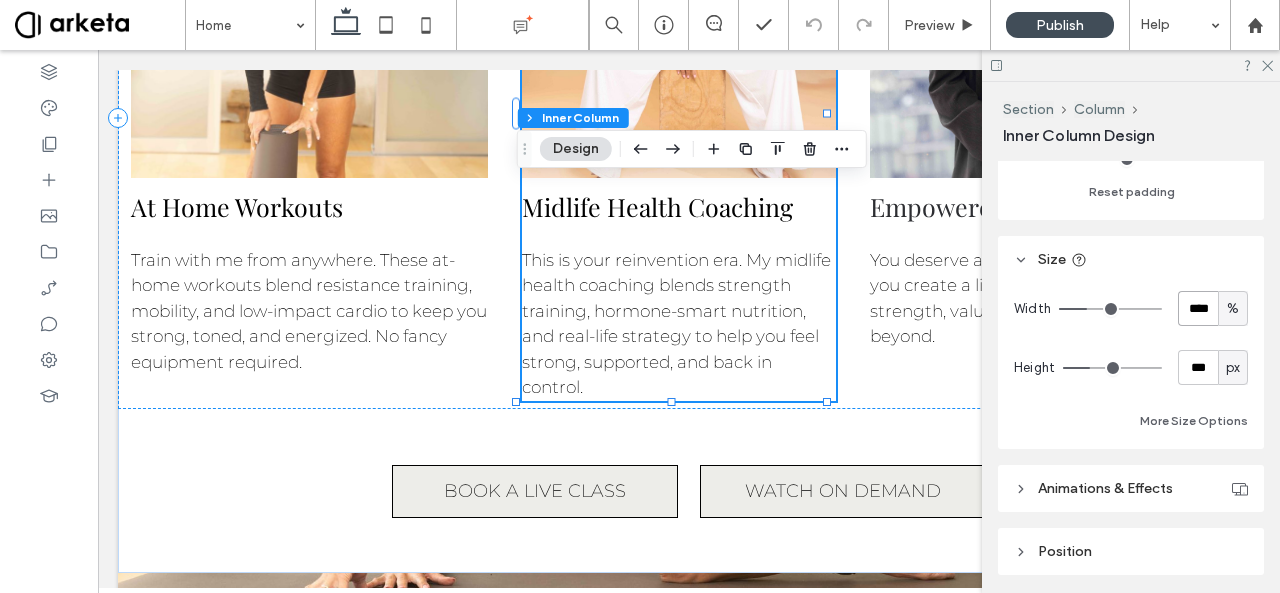 click on "****" at bounding box center [1198, 308] 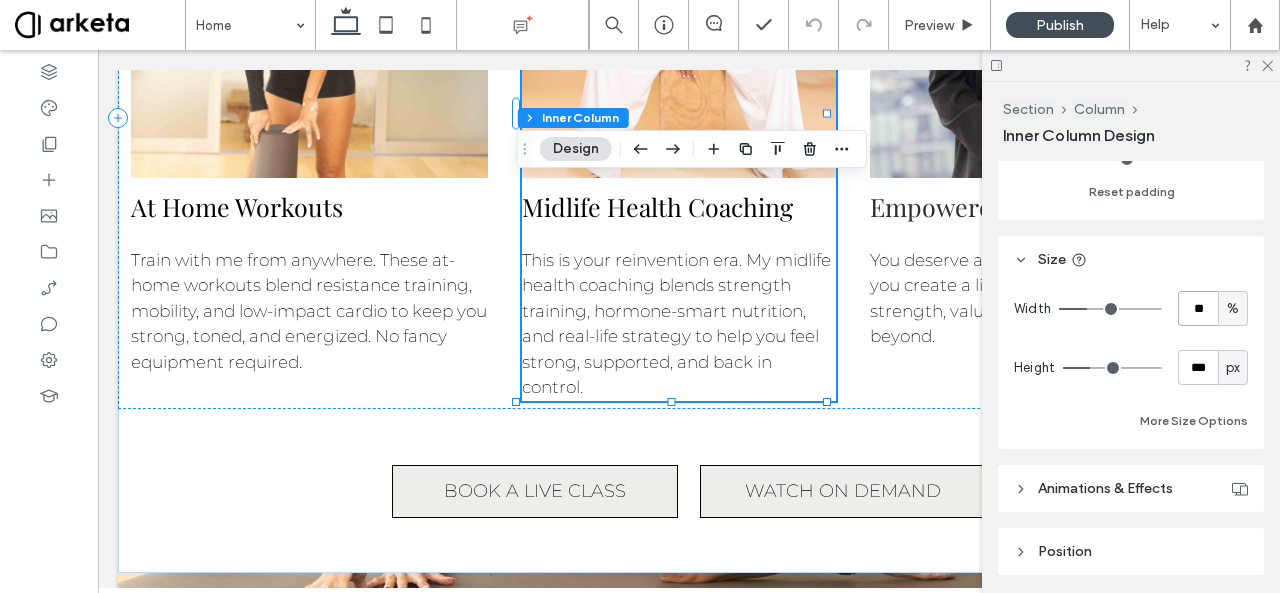 type on "**" 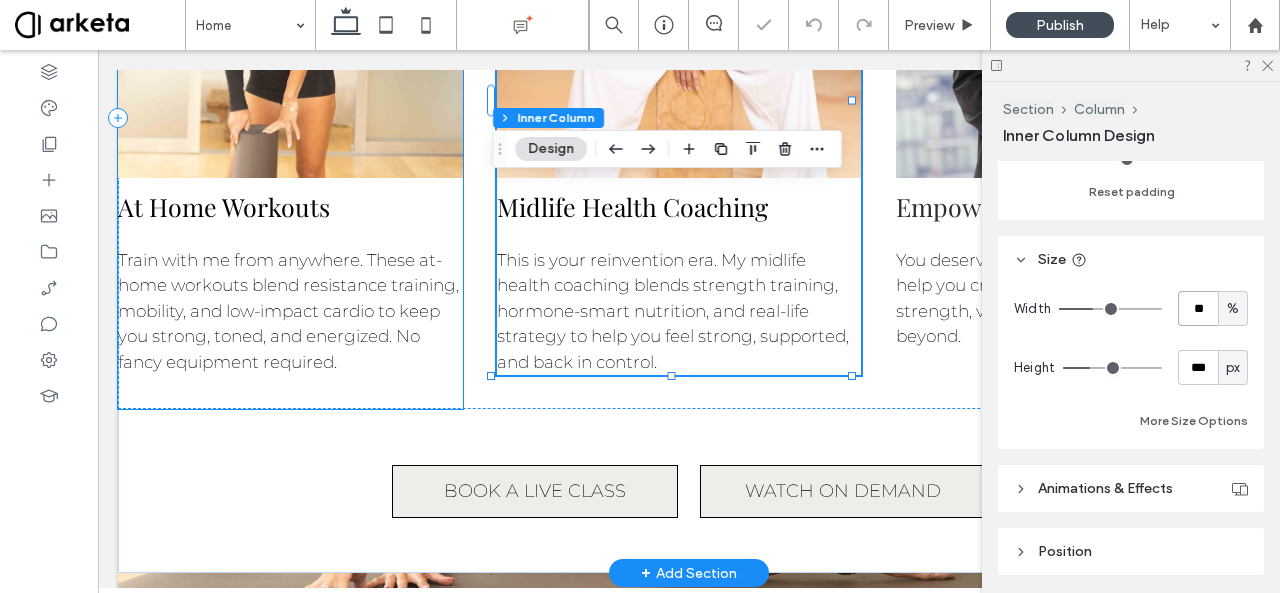 click at bounding box center [290, 2] 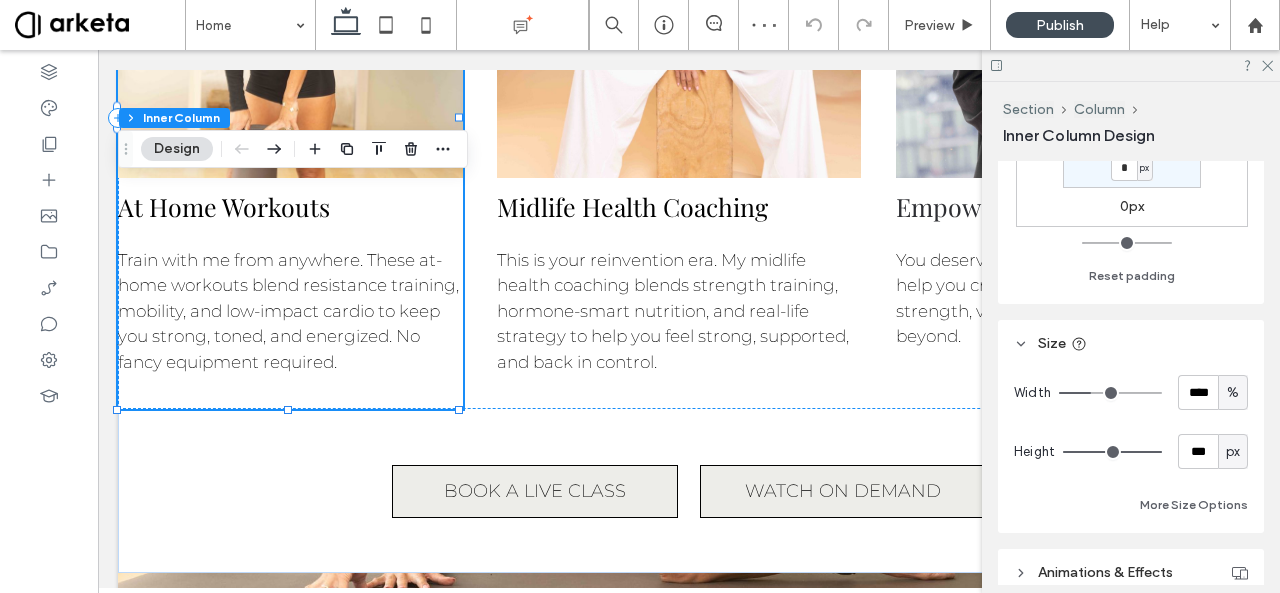 scroll, scrollTop: 749, scrollLeft: 0, axis: vertical 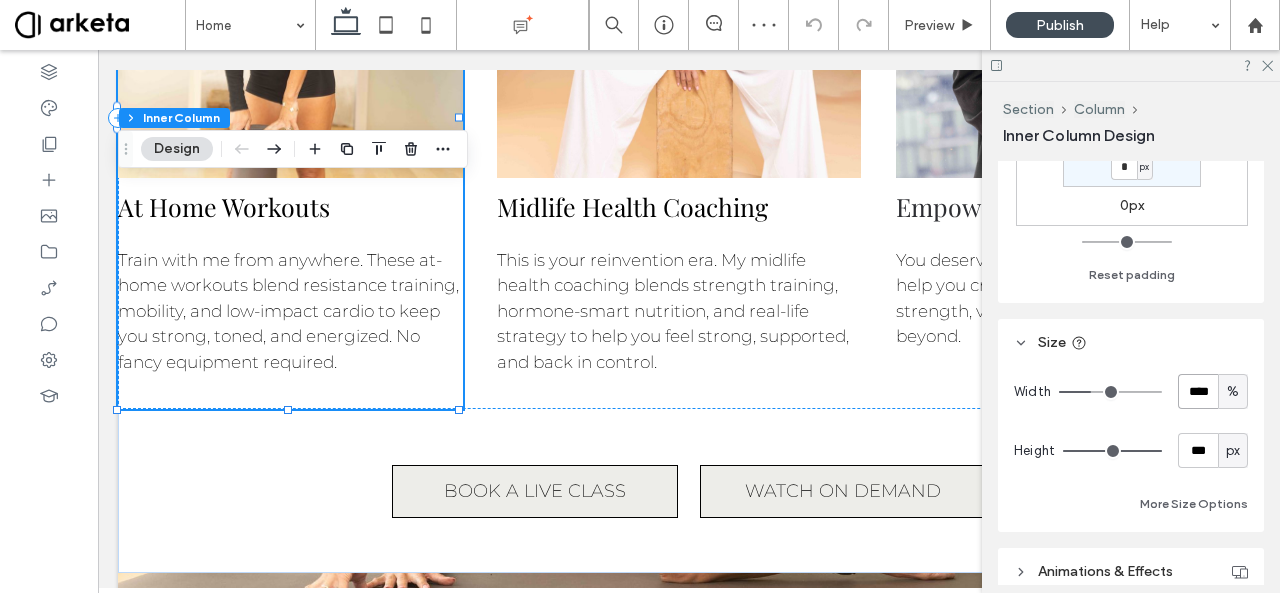 click on "****" at bounding box center [1198, 391] 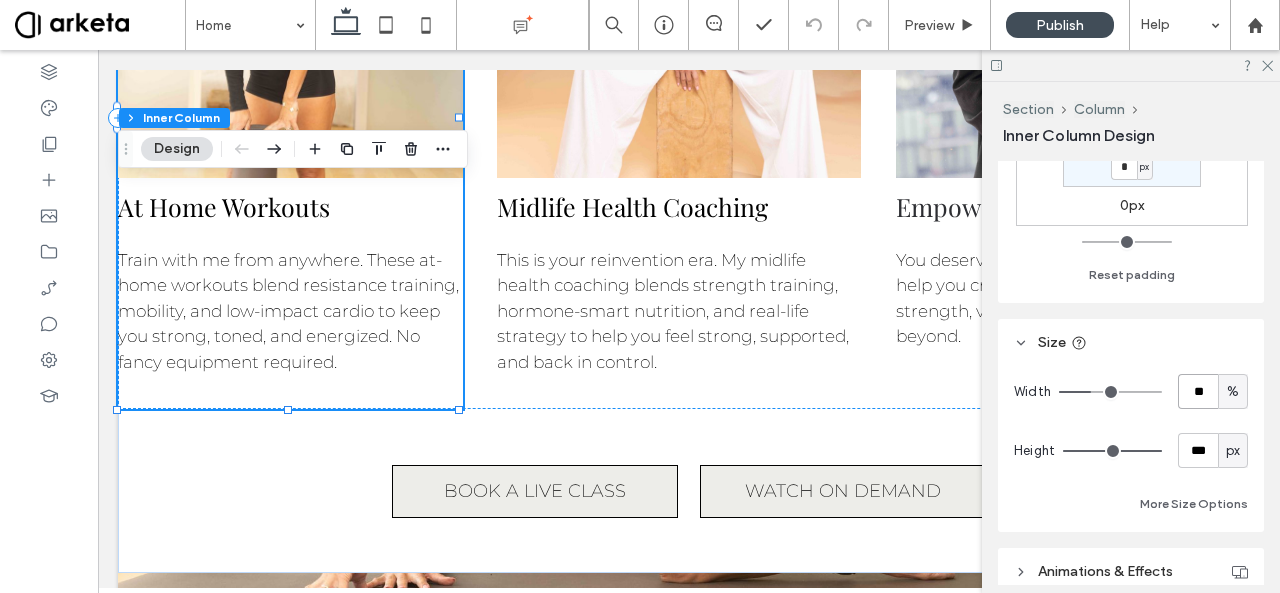 type on "**" 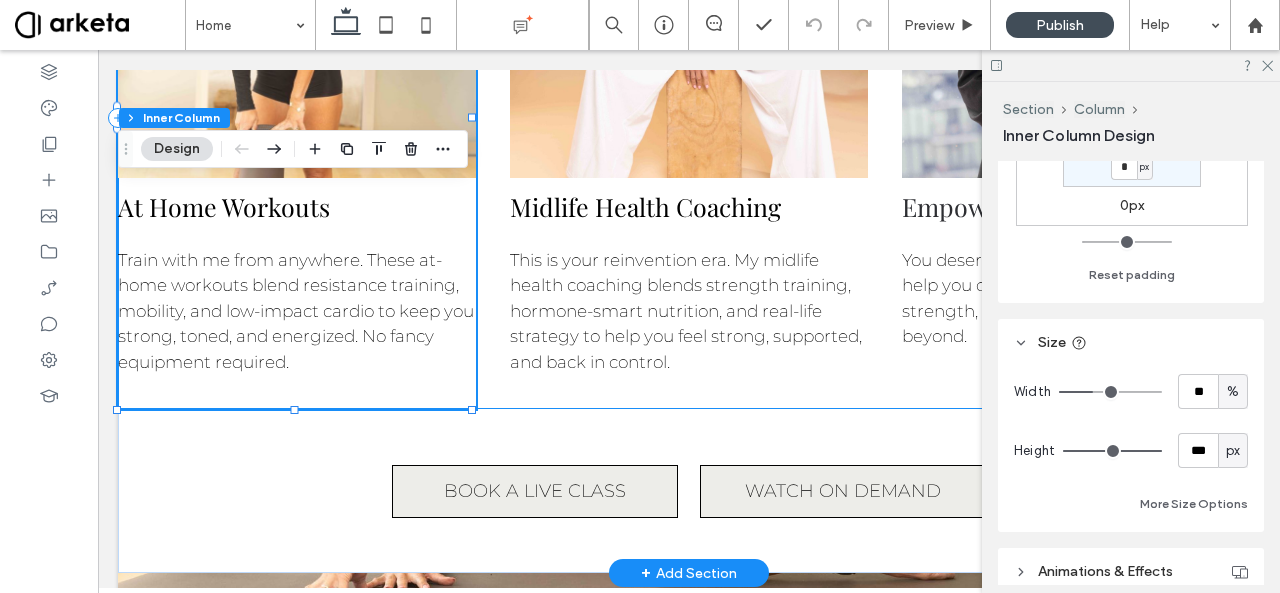 click on "At Home Workouts
Train with me from anywhere. These at-home workouts blend resistance training, mobility, and low-impact cardio to keep you strong, toned, and energized. No fancy equipment required.
Midlife Health Coaching
This is your reinvention era. My midlife health coaching blends strength training, hormone-smart nutrition, and real-life strategy to help you feel strong, supported, and back in control.
Empowered Lifestyle
You deserve a lifestyle that feels aligned. I help you create a lifestyle that reflects your strength, values, and vitality in midlife and beyond." at bounding box center [689, 117] 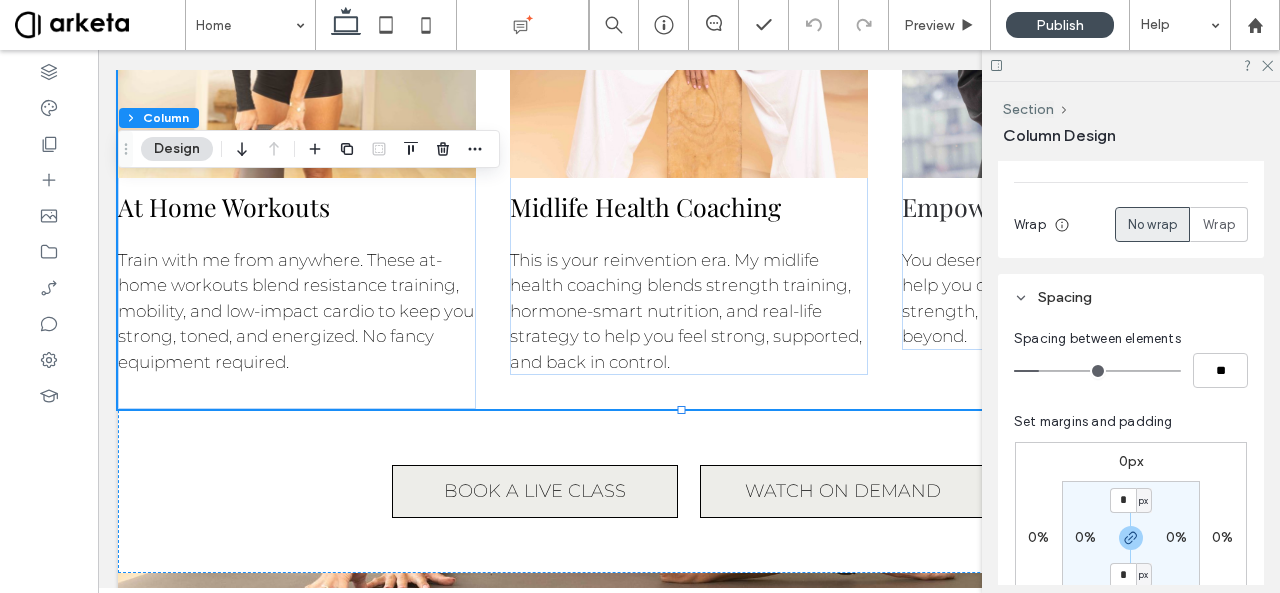 scroll, scrollTop: 446, scrollLeft: 0, axis: vertical 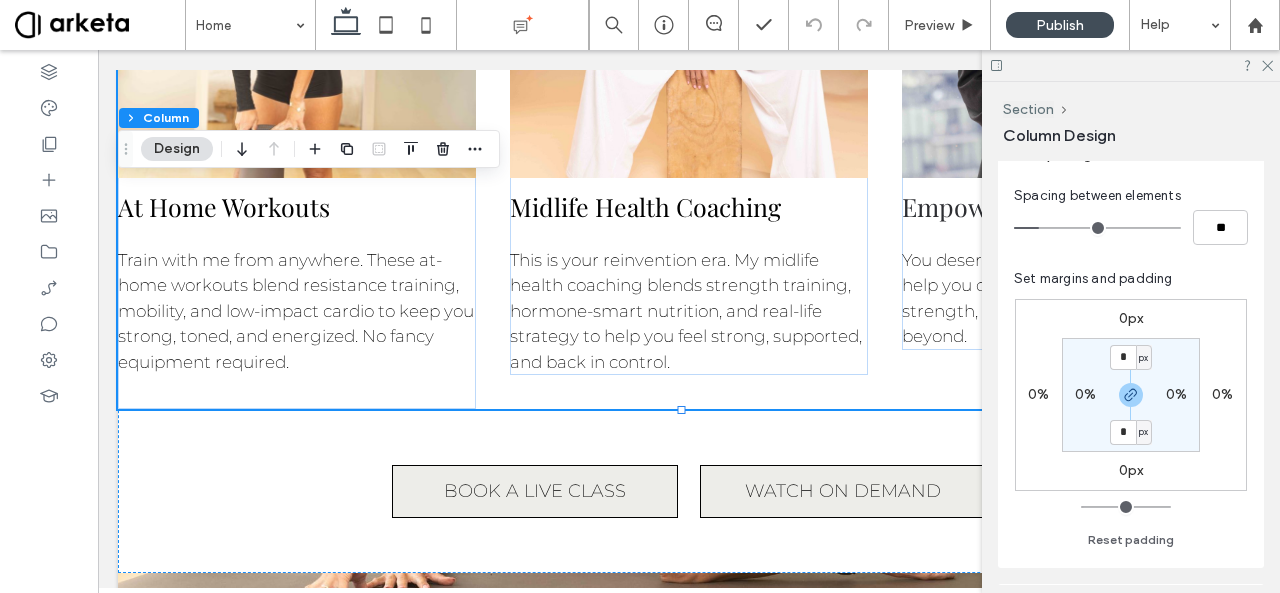 click on "0%" at bounding box center [1085, 394] 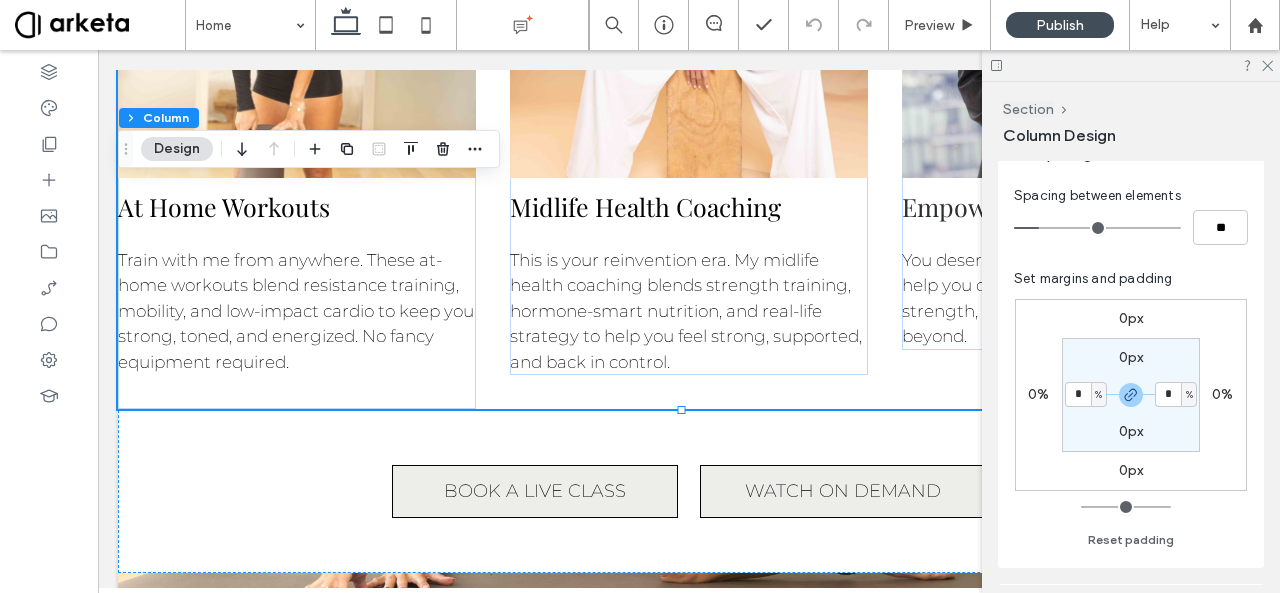 type on "*" 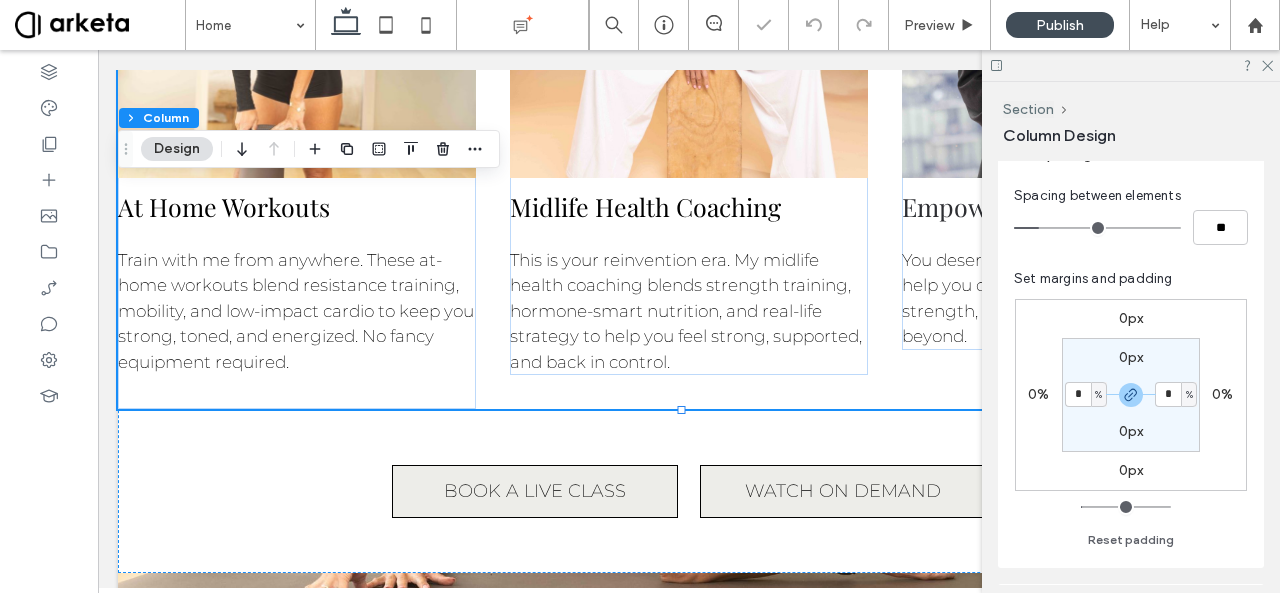 type on "*" 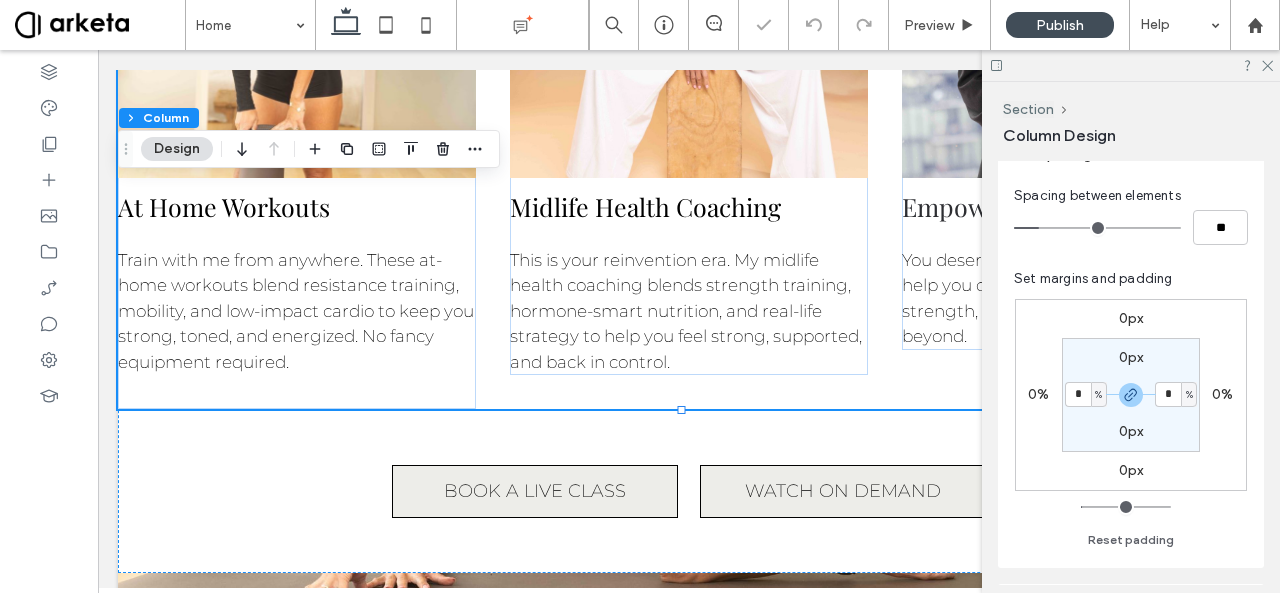 type on "*" 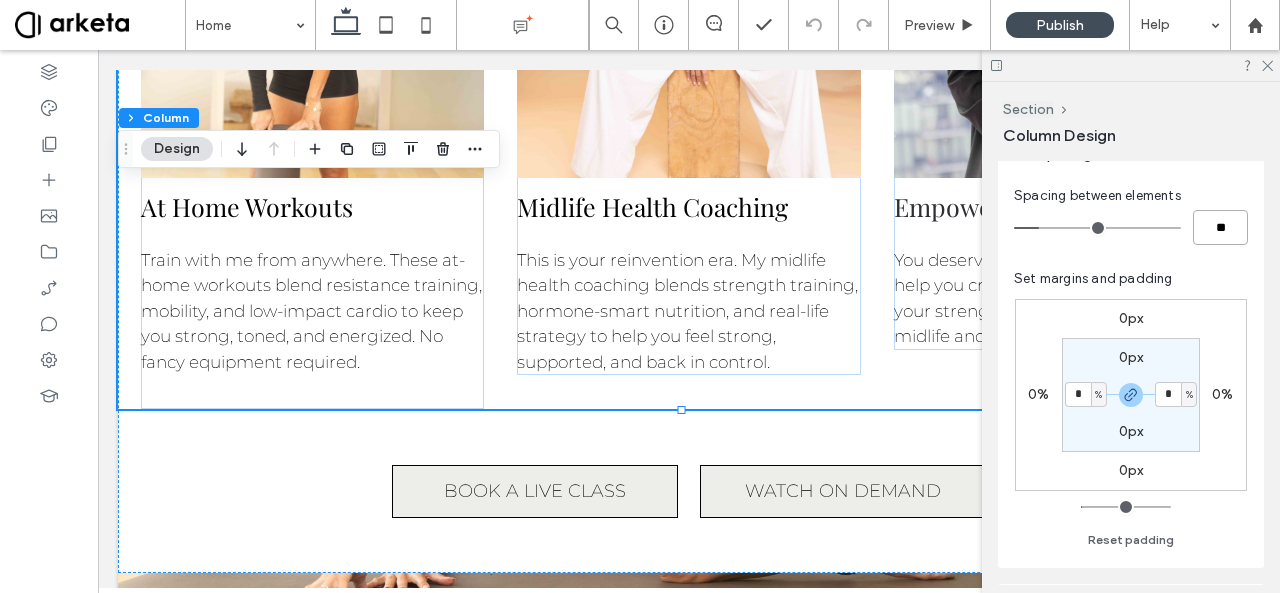 click on "**" at bounding box center [1220, 227] 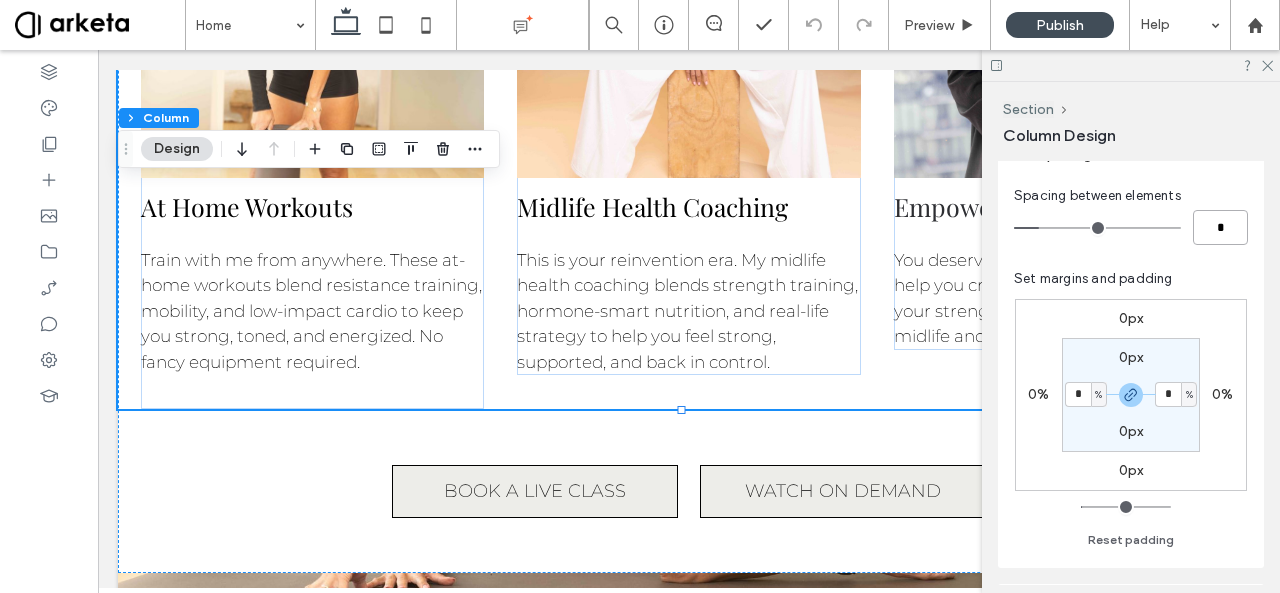 type on "*" 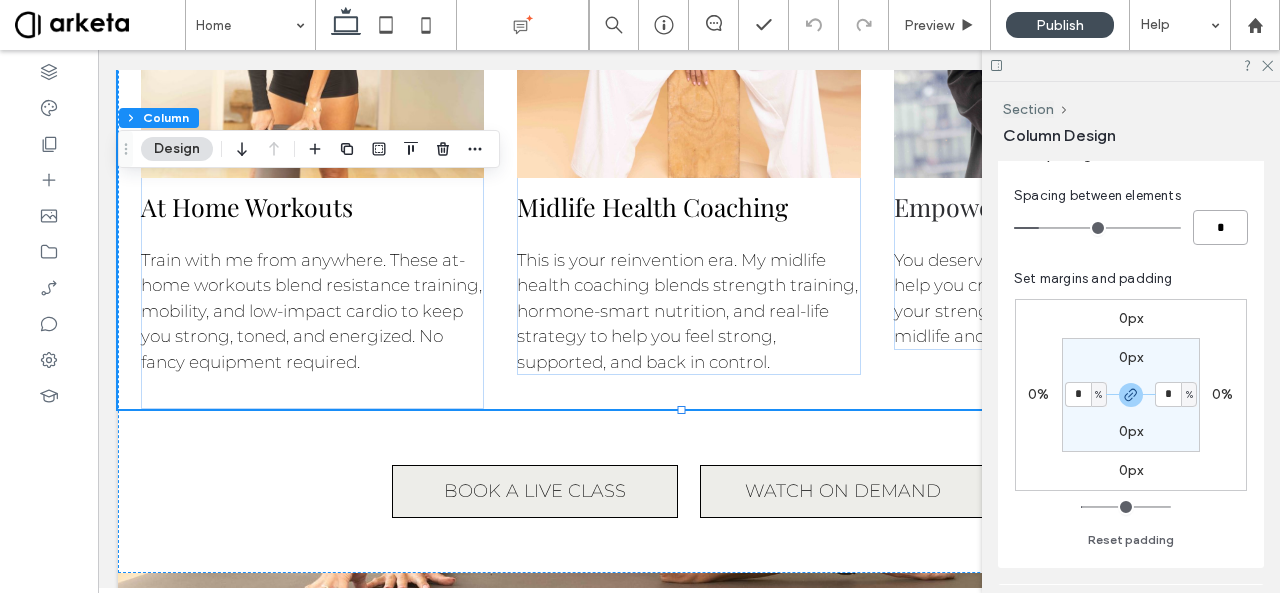 type on "*" 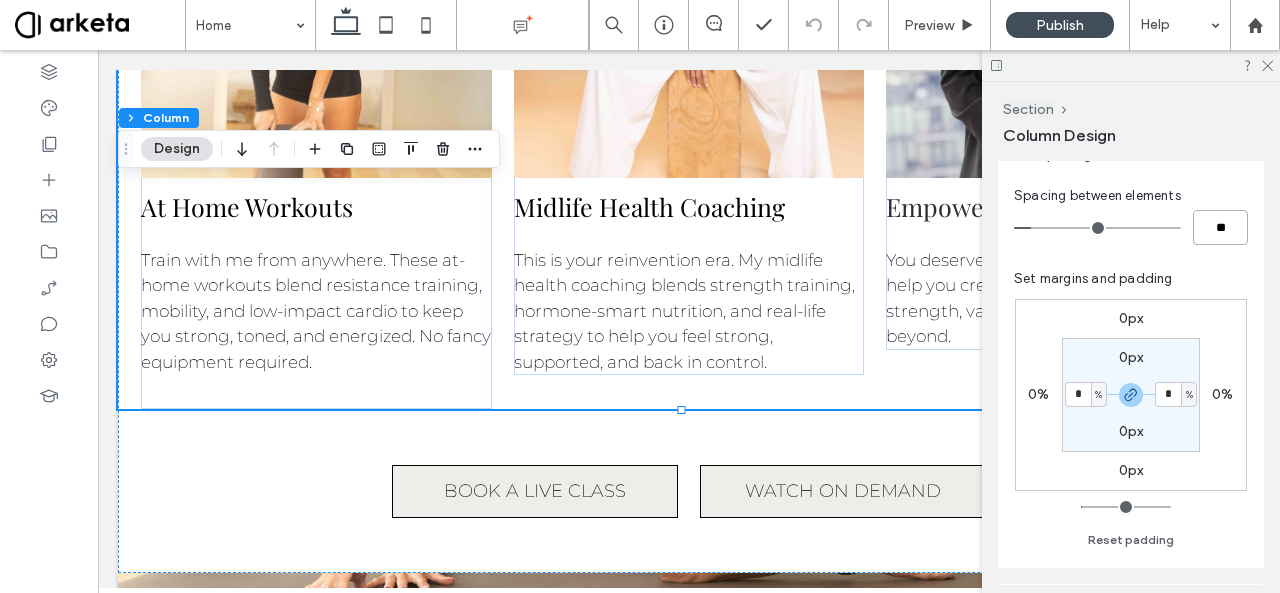 type on "*" 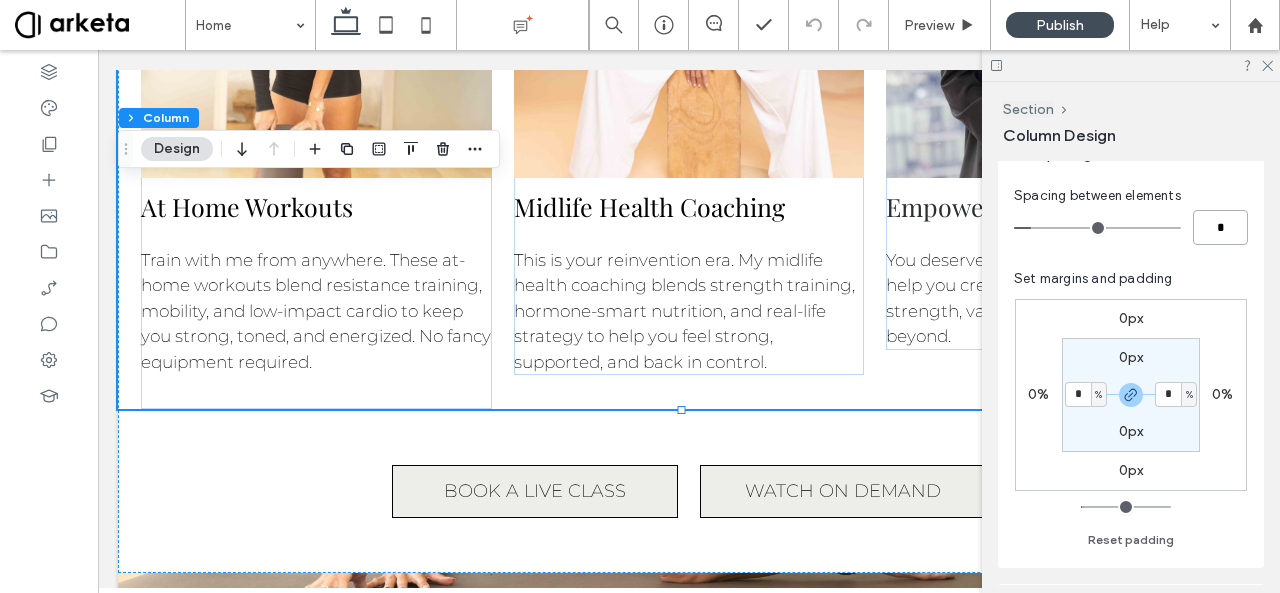 type on "*" 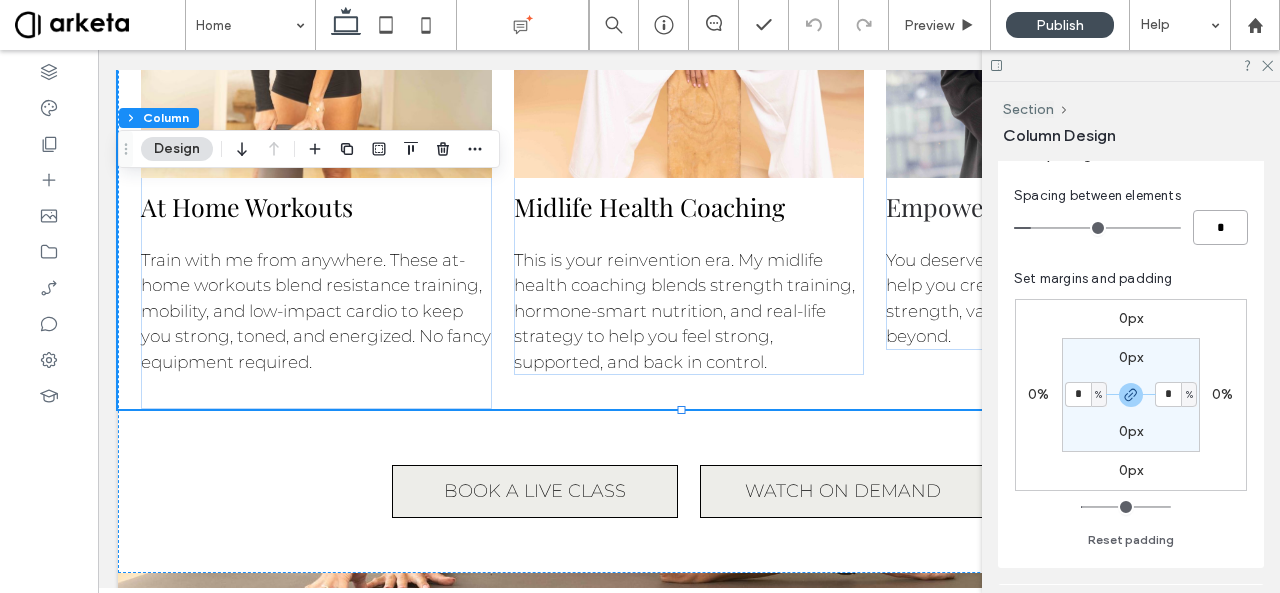 type on "*" 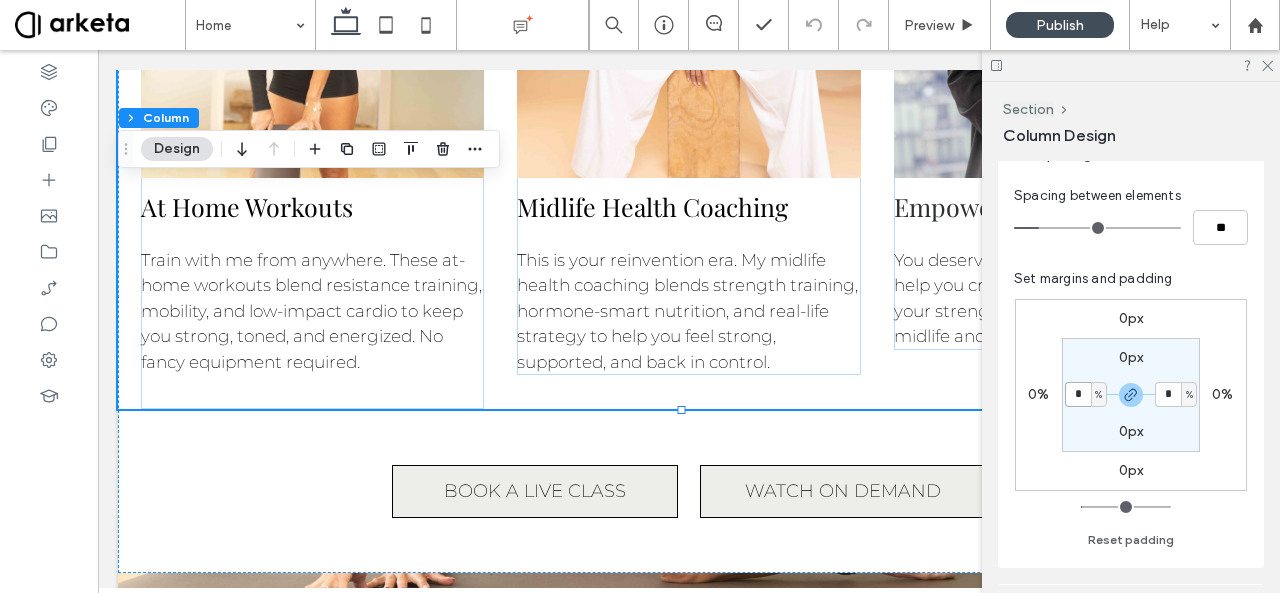 click on "*" at bounding box center [1078, 394] 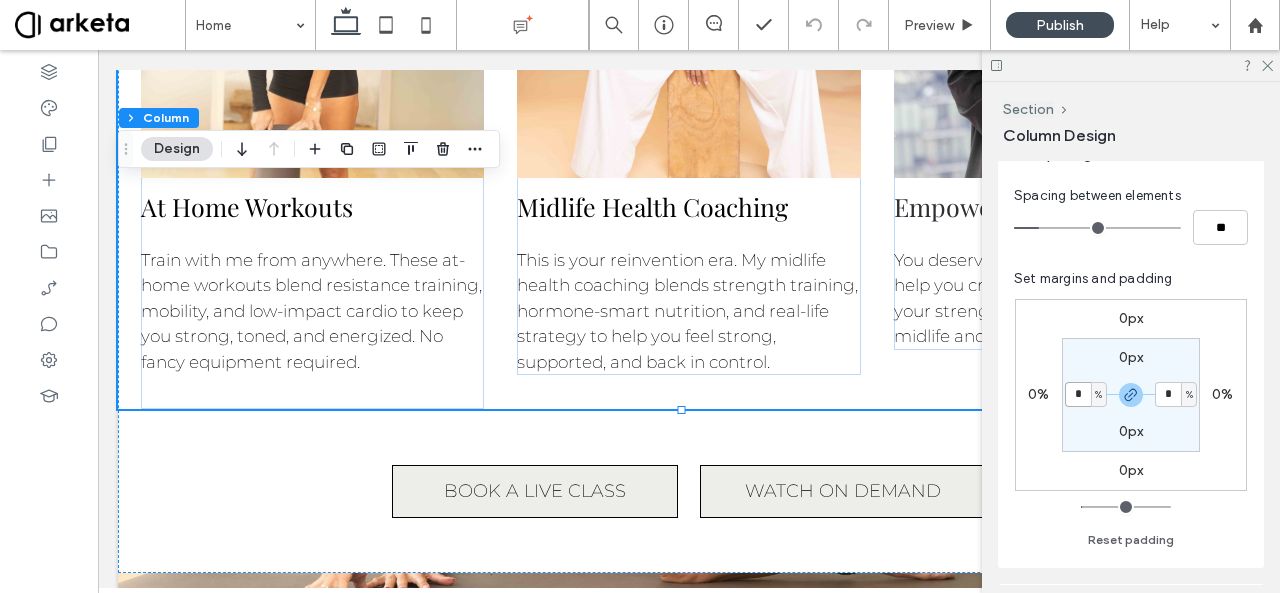 type on "*" 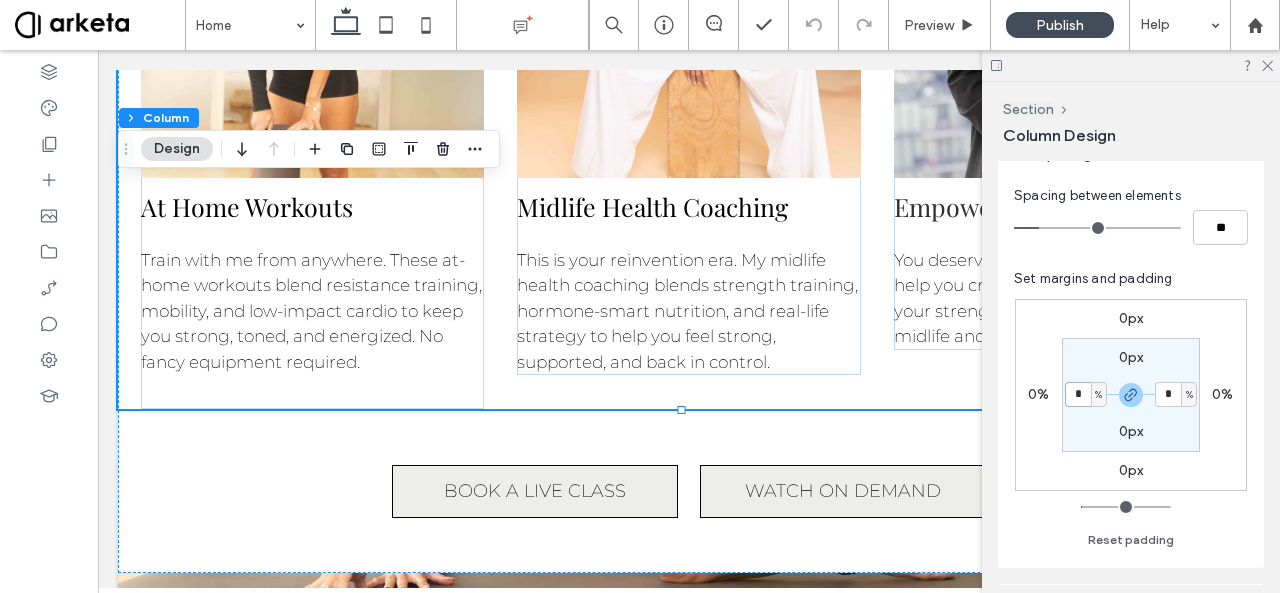 type on "*" 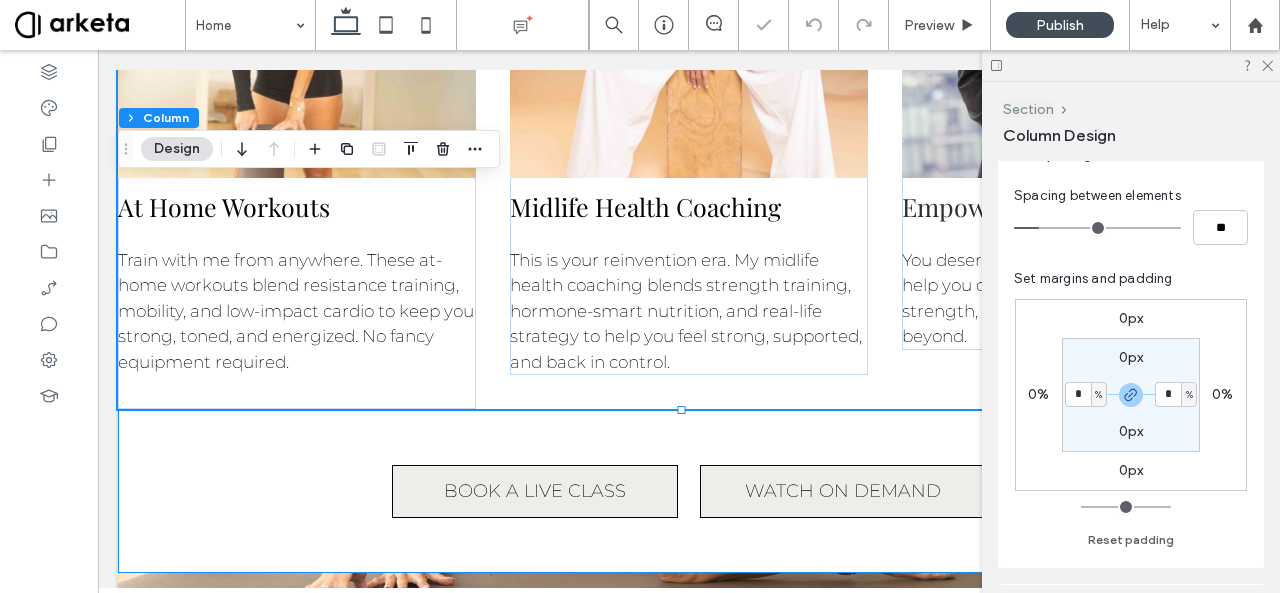 click on "Section" at bounding box center [1028, 109] 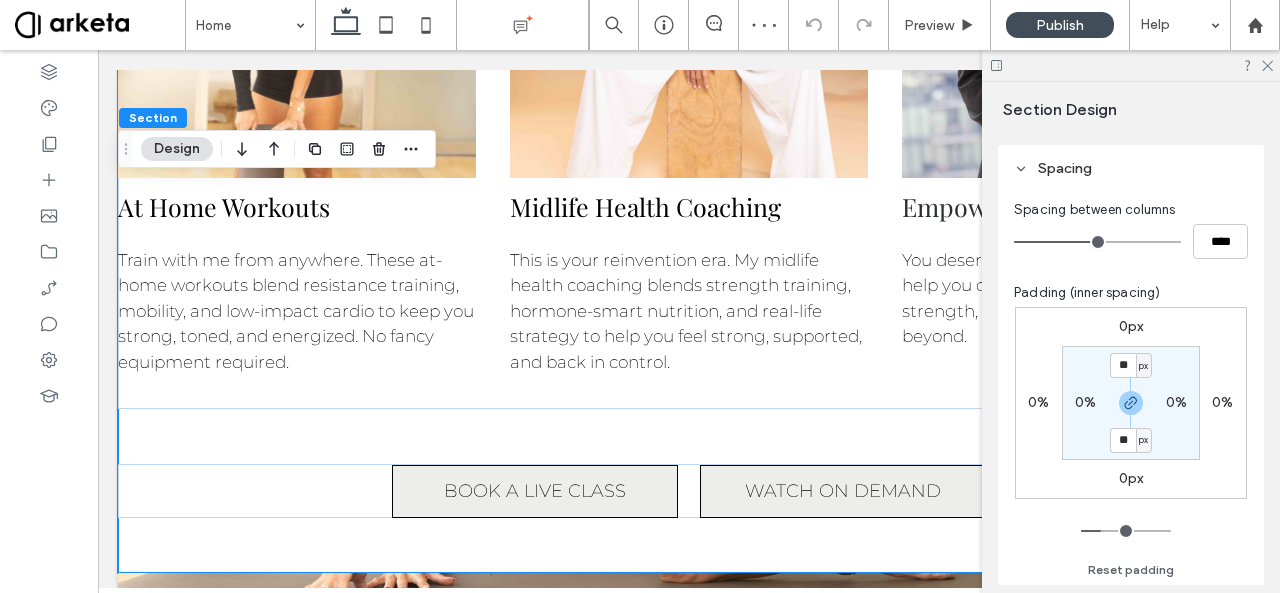 scroll, scrollTop: 222, scrollLeft: 0, axis: vertical 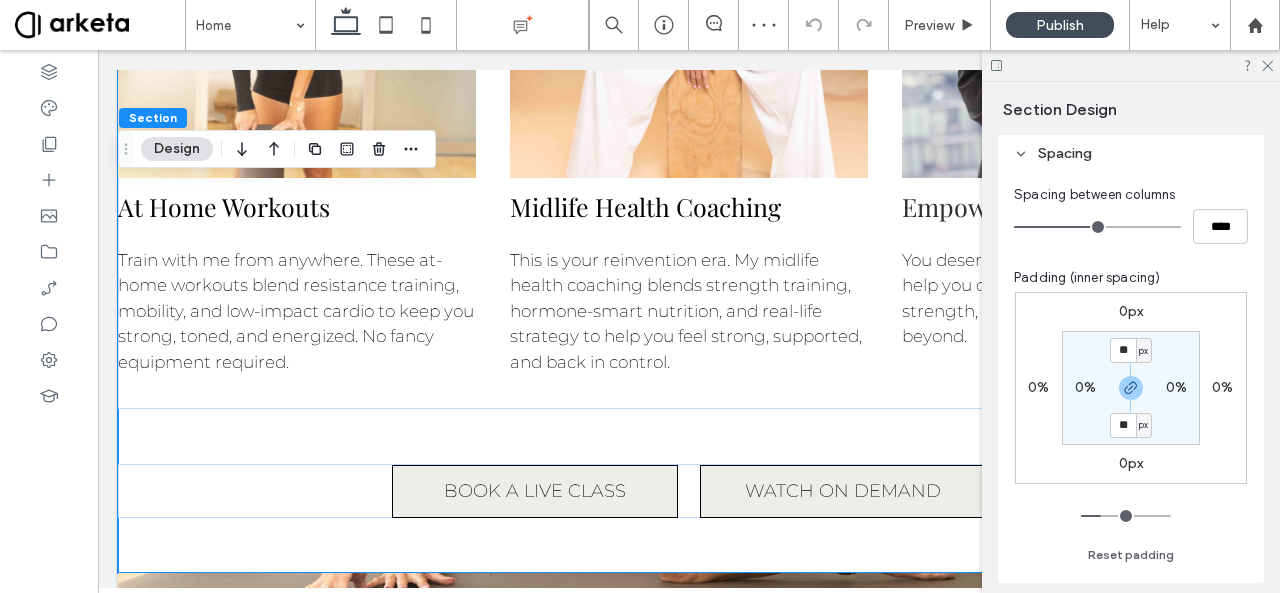 click on "0%" at bounding box center (1085, 387) 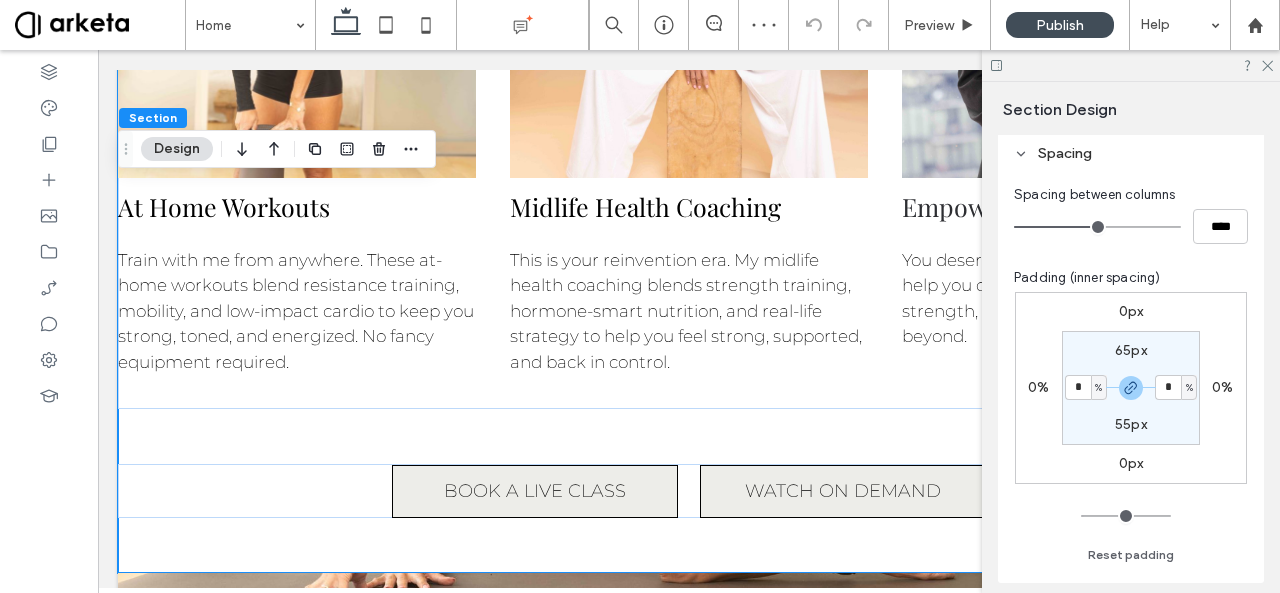 type on "*" 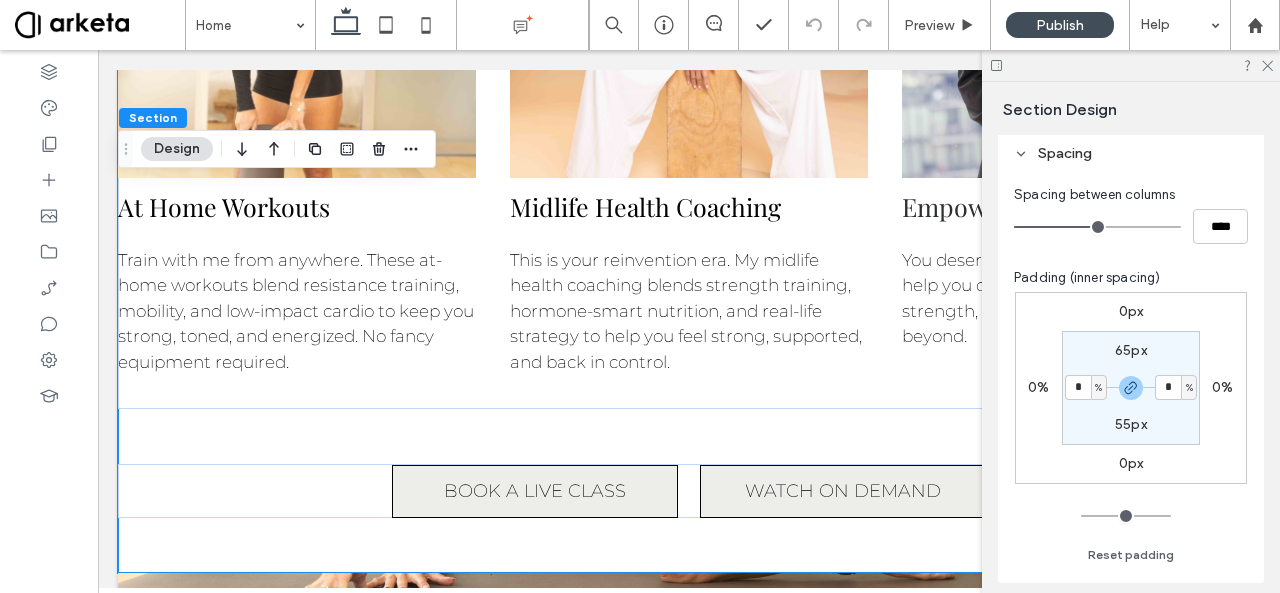 type on "*" 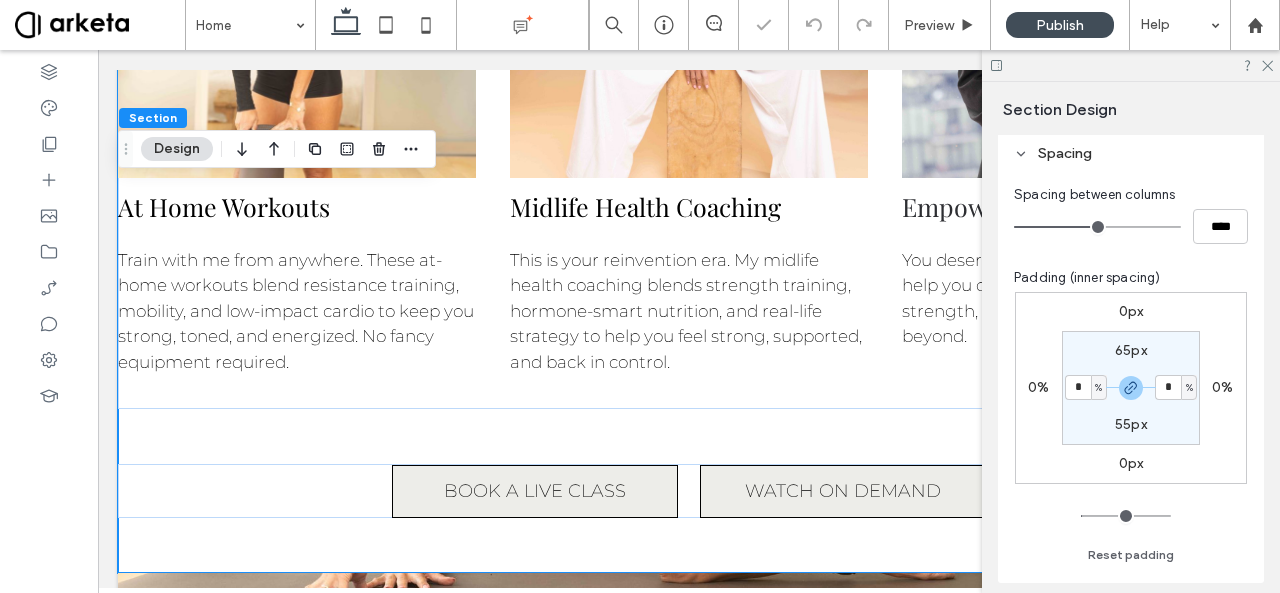 type on "*" 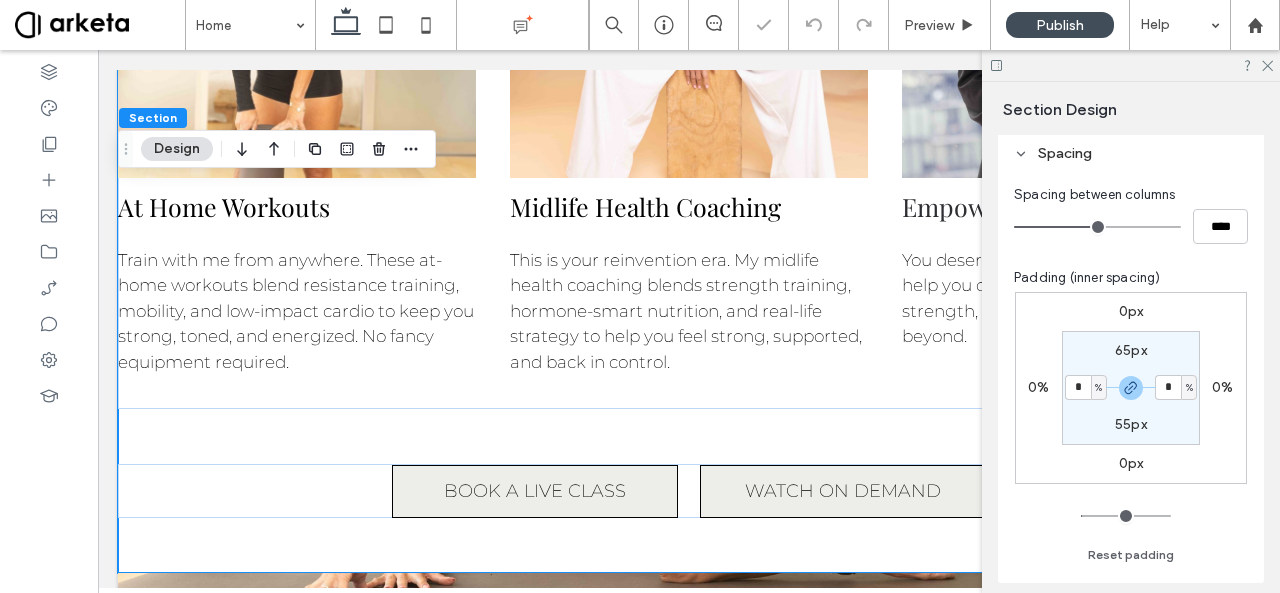 type on "*" 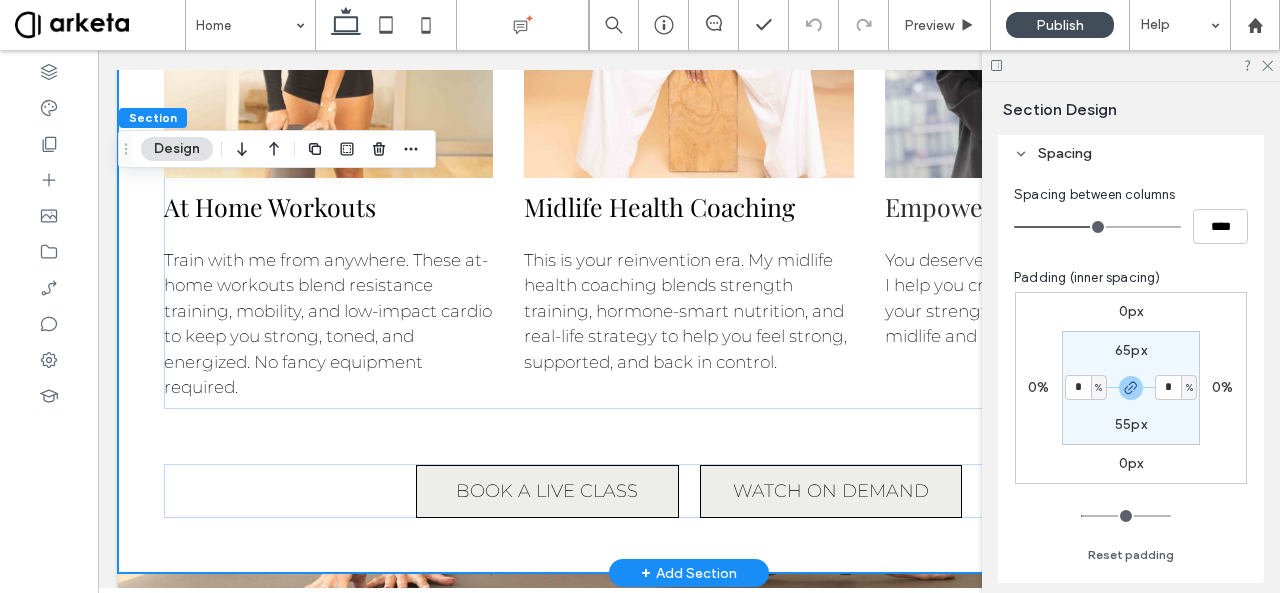 click on "At Home Workouts
Train with me from anywhere. These at-home workouts blend resistance training, mobility, and low-impact cardio to keep you strong, toned, and energized. No fancy equipment required.
Midlife Health Coaching
This is your reinvention era. My midlife health coaching blends strength training, hormone-smart nutrition, and real-life strategy to help you feel strong, supported, and back in control.
Empowered Lifestyle
You deserve a lifestyle that feels aligned. I help you create a lifestyle that reflects your strength, values, and vitality in midlife and beyond.
BOOK A LIVE CLASS
WATCH ON DEMAND" at bounding box center [689, 167] 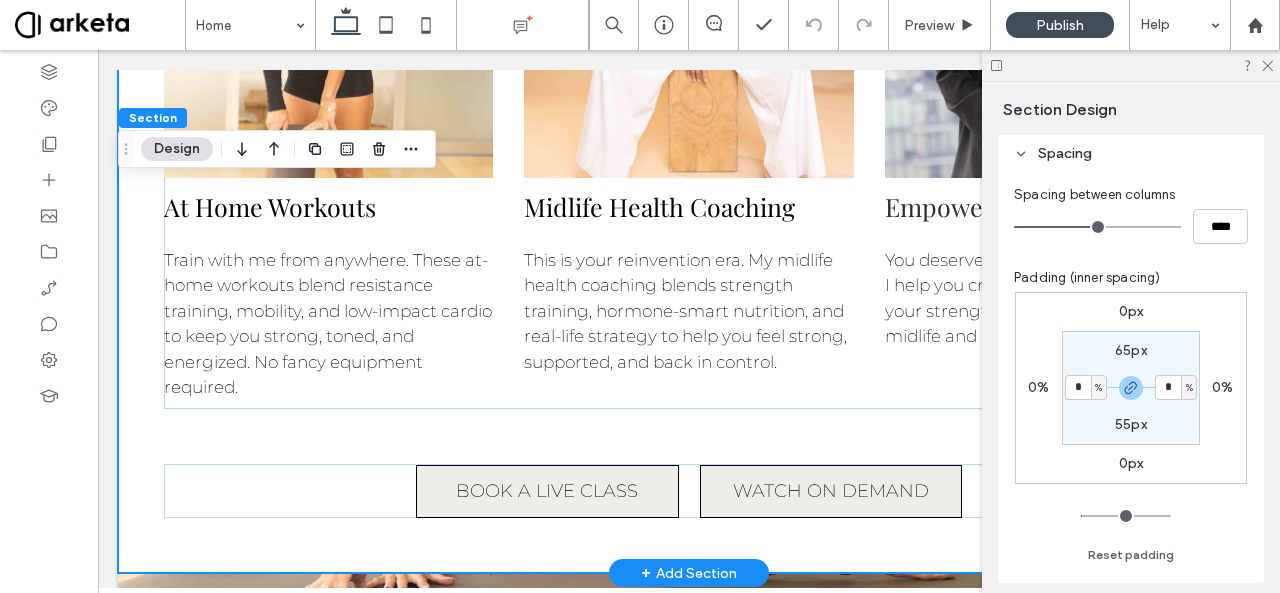 click on "At Home Workouts
Train with me from anywhere. These at-home workouts blend resistance training, mobility, and low-impact cardio to keep you strong, toned, and energized. No fancy equipment required.
Midlife Health Coaching
This is your reinvention era. My midlife health coaching blends strength training, hormone-smart nutrition, and real-life strategy to help you feel strong, supported, and back in control.
Empowered Lifestyle
You deserve a lifestyle that feels aligned. I help you create a lifestyle that reflects your strength, values, and vitality in midlife and beyond.
BOOK A LIVE CLASS
WATCH ON DEMAND" at bounding box center (689, 167) 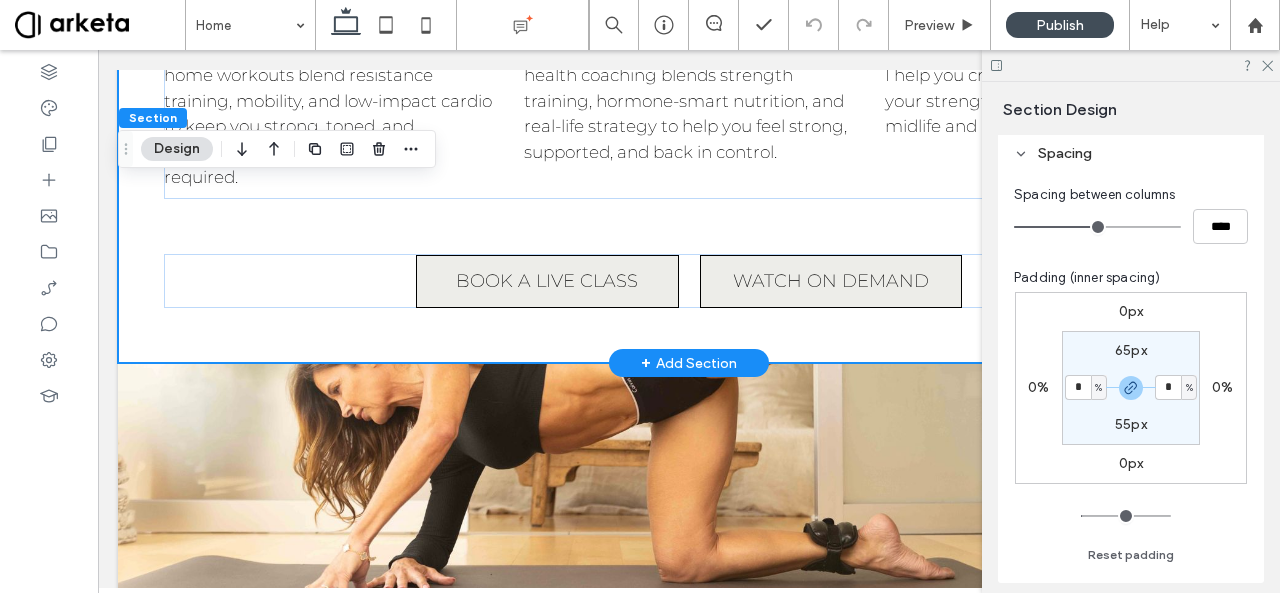 scroll, scrollTop: 1432, scrollLeft: 0, axis: vertical 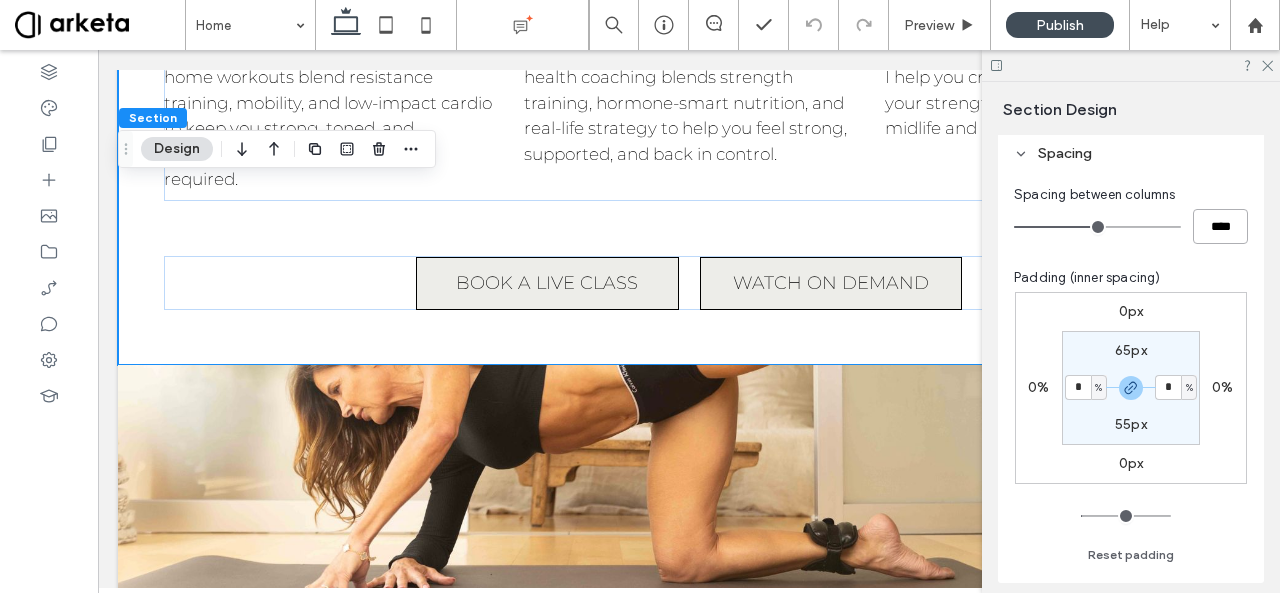 click on "****" at bounding box center [1220, 226] 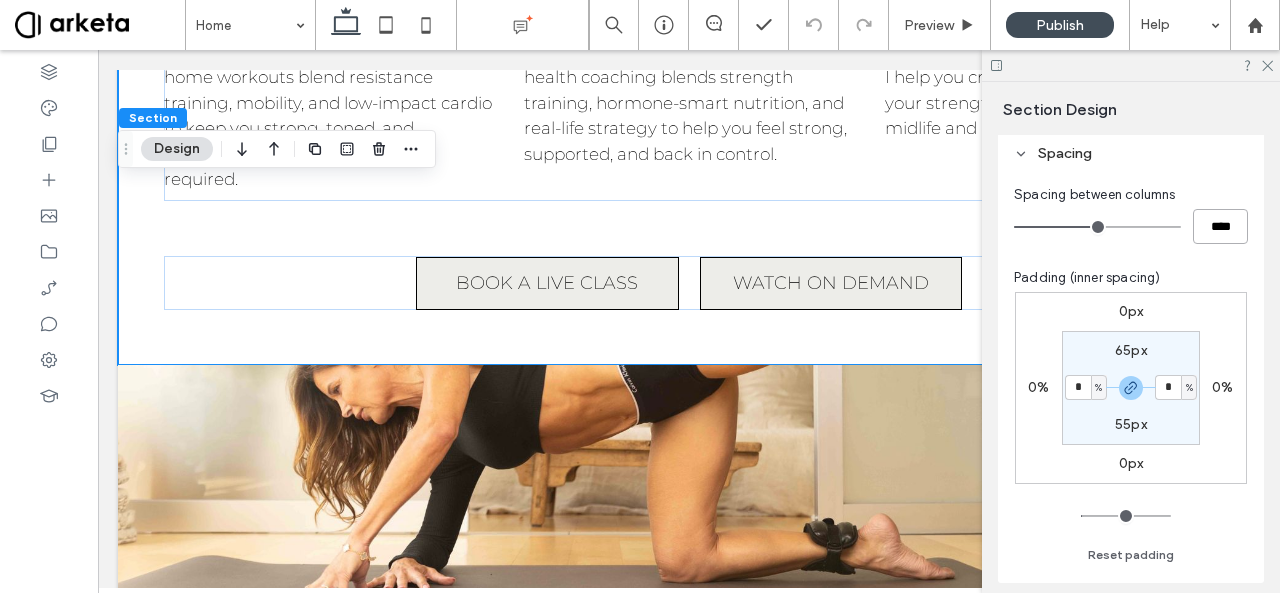 type on "****" 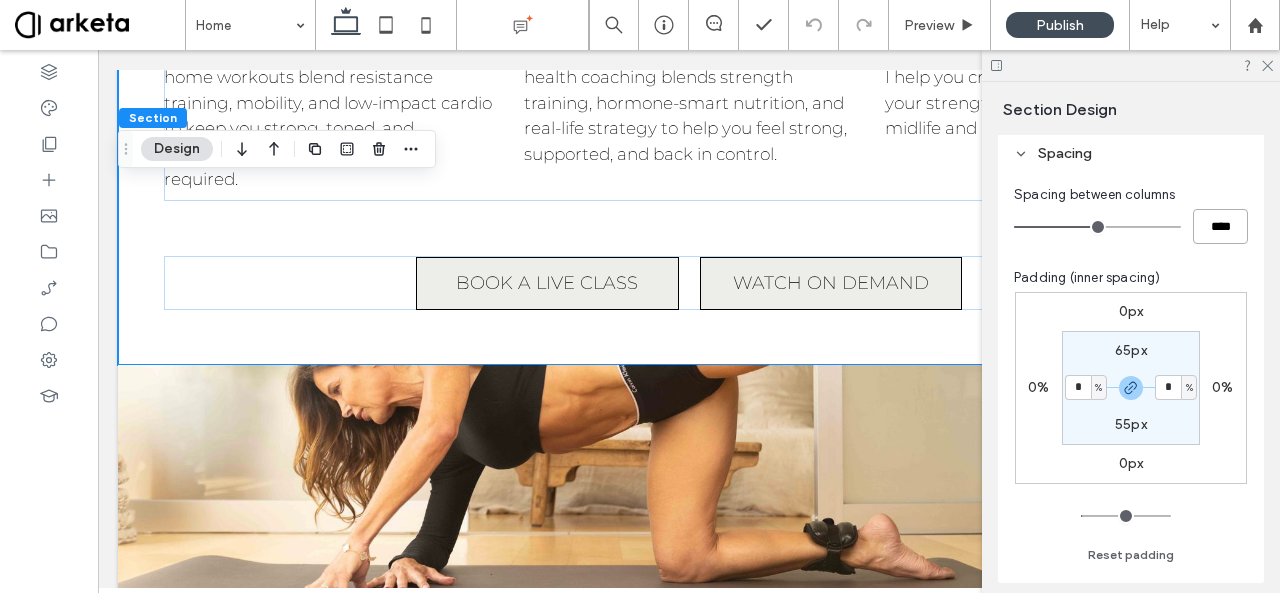 type on "**" 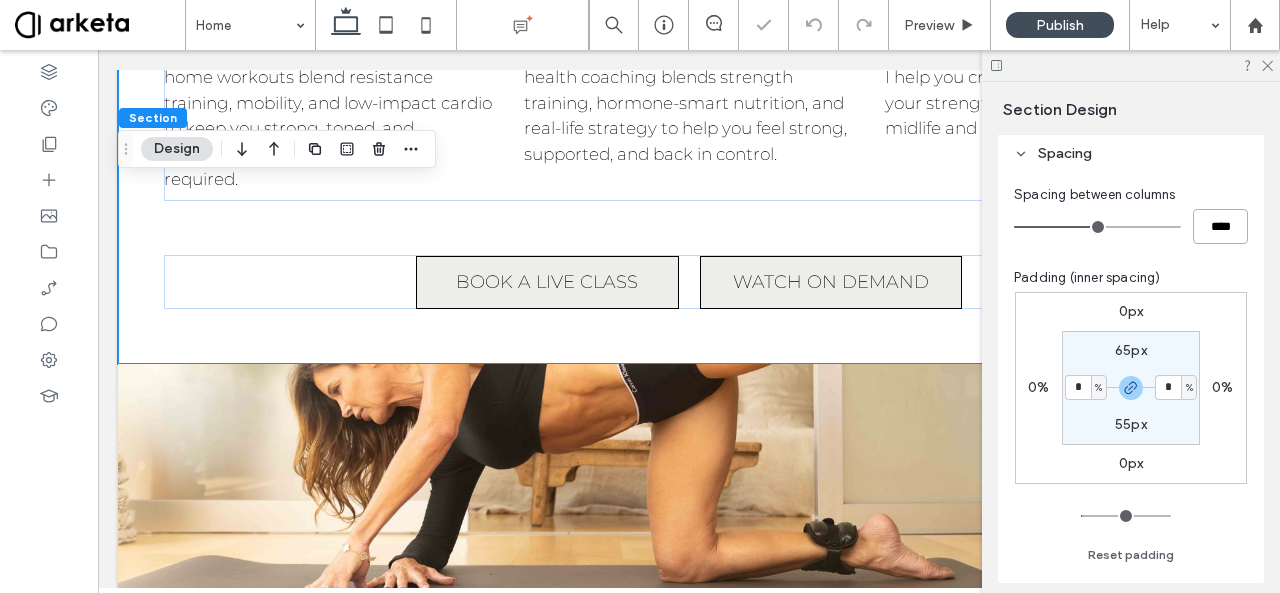 type on "****" 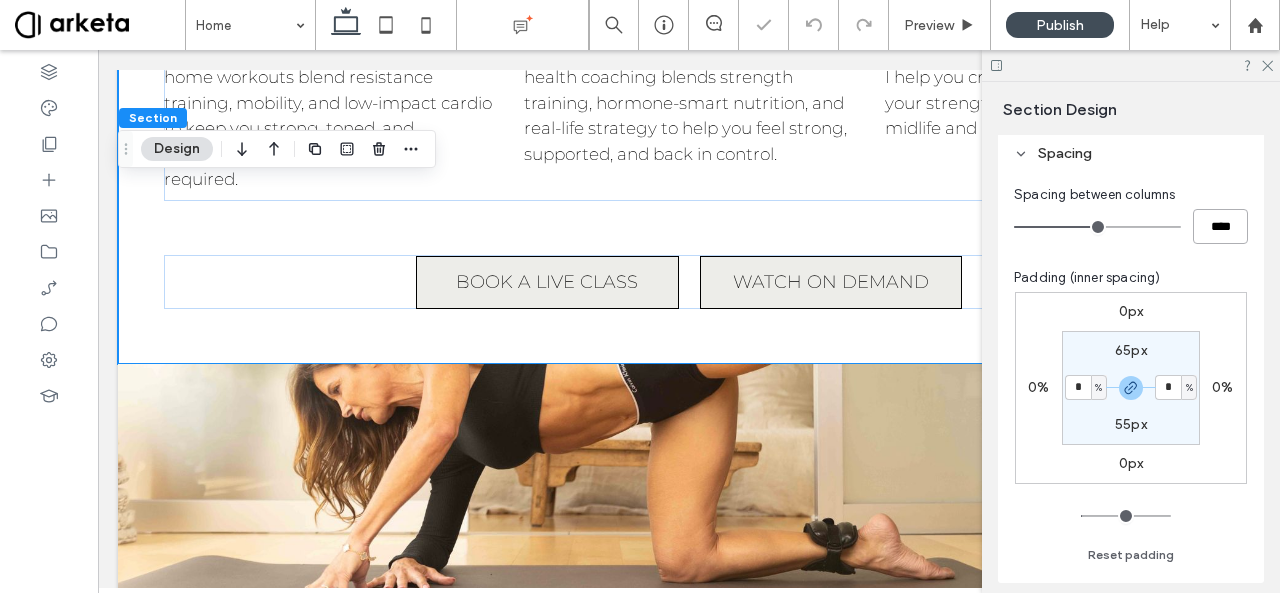 type on "**" 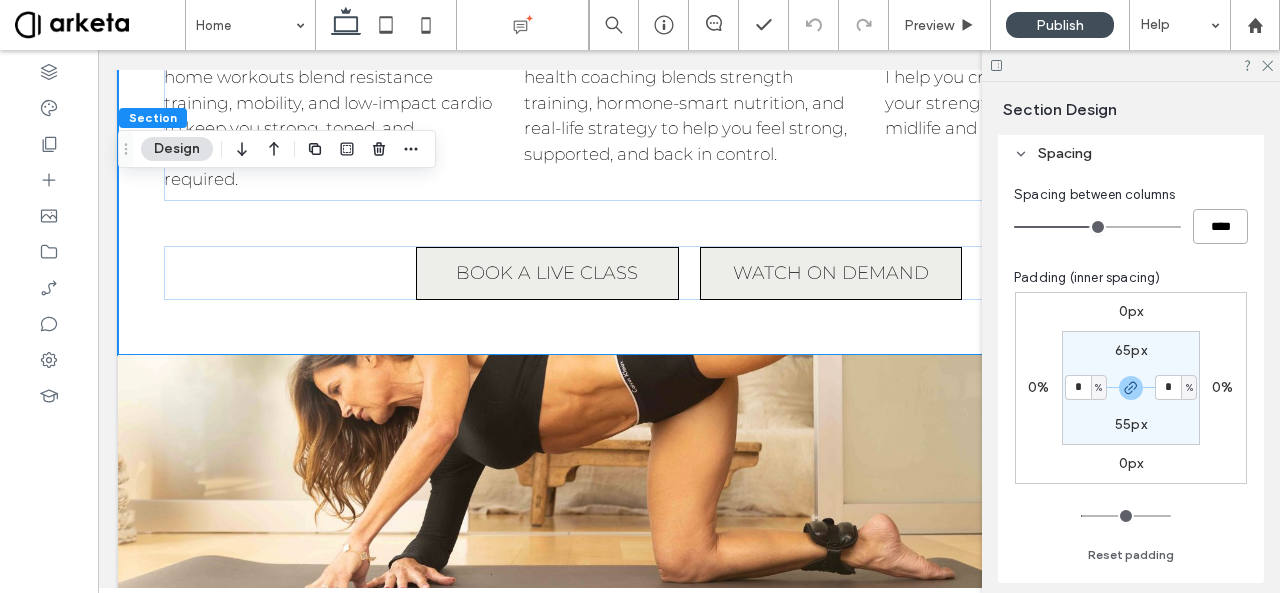 type on "****" 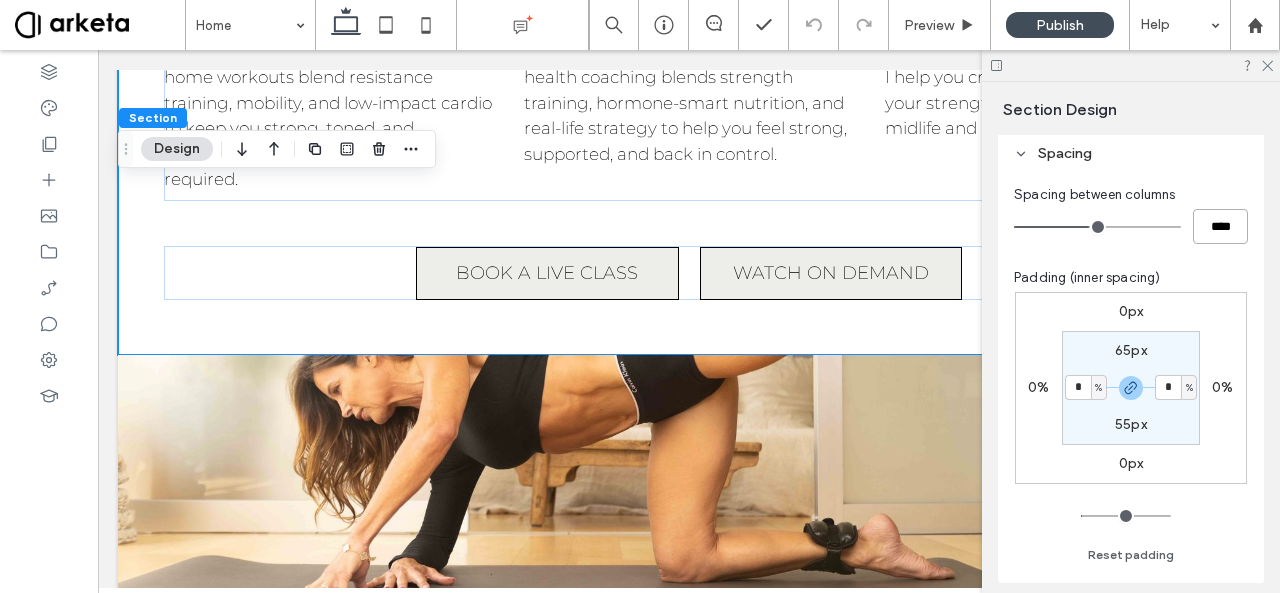 type on "**" 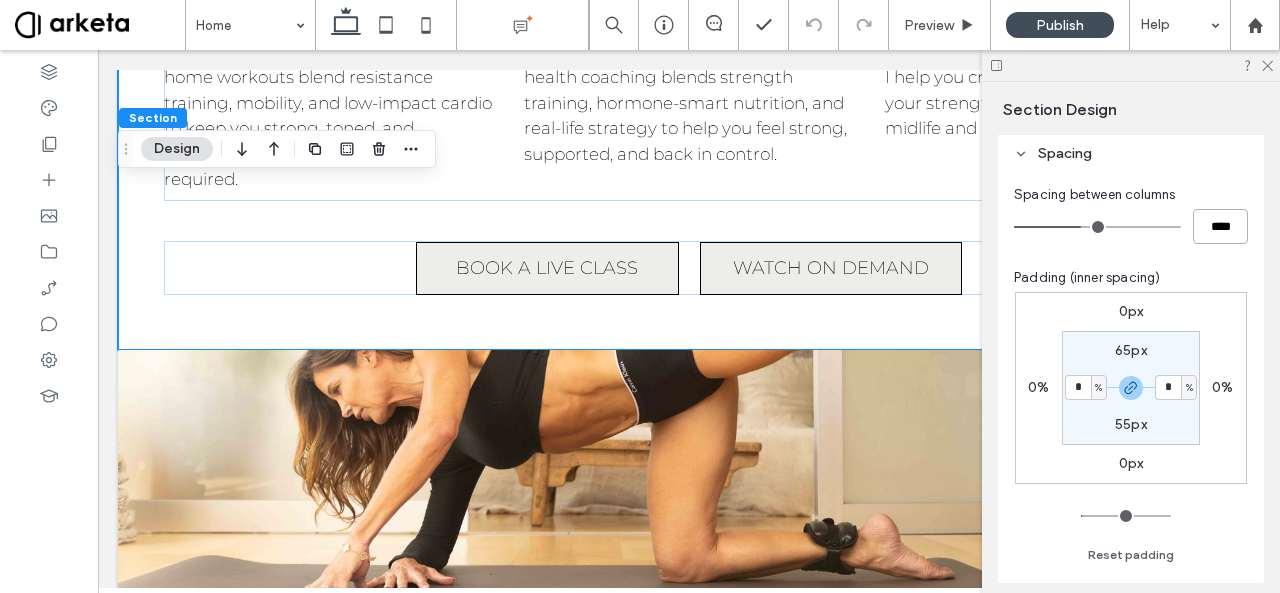 type on "****" 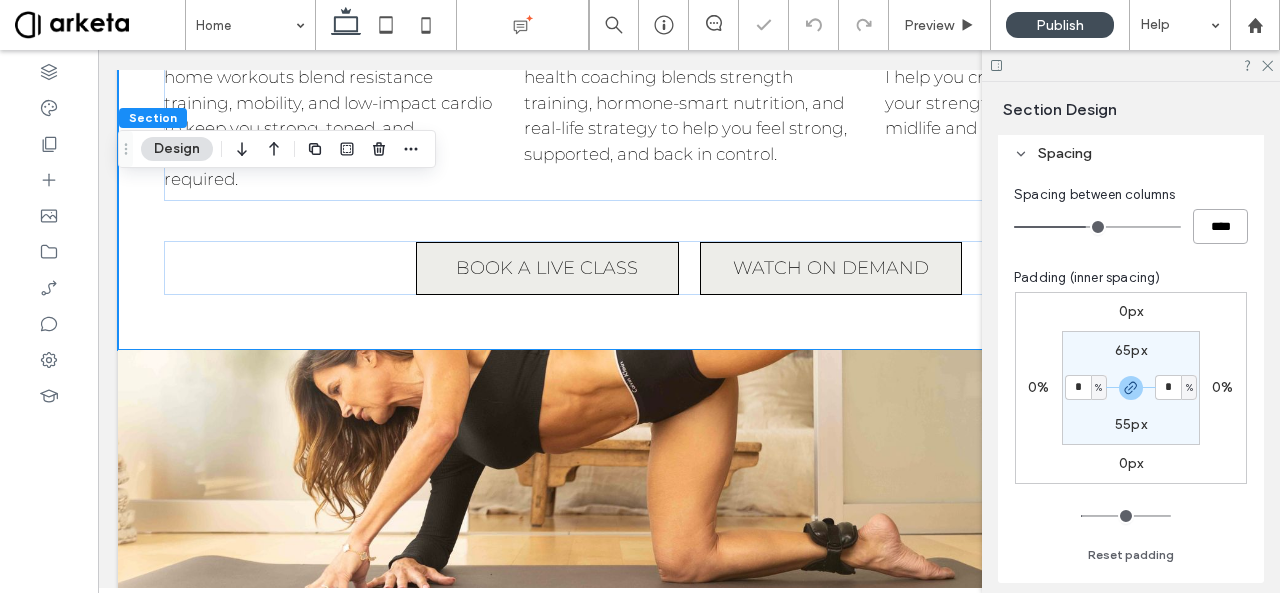 type on "**" 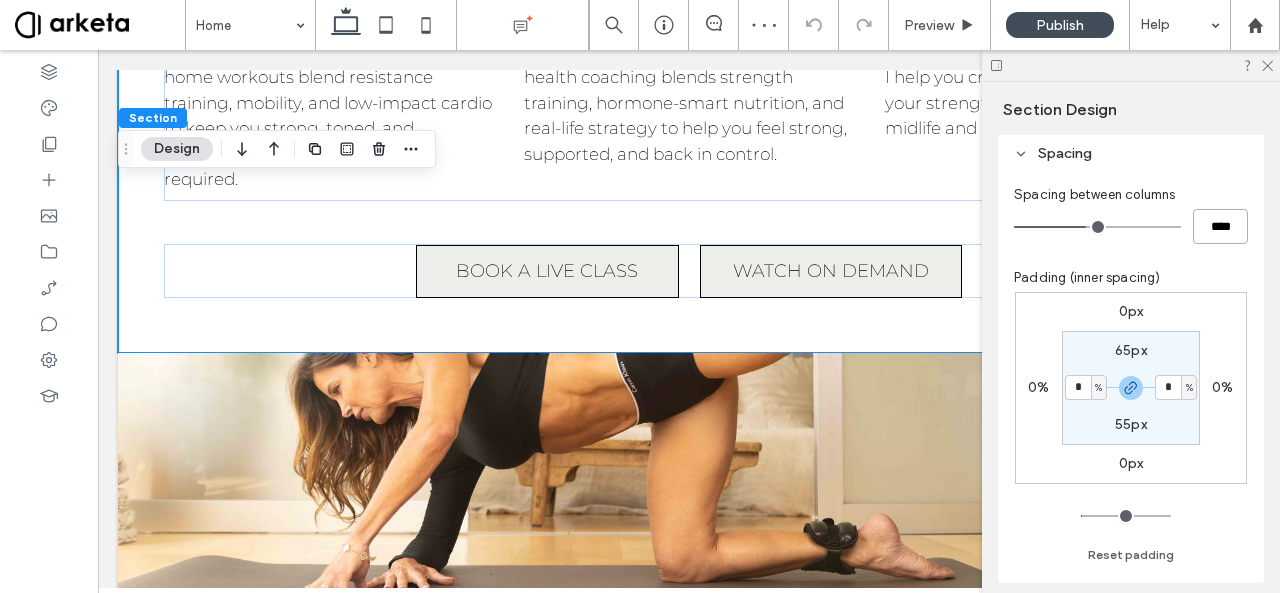 type on "****" 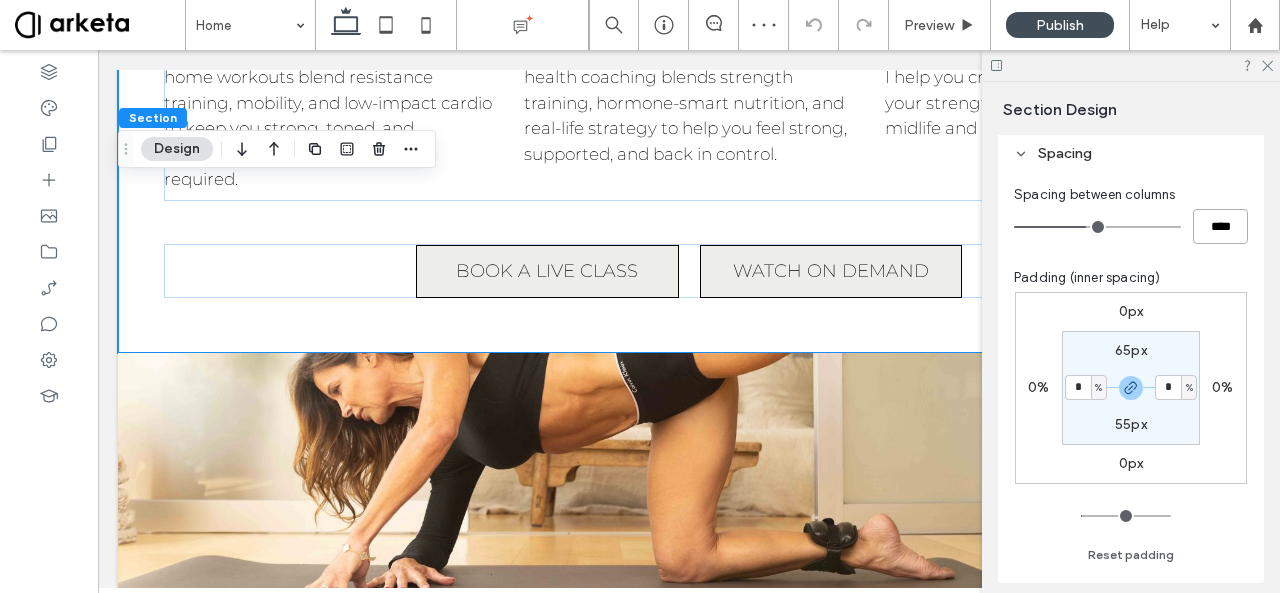 type on "**" 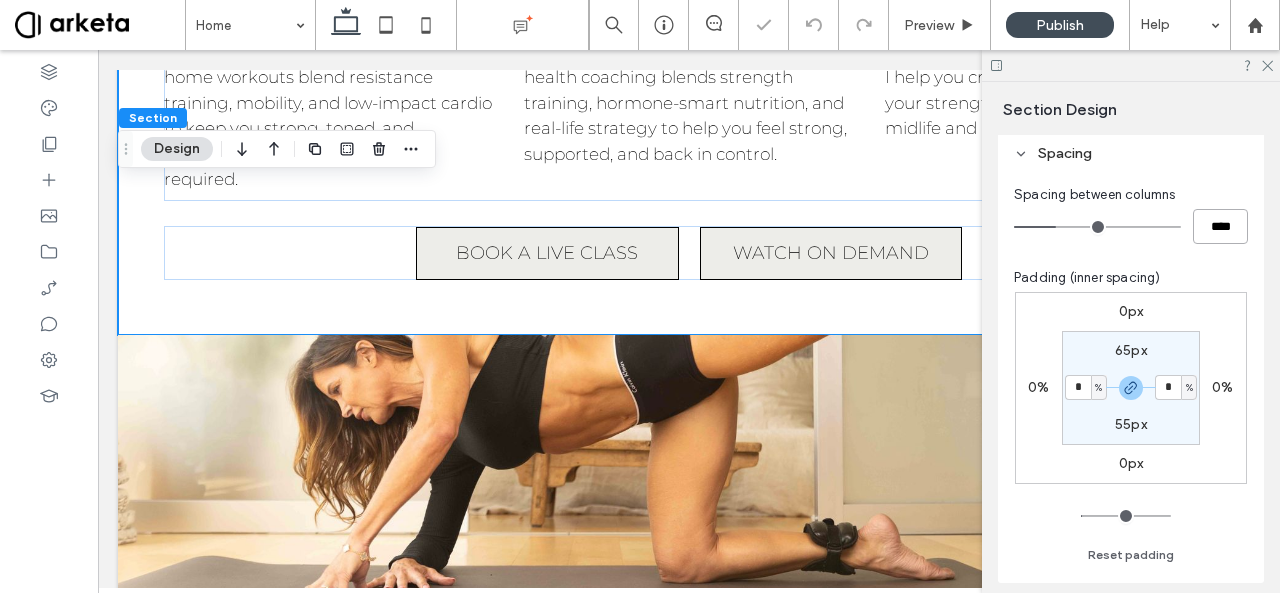 type on "****" 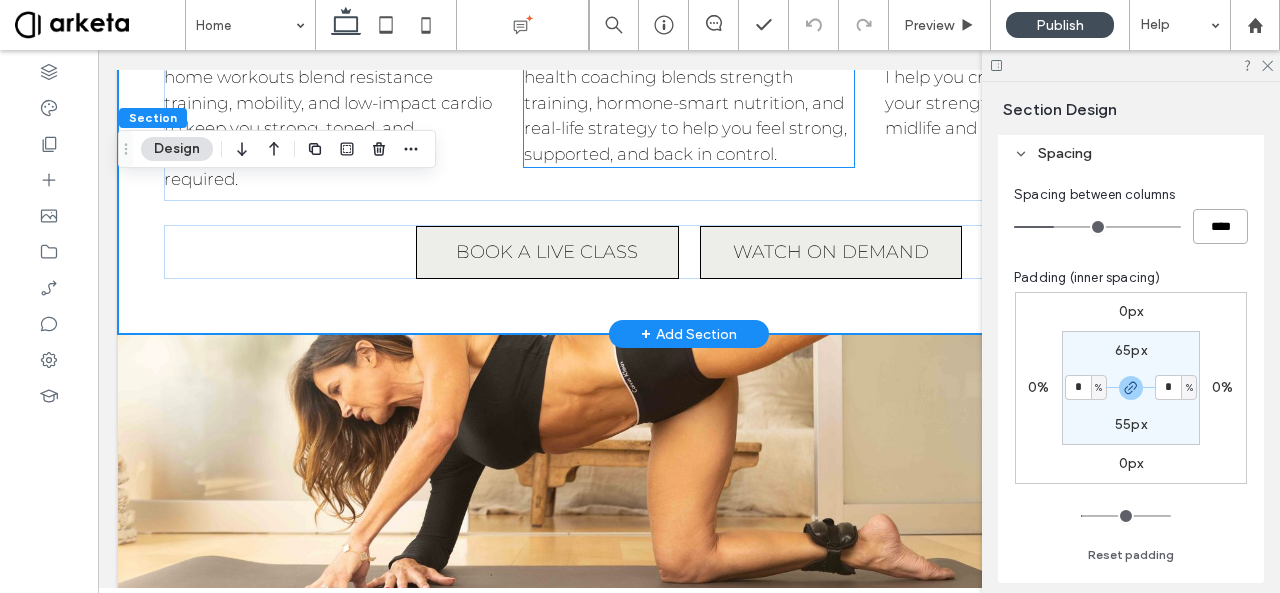 click on "This is your reinvention era. My midlife health coaching blends strength training, hormone-smart nutrition, and real-life strategy to help you feel strong, supported, and back in control." at bounding box center (688, 104) 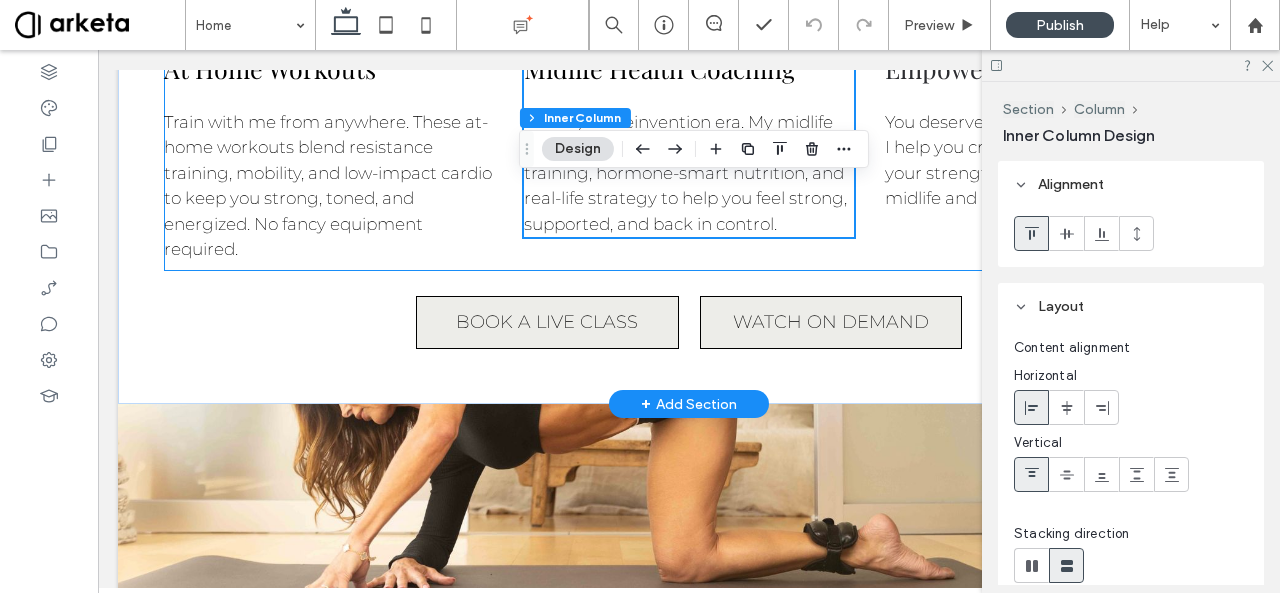 scroll, scrollTop: 1368, scrollLeft: 0, axis: vertical 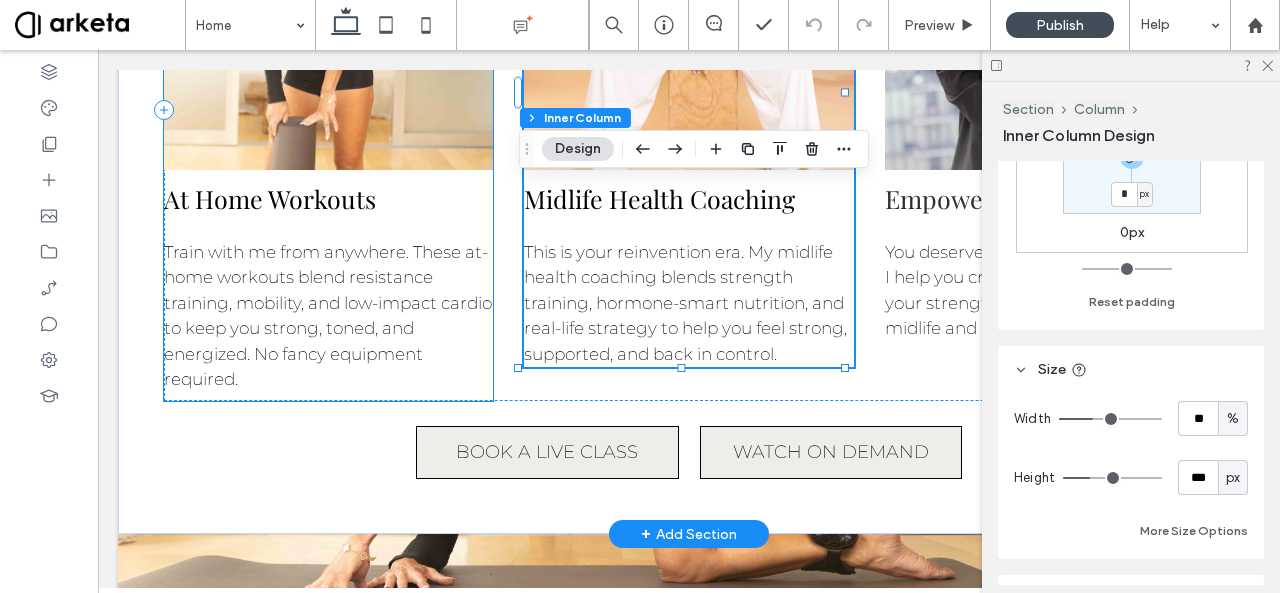 click on "Train with me from anywhere. These at-home workouts blend resistance training, mobility, and low-impact cardio to keep you strong, toned, and energized. No fancy equipment required." at bounding box center (328, 316) 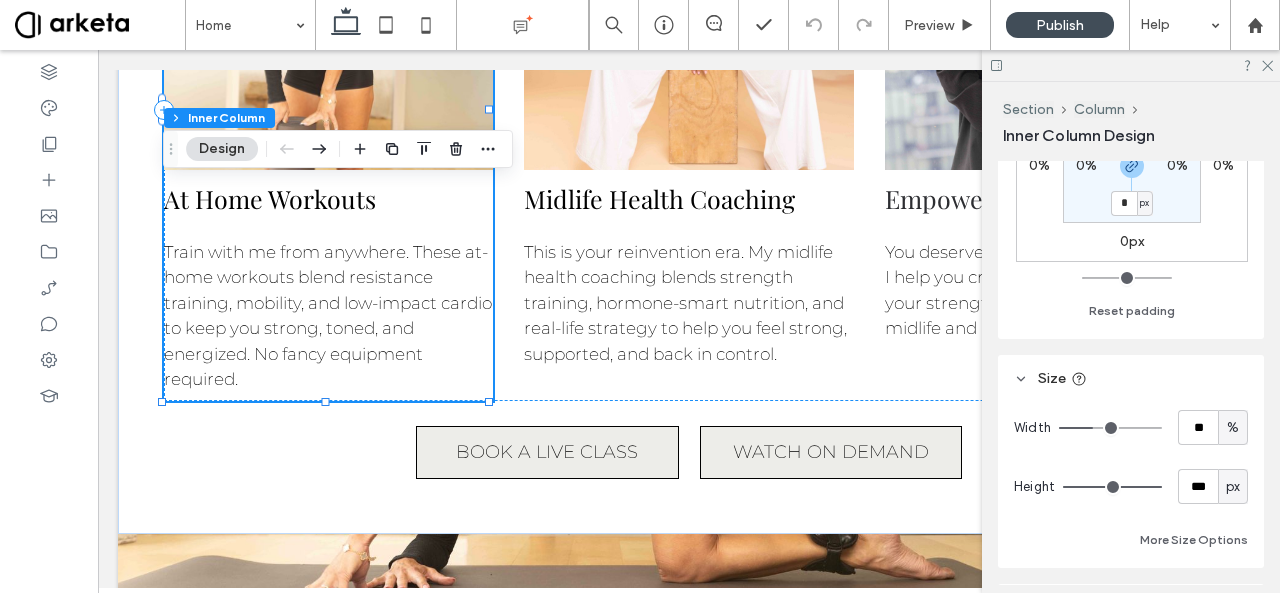 scroll, scrollTop: 723, scrollLeft: 0, axis: vertical 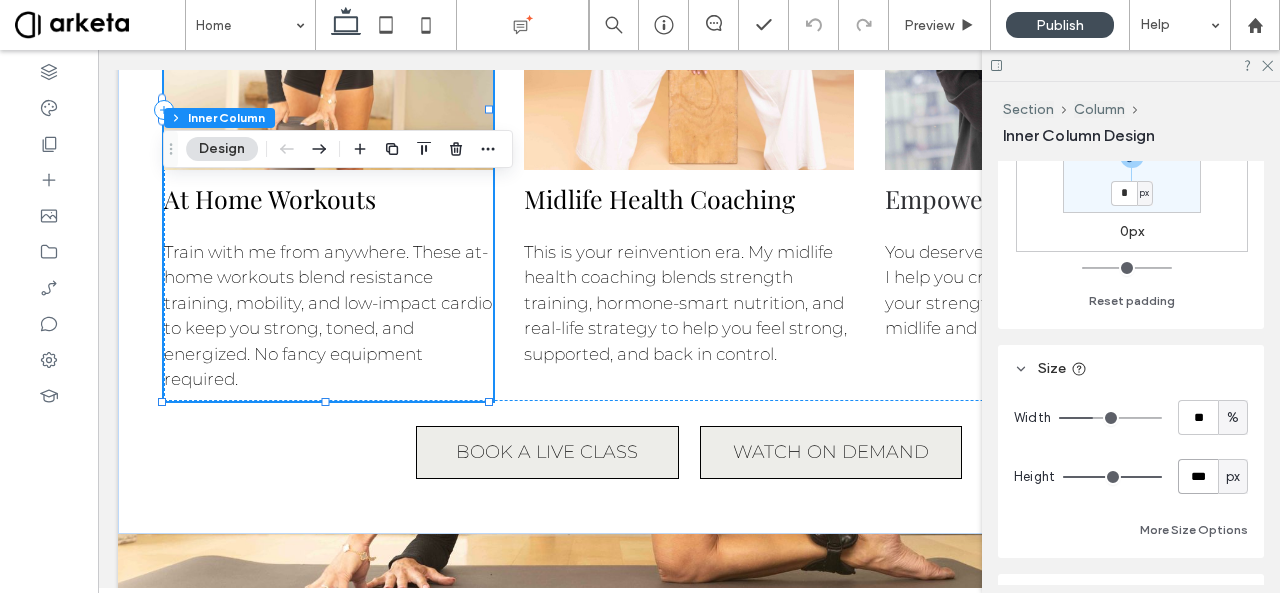 click on "***" at bounding box center [1198, 476] 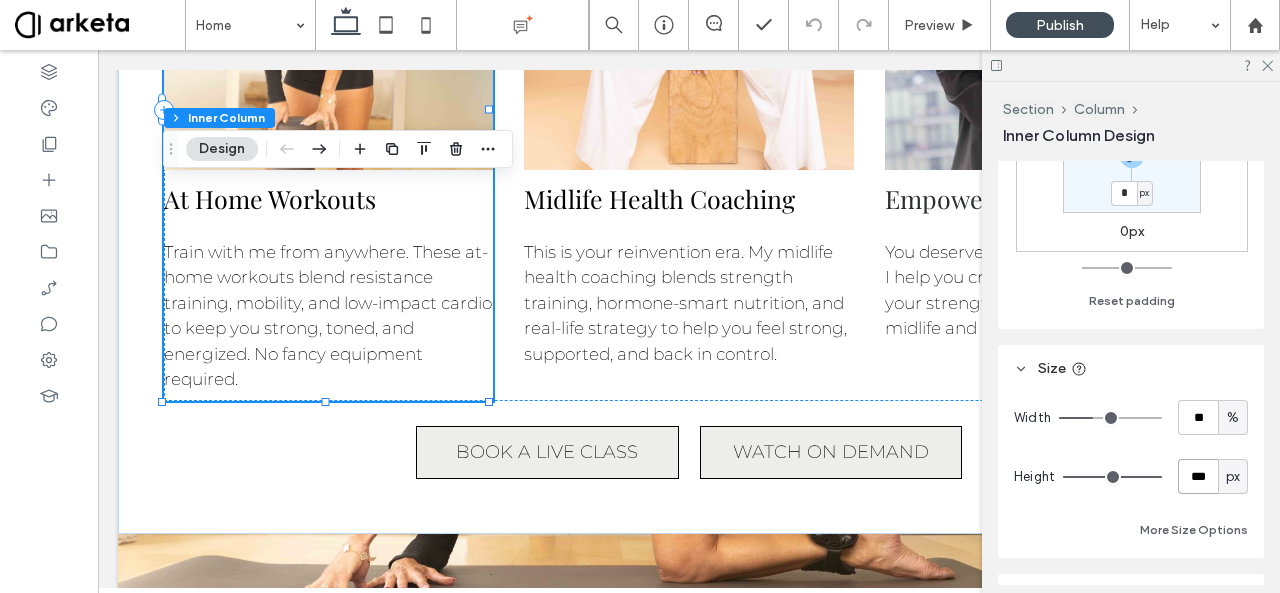 type on "***" 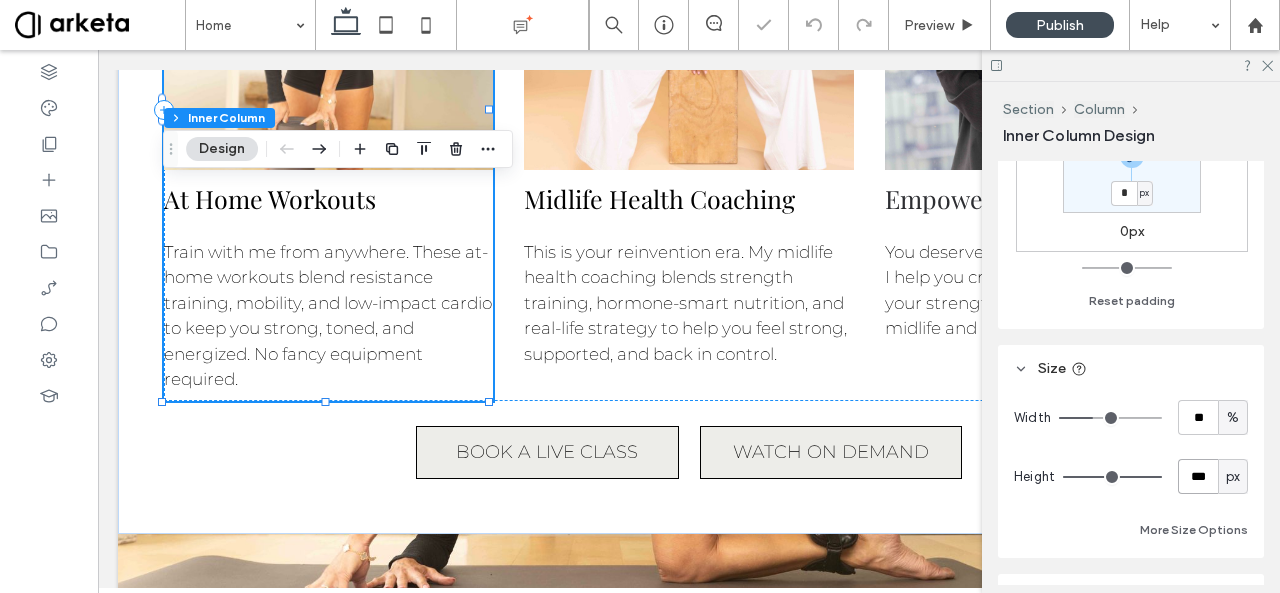 type on "***" 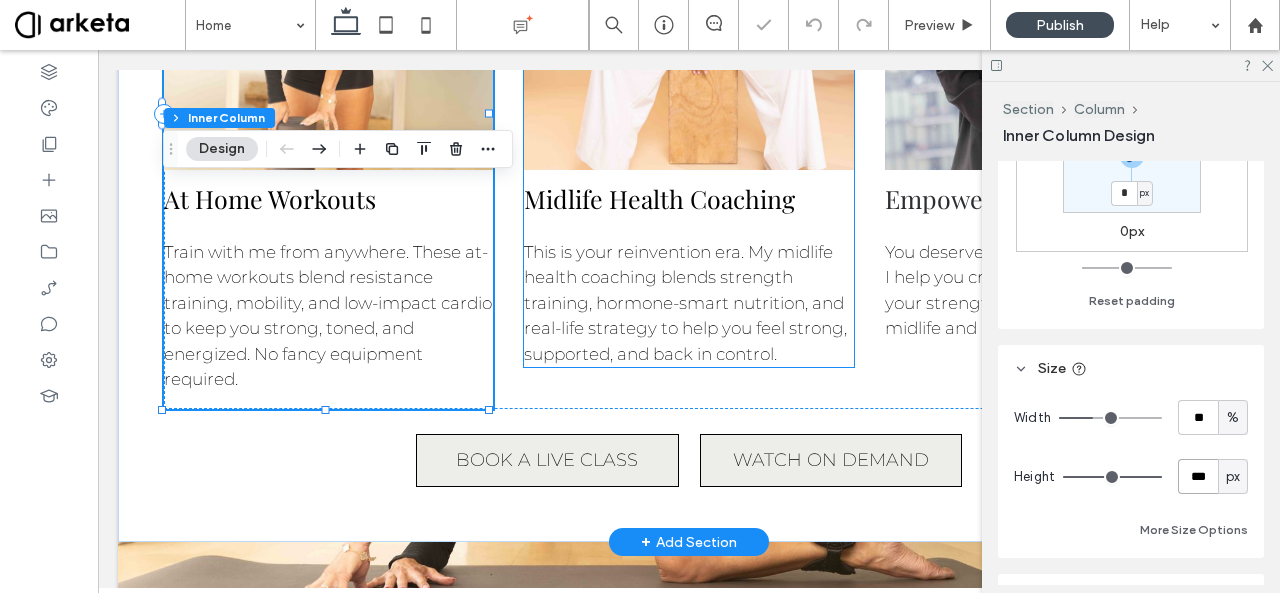 click at bounding box center [688, -6] 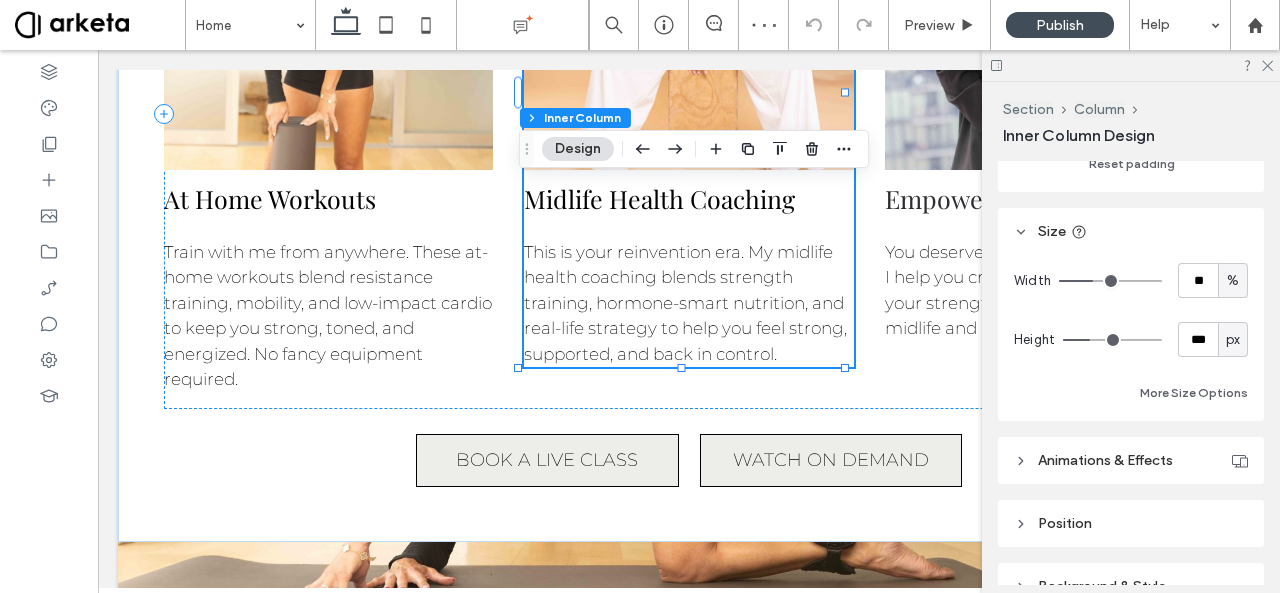 scroll, scrollTop: 863, scrollLeft: 0, axis: vertical 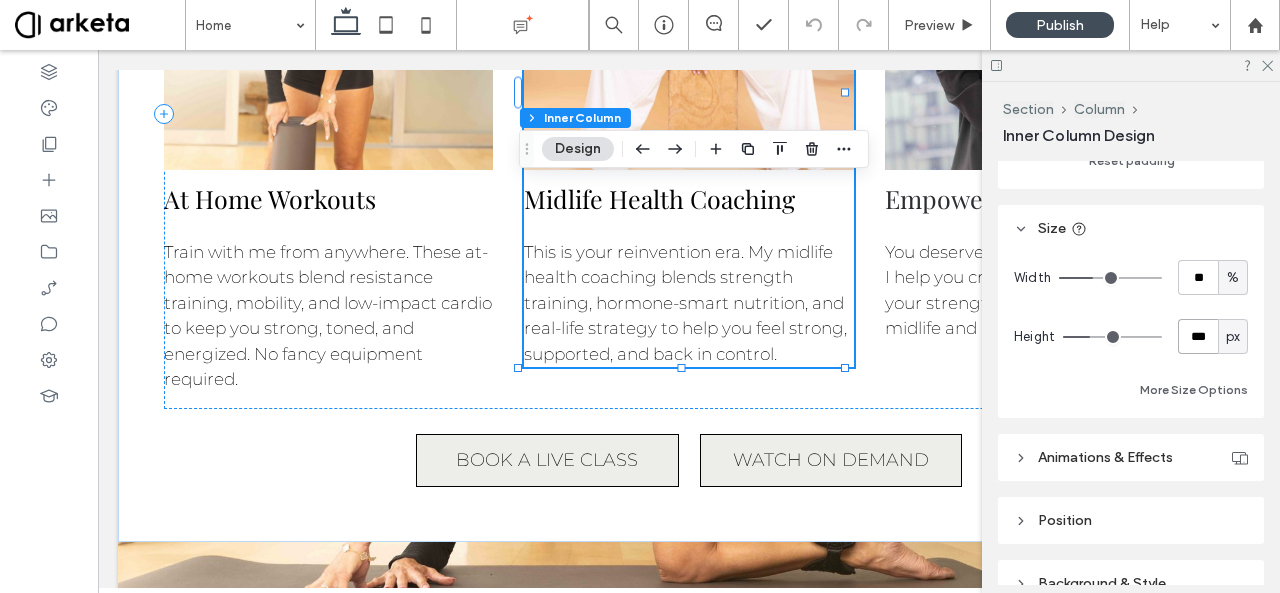 click on "***" at bounding box center [1198, 336] 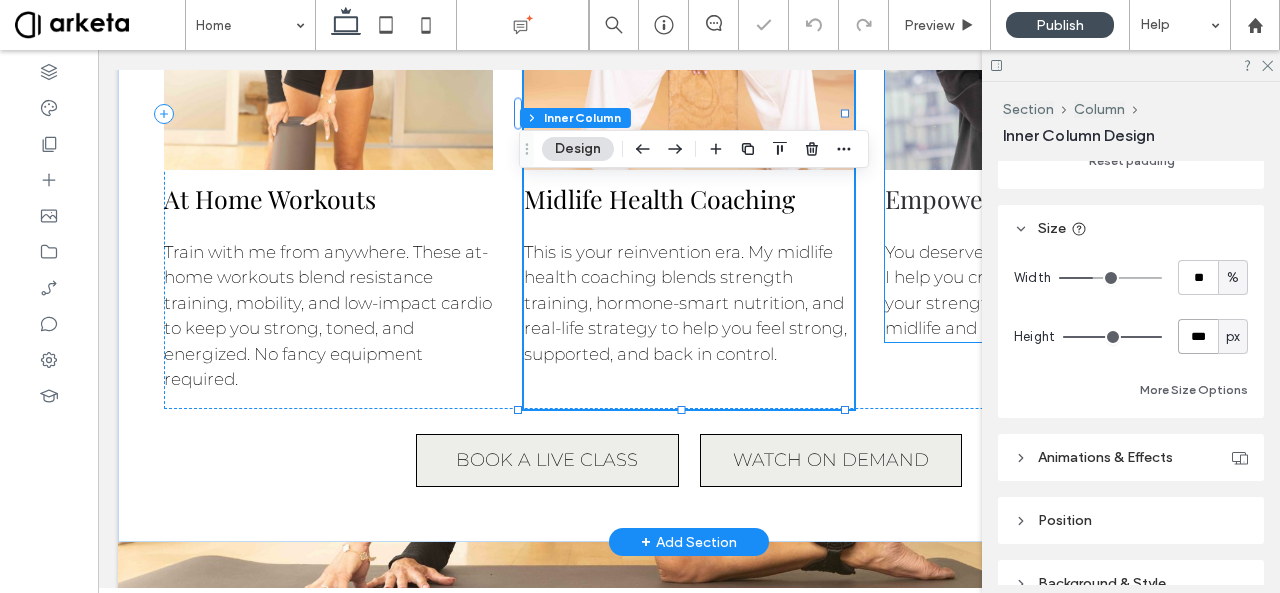 click on "You deserve a lifestyle that feels aligned. I help you create a lifestyle that reflects your strength, values, and vitality in midlife and beyond." at bounding box center (1048, 290) 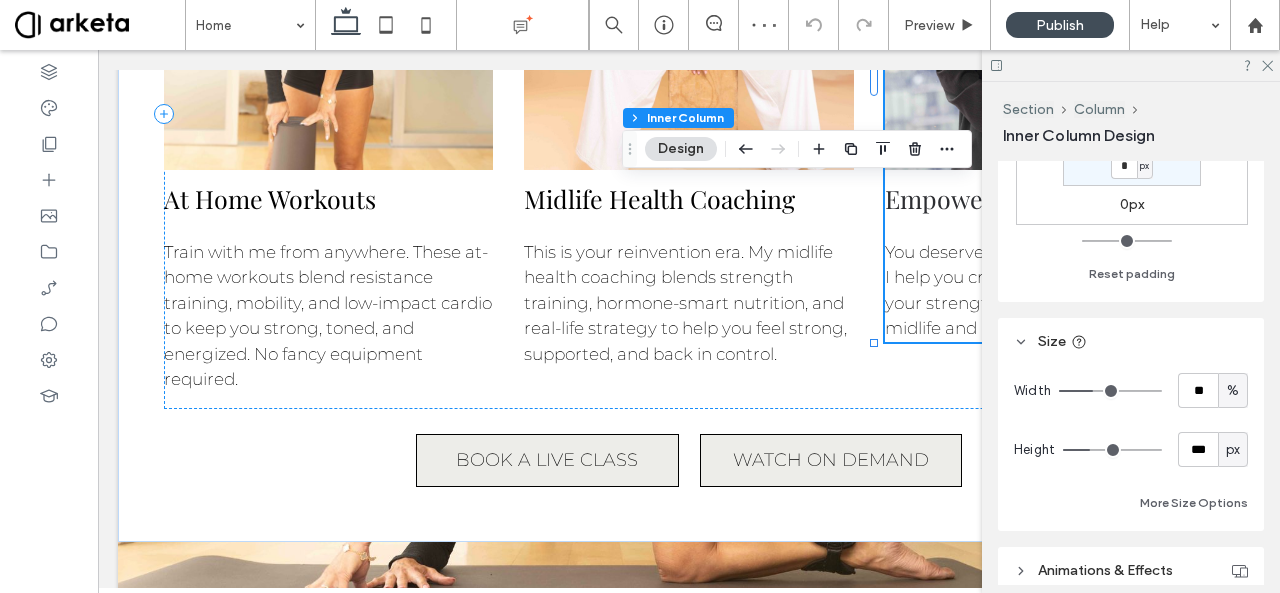 scroll, scrollTop: 808, scrollLeft: 0, axis: vertical 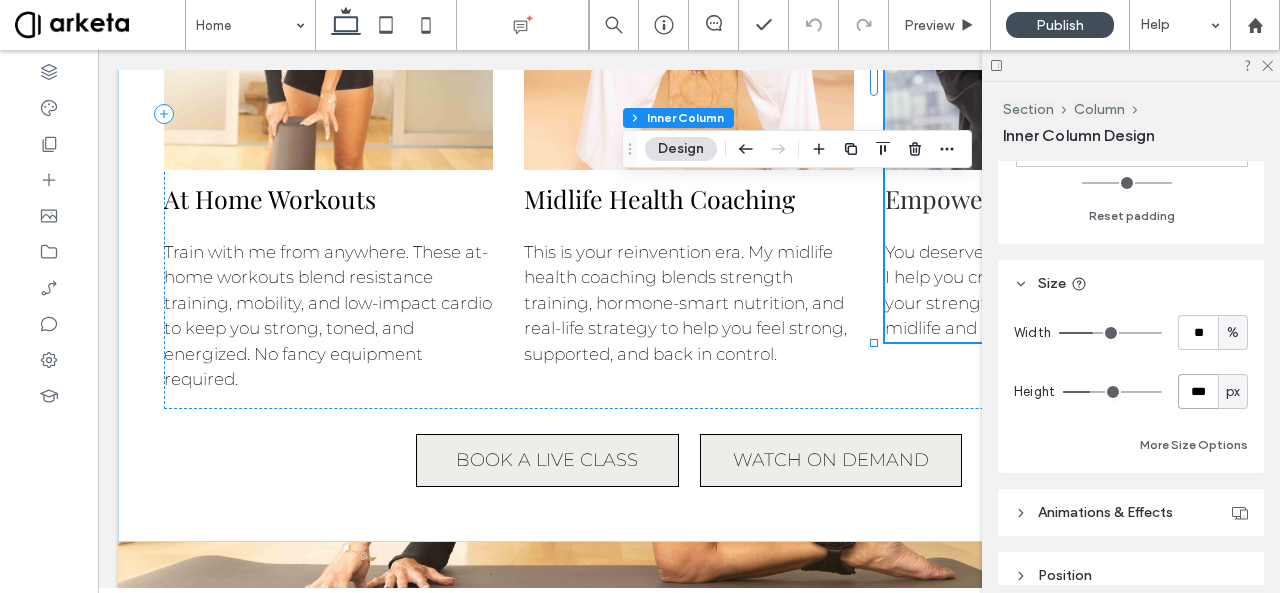 click on "***" at bounding box center [1198, 391] 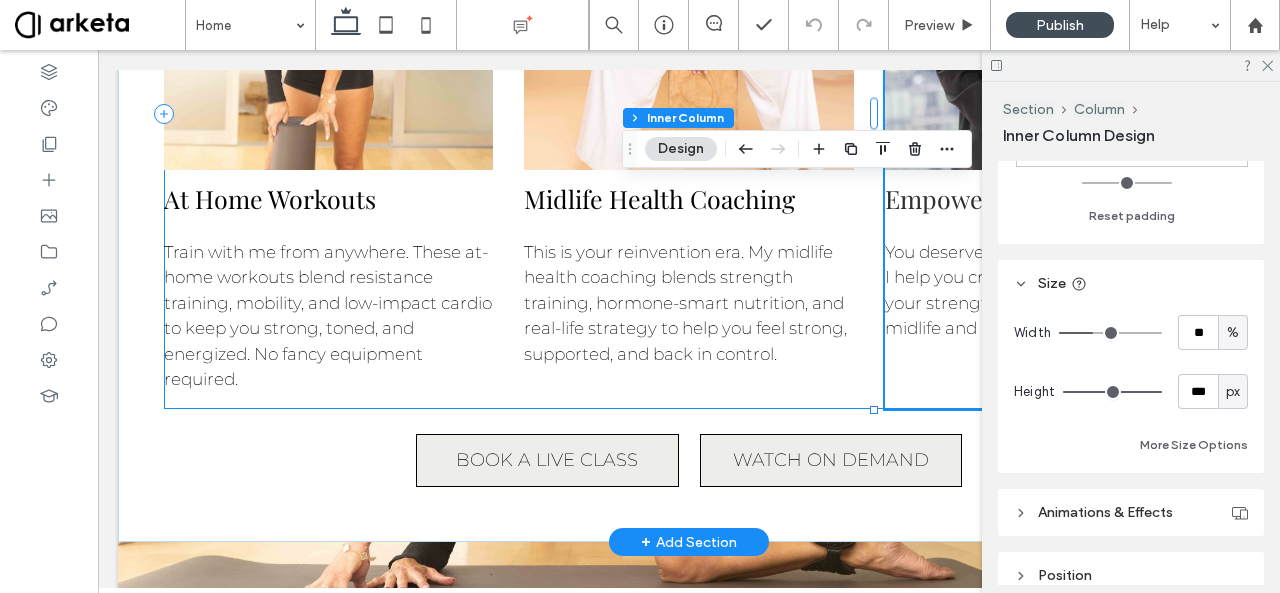 click on "At Home Workouts
Train with me from anywhere. These at-home workouts blend resistance training, mobility, and low-impact cardio to keep you strong, toned, and energized. No fancy equipment required.
Midlife Health Coaching
This is your reinvention era. My midlife health coaching blends strength training, hormone-smart nutrition, and real-life strategy to help you feel strong, supported, and back in control.
Empowered Lifestyle
You deserve a lifestyle that feels aligned. I help you create a lifestyle that reflects your strength, values, and vitality in midlife and beyond." at bounding box center [689, 113] 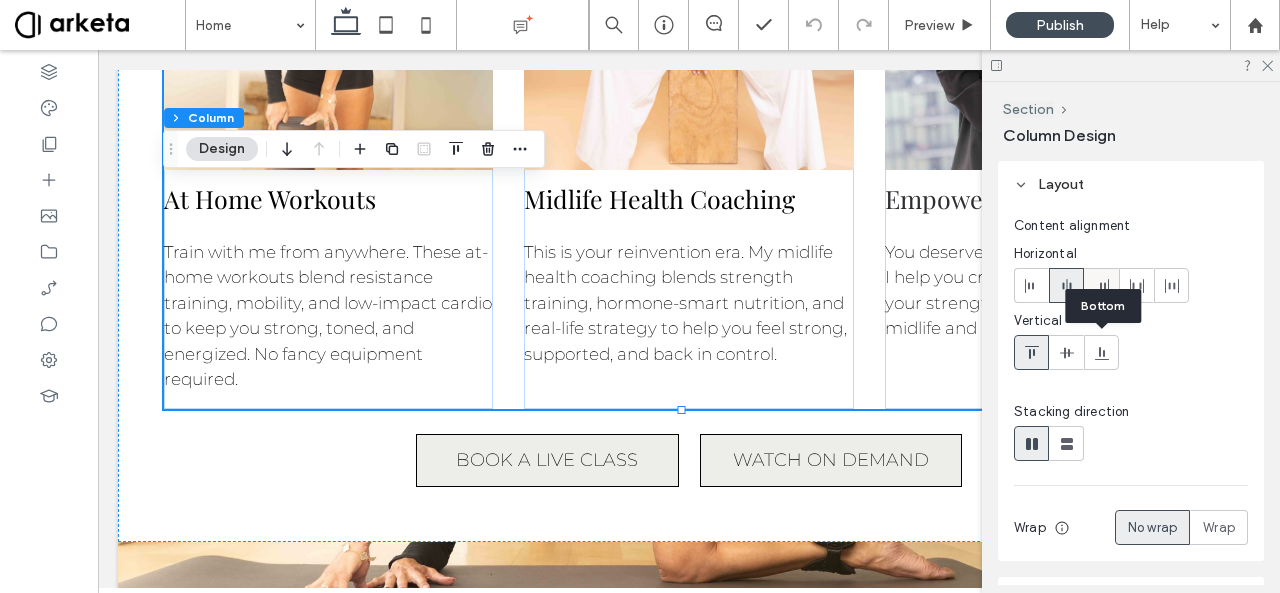scroll, scrollTop: 0, scrollLeft: 0, axis: both 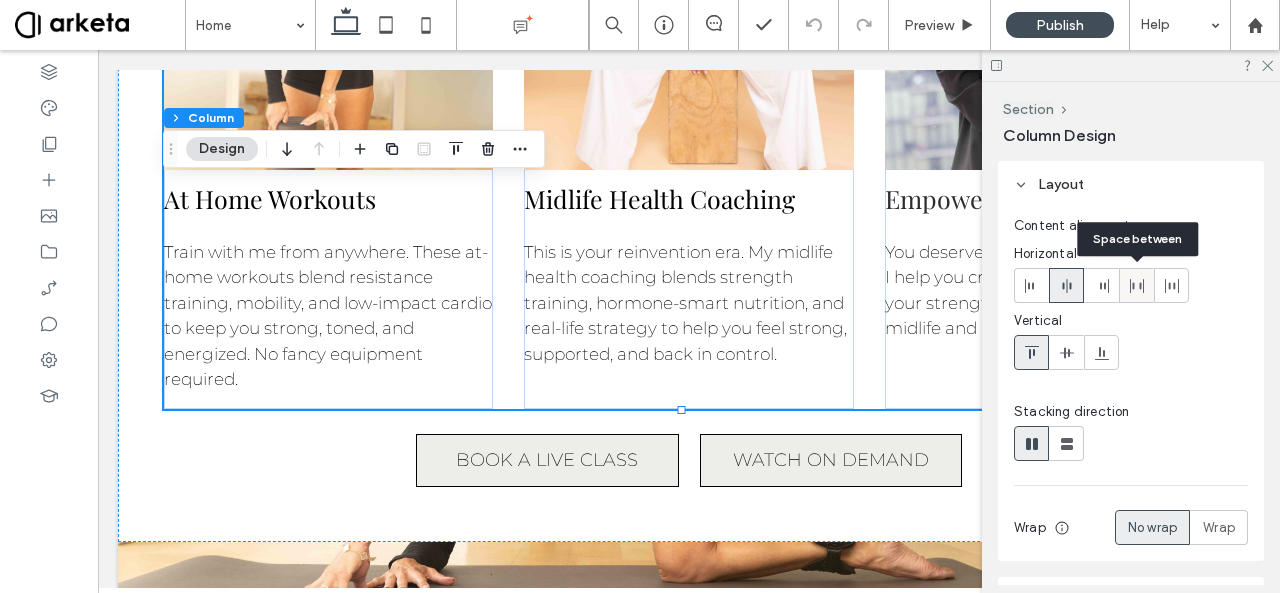 click 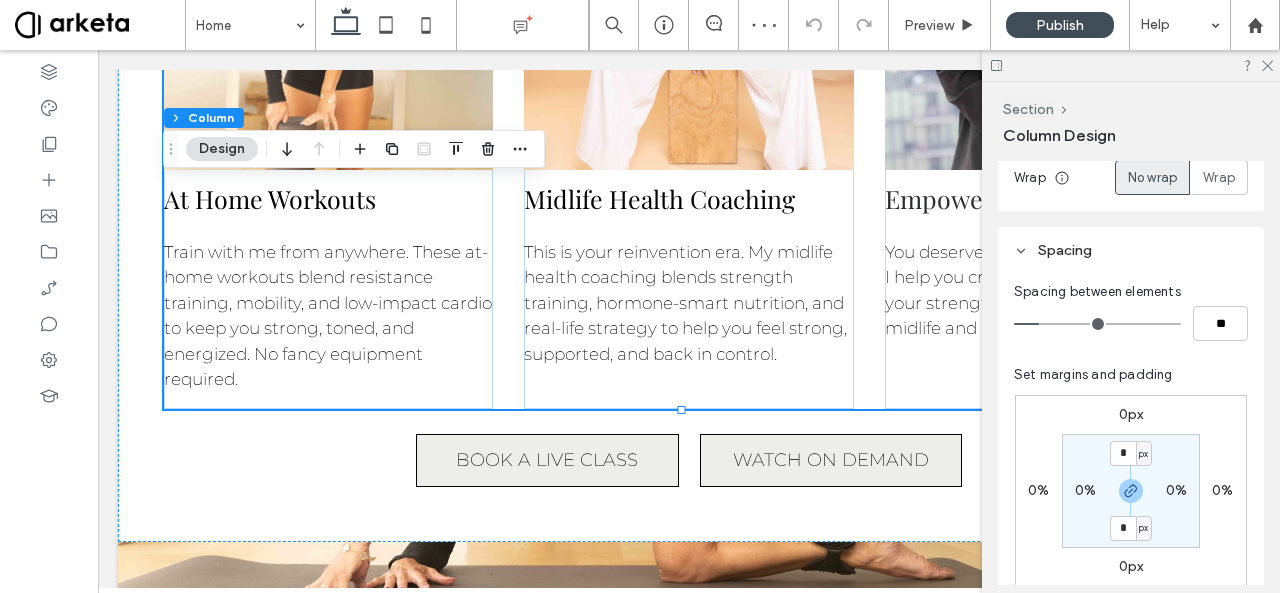 scroll, scrollTop: 328, scrollLeft: 0, axis: vertical 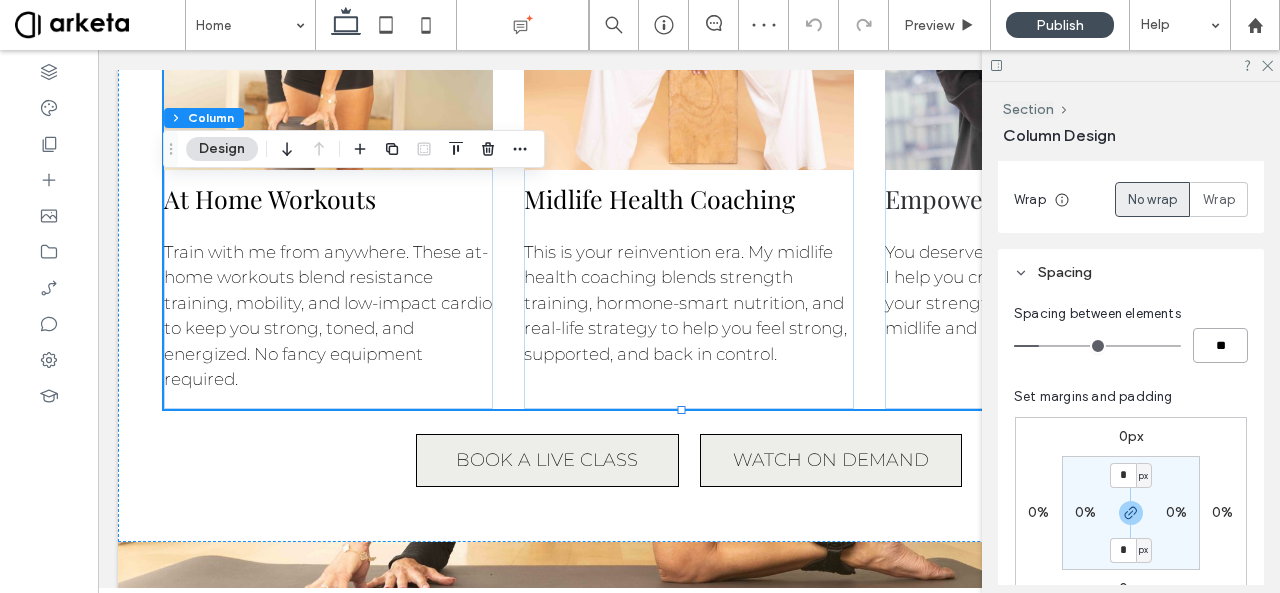 click on "**" at bounding box center (1220, 345) 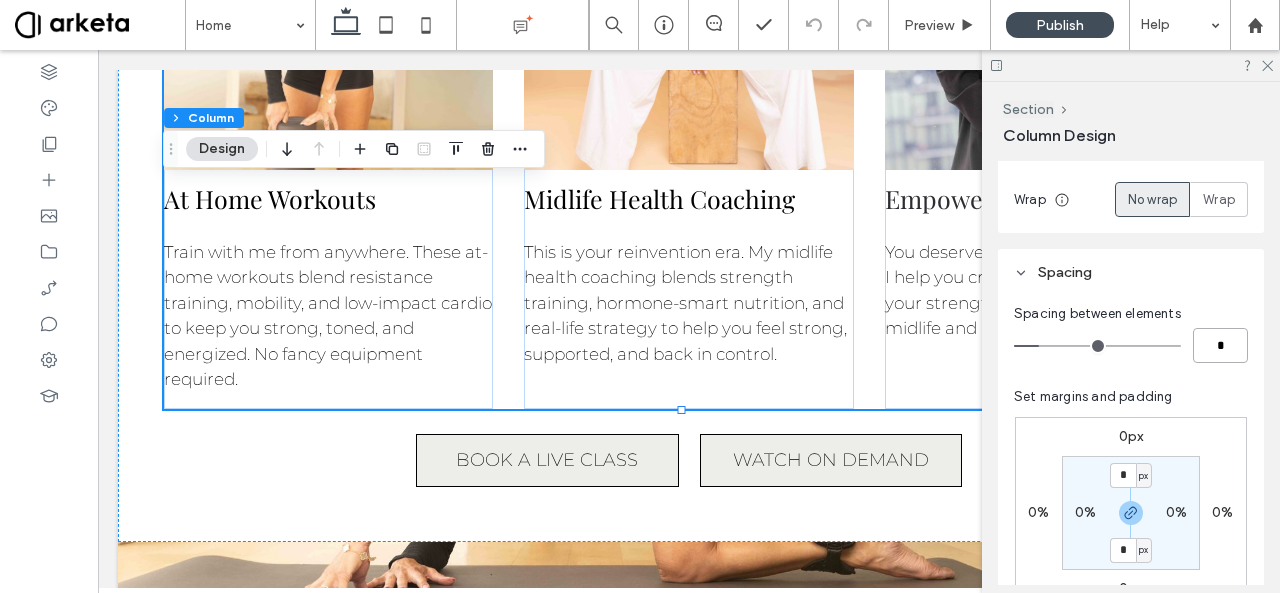 type on "*" 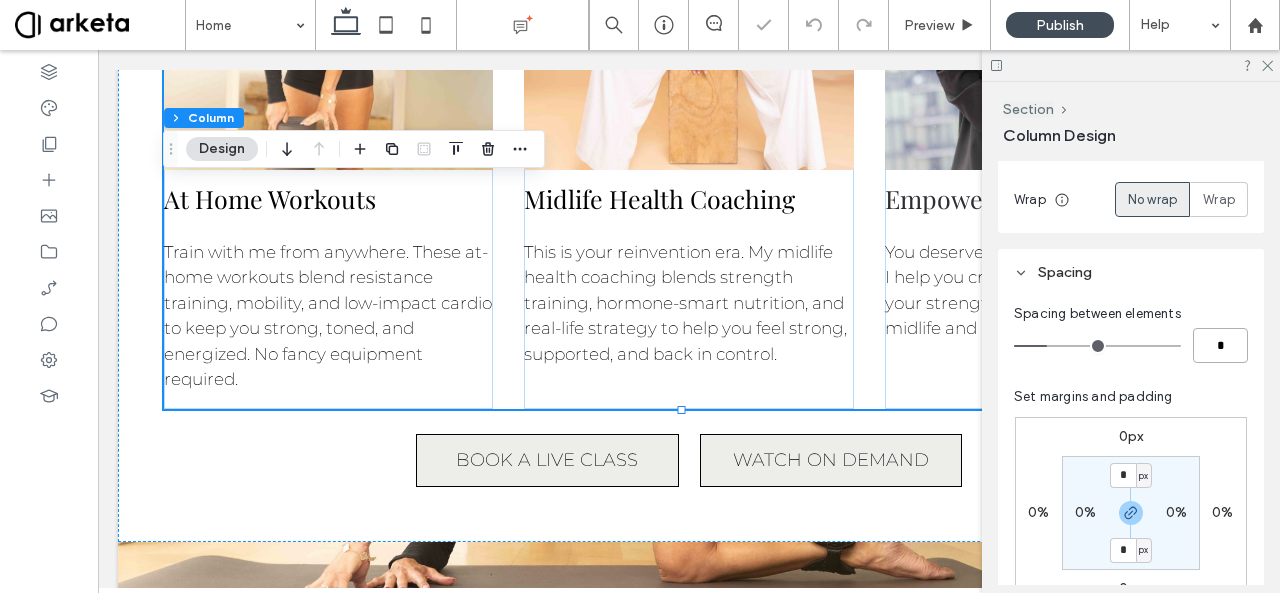 type on "*" 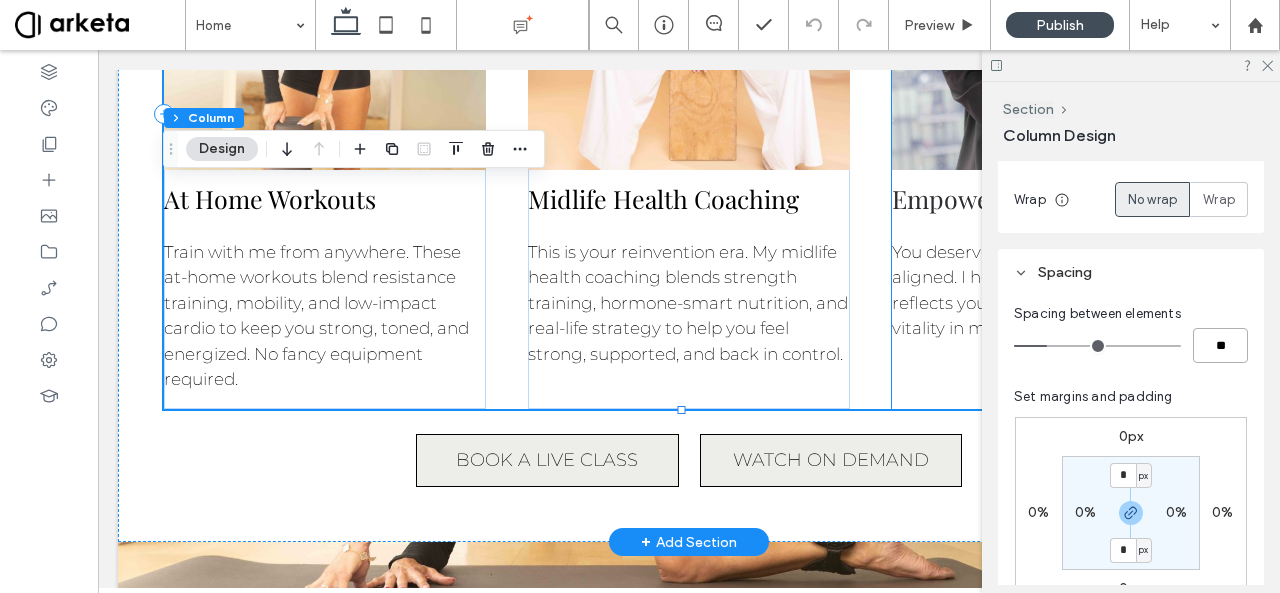 type on "*" 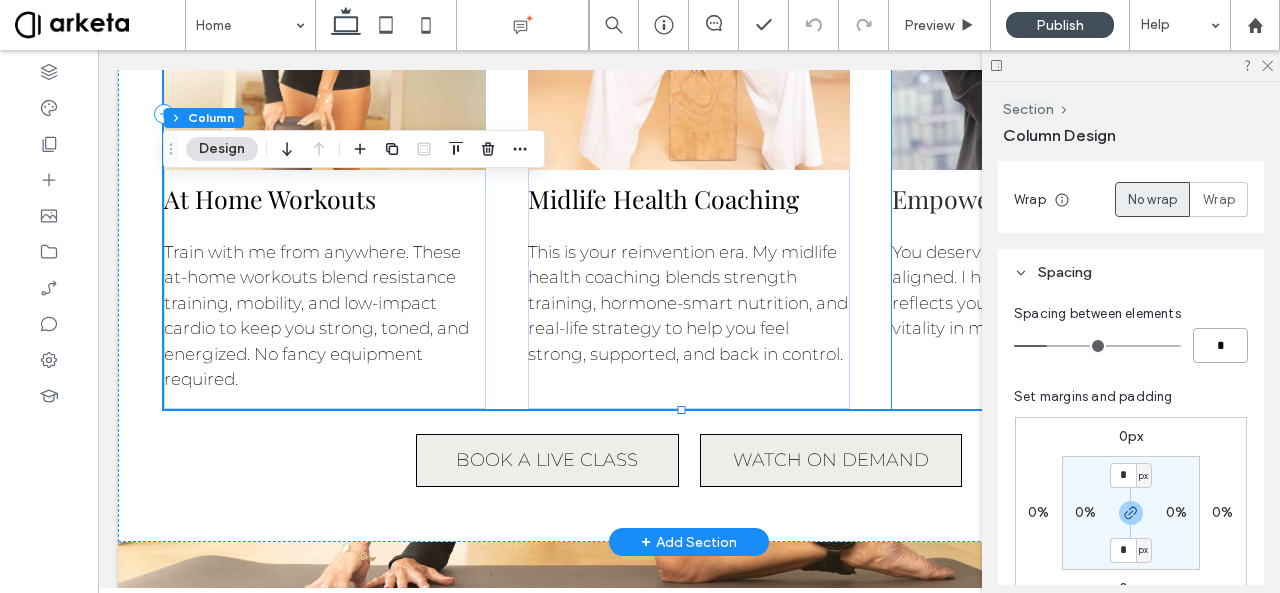 type on "*" 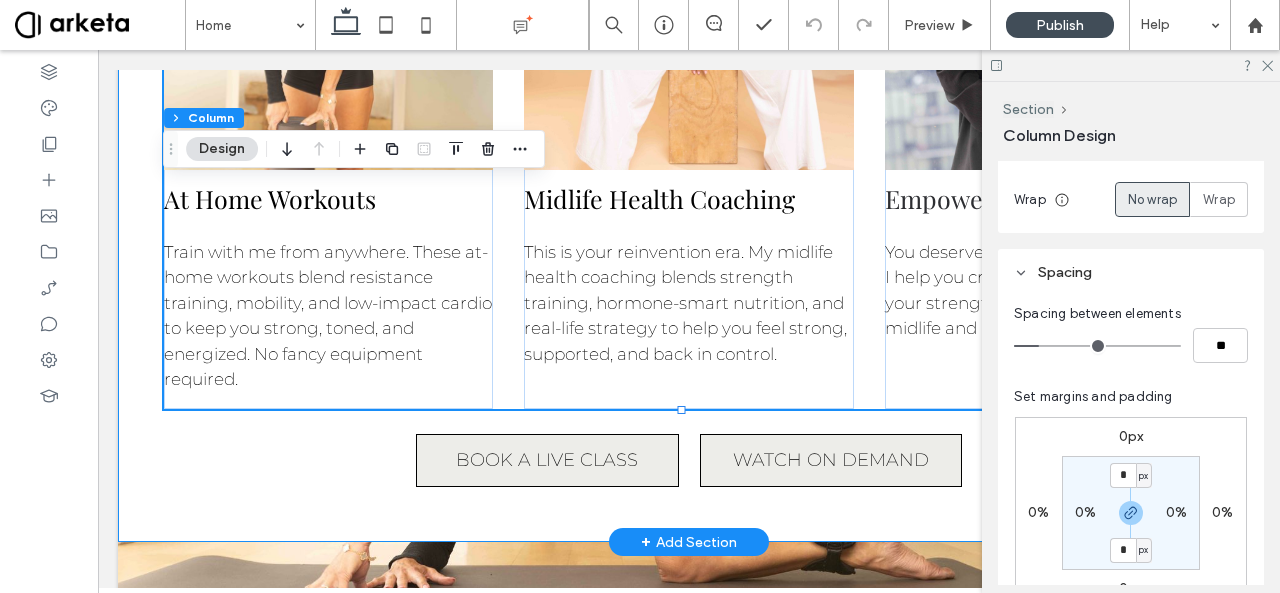 click on "At Home Workouts
Train with me from anywhere. These at-home workouts blend resistance training, mobility, and low-impact cardio to keep you strong, toned, and energized. No fancy equipment required.
Midlife Health Coaching
This is your reinvention era. My midlife health coaching blends strength training, hormone-smart nutrition, and real-life strategy to help you feel strong, supported, and back in control.
Empowered Lifestyle
You deserve a lifestyle that feels aligned. I help you create a lifestyle that reflects your strength, values, and vitality in midlife and beyond.
BOOK A LIVE CLASS
WATCH ON DEMAND" at bounding box center (689, 147) 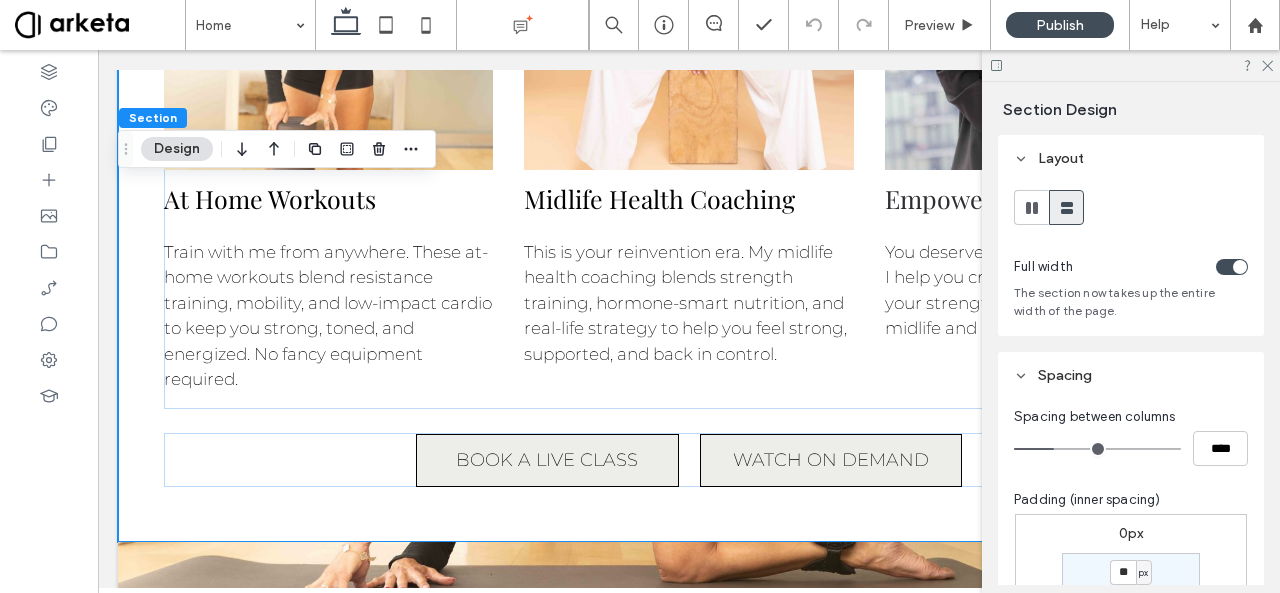 scroll, scrollTop: 282, scrollLeft: 0, axis: vertical 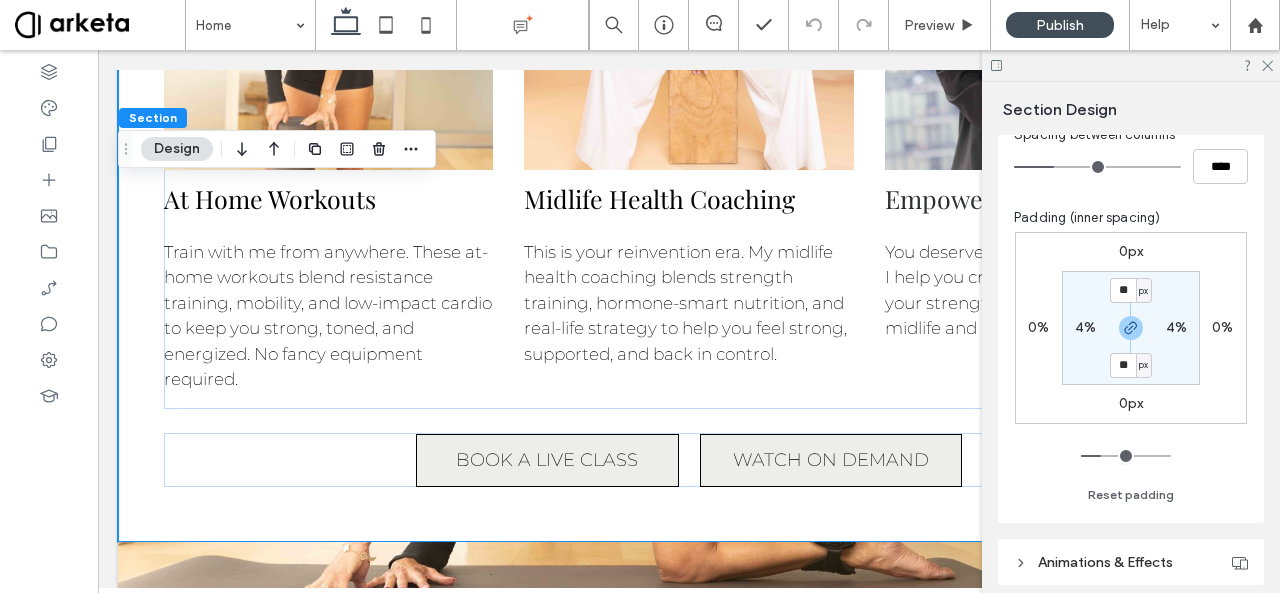 click on "4%" at bounding box center [1085, 327] 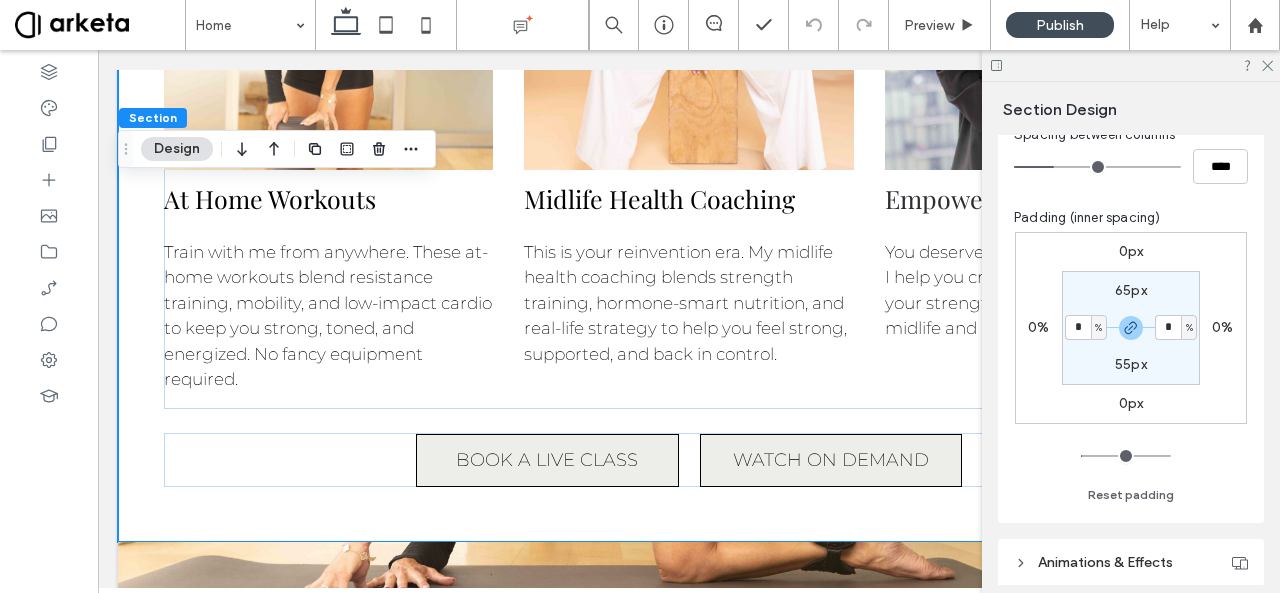 type on "*" 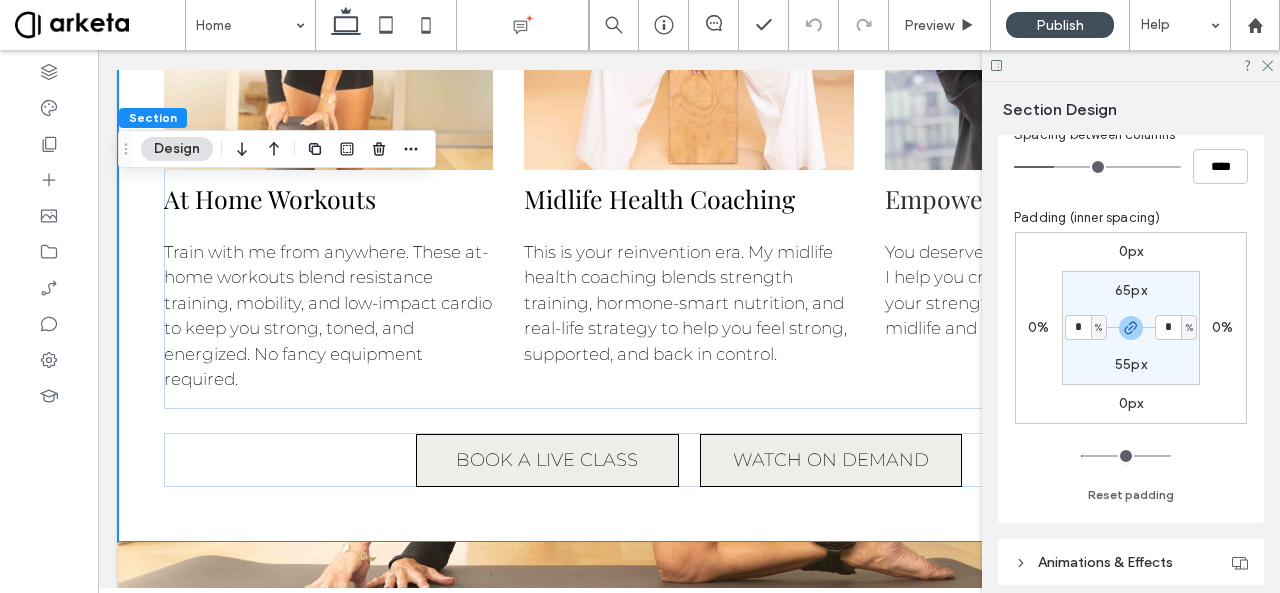 type on "*" 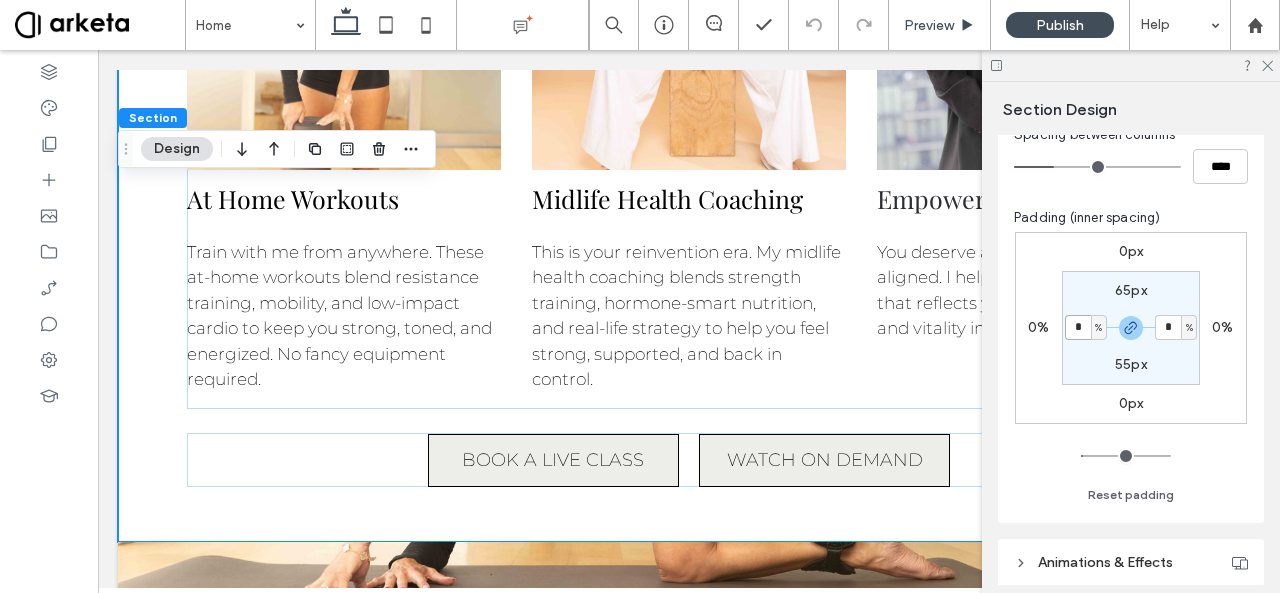type on "*" 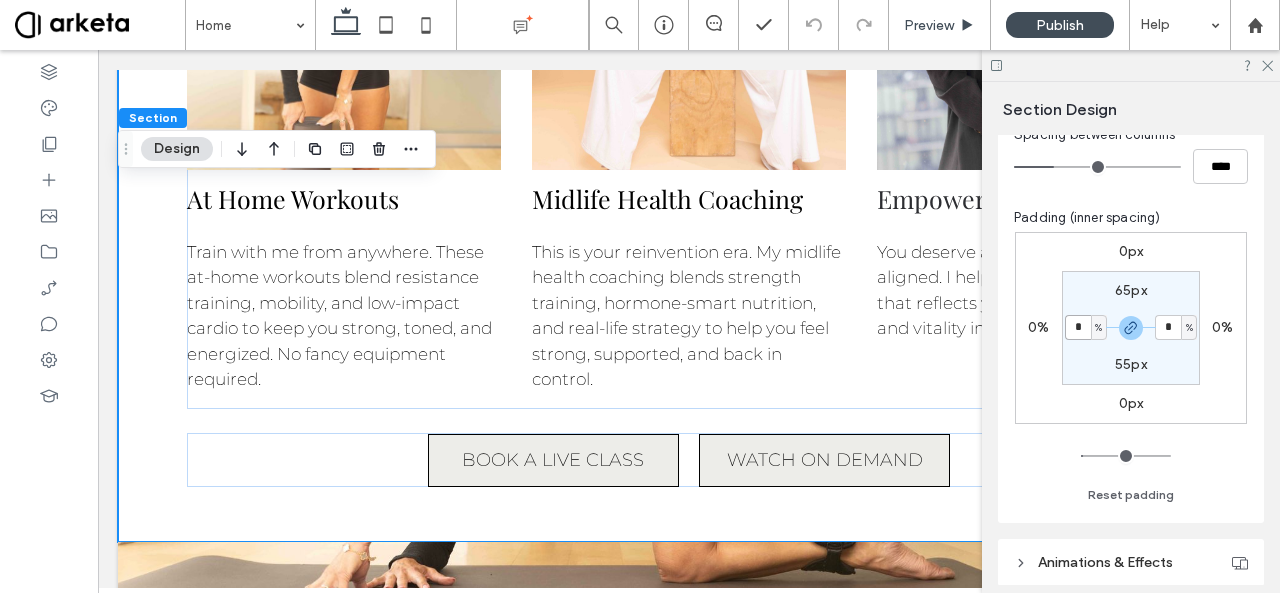 type on "*" 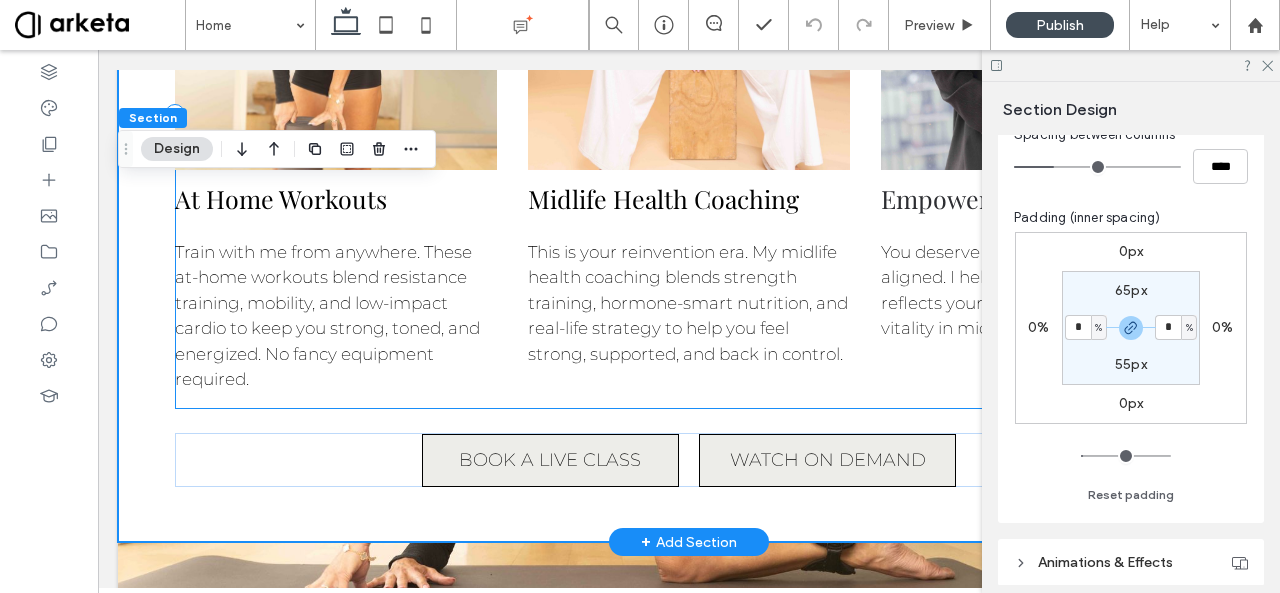 click on "At Home Workouts
Train with me from anywhere. These at-home workouts blend resistance training, mobility, and low-impact cardio to keep you strong, toned, and energized. No fancy equipment required.
Midlife Health Coaching
This is your reinvention era. My midlife health coaching blends strength training, hormone-smart nutrition, and real-life strategy to help you feel strong, supported, and back in control.
Empowered Lifestyle
You deserve a lifestyle that feels aligned. I help you create a lifestyle that reflects your strength, values, and vitality in midlife and beyond." at bounding box center [689, 113] 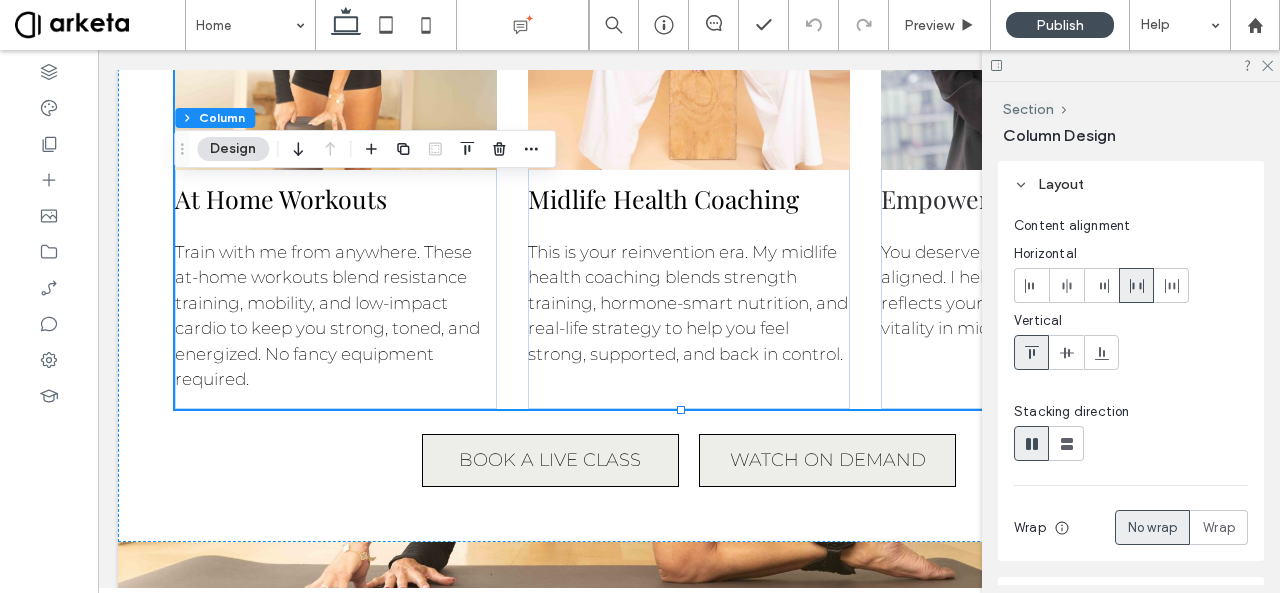 scroll, scrollTop: 338, scrollLeft: 0, axis: vertical 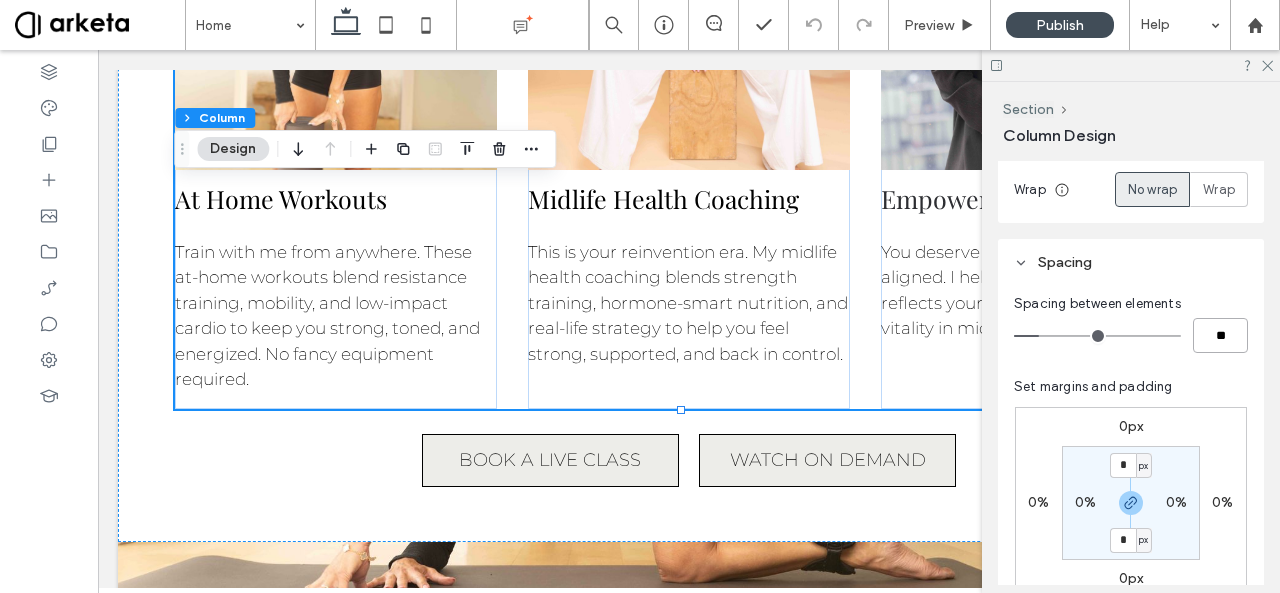 click on "**" at bounding box center (1220, 335) 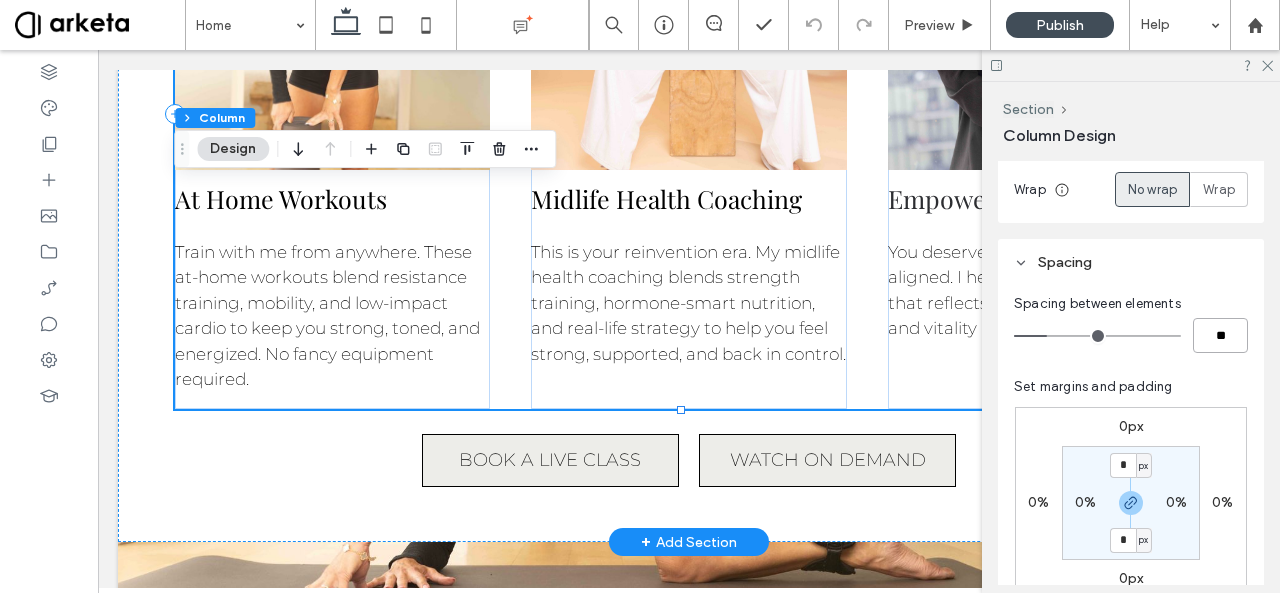 type on "**" 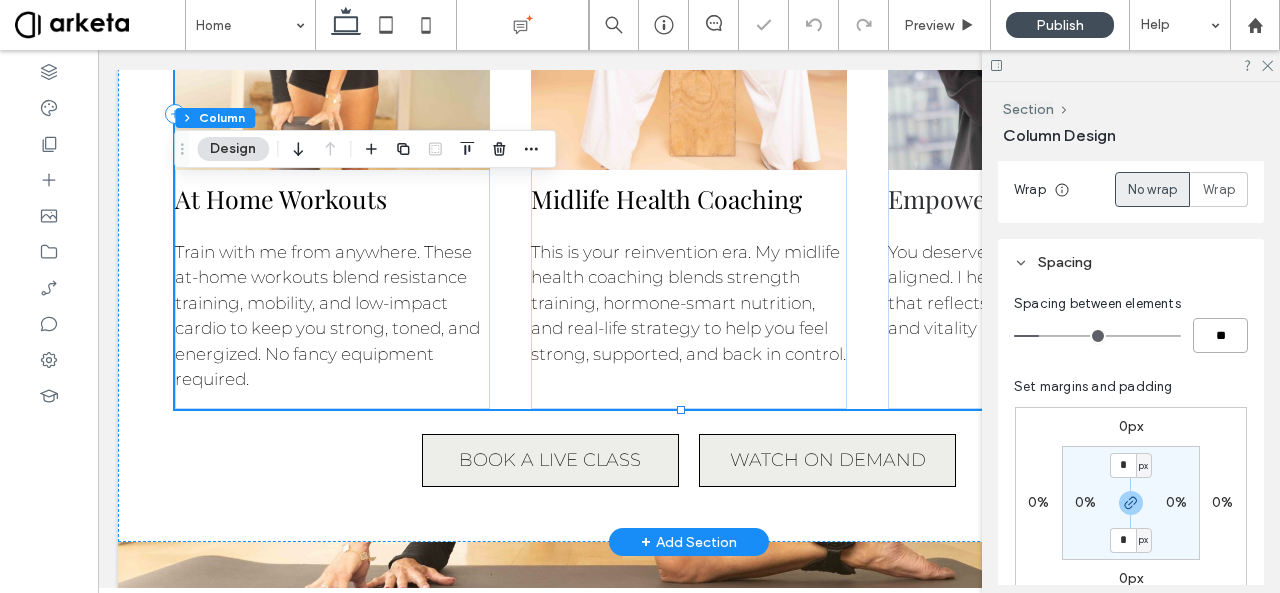 type on "*" 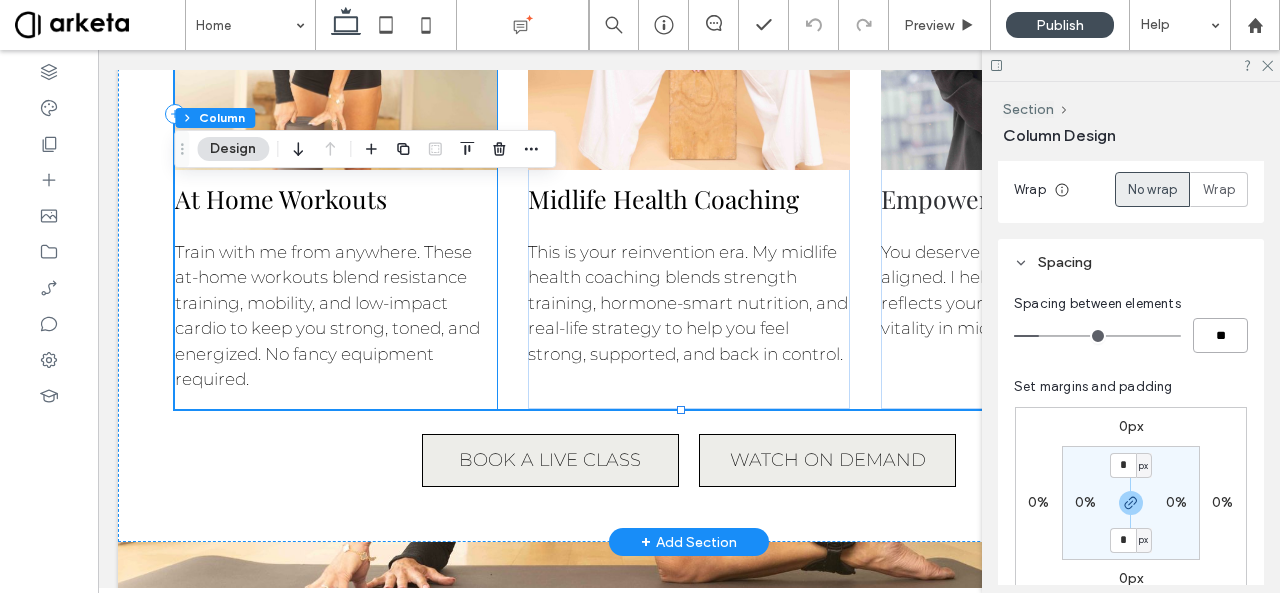 click on "Train with me from anywhere. These at-home workouts blend resistance training, mobility, and low-impact cardio to keep you strong, toned, and energized. No fancy equipment required." at bounding box center [336, 316] 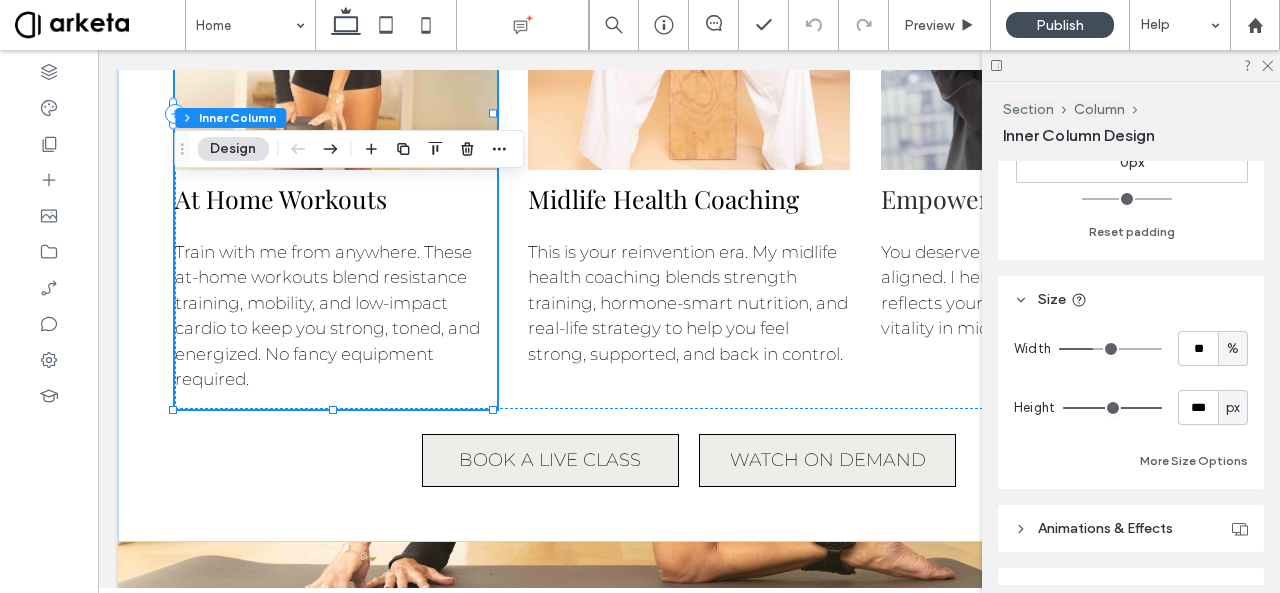scroll, scrollTop: 796, scrollLeft: 0, axis: vertical 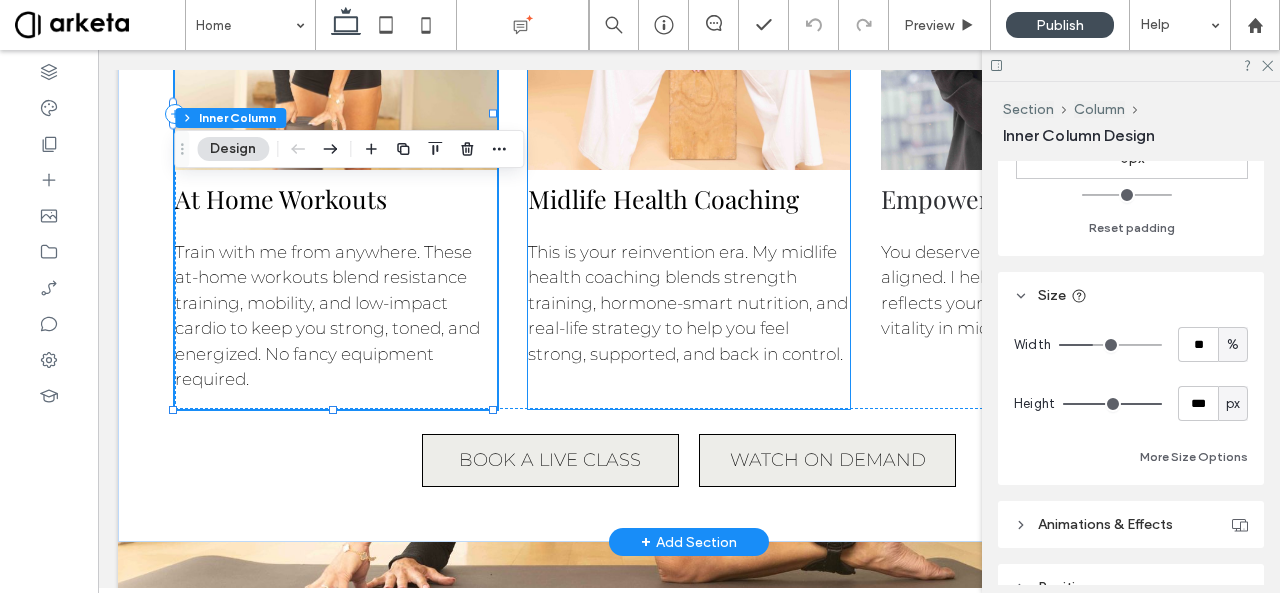 click on "This is your reinvention era. My midlife health coaching blends strength training, hormone-smart nutrition, and real-life strategy to help you feel strong, supported, and back in control." at bounding box center (689, 304) 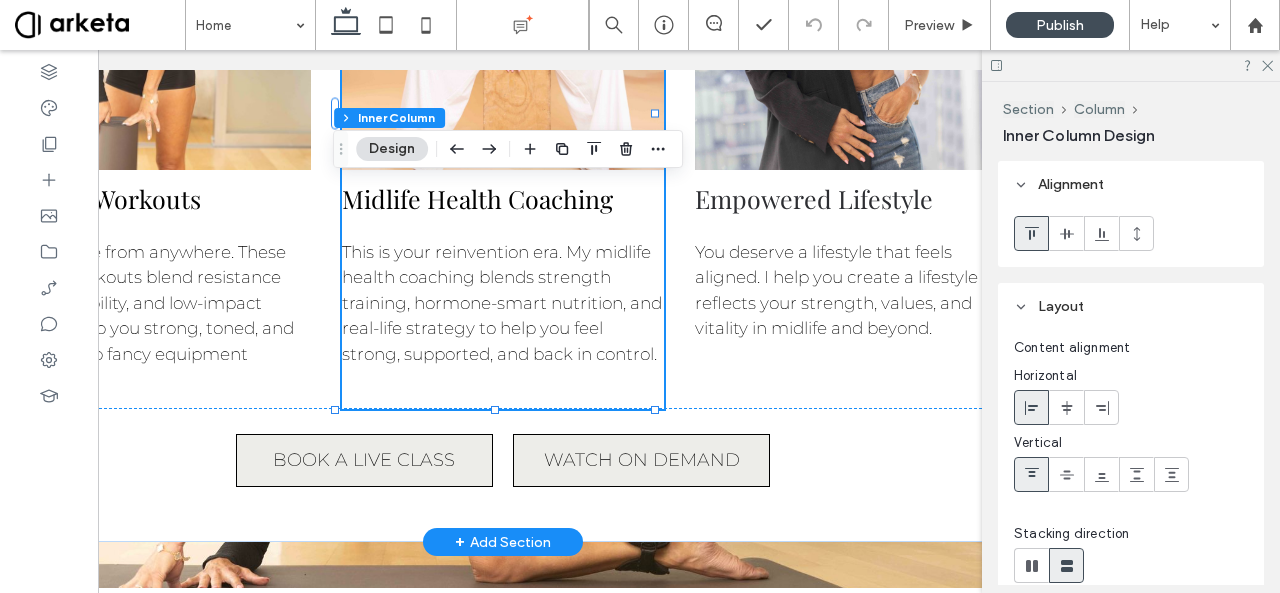 scroll, scrollTop: 0, scrollLeft: 189, axis: horizontal 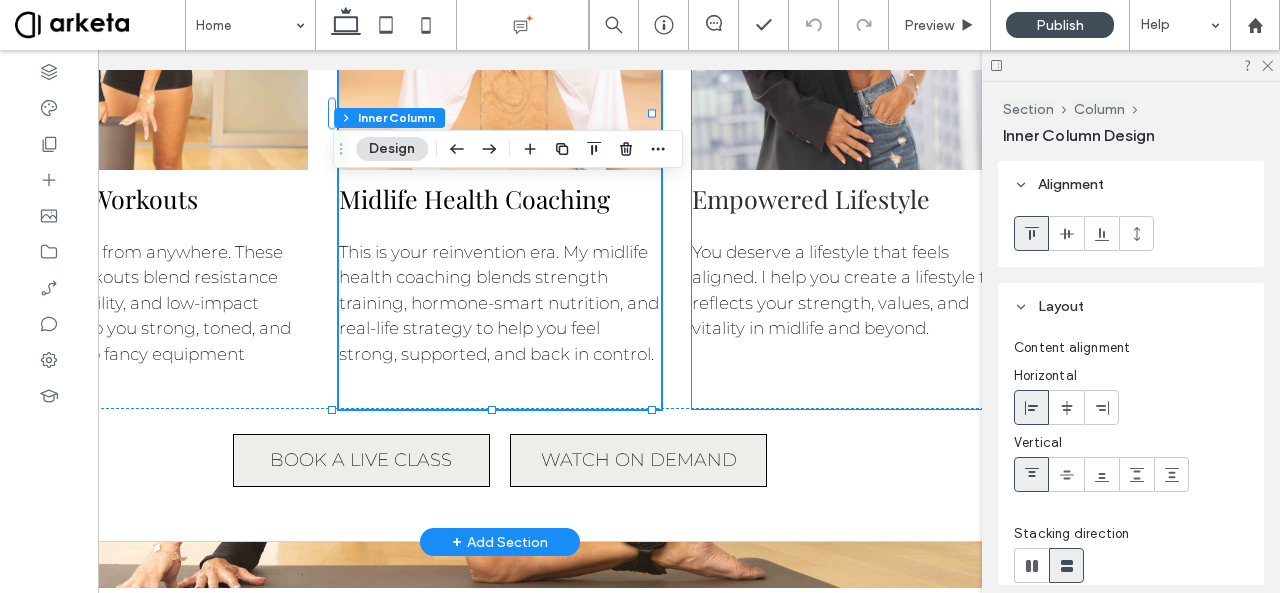 click on "You deserve a lifestyle that feels aligned. I help you create a lifestyle that reflects your strength, values, and vitality in midlife and beyond." at bounding box center [853, 290] 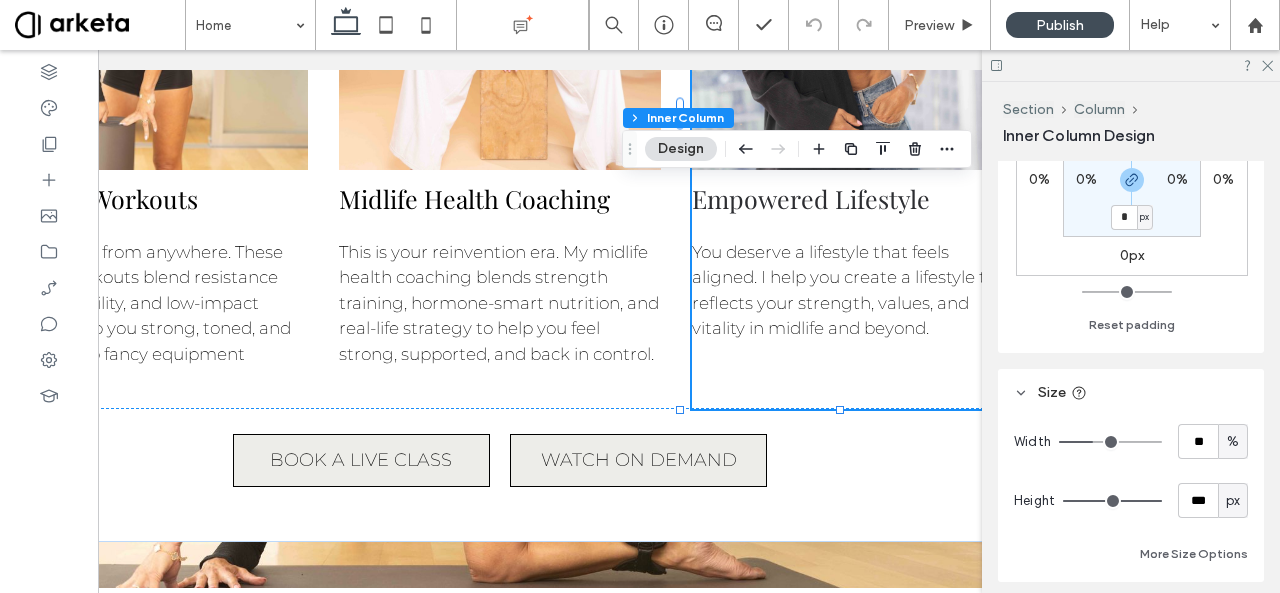 scroll, scrollTop: 700, scrollLeft: 0, axis: vertical 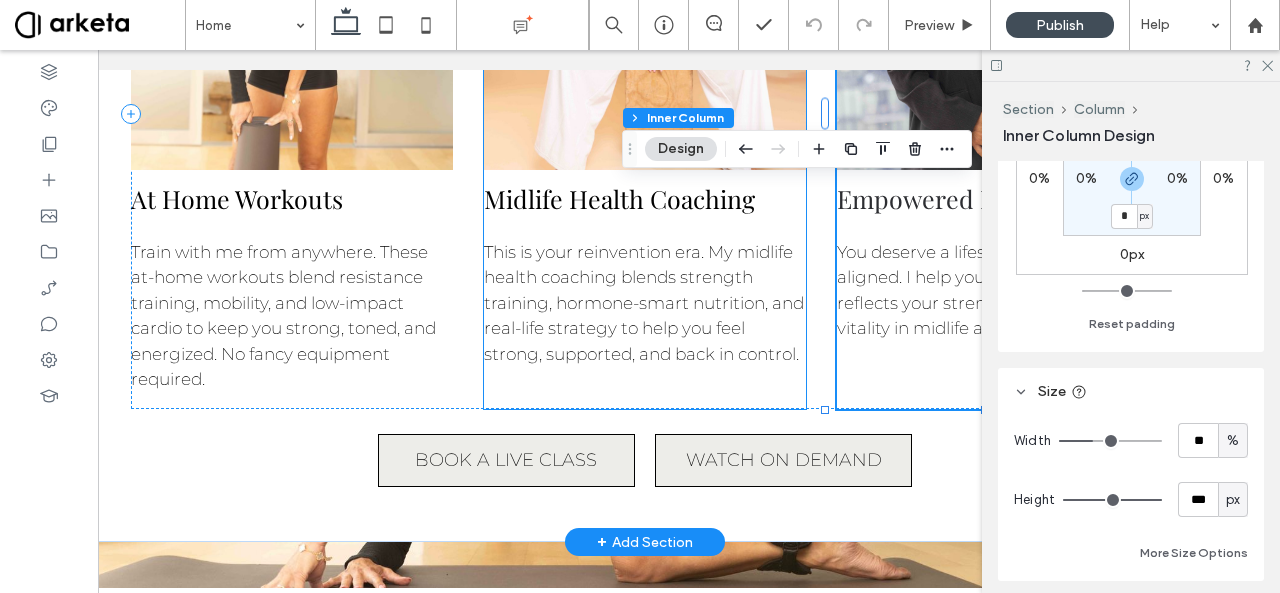 click on "This is your reinvention era. My midlife health coaching blends strength training, hormone-smart nutrition, and real-life strategy to help you feel strong, supported, and back in control." at bounding box center [645, 304] 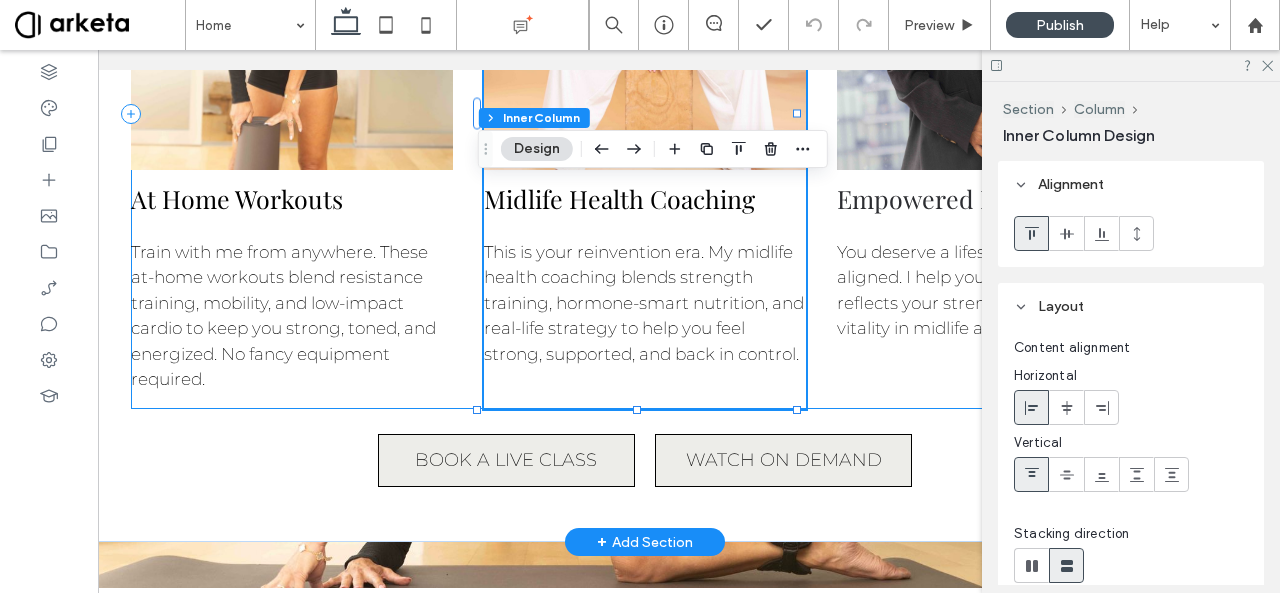 click on "At Home Workouts
Train with me from anywhere. These at-home workouts blend resistance training, mobility, and low-impact cardio to keep you strong, toned, and energized. No fancy equipment required.
Midlife Health Coaching
This is your reinvention era. My midlife health coaching blends strength training, hormone-smart nutrition, and real-life strategy to help you feel strong, supported, and back in control.
Empowered Lifestyle
You deserve a lifestyle that feels aligned. I help you create a lifestyle that reflects your strength, values, and vitality in midlife and beyond." at bounding box center [645, 113] 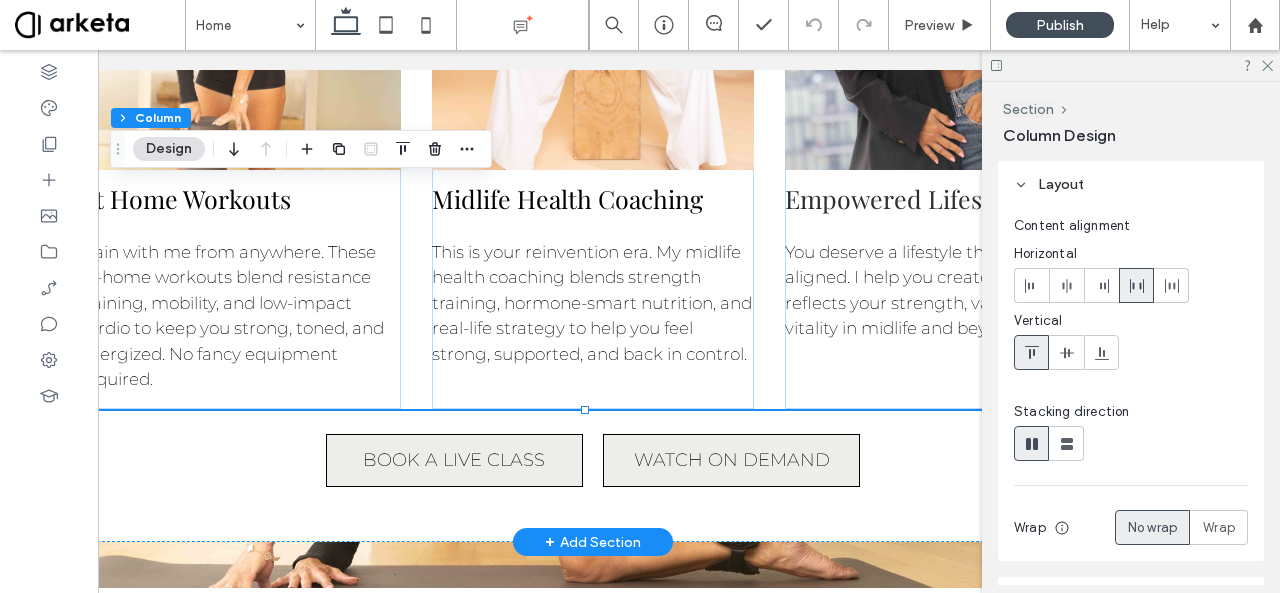 scroll, scrollTop: 0, scrollLeft: 96, axis: horizontal 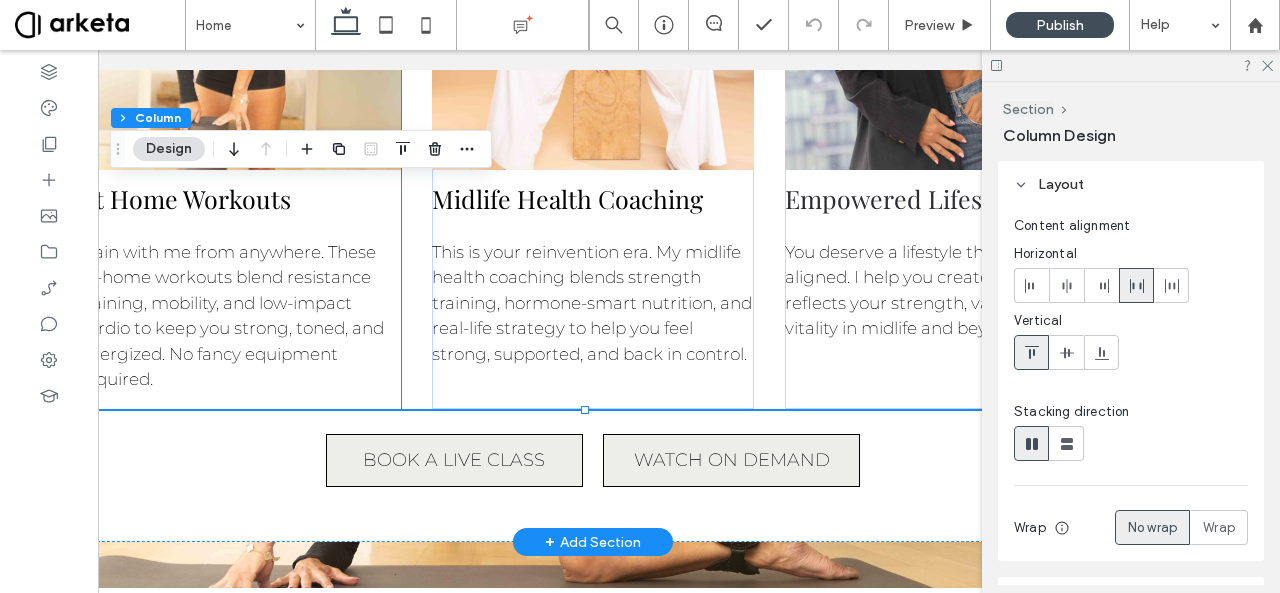click on "Train with me from anywhere. These at-home workouts blend resistance training, mobility, and low-impact cardio to keep you strong, toned, and energized. No fancy equipment required." at bounding box center [240, 316] 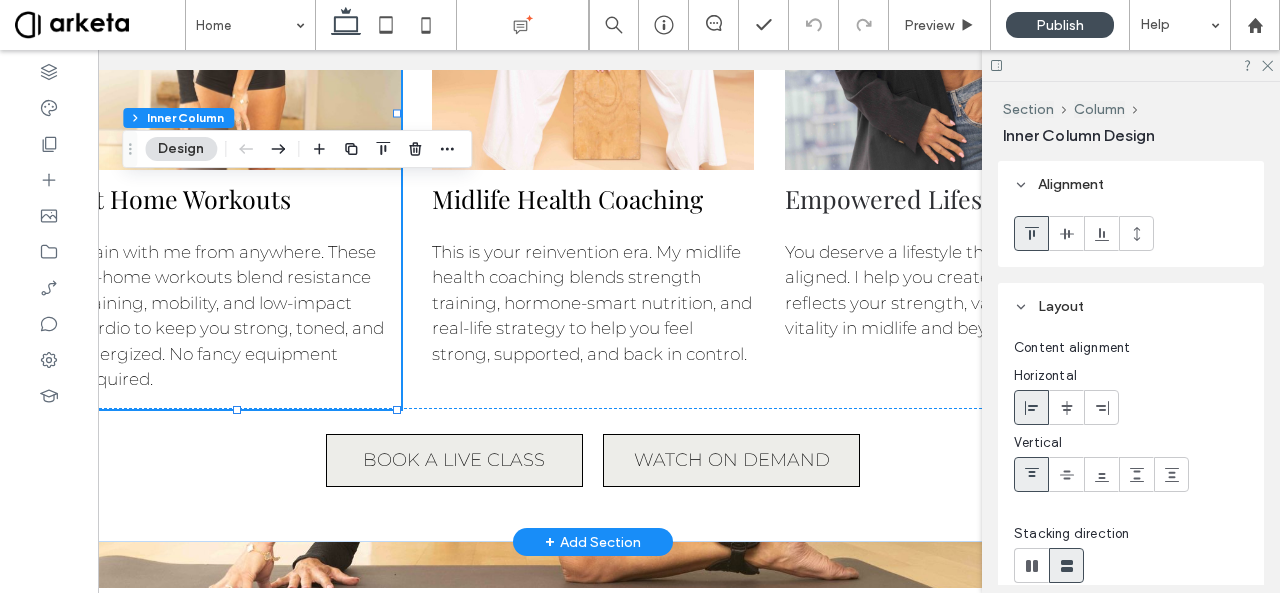 scroll, scrollTop: 0, scrollLeft: 0, axis: both 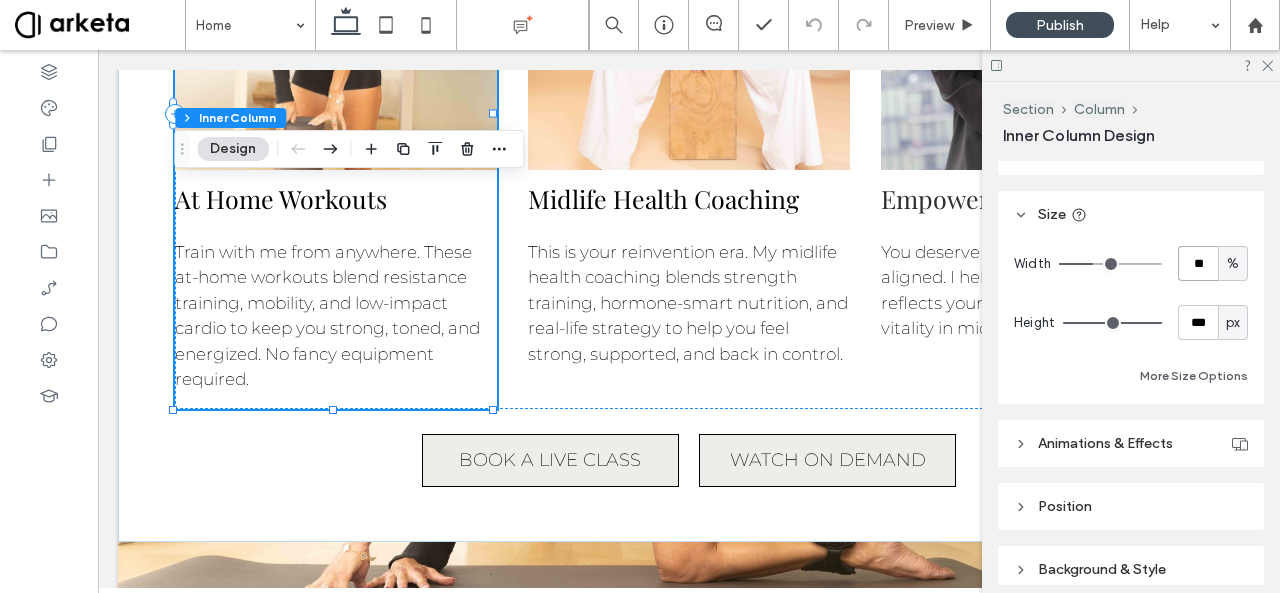 click on "**" at bounding box center (1198, 263) 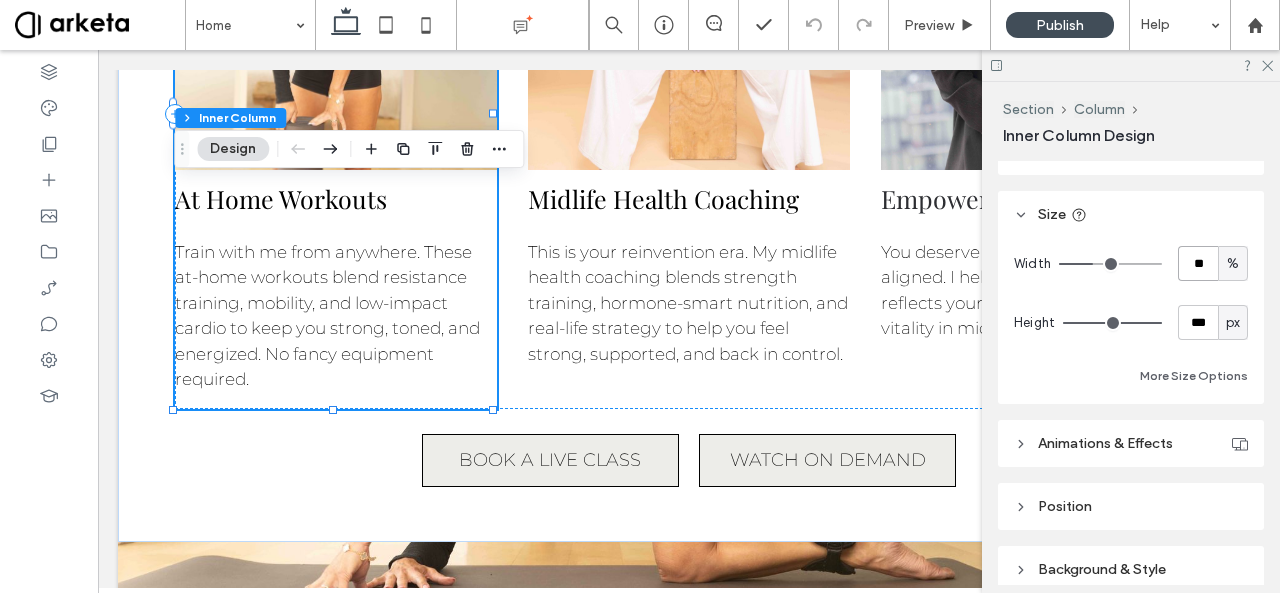 type on "**" 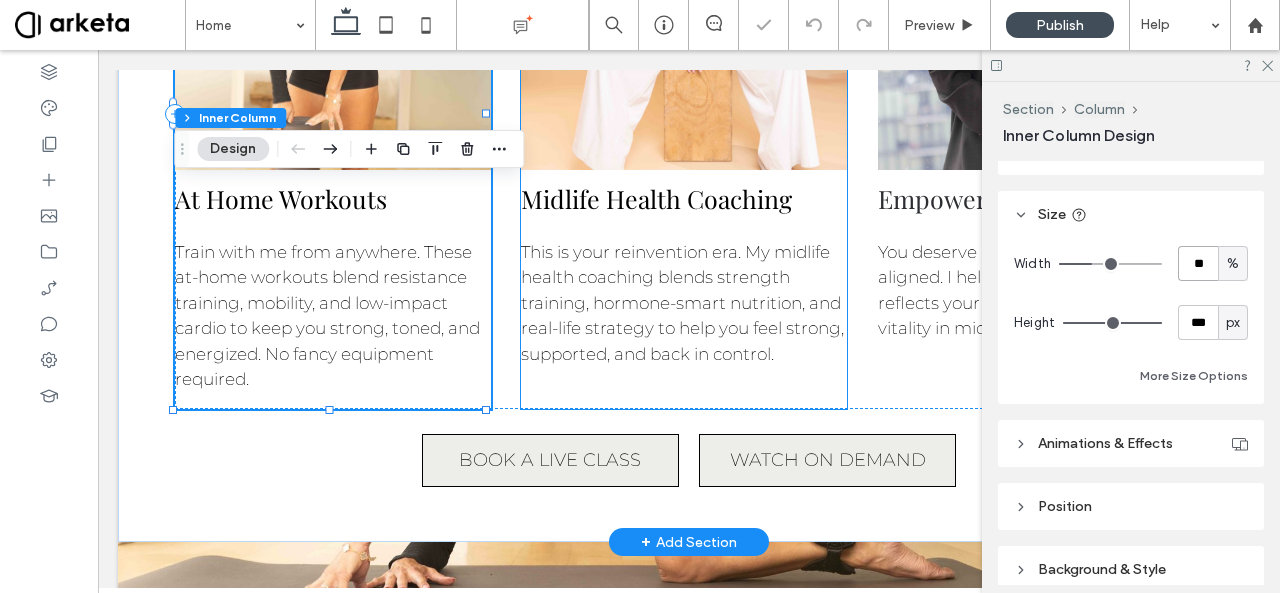 click on "This is your reinvention era. My midlife health coaching blends strength training, hormone-smart nutrition, and real-life strategy to help you feel strong, supported, and back in control." at bounding box center (683, 304) 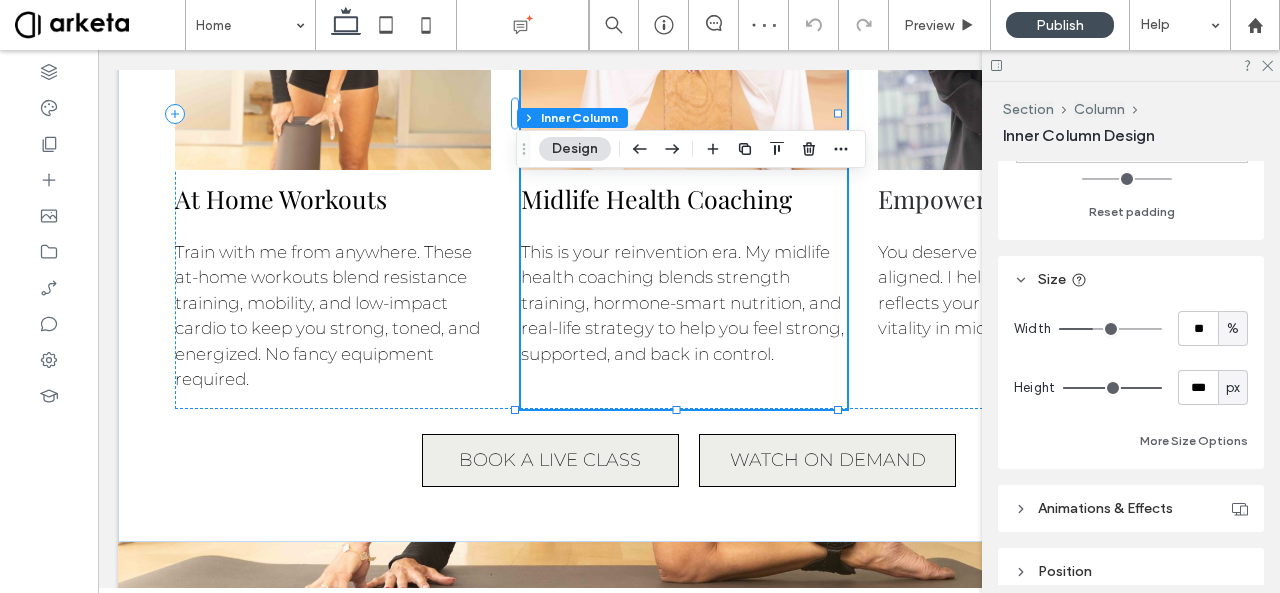 scroll, scrollTop: 894, scrollLeft: 0, axis: vertical 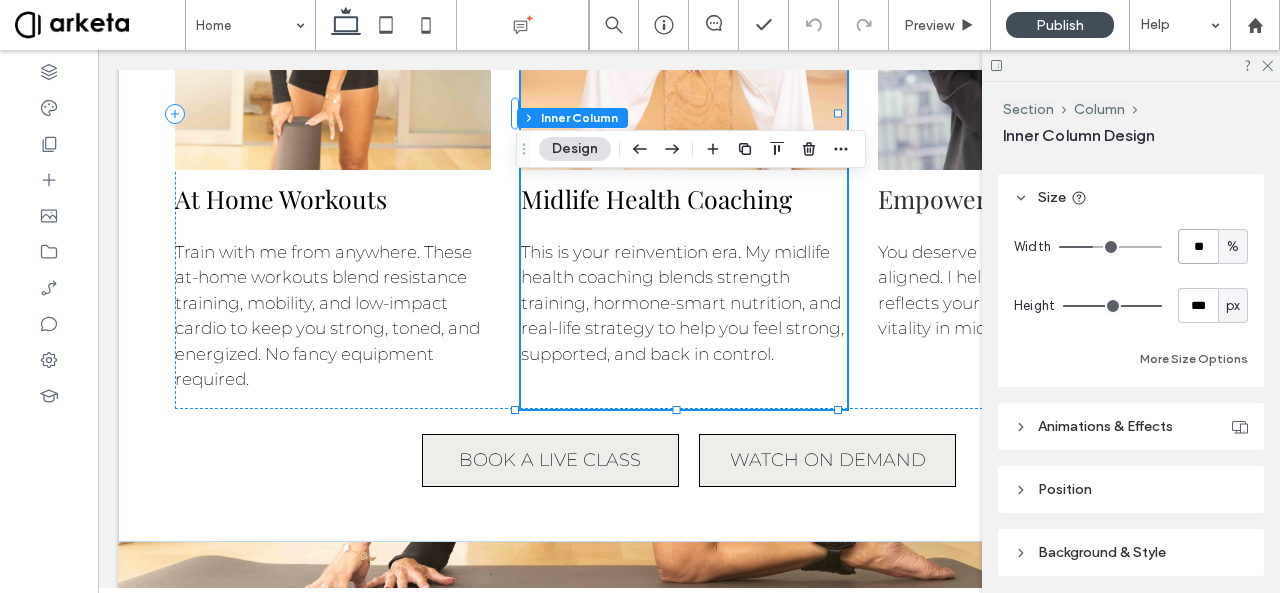 click on "**" at bounding box center (1198, 246) 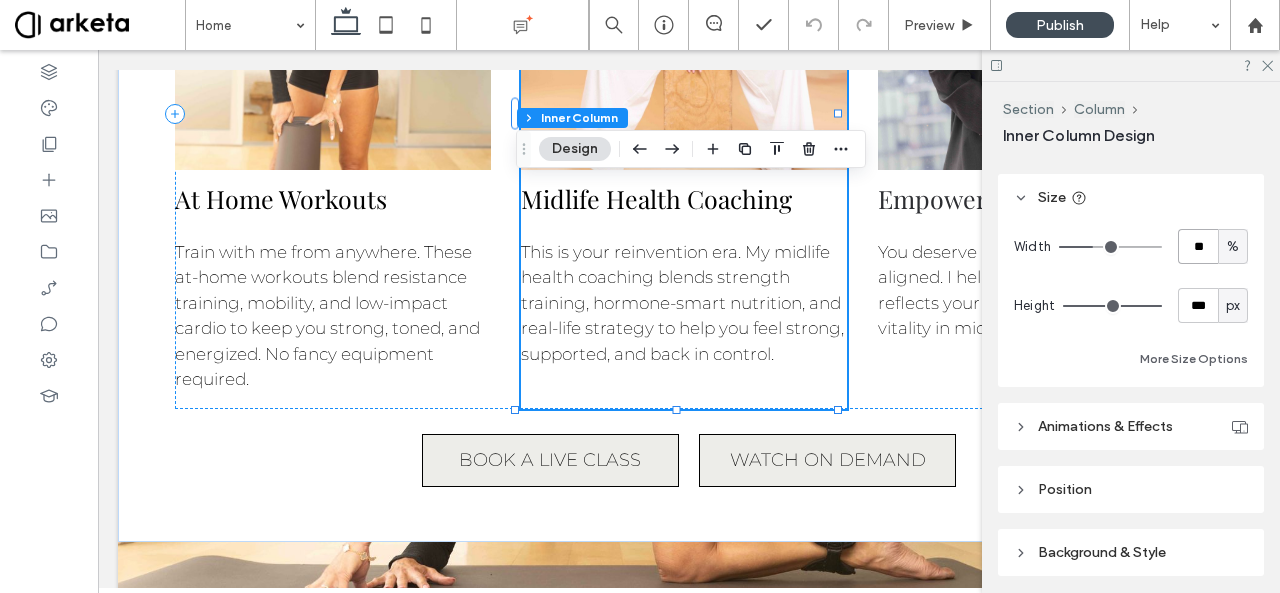 type on "**" 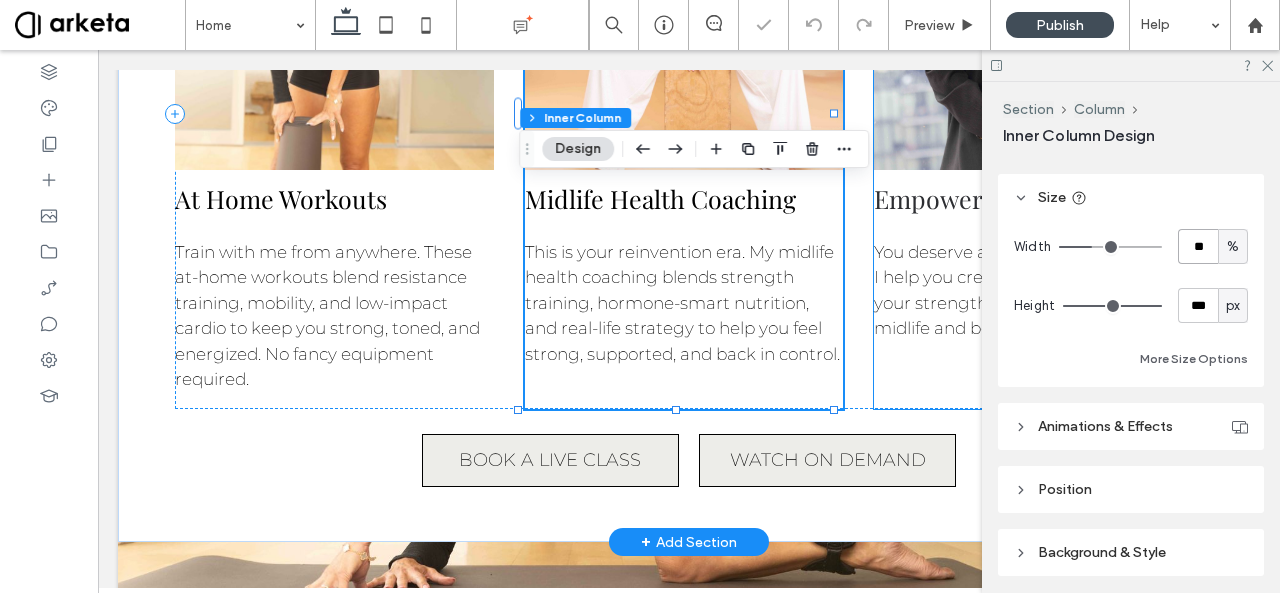 click on "You deserve a lifestyle that feels aligned. I help you create a lifestyle that reflects your strength, values, and vitality in midlife and beyond." at bounding box center (1037, 290) 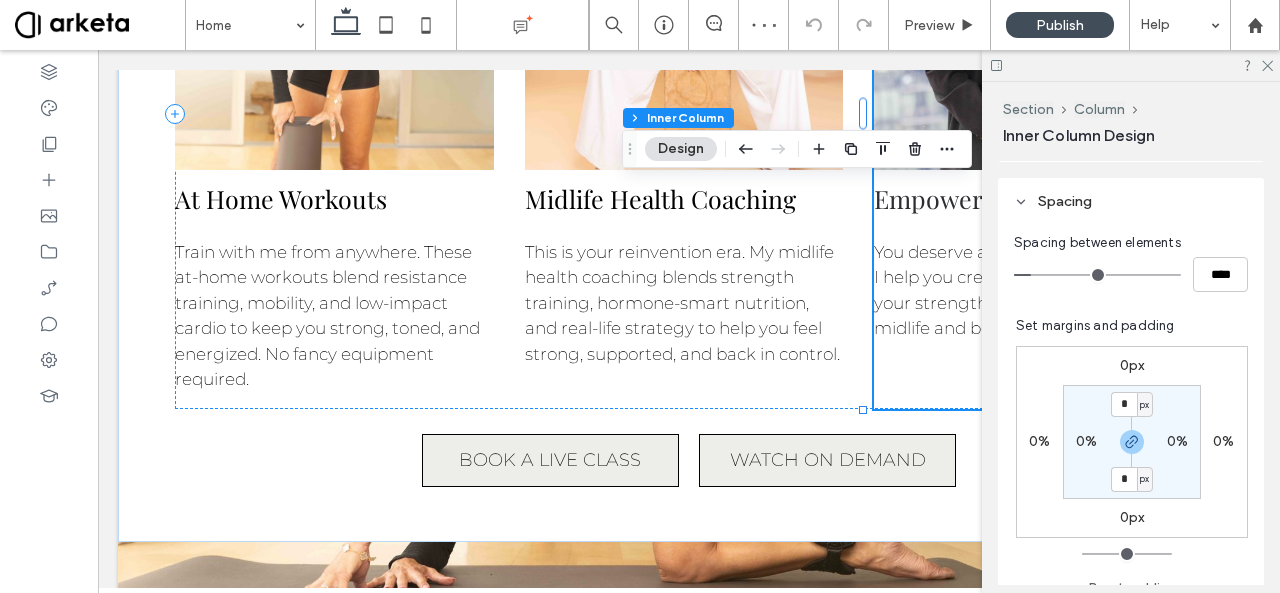 scroll, scrollTop: 737, scrollLeft: 0, axis: vertical 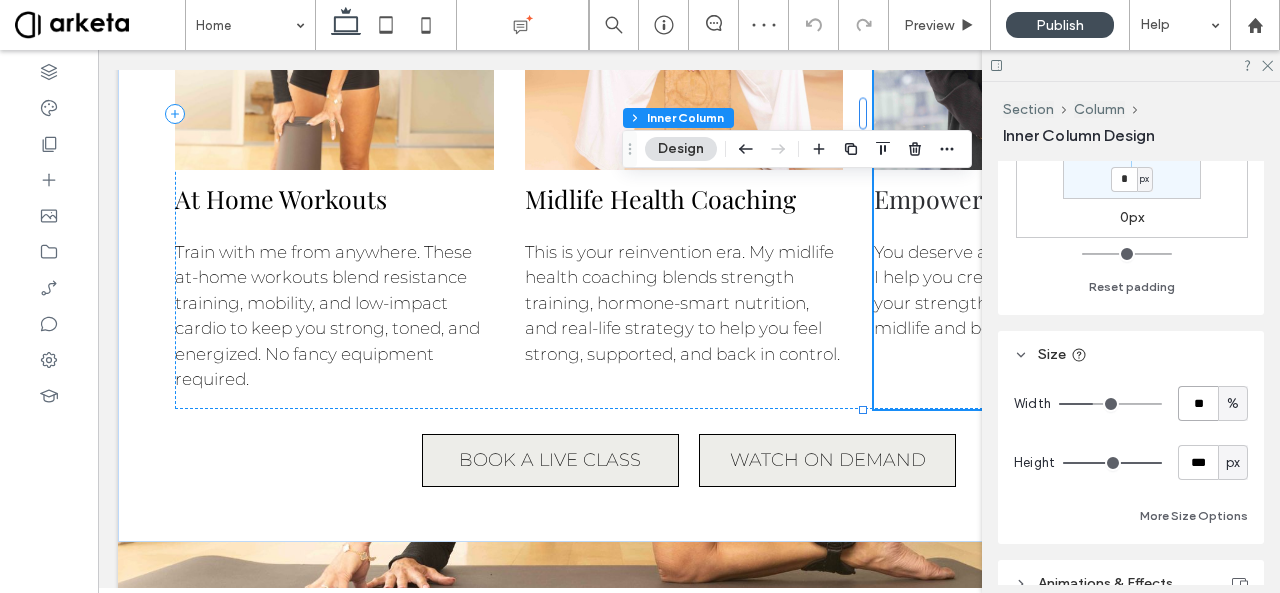 click on "**" at bounding box center (1198, 403) 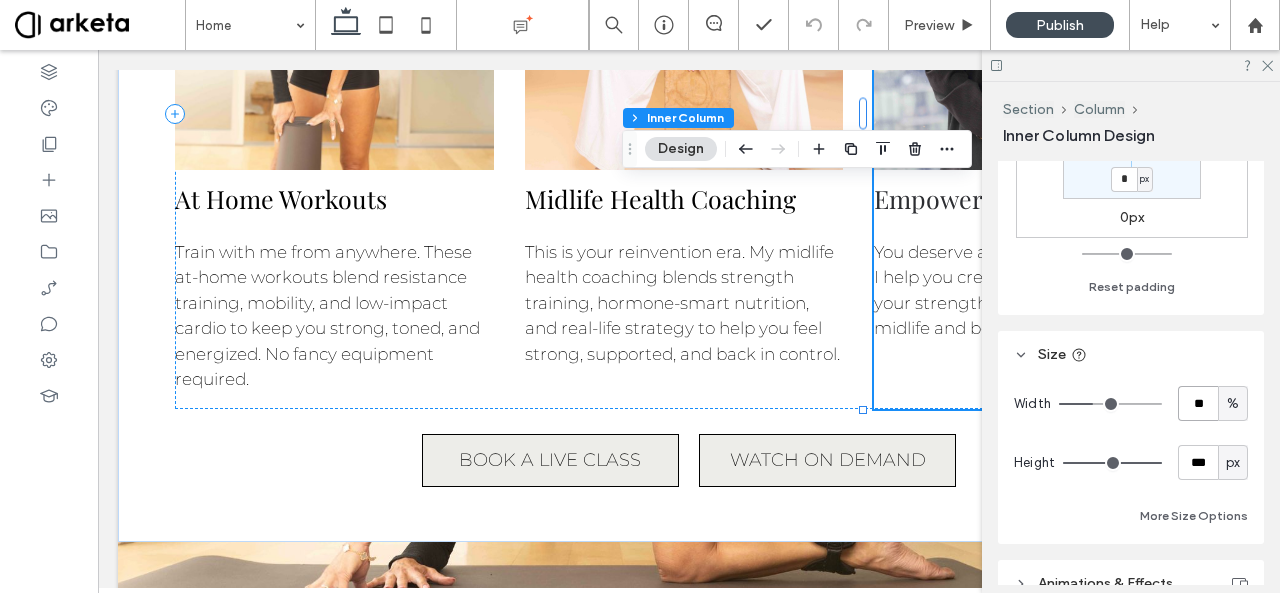 type on "**" 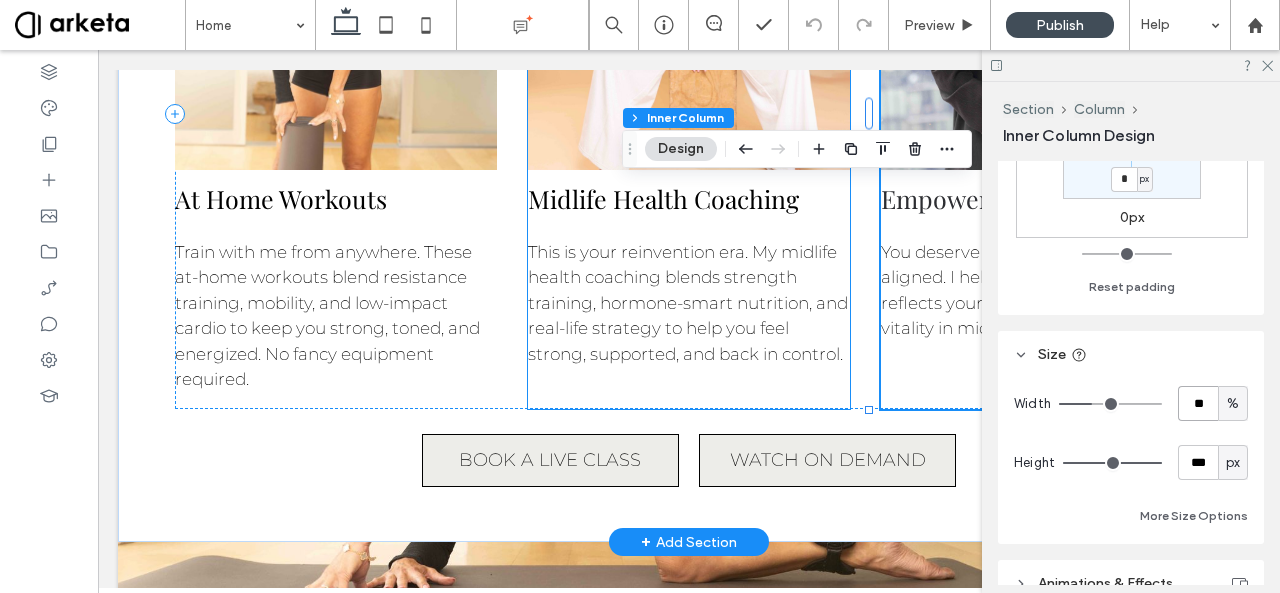 type on "**" 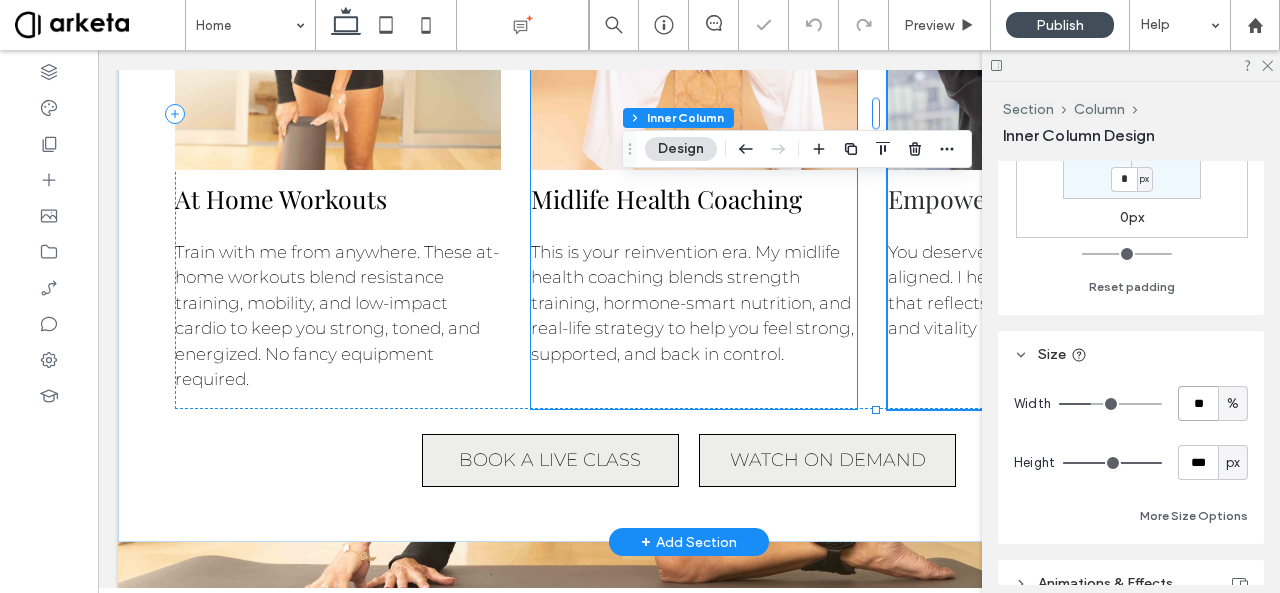 click on "This is your reinvention era. My midlife health coaching blends strength training, hormone-smart nutrition, and real-life strategy to help you feel strong, supported, and back in control." at bounding box center (692, 303) 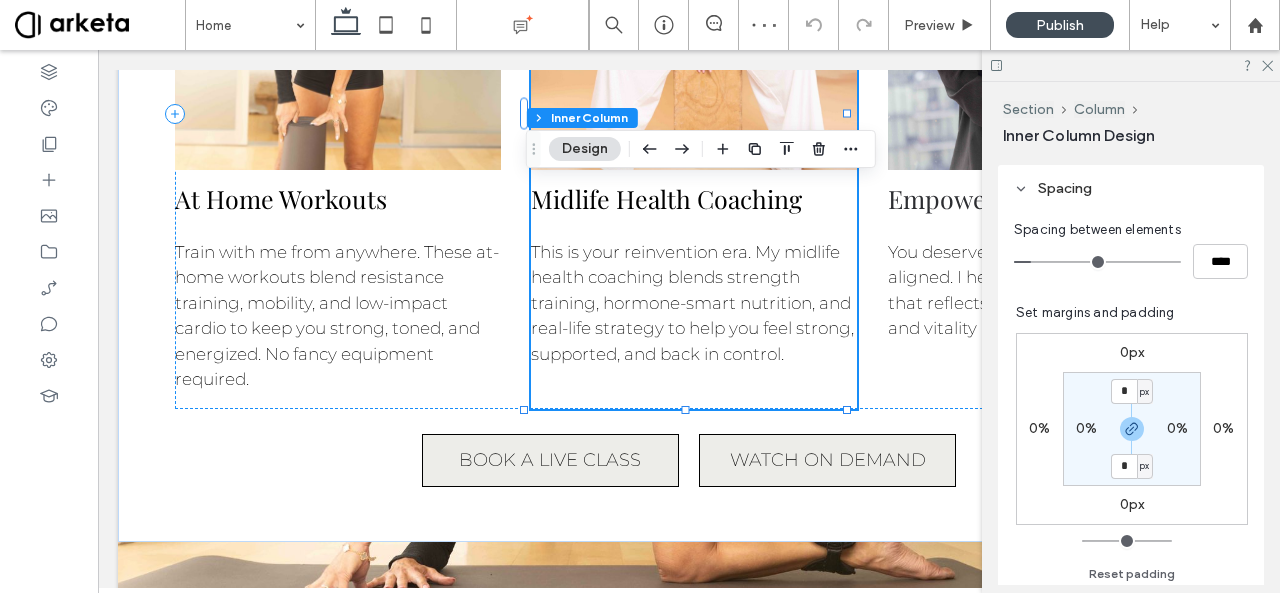 scroll, scrollTop: 829, scrollLeft: 0, axis: vertical 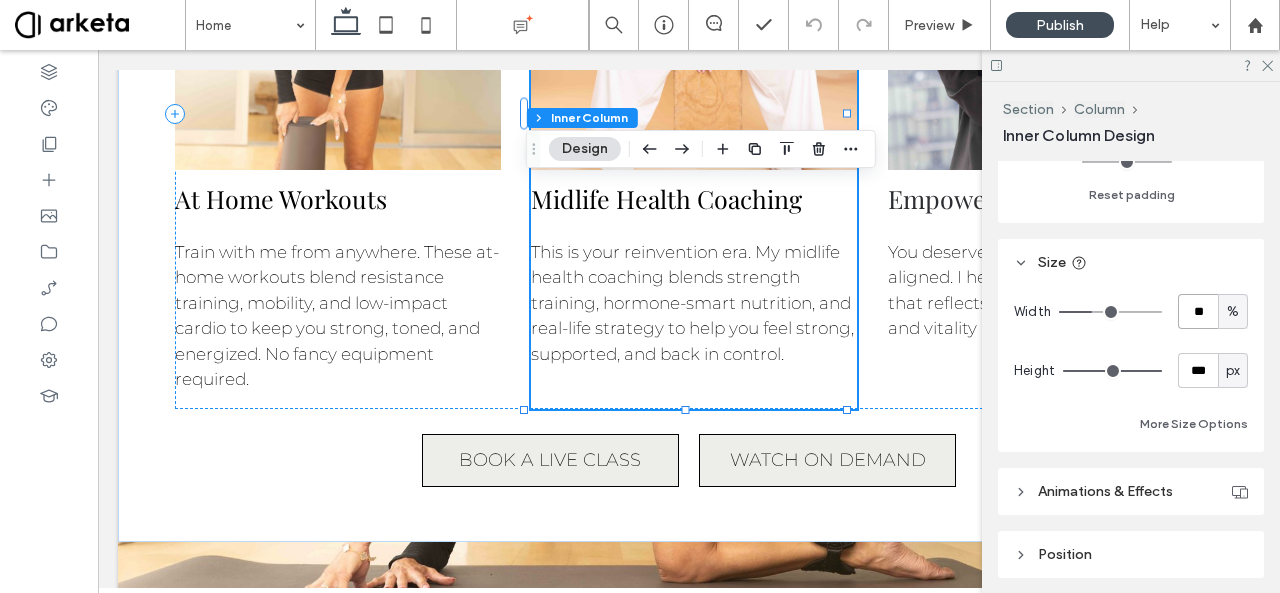 click on "**" at bounding box center (1198, 311) 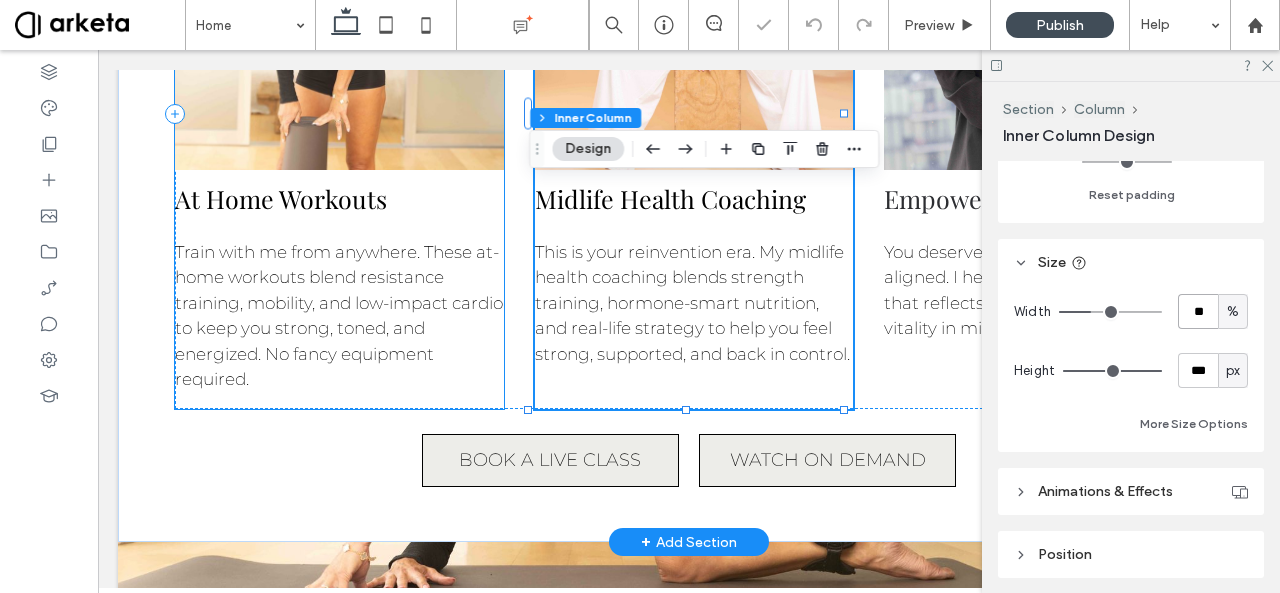 click on "Train with me from anywhere. These at-home workouts blend resistance training, mobility, and low-impact cardio to keep you strong, toned, and energized. No fancy equipment required." at bounding box center [339, 316] 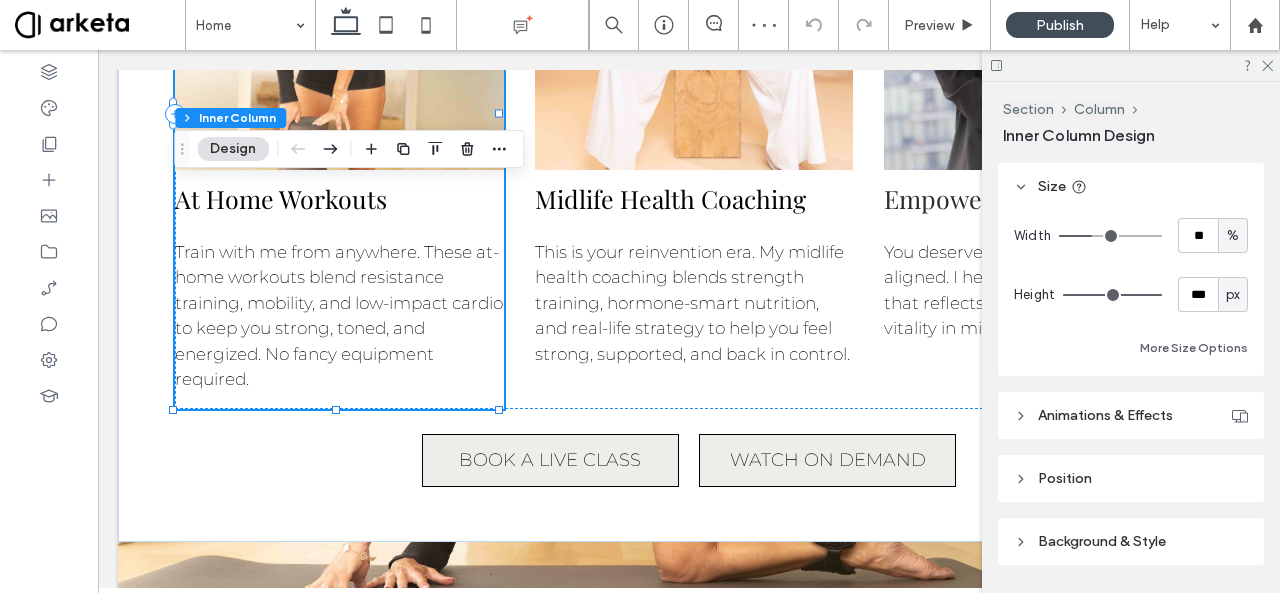 scroll, scrollTop: 910, scrollLeft: 0, axis: vertical 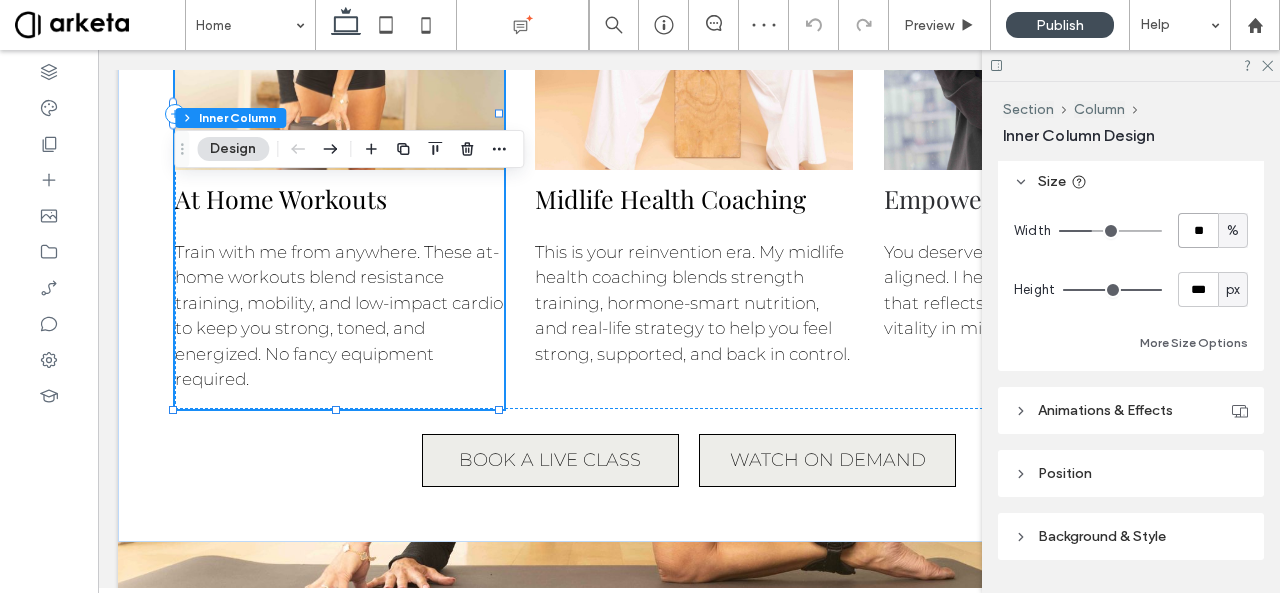 click on "**" at bounding box center [1198, 230] 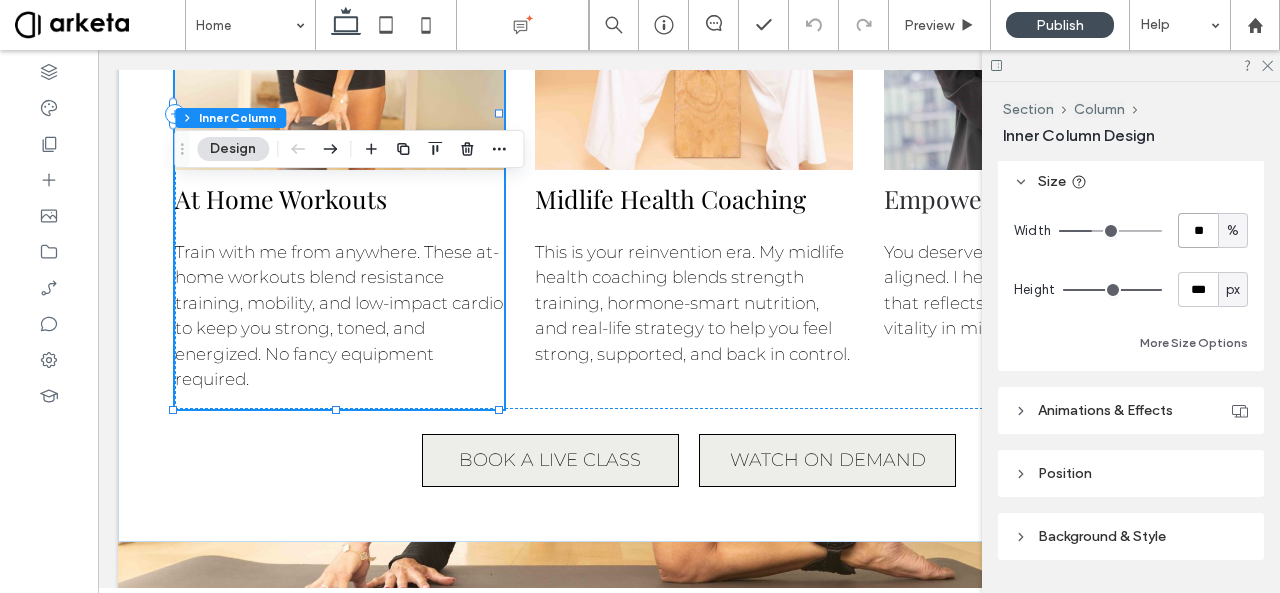 type on "**" 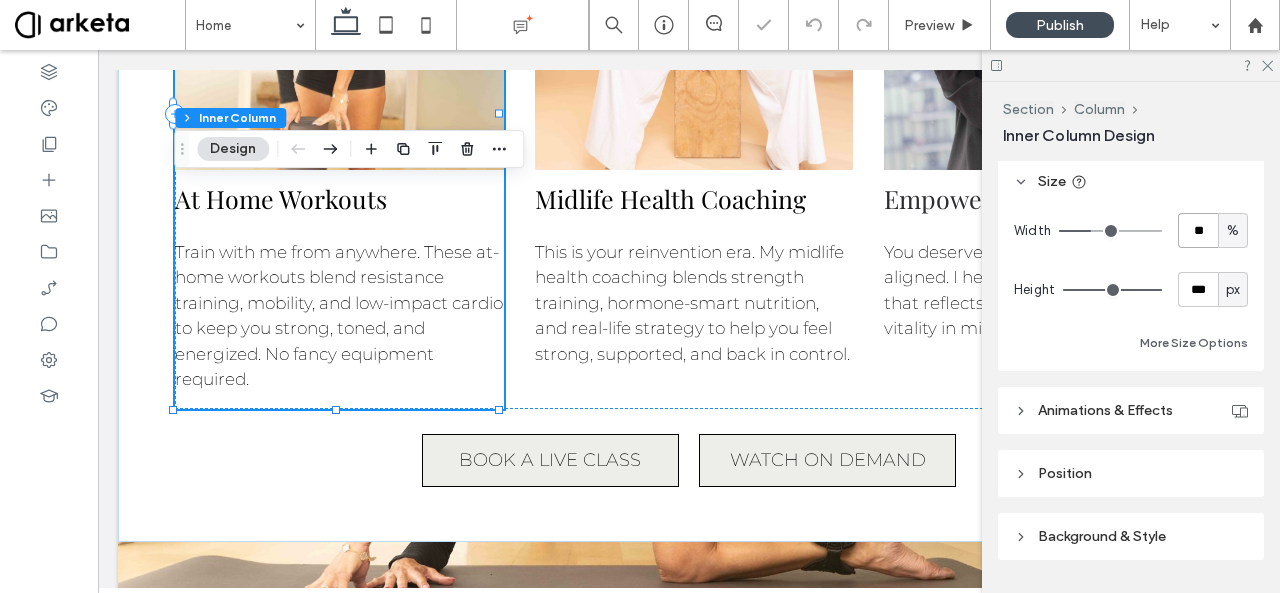 type on "**" 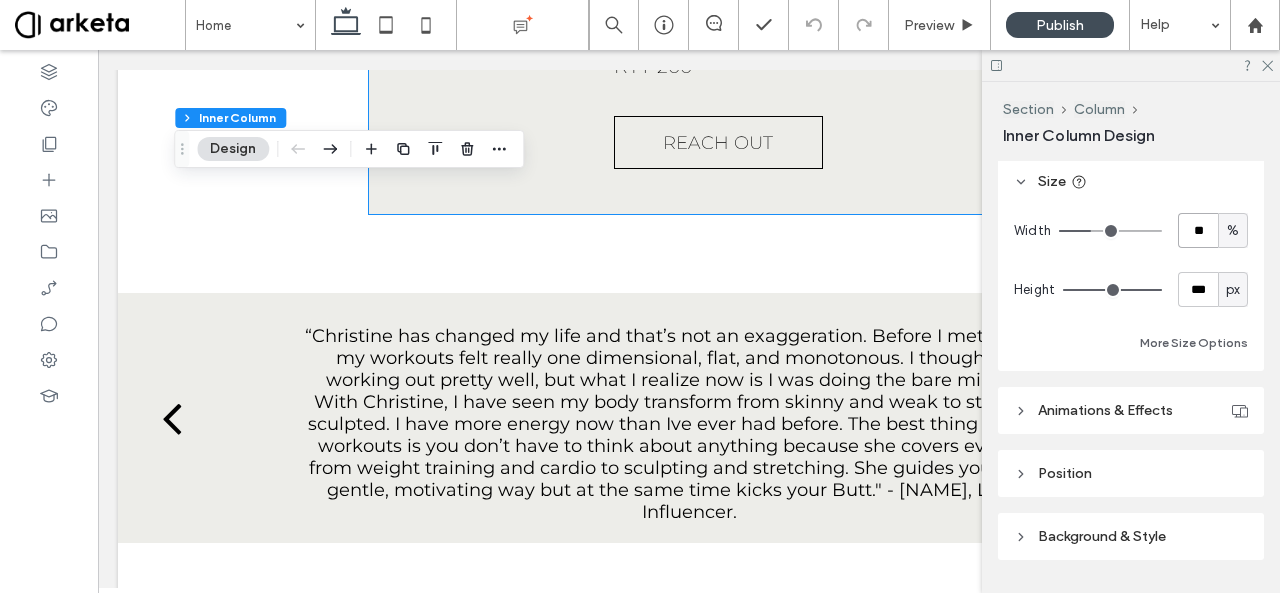 scroll, scrollTop: 3338, scrollLeft: 0, axis: vertical 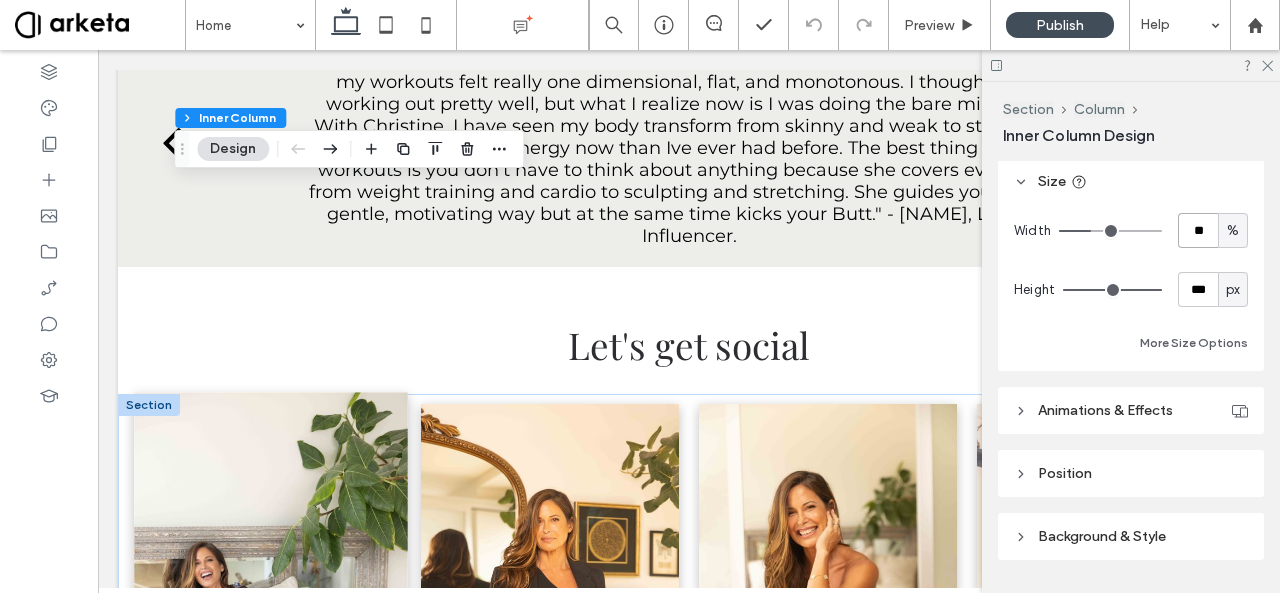 click at bounding box center [272, 598] 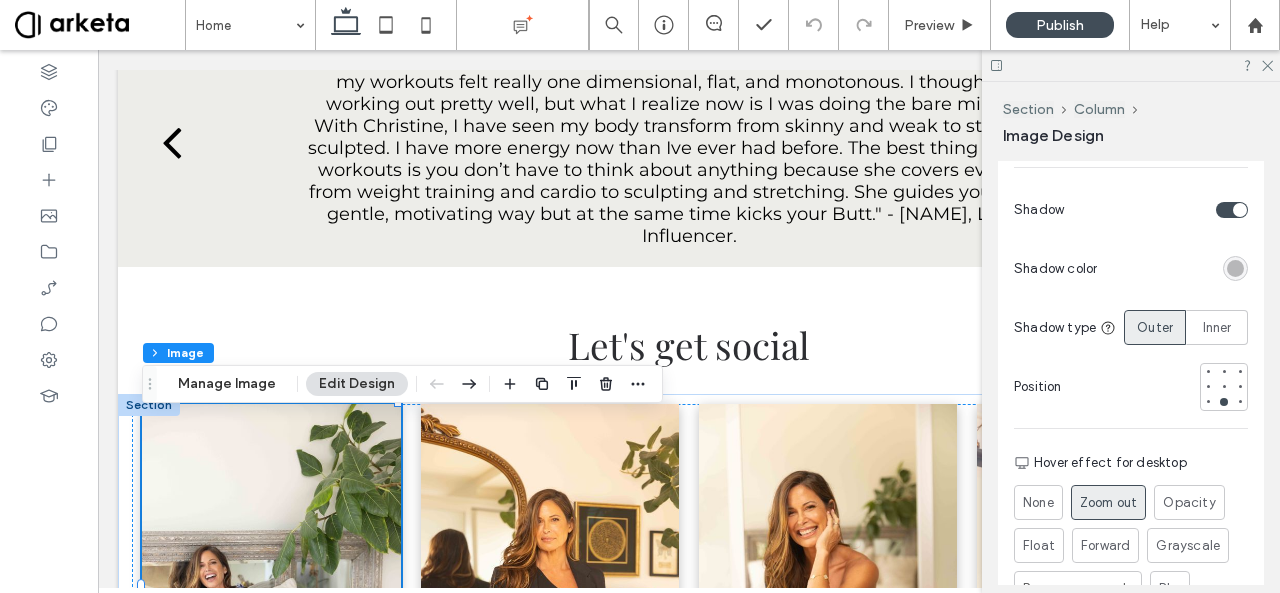 scroll, scrollTop: 1612, scrollLeft: 0, axis: vertical 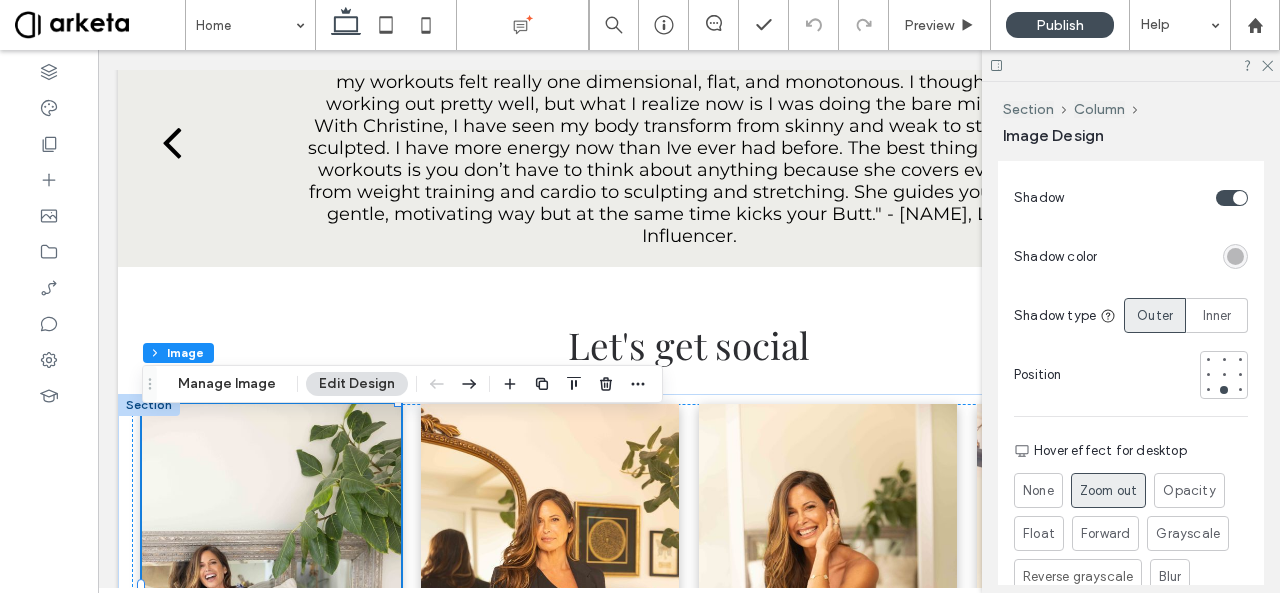 click at bounding box center [1235, 256] 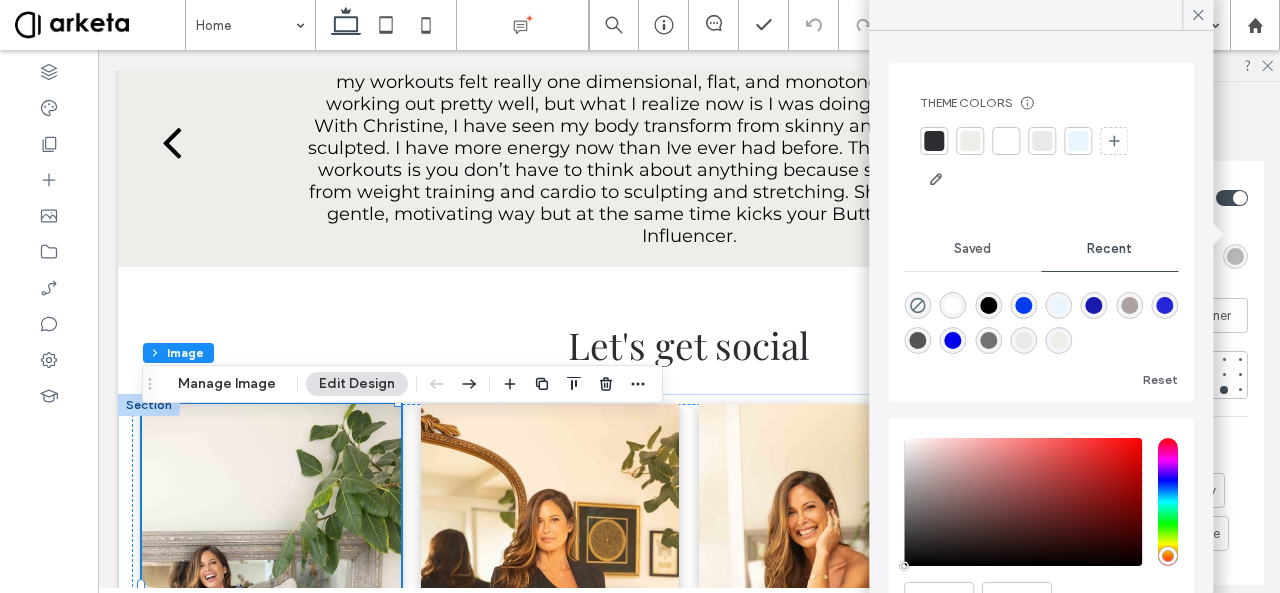click at bounding box center [1240, 198] 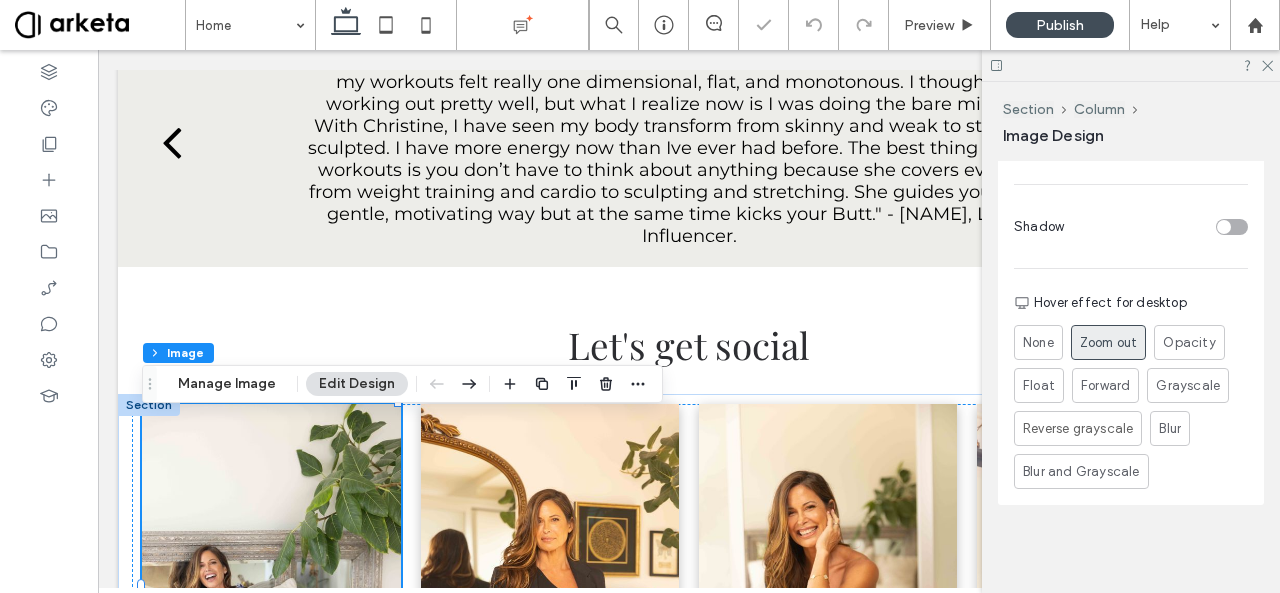 scroll, scrollTop: 1560, scrollLeft: 0, axis: vertical 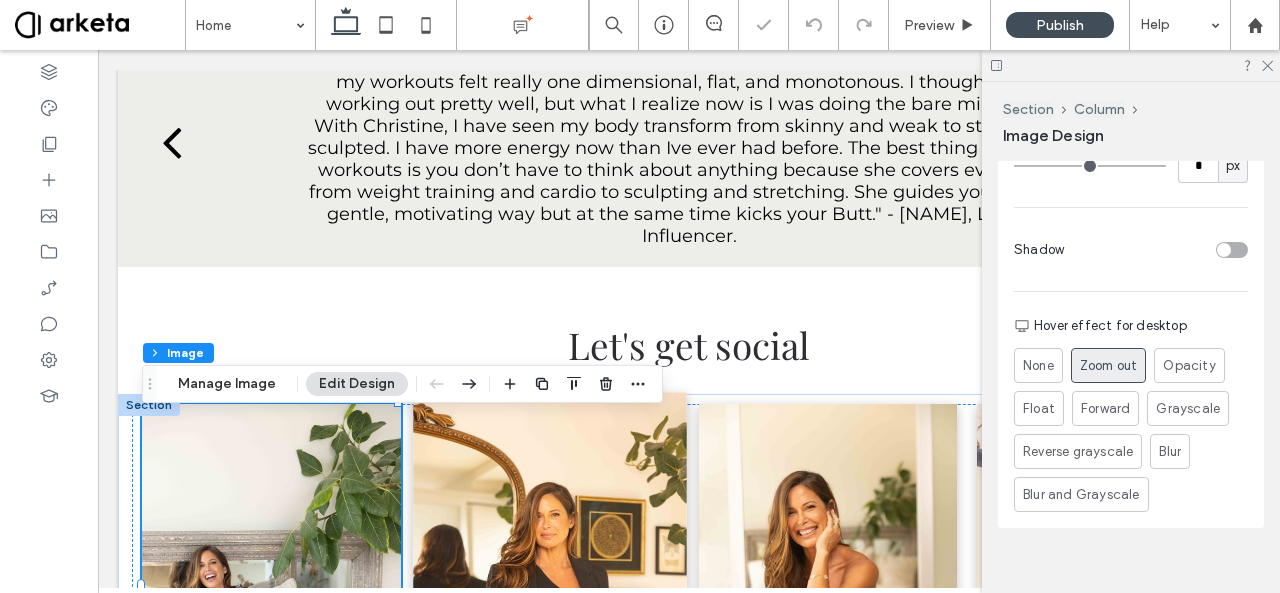 click at bounding box center [550, 598] 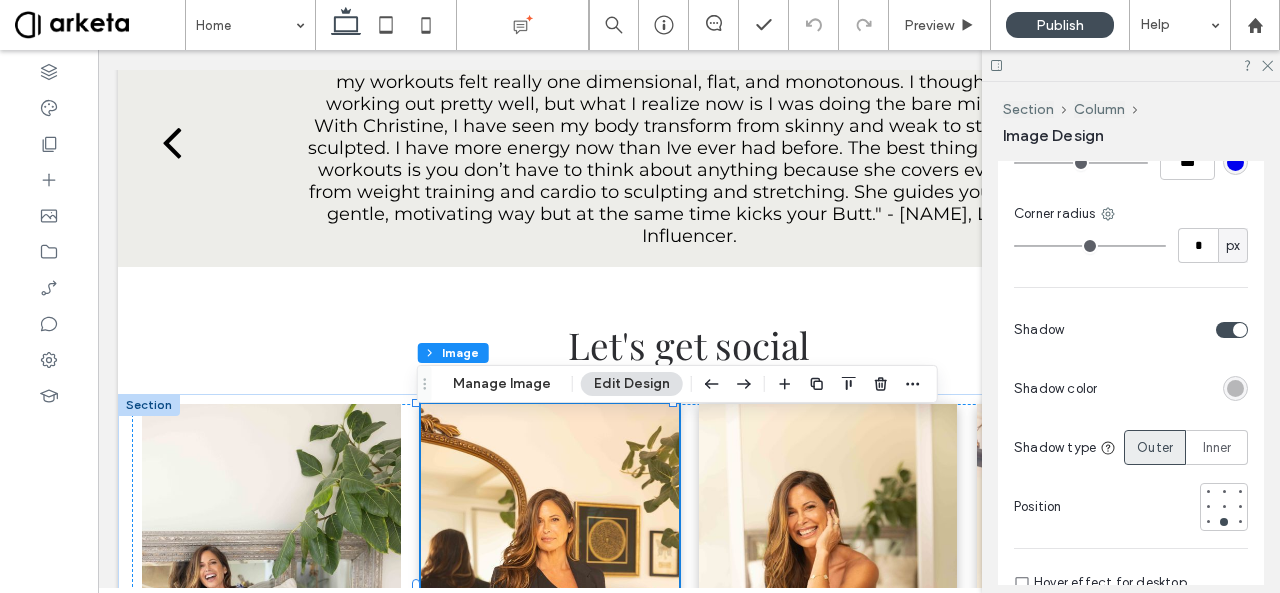 scroll, scrollTop: 1492, scrollLeft: 0, axis: vertical 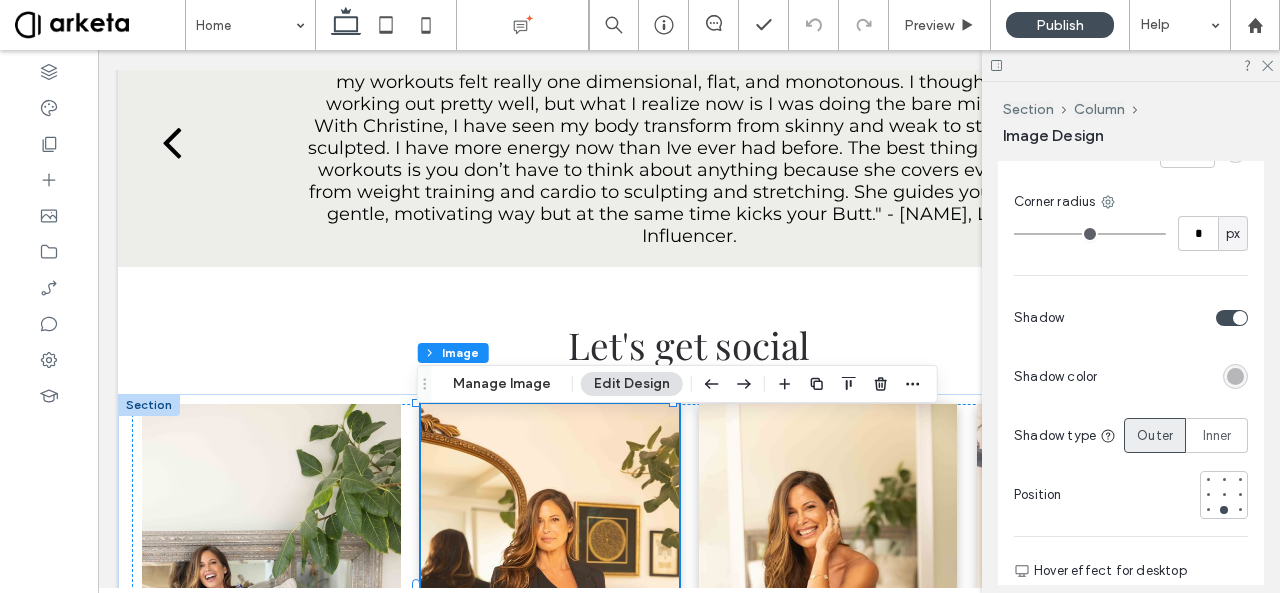 click at bounding box center [1232, 318] 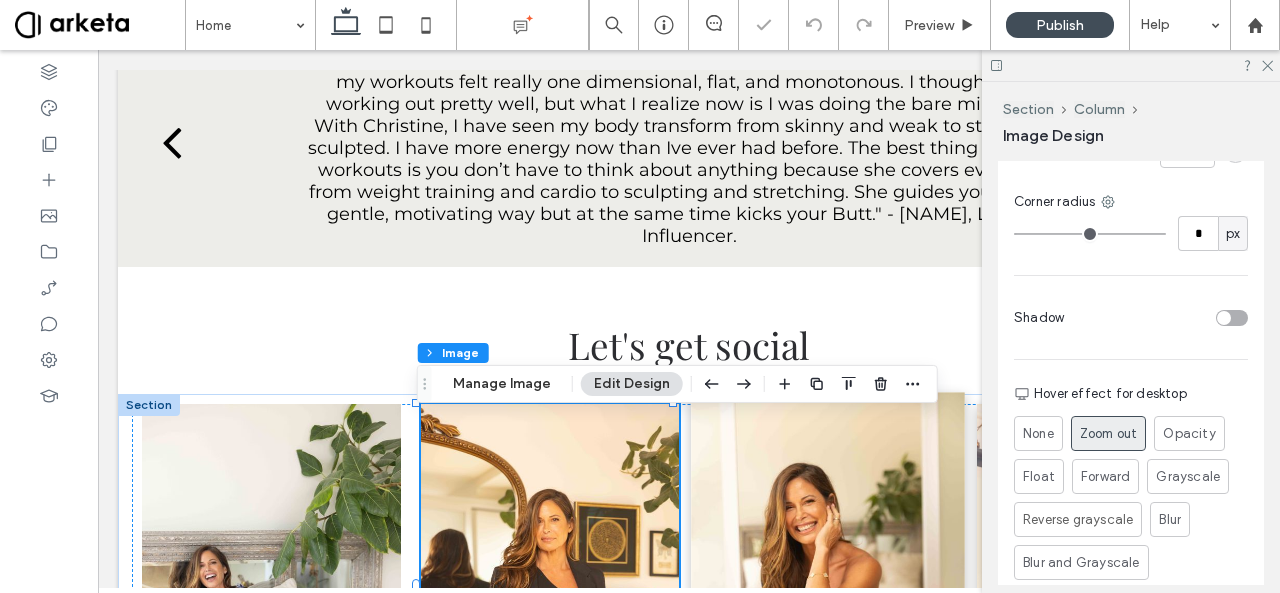 click at bounding box center [828, 598] 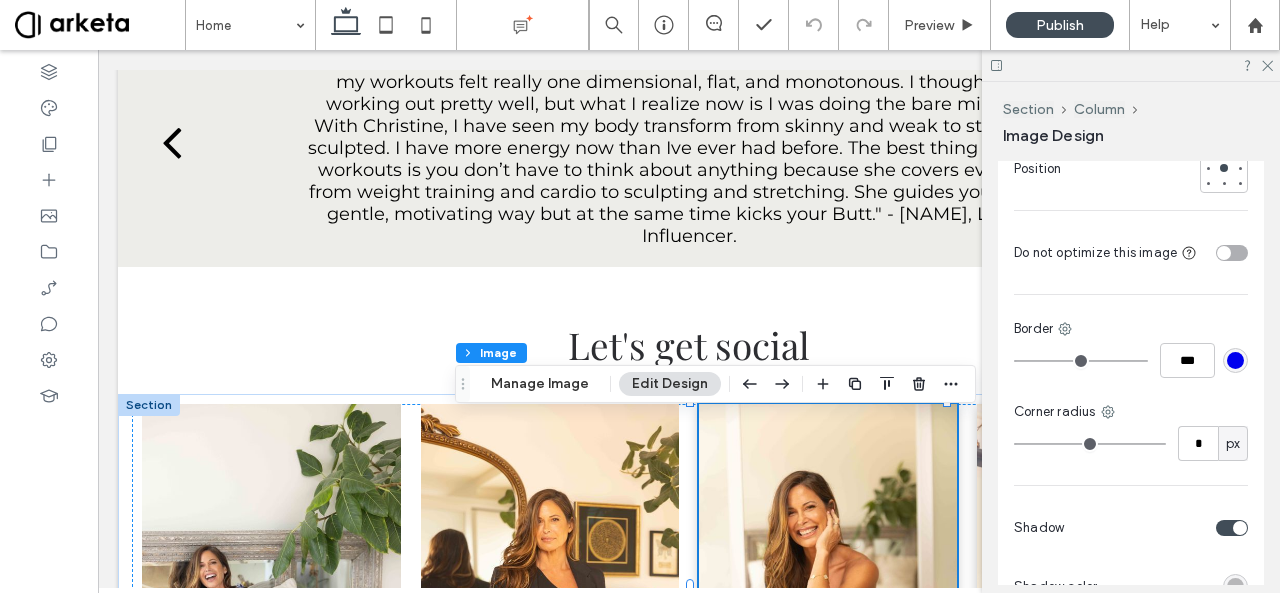 scroll, scrollTop: 1359, scrollLeft: 0, axis: vertical 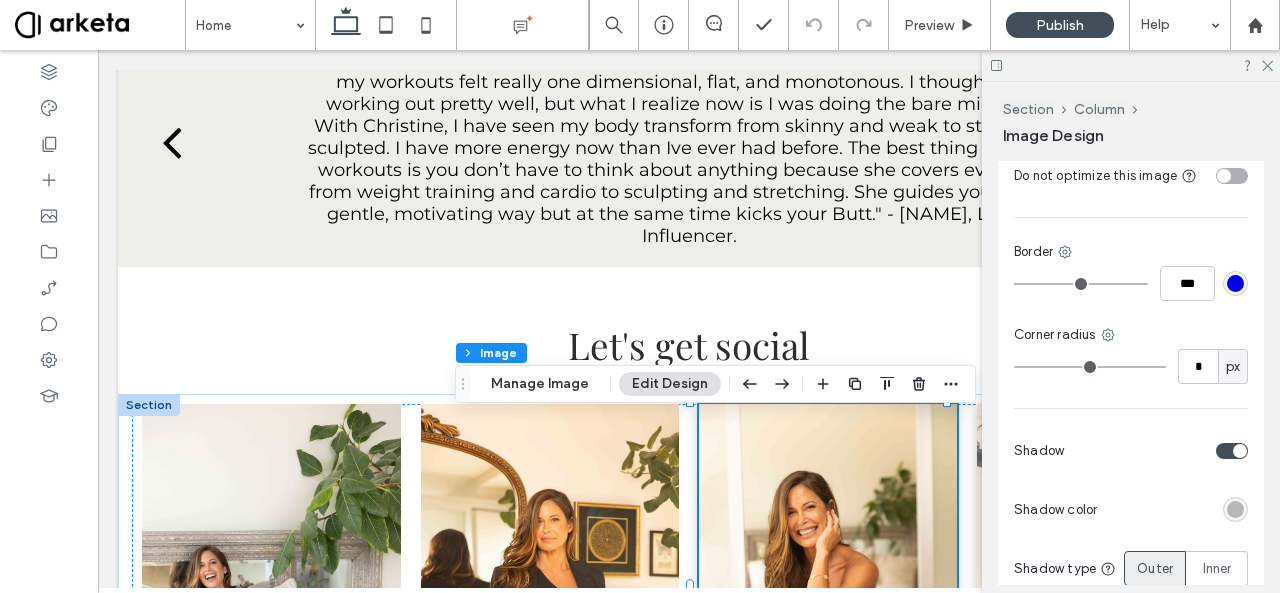 click at bounding box center [1232, 451] 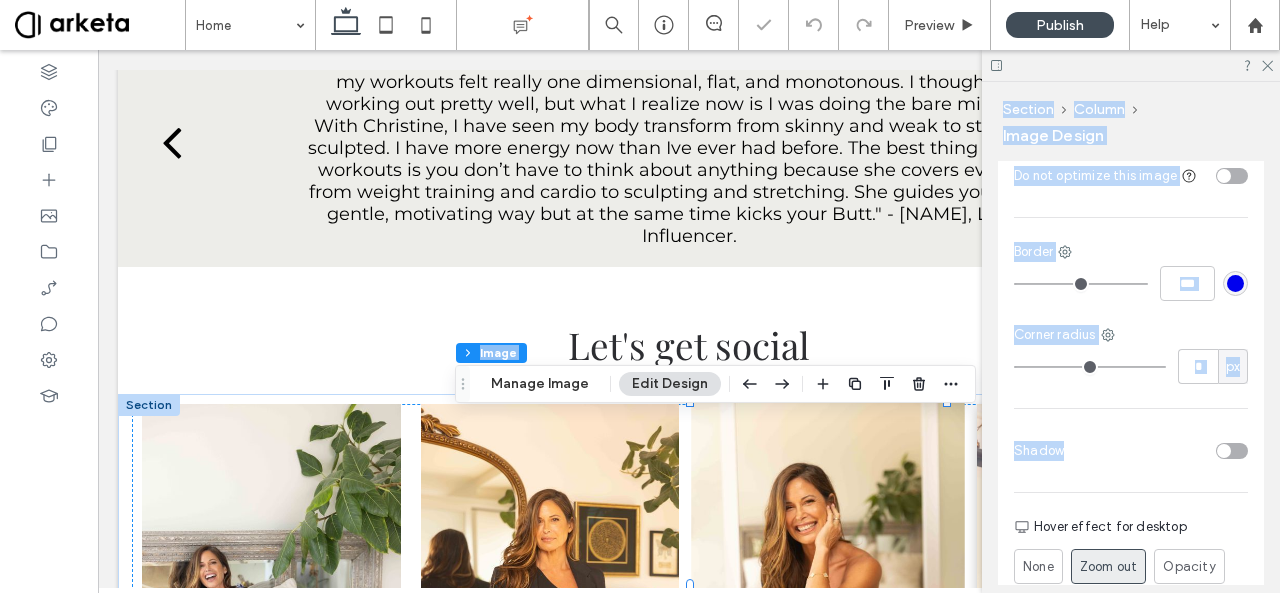 drag, startPoint x: 1311, startPoint y: 477, endPoint x: 776, endPoint y: 523, distance: 536.97394 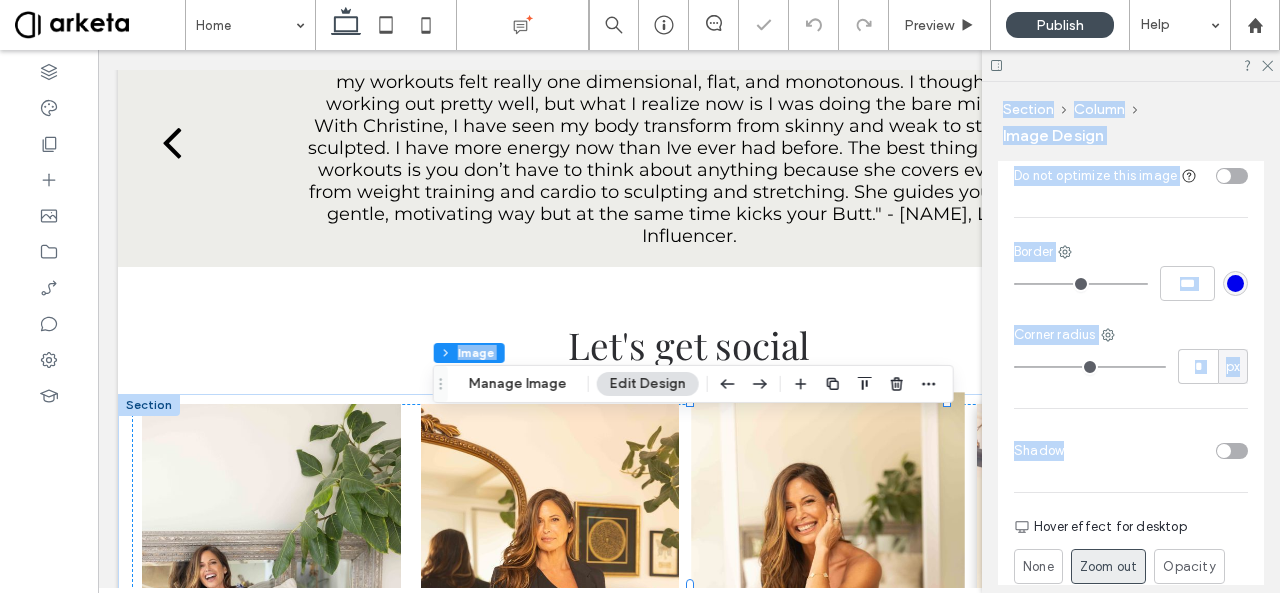 scroll, scrollTop: 0, scrollLeft: 298, axis: horizontal 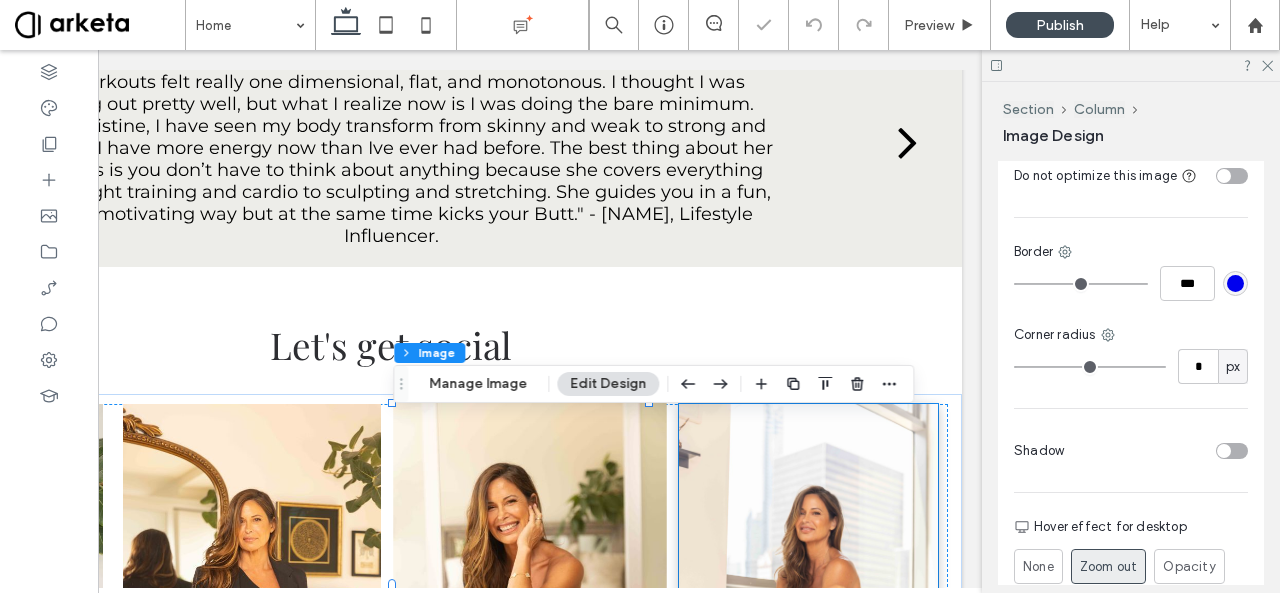 click at bounding box center (808, 597) 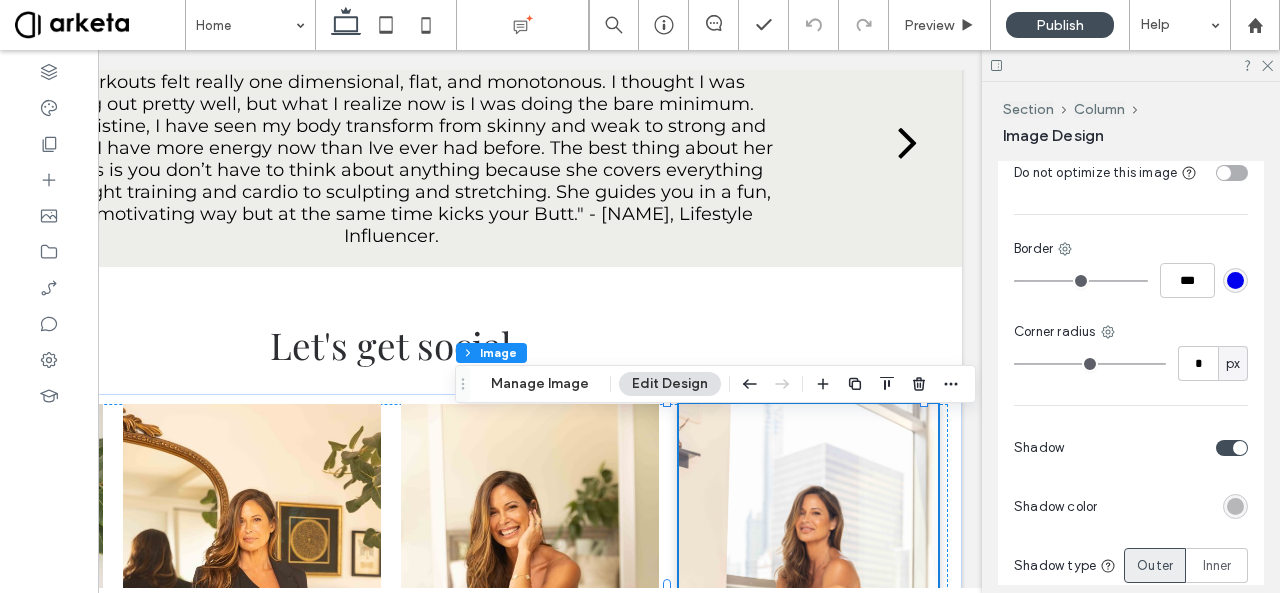 scroll, scrollTop: 1362, scrollLeft: 0, axis: vertical 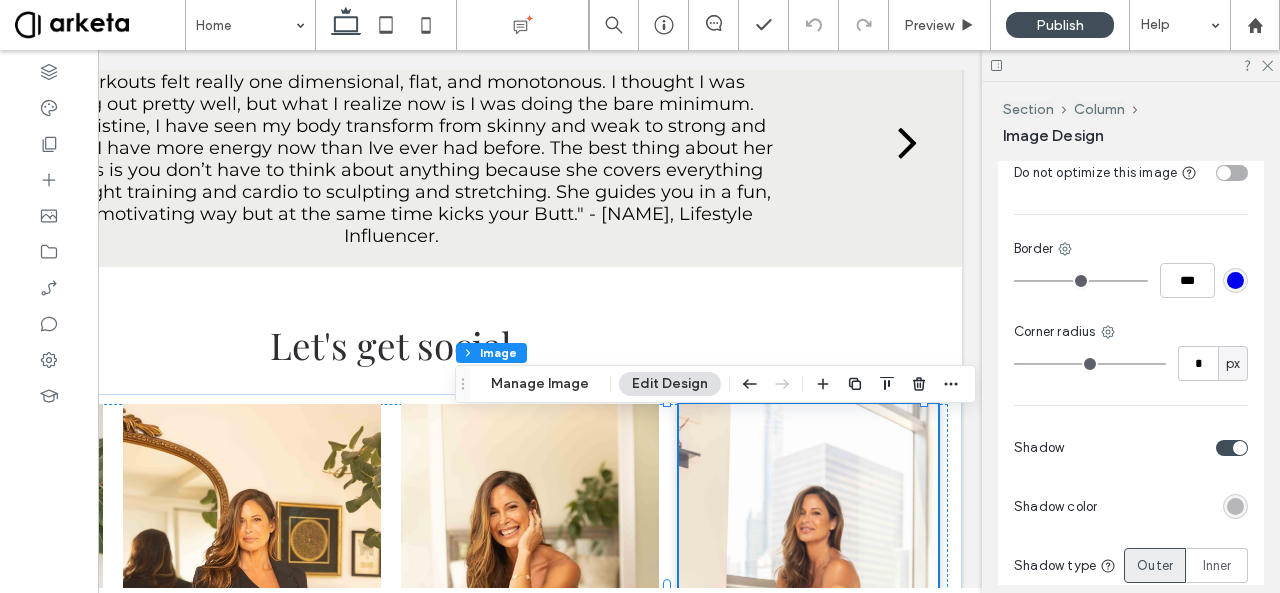 click at bounding box center (1232, 448) 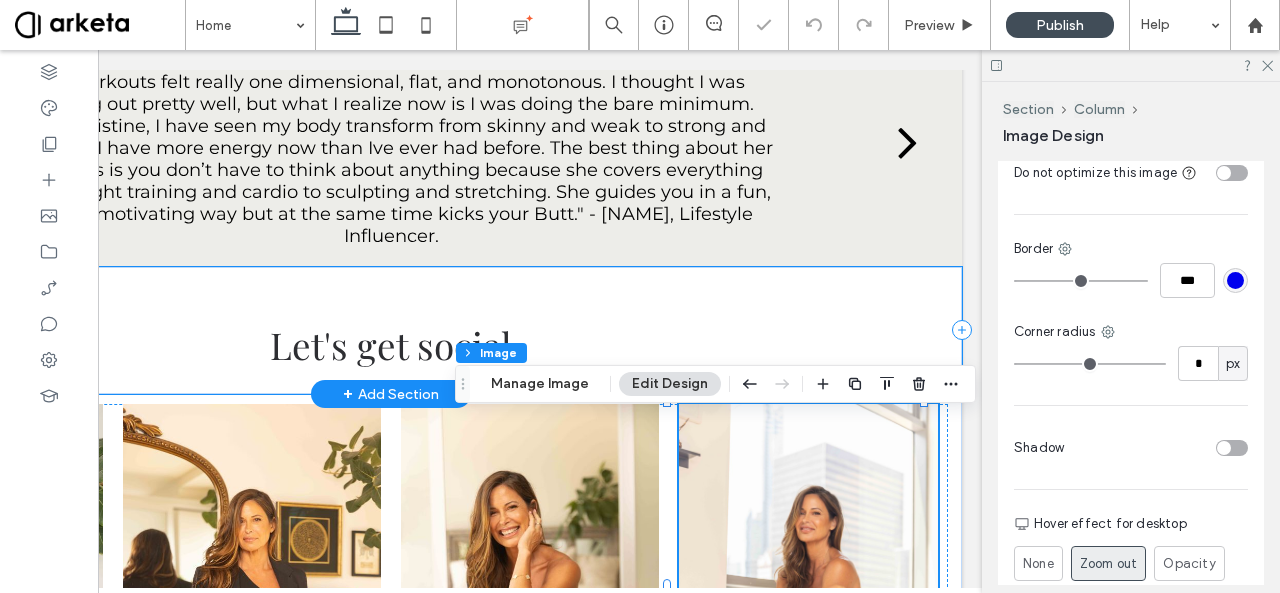 click on "Let's get social" at bounding box center (391, 331) 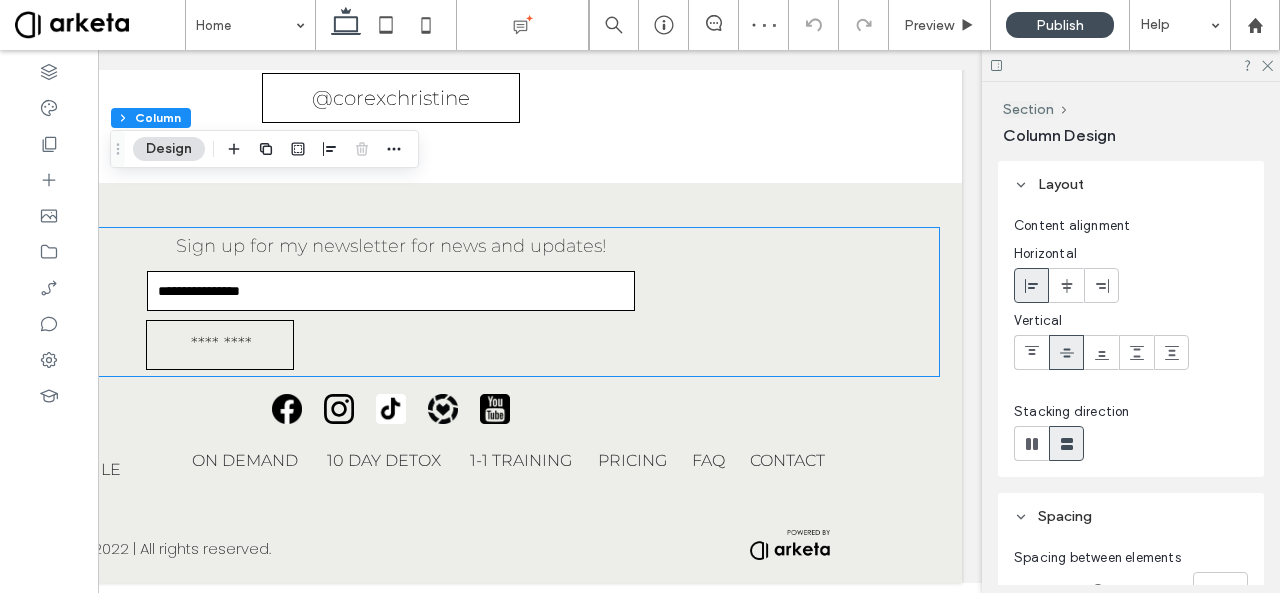 scroll, scrollTop: 4116, scrollLeft: 0, axis: vertical 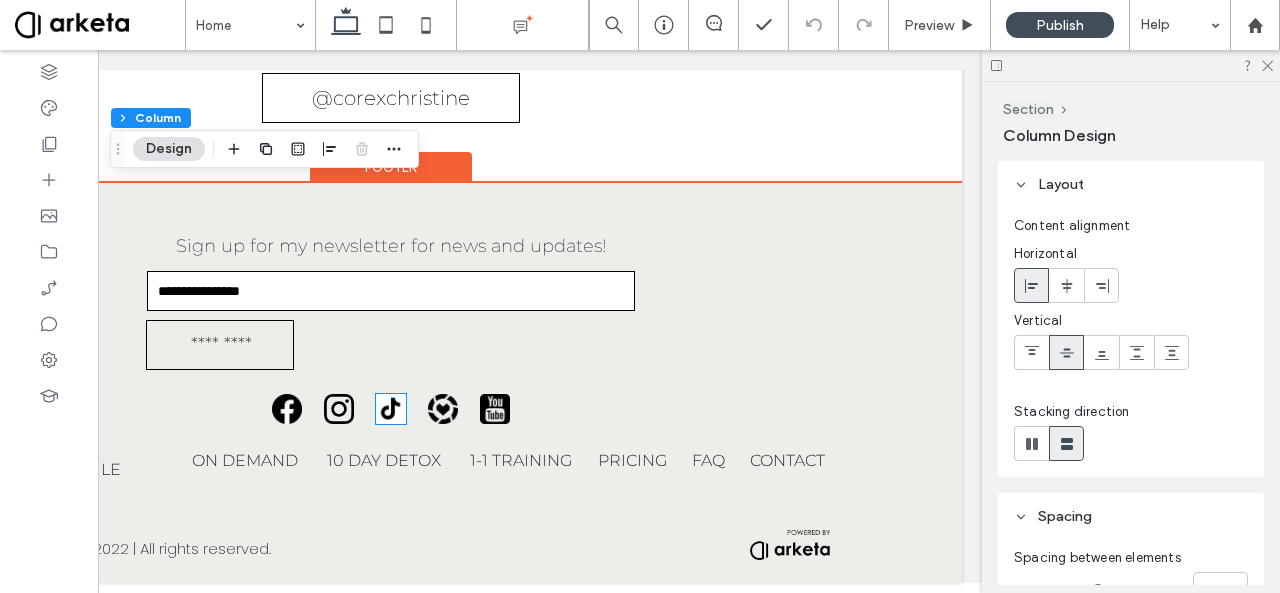 click at bounding box center [391, 409] 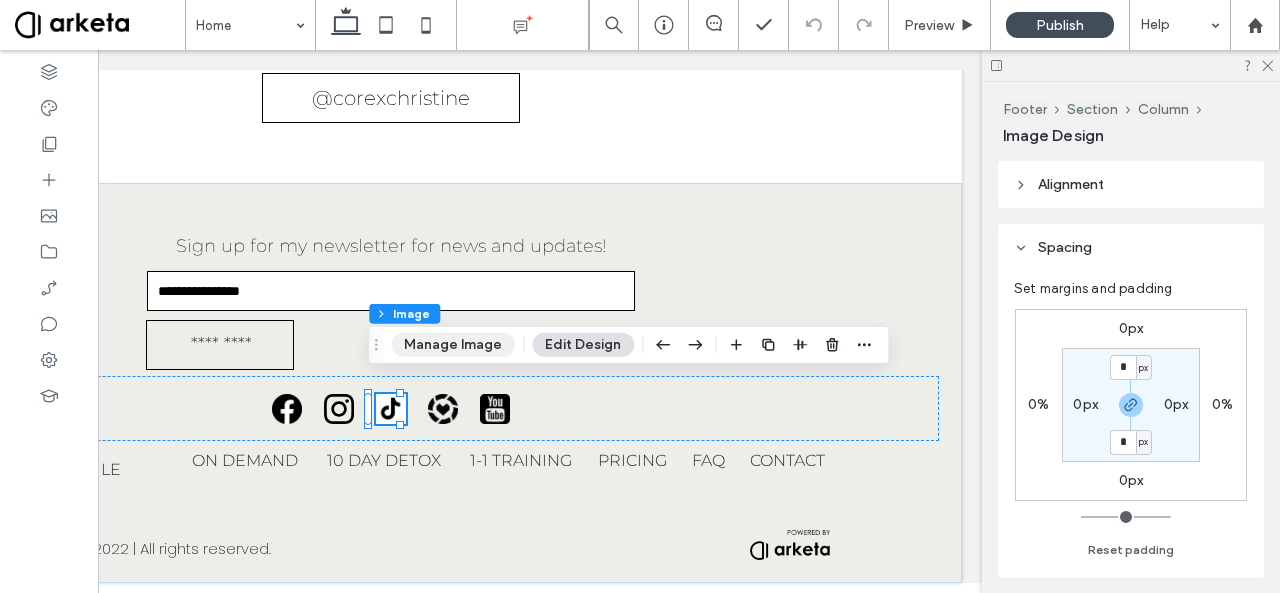 click on "Manage Image" at bounding box center [453, 345] 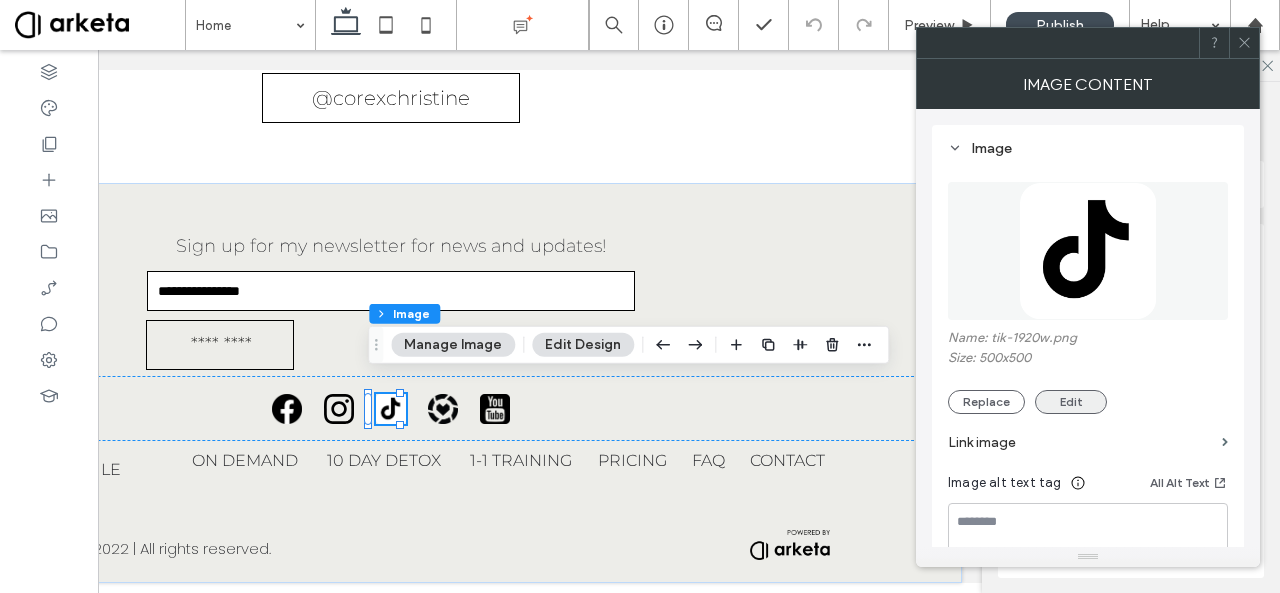 click on "Edit" at bounding box center [1071, 402] 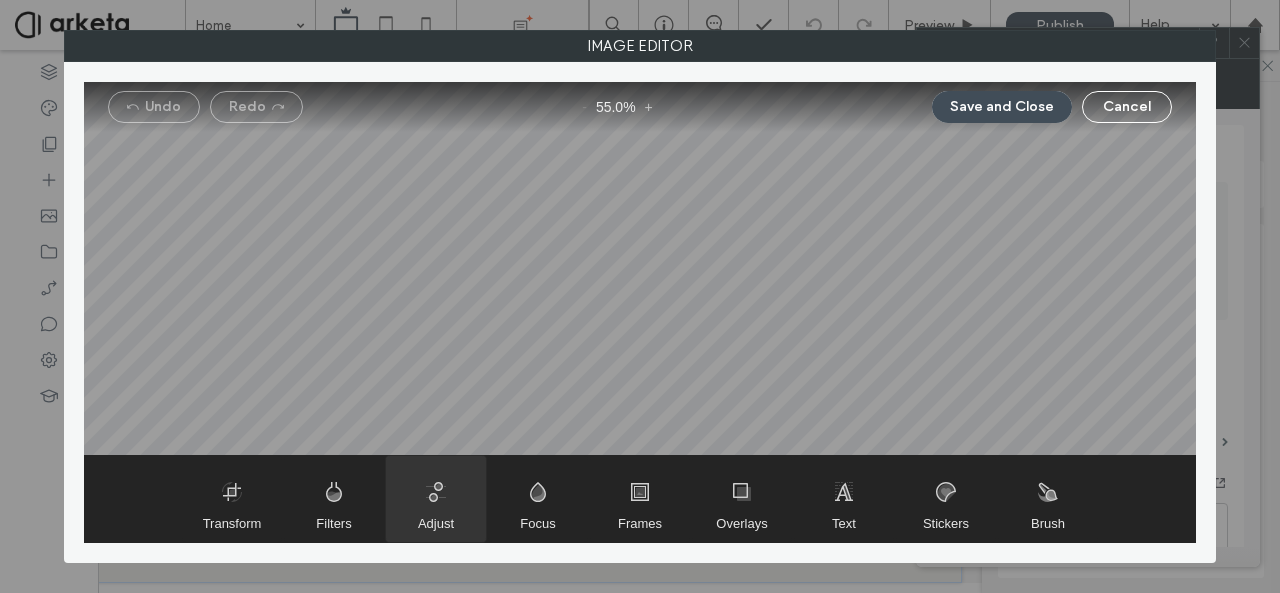 click on "Adjust" at bounding box center (436, 523) 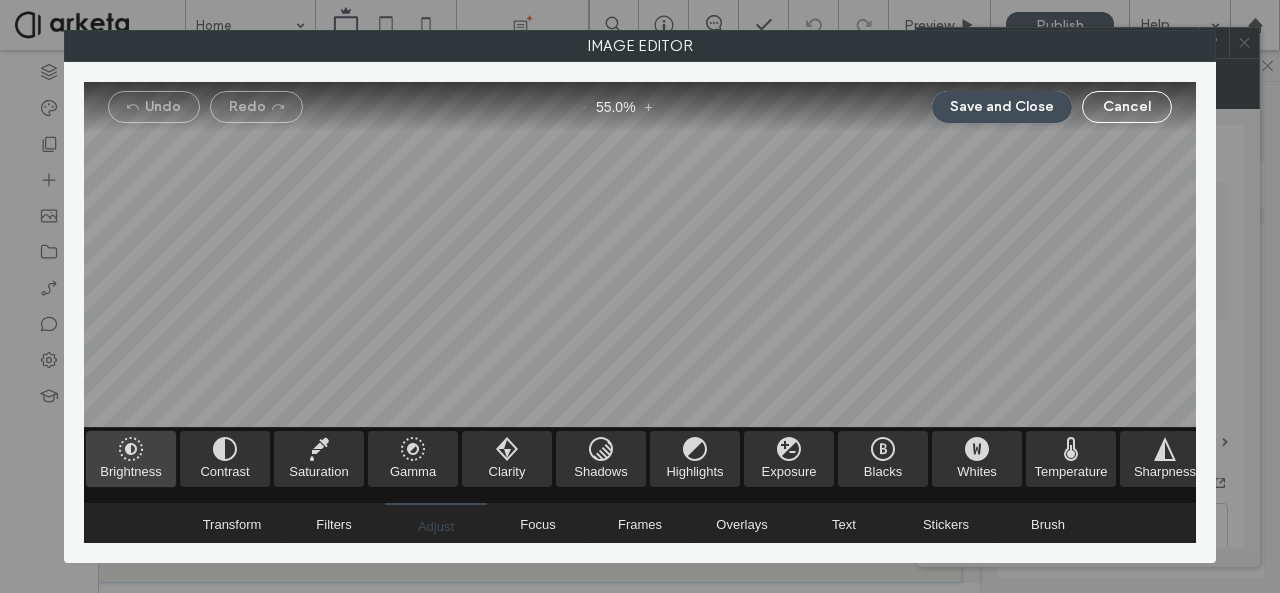 click at bounding box center (131, 459) 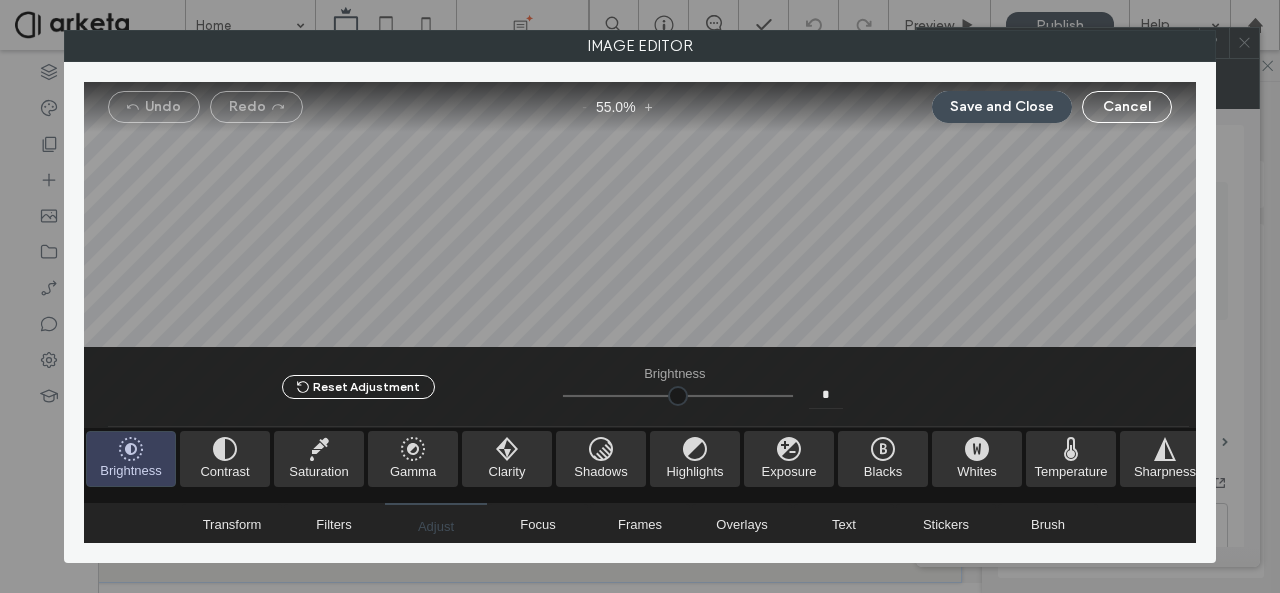 type on "**" 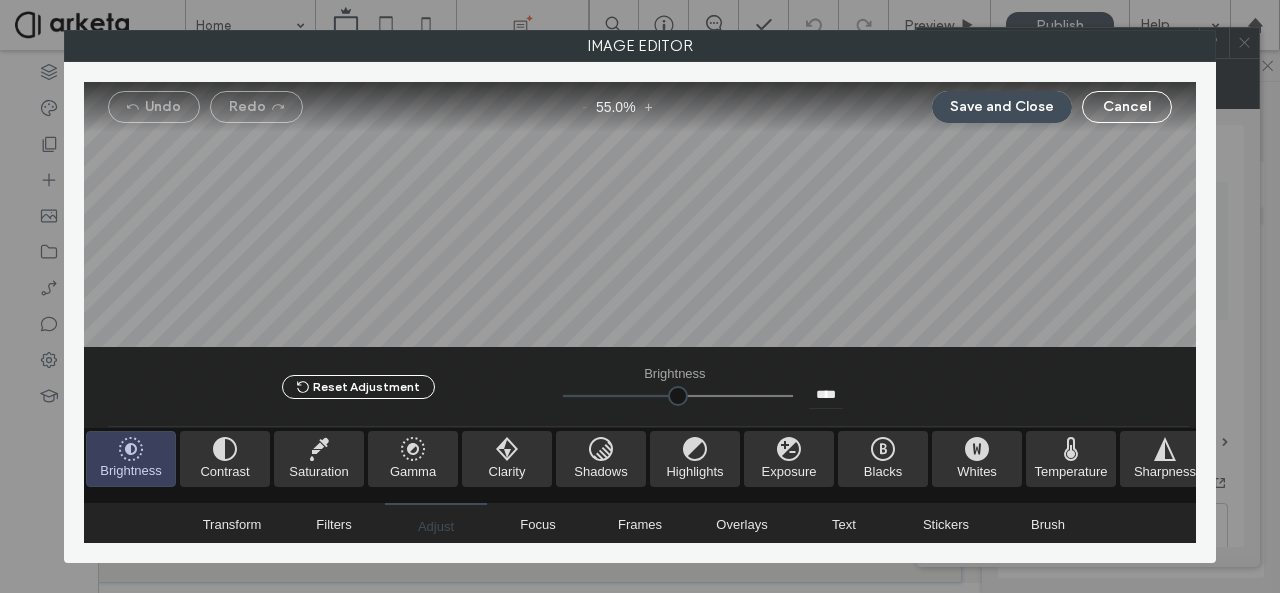 drag, startPoint x: 678, startPoint y: 399, endPoint x: 448, endPoint y: 425, distance: 231.4649 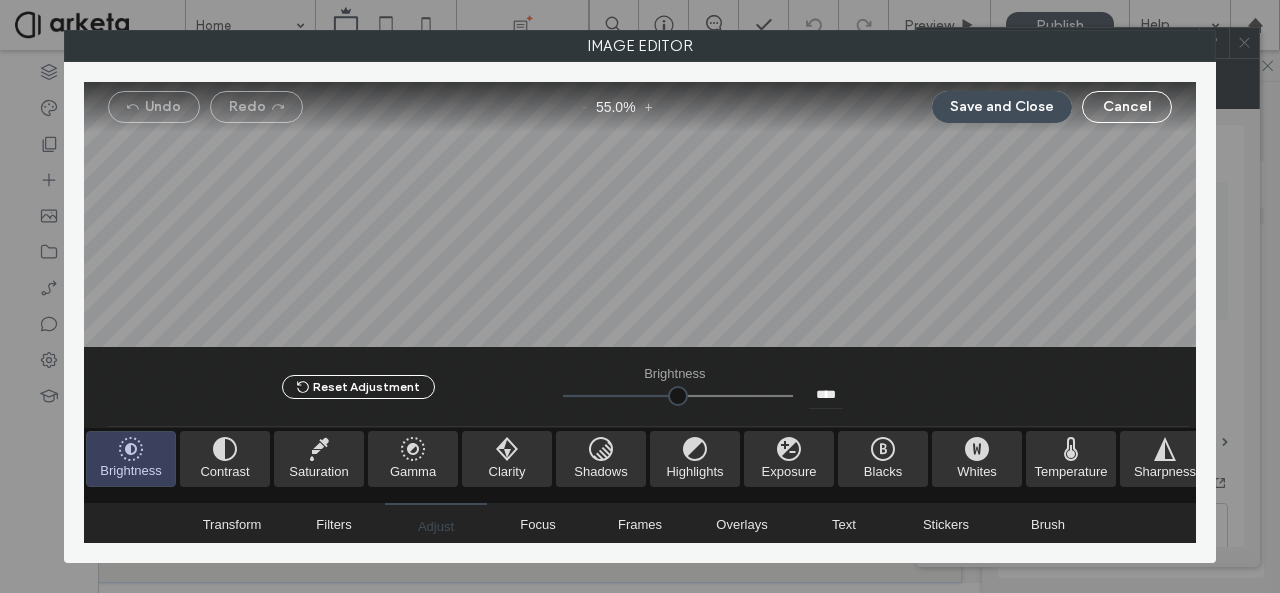 click at bounding box center (678, 396) 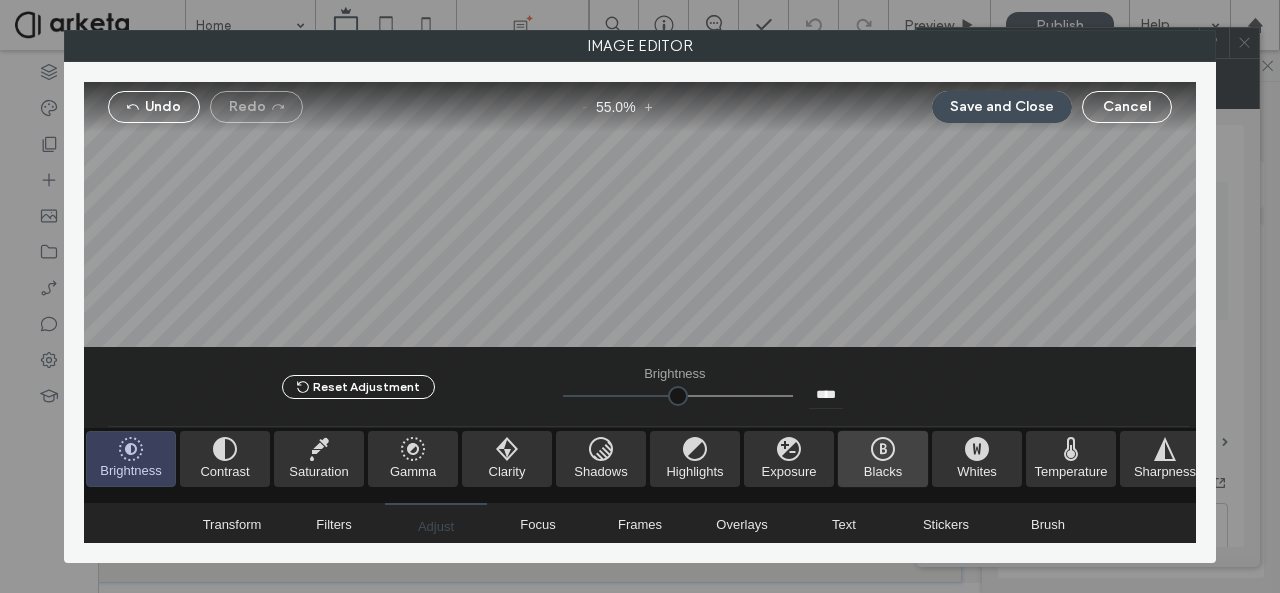click at bounding box center [883, 459] 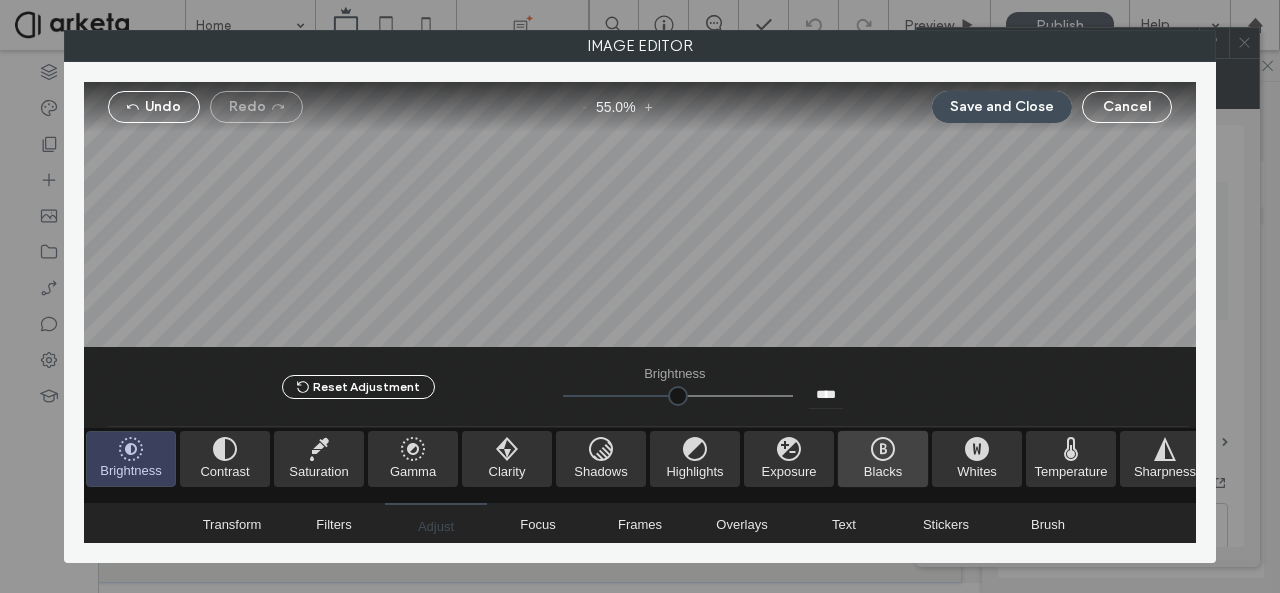 type on "*" 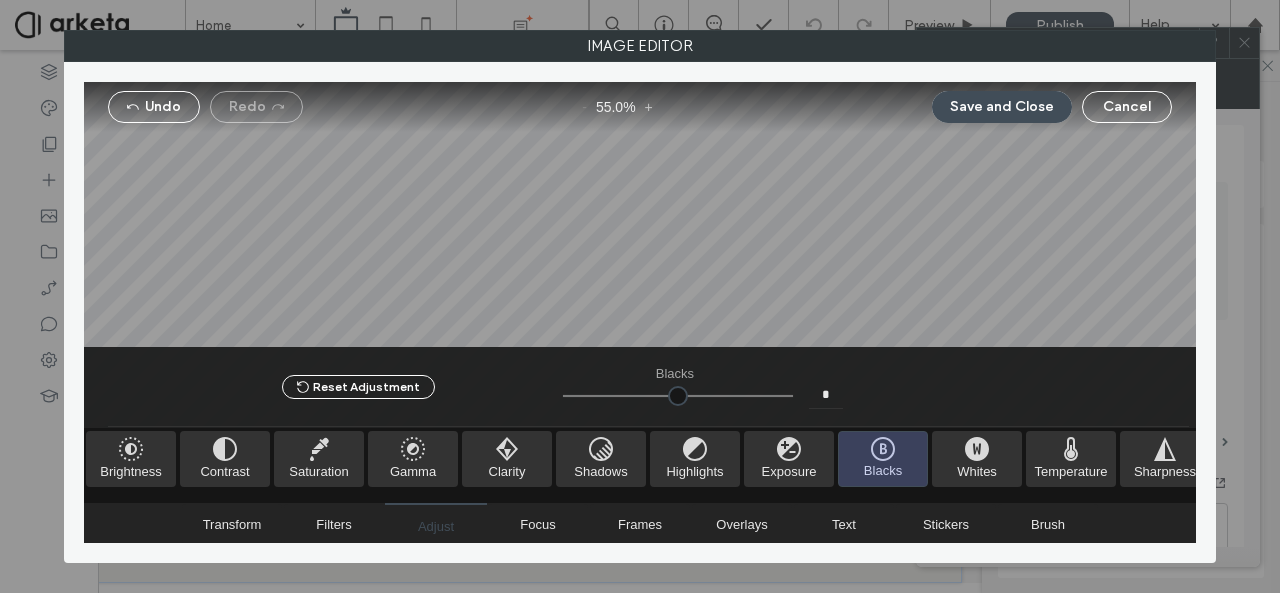drag, startPoint x: 676, startPoint y: 387, endPoint x: 466, endPoint y: 421, distance: 212.73457 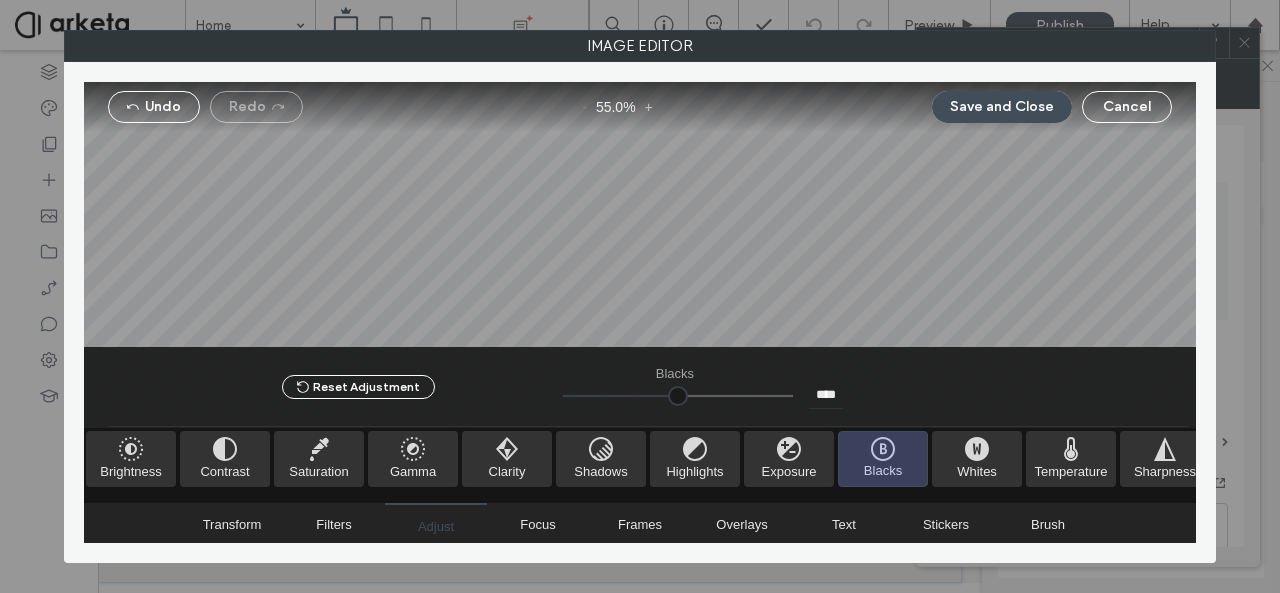 type on "*" 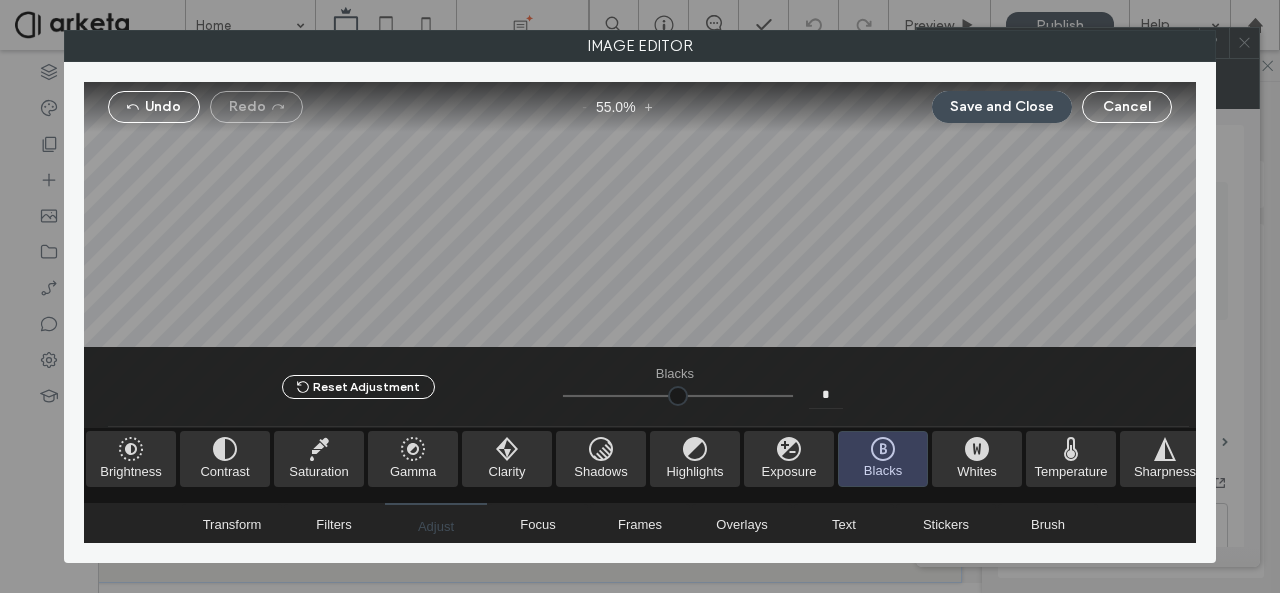 click at bounding box center (678, 396) 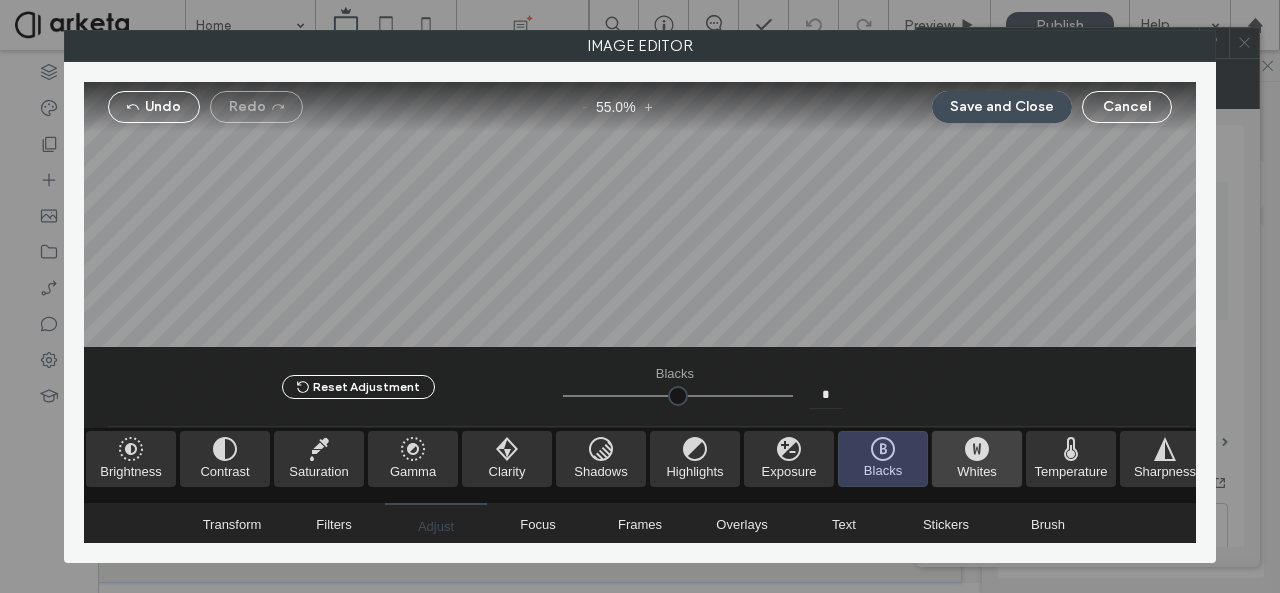 click at bounding box center [977, 459] 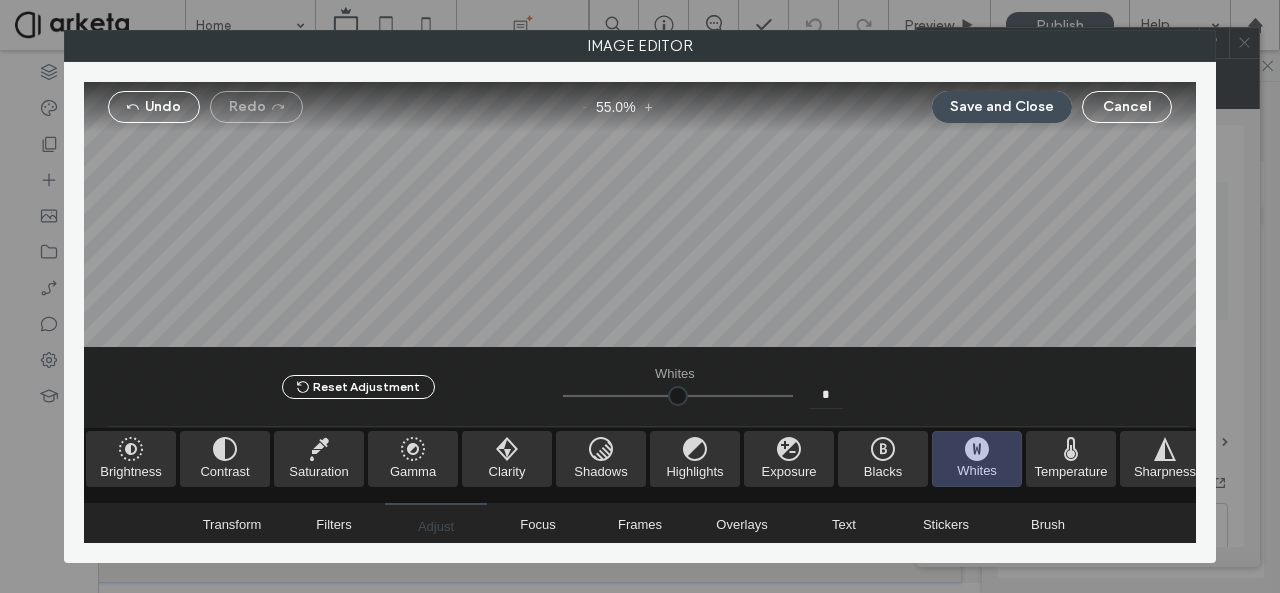 type on "****" 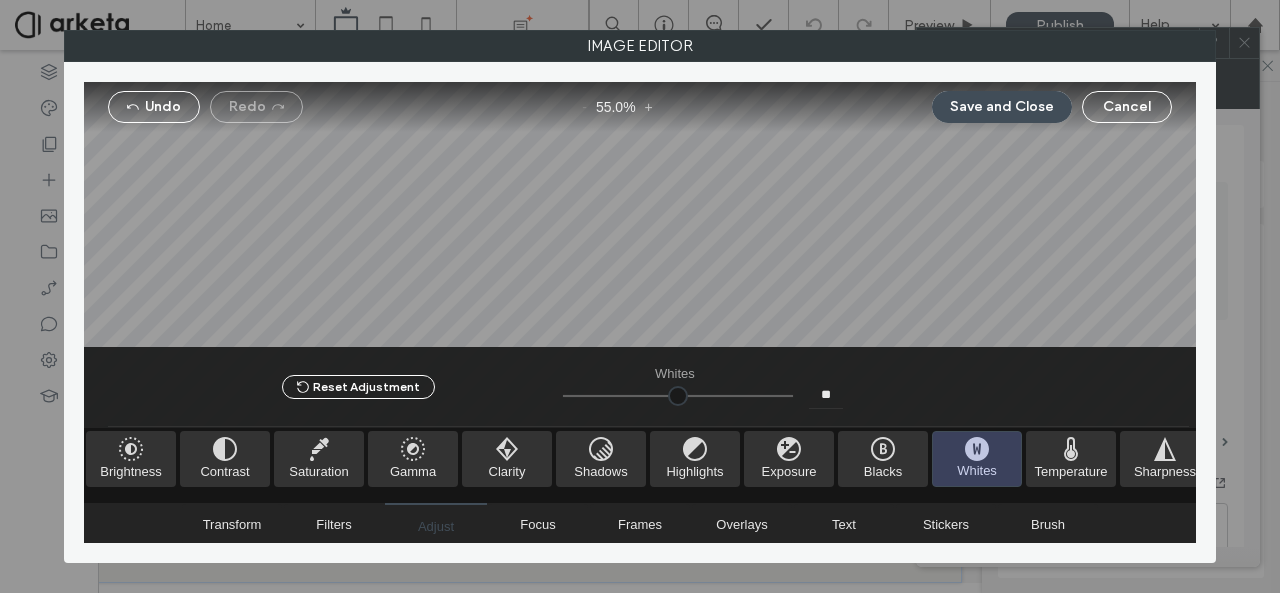 type on "*" 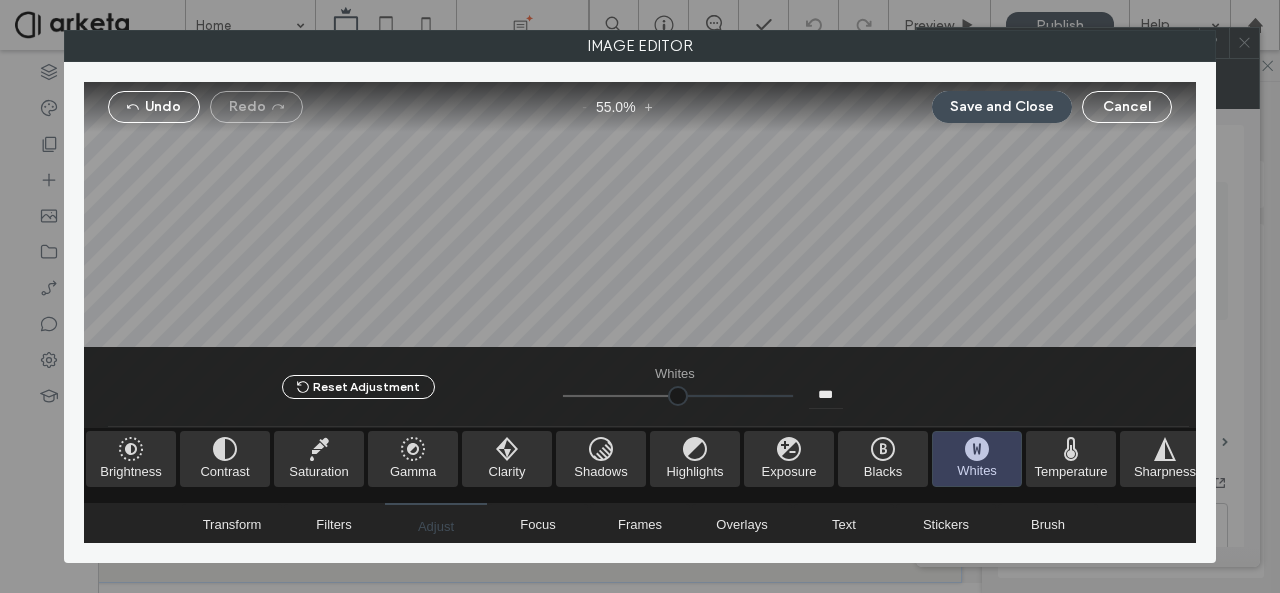 drag, startPoint x: 698, startPoint y: 392, endPoint x: 838, endPoint y: 401, distance: 140.28899 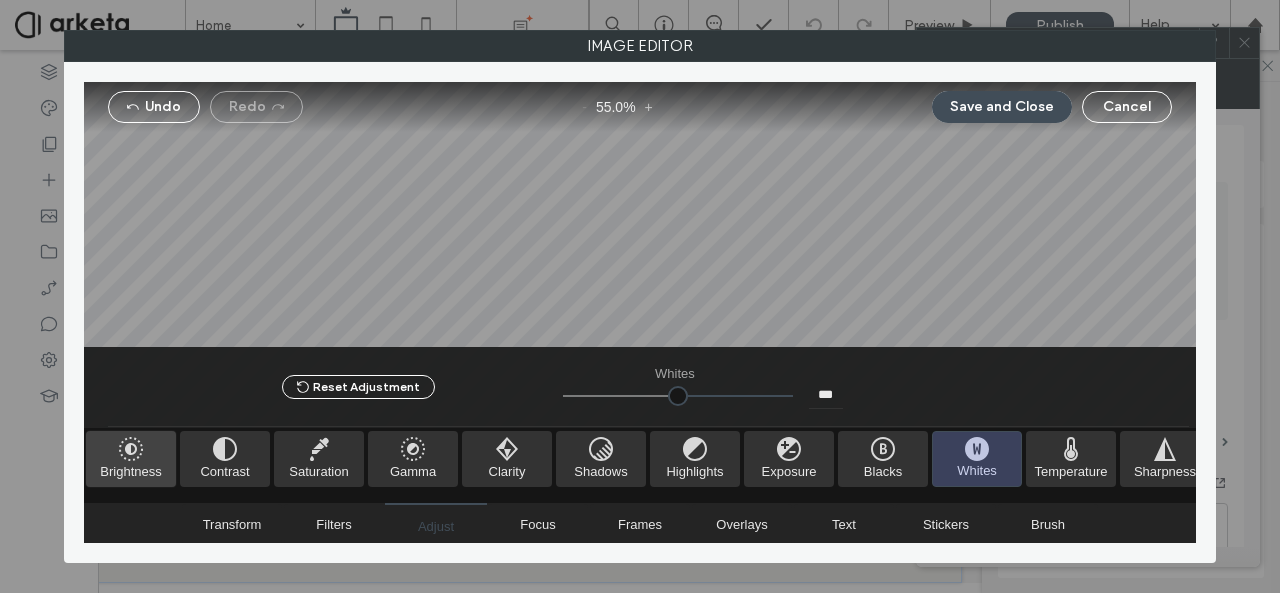 click at bounding box center (131, 459) 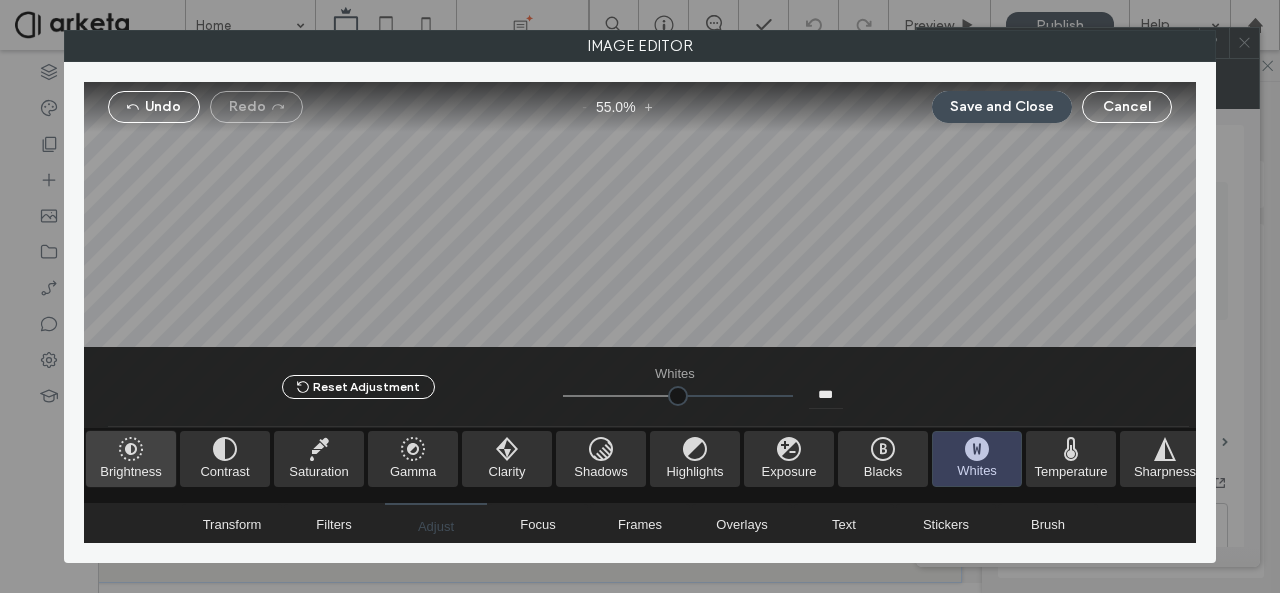 type on "**" 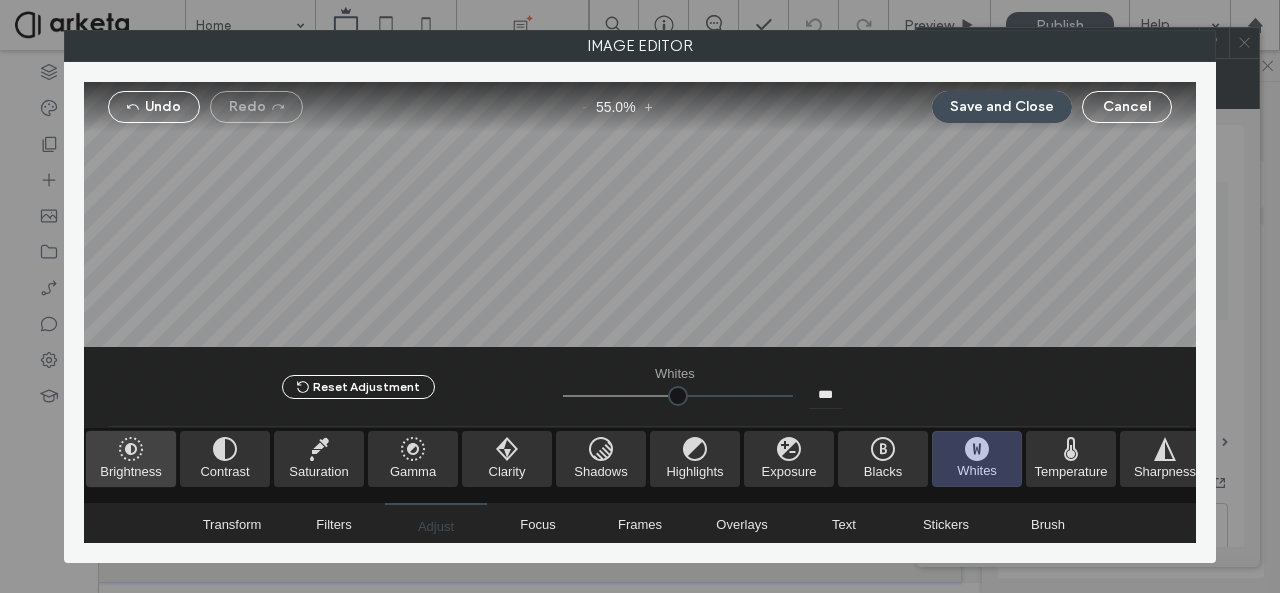 type on "****" 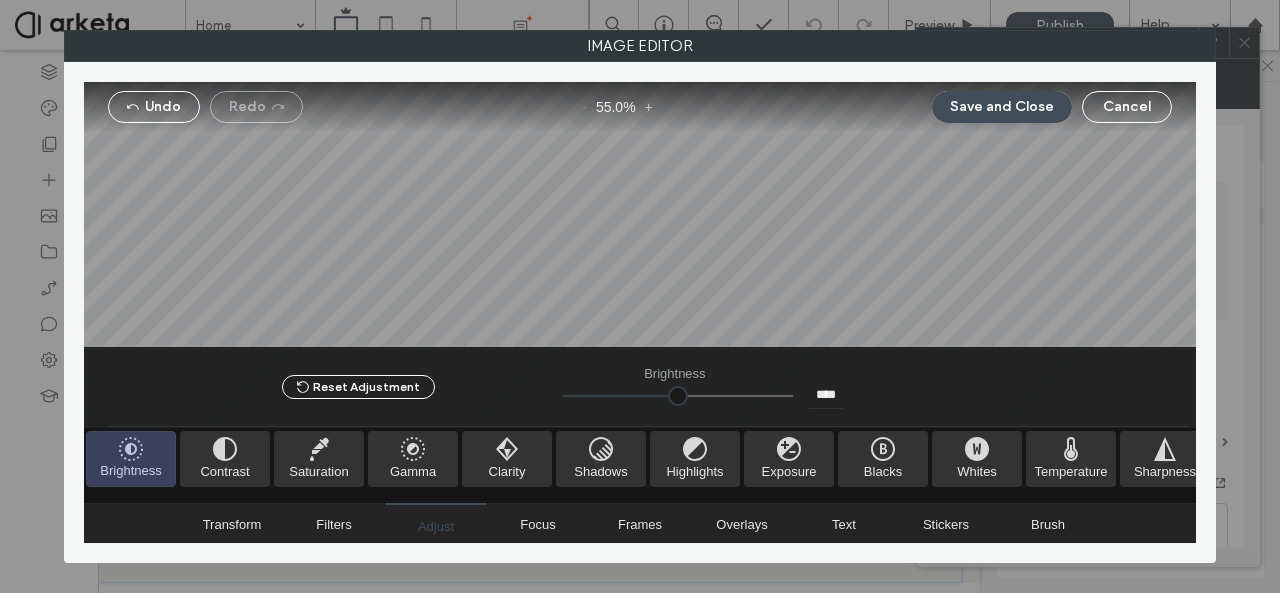 type on "*****" 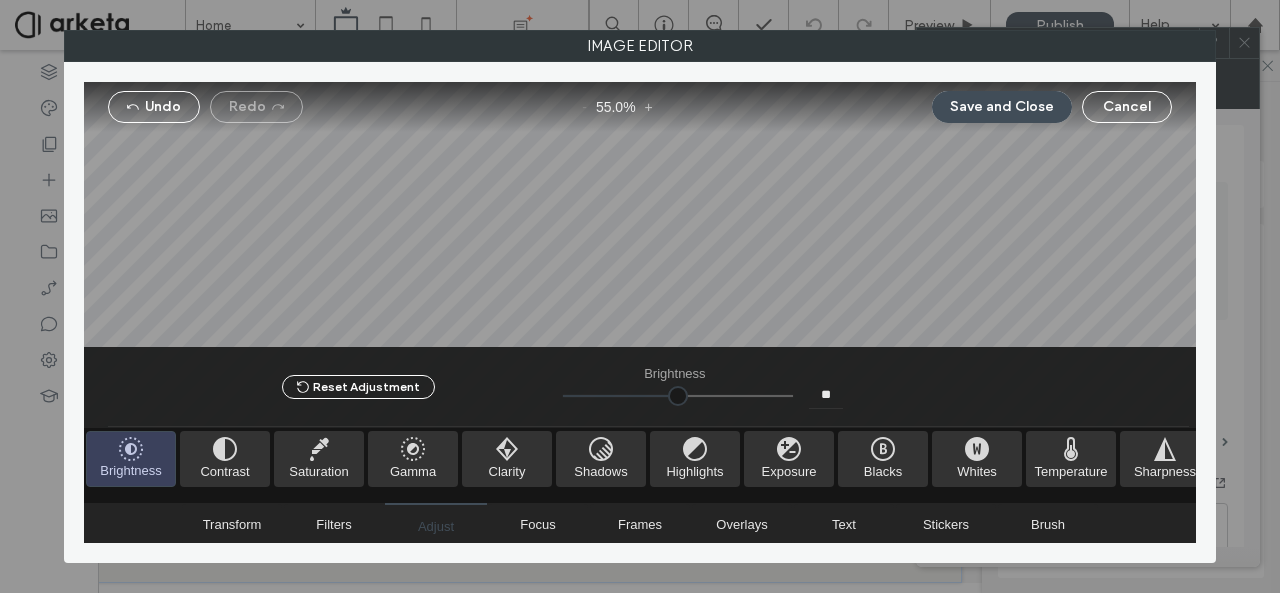 click at bounding box center [678, 396] 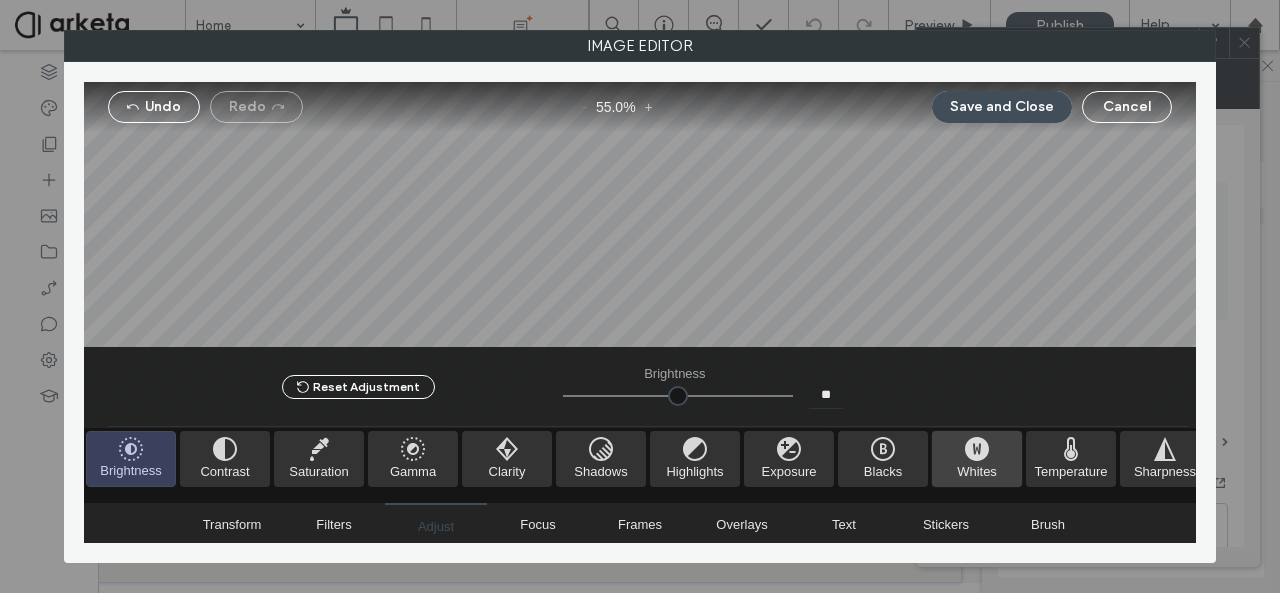 click at bounding box center (977, 459) 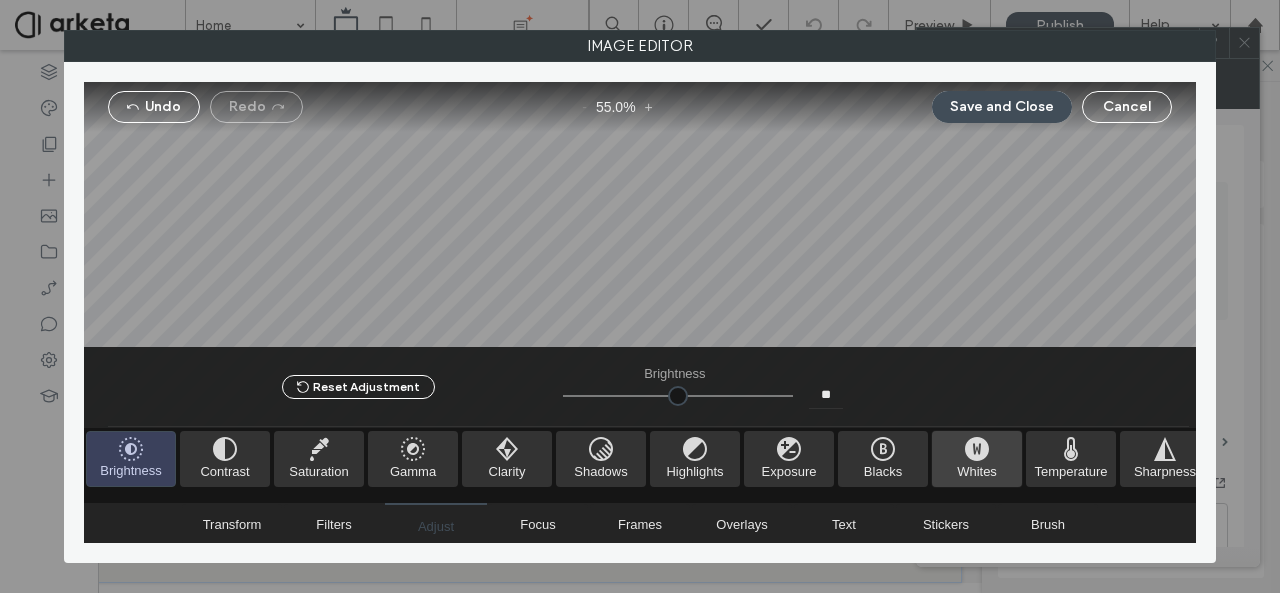 type on "*" 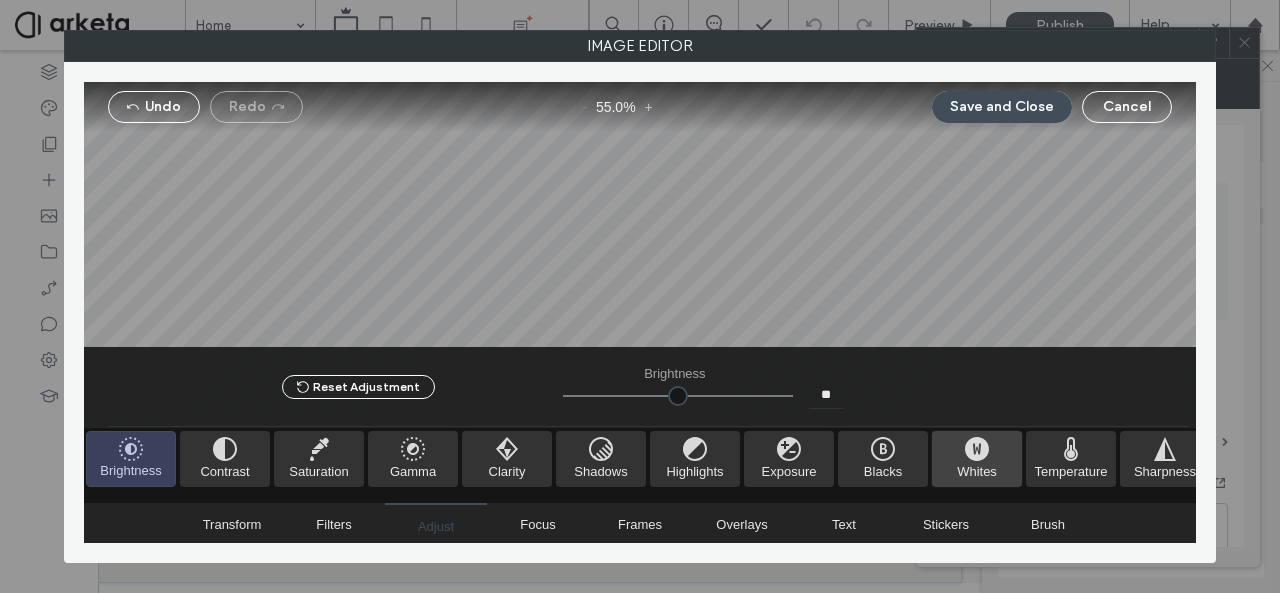 type on "***" 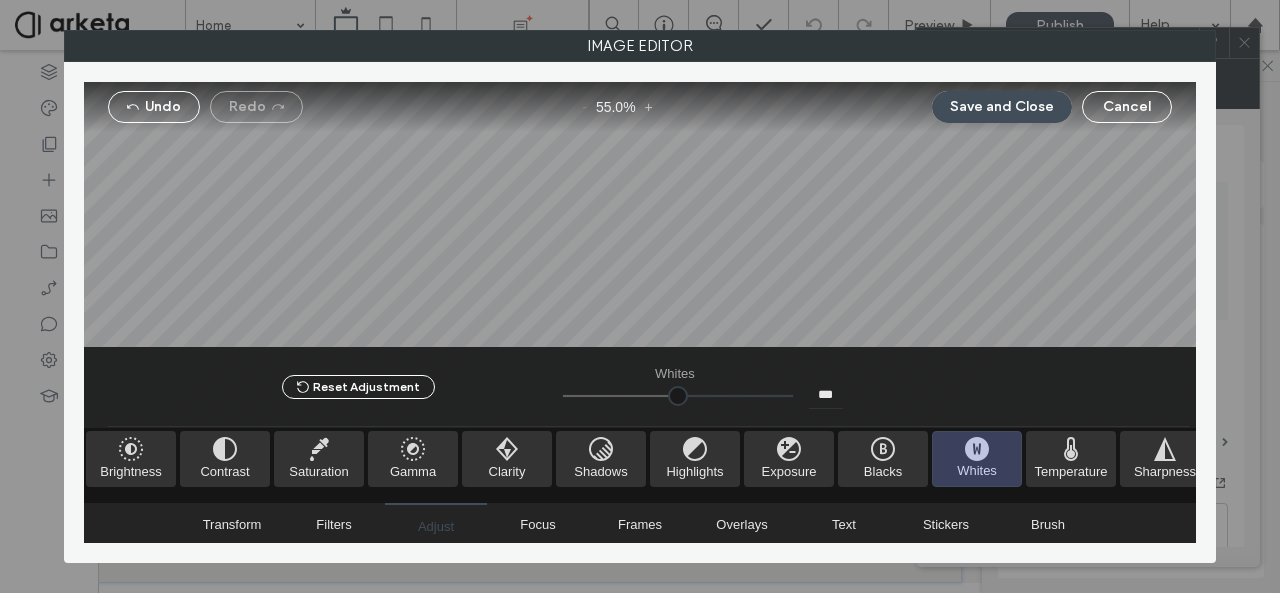 type on "*****" 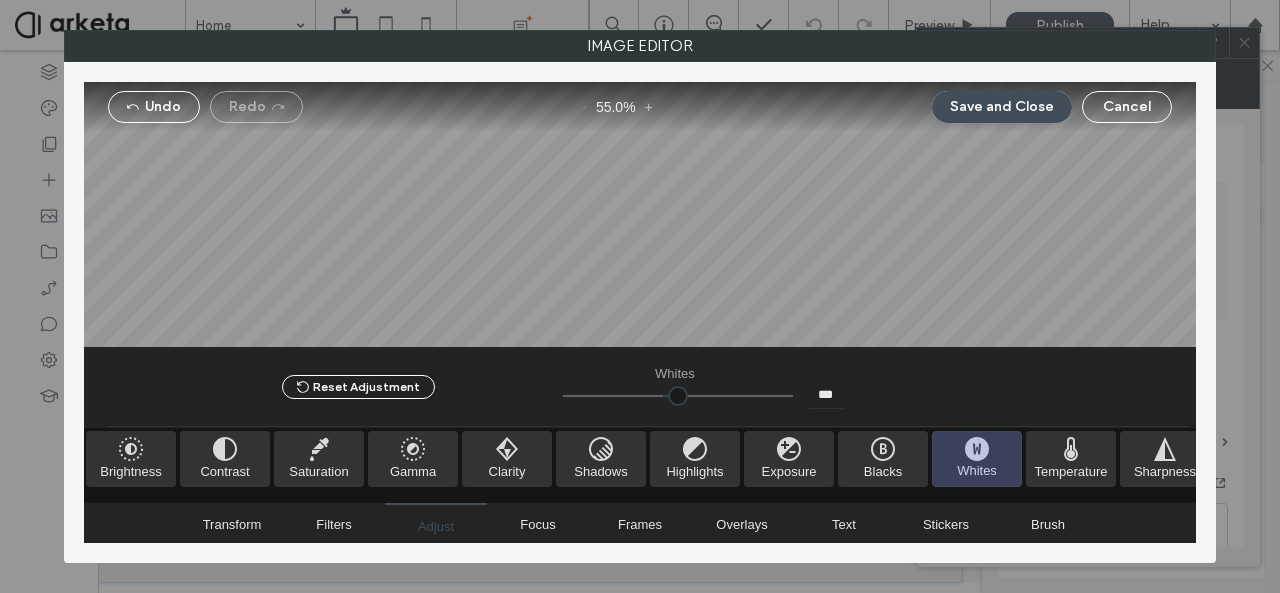 type on "*****" 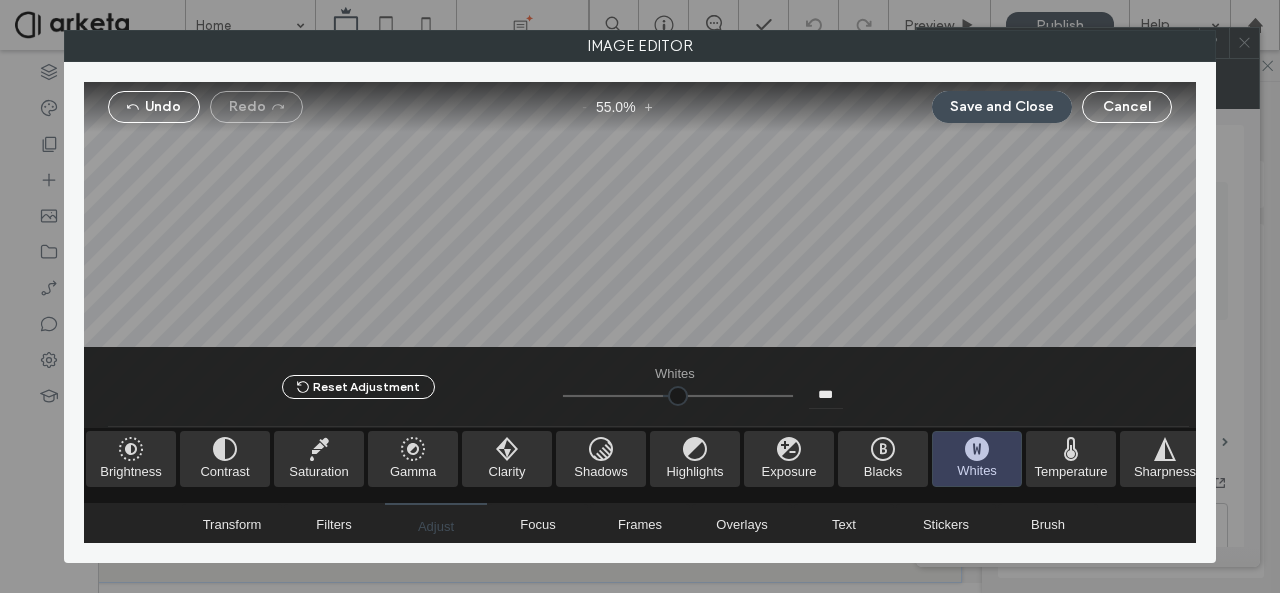 type on "***" 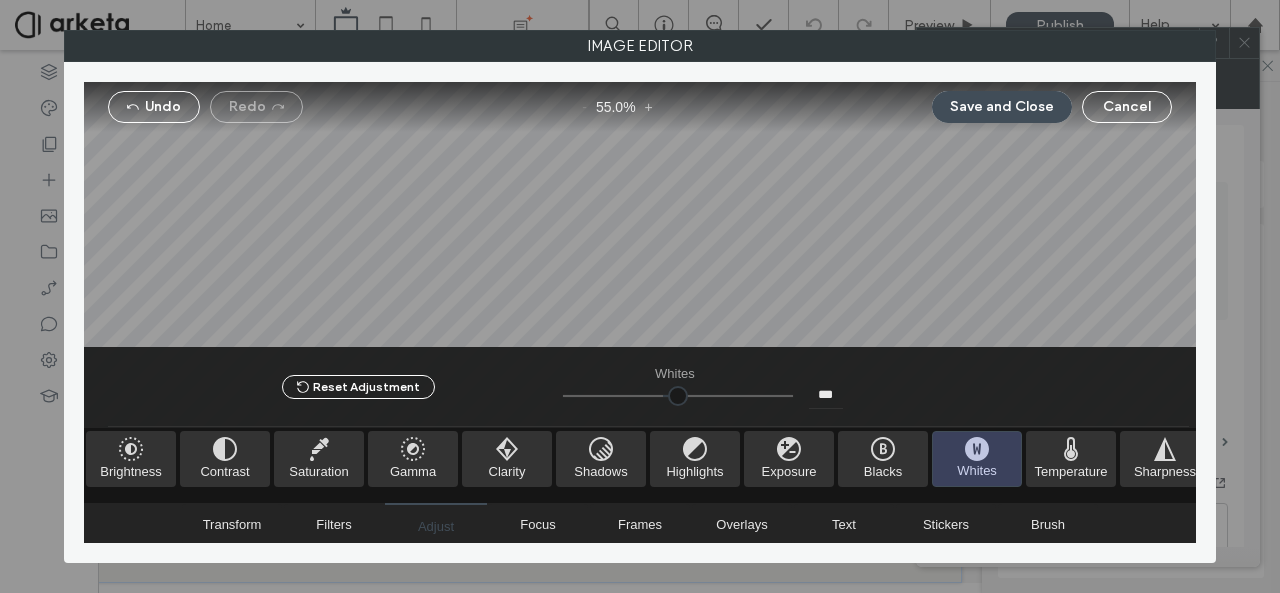 type on "**" 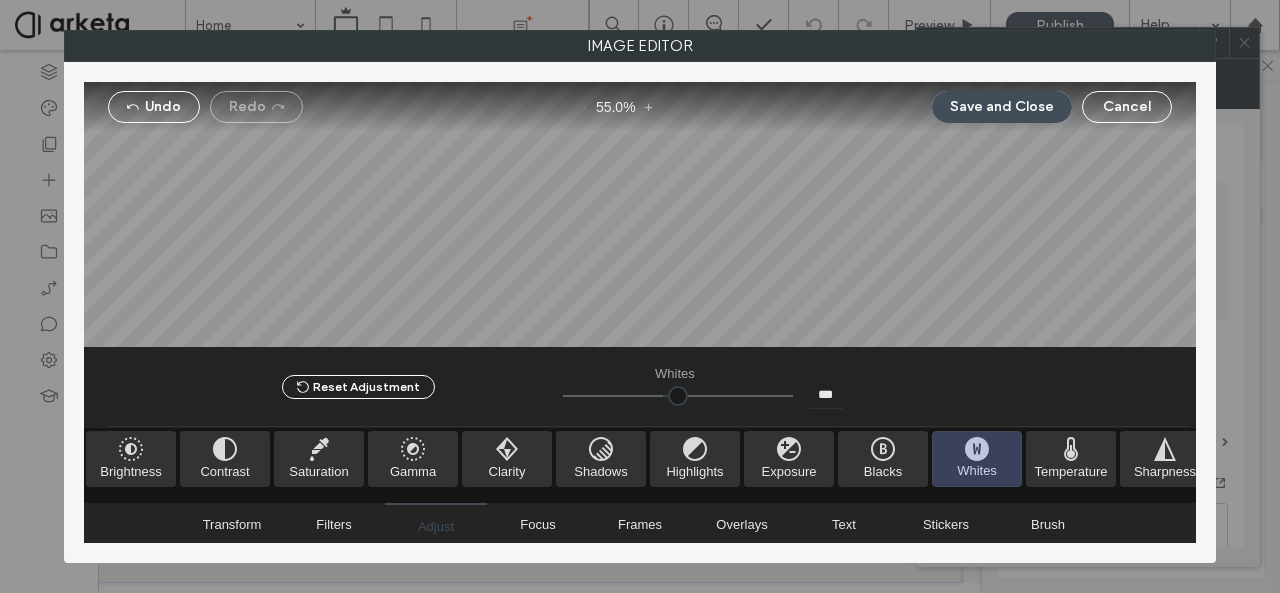 type on "****" 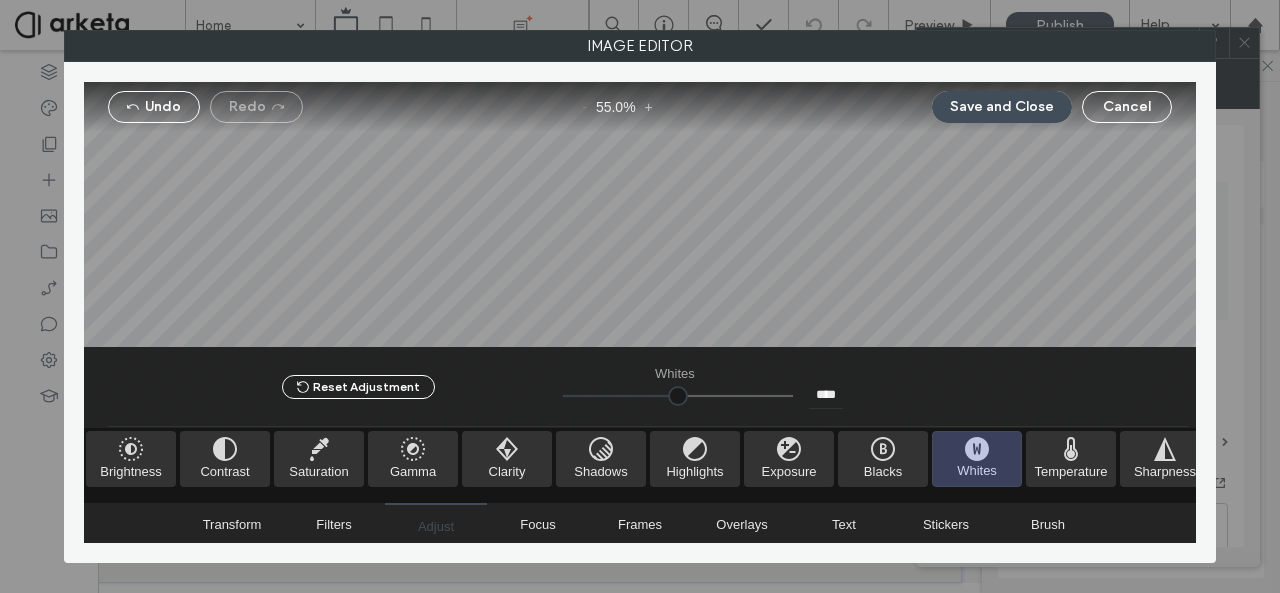 drag, startPoint x: 660, startPoint y: 397, endPoint x: 490, endPoint y: 403, distance: 170.10585 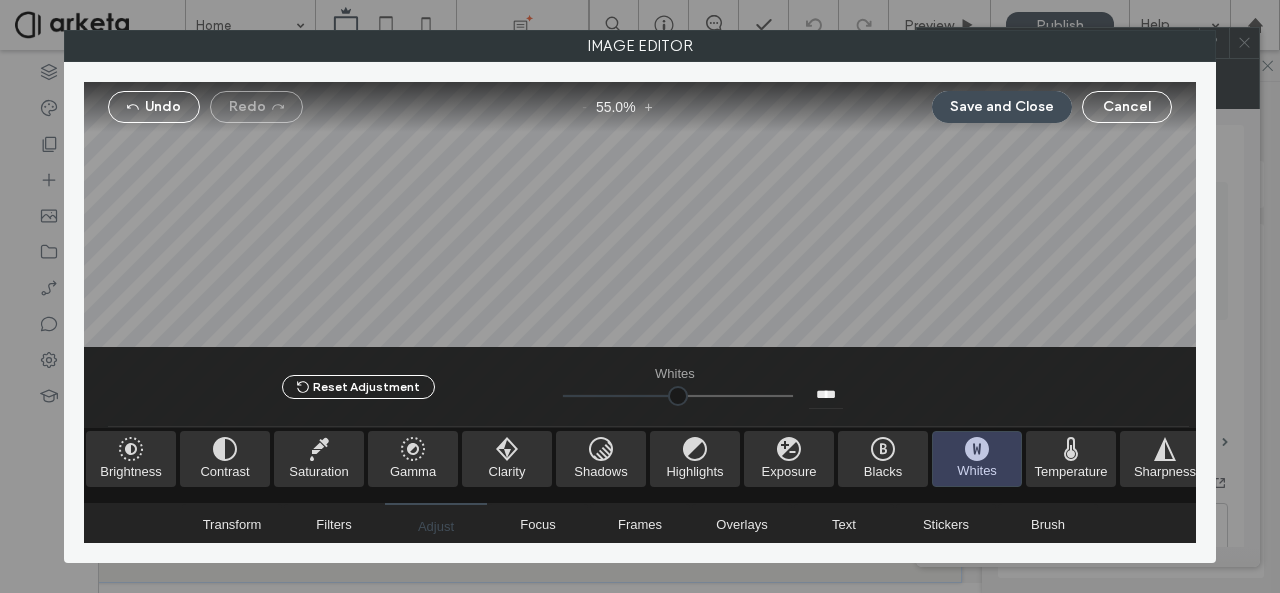 click at bounding box center [678, 396] 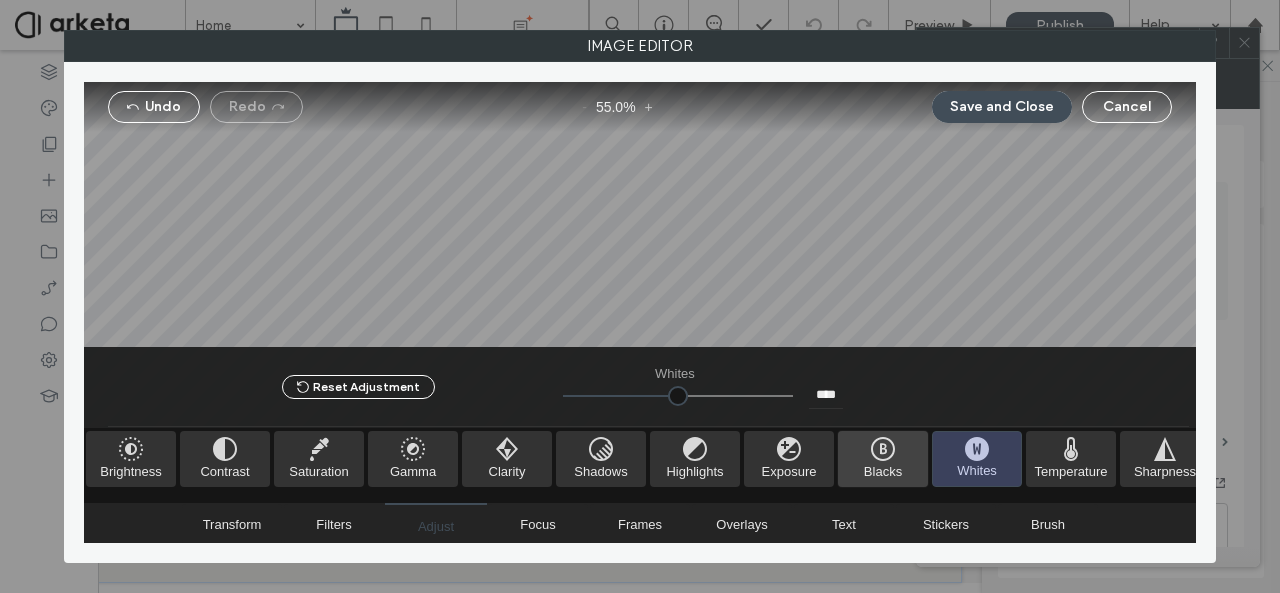 click at bounding box center [883, 459] 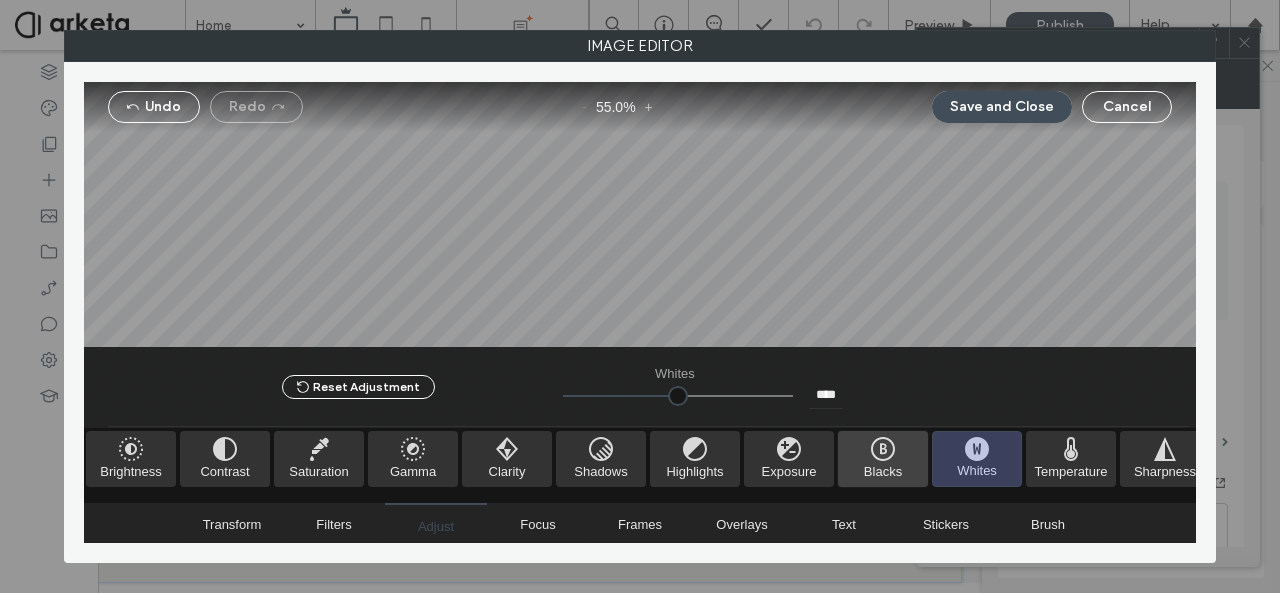 type on "*" 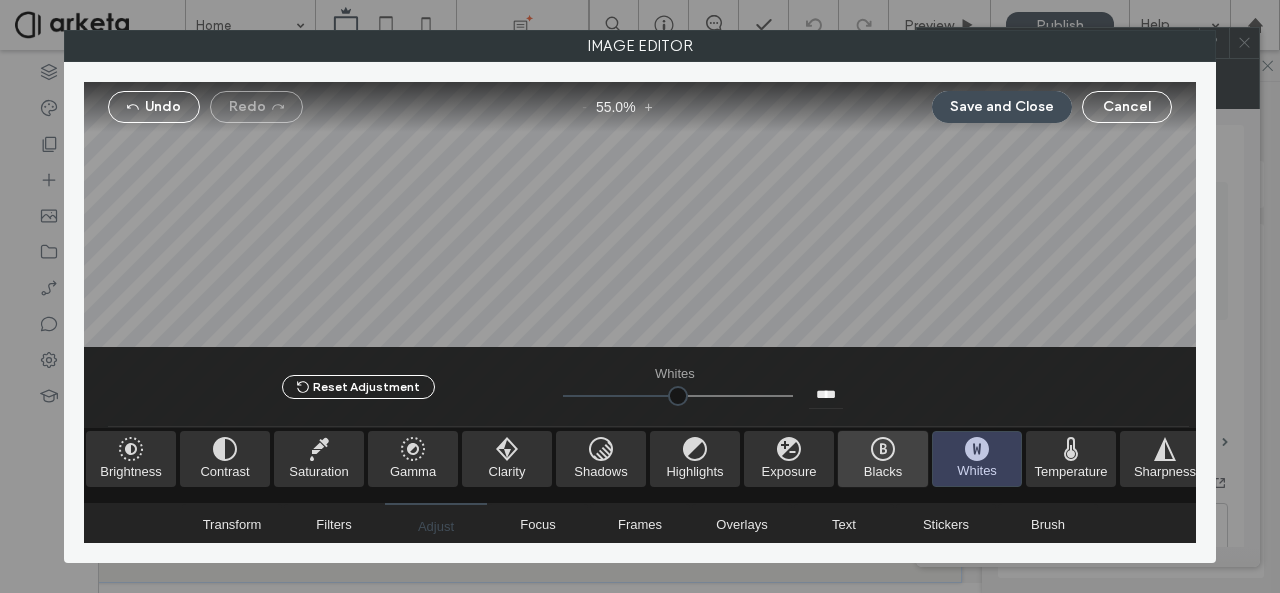 type on "*" 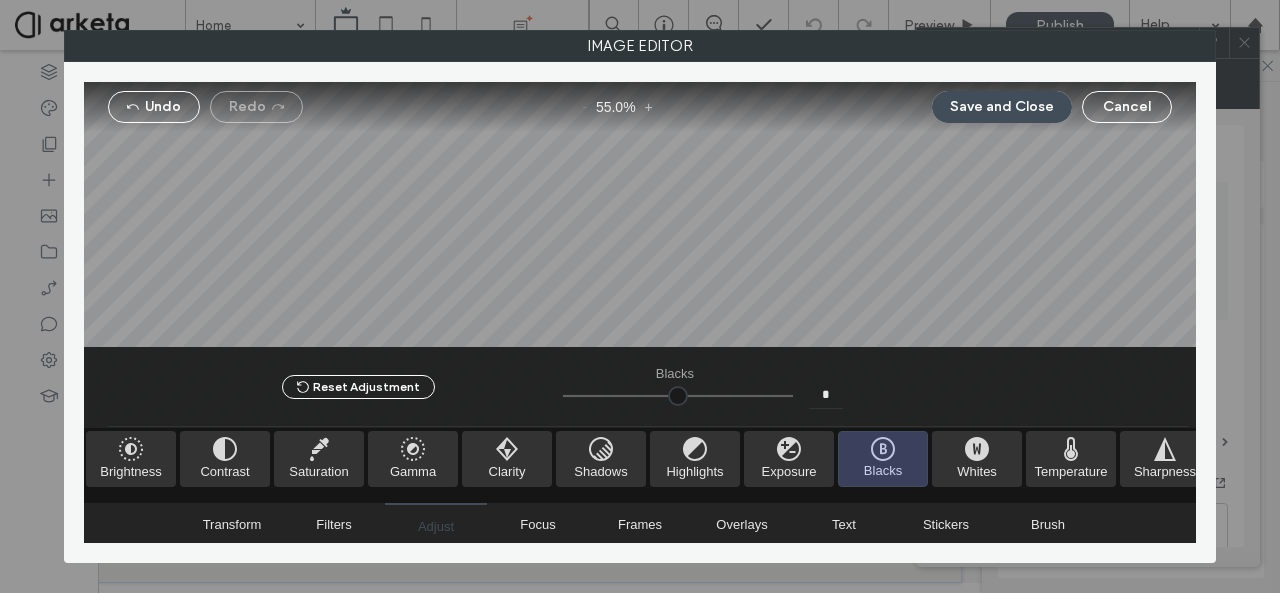 type on "*" 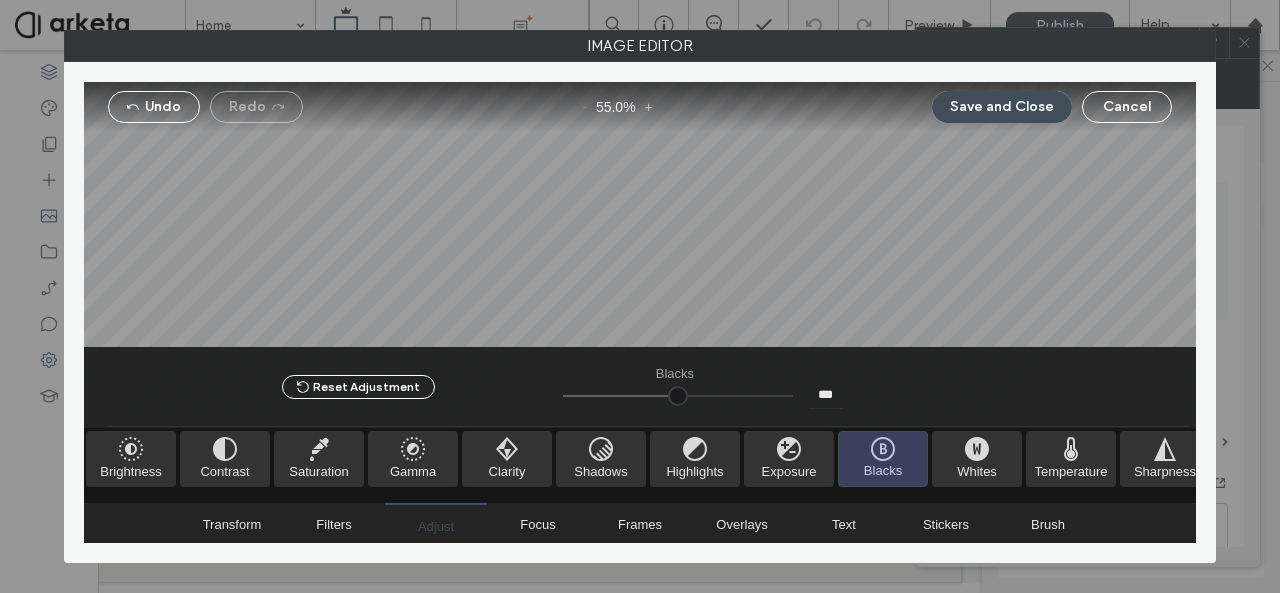 drag, startPoint x: 680, startPoint y: 387, endPoint x: 823, endPoint y: 410, distance: 144.83784 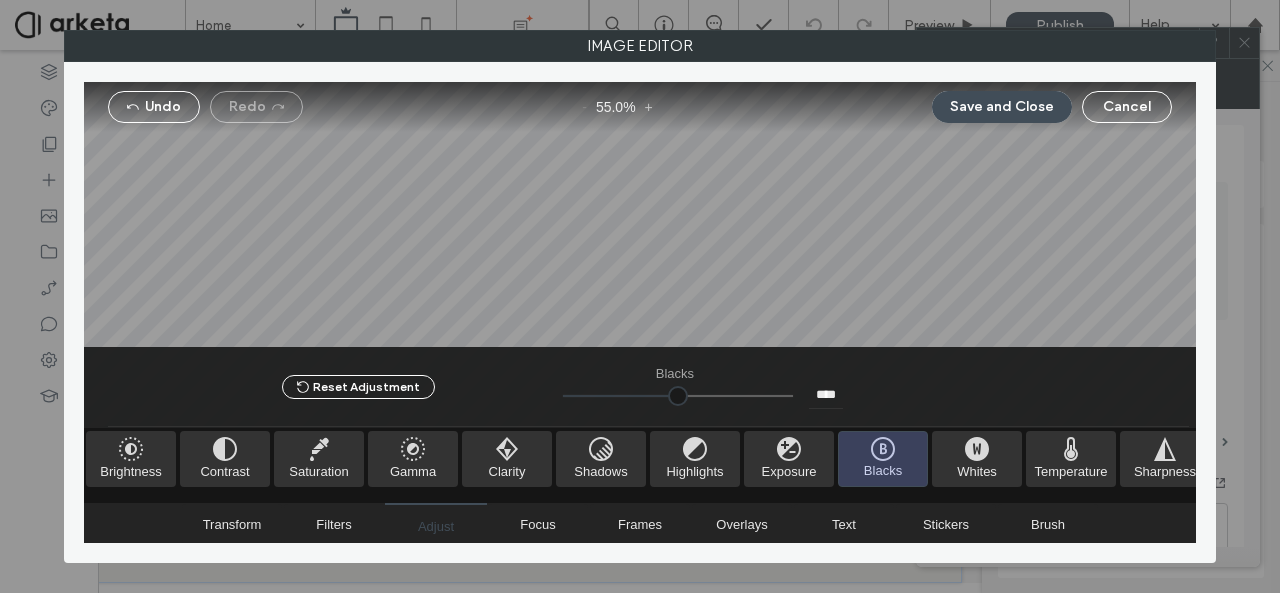 drag, startPoint x: 774, startPoint y: 393, endPoint x: 536, endPoint y: 407, distance: 238.4114 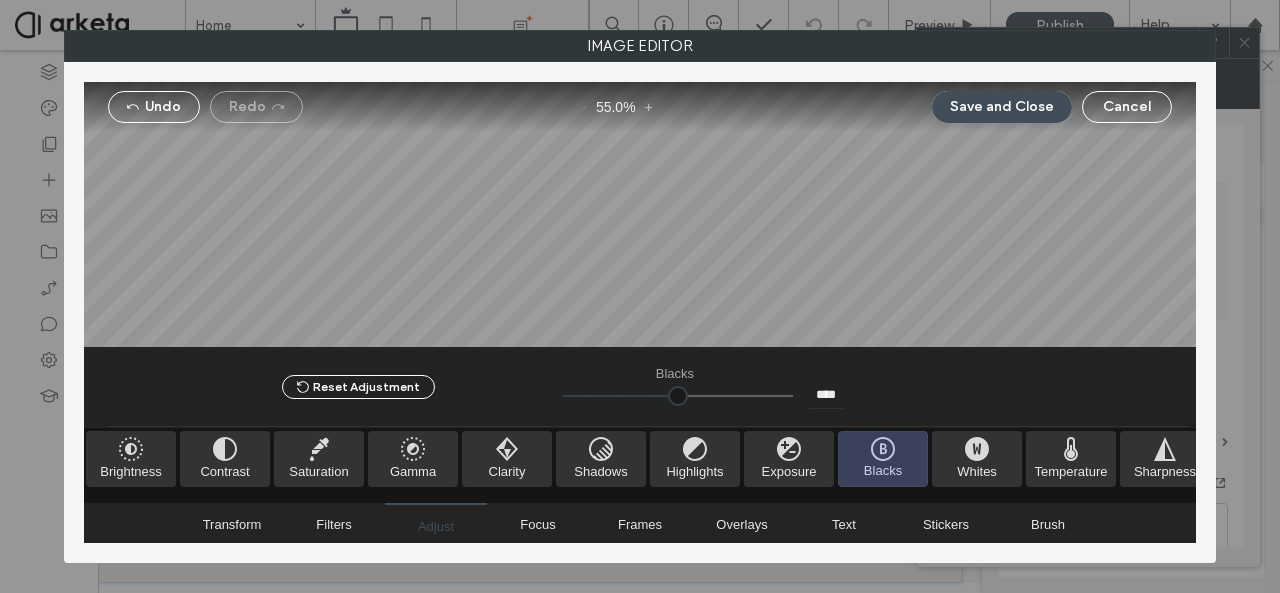 click at bounding box center [678, 396] 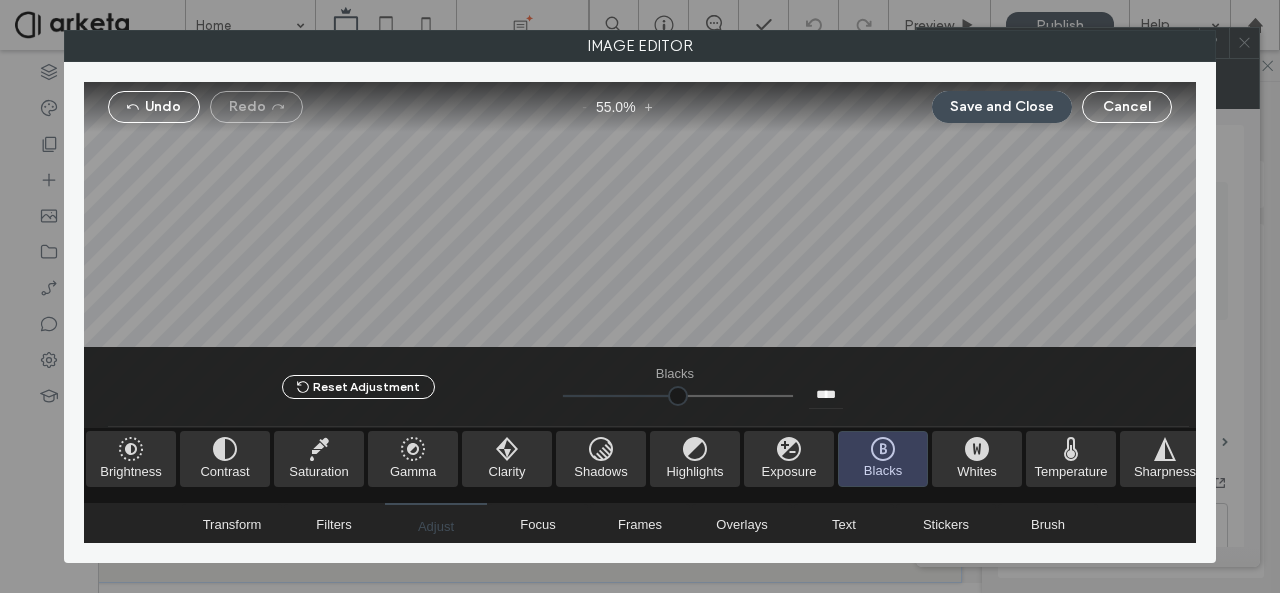 type on "***" 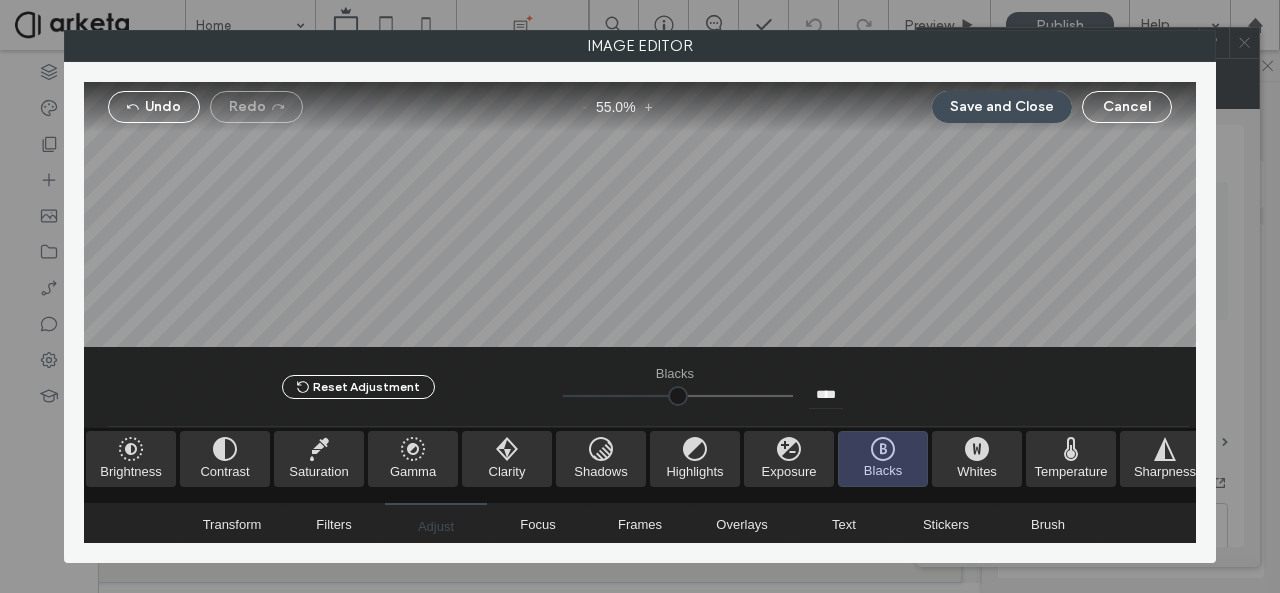 type on "**" 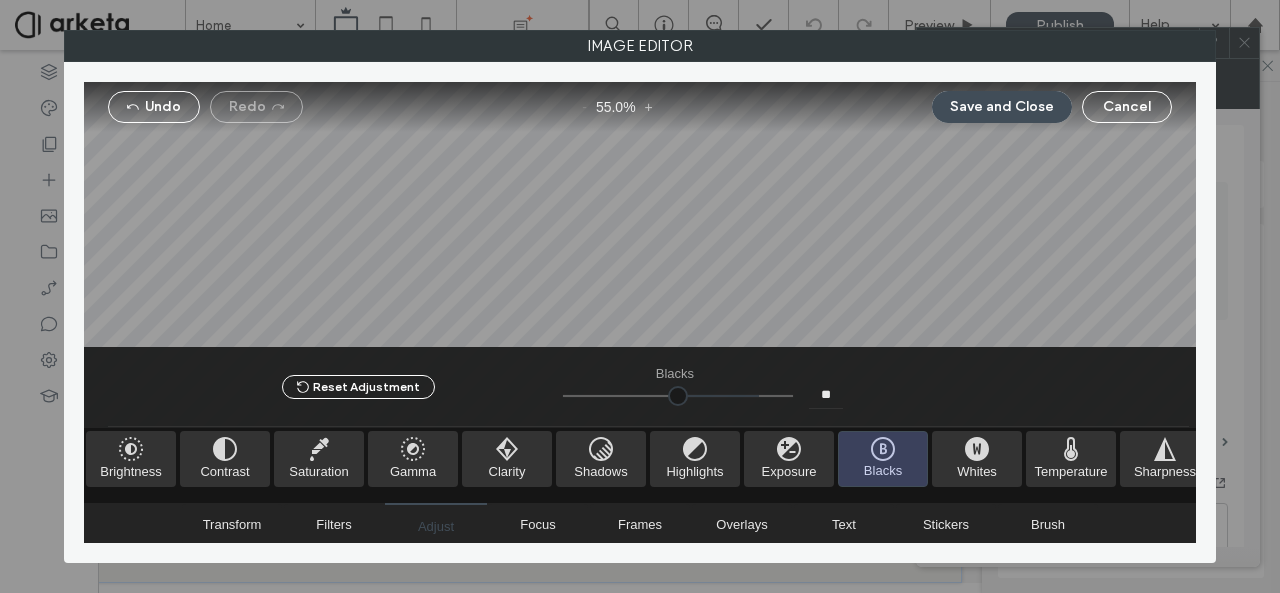 type on "*" 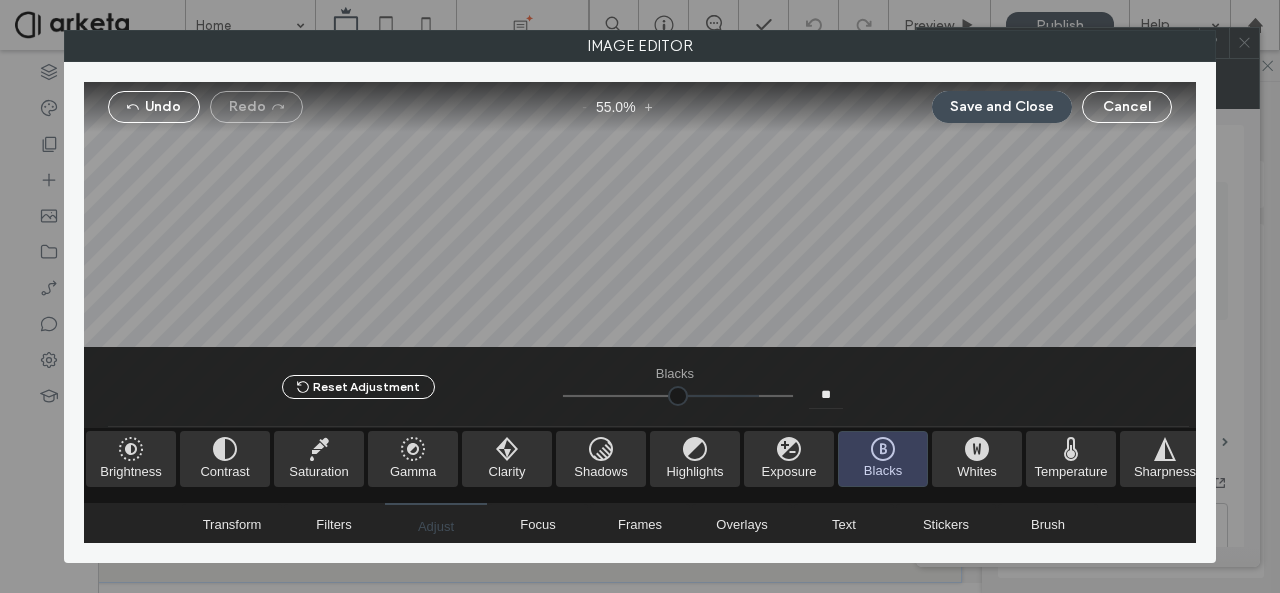 type on "***" 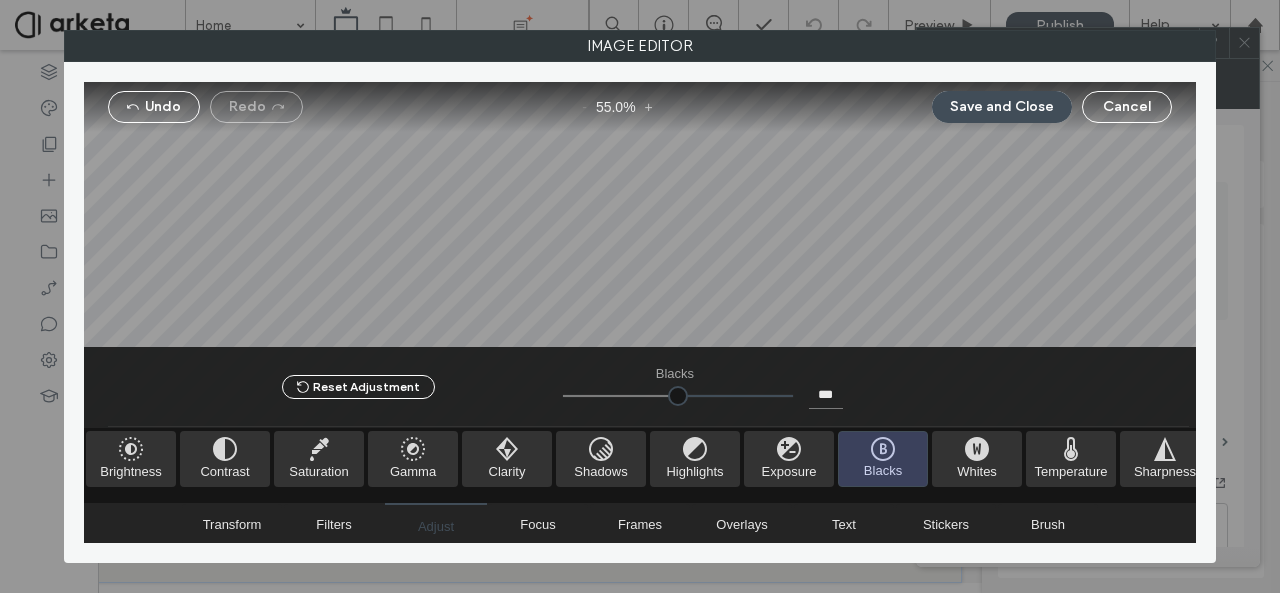 drag, startPoint x: 747, startPoint y: 395, endPoint x: 817, endPoint y: 397, distance: 70.028564 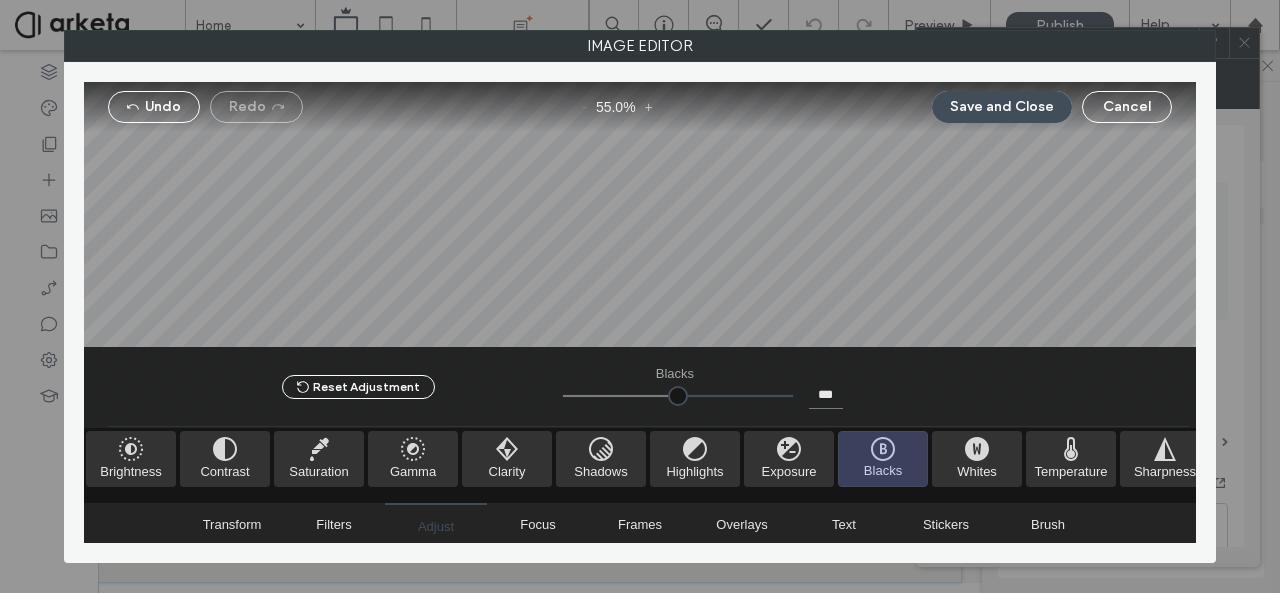 click at bounding box center [678, 396] 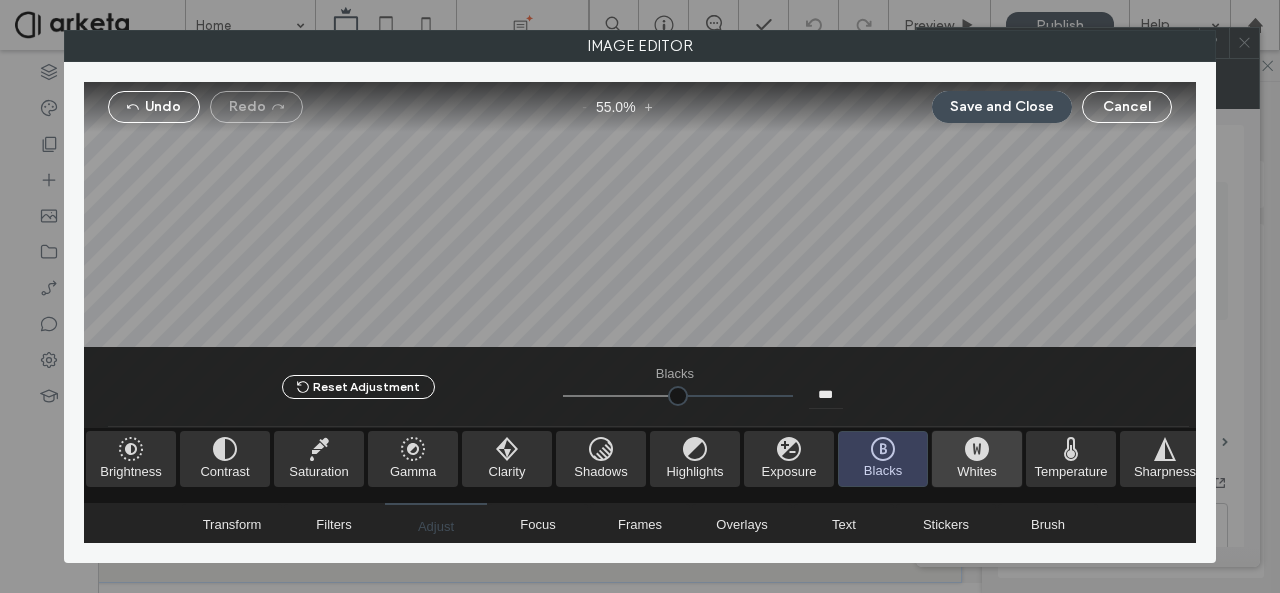 click at bounding box center [977, 459] 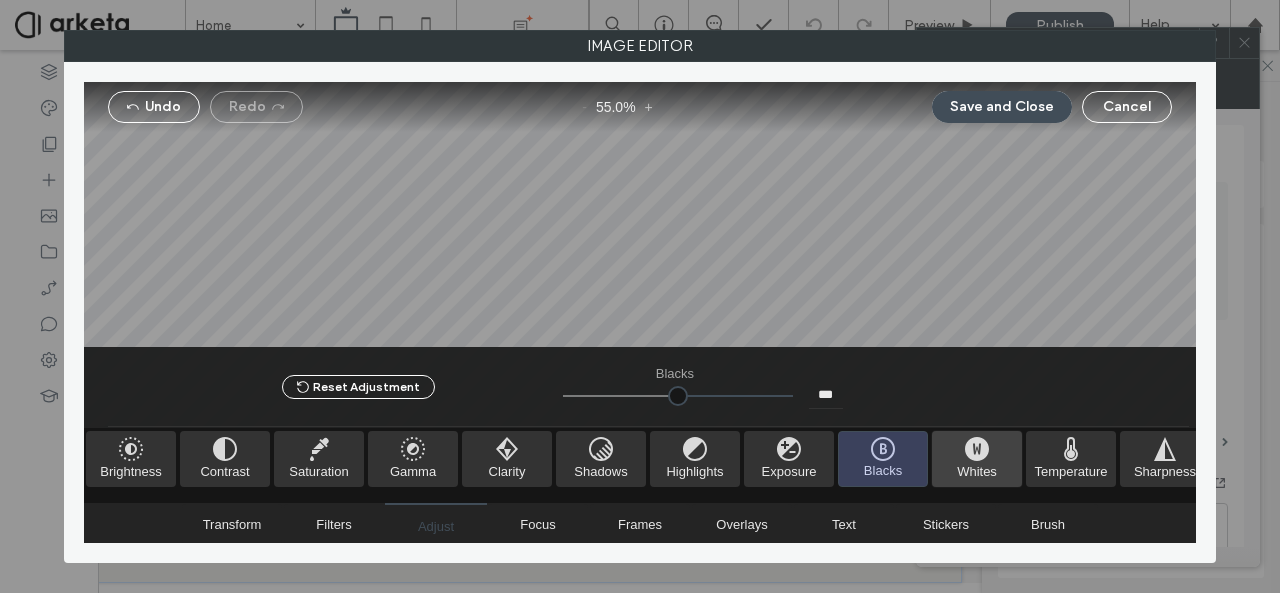 type on "**" 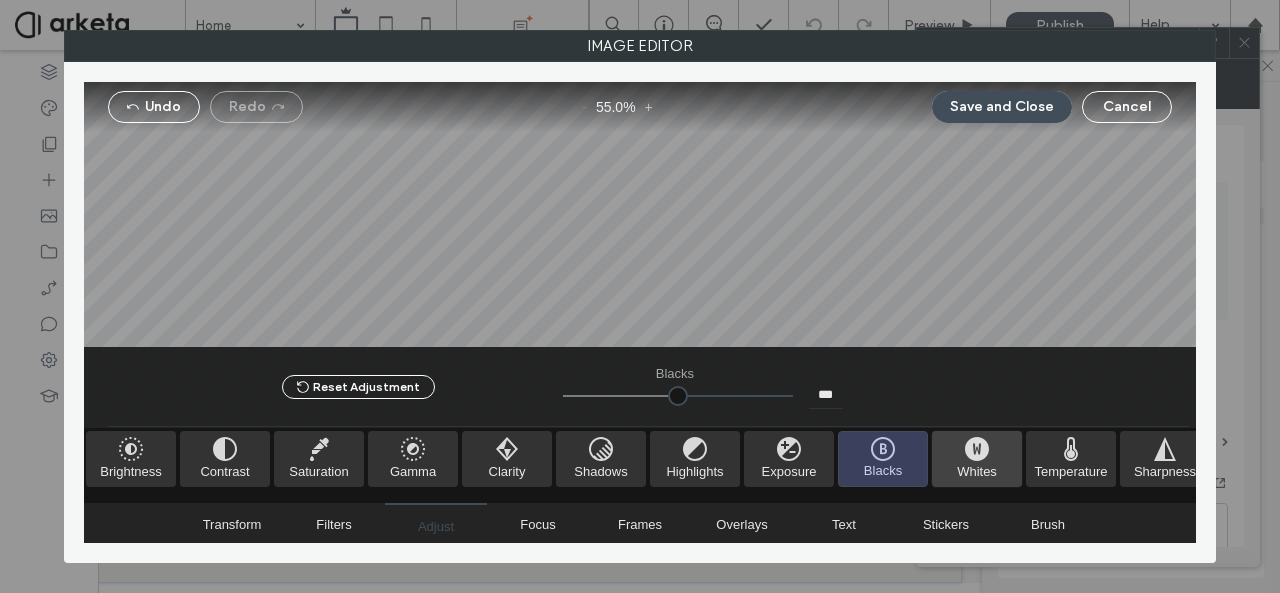 type on "****" 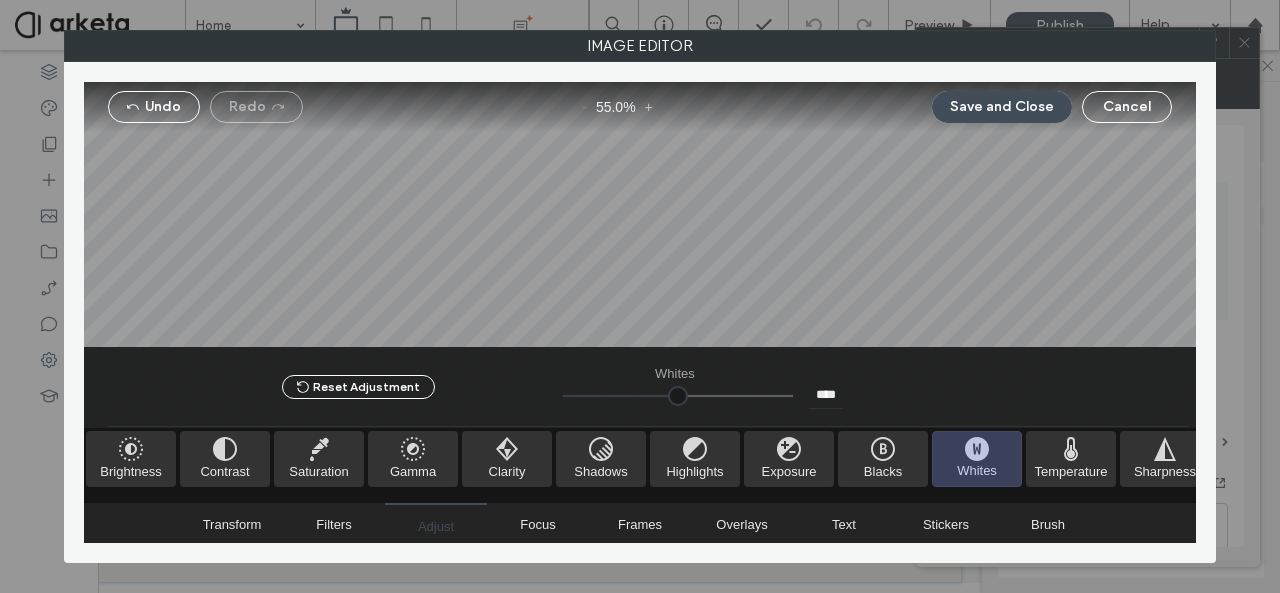 type on "****" 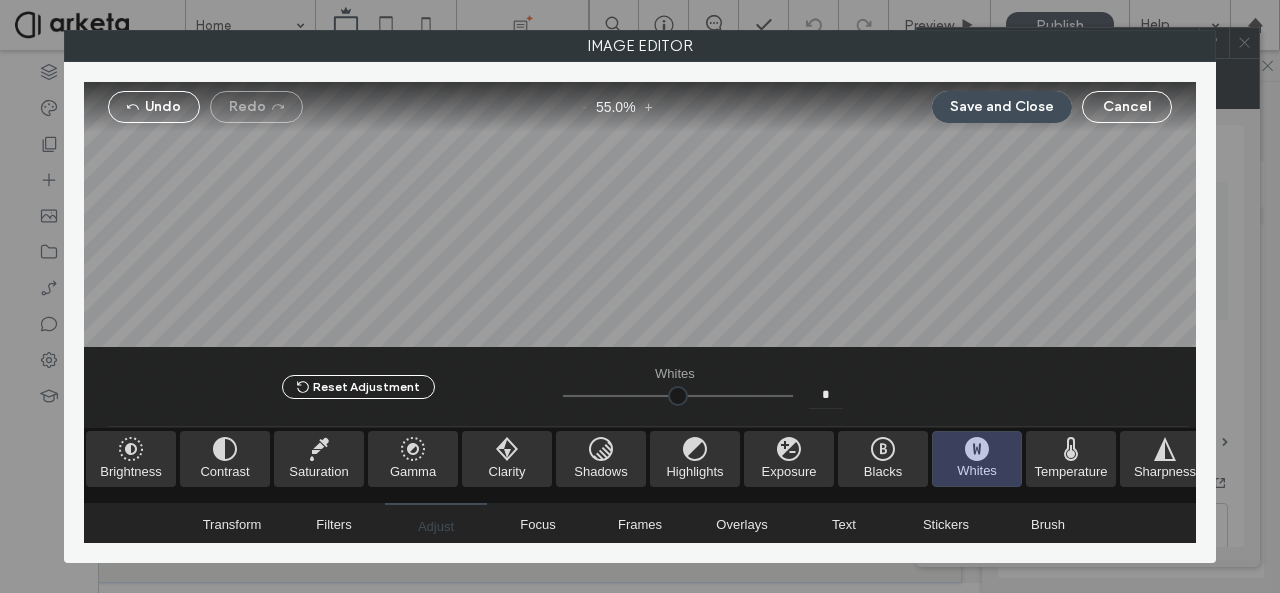 click at bounding box center (678, 396) 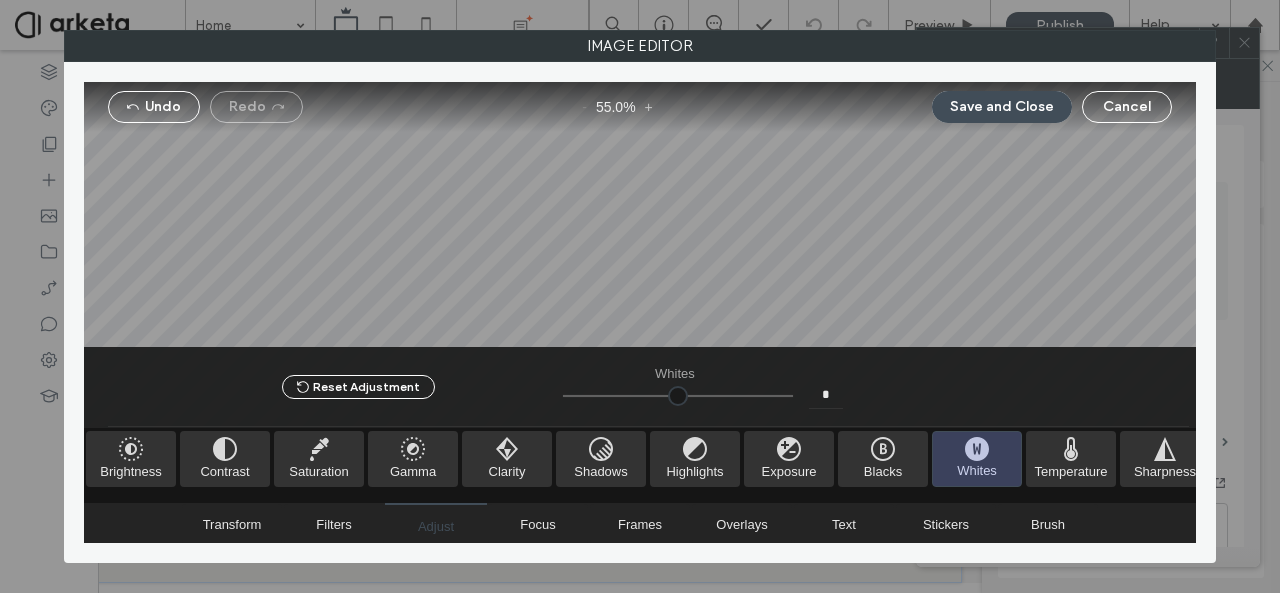 type on "*" 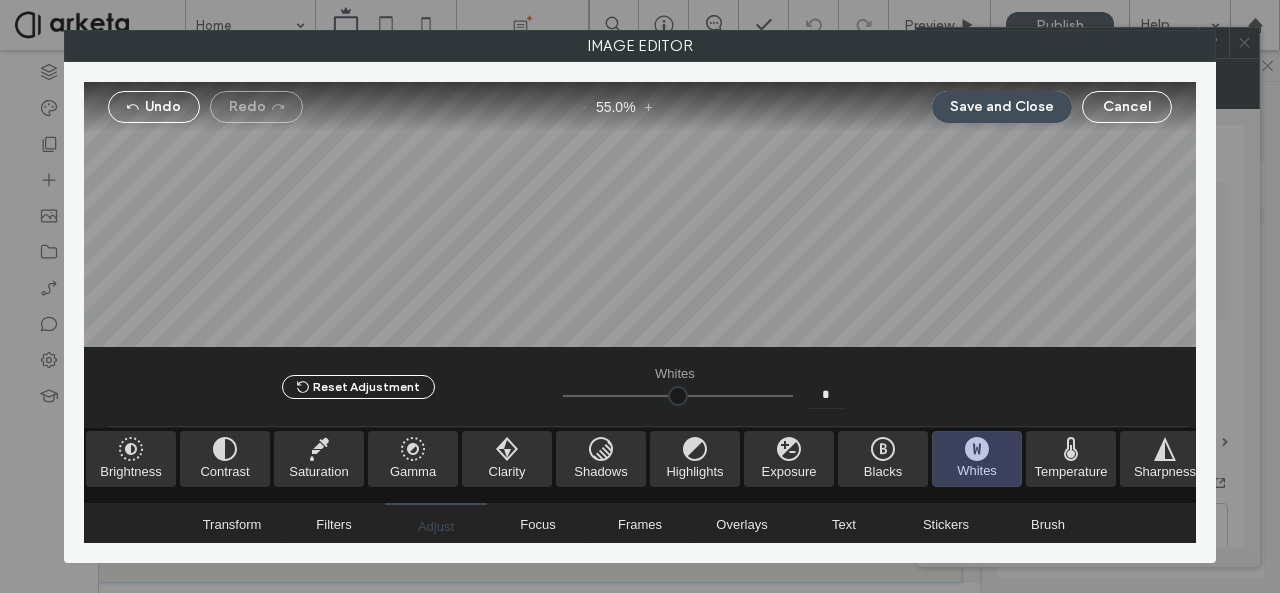 type on "***" 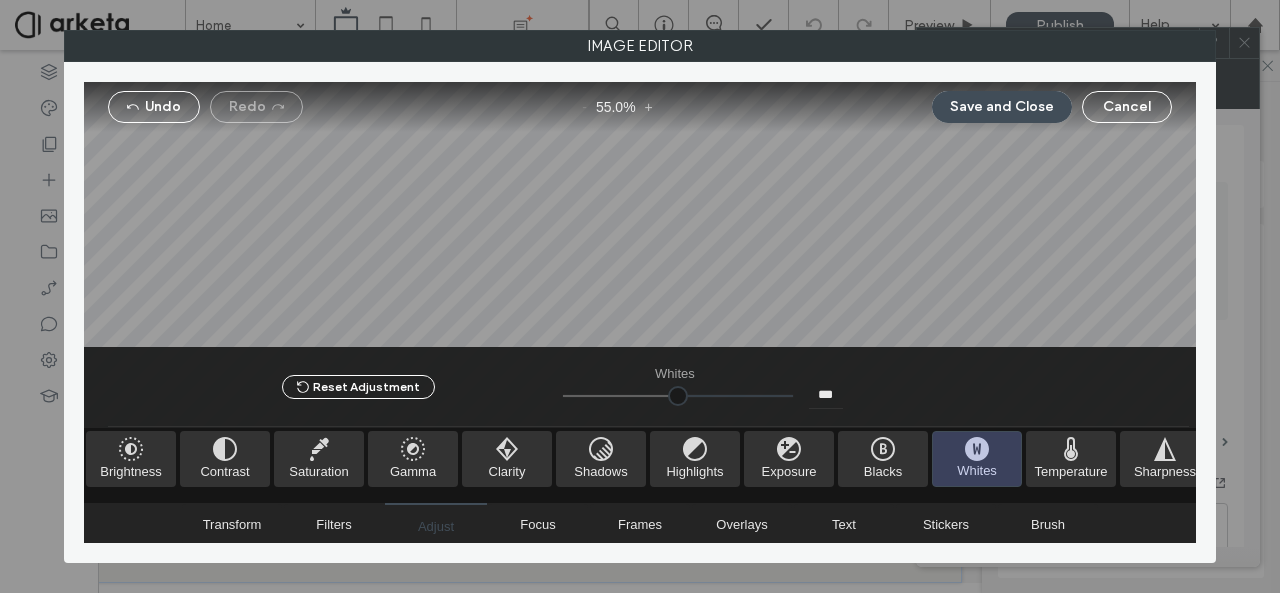 drag, startPoint x: 682, startPoint y: 399, endPoint x: 861, endPoint y: 416, distance: 179.80545 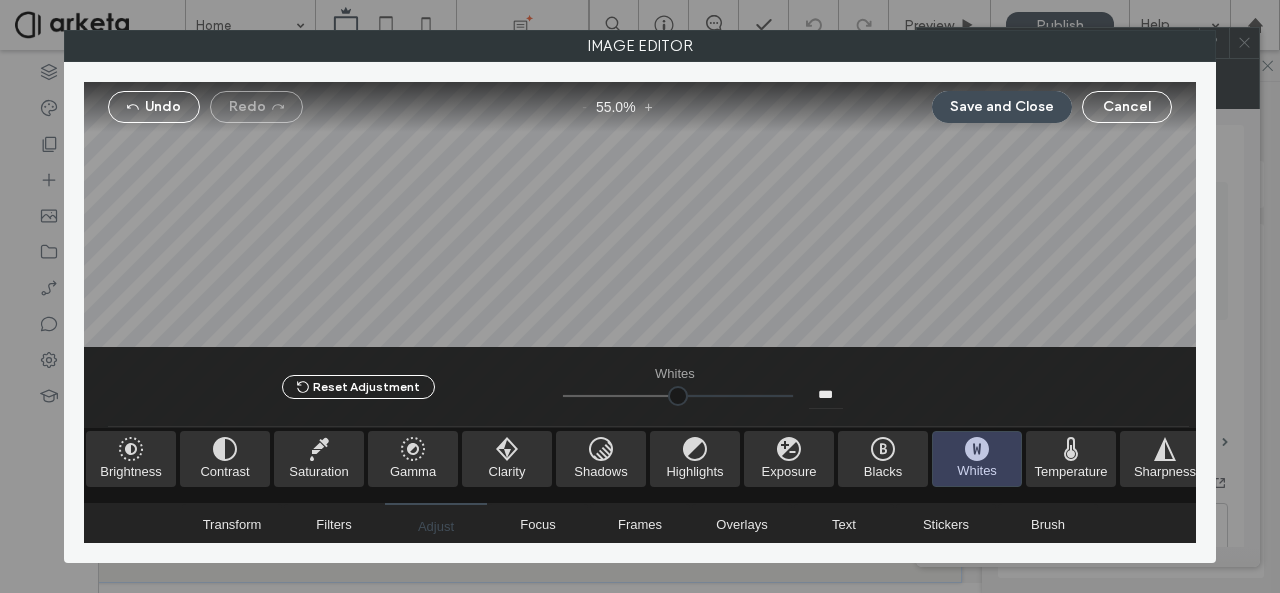click at bounding box center (678, 396) 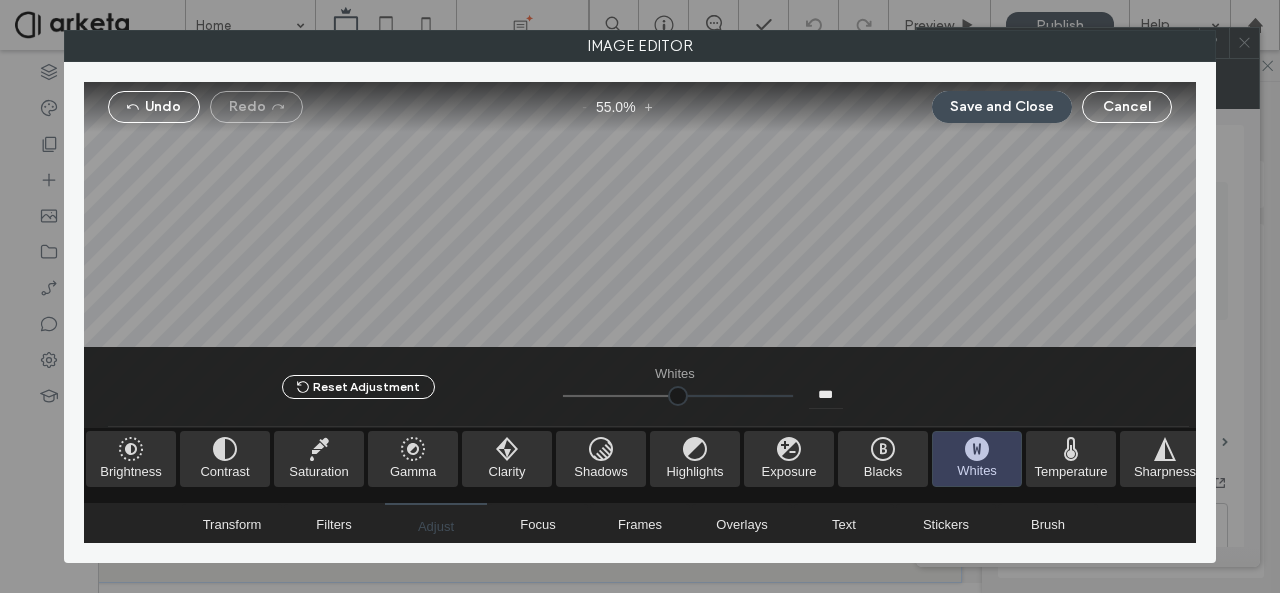 type on "****" 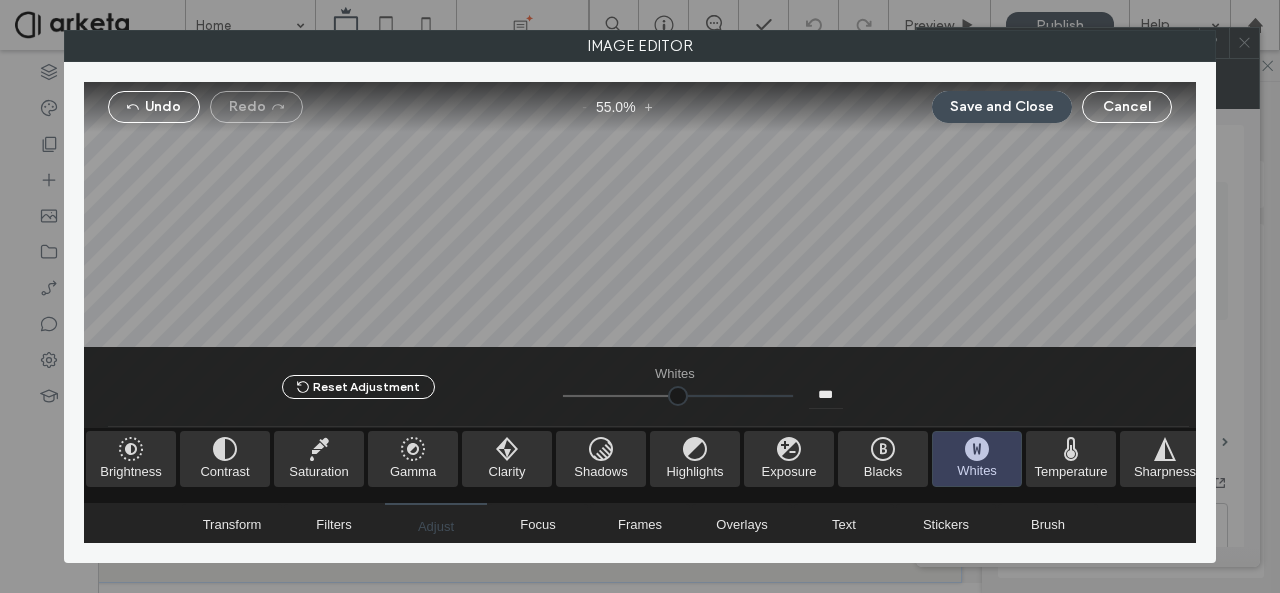 type on "**" 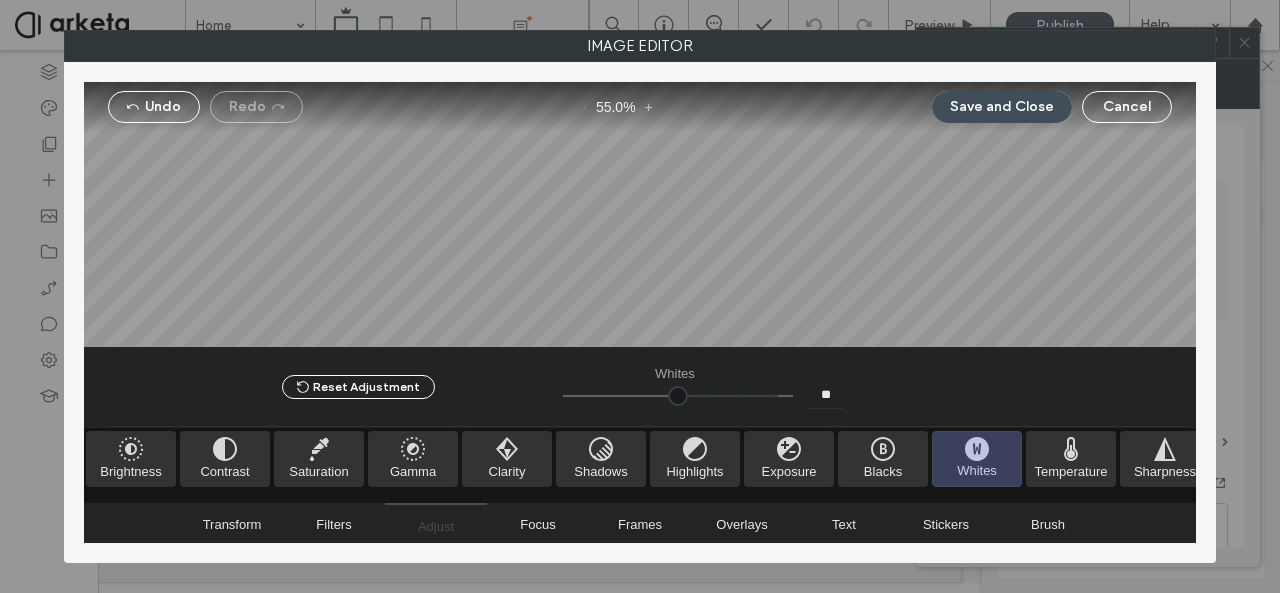 type on "**" 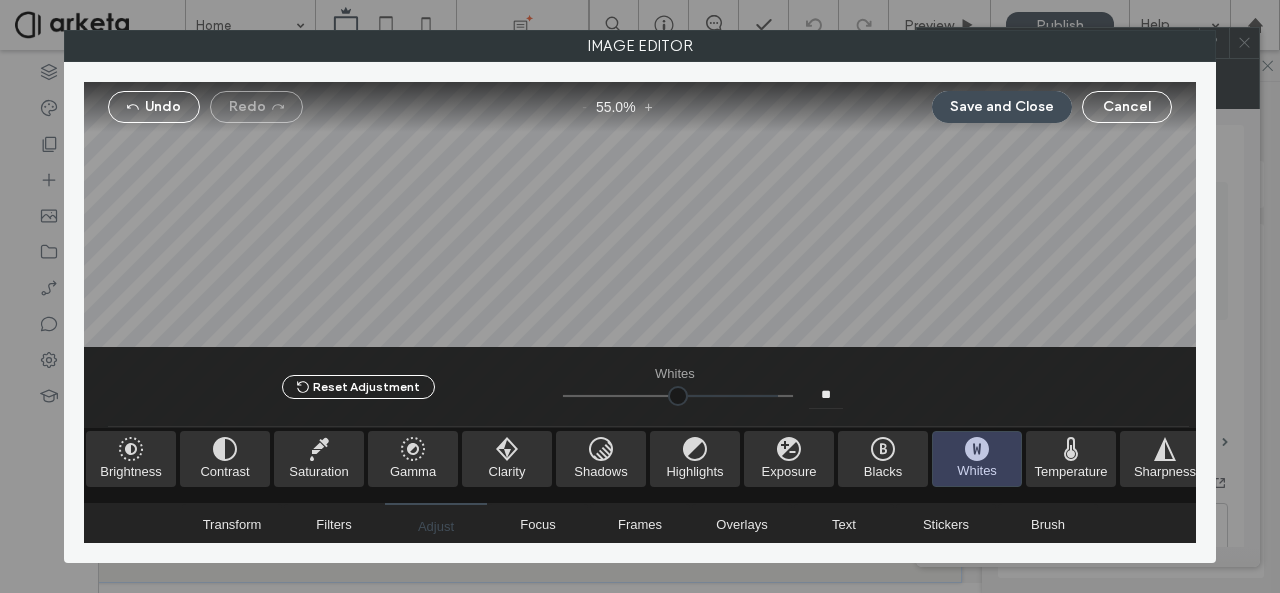 type on "****" 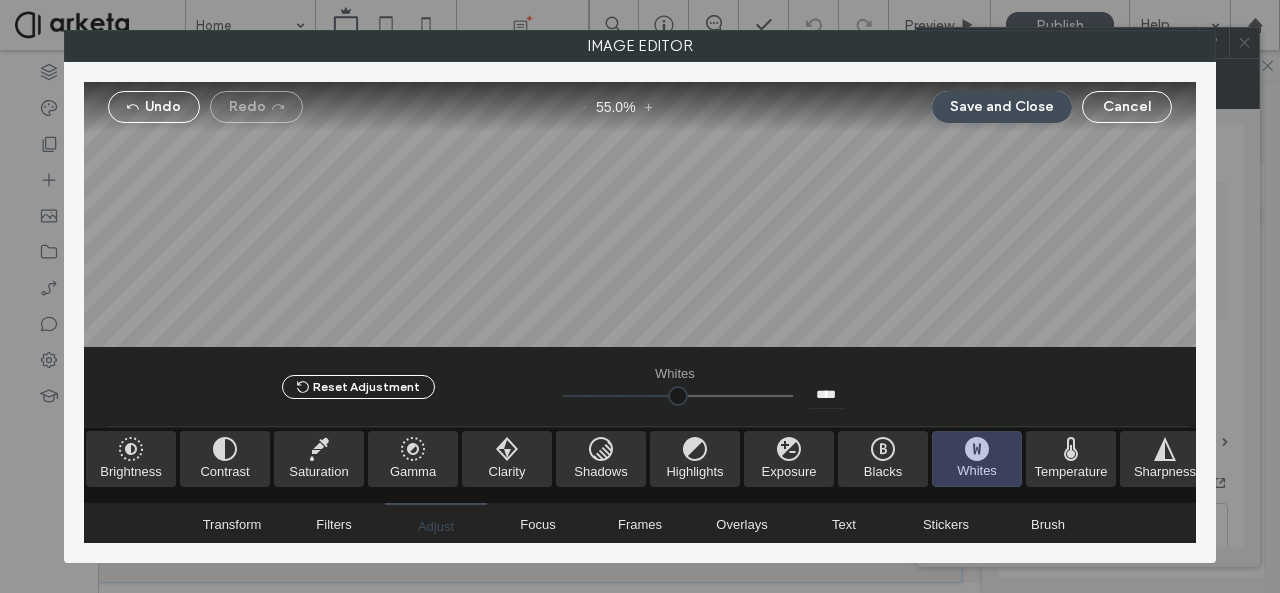 drag, startPoint x: 765, startPoint y: 397, endPoint x: 510, endPoint y: 375, distance: 255.94727 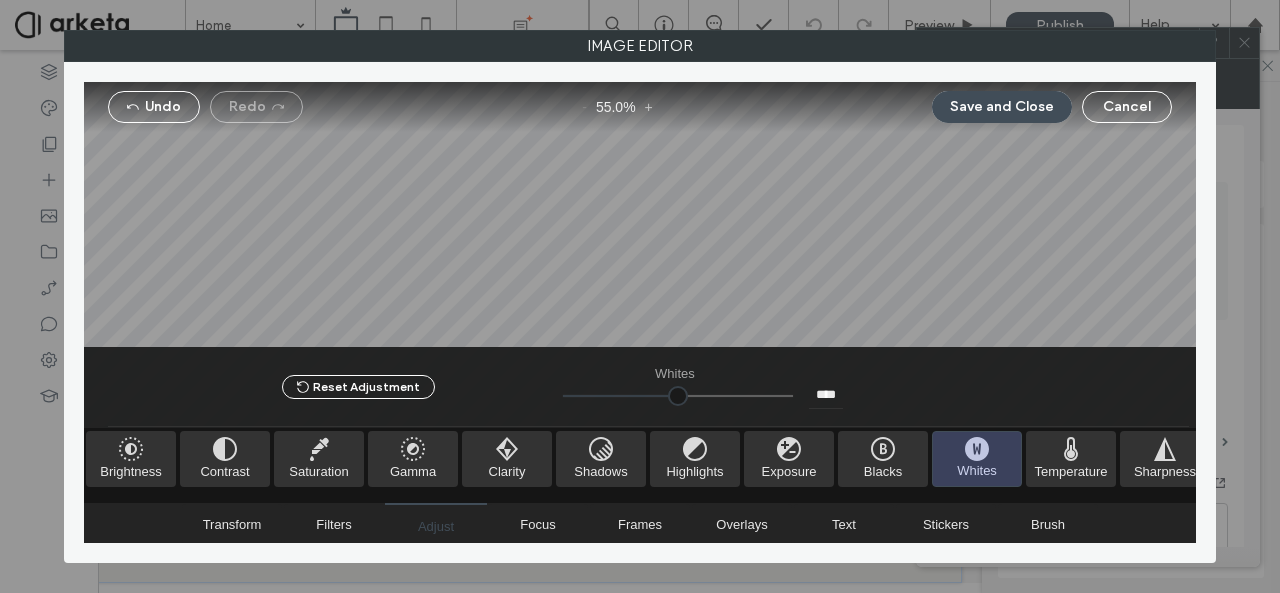 click at bounding box center [678, 396] 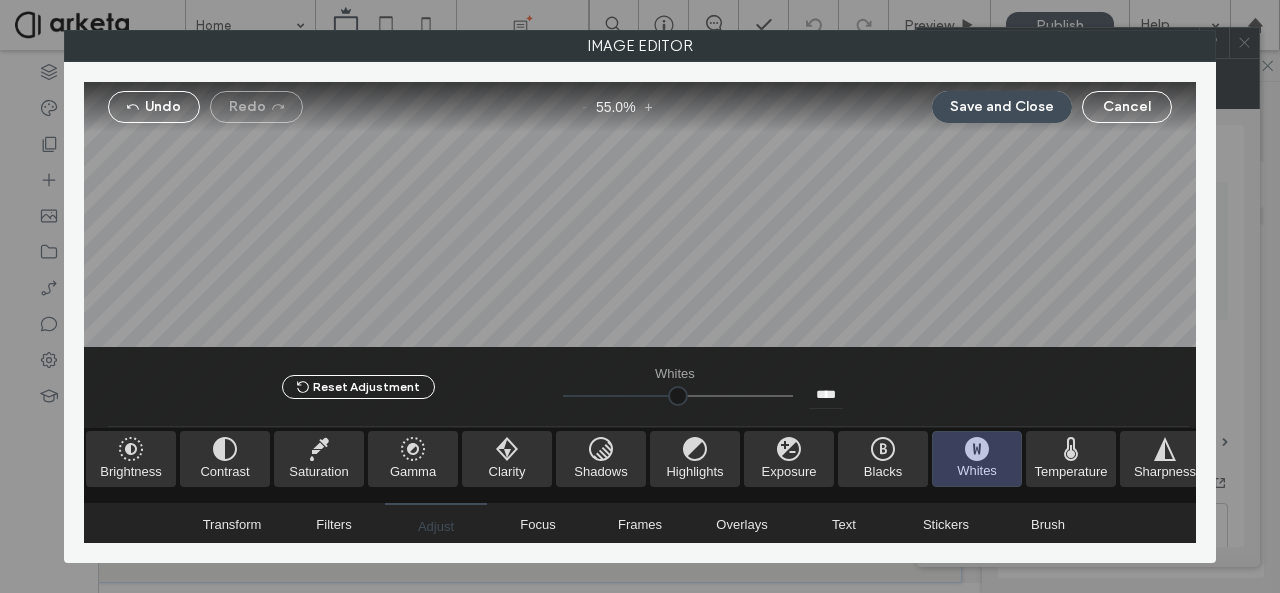 drag, startPoint x: 510, startPoint y: 375, endPoint x: 671, endPoint y: 396, distance: 162.36378 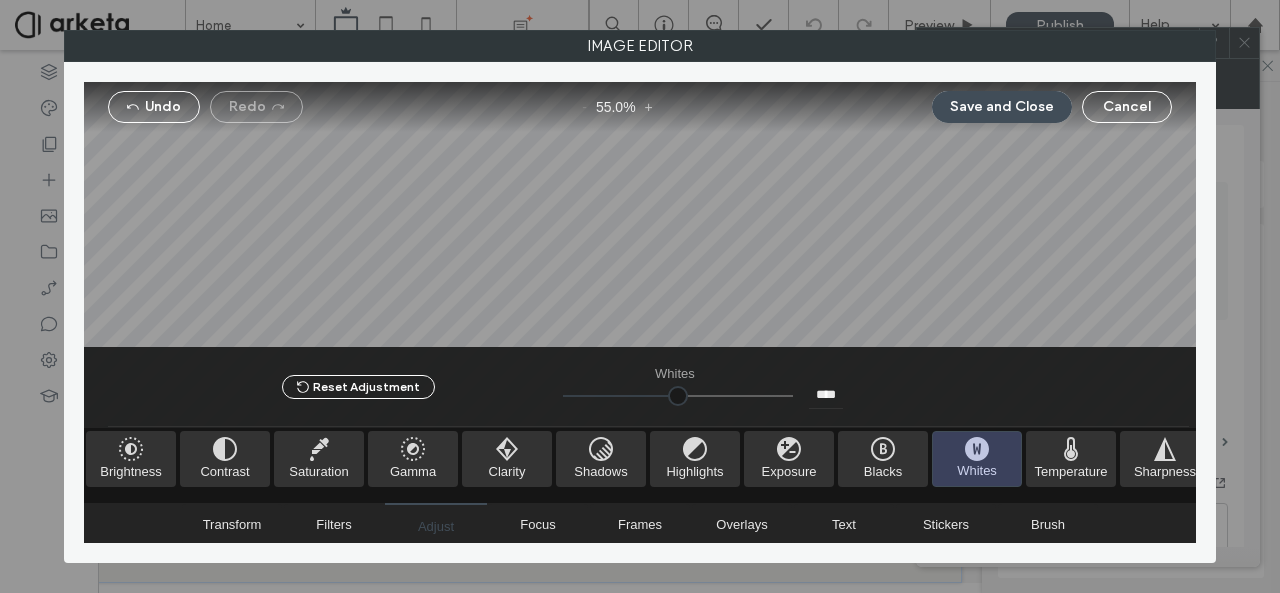 click on "Reset Adjustment Whites ****" at bounding box center (648, 387) 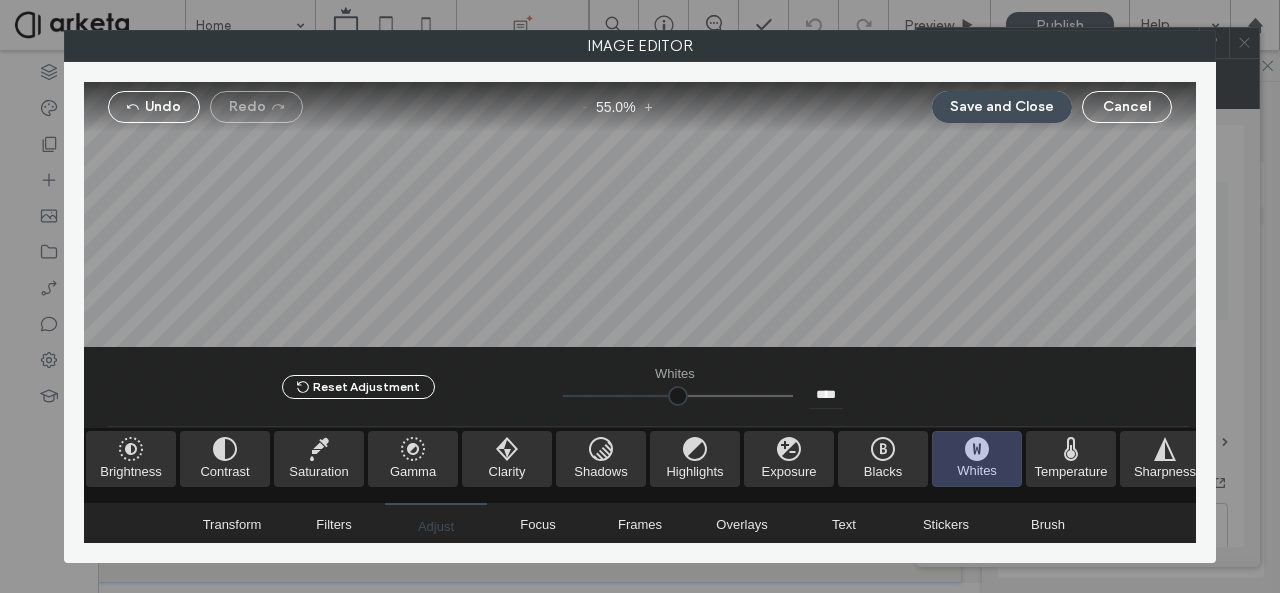 type on "*****" 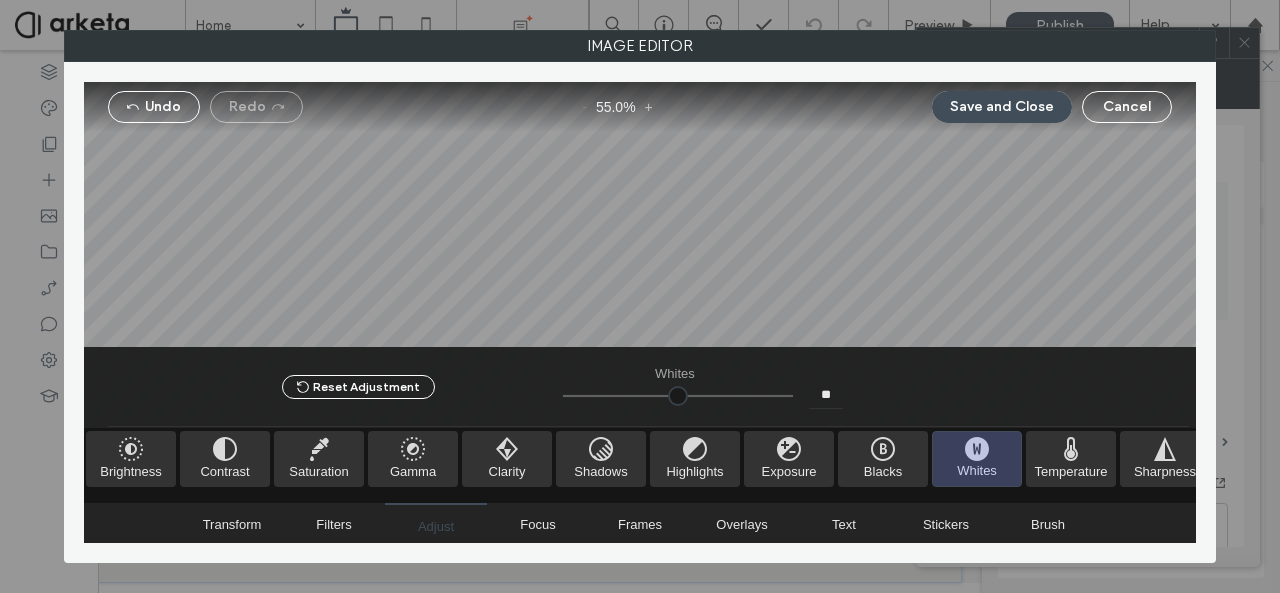 click at bounding box center [678, 396] 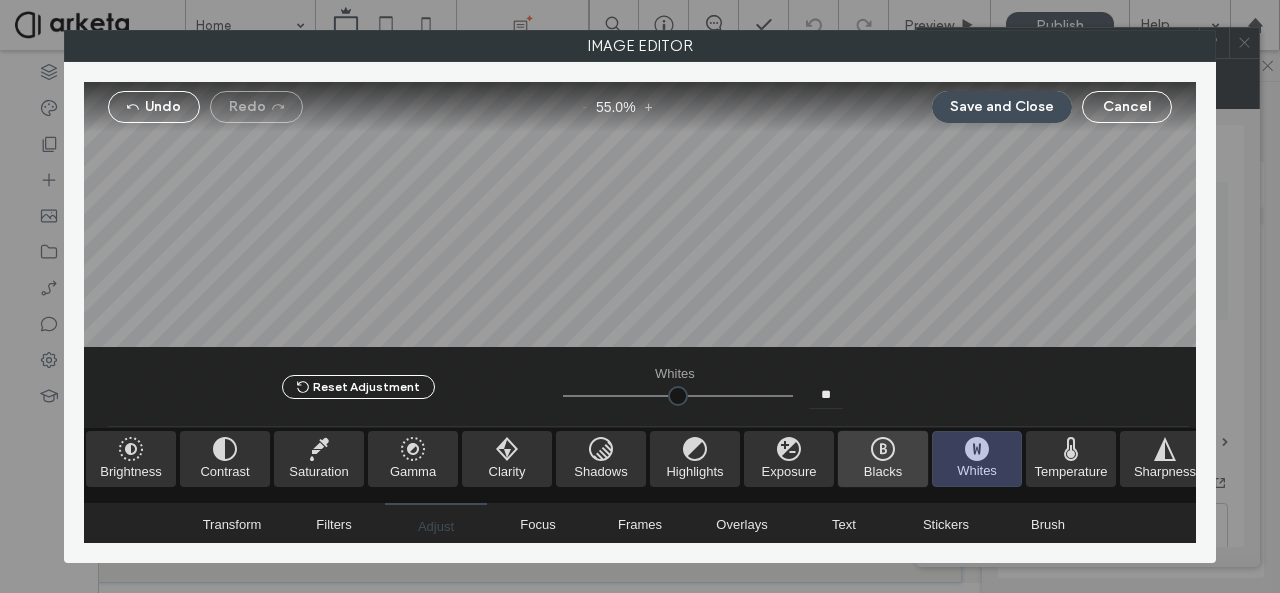 click at bounding box center [883, 459] 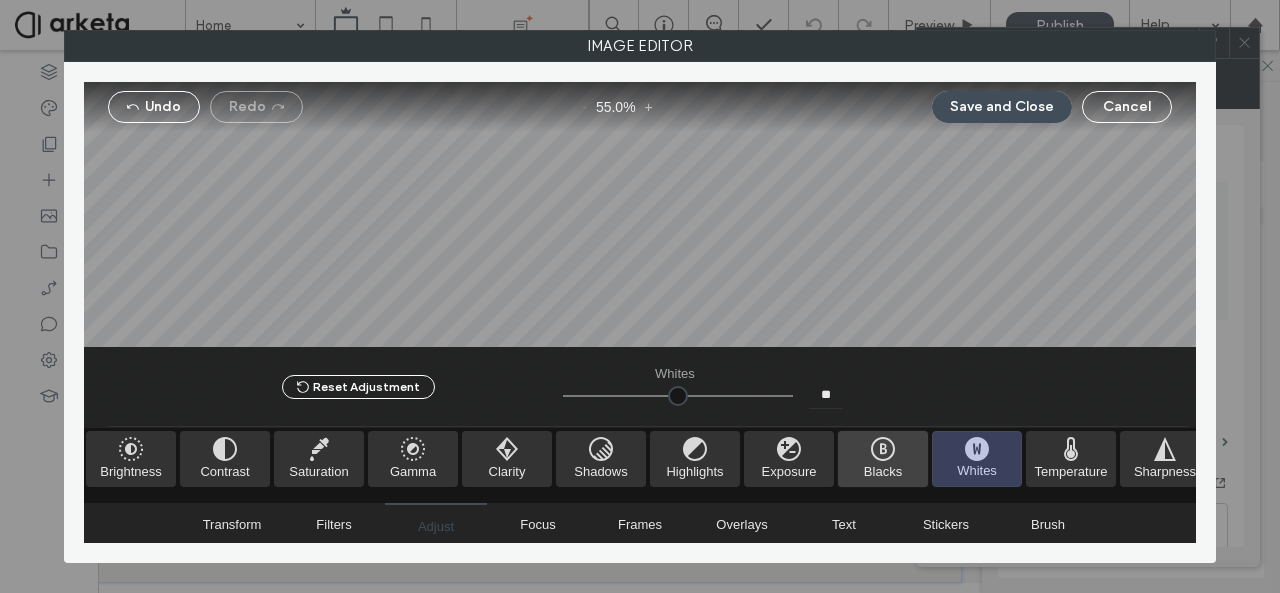 type on "*" 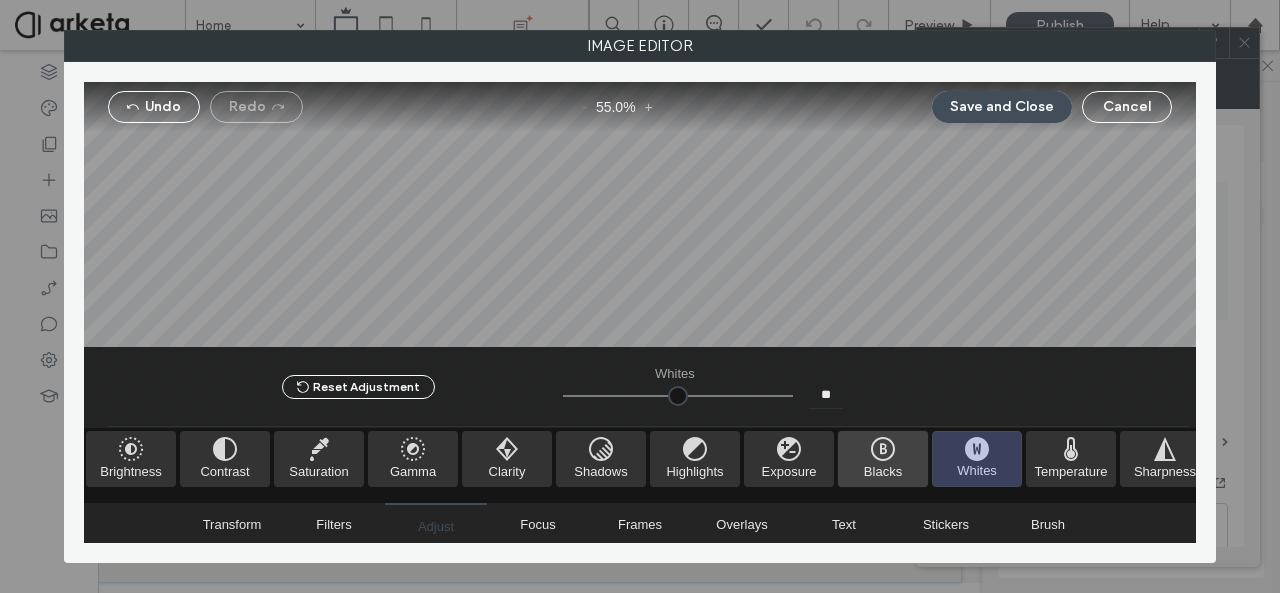 type on "***" 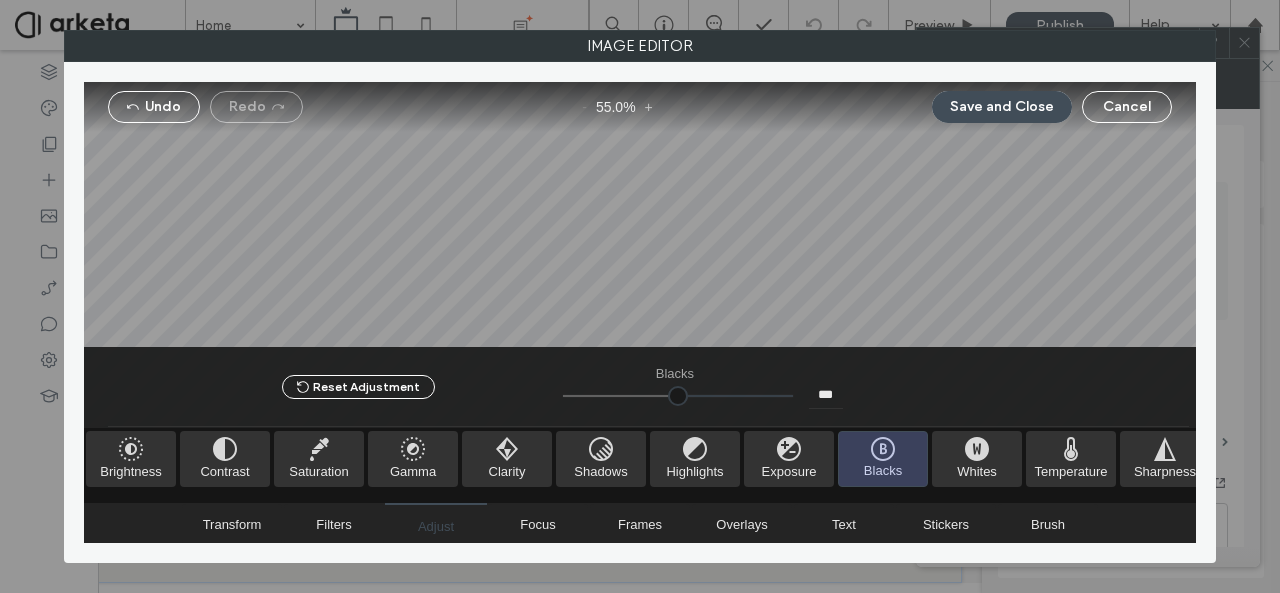 type on "****" 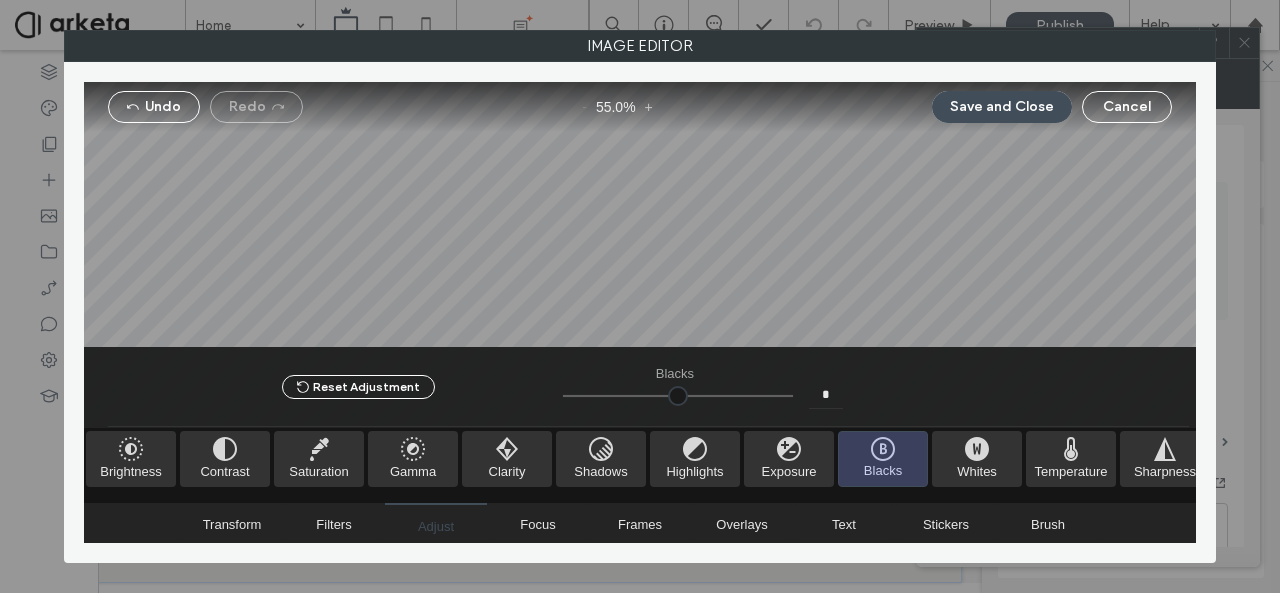 click at bounding box center (678, 396) 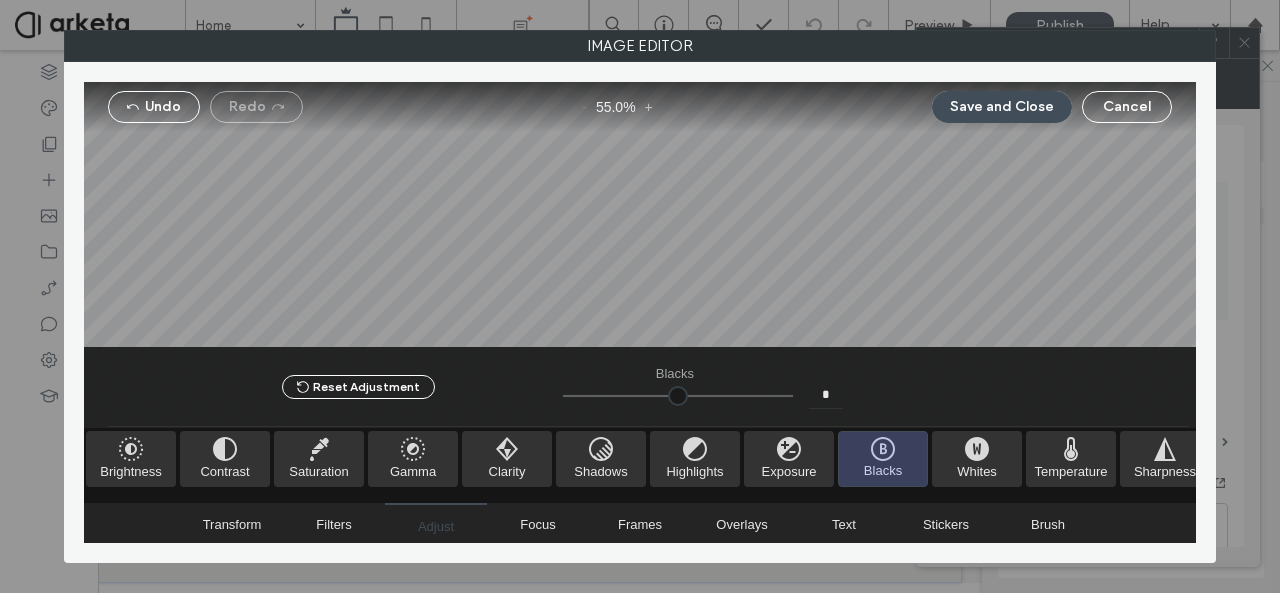 type on "****" 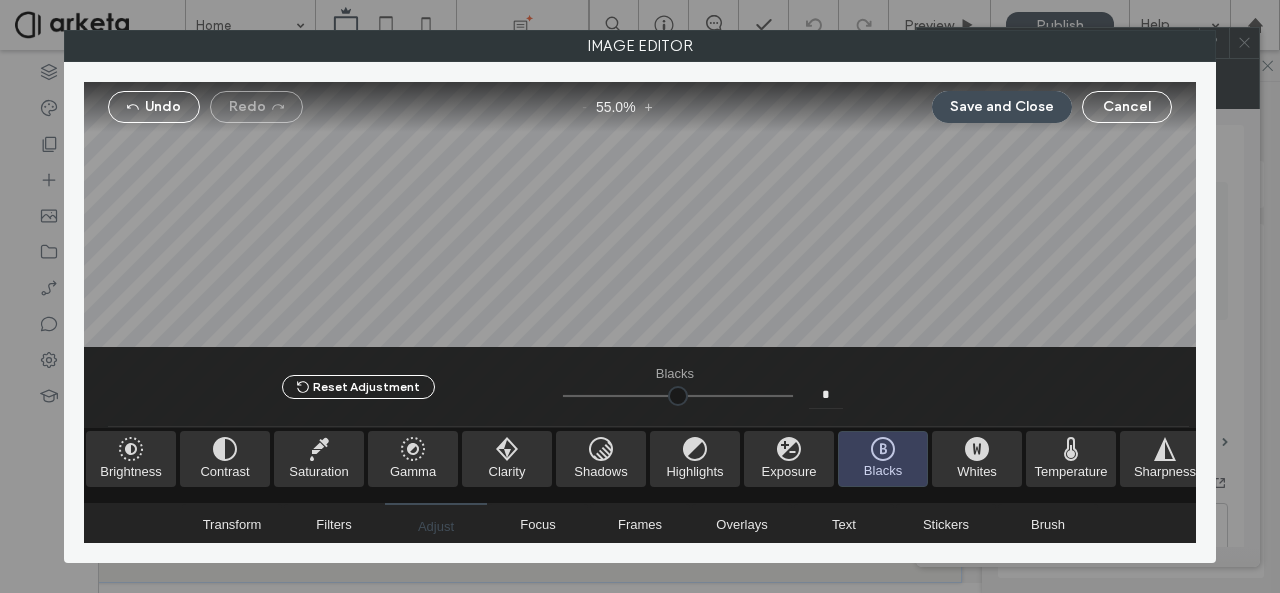type on "*" 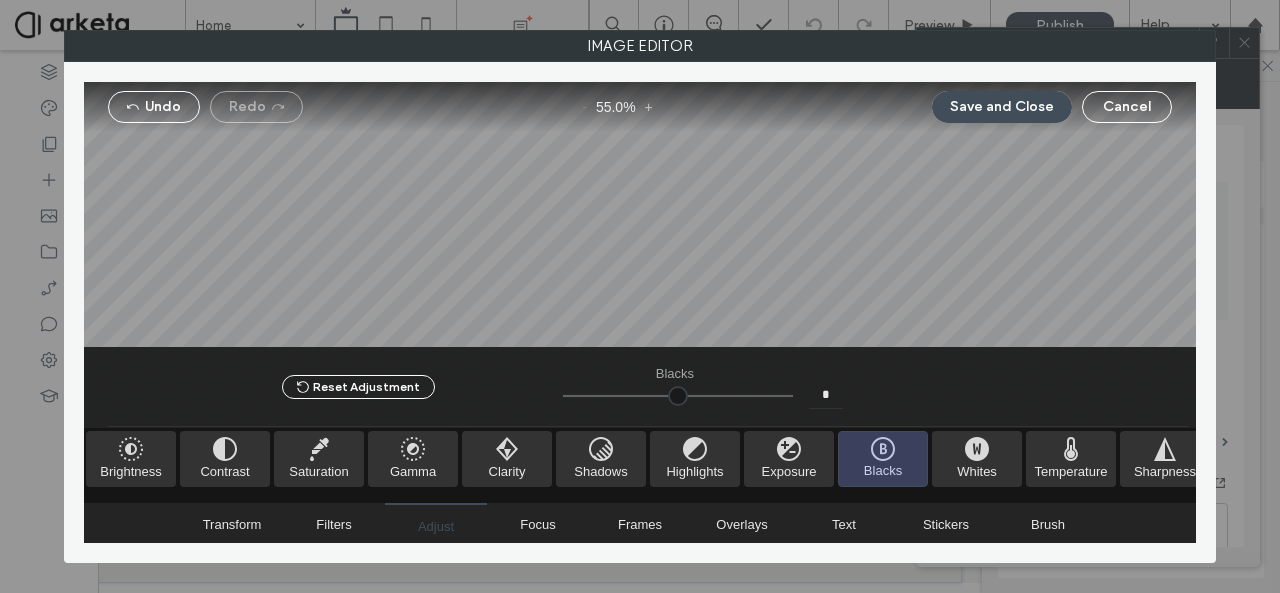 type on "*****" 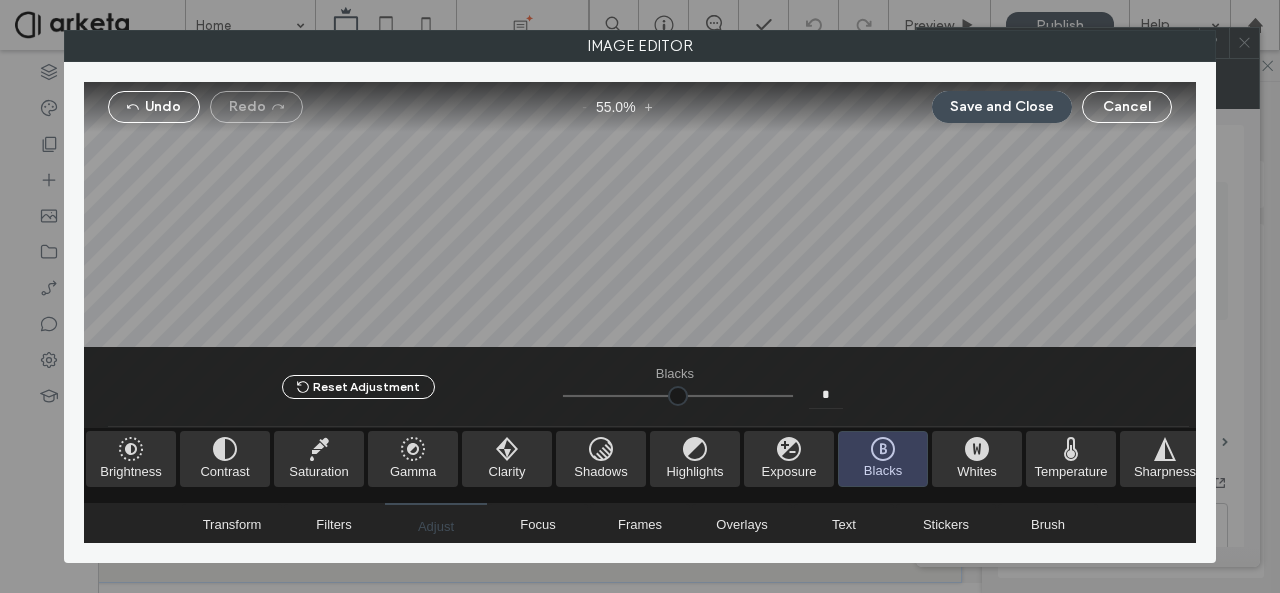 type on "**" 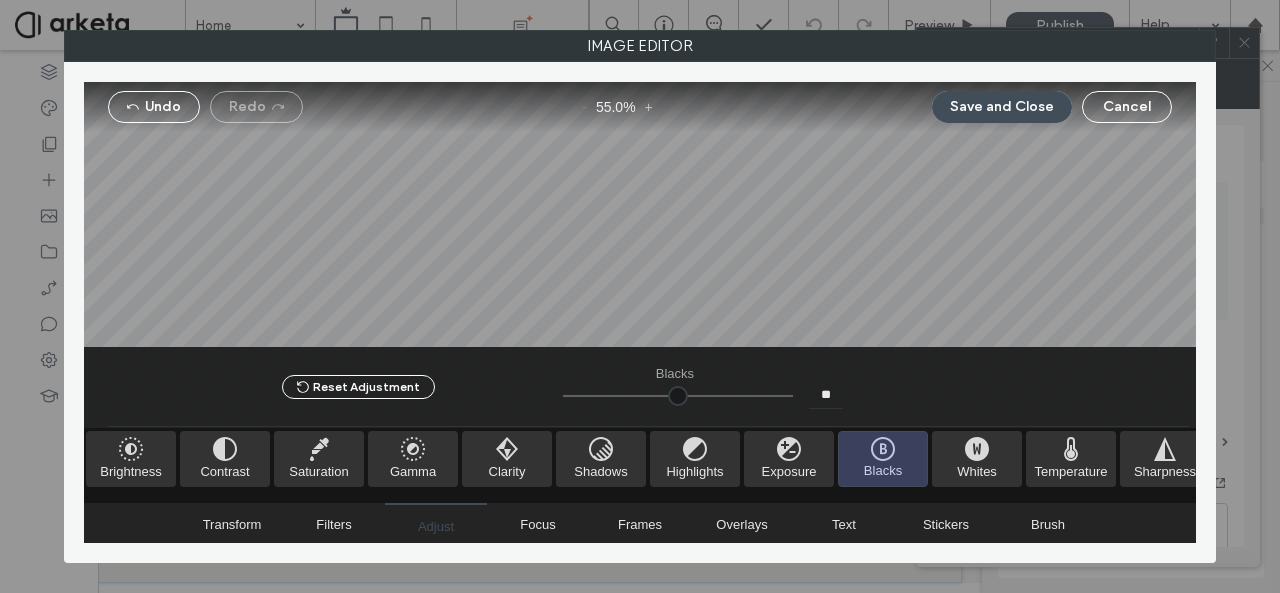 type on "*" 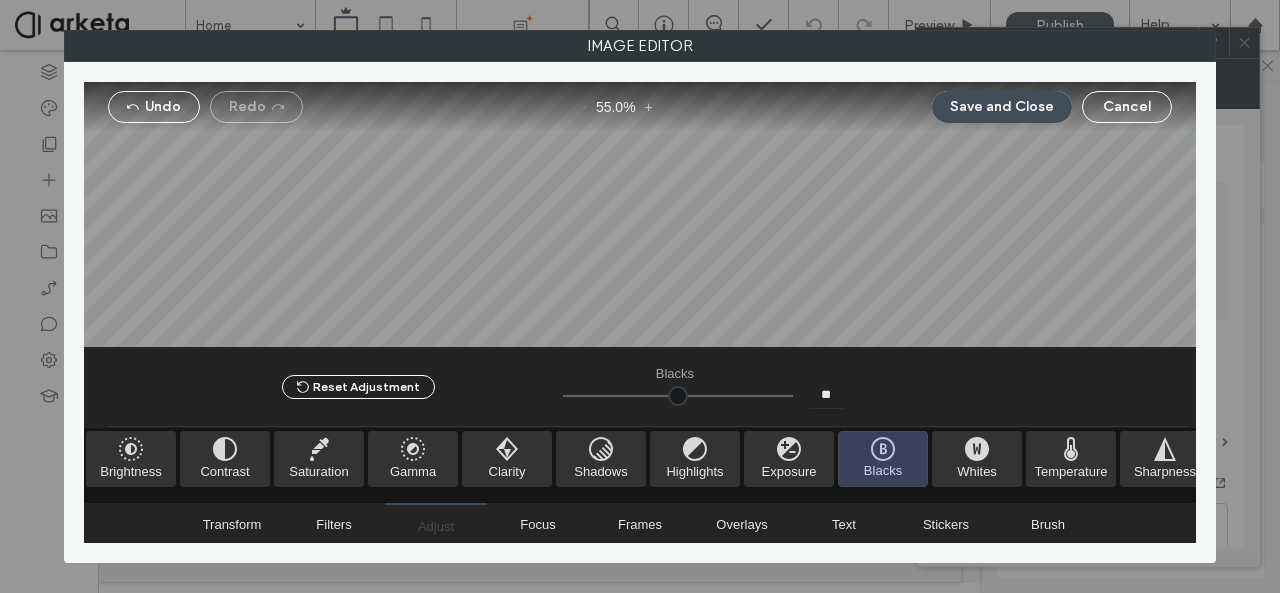 click at bounding box center [678, 396] 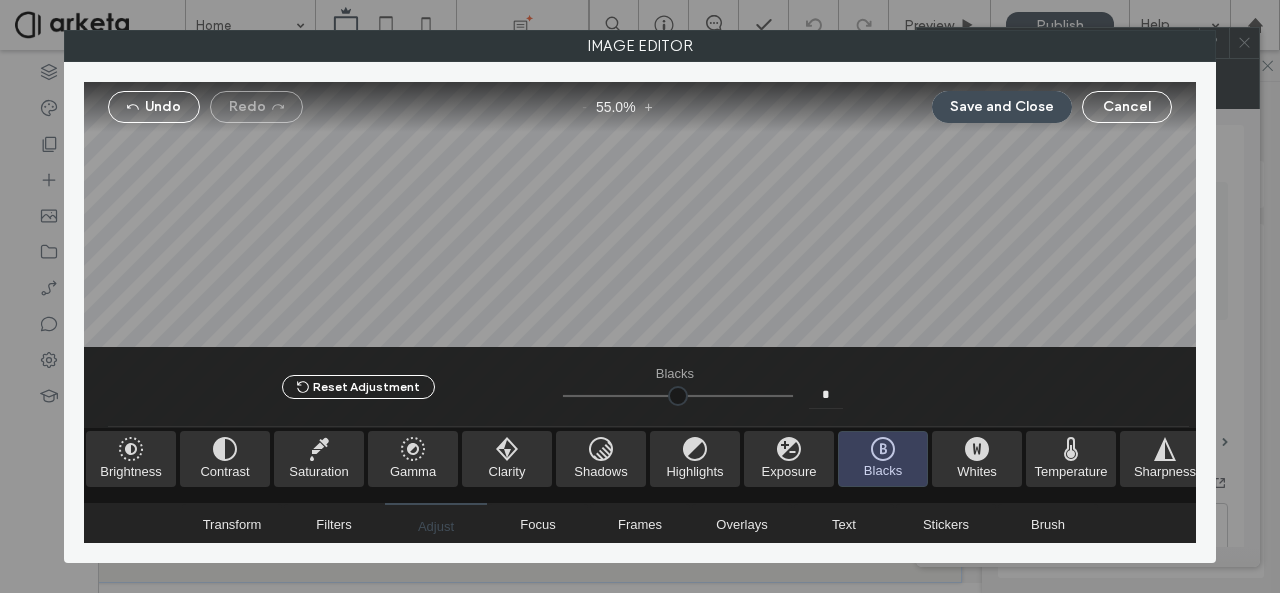 type on "*" 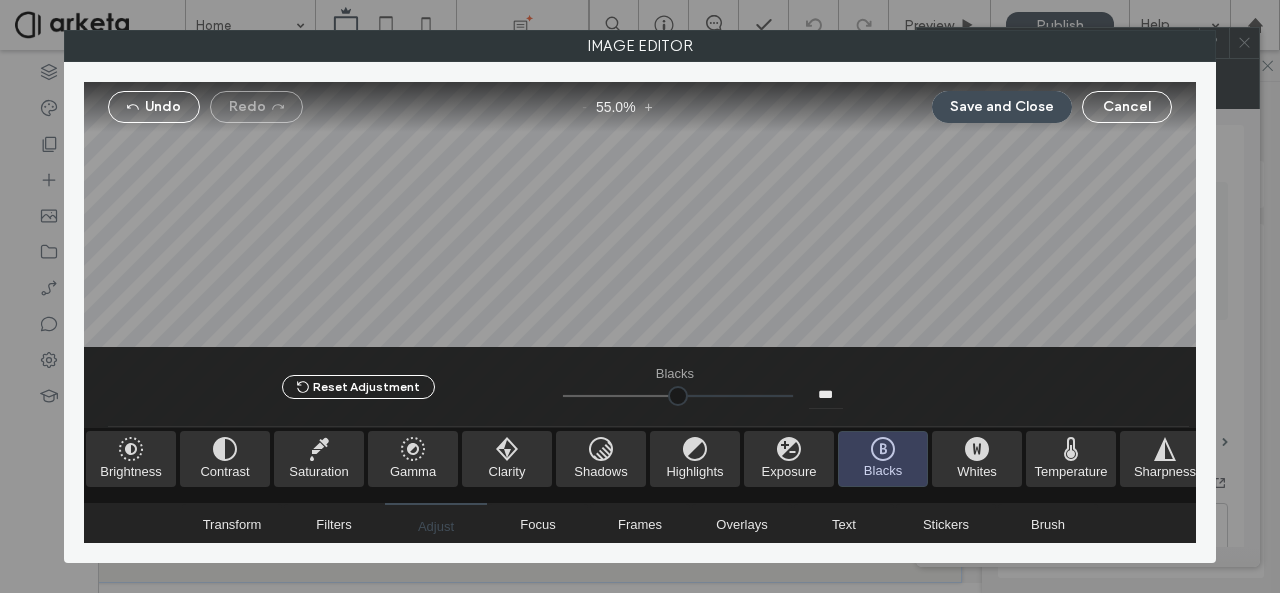 type on "****" 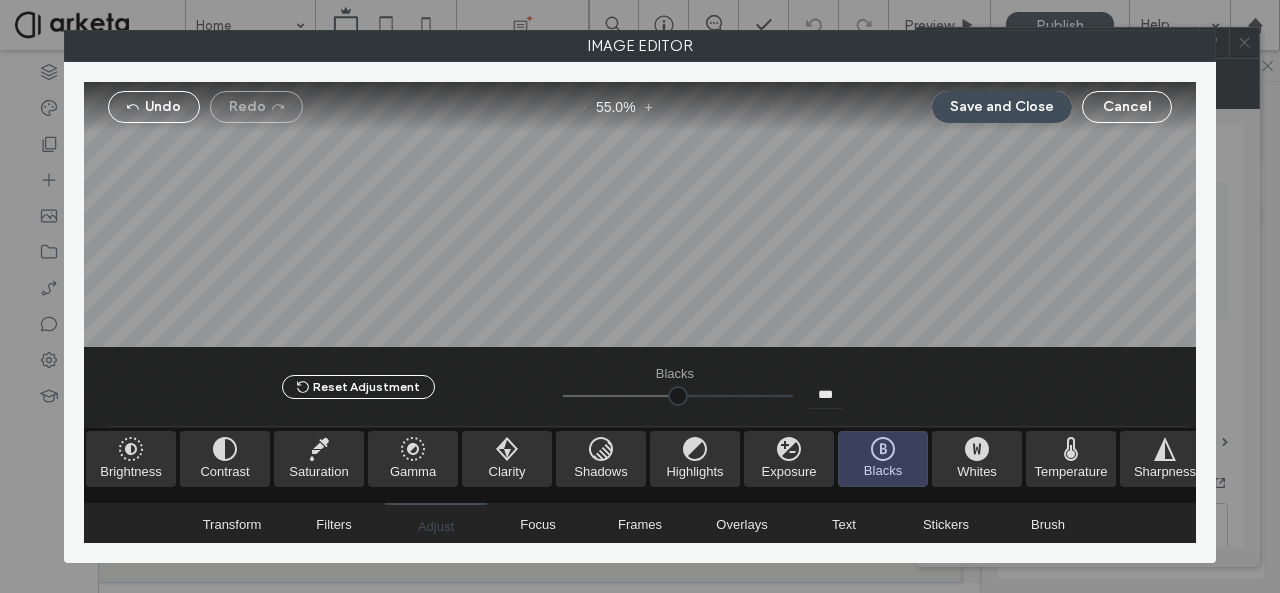 type on "**" 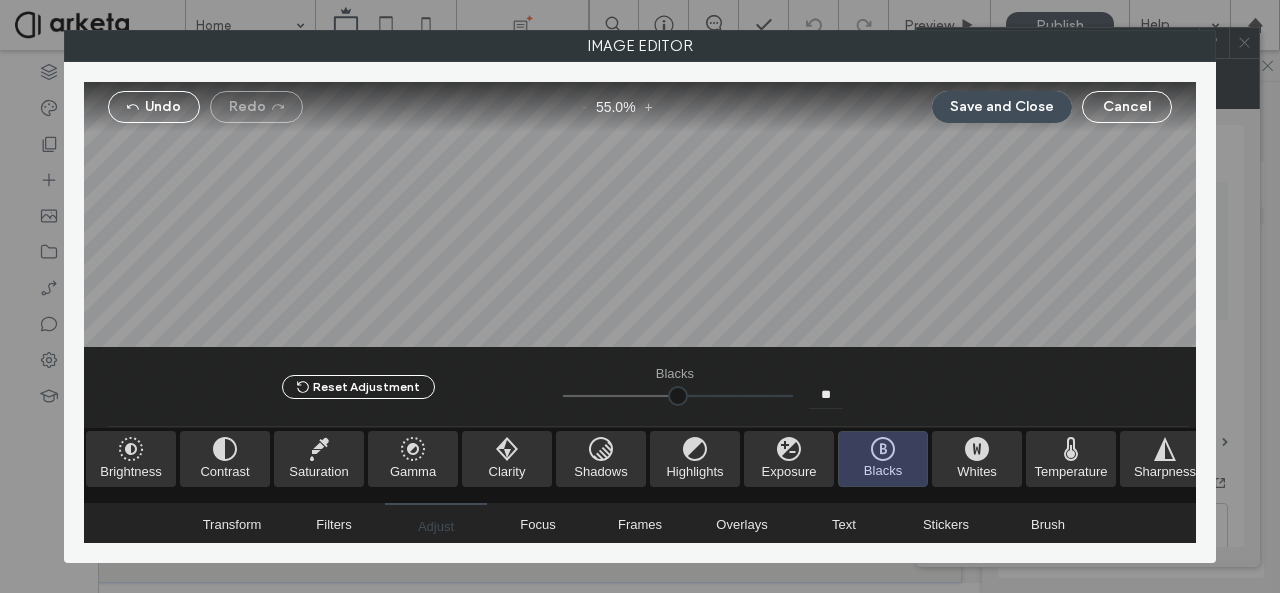 type on "****" 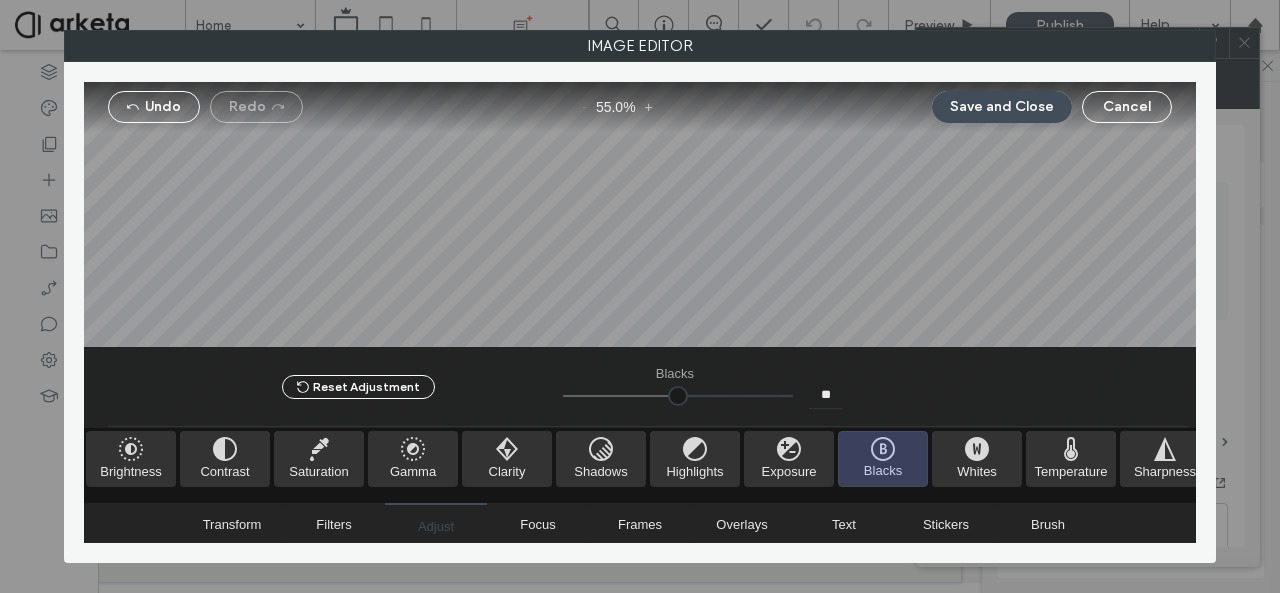 type on "**" 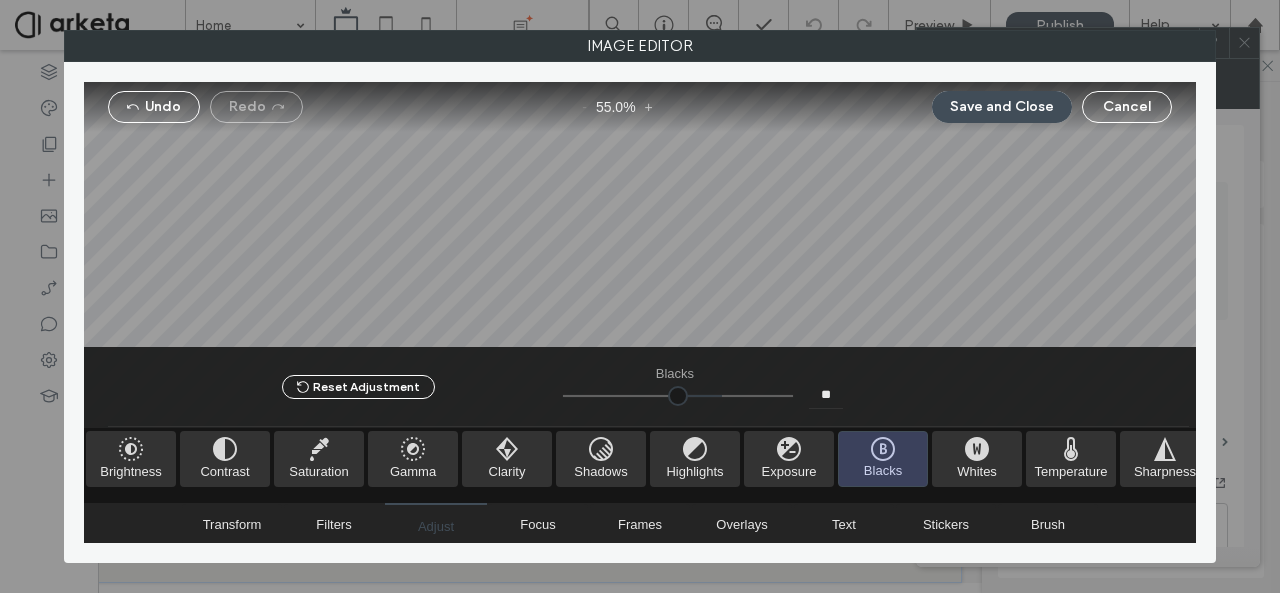 type on "****" 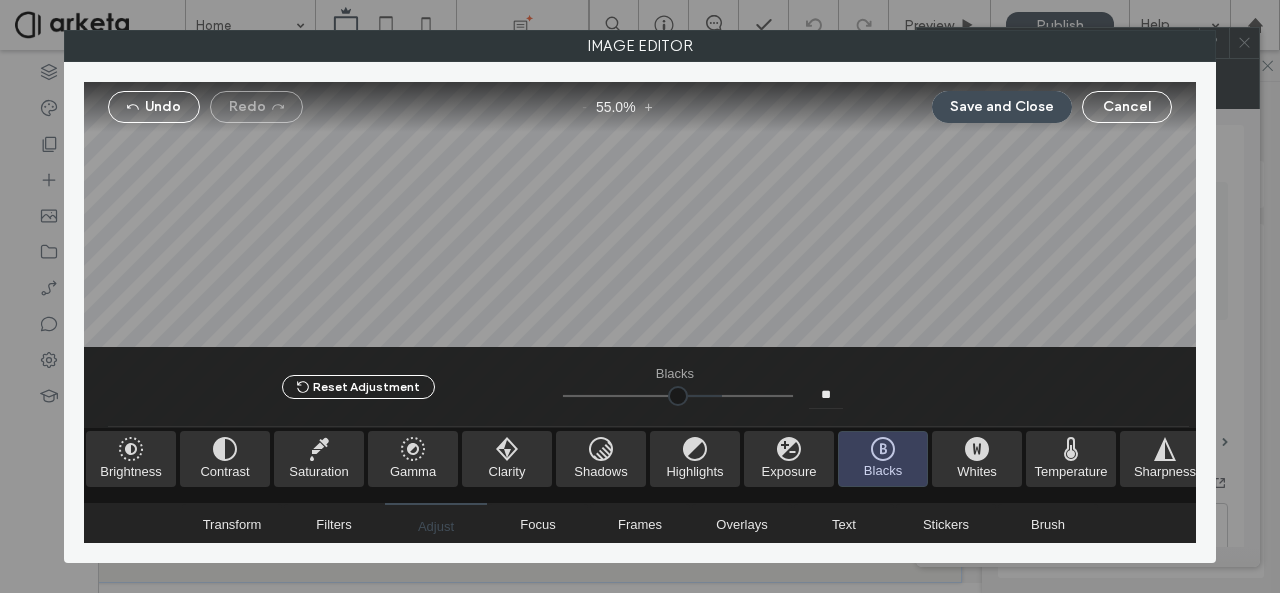 type on "**" 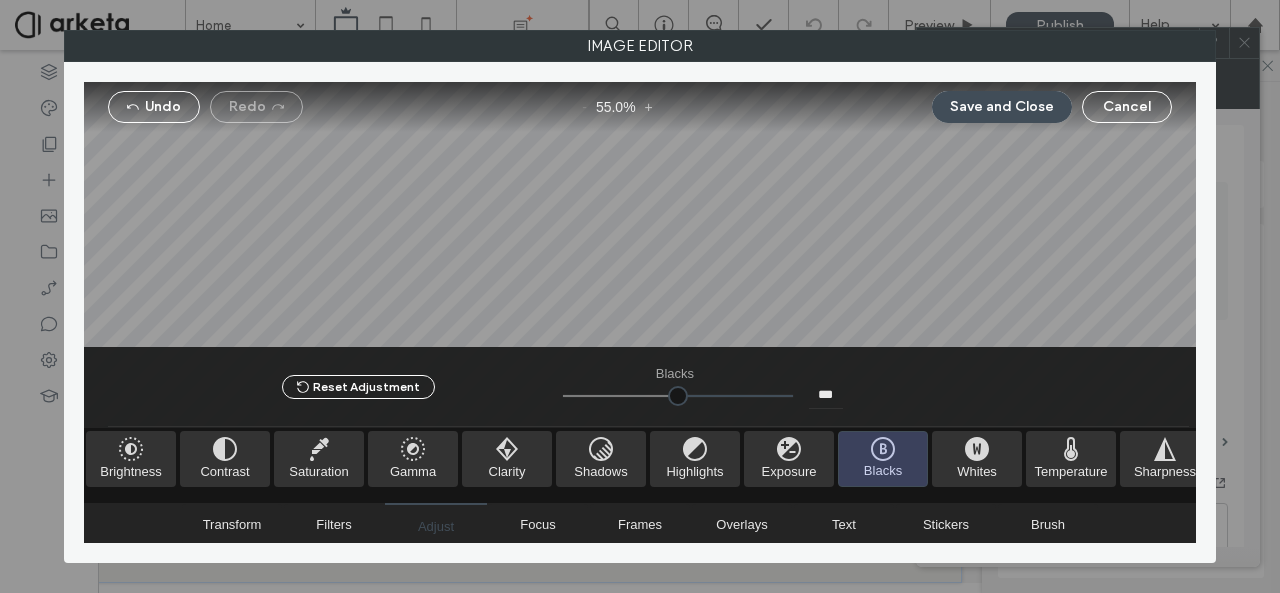 drag, startPoint x: 674, startPoint y: 392, endPoint x: 873, endPoint y: 391, distance: 199.00252 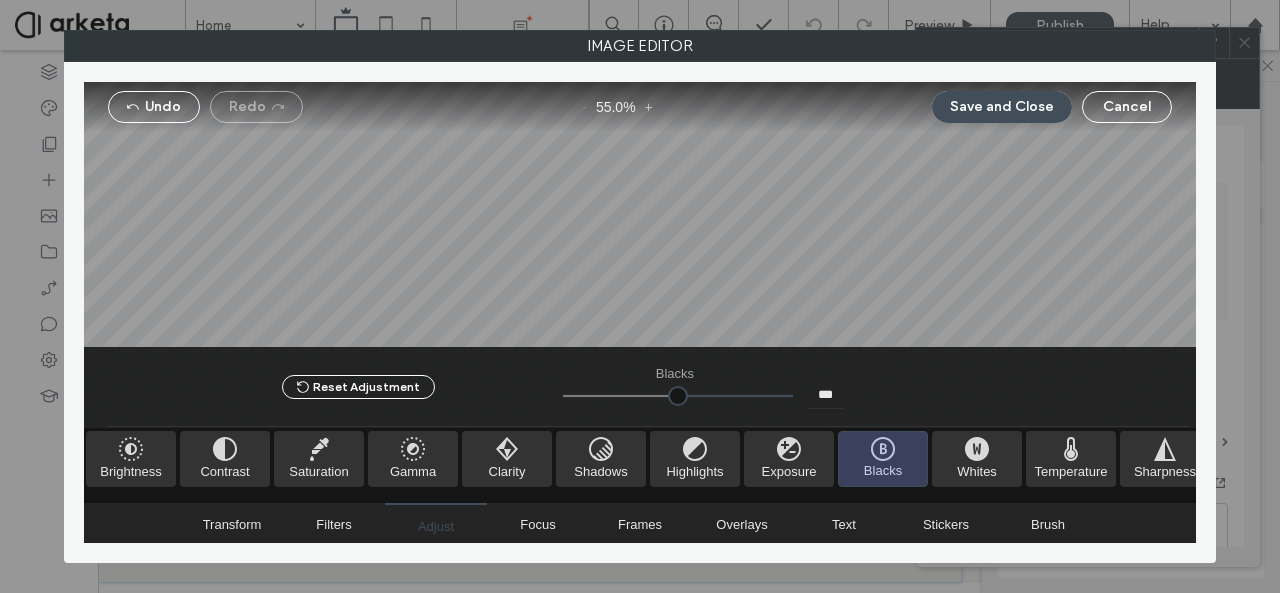 click at bounding box center (678, 396) 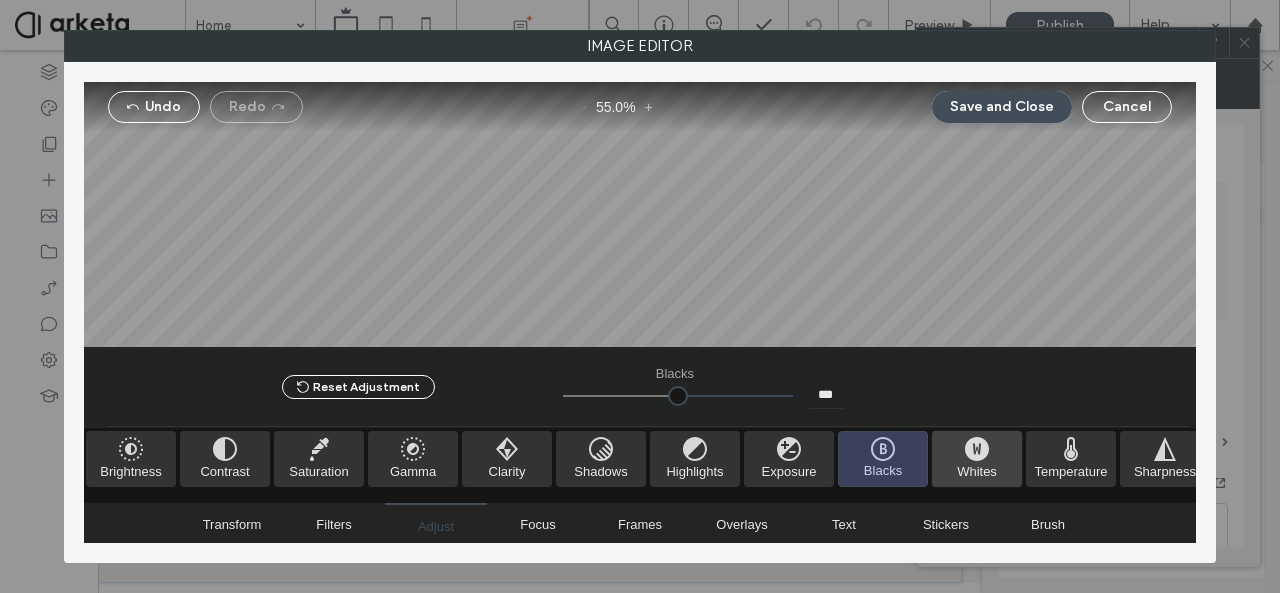 click at bounding box center [977, 459] 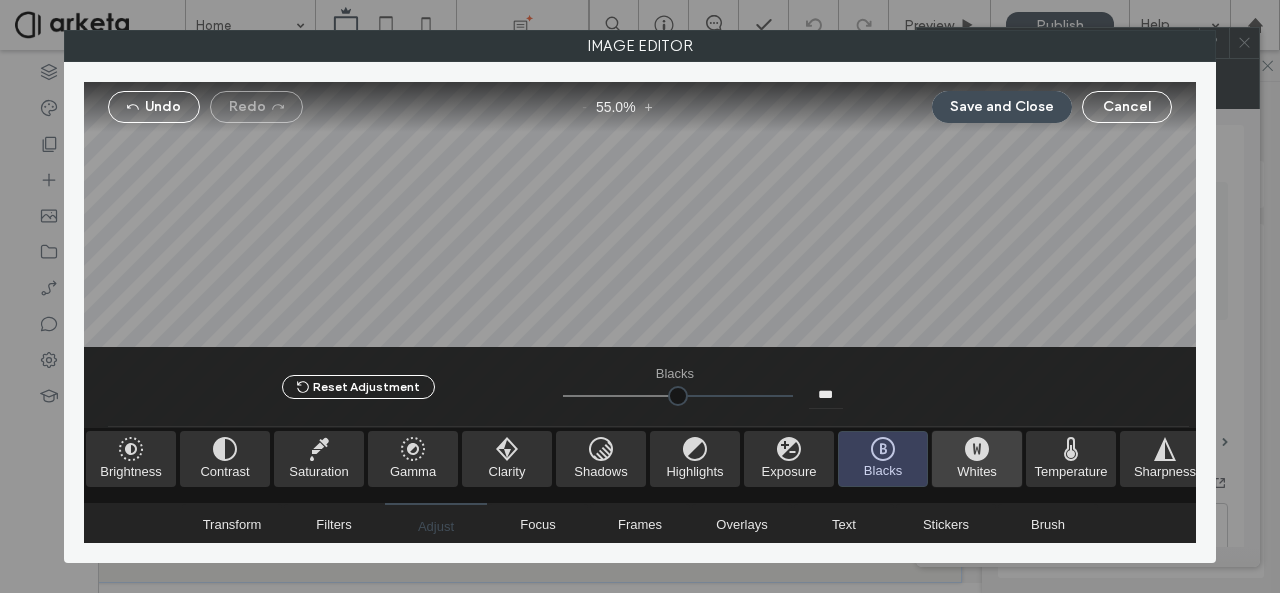 type on "*****" 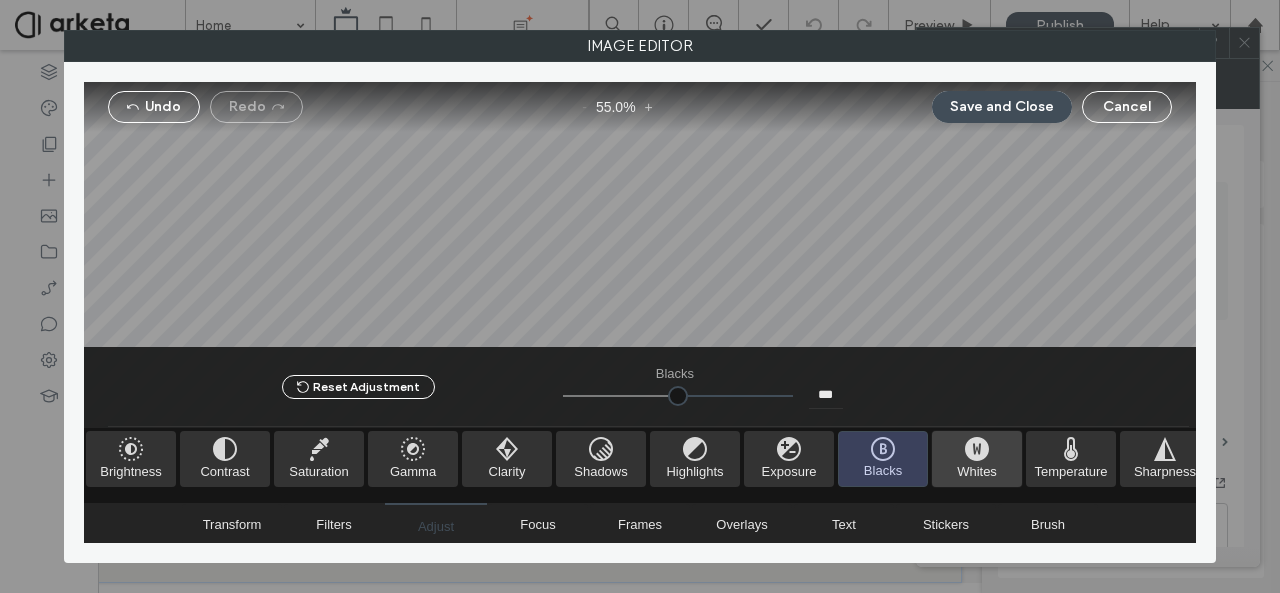 type on "**" 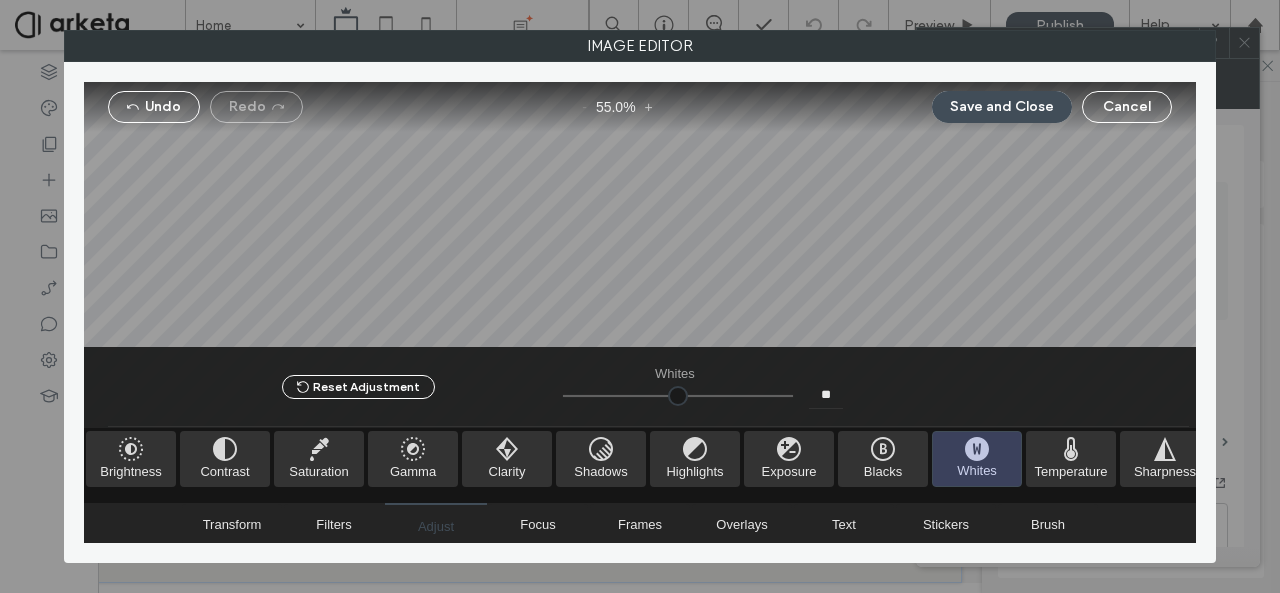 type on "**" 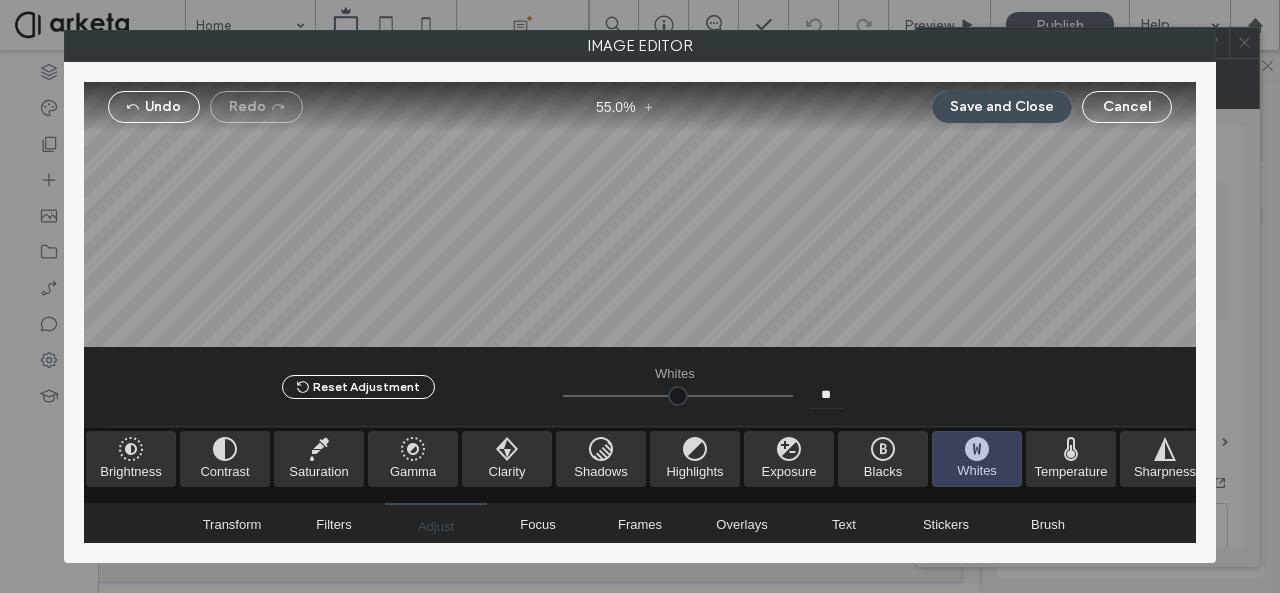 type on "****" 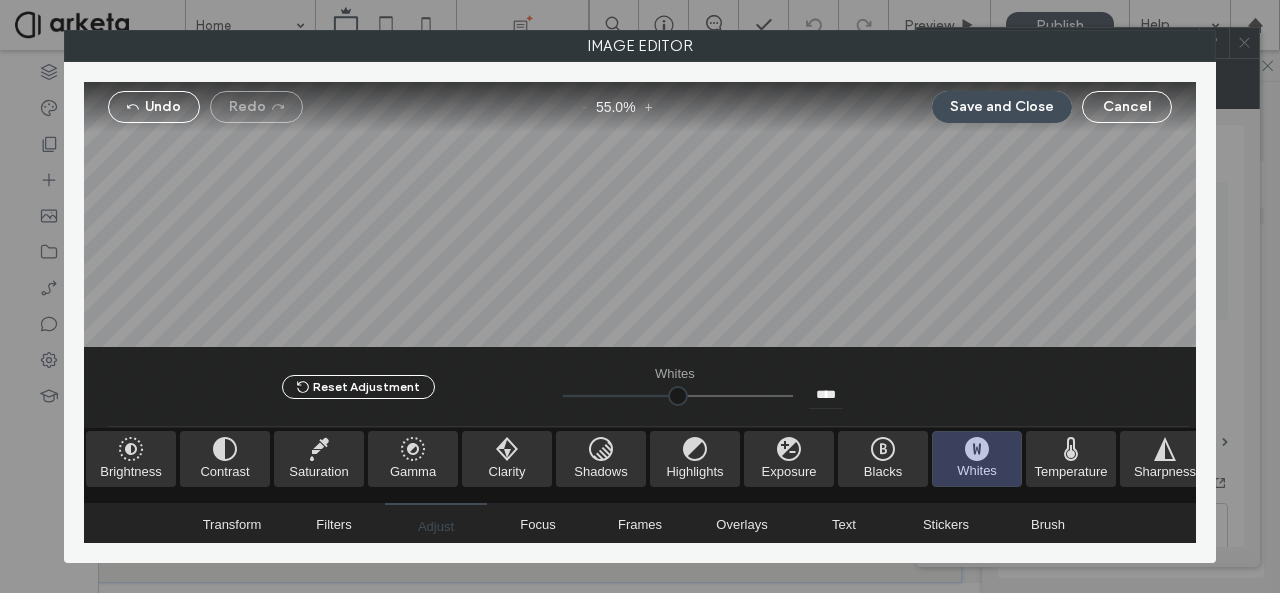 drag, startPoint x: 668, startPoint y: 395, endPoint x: 519, endPoint y: 393, distance: 149.01343 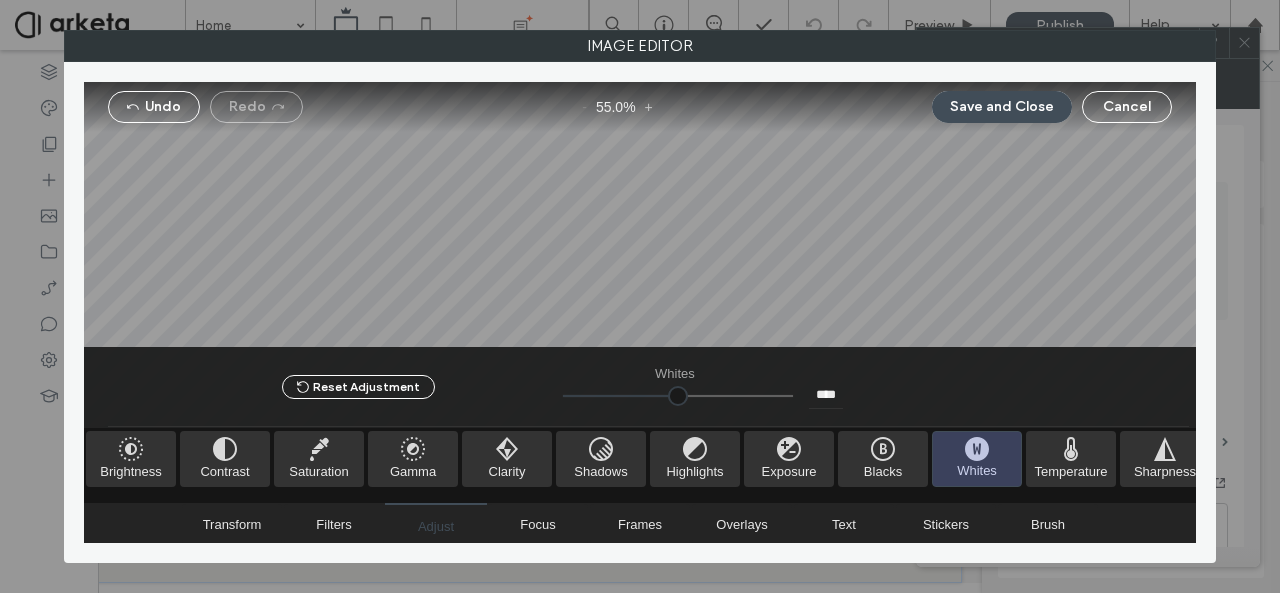 click at bounding box center (678, 396) 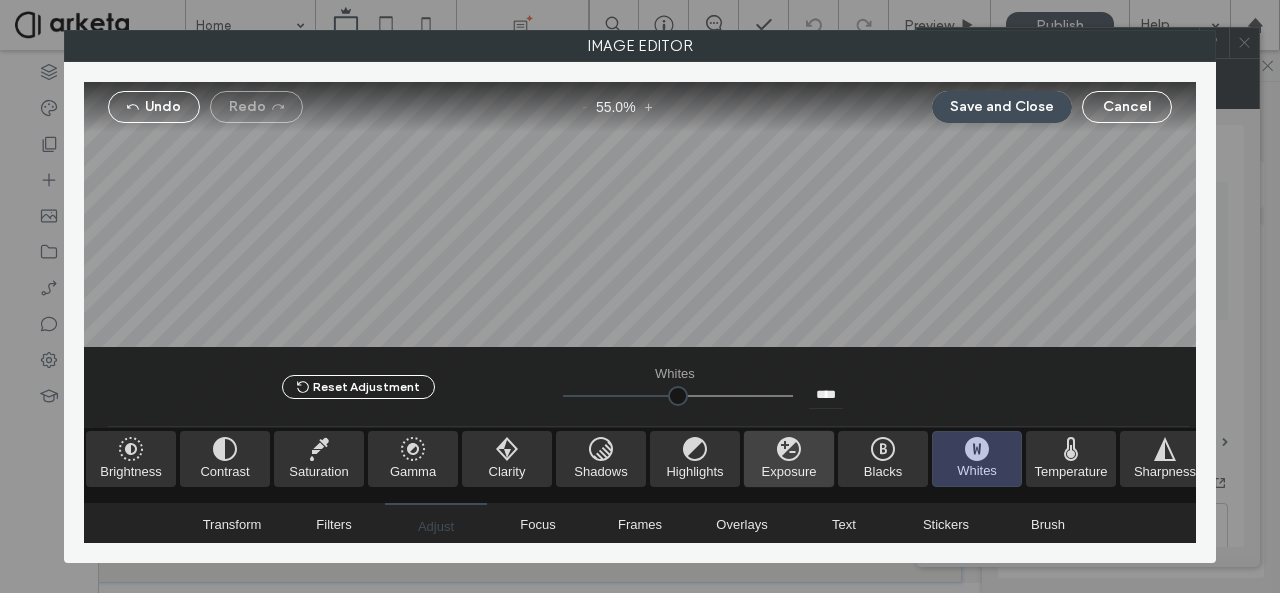 click at bounding box center [789, 459] 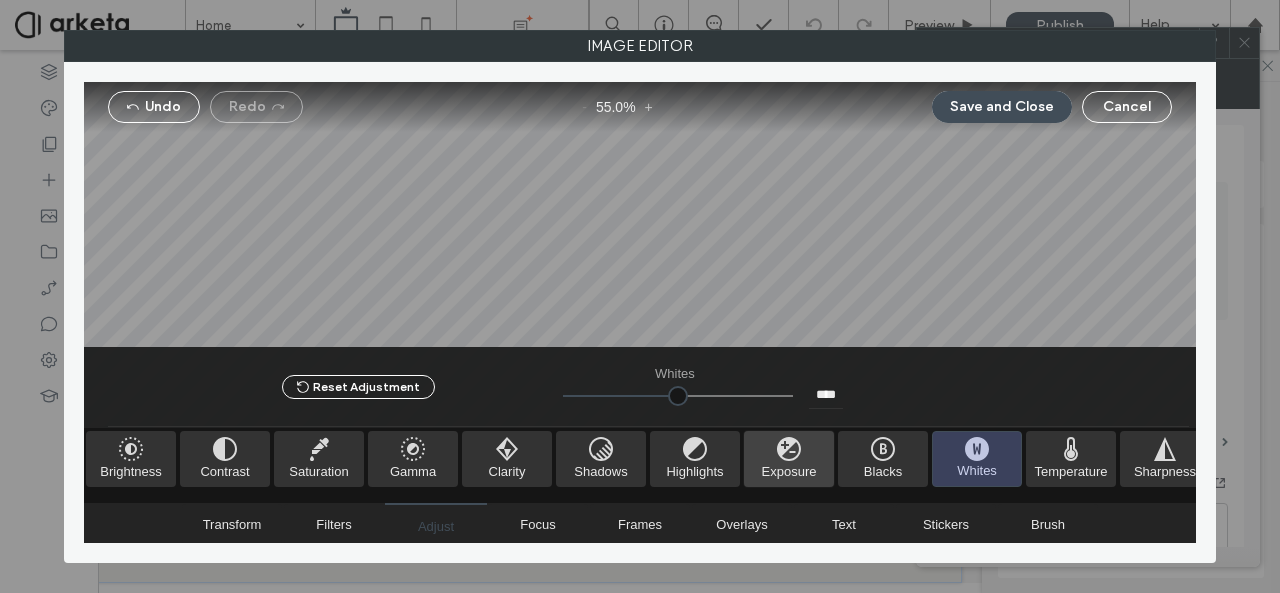 type on "*" 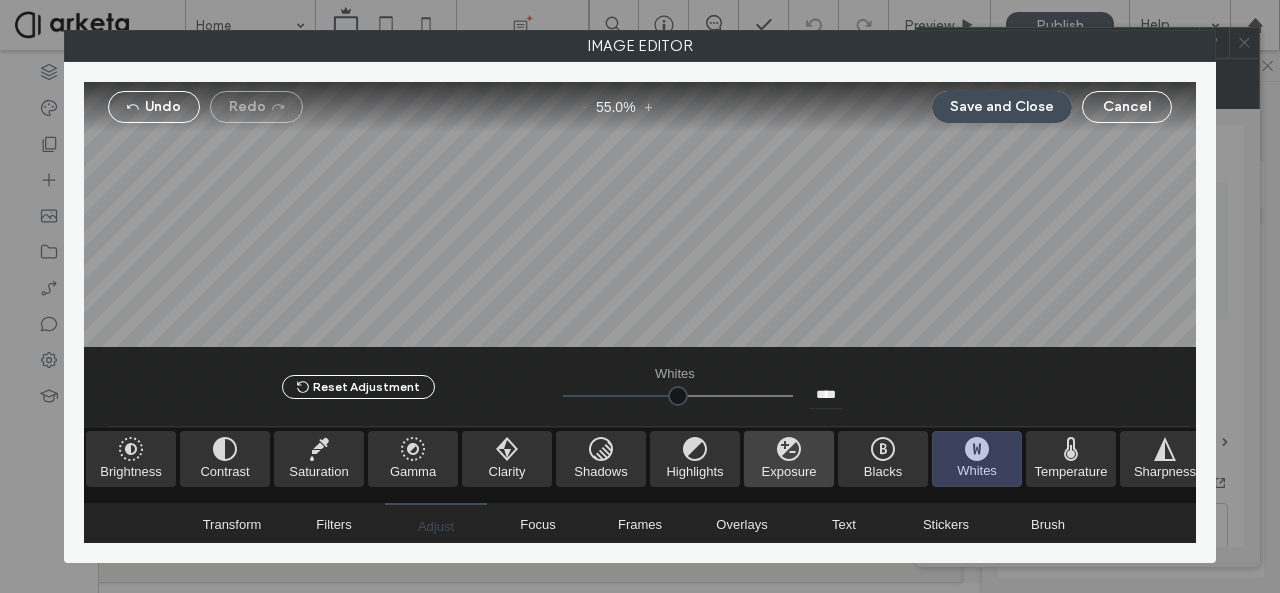type on "*" 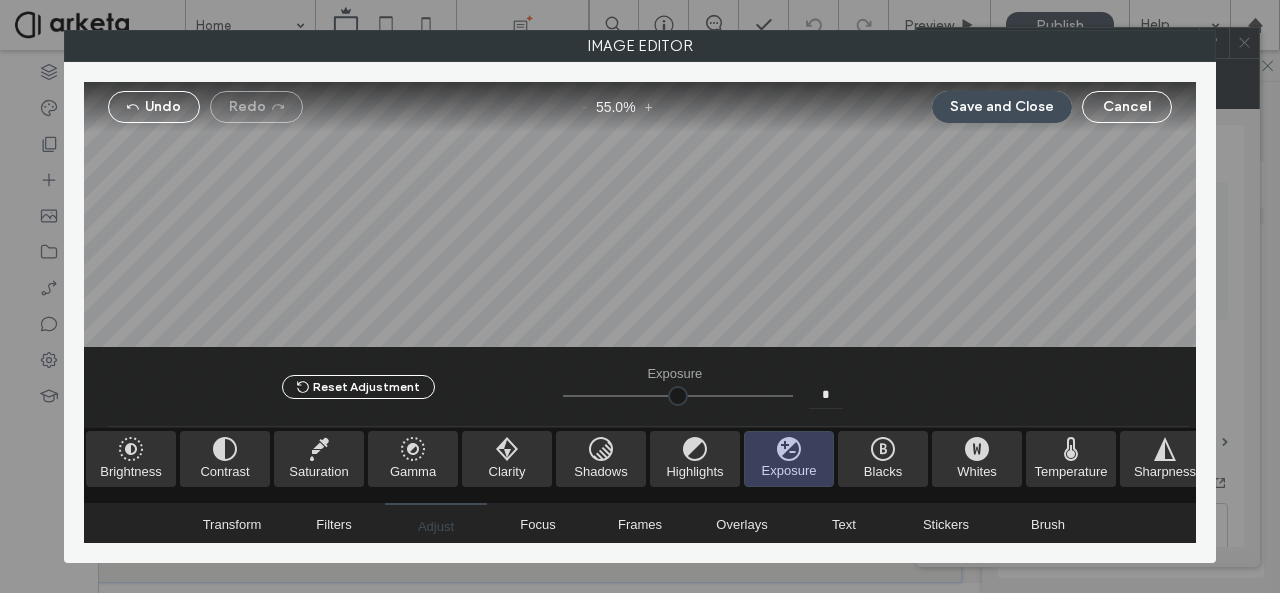 drag, startPoint x: 675, startPoint y: 385, endPoint x: 661, endPoint y: 391, distance: 15.231546 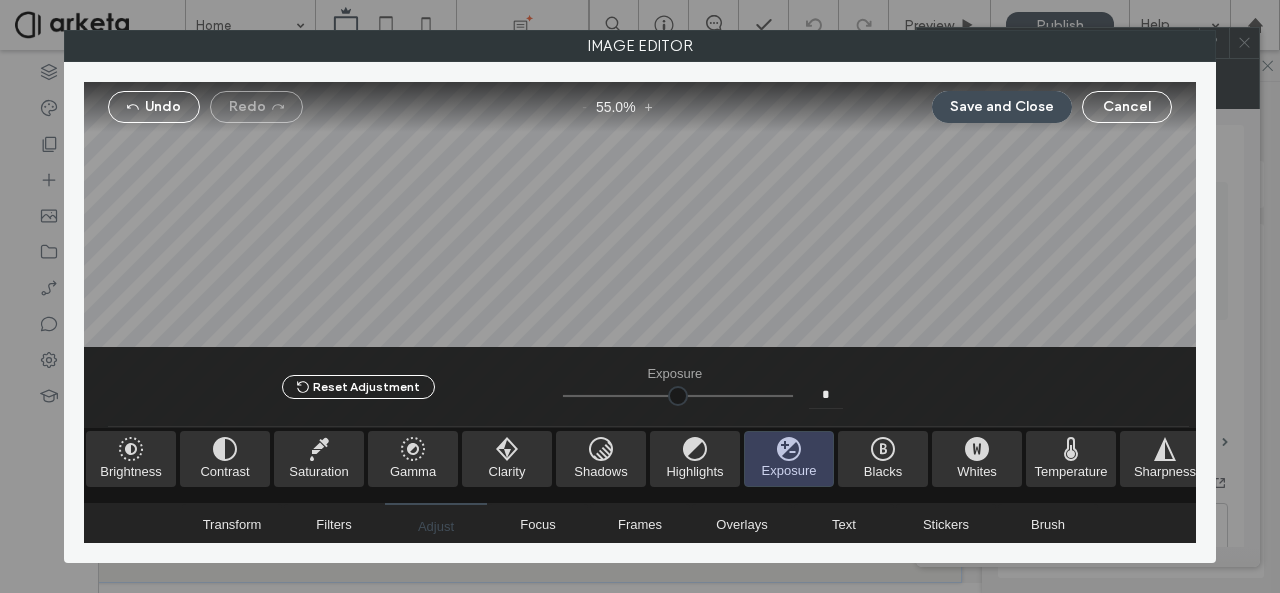 type on "*****" 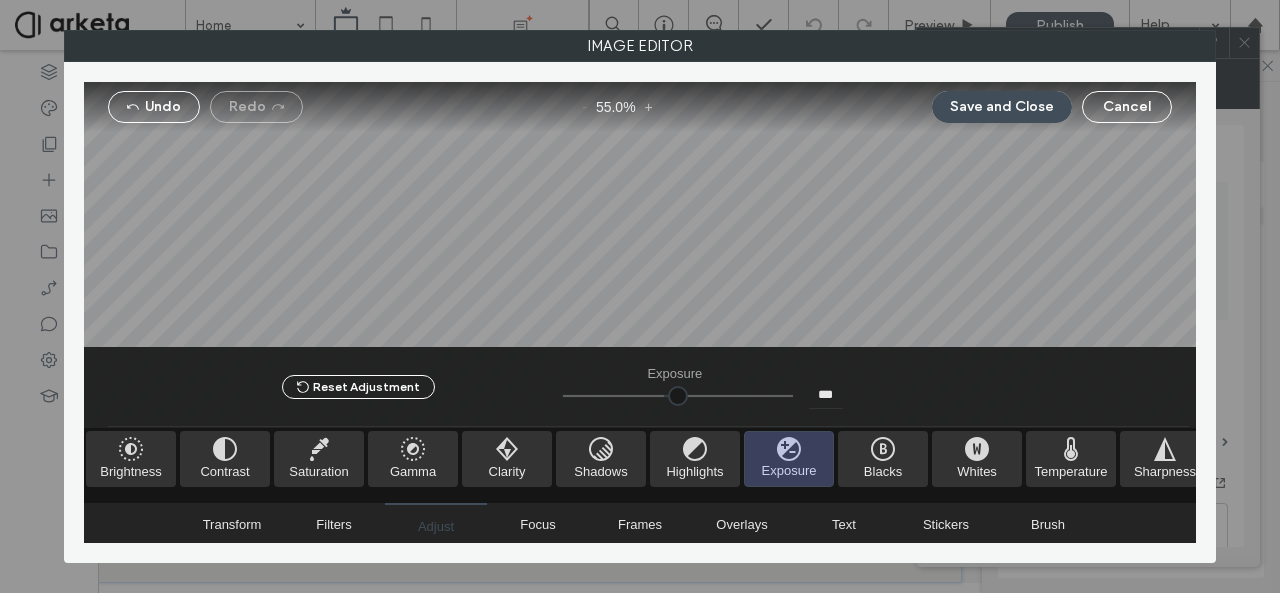 type on "**" 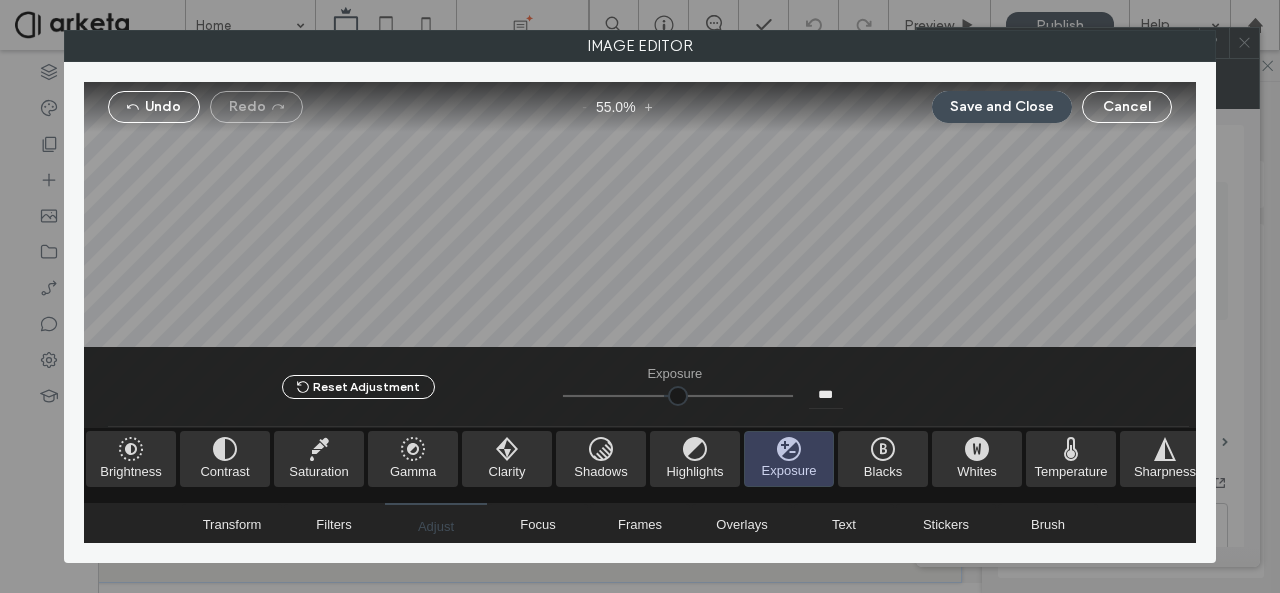 type on "****" 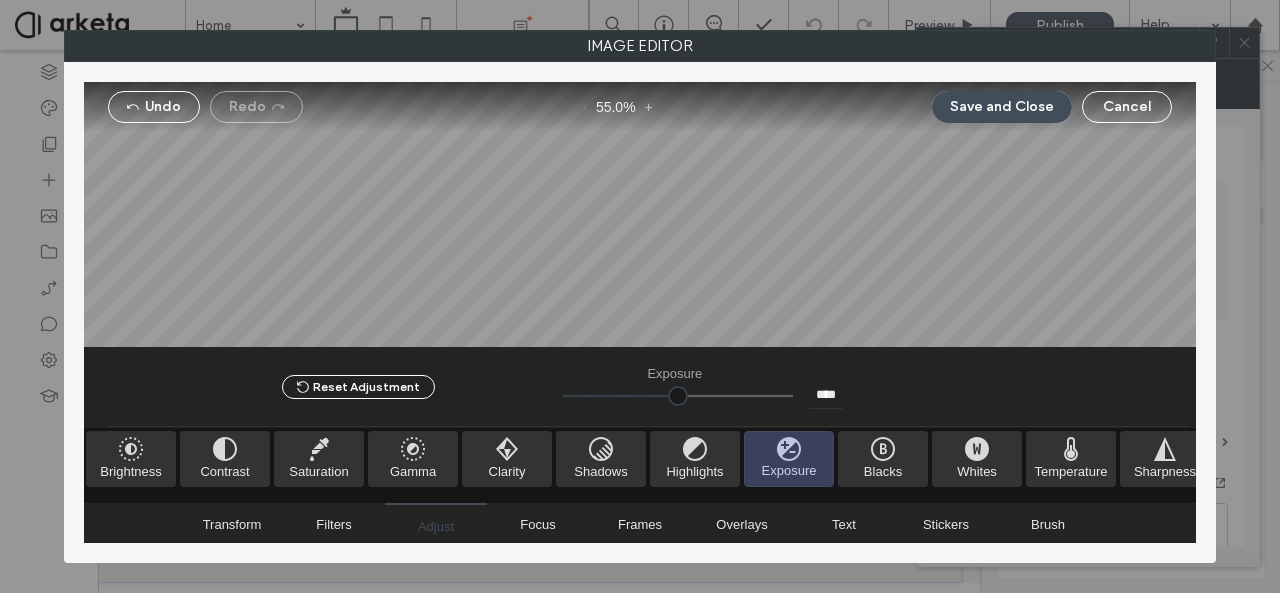 type on "*" 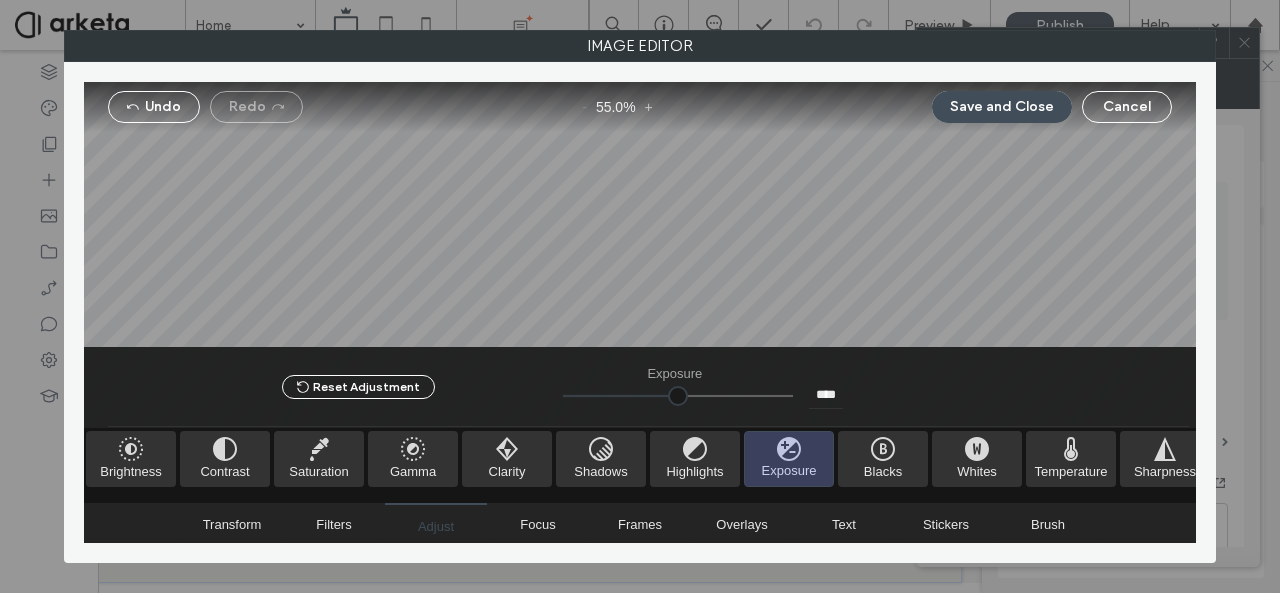 type on "***" 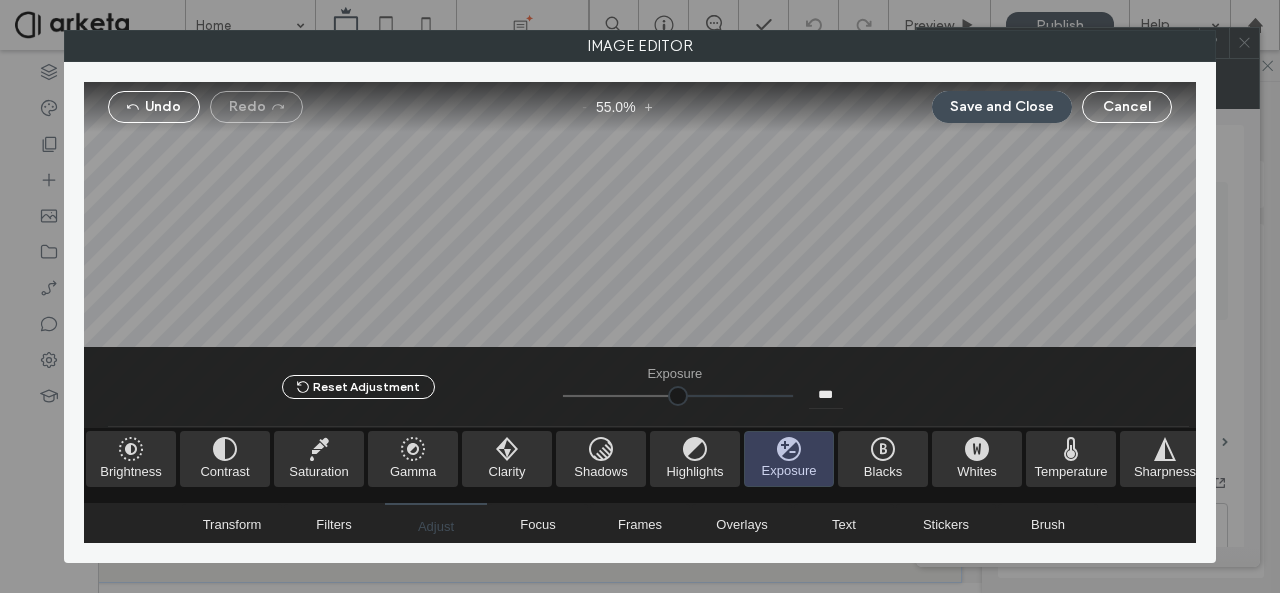type 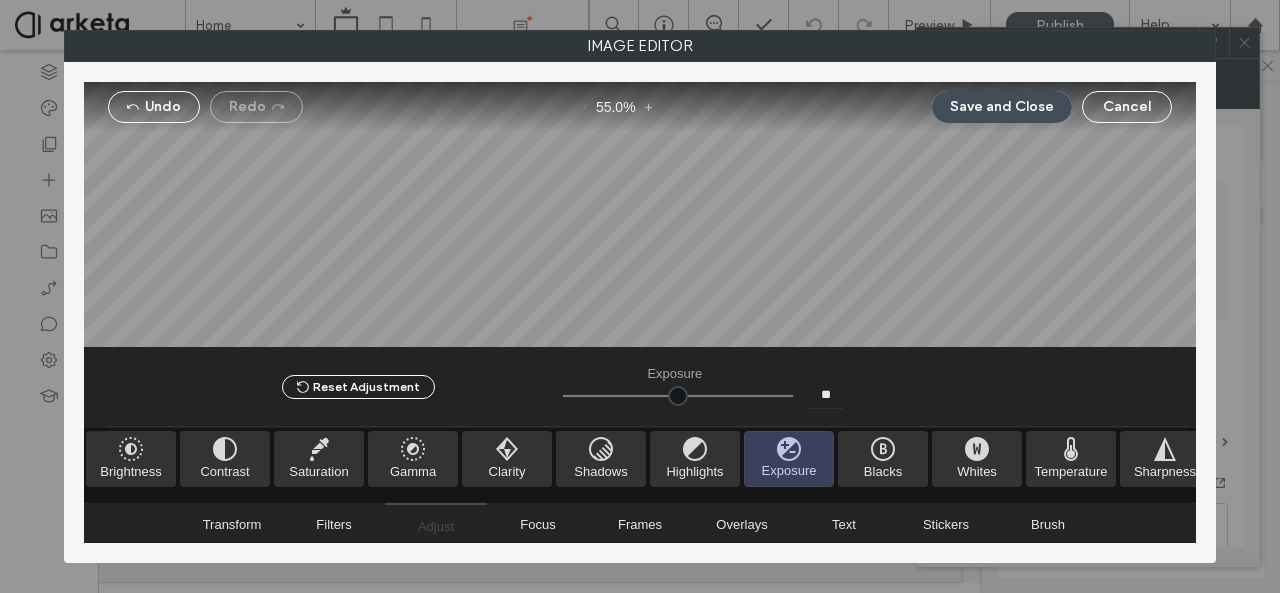 drag, startPoint x: 661, startPoint y: 391, endPoint x: 674, endPoint y: 426, distance: 37.336308 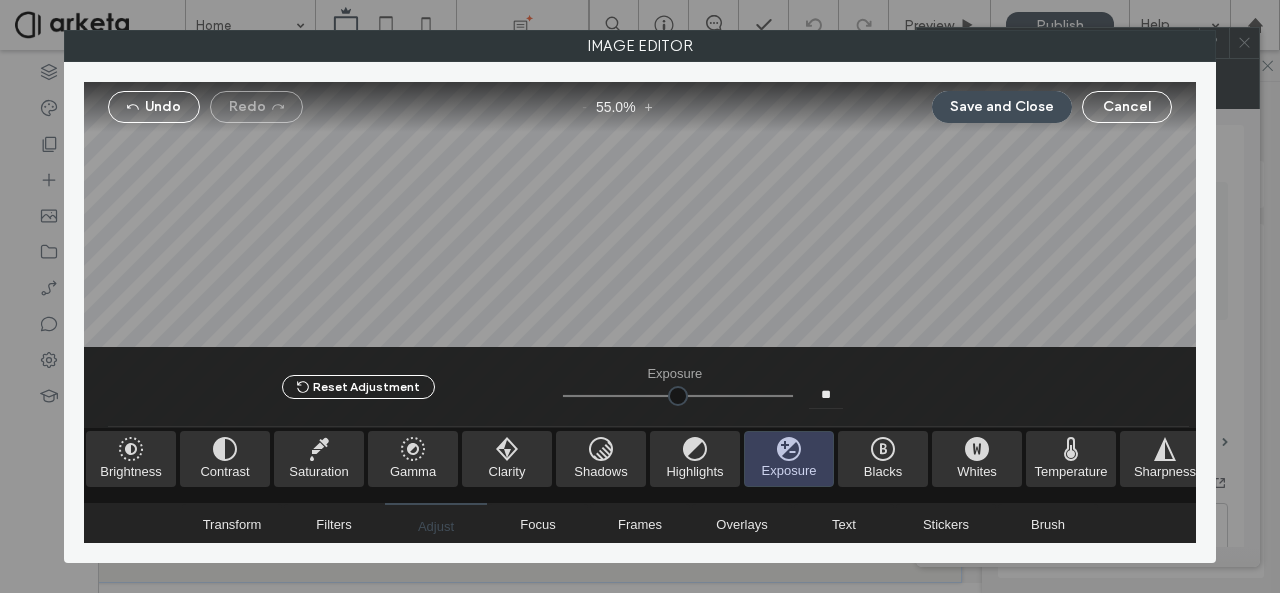 click at bounding box center (678, 396) 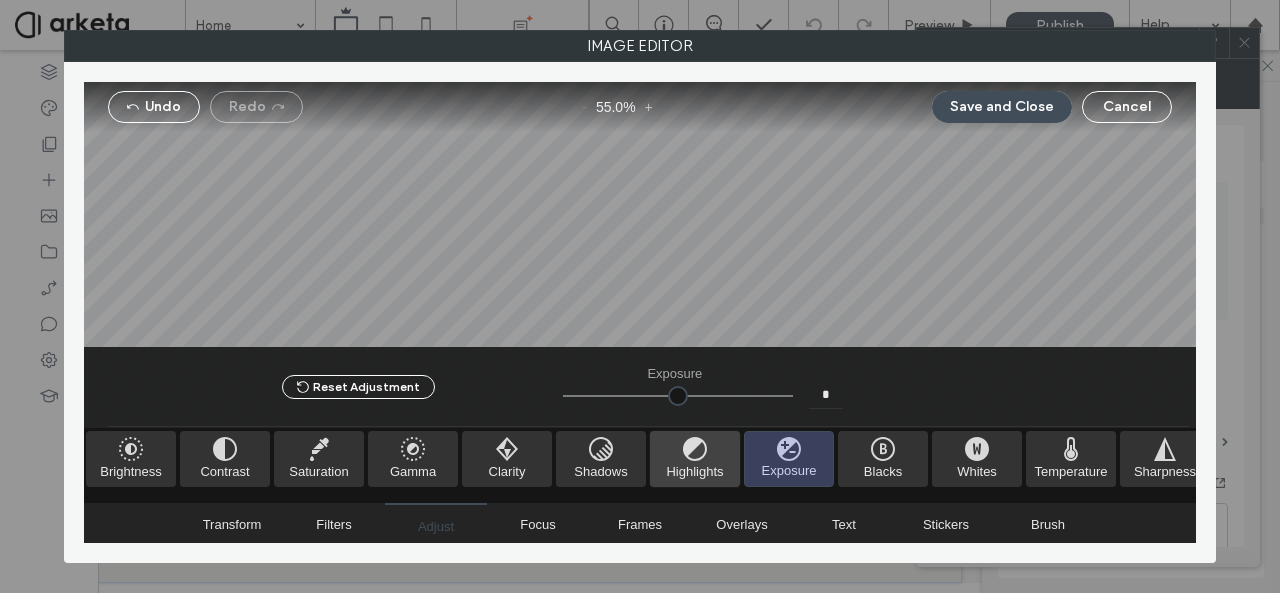 click at bounding box center (695, 459) 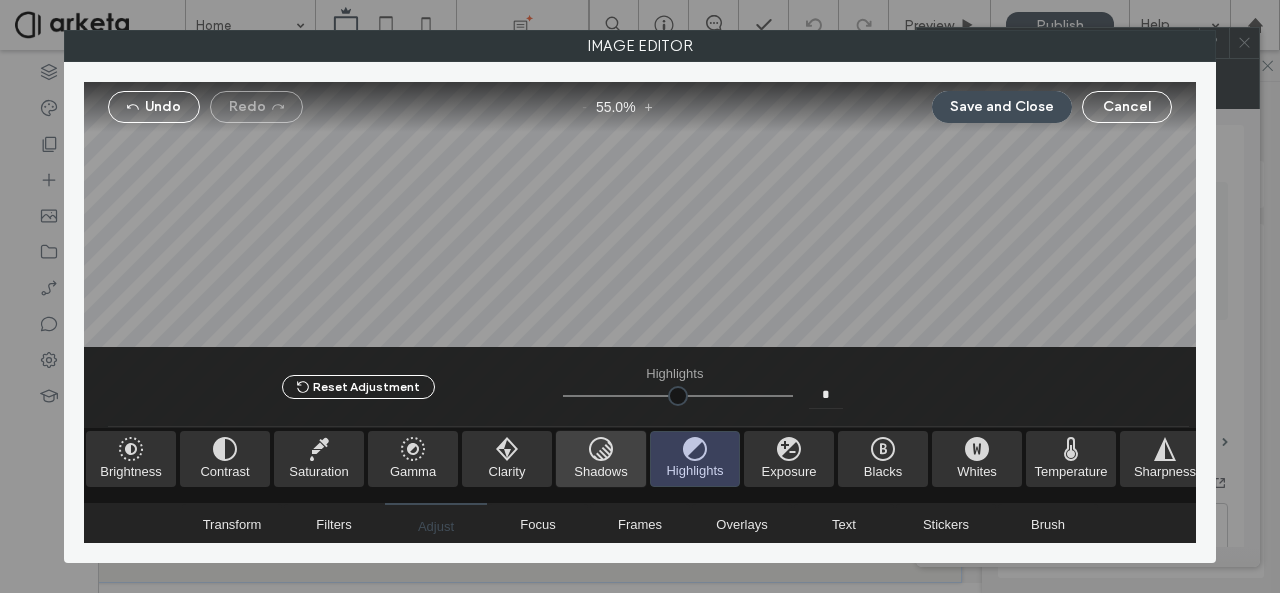 click at bounding box center [601, 459] 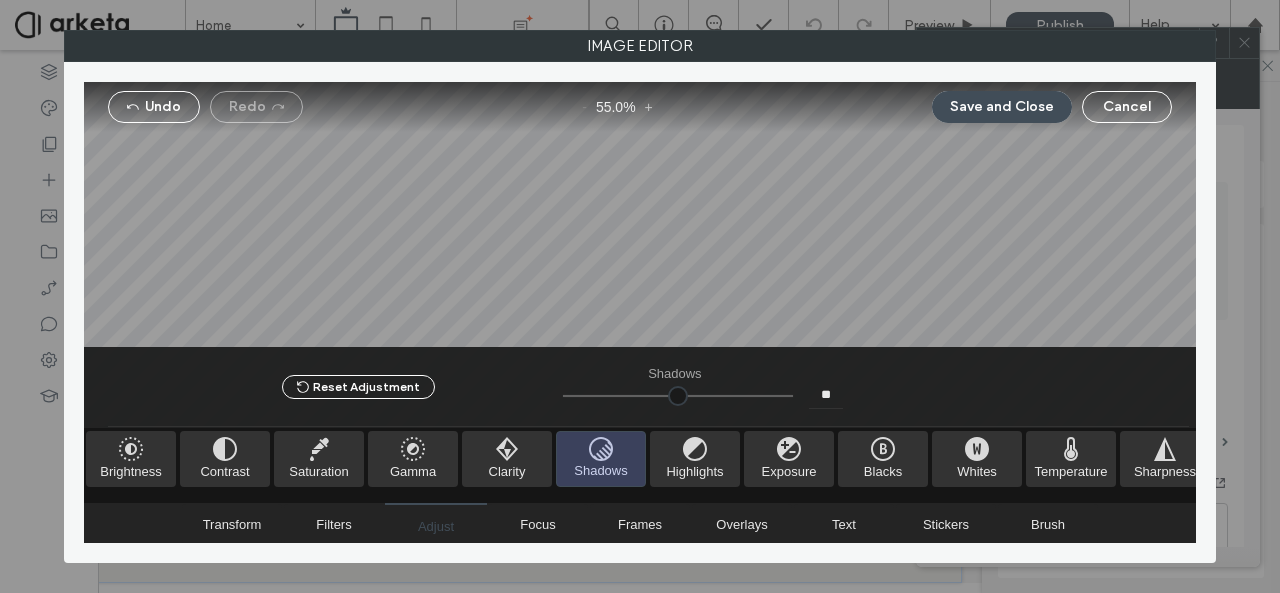 drag, startPoint x: 672, startPoint y: 388, endPoint x: 673, endPoint y: 404, distance: 16.03122 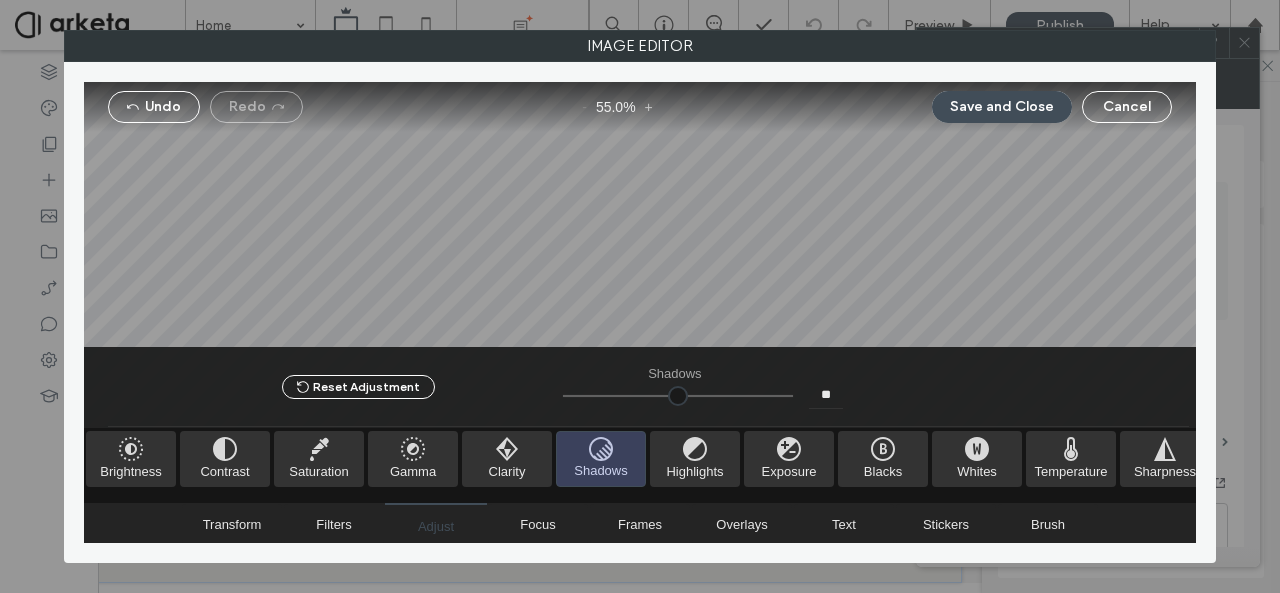 click at bounding box center (678, 396) 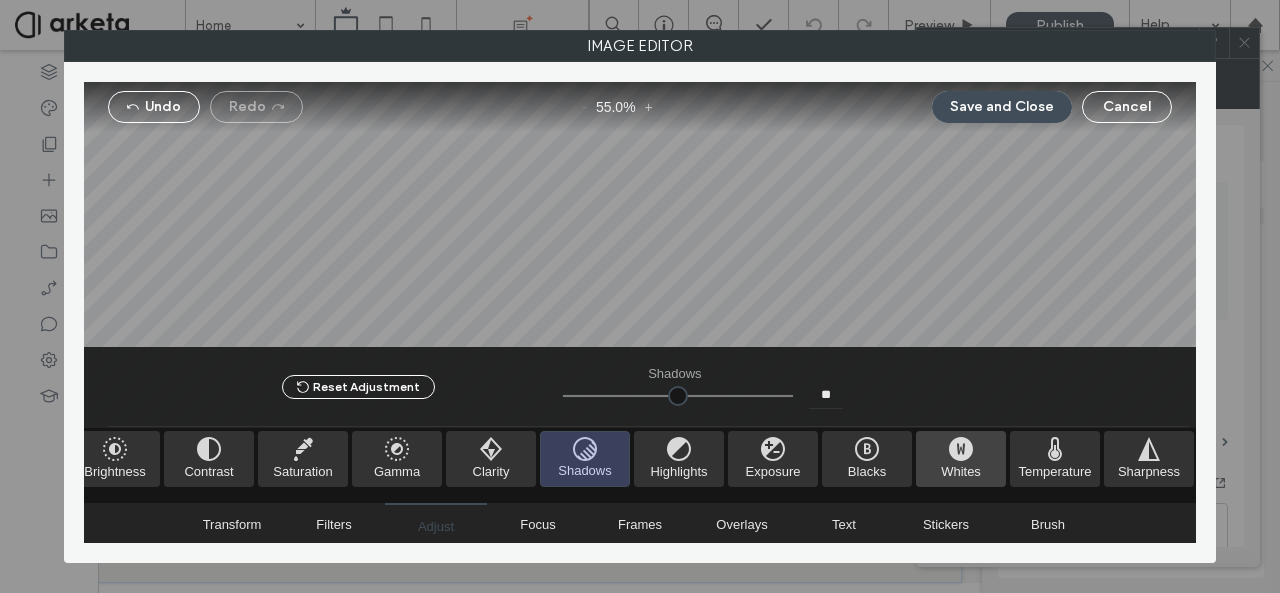 scroll, scrollTop: 0, scrollLeft: 0, axis: both 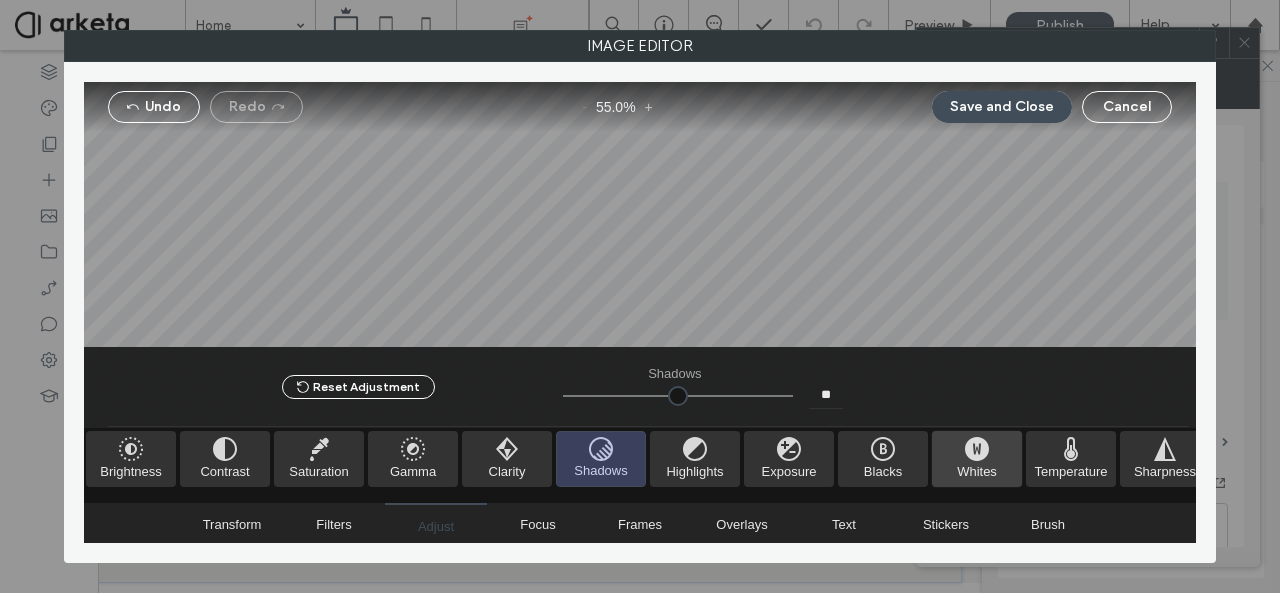 click at bounding box center [977, 459] 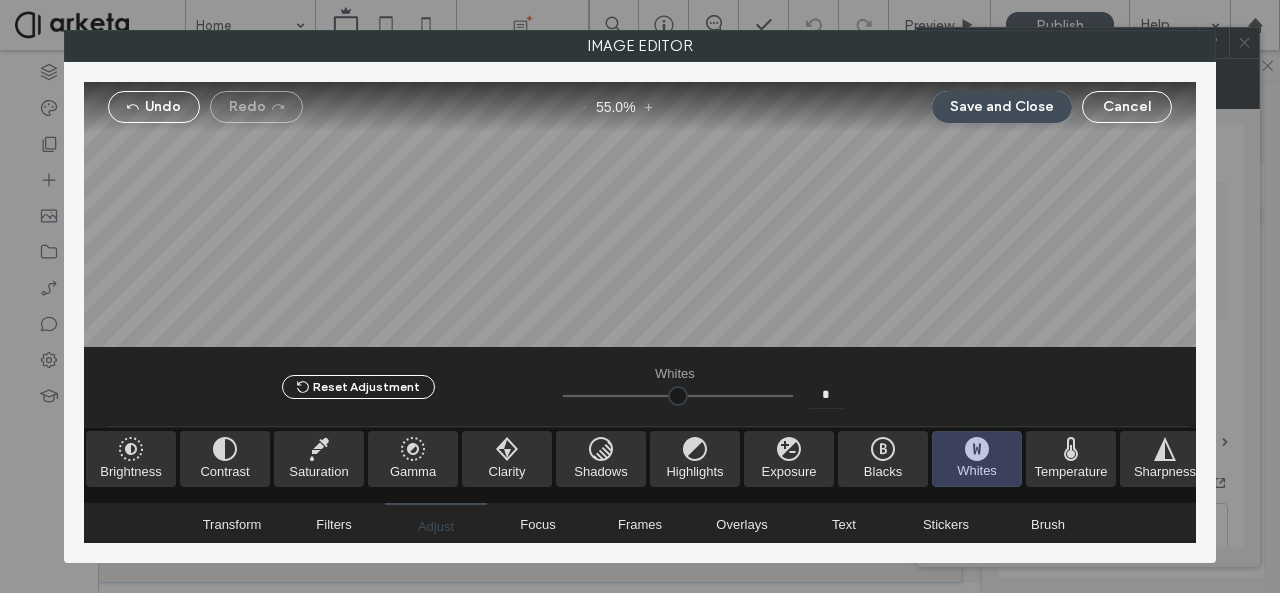 click at bounding box center [678, 396] 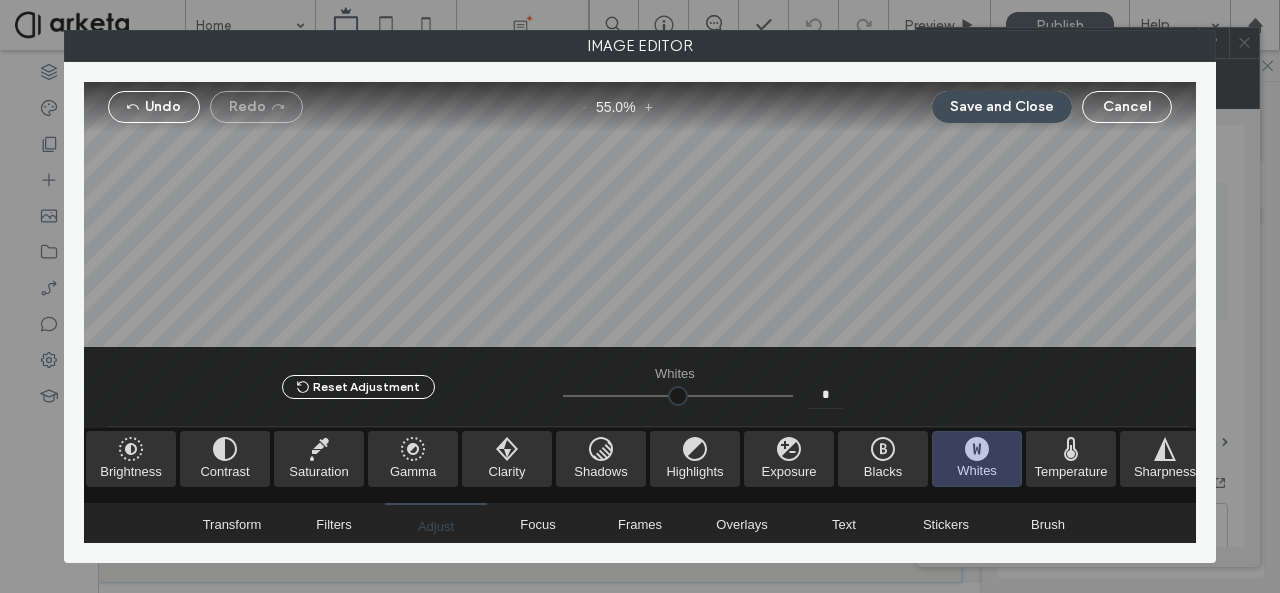 click at bounding box center (678, 396) 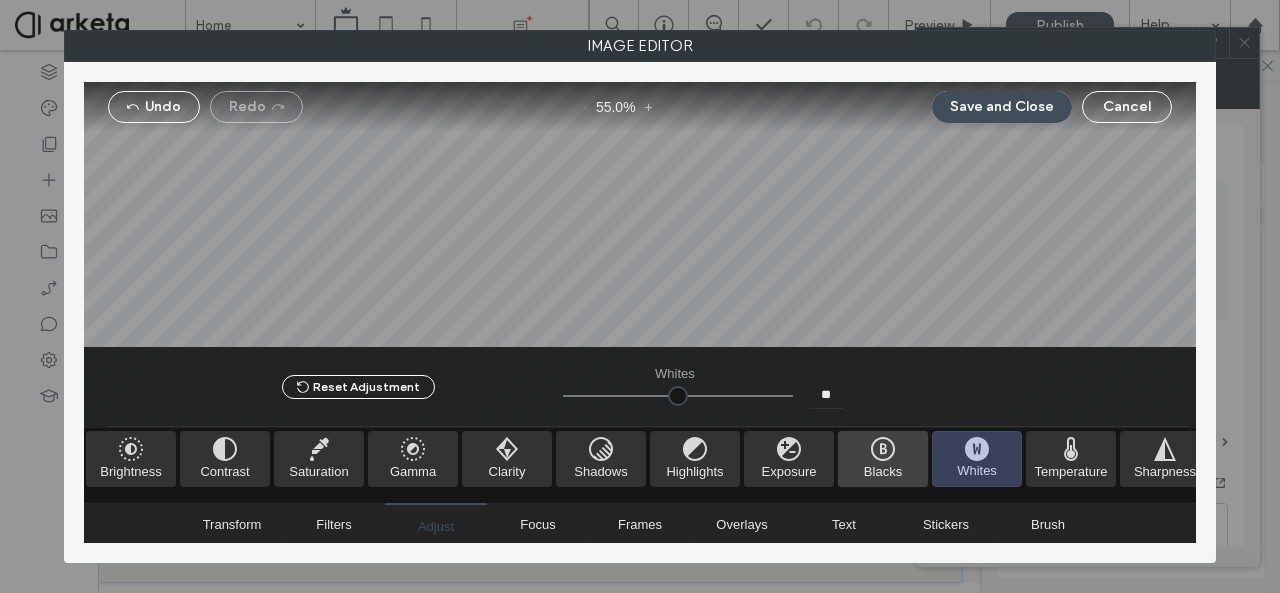 click at bounding box center (883, 459) 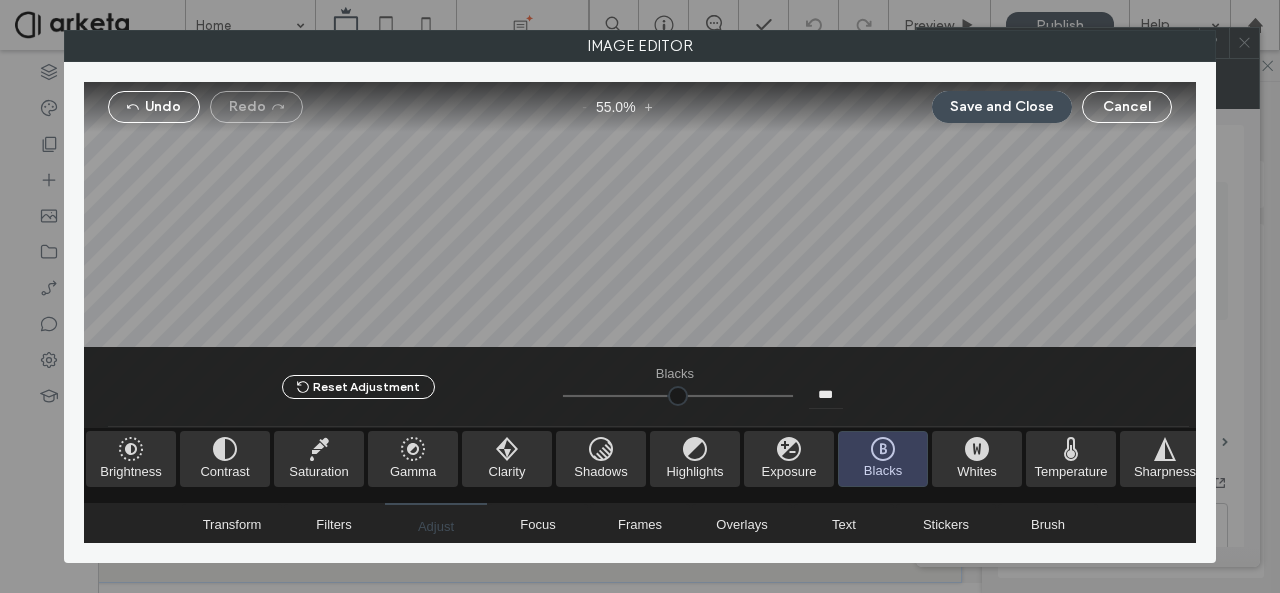 click at bounding box center [678, 396] 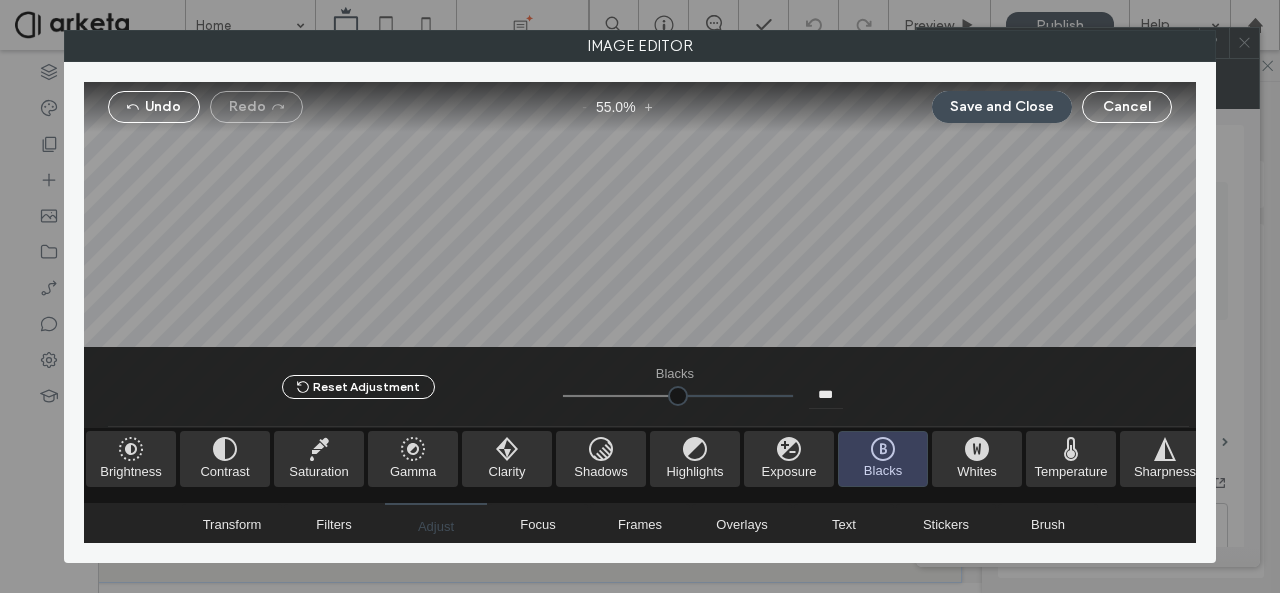 drag, startPoint x: 663, startPoint y: 391, endPoint x: 886, endPoint y: 375, distance: 223.57326 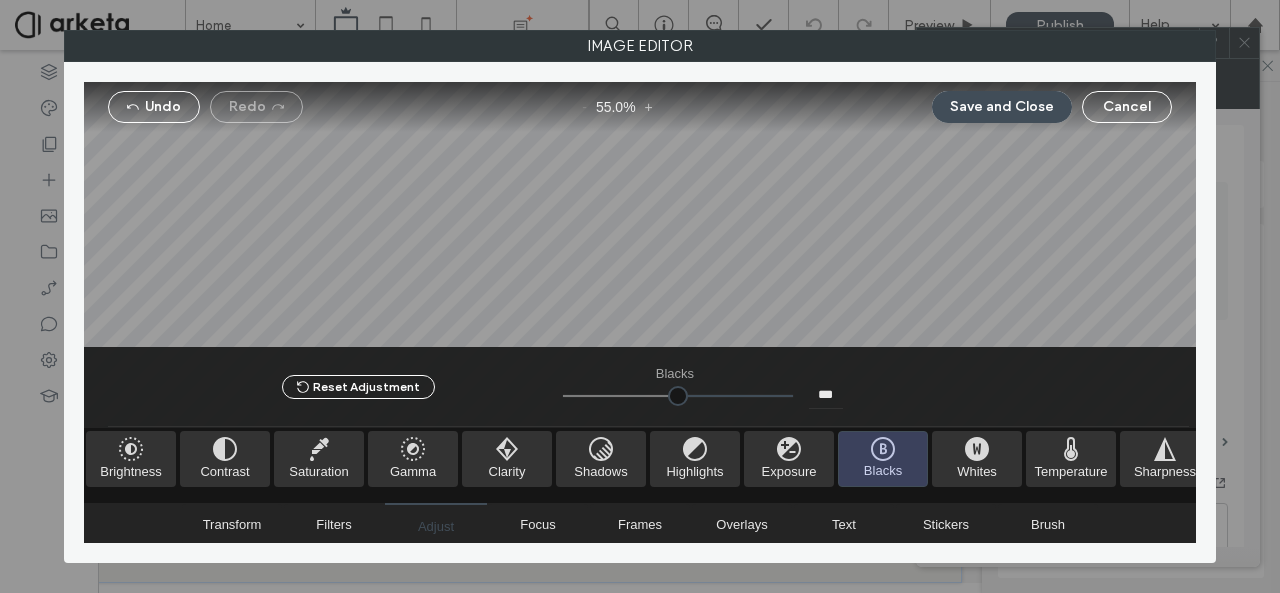 click at bounding box center [678, 396] 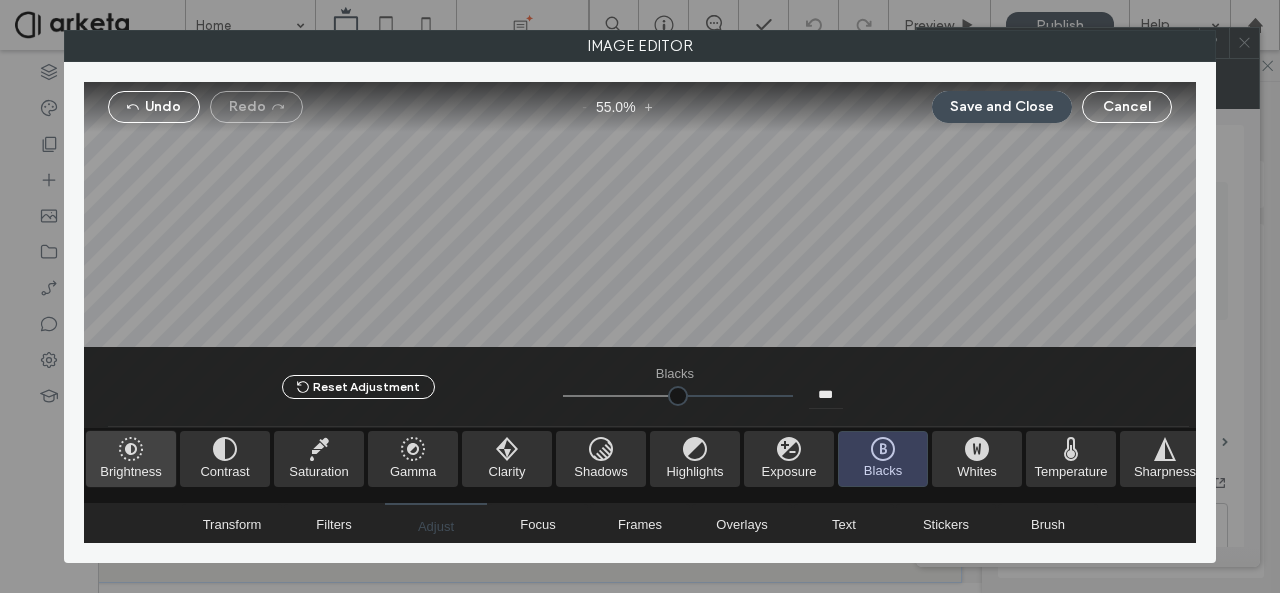 click at bounding box center [131, 459] 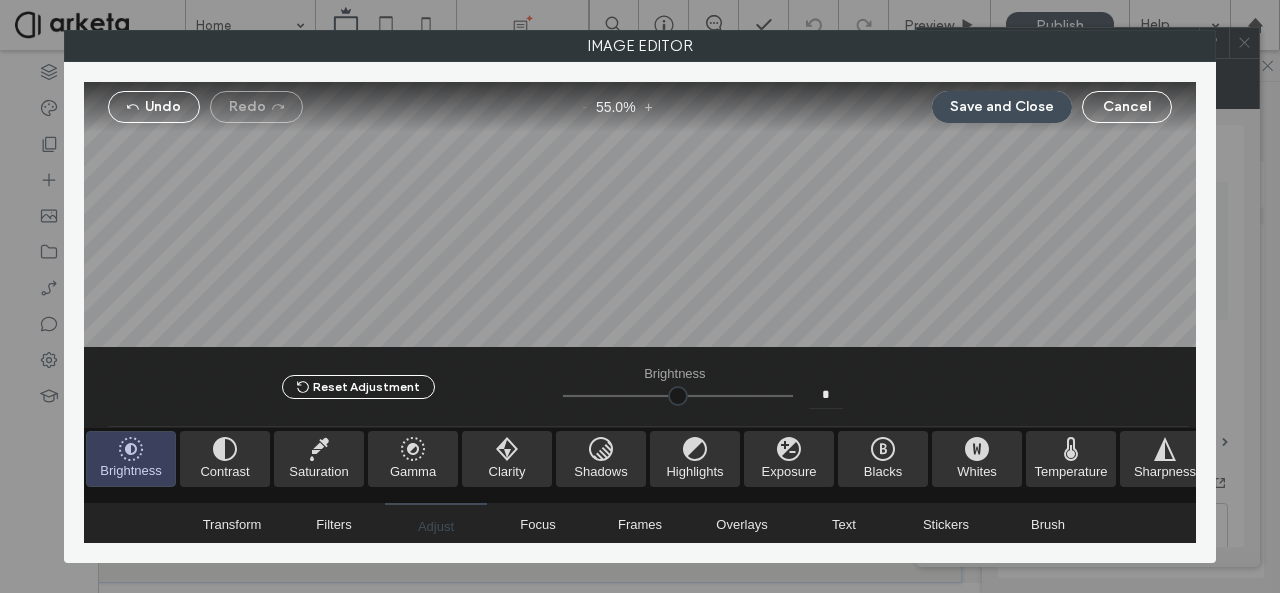 drag, startPoint x: 669, startPoint y: 387, endPoint x: 676, endPoint y: 415, distance: 28.86174 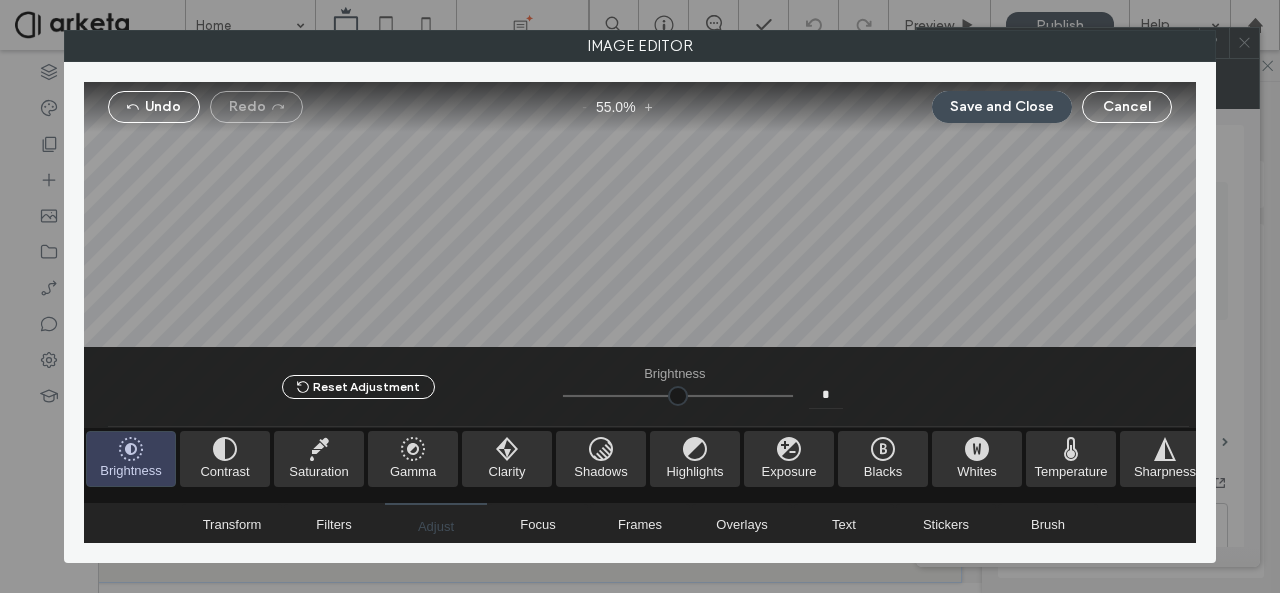 click at bounding box center [678, 396] 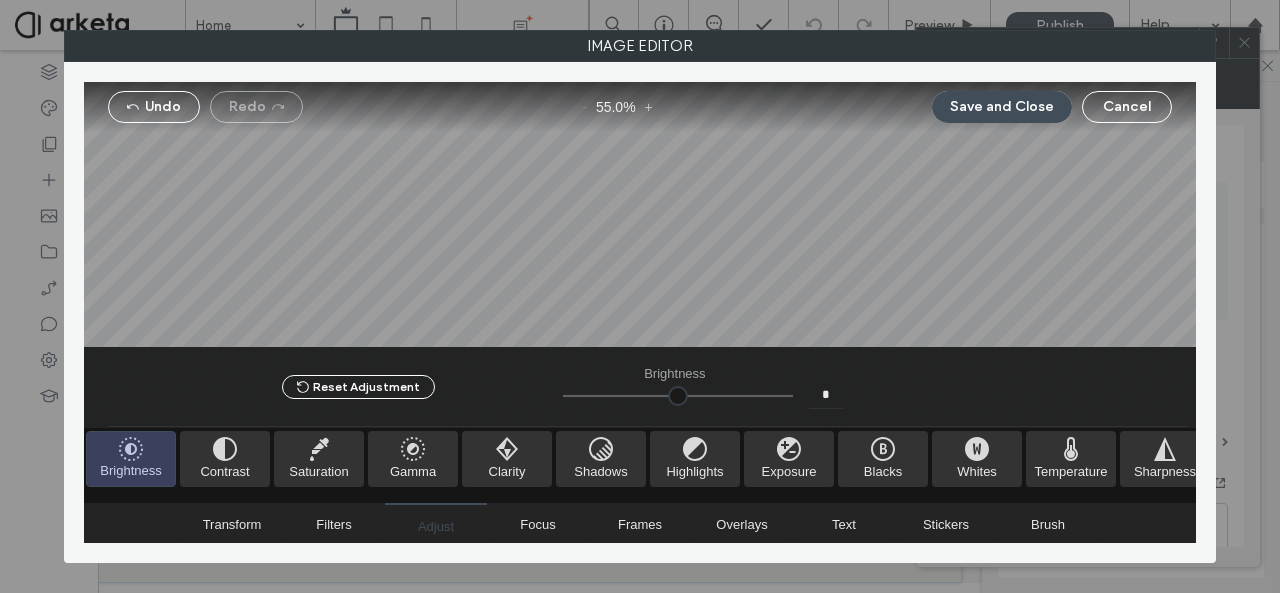 click at bounding box center [678, 396] 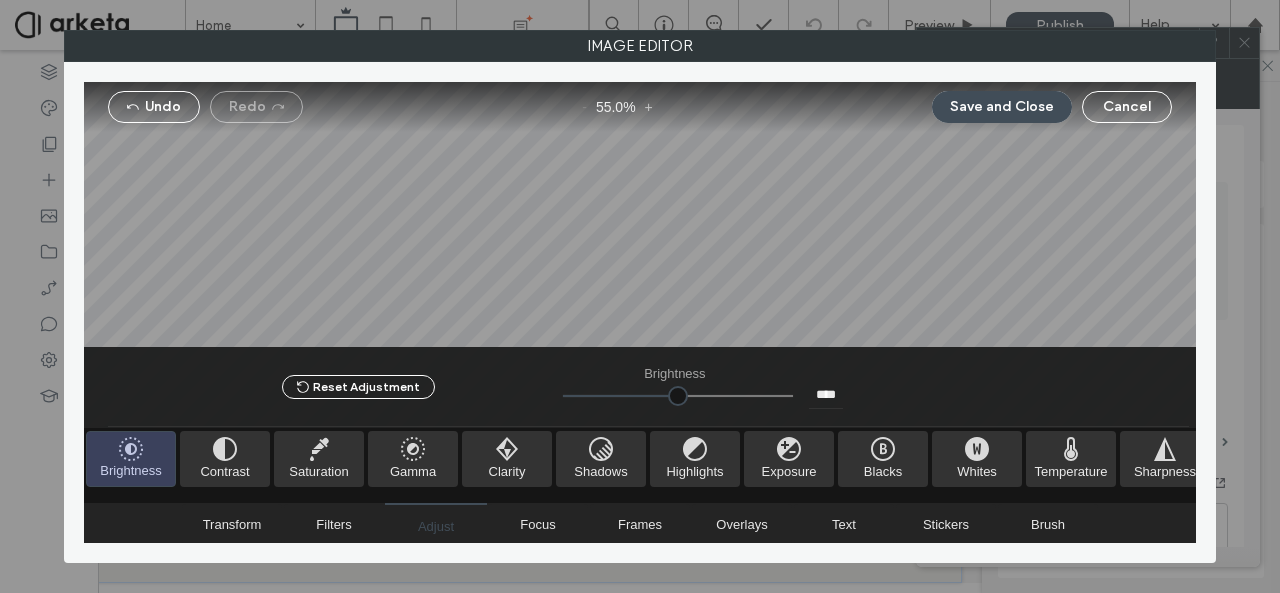 drag, startPoint x: 680, startPoint y: 389, endPoint x: 546, endPoint y: 377, distance: 134.53624 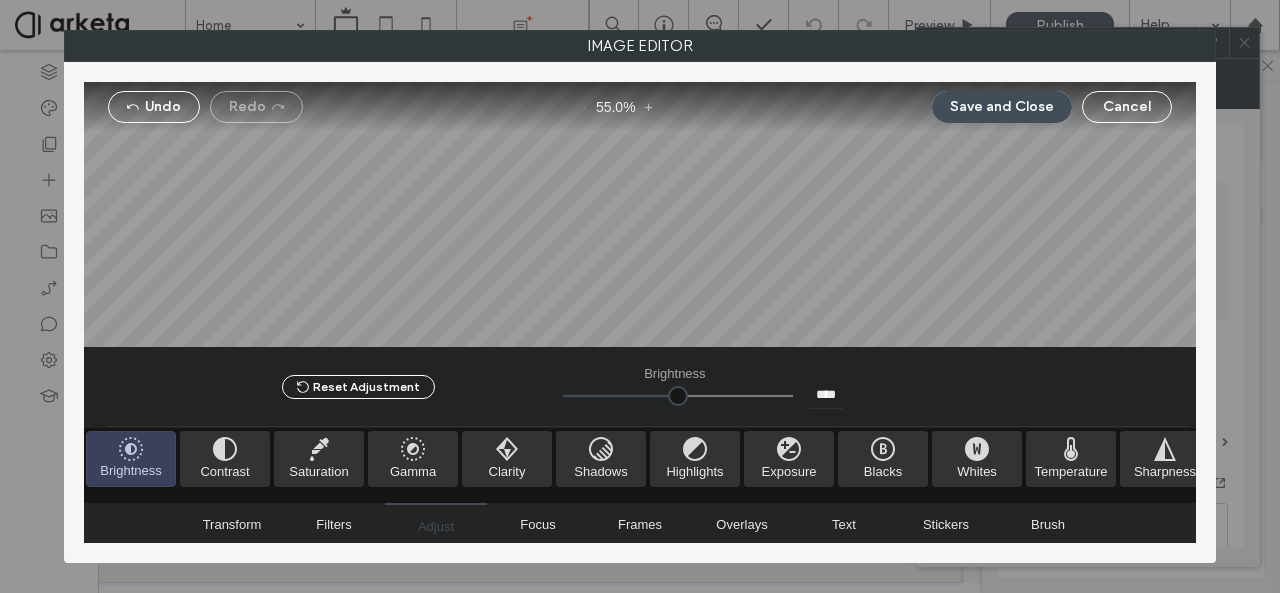 click at bounding box center (678, 396) 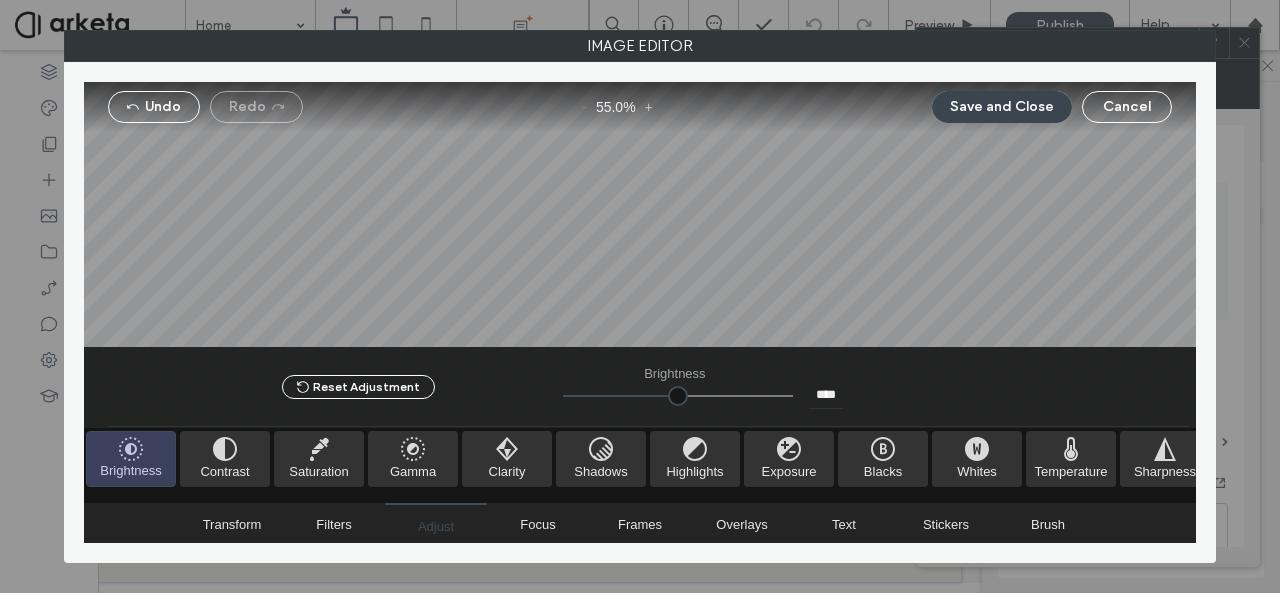 click on "Save and Close" at bounding box center [1002, 107] 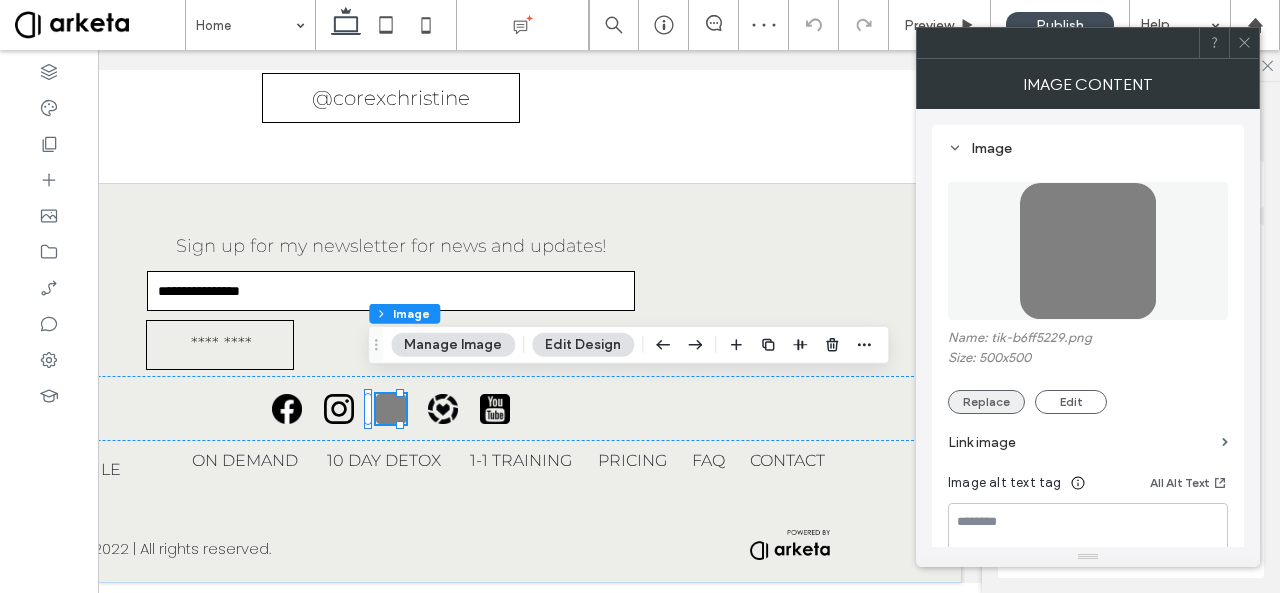 click on "Replace" at bounding box center [986, 402] 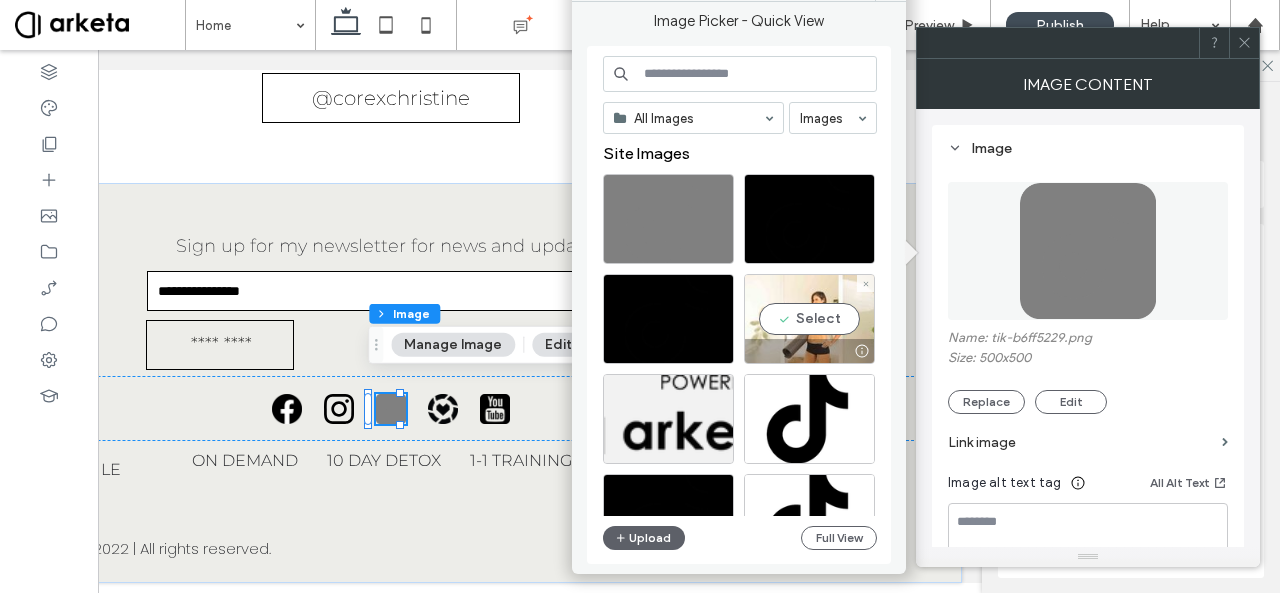 scroll, scrollTop: 108, scrollLeft: 0, axis: vertical 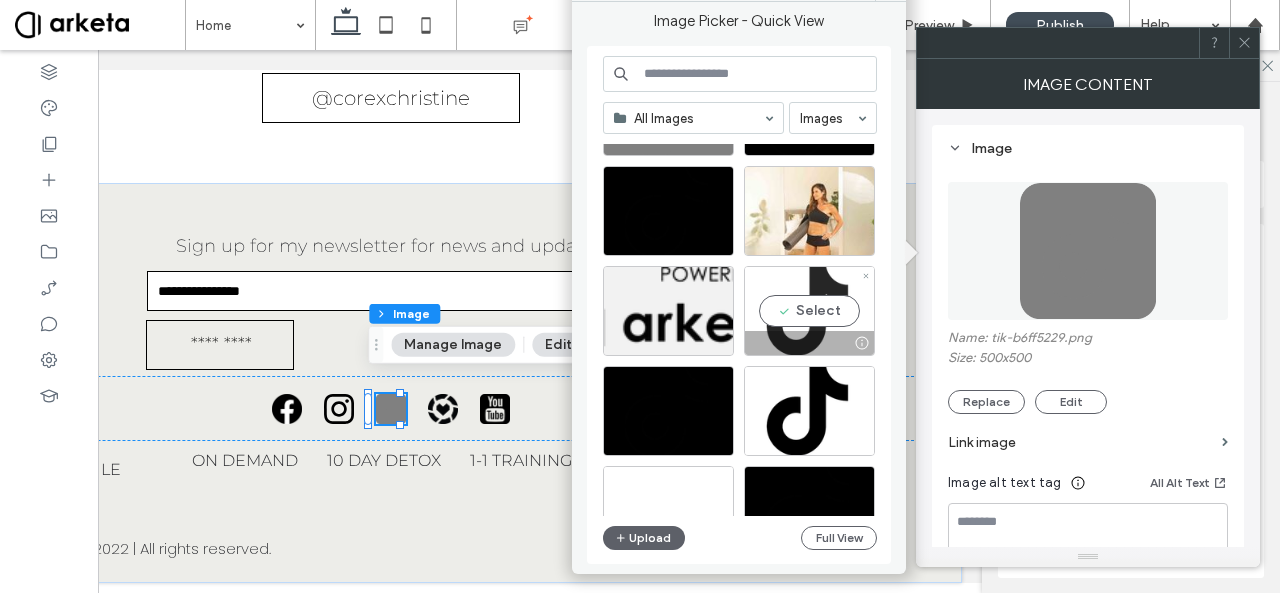 click on "Select" at bounding box center [809, 311] 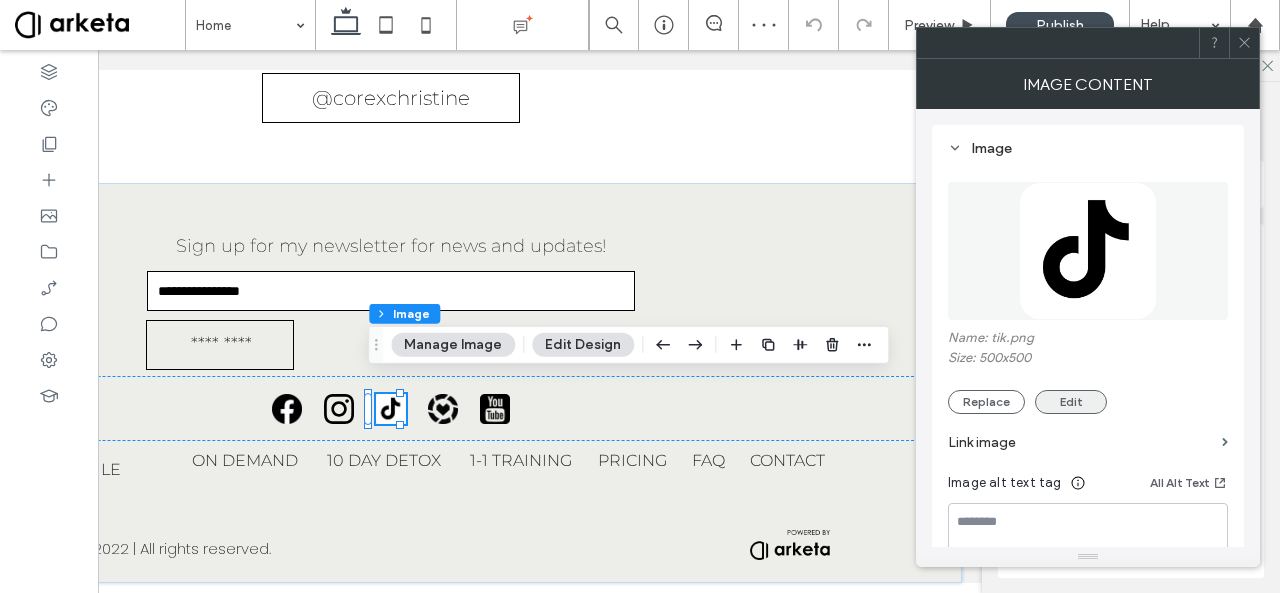 click on "Edit" at bounding box center (1071, 402) 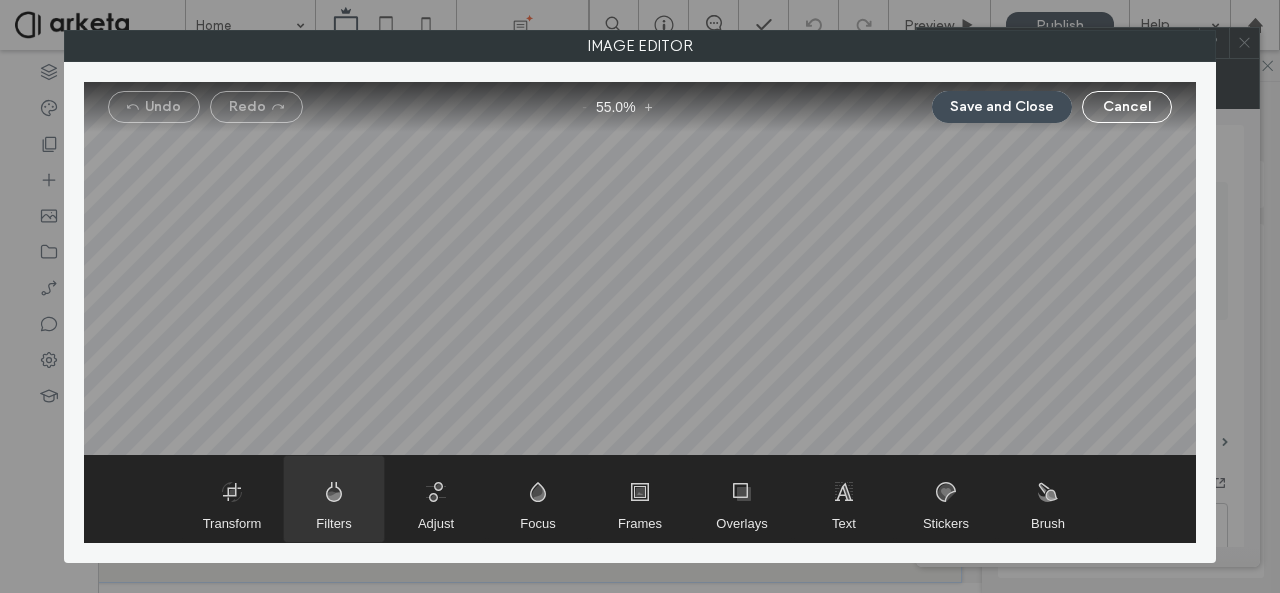 click on "Filters" at bounding box center (333, 523) 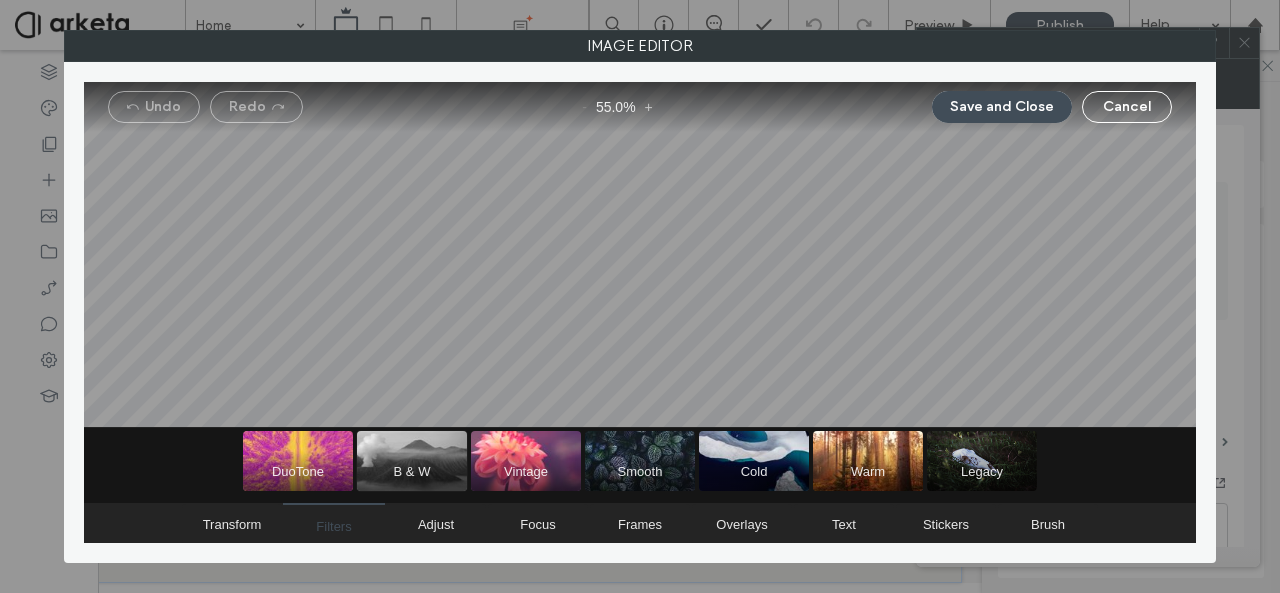 click at bounding box center [412, 461] 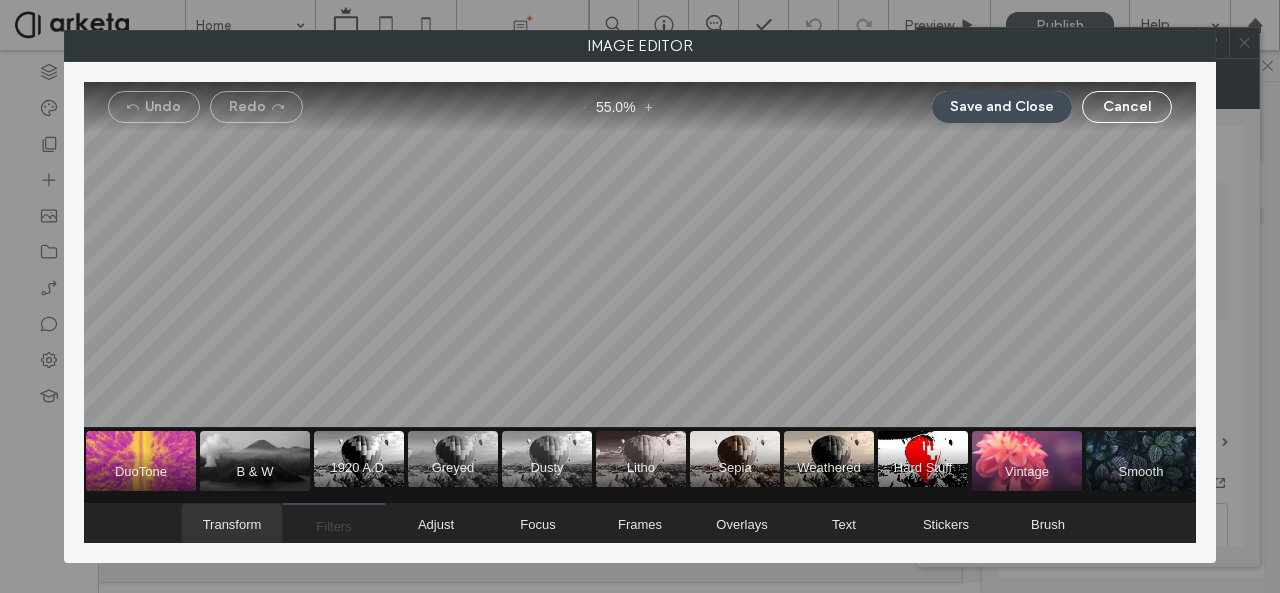 click on "Transform" at bounding box center (232, 524) 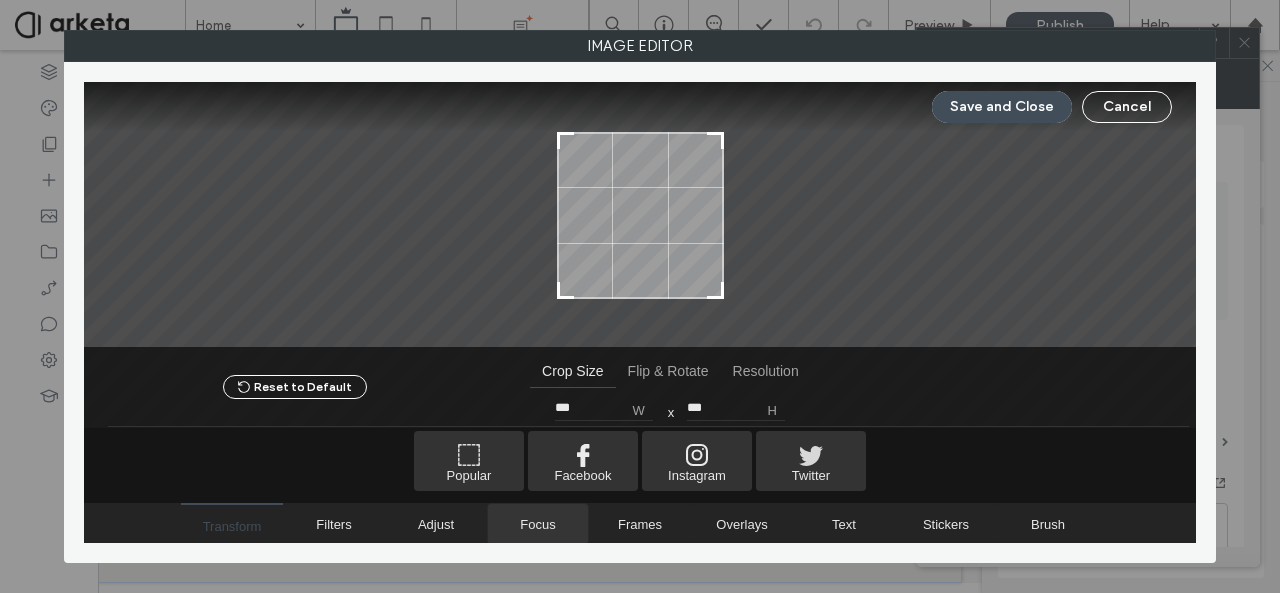 click on "Focus" at bounding box center [537, 524] 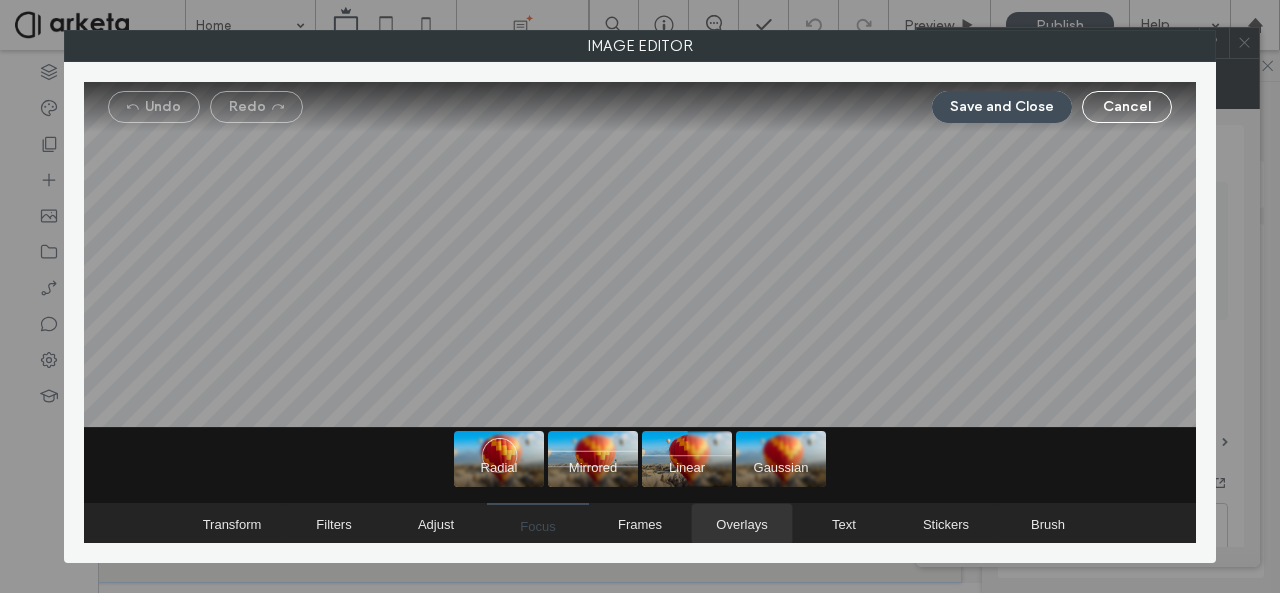click at bounding box center [742, 524] 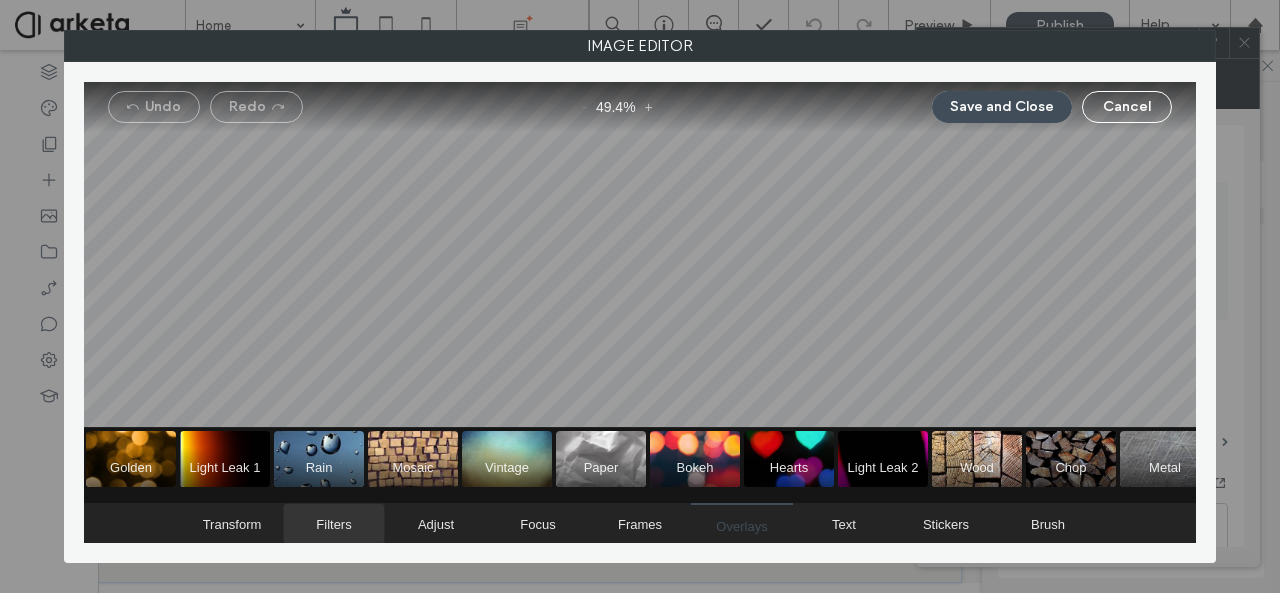 click on "Filters" at bounding box center [333, 524] 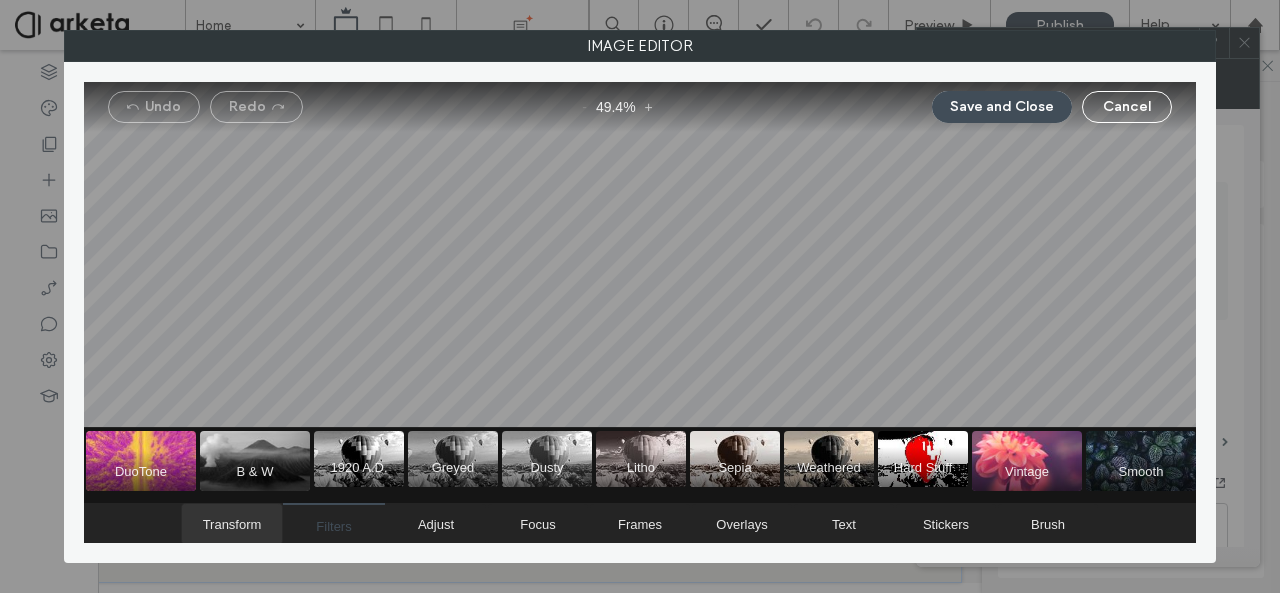 click on "Transform" at bounding box center [232, 524] 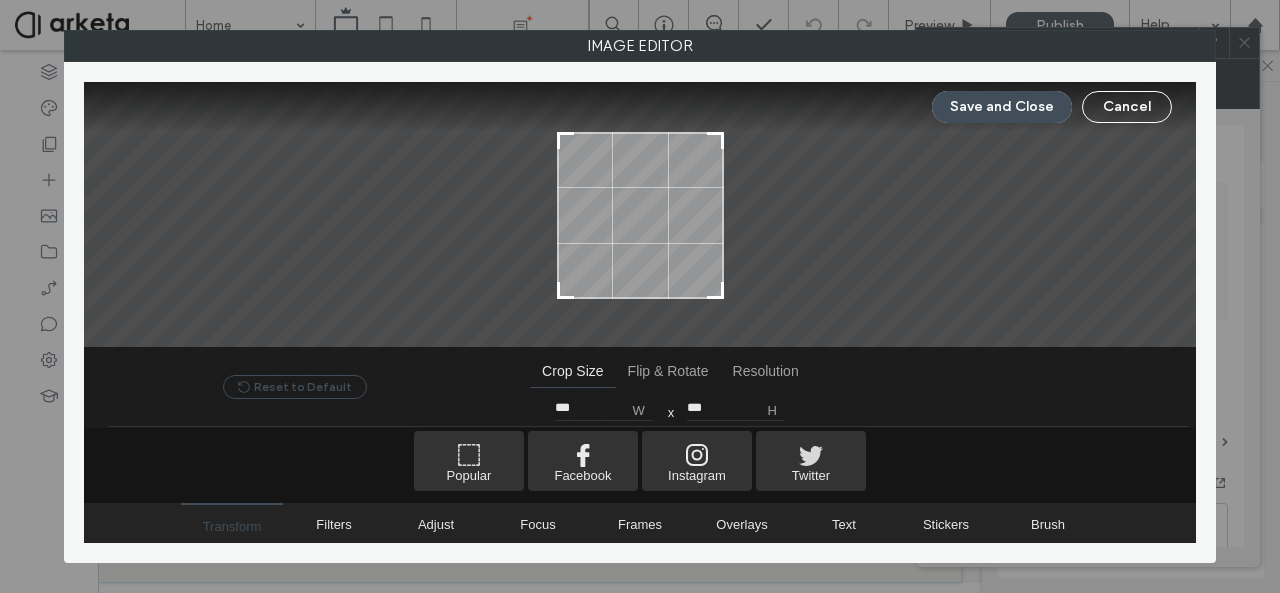 click on "Reset to Default" at bounding box center [295, 387] 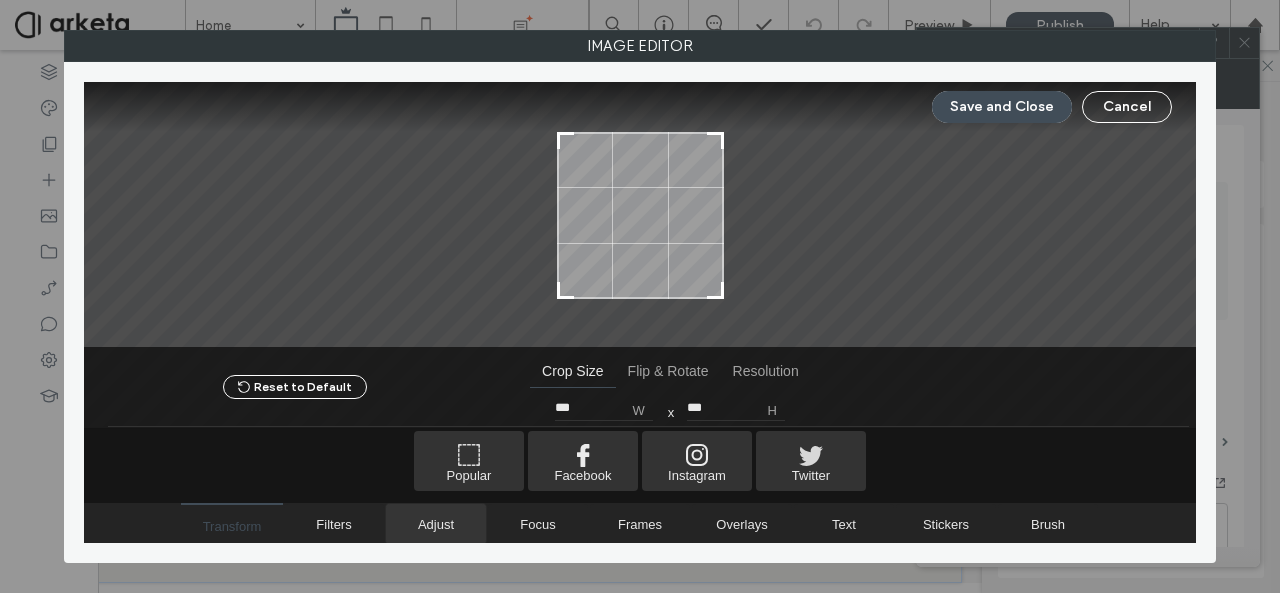 click on "Adjust" at bounding box center [436, 524] 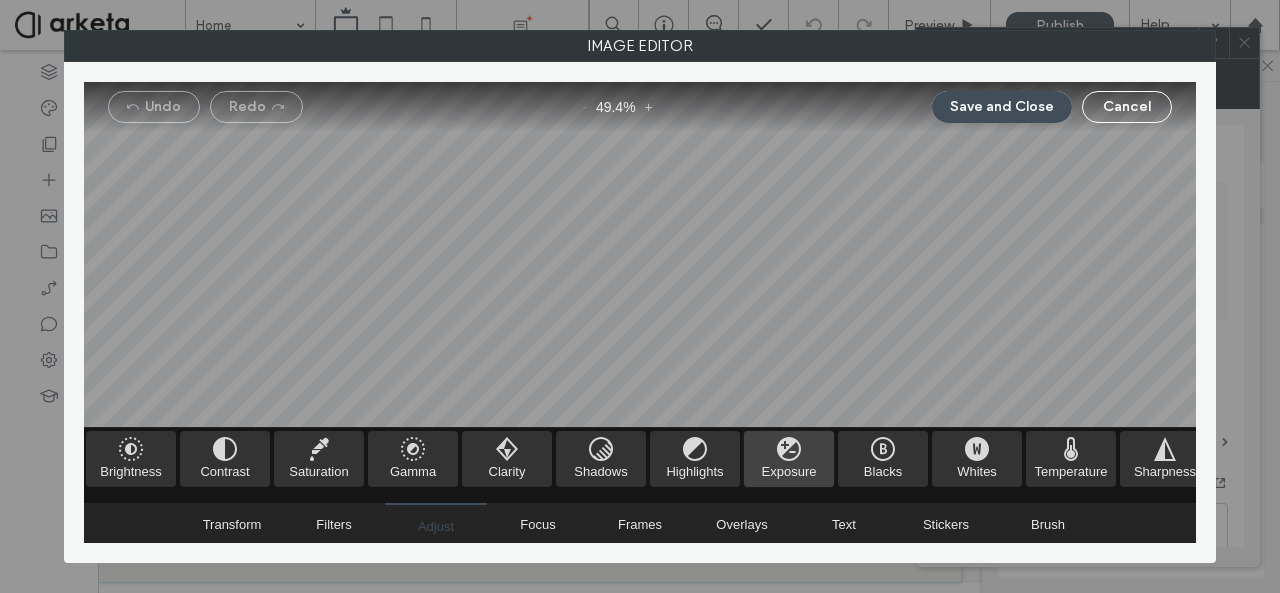 click at bounding box center (789, 459) 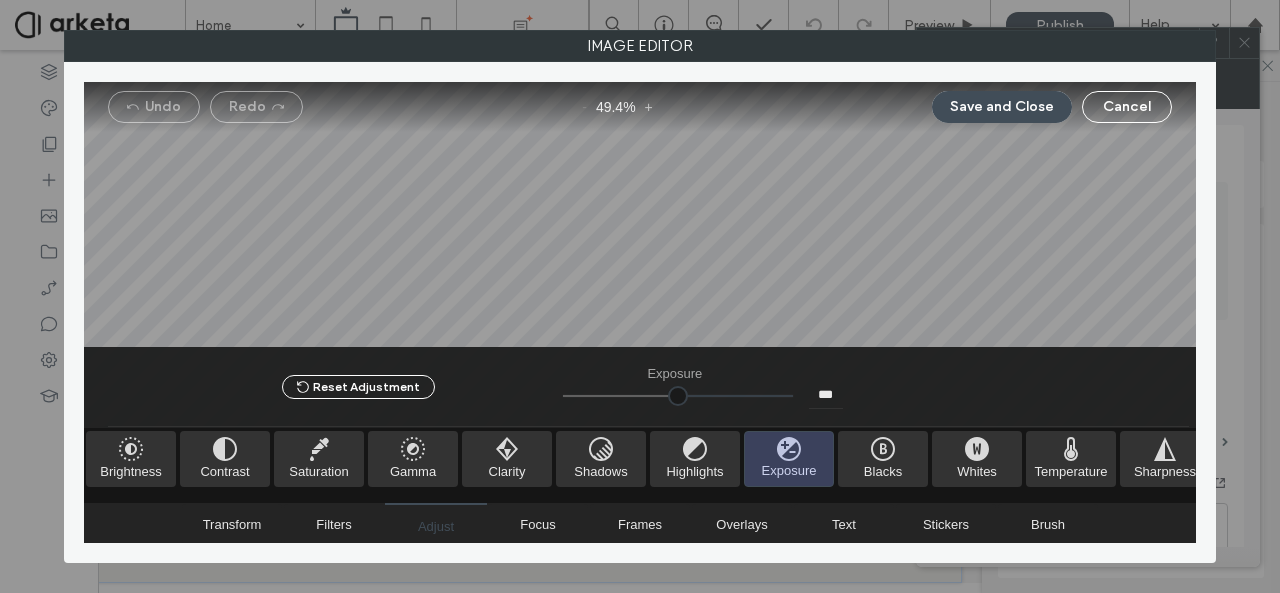 drag, startPoint x: 684, startPoint y: 391, endPoint x: 858, endPoint y: 409, distance: 174.92856 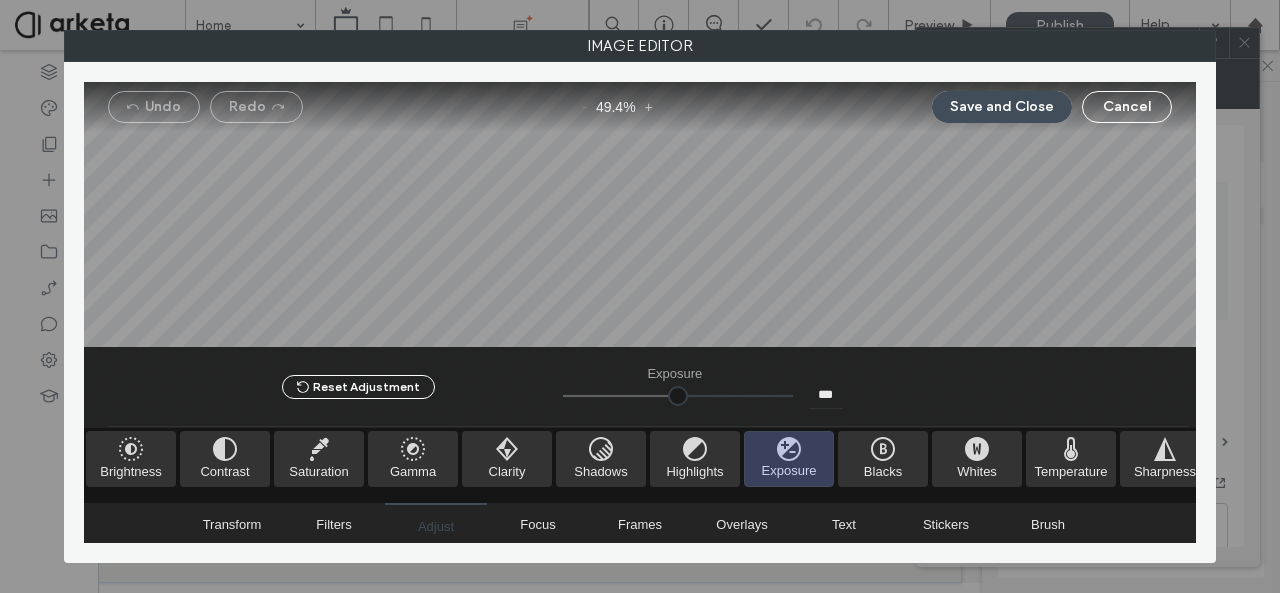 click at bounding box center [678, 396] 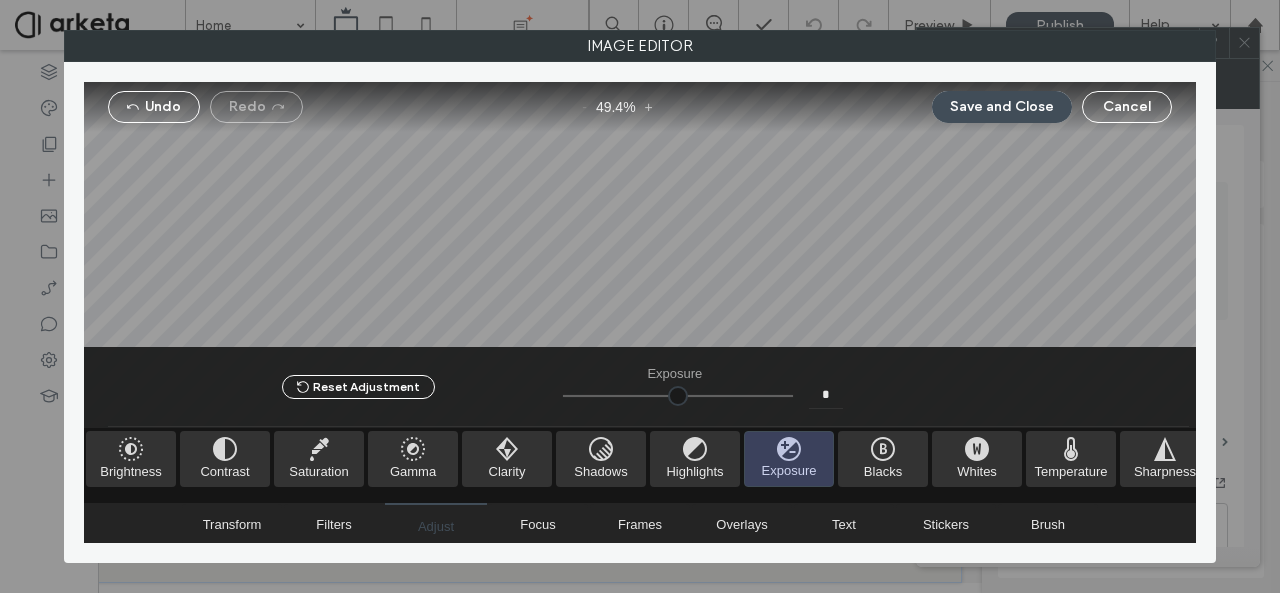 drag, startPoint x: 774, startPoint y: 394, endPoint x: 677, endPoint y: 419, distance: 100.16985 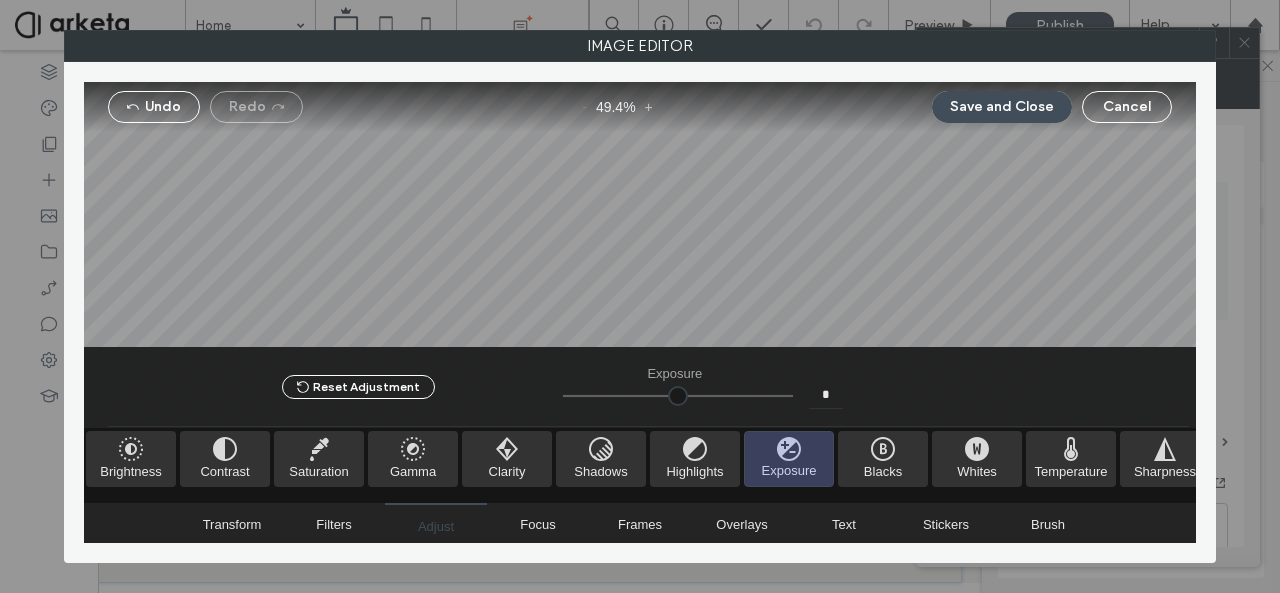 click at bounding box center [678, 396] 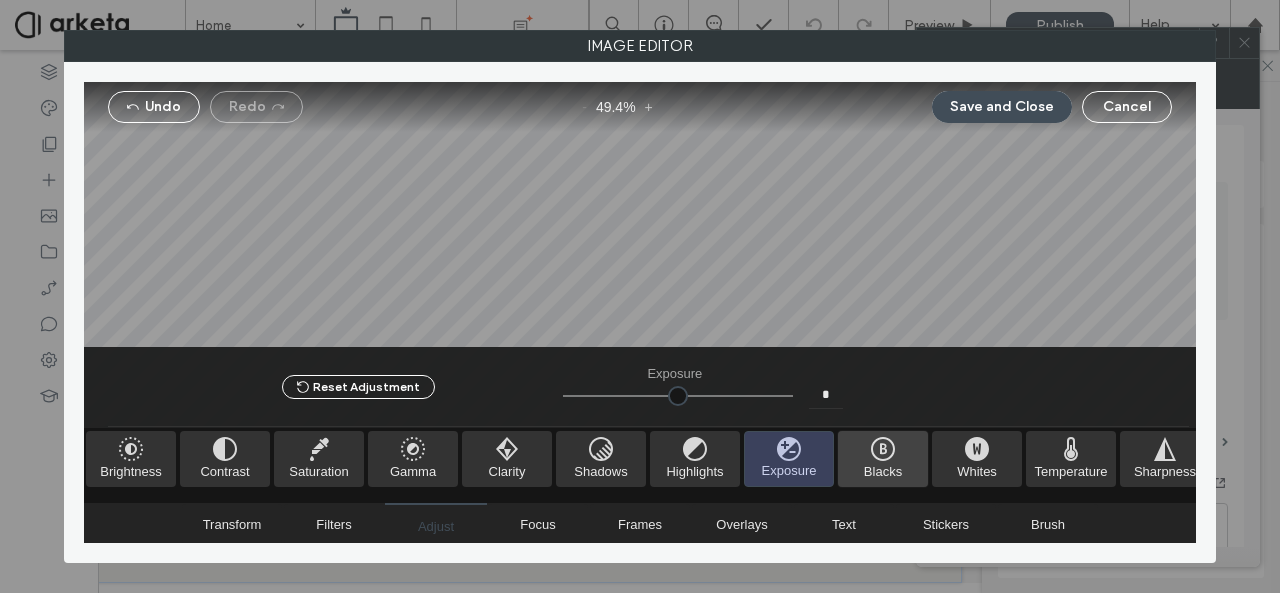 click at bounding box center [883, 459] 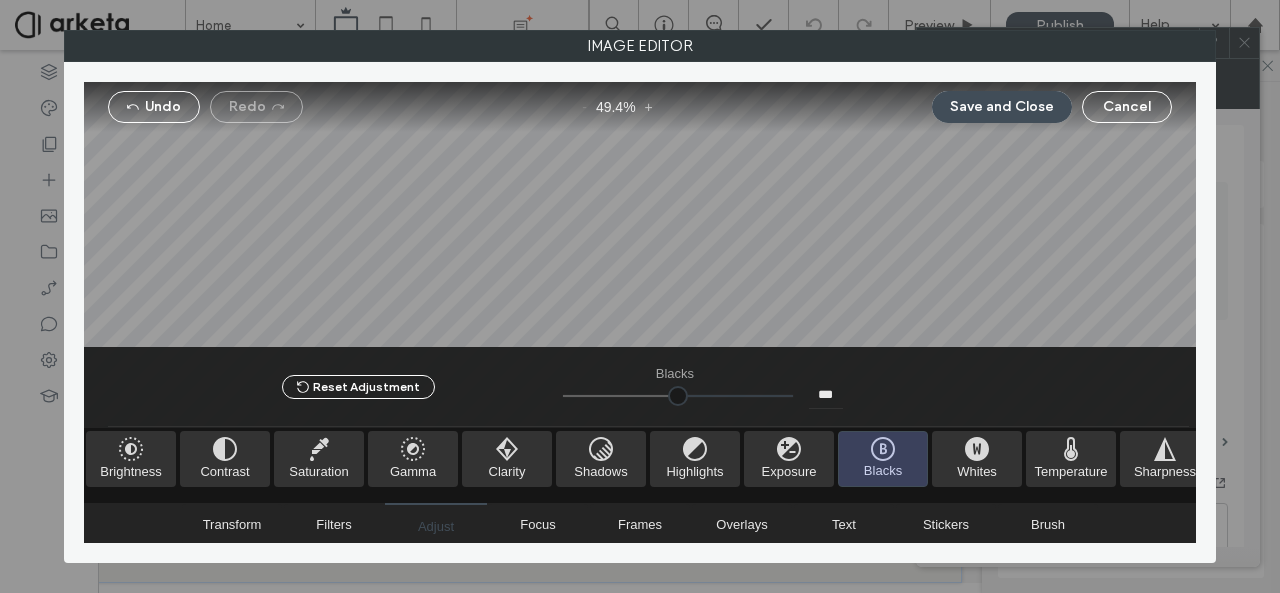 drag, startPoint x: 680, startPoint y: 394, endPoint x: 829, endPoint y: 402, distance: 149.21461 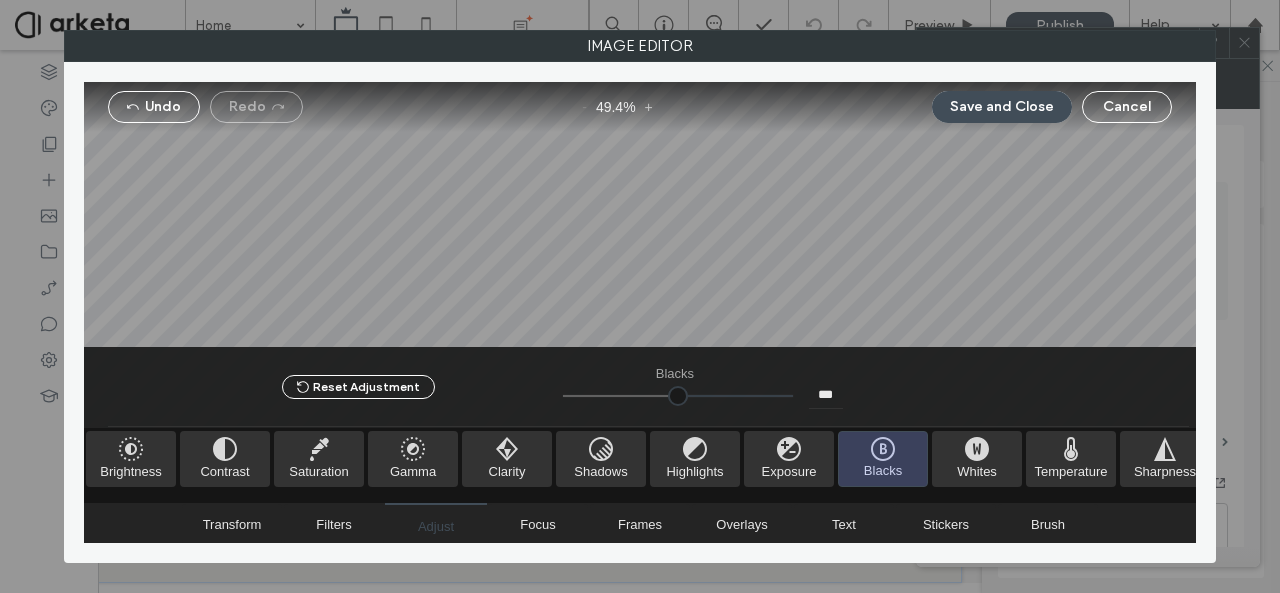 click at bounding box center (678, 396) 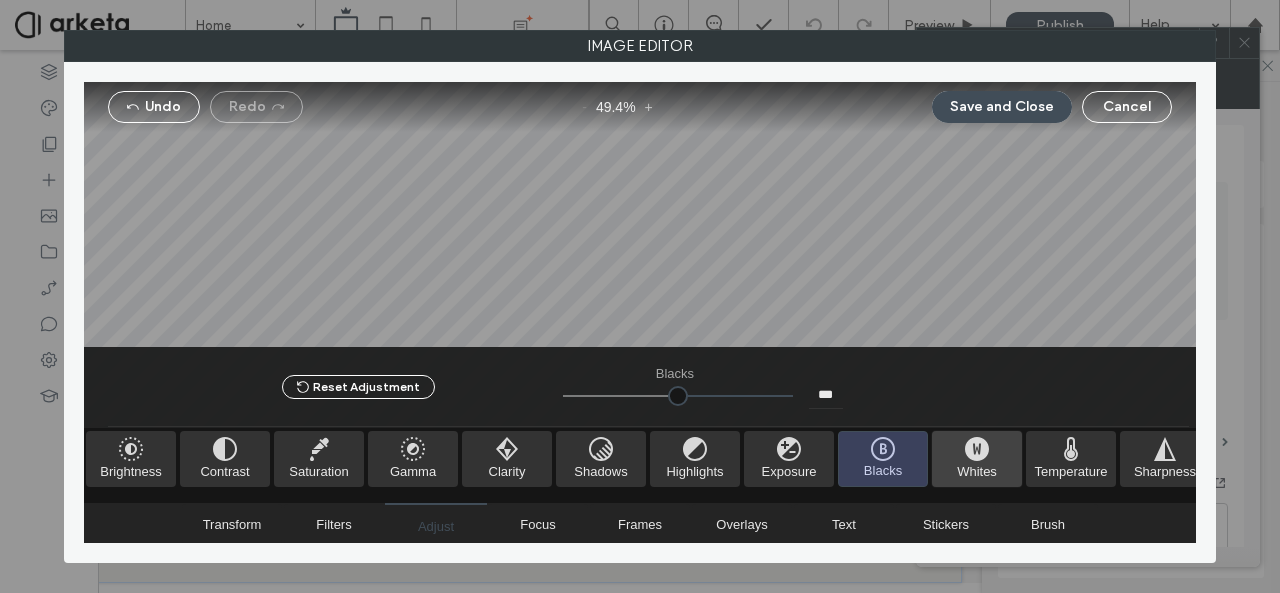 click at bounding box center [977, 459] 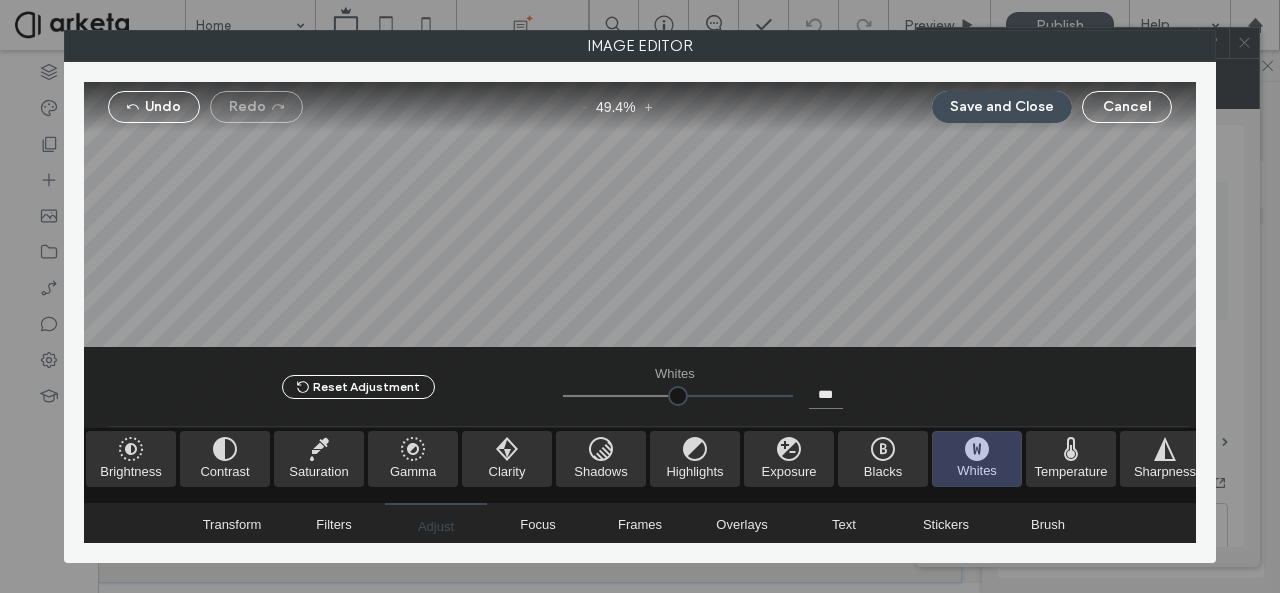 drag, startPoint x: 677, startPoint y: 394, endPoint x: 832, endPoint y: 405, distance: 155.38983 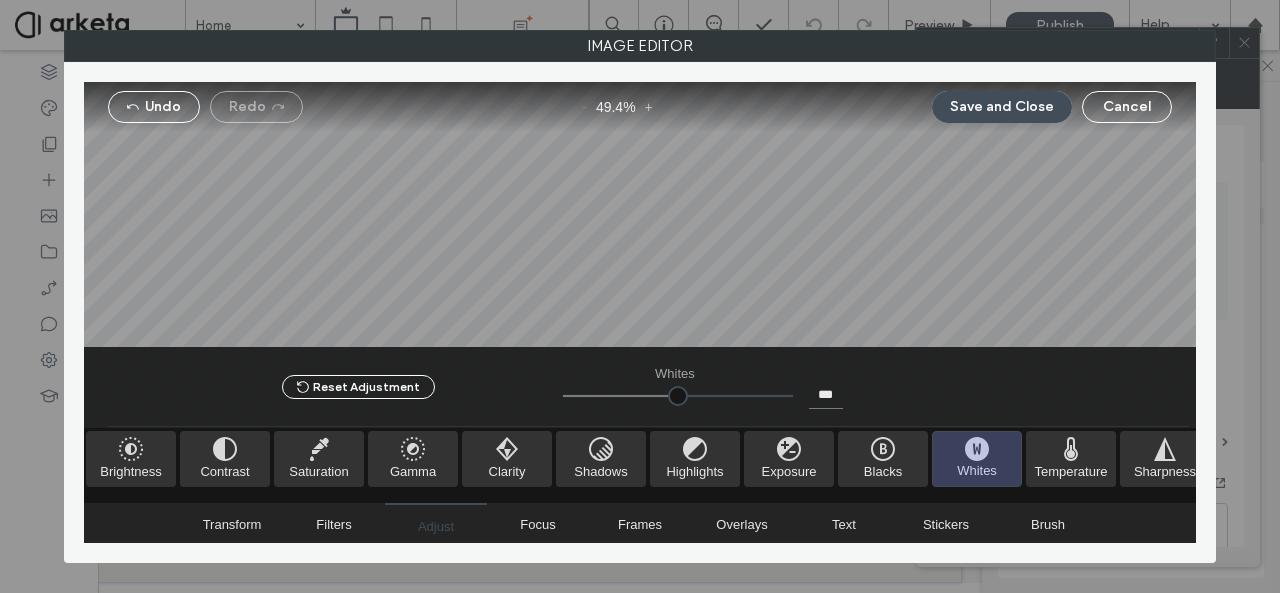 click at bounding box center (678, 396) 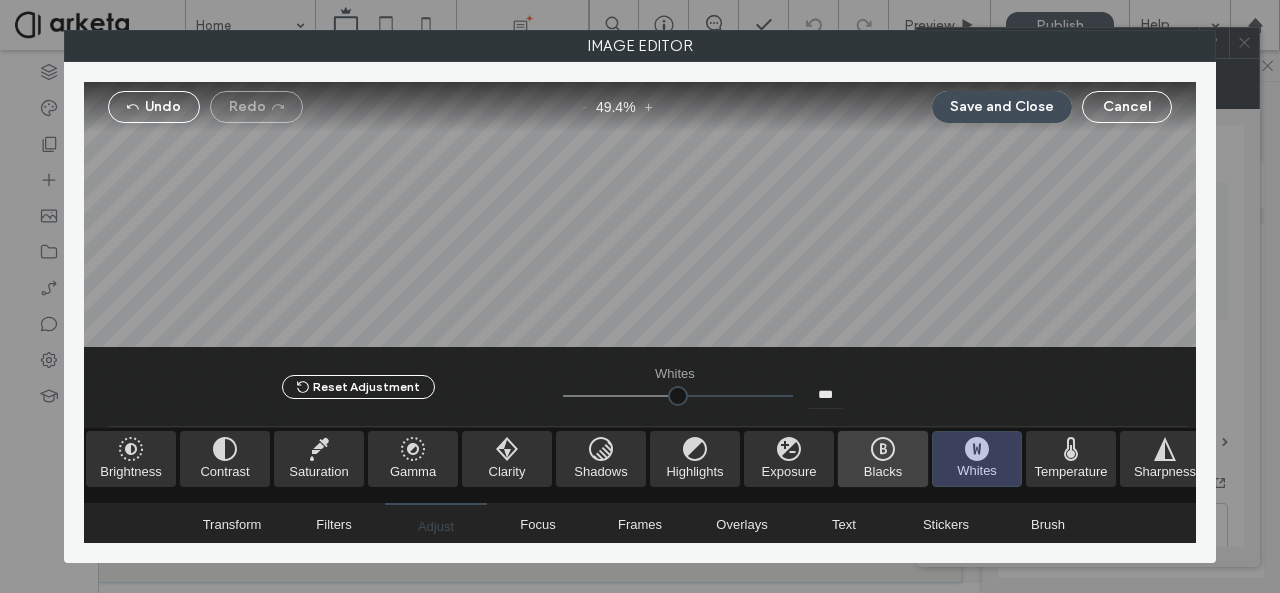 click at bounding box center (883, 459) 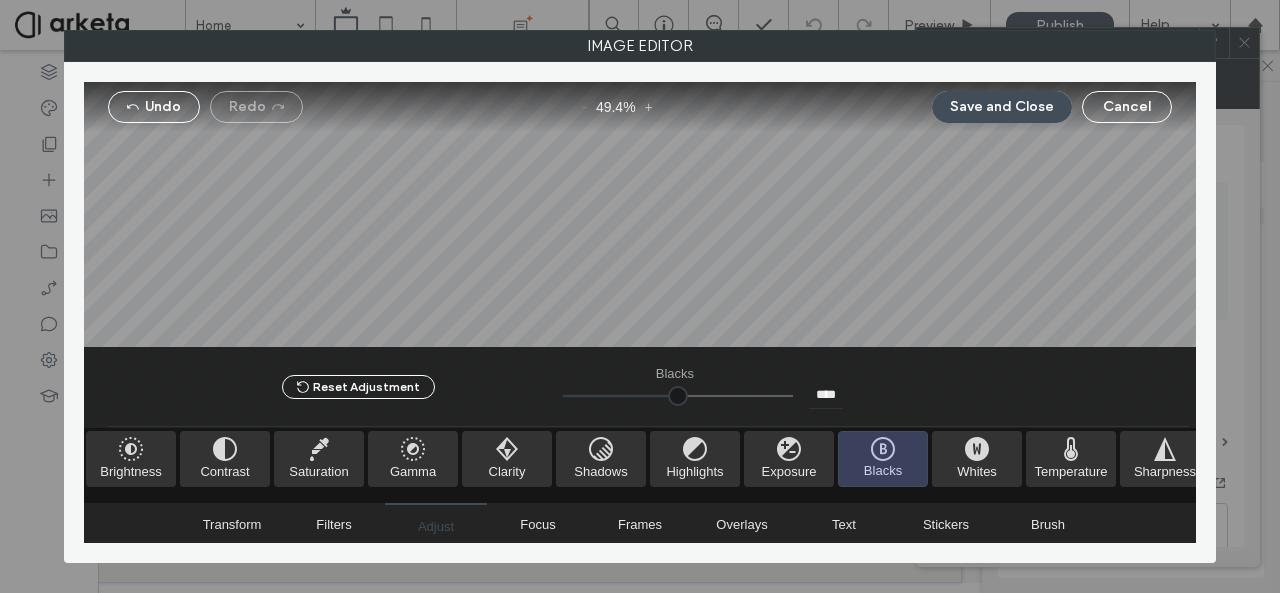 drag, startPoint x: 692, startPoint y: 397, endPoint x: 516, endPoint y: 383, distance: 176.55594 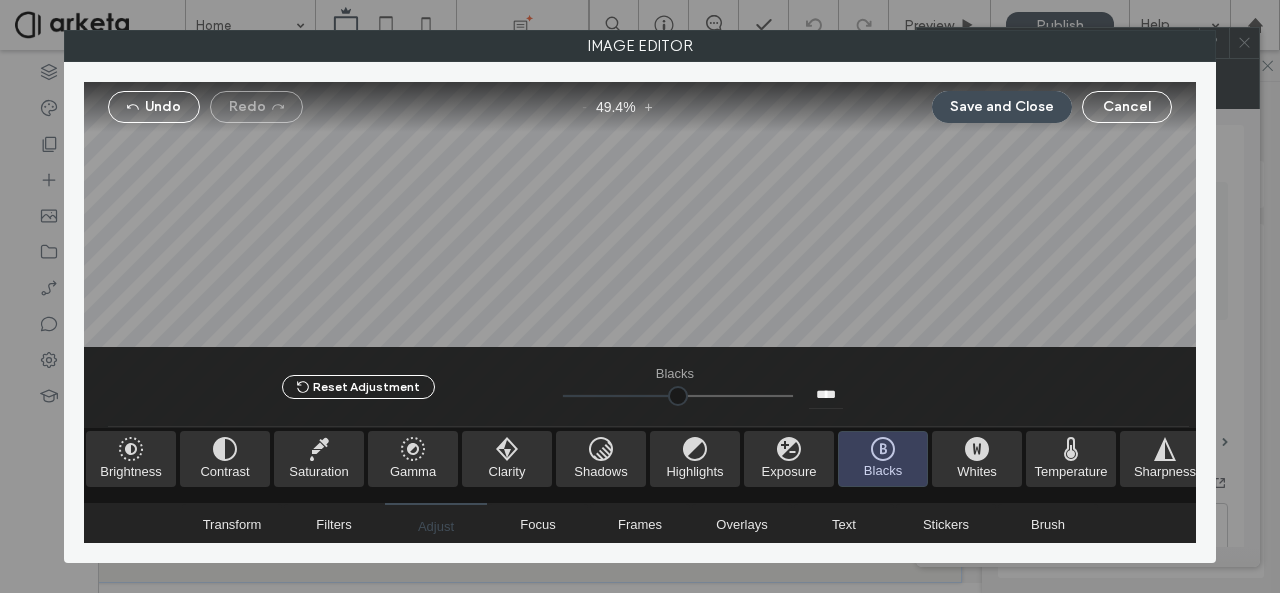 click at bounding box center (678, 396) 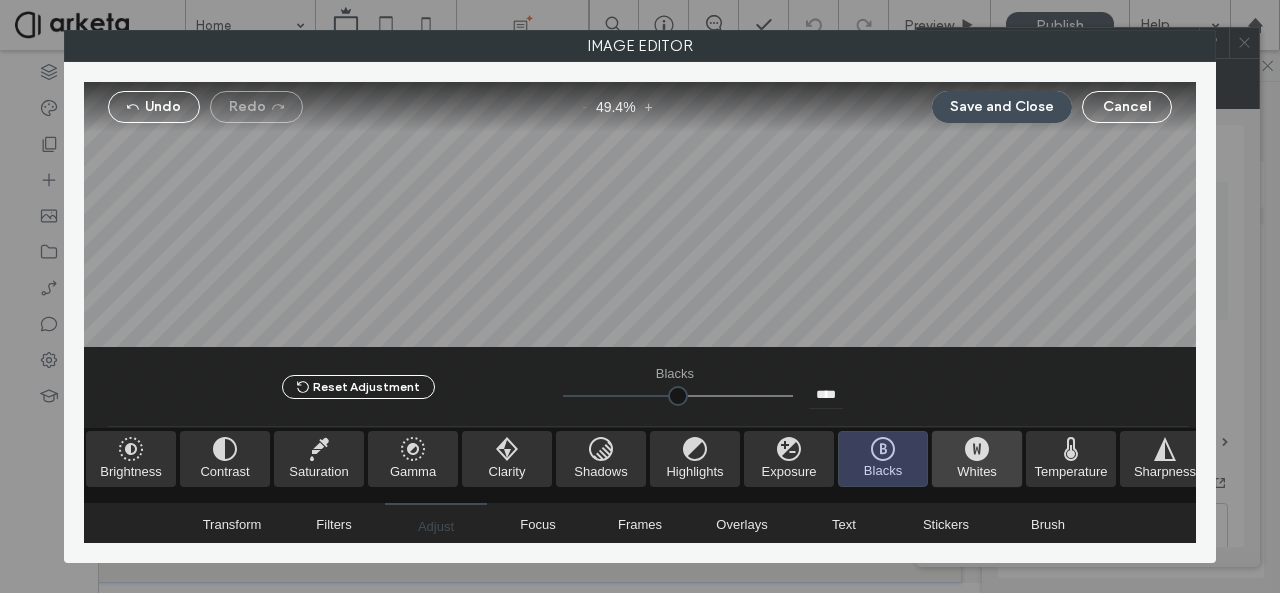 click at bounding box center [977, 459] 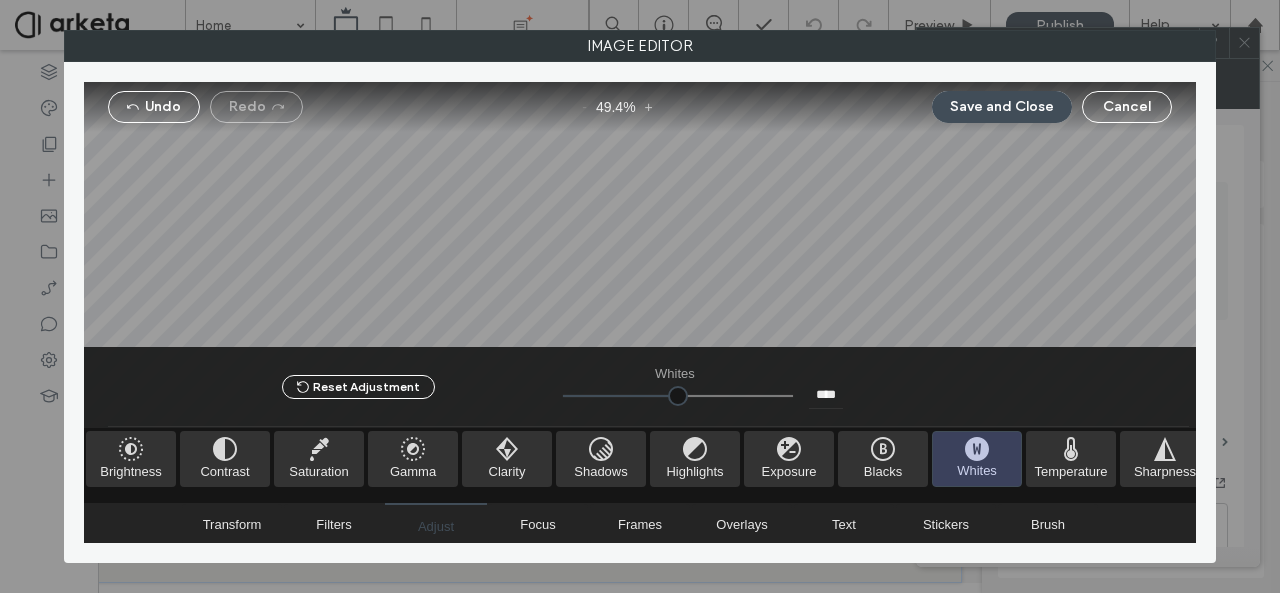 drag, startPoint x: 662, startPoint y: 397, endPoint x: 540, endPoint y: 393, distance: 122.06556 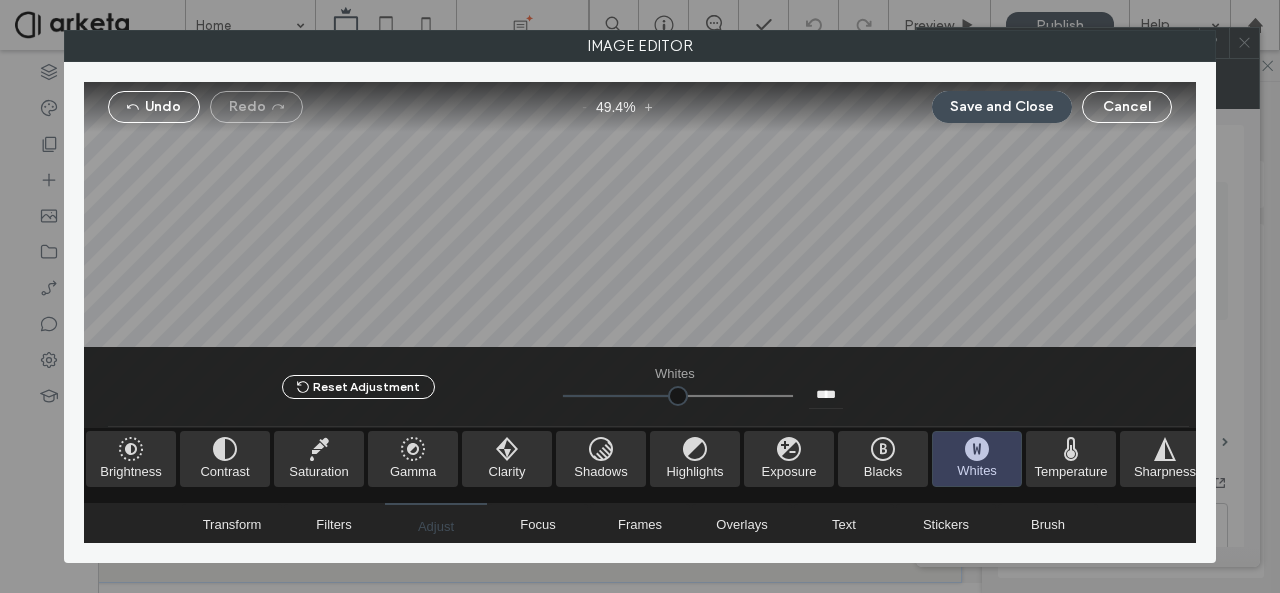 click at bounding box center [678, 396] 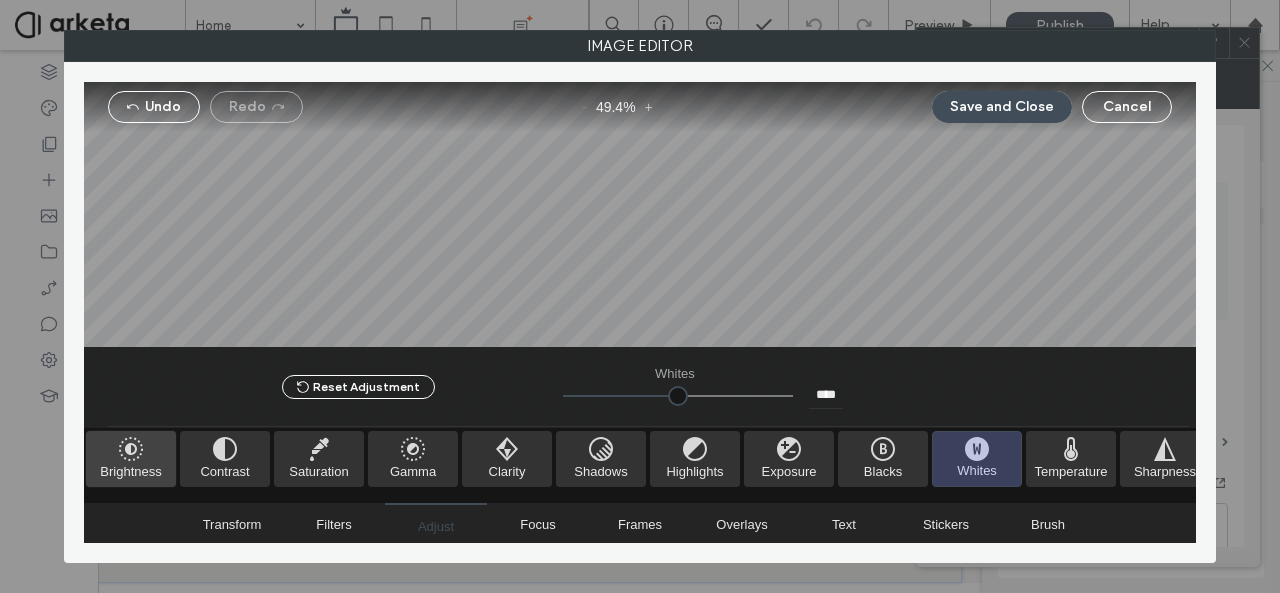 click at bounding box center (131, 459) 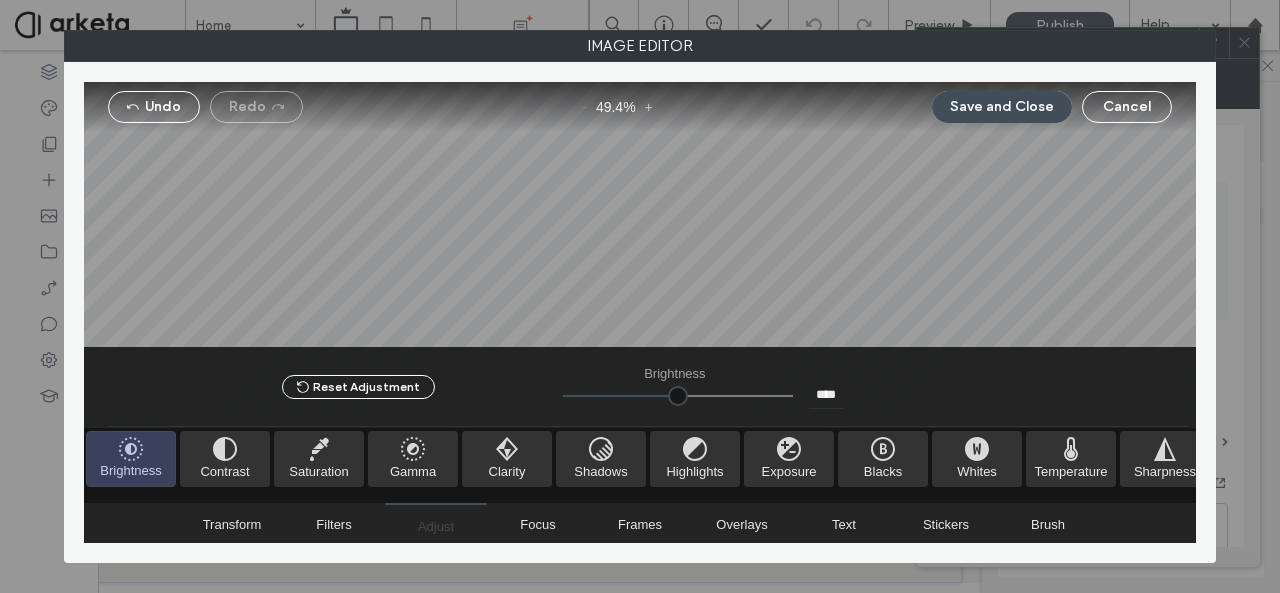 drag, startPoint x: 671, startPoint y: 390, endPoint x: 514, endPoint y: 391, distance: 157.00319 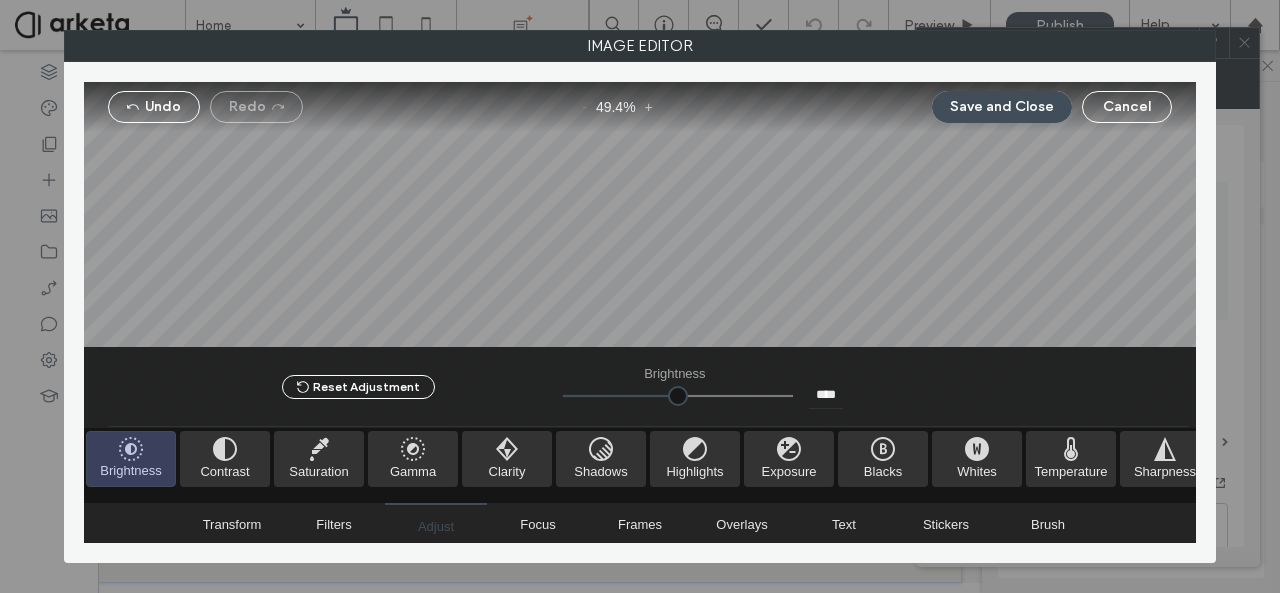 click at bounding box center (678, 396) 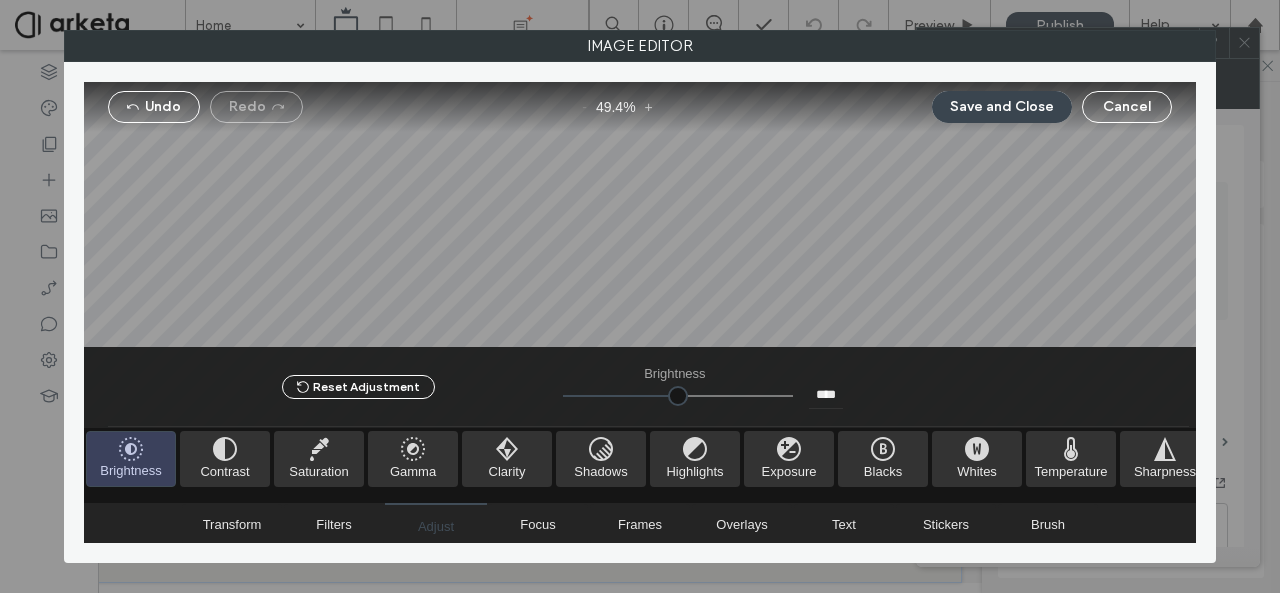 click on "Save and Close" at bounding box center (1002, 107) 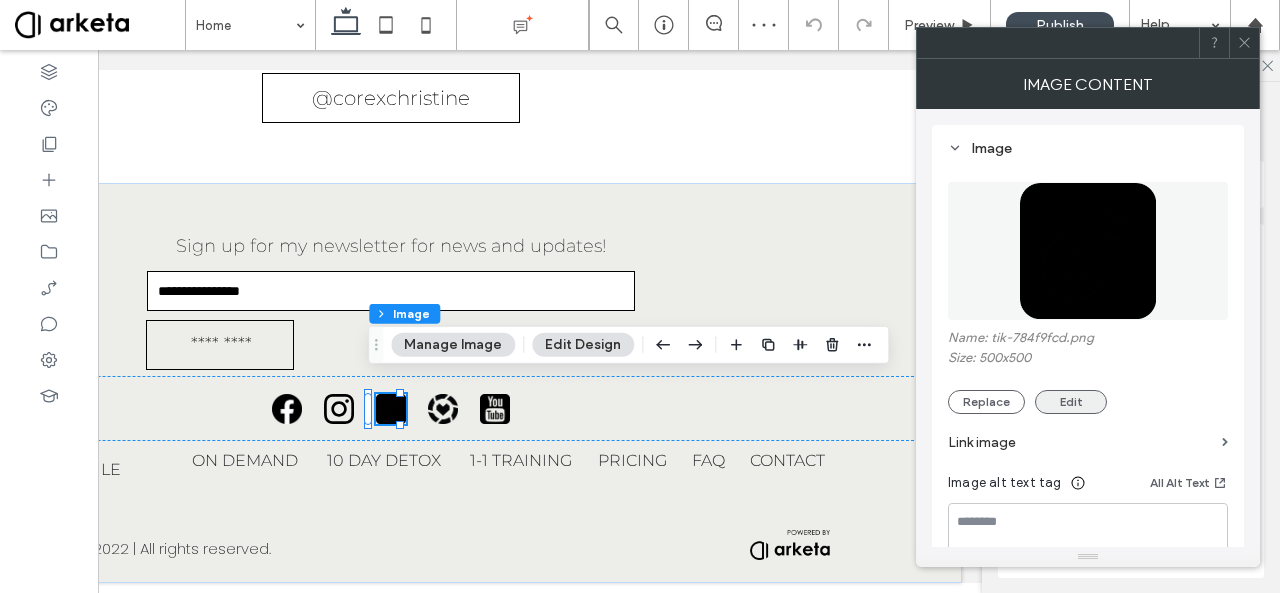 click on "Edit" at bounding box center [1071, 402] 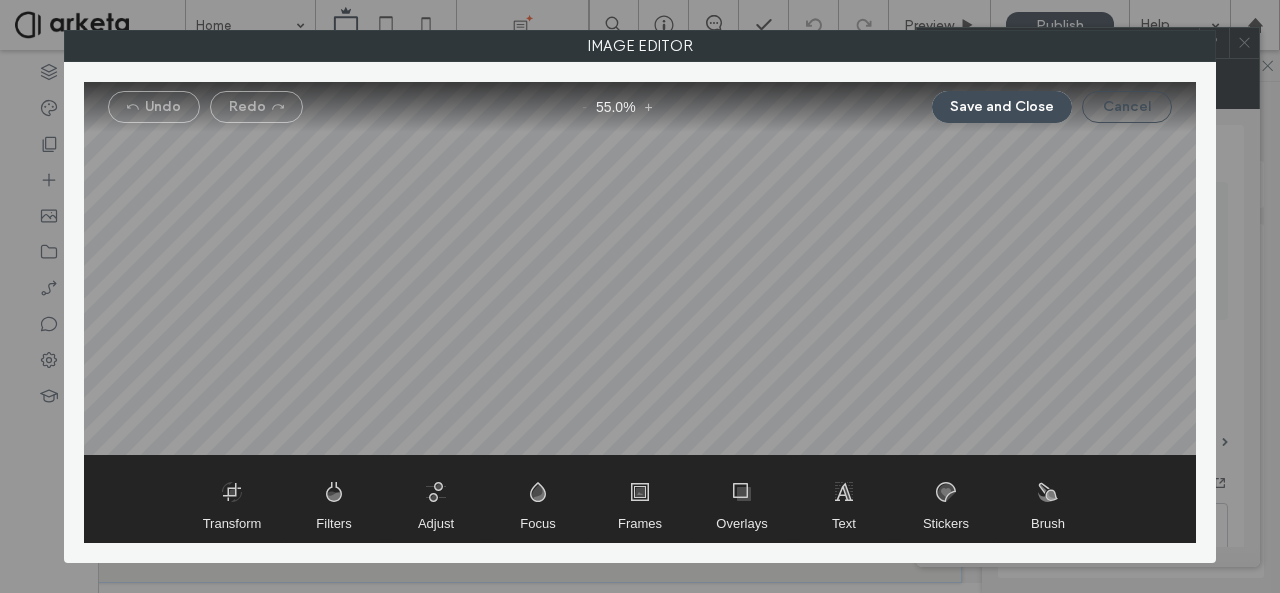 click on "Cancel" at bounding box center (1127, 107) 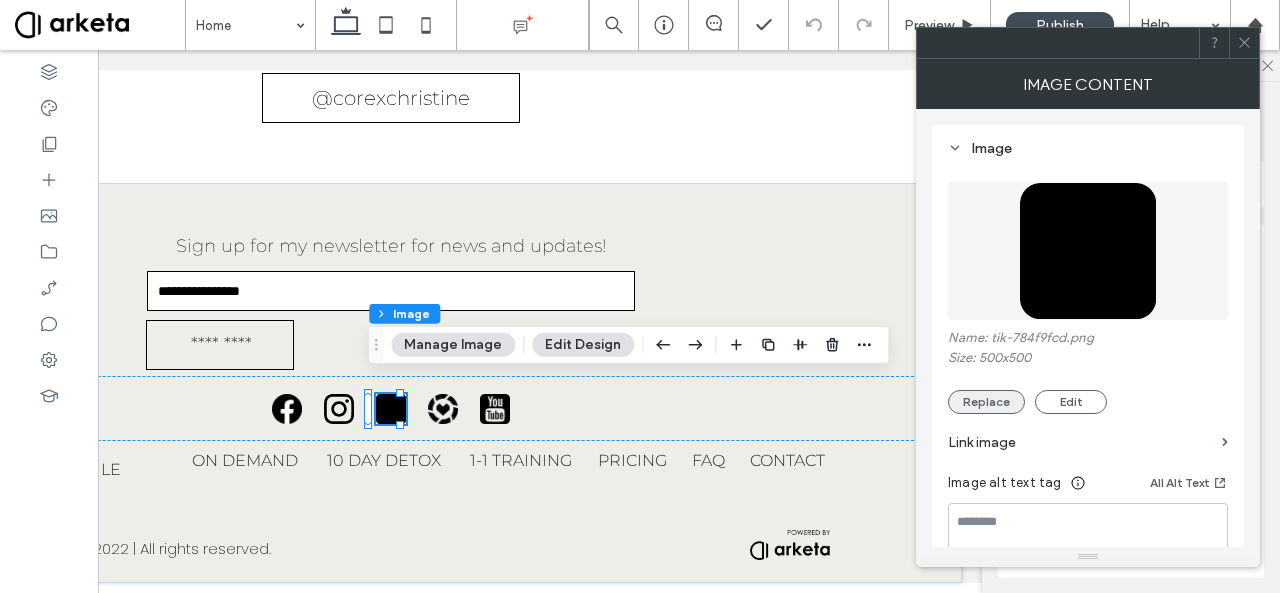 click on "Replace" at bounding box center (986, 402) 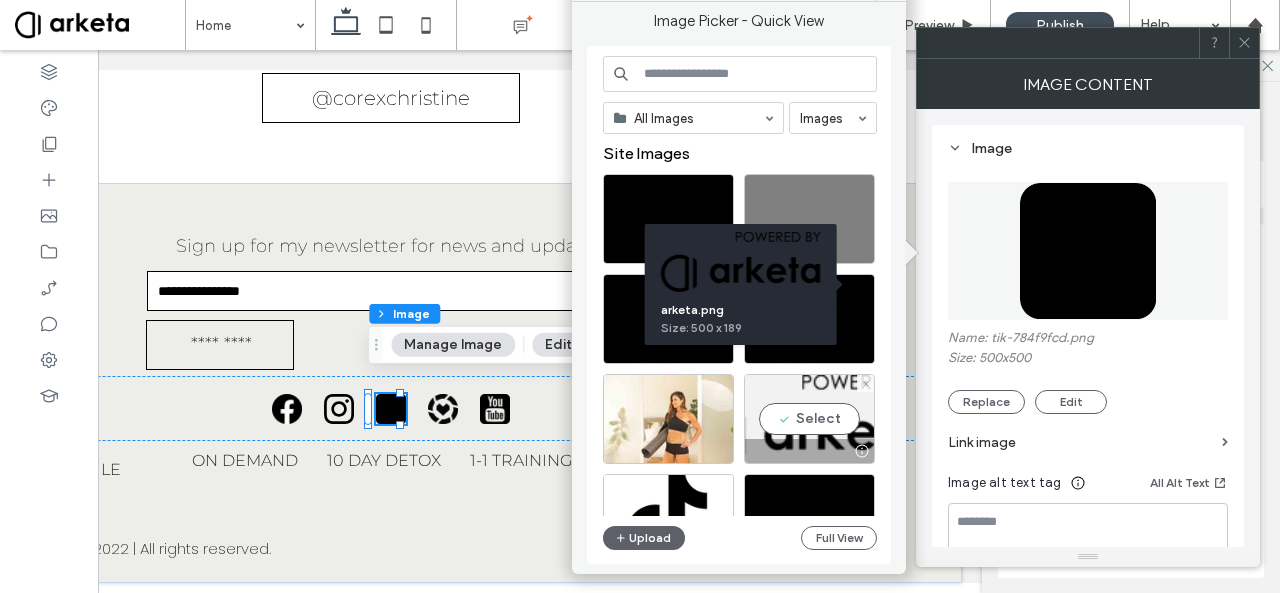 scroll, scrollTop: 217, scrollLeft: 0, axis: vertical 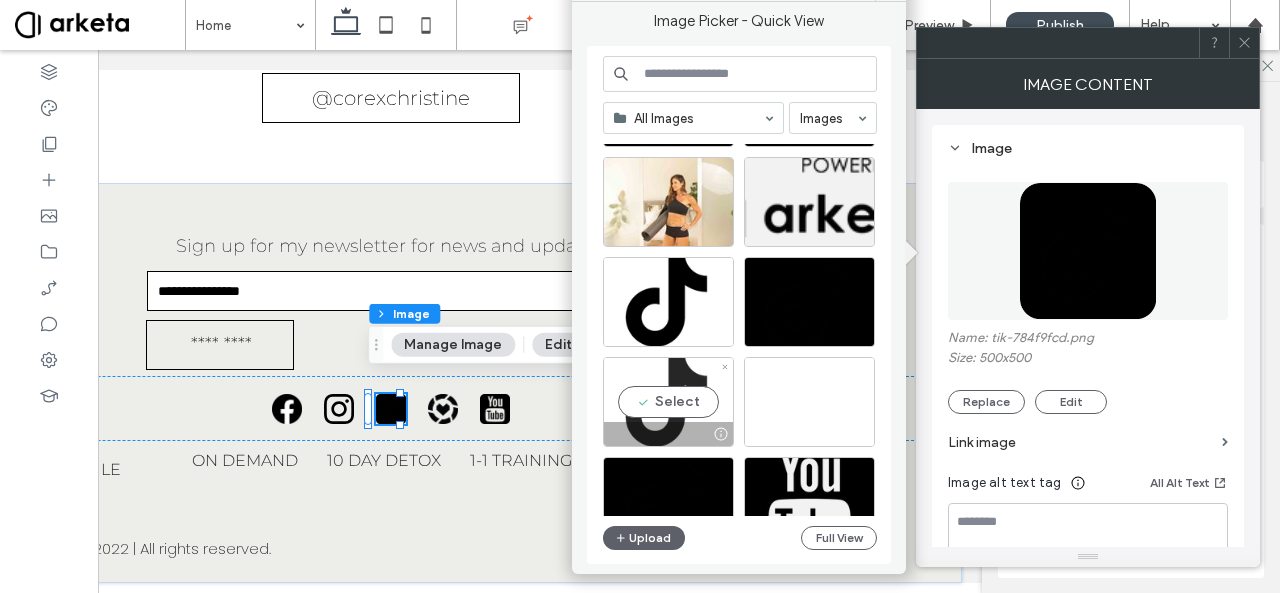 click on "Select" at bounding box center [668, 402] 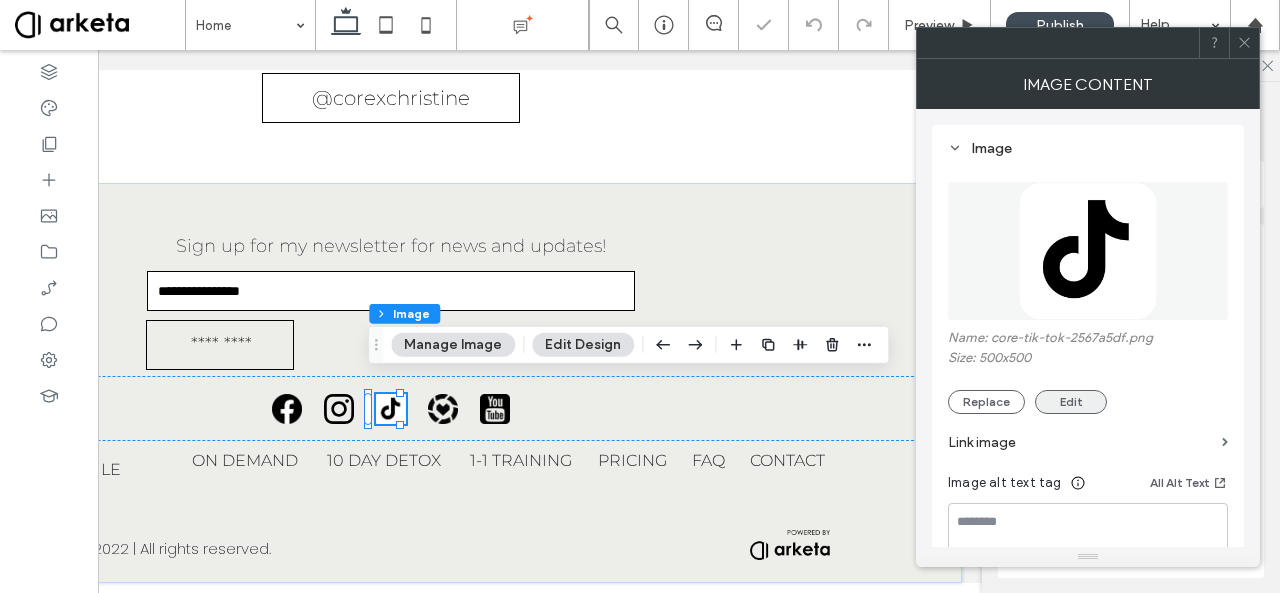 click on "Edit" at bounding box center [1071, 402] 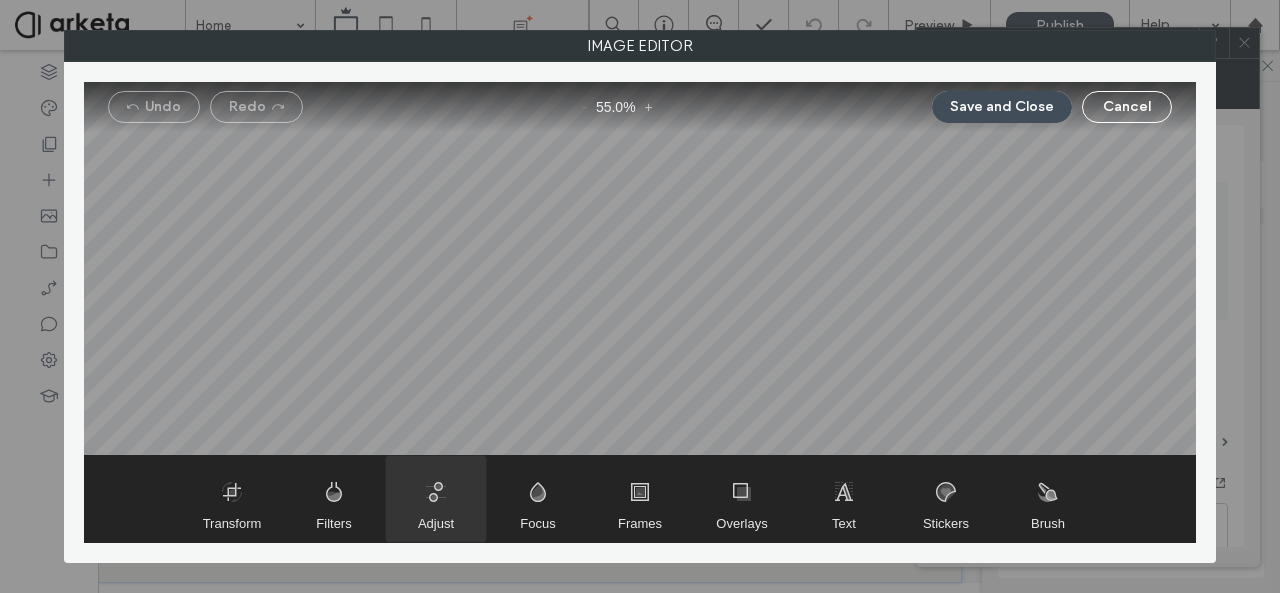 click at bounding box center (436, 499) 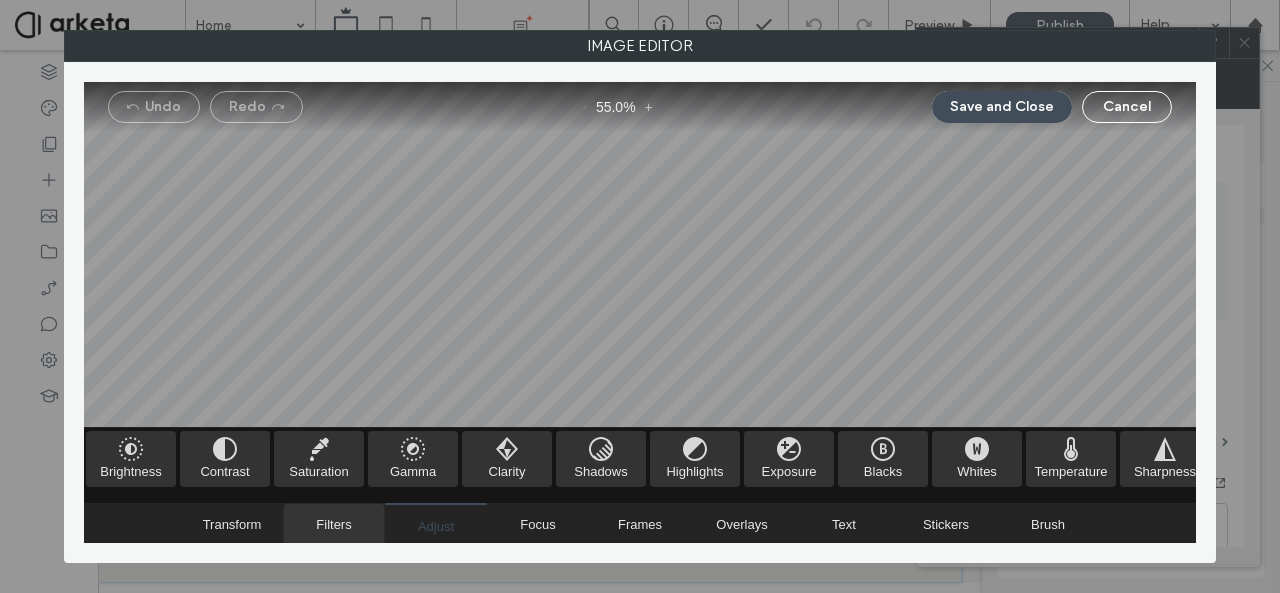 click at bounding box center (334, 524) 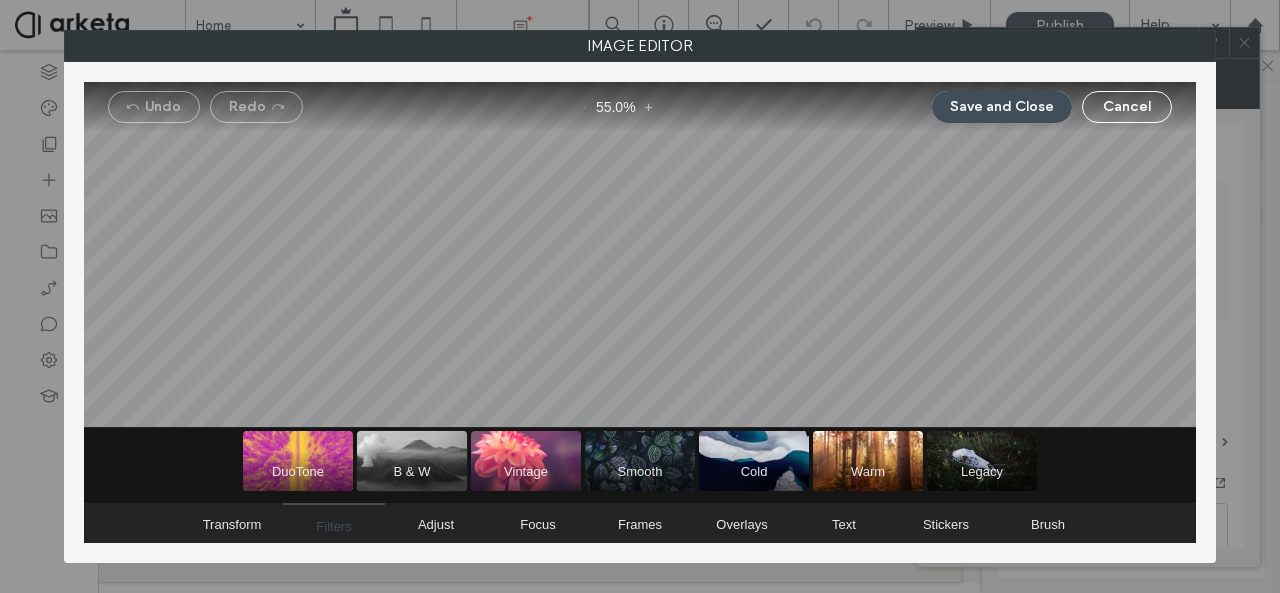 click at bounding box center [412, 461] 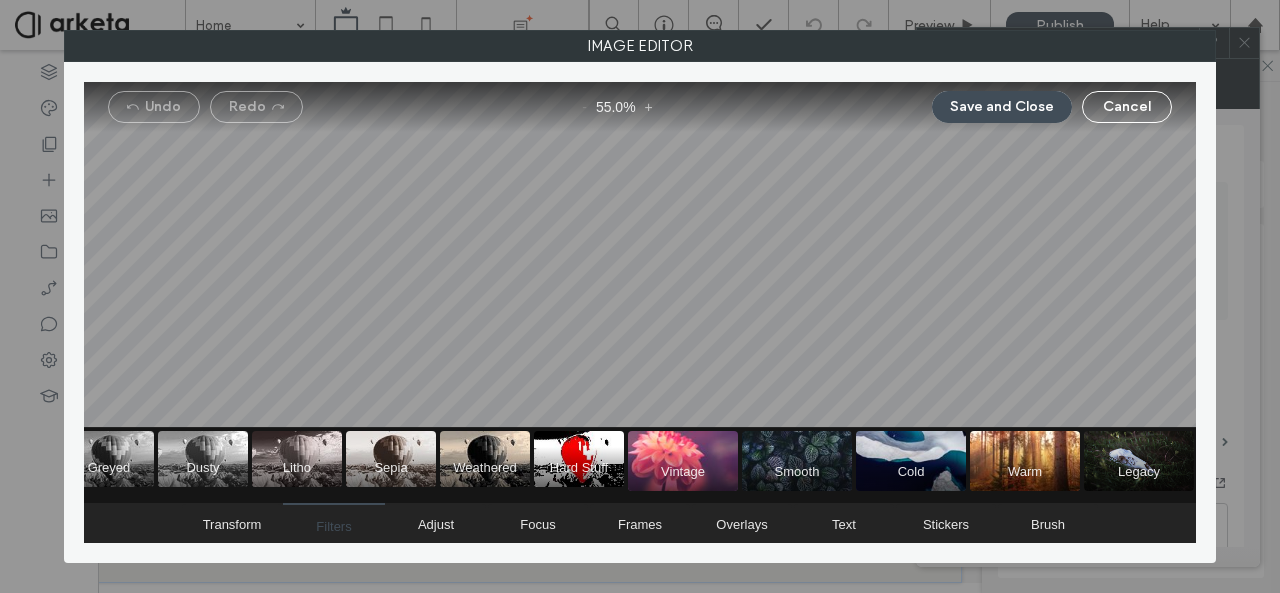 scroll, scrollTop: 0, scrollLeft: 0, axis: both 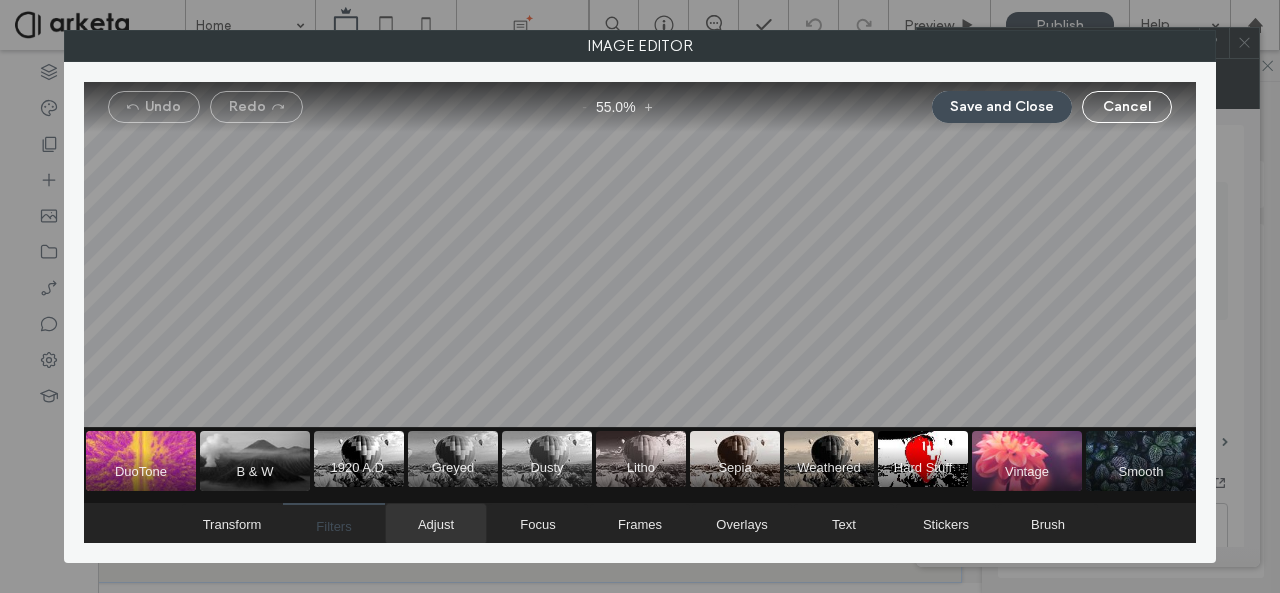 click on "Adjust" at bounding box center (436, 524) 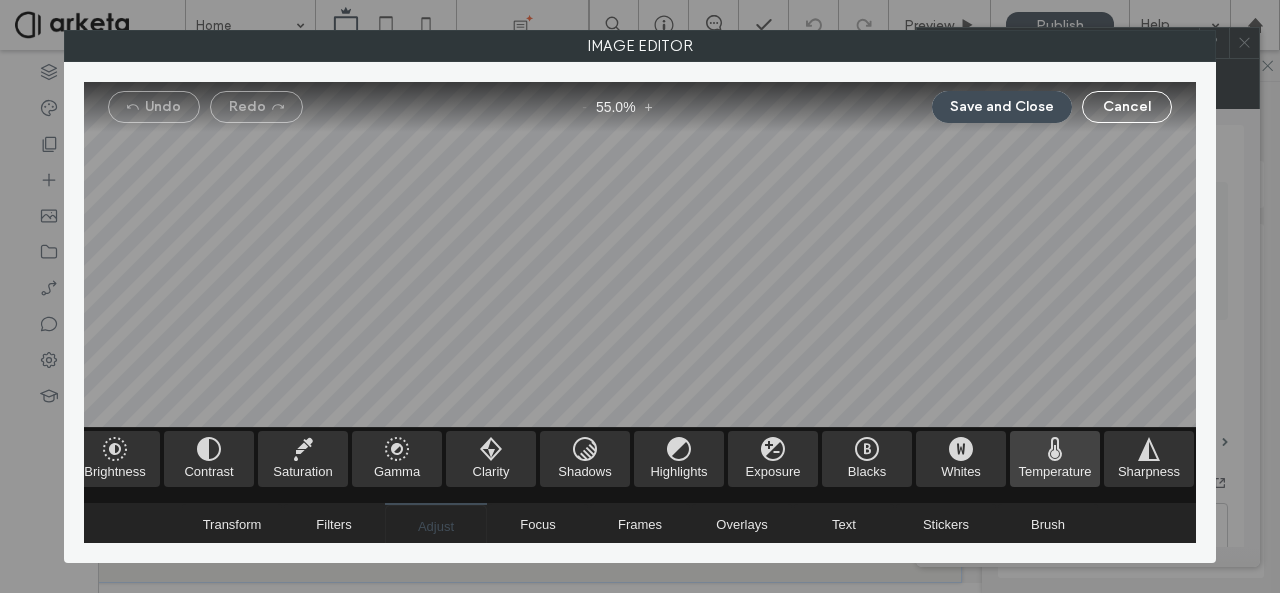 scroll, scrollTop: 0, scrollLeft: 16, axis: horizontal 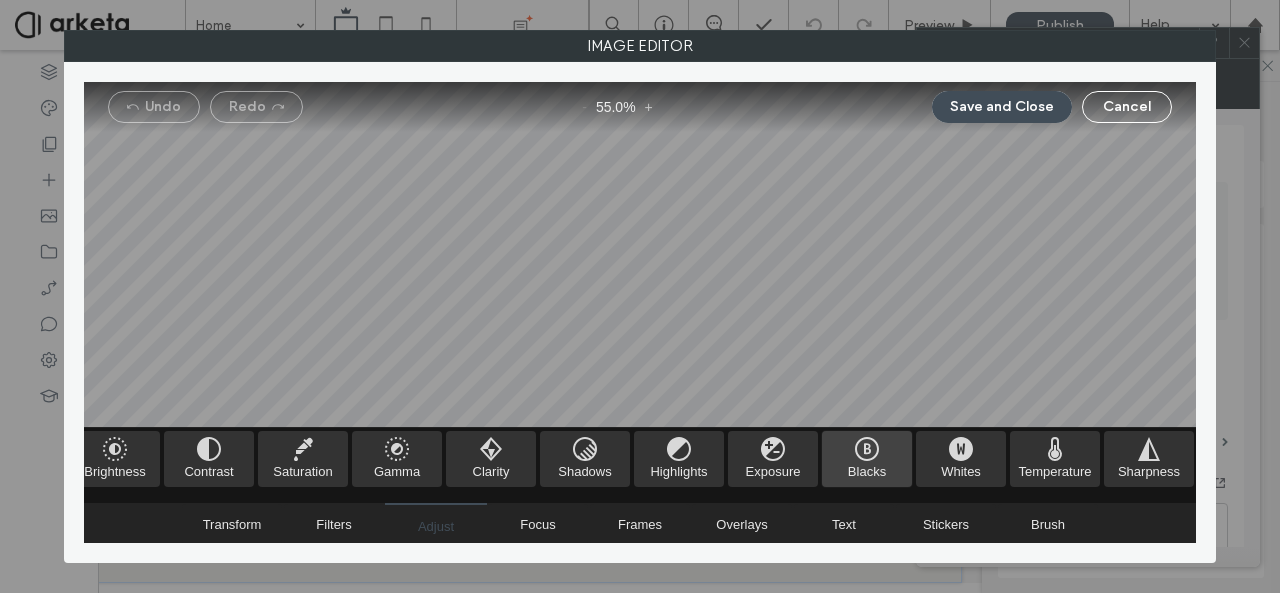 click at bounding box center (867, 459) 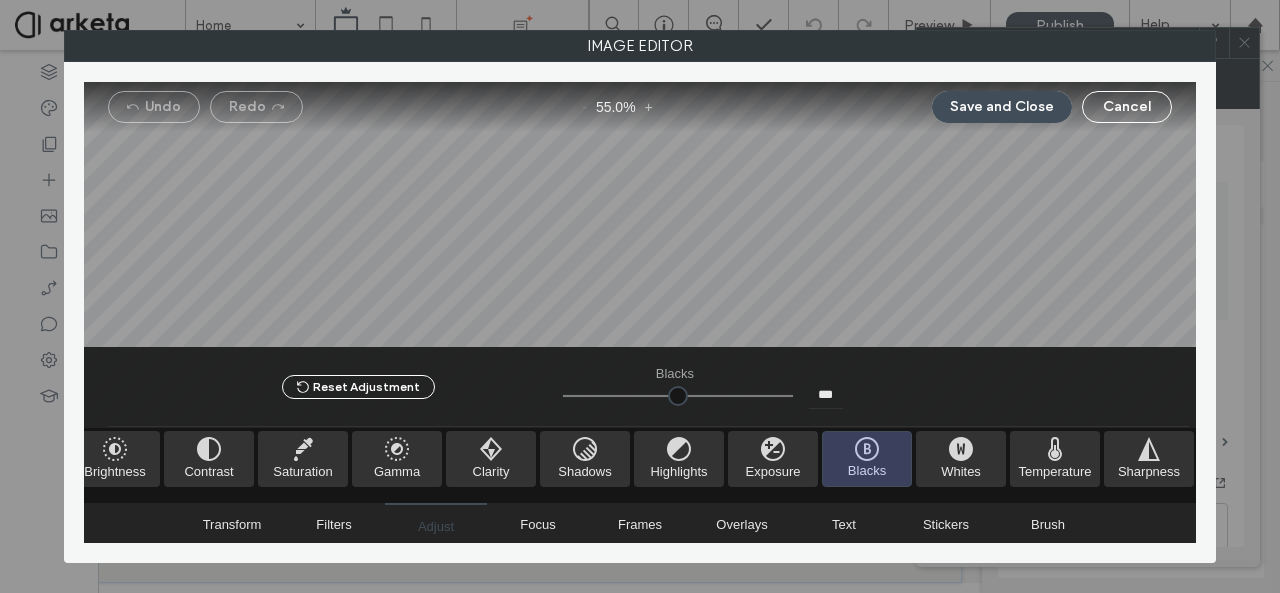 drag, startPoint x: 681, startPoint y: 394, endPoint x: 848, endPoint y: 409, distance: 167.6723 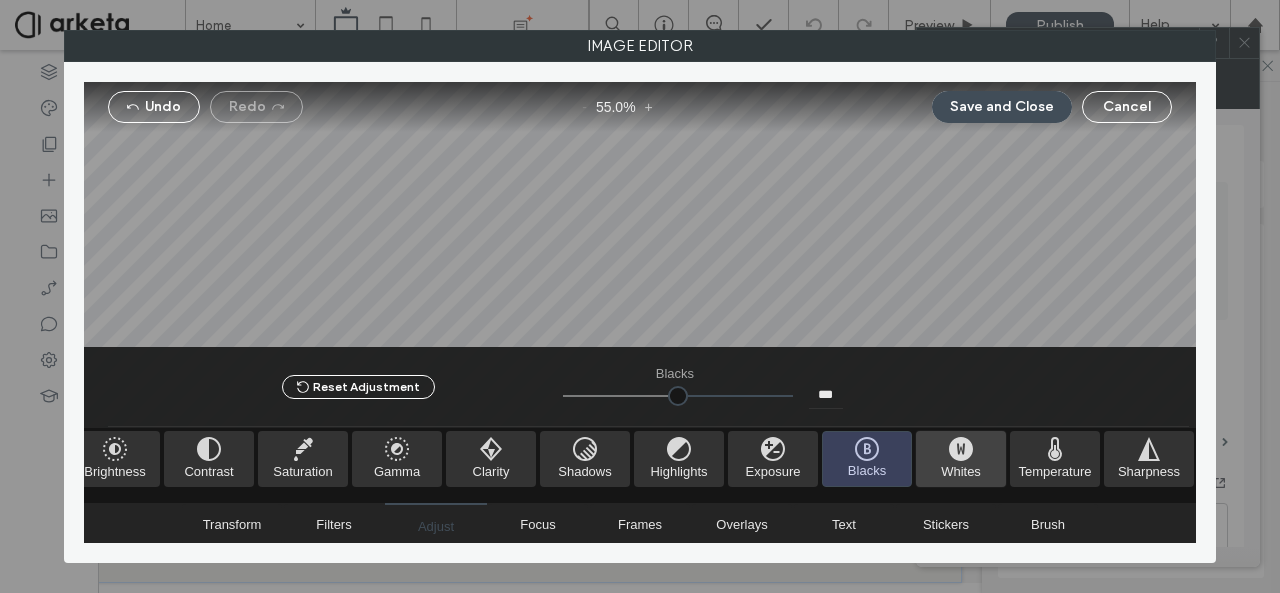 click at bounding box center [961, 459] 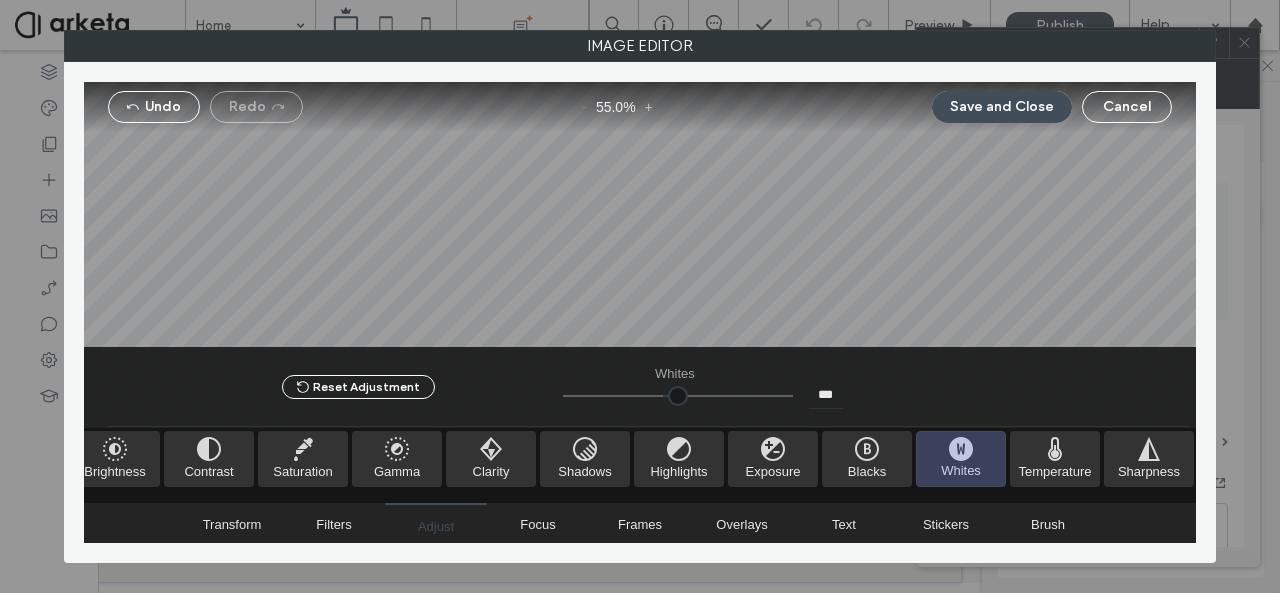 click at bounding box center (678, 396) 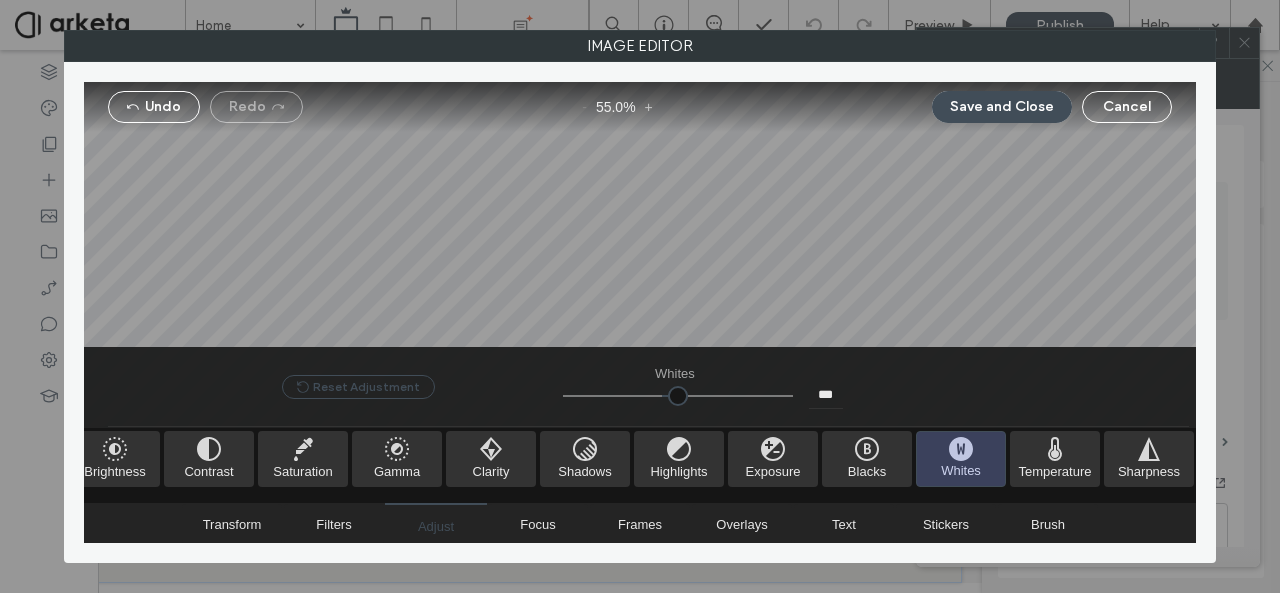 click on "Reset Adjustment" at bounding box center [358, 387] 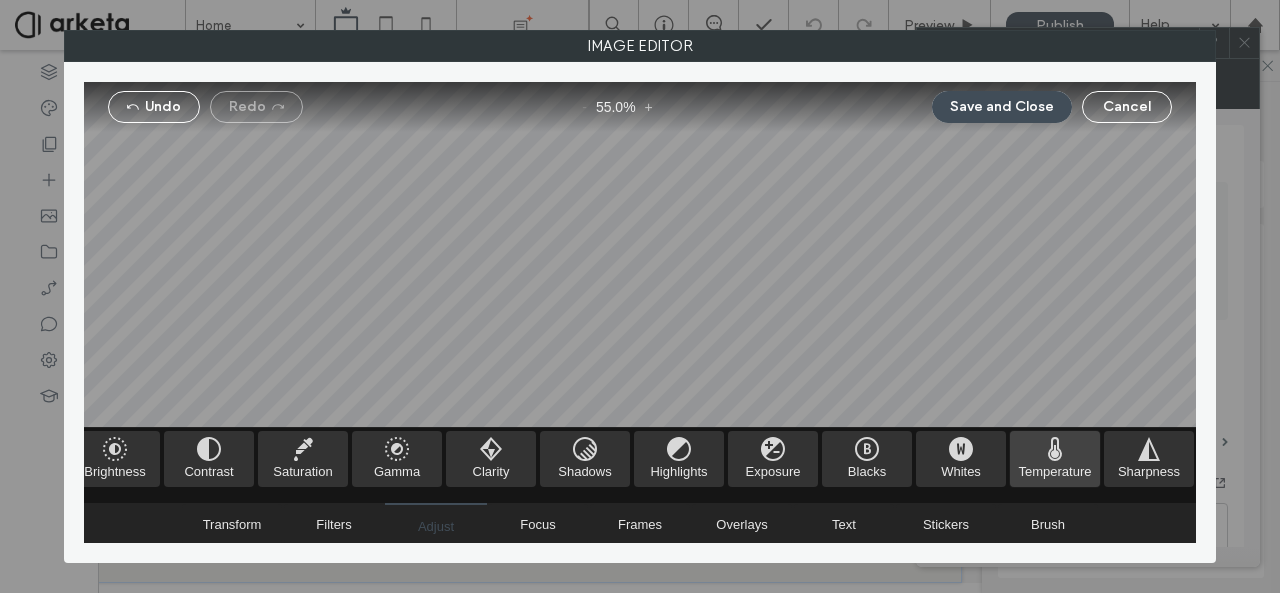 click at bounding box center (1055, 459) 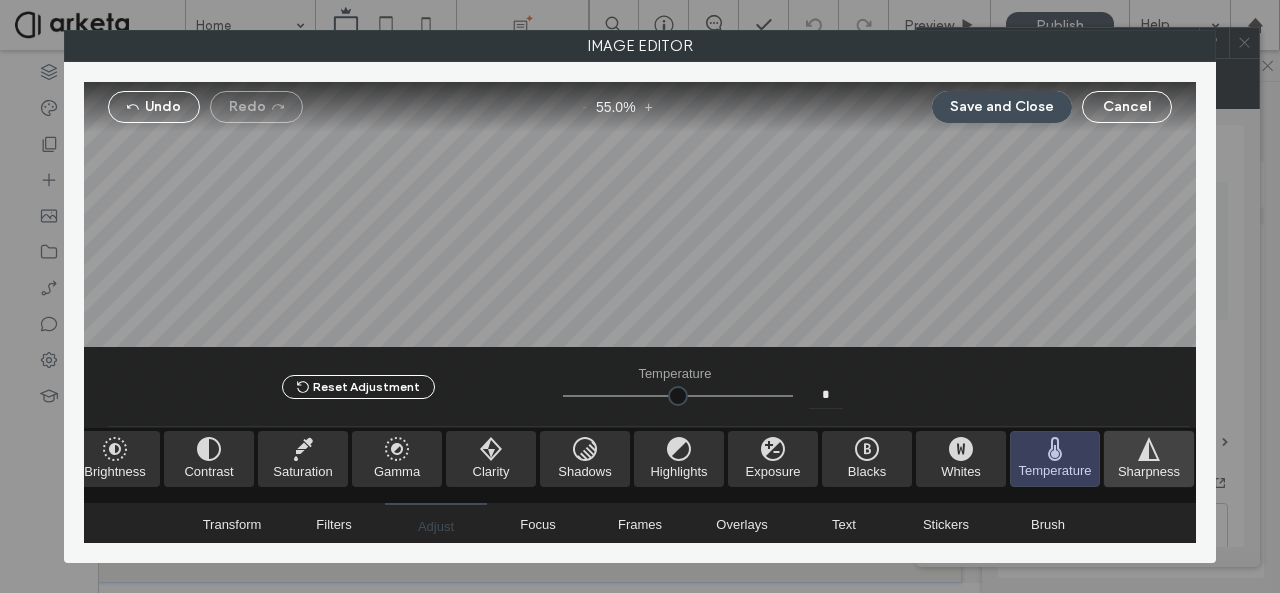 click at bounding box center (1149, 459) 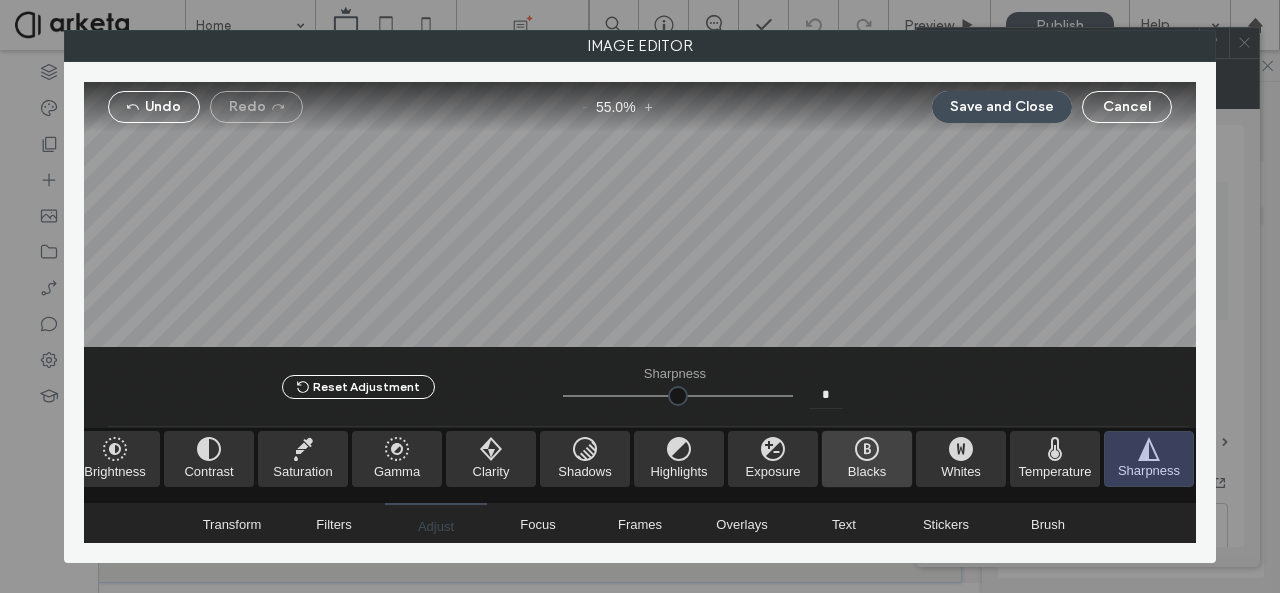 click at bounding box center [867, 459] 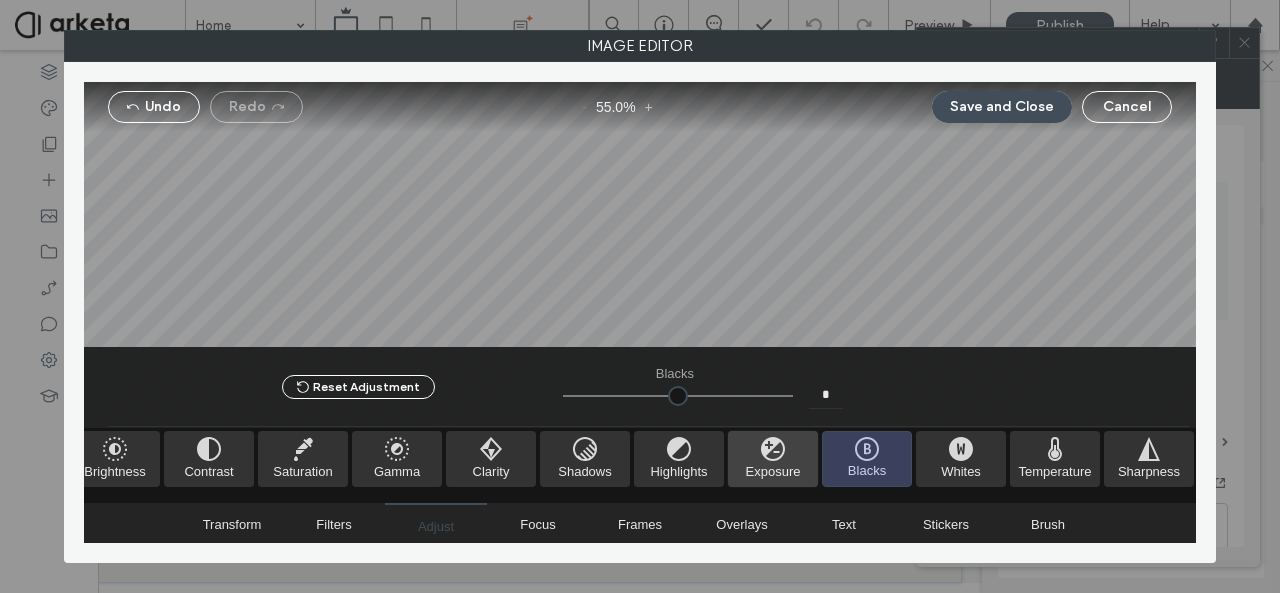 click at bounding box center [773, 459] 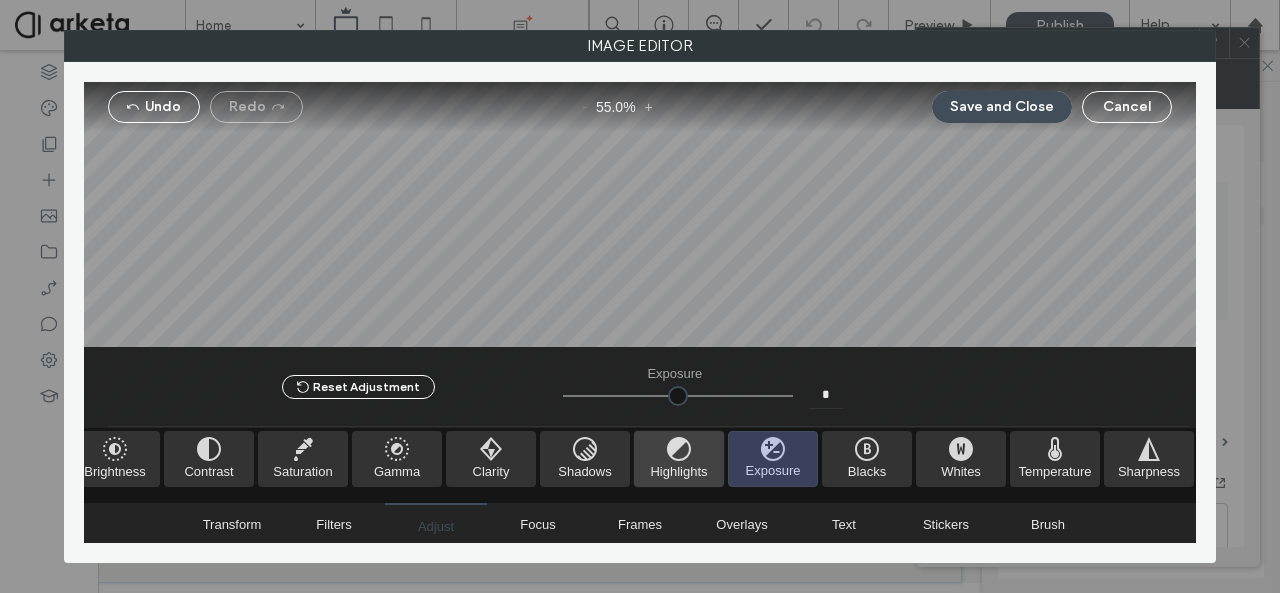 click at bounding box center [679, 459] 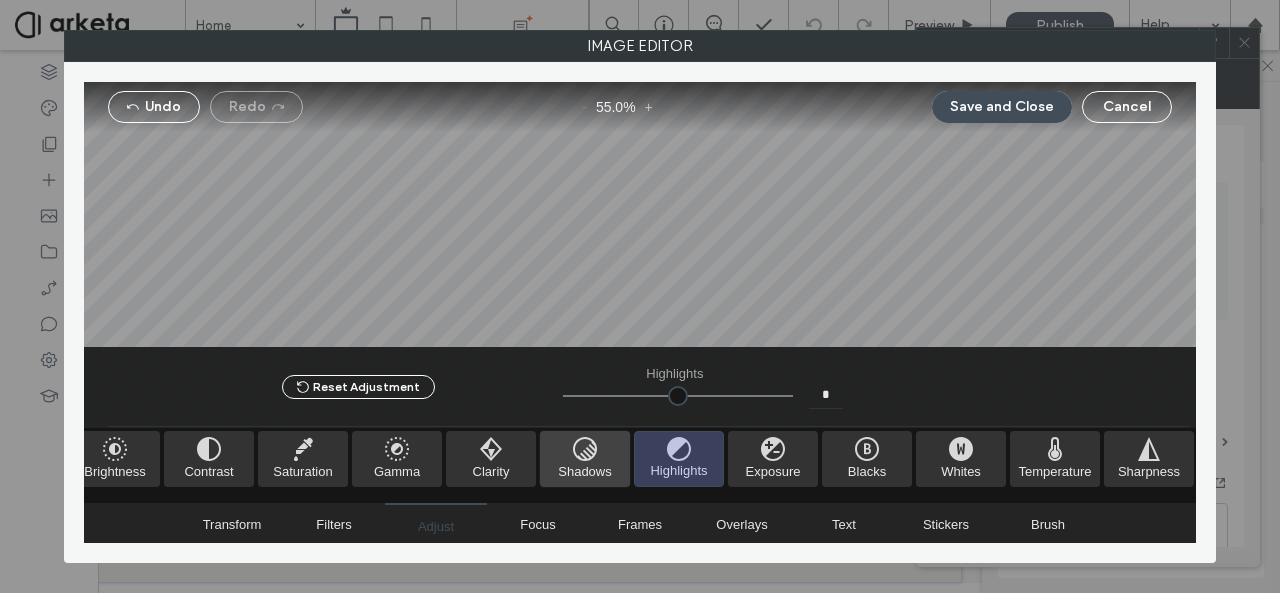 click at bounding box center [585, 459] 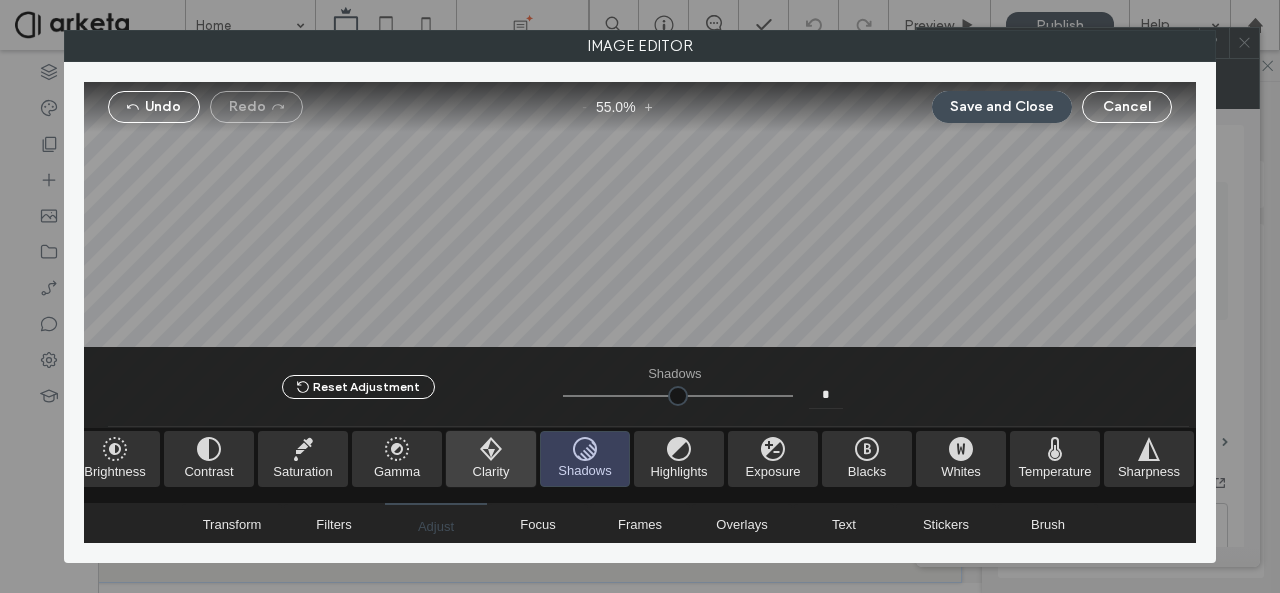 click at bounding box center (491, 459) 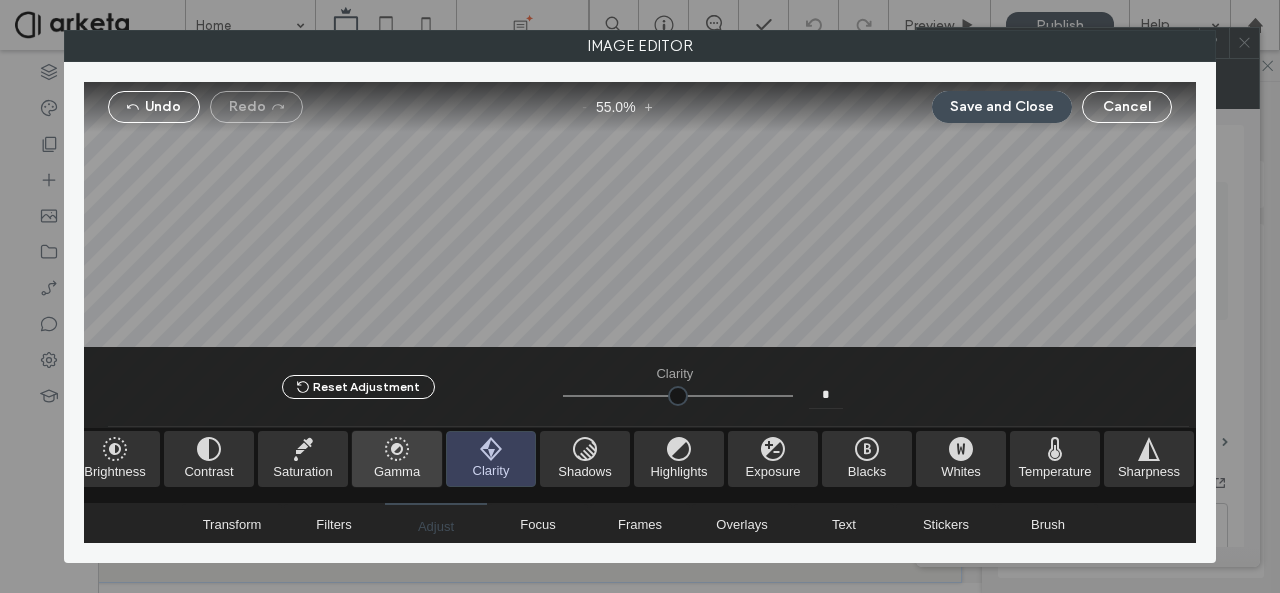click at bounding box center [397, 459] 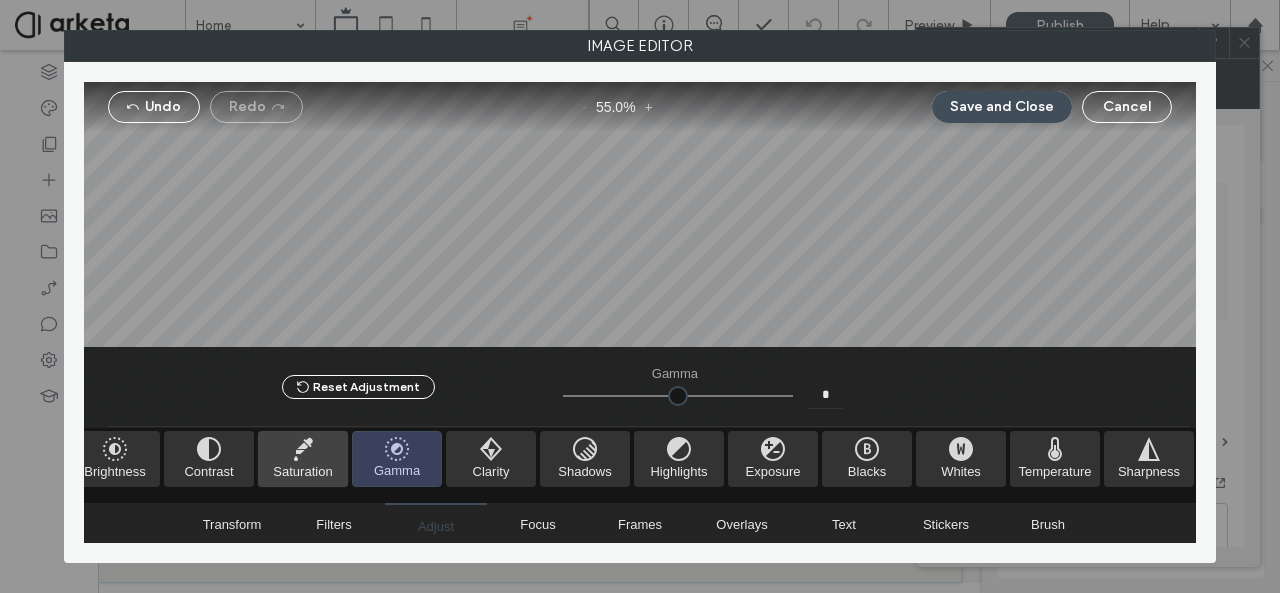 click at bounding box center (303, 459) 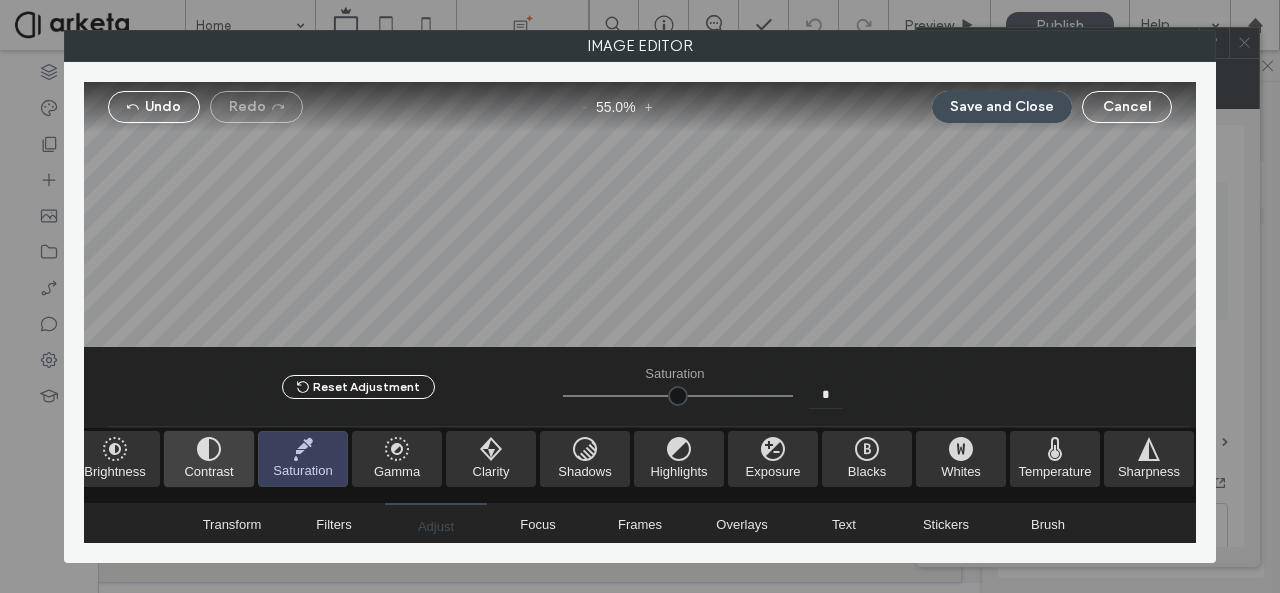 click at bounding box center (209, 459) 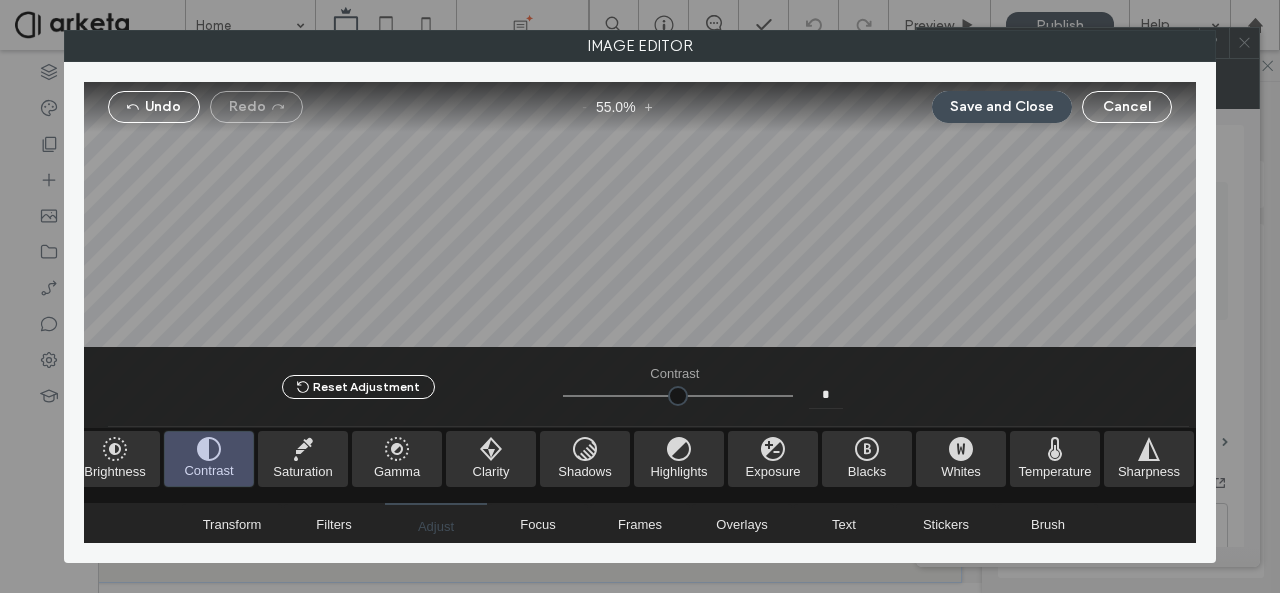 scroll, scrollTop: 0, scrollLeft: 0, axis: both 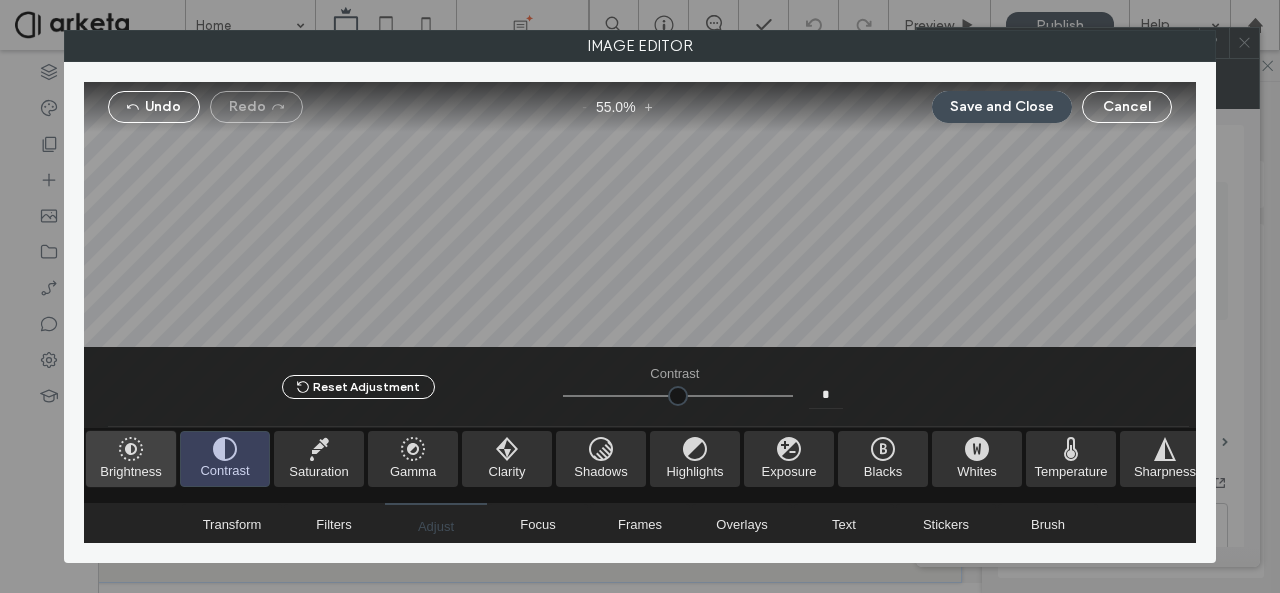 click at bounding box center [131, 459] 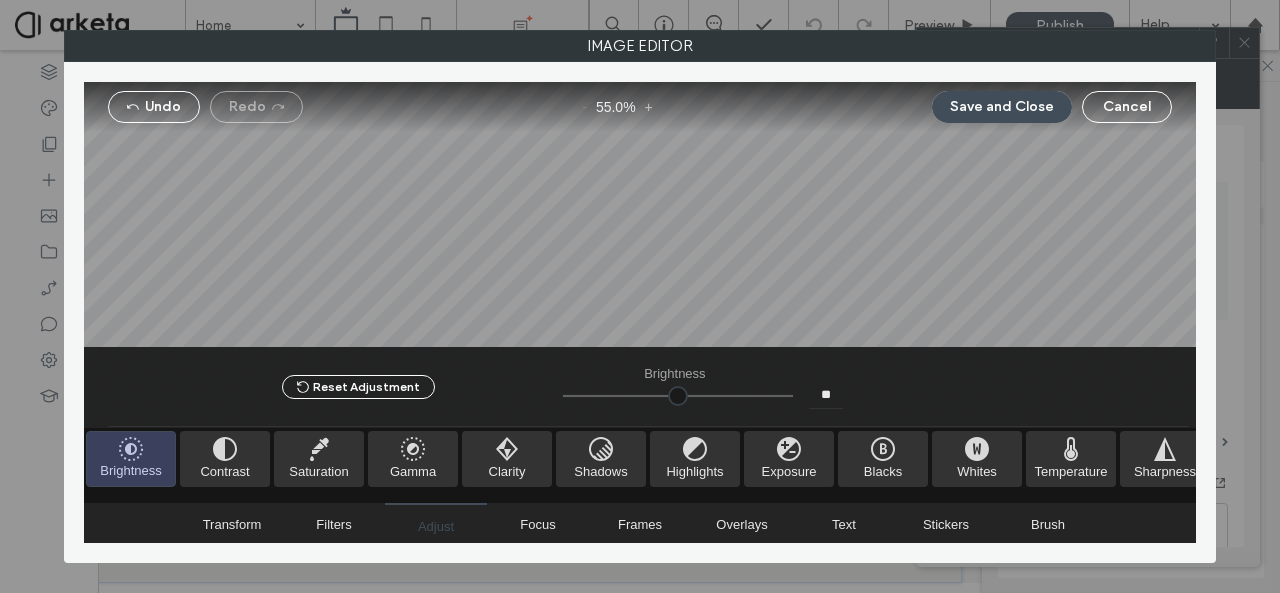 drag, startPoint x: 668, startPoint y: 392, endPoint x: 670, endPoint y: 404, distance: 12.165525 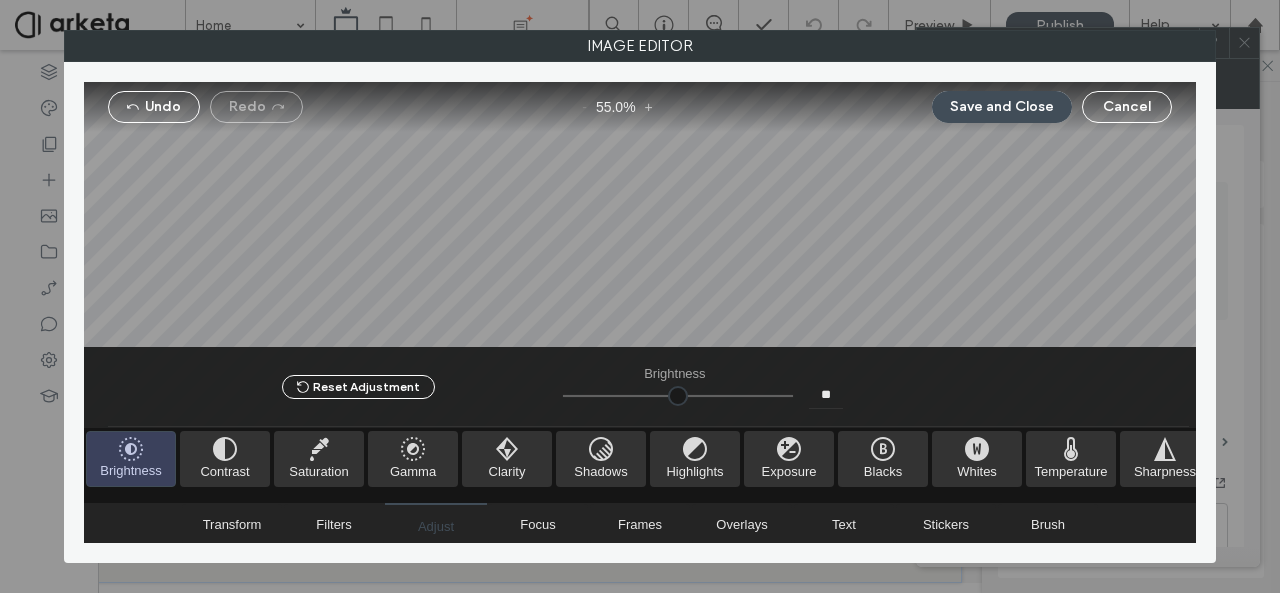 click at bounding box center [678, 396] 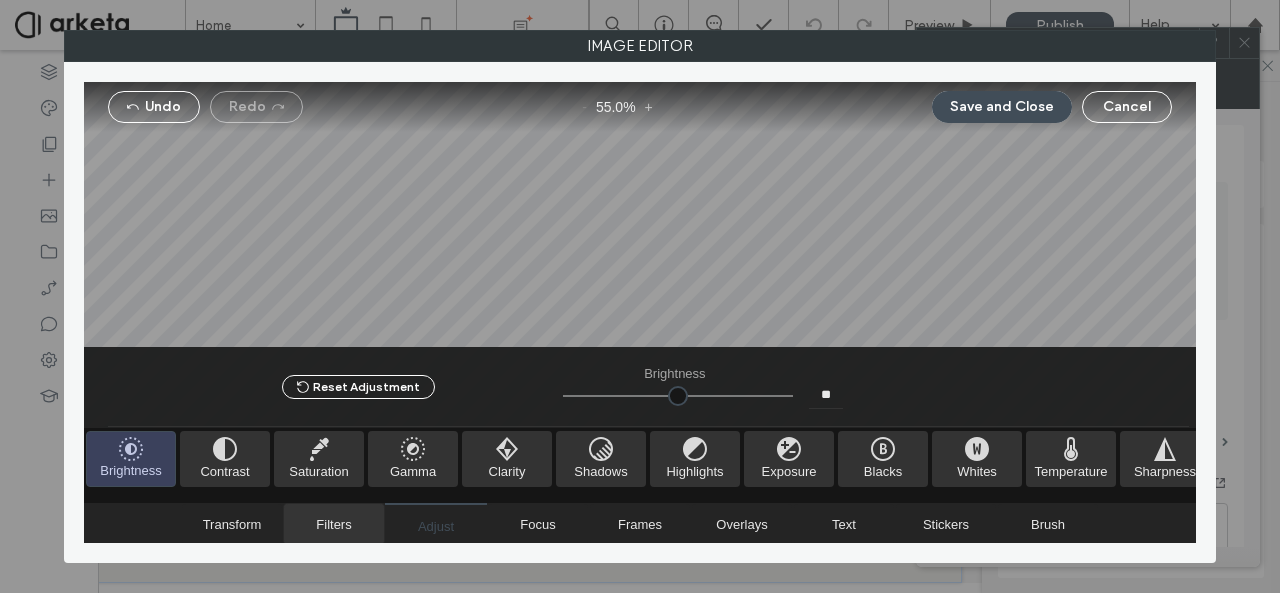 click on "Filters" at bounding box center (333, 524) 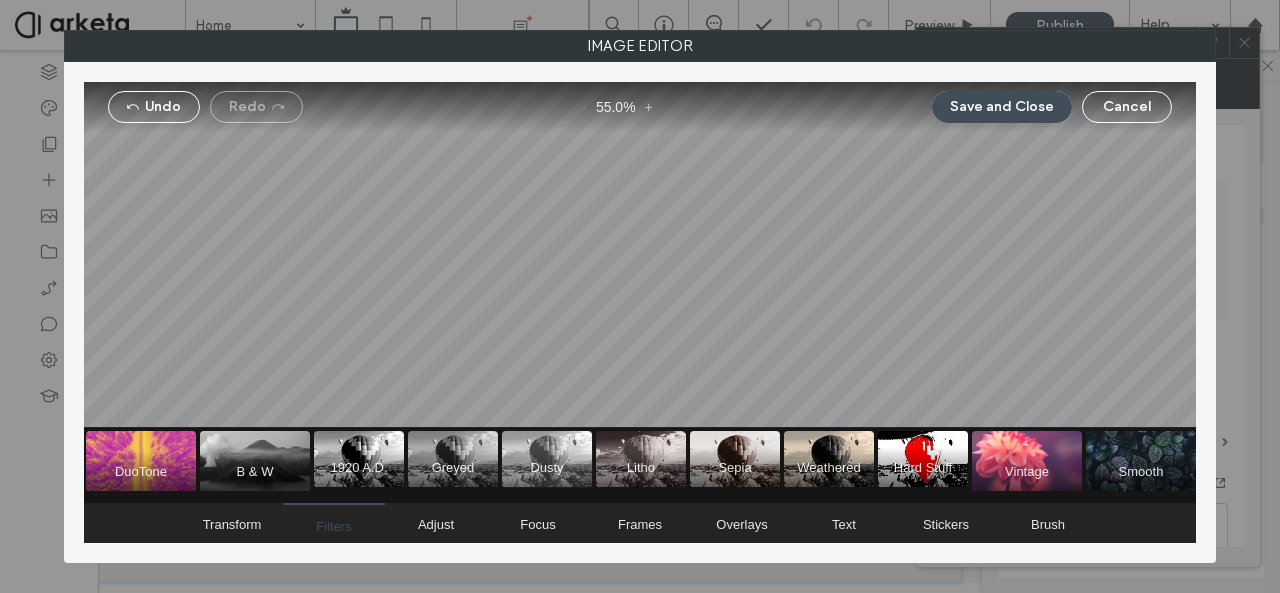 click at bounding box center [547, 459] 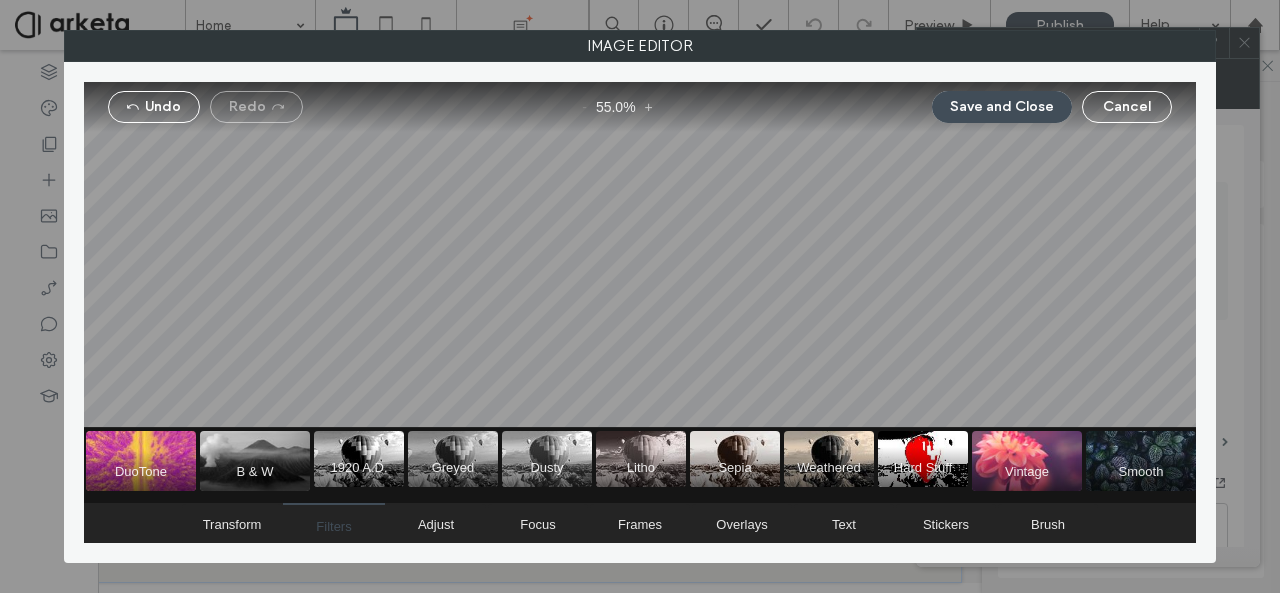 click on "1920 A.D. Greyed Dusty Litho Sepia Weathered Hard Stuff" at bounding box center (641, 465) 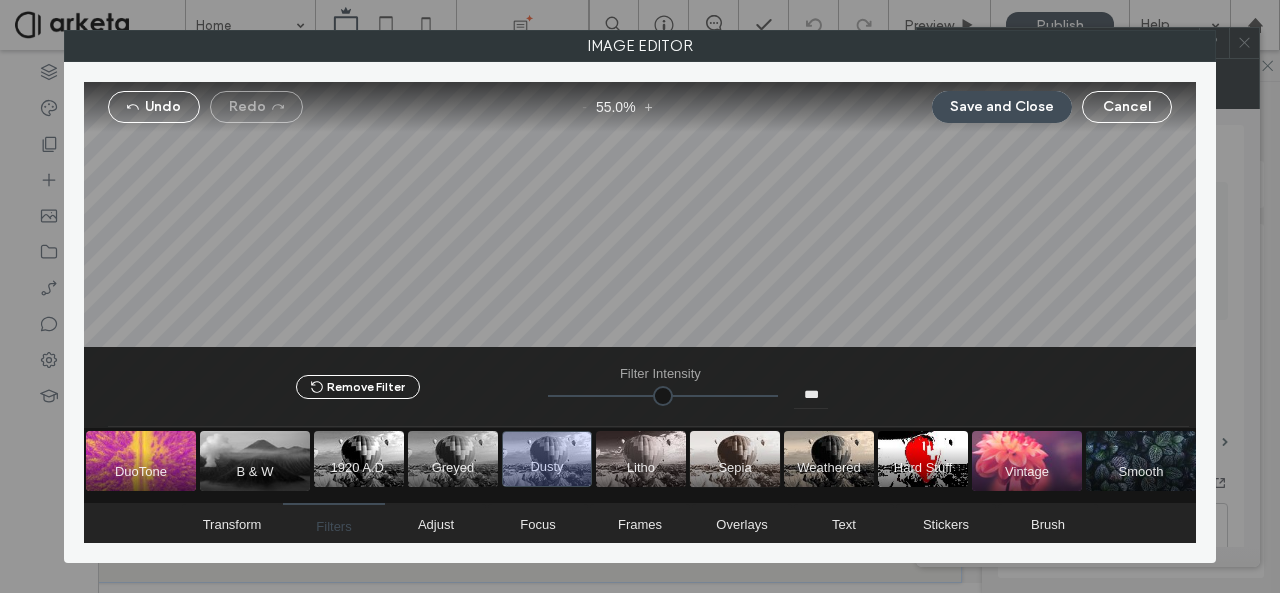 click at bounding box center (735, 459) 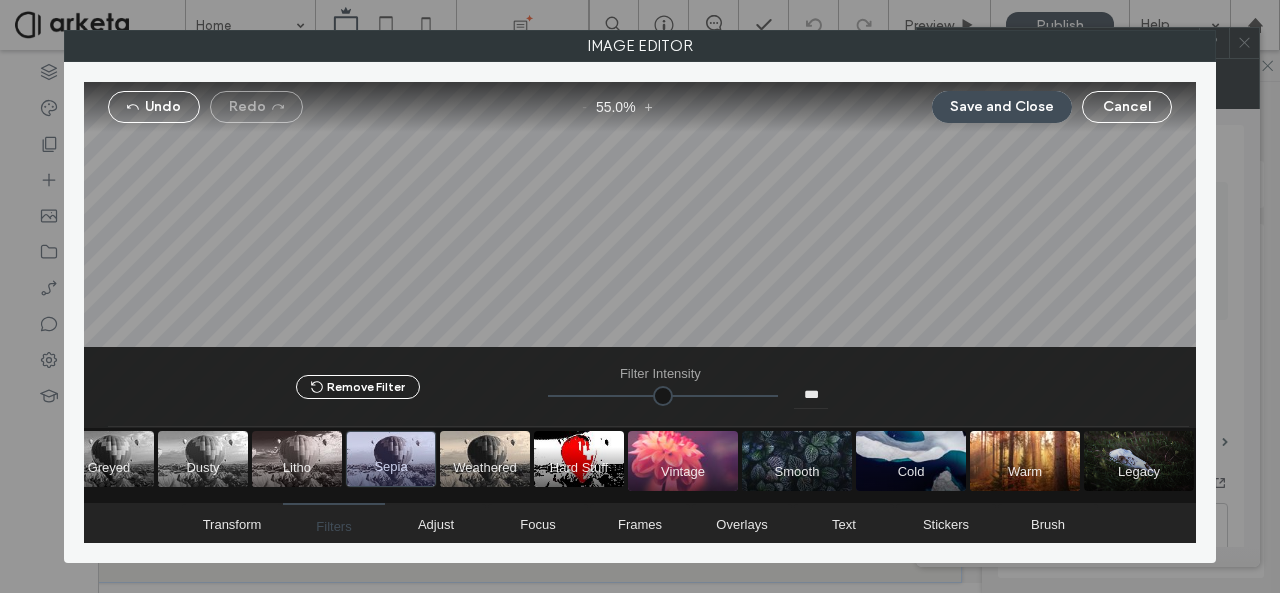 scroll, scrollTop: 0, scrollLeft: 0, axis: both 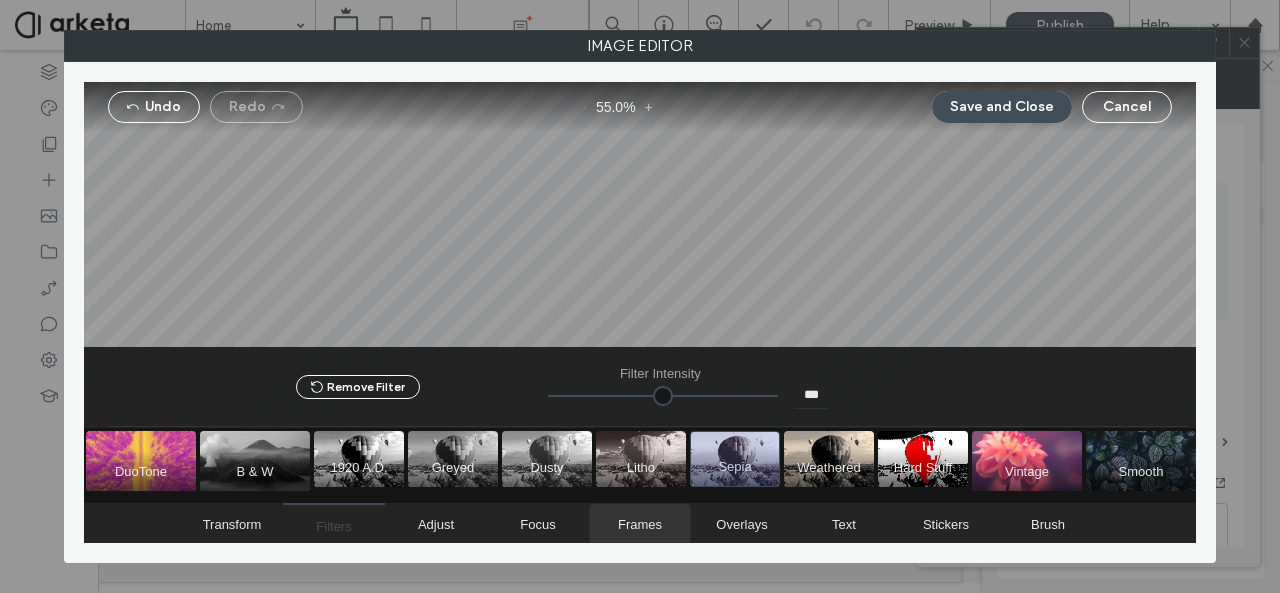 click on "Frames" at bounding box center (640, 524) 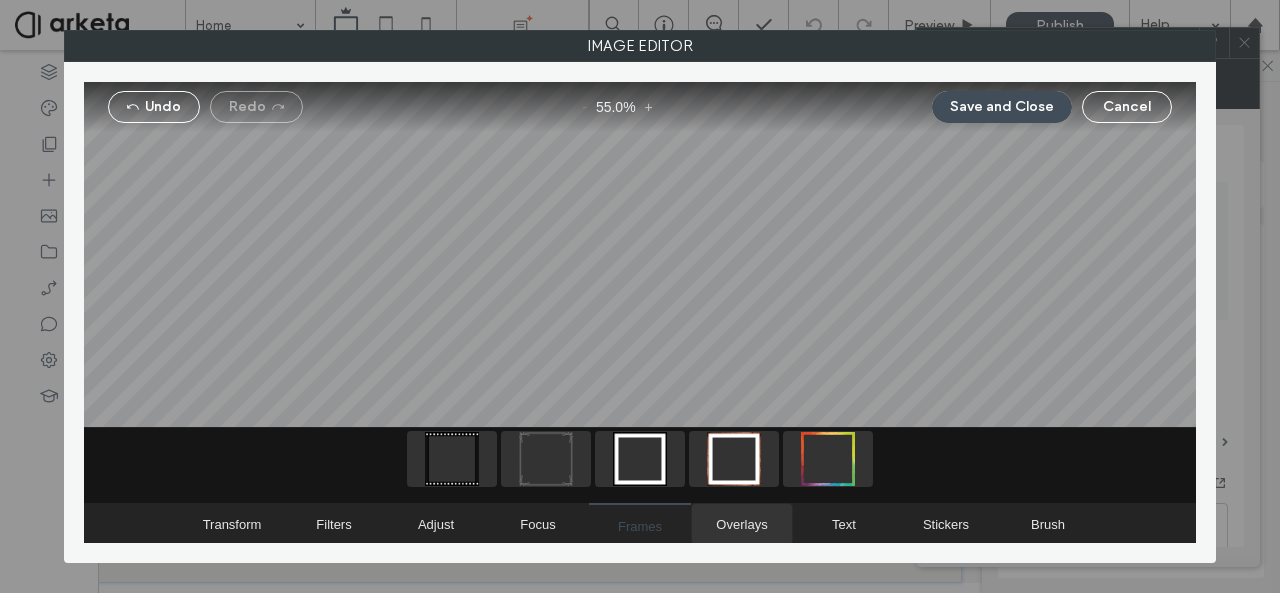 click on "Overlays" at bounding box center (741, 524) 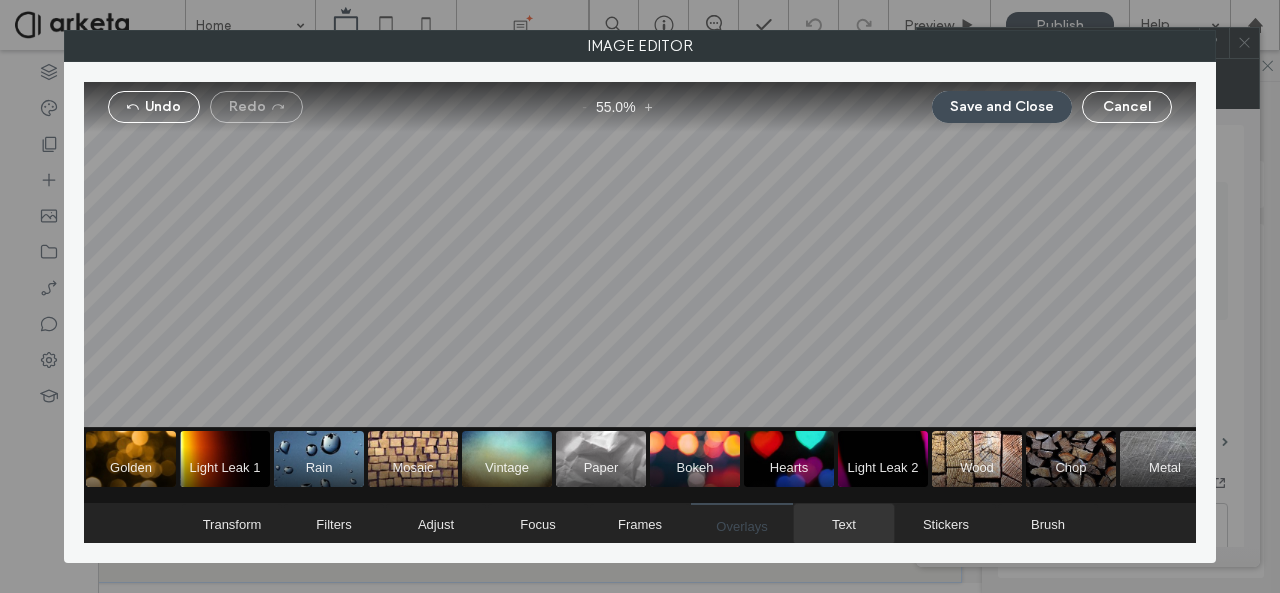 click at bounding box center [844, 524] 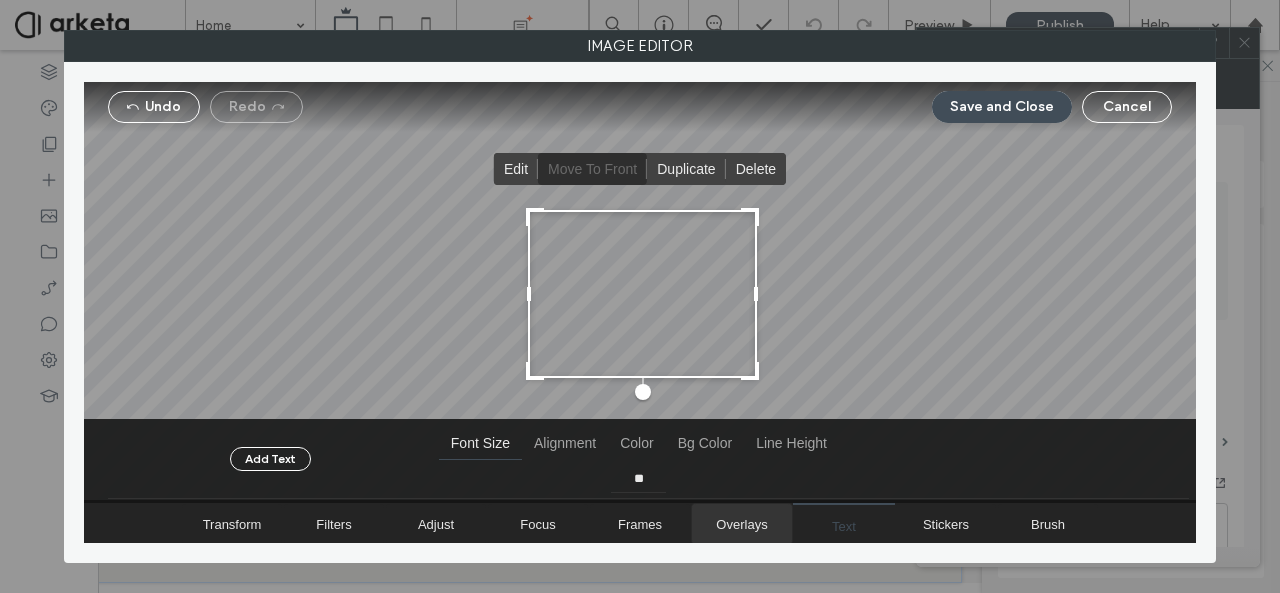 click on "Overlays" at bounding box center (741, 524) 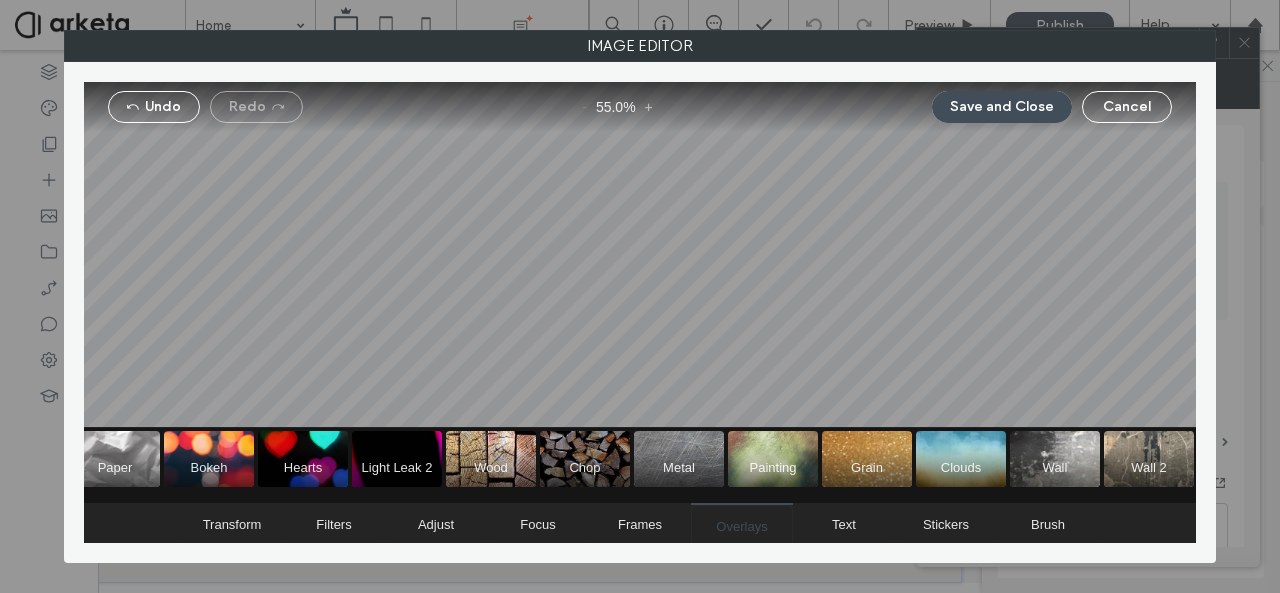 scroll, scrollTop: 0, scrollLeft: 0, axis: both 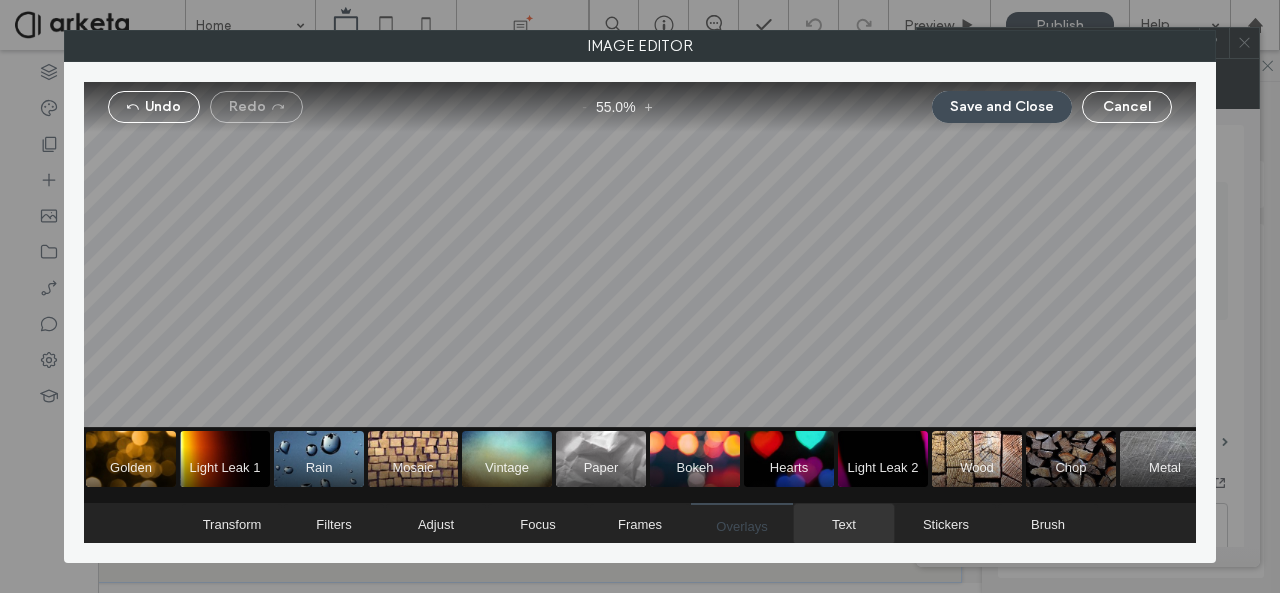click on "Text" at bounding box center [844, 524] 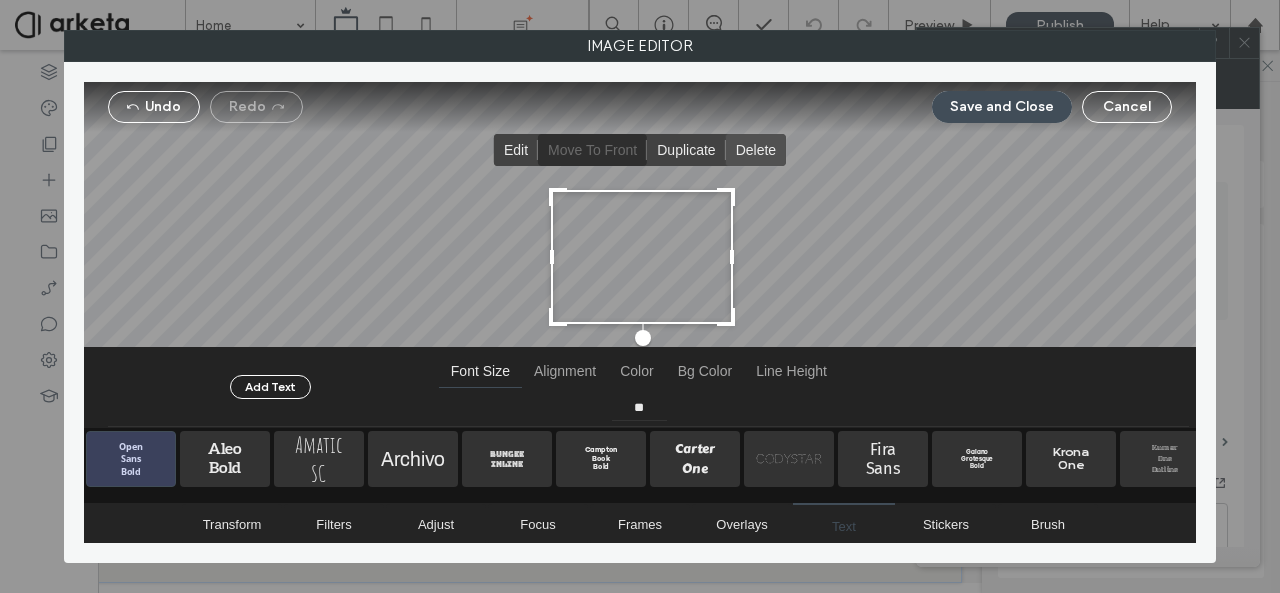 click at bounding box center [756, 150] 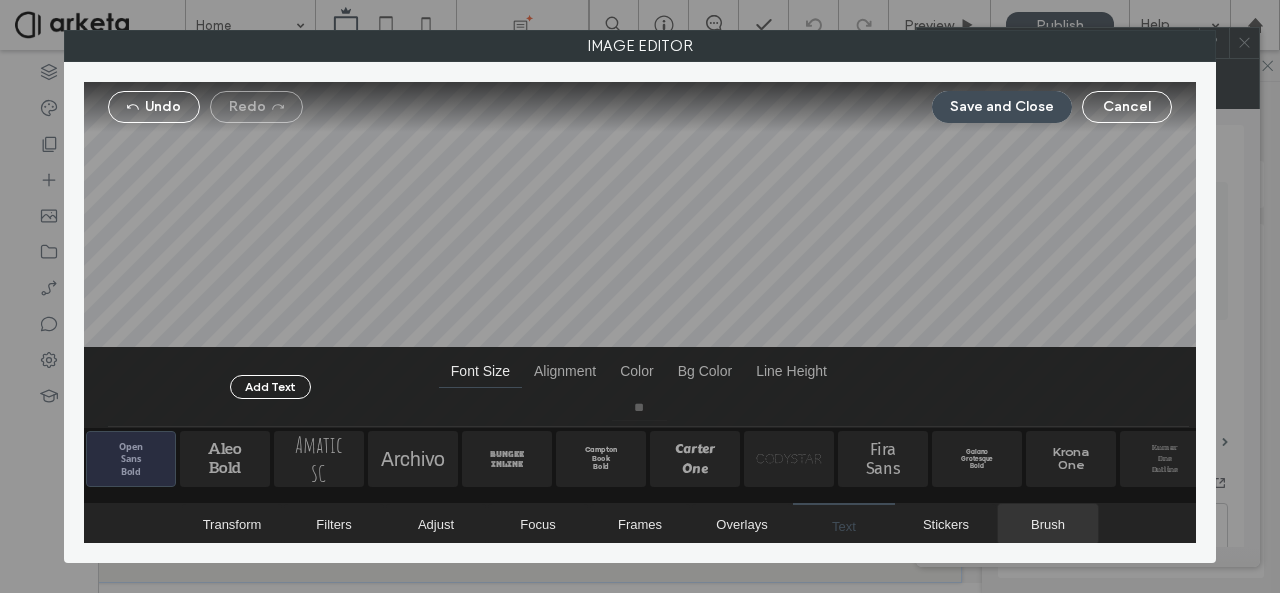 click at bounding box center (1048, 524) 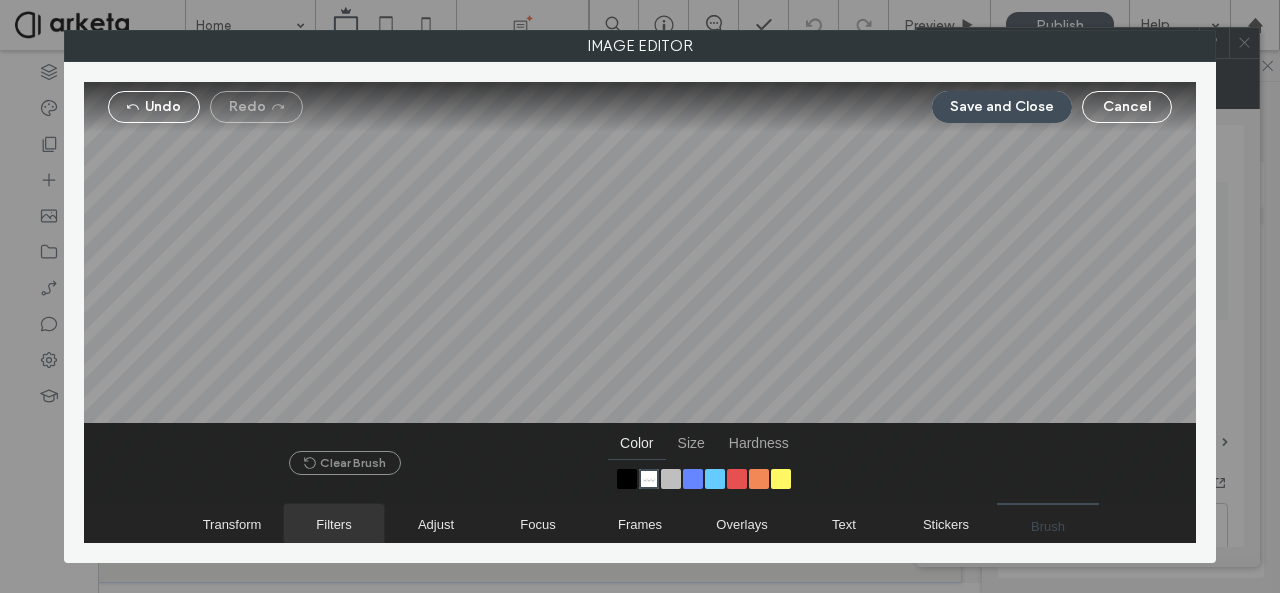 click at bounding box center [334, 524] 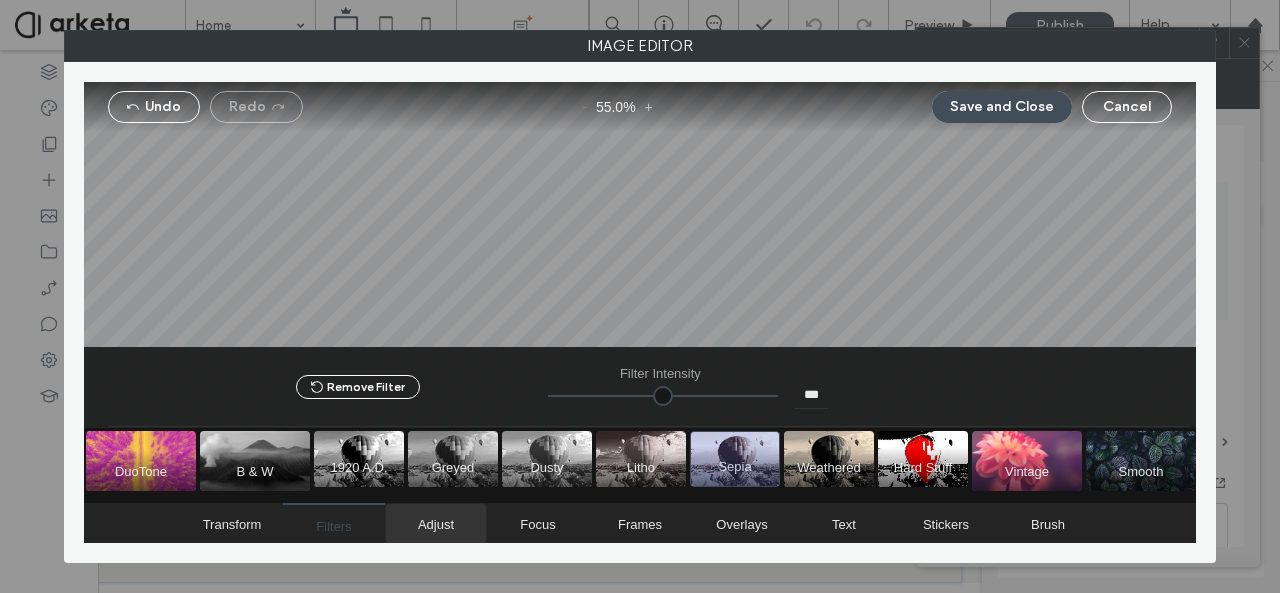 click on "Adjust" at bounding box center [436, 524] 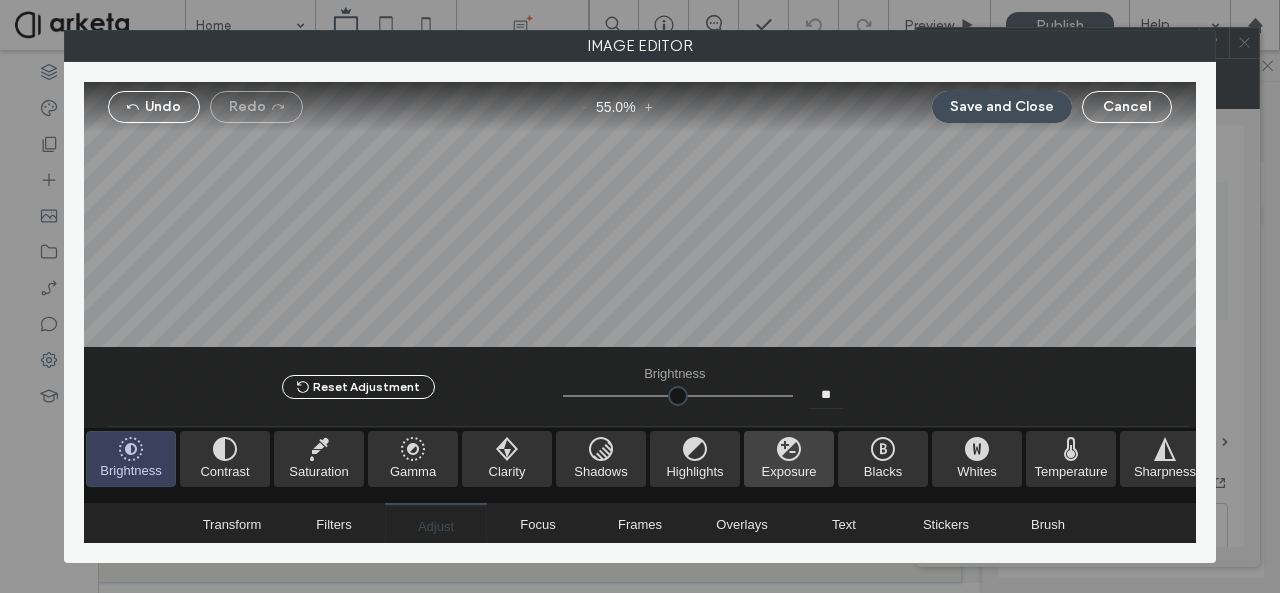 scroll, scrollTop: 0, scrollLeft: 16, axis: horizontal 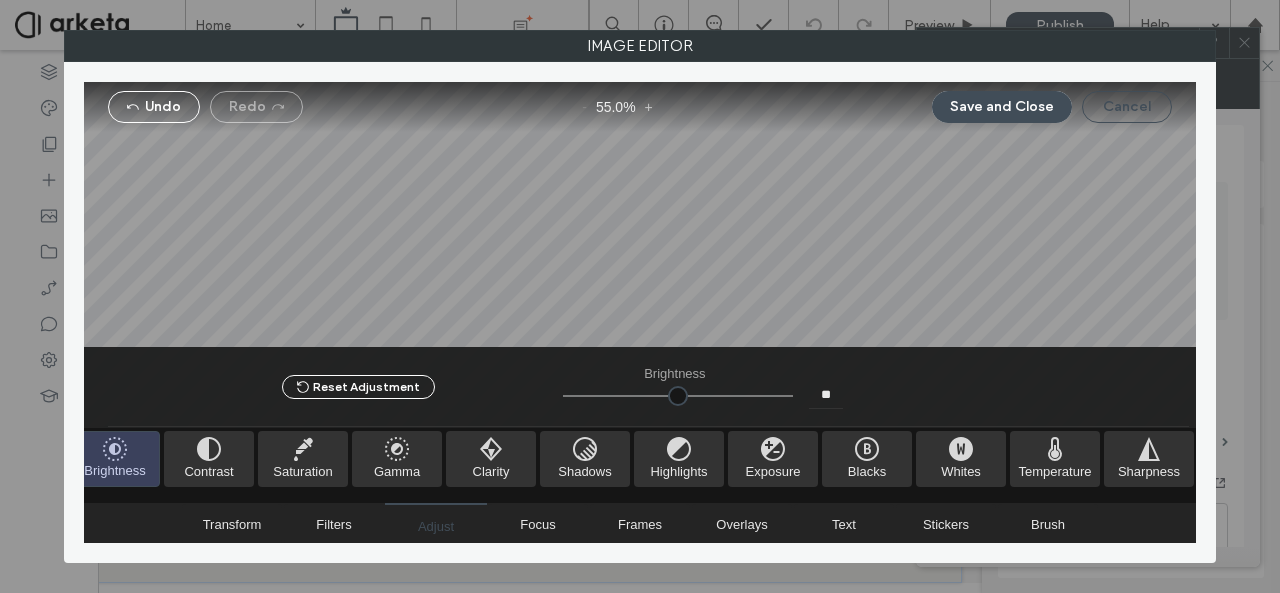 click on "Cancel" at bounding box center (1127, 107) 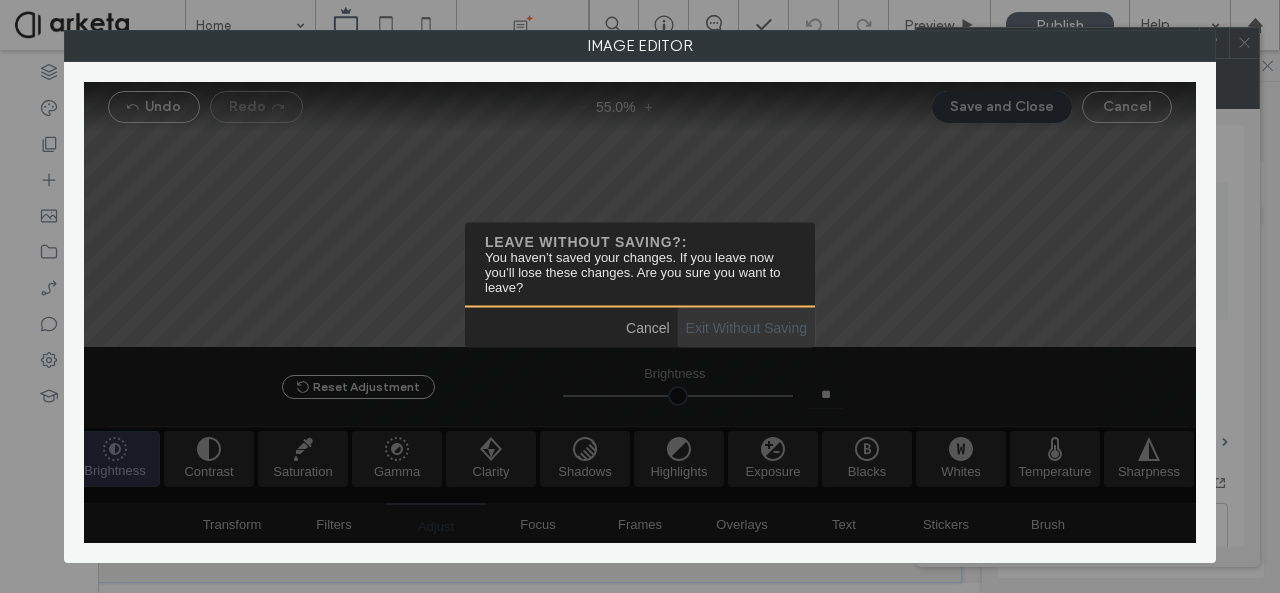 click at bounding box center (746, 327) 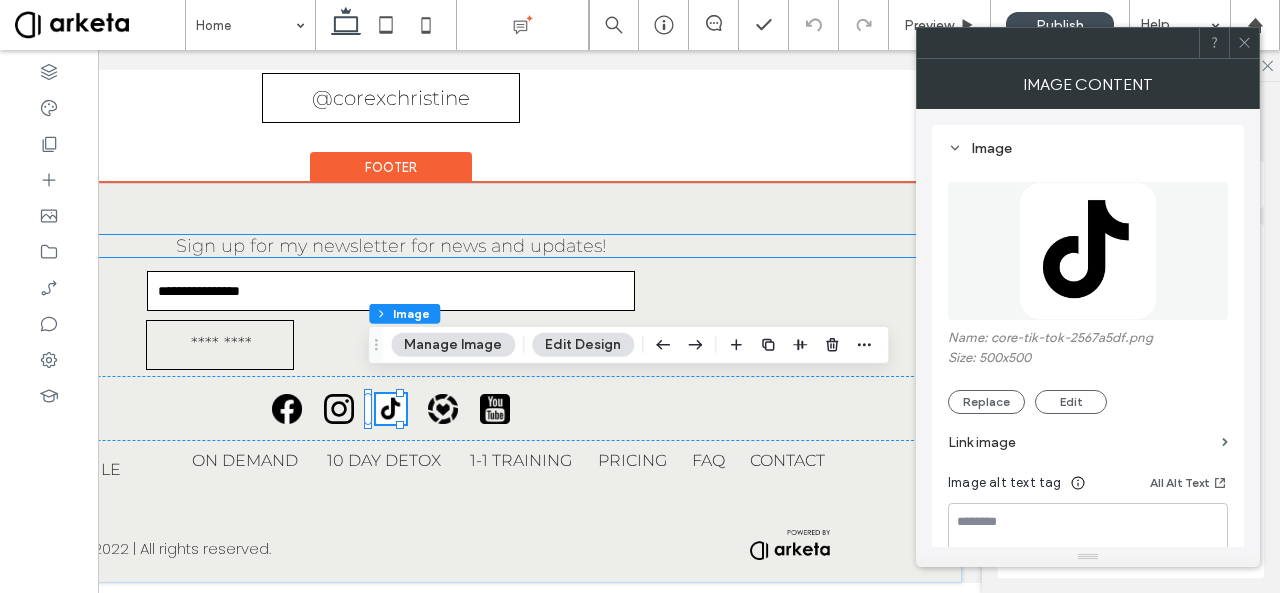 click on "Sign up for my newsletter for news and updates!" at bounding box center (391, 246) 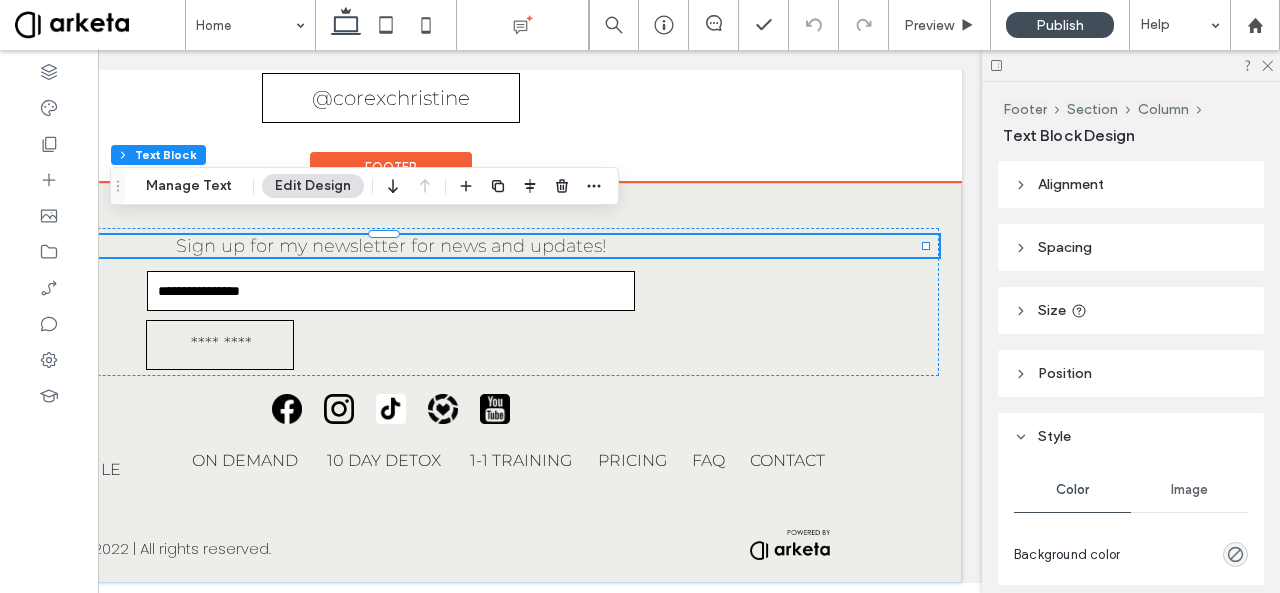 scroll, scrollTop: 3883, scrollLeft: 0, axis: vertical 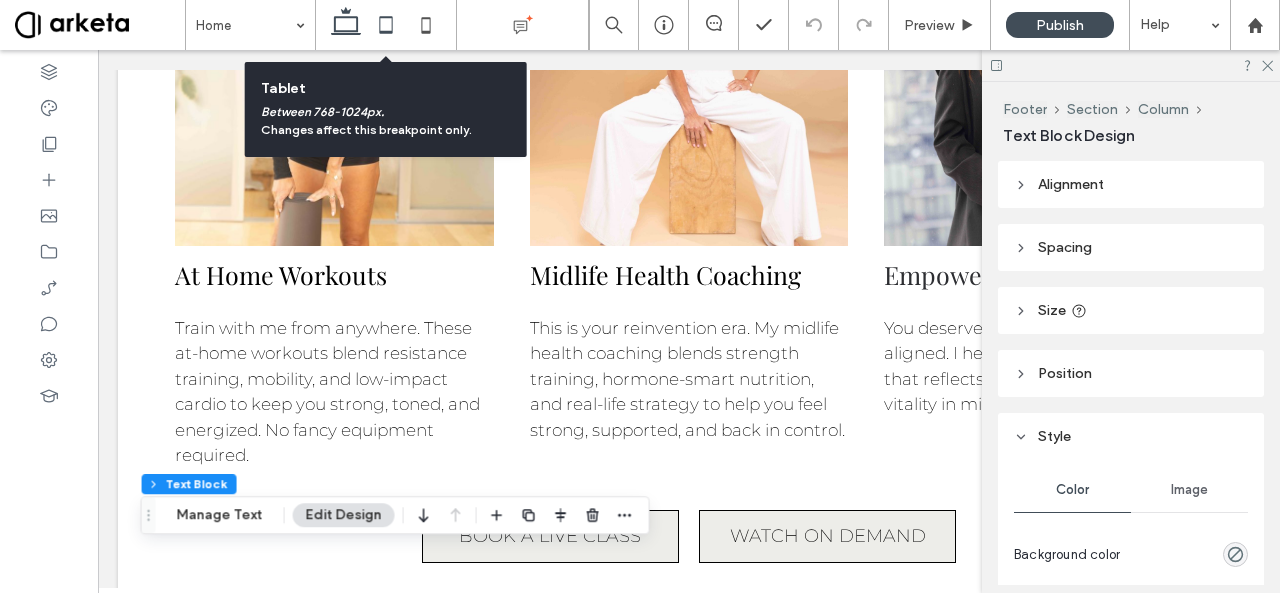 click 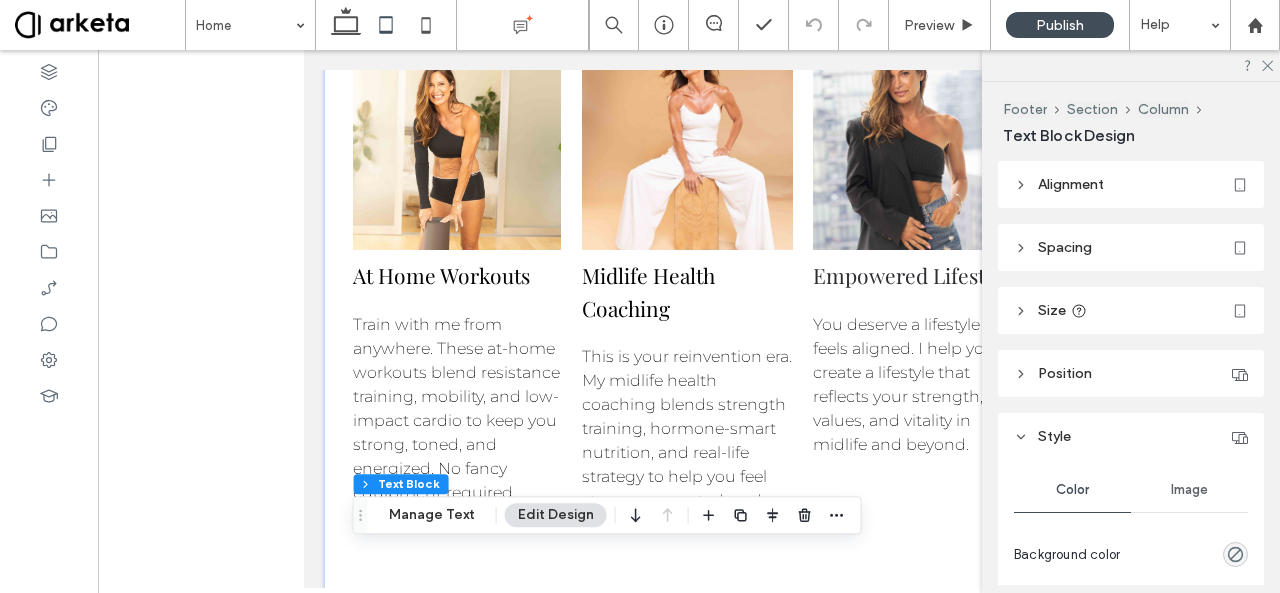 scroll, scrollTop: 0, scrollLeft: 0, axis: both 